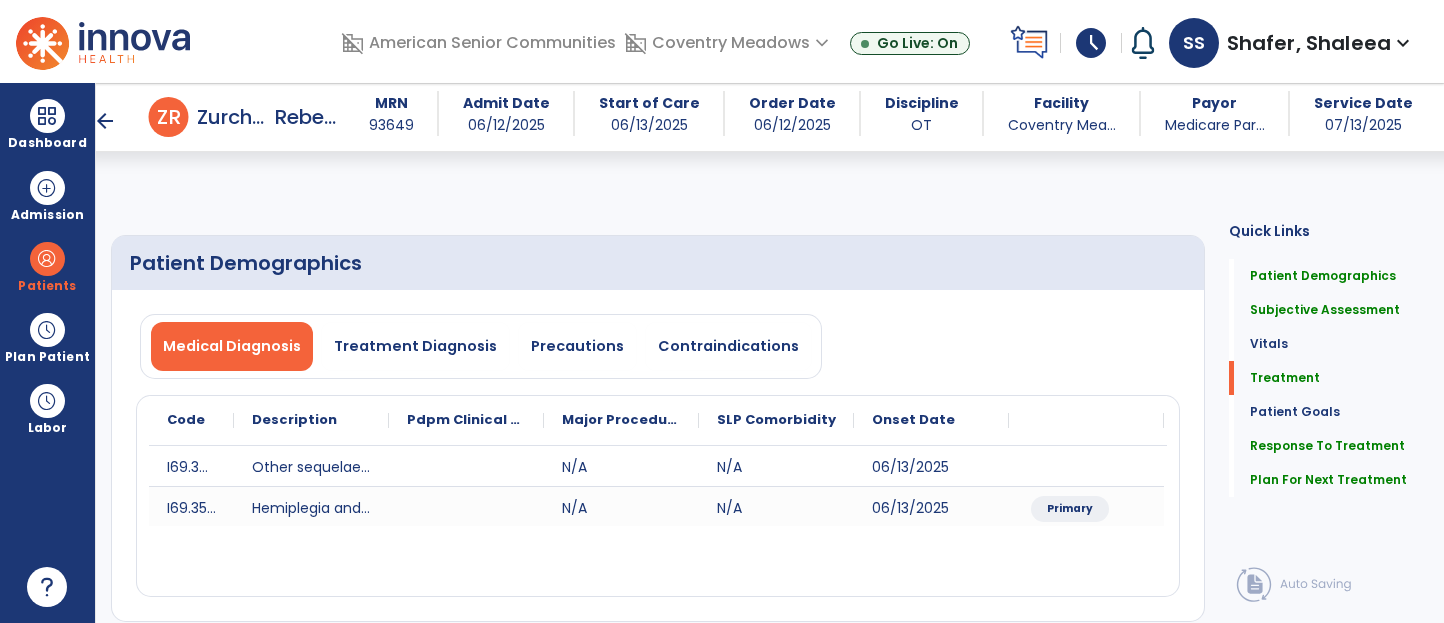 select on "*" 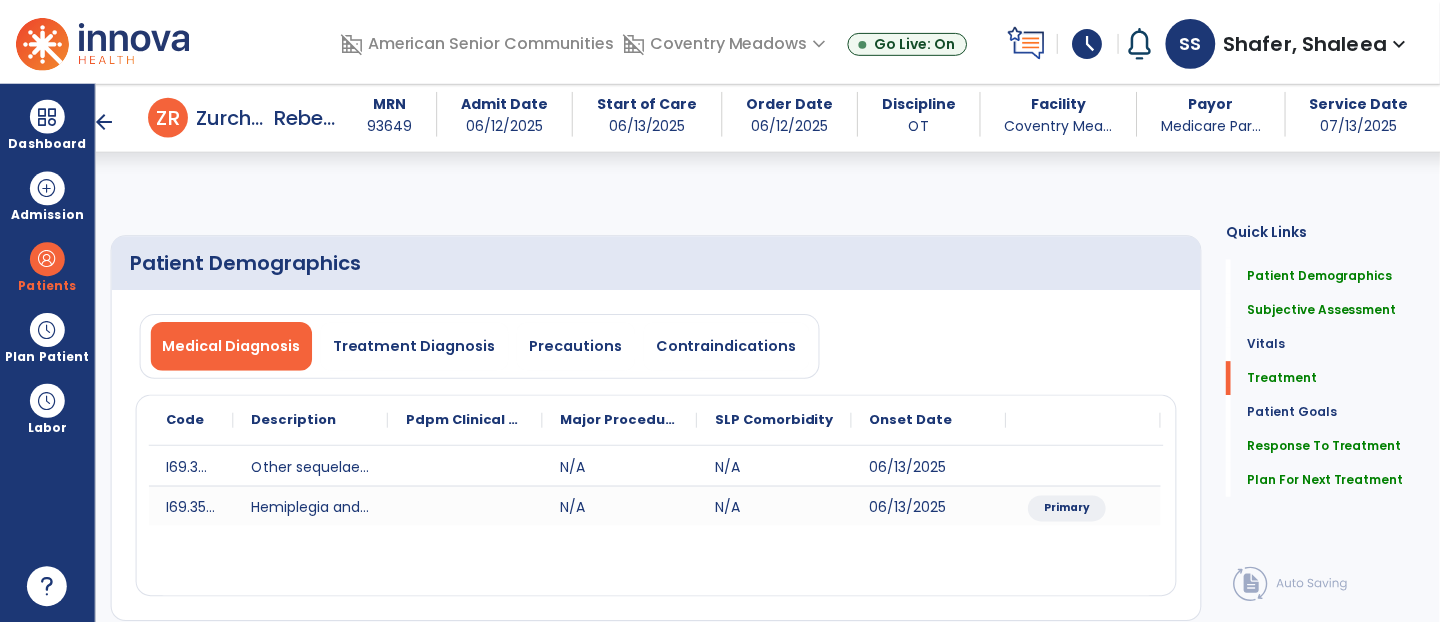 scroll, scrollTop: 1217, scrollLeft: 0, axis: vertical 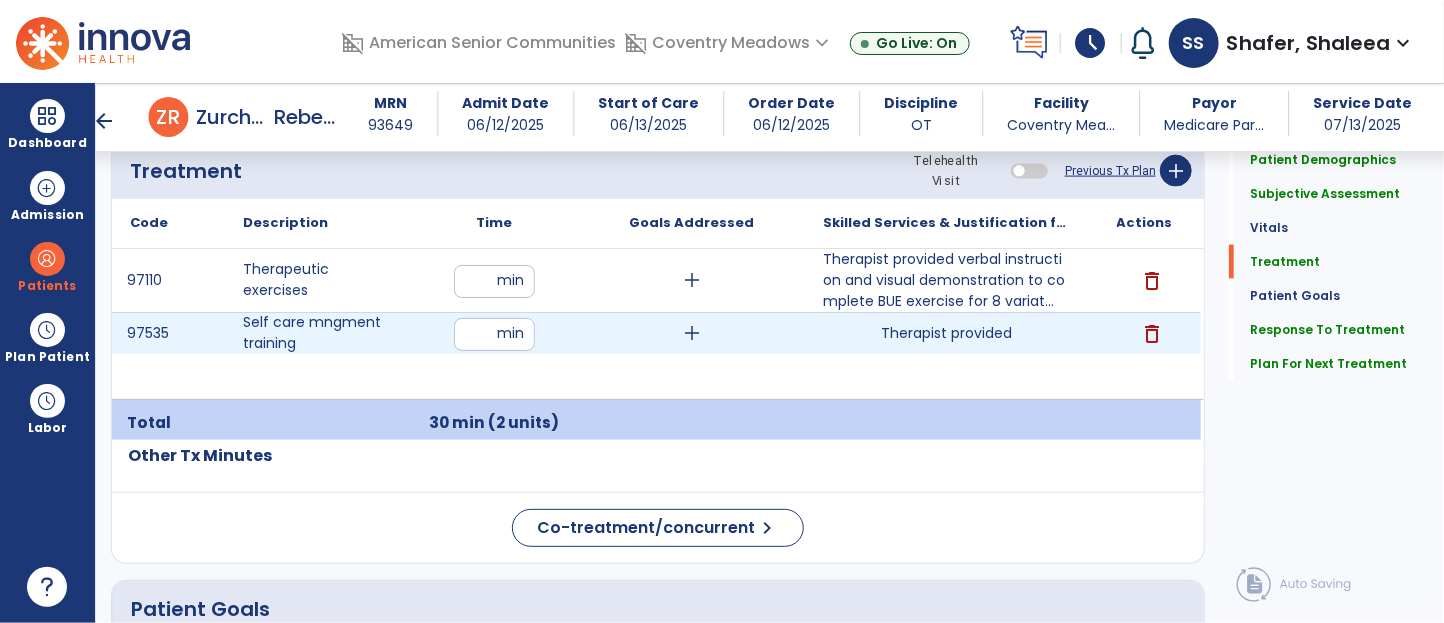 click on "Therapist provided" at bounding box center [946, 333] 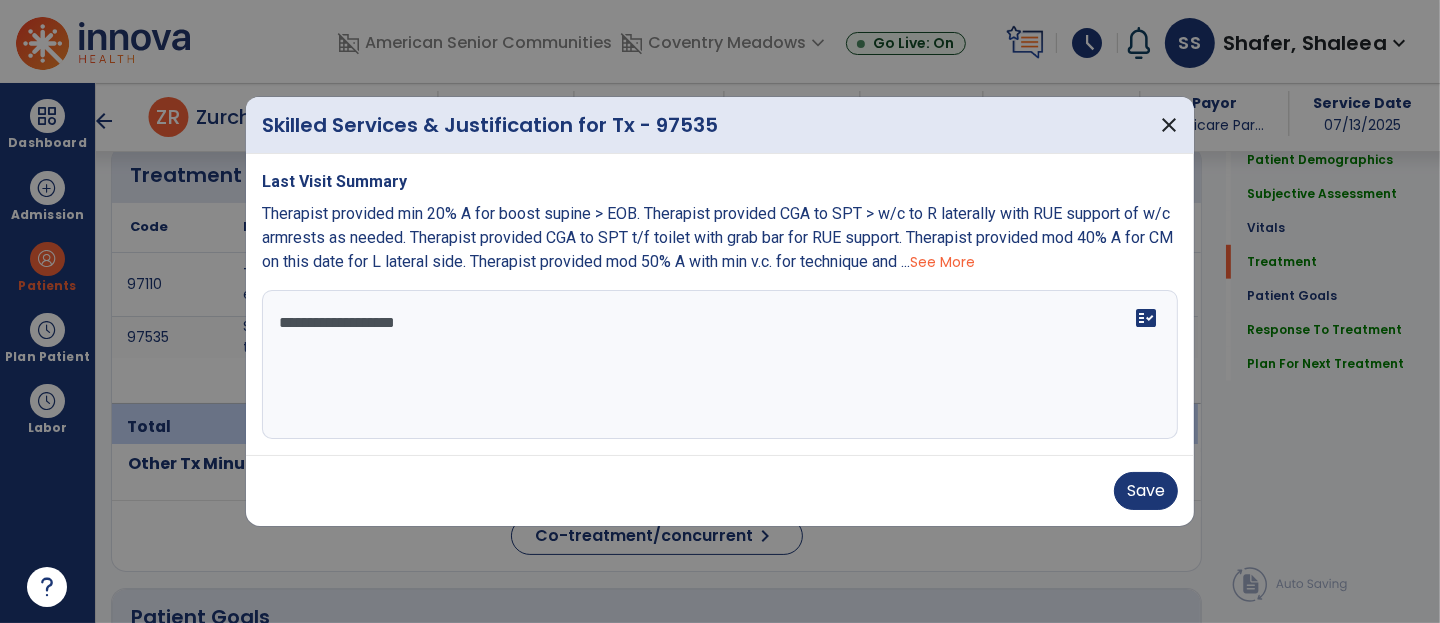 scroll, scrollTop: 1217, scrollLeft: 0, axis: vertical 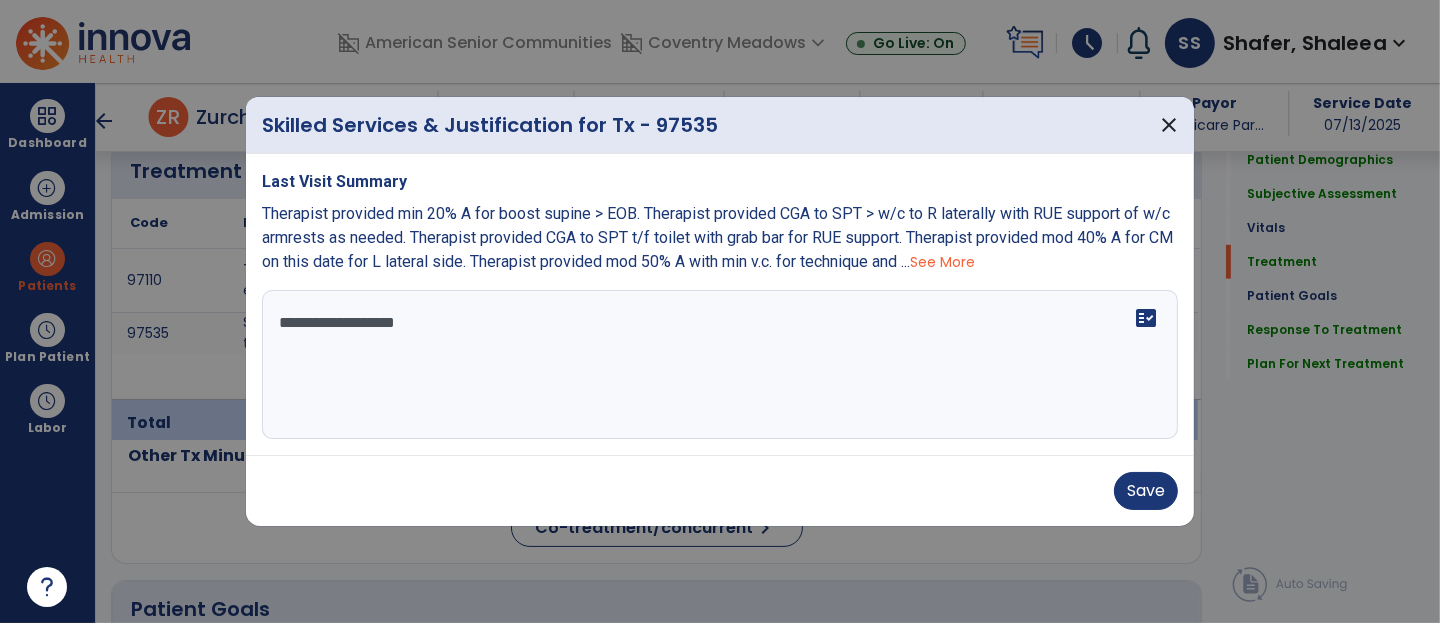 click on "**********" at bounding box center (720, 365) 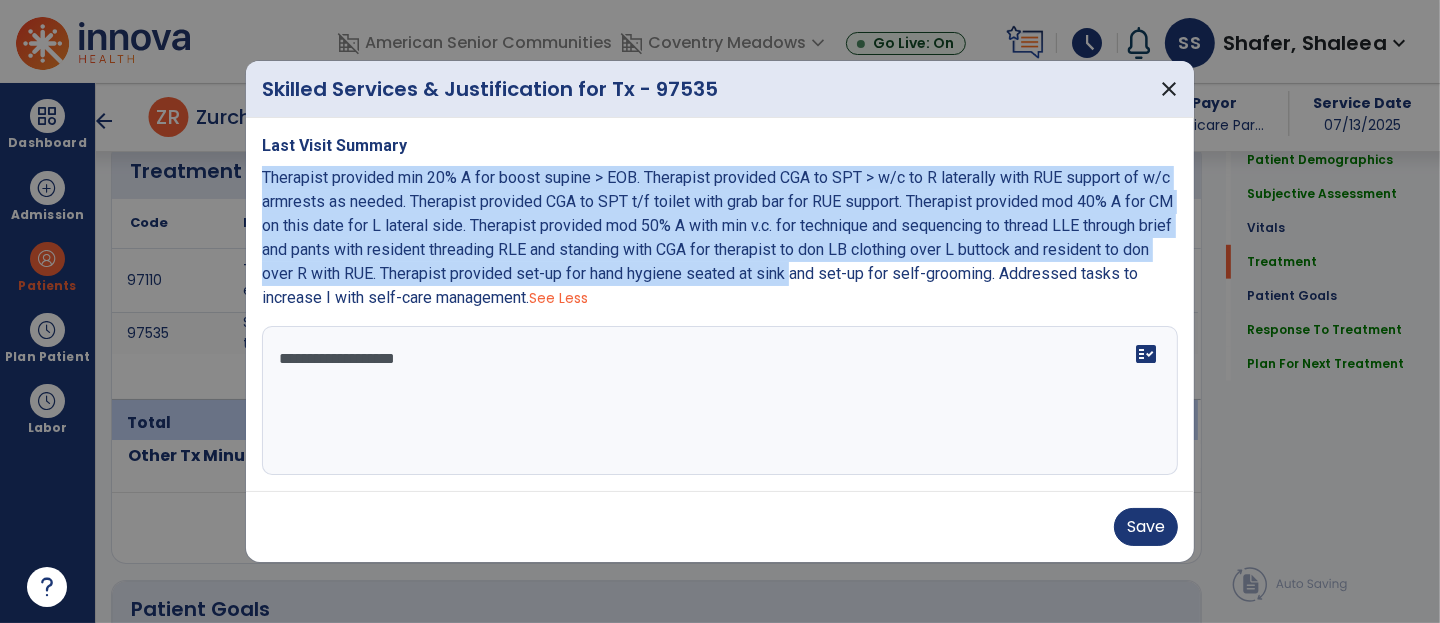 drag, startPoint x: 901, startPoint y: 275, endPoint x: 257, endPoint y: 177, distance: 651.4138 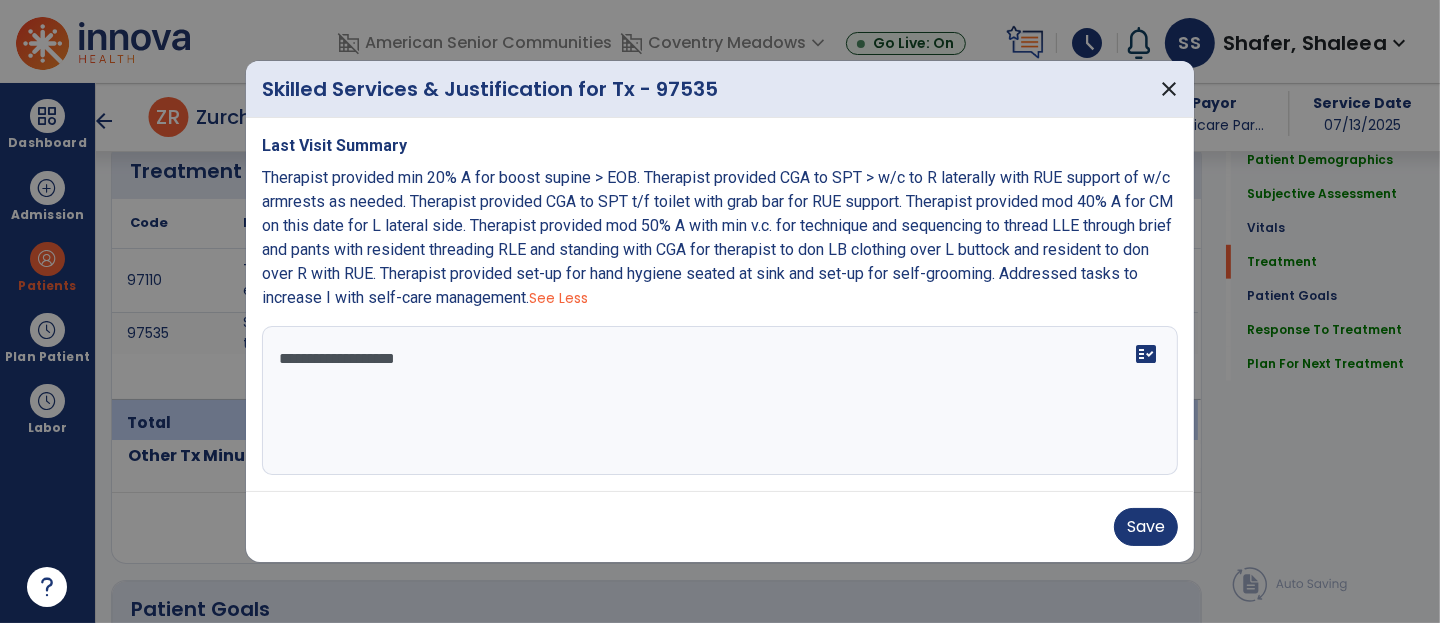 click on "**********" at bounding box center [720, 401] 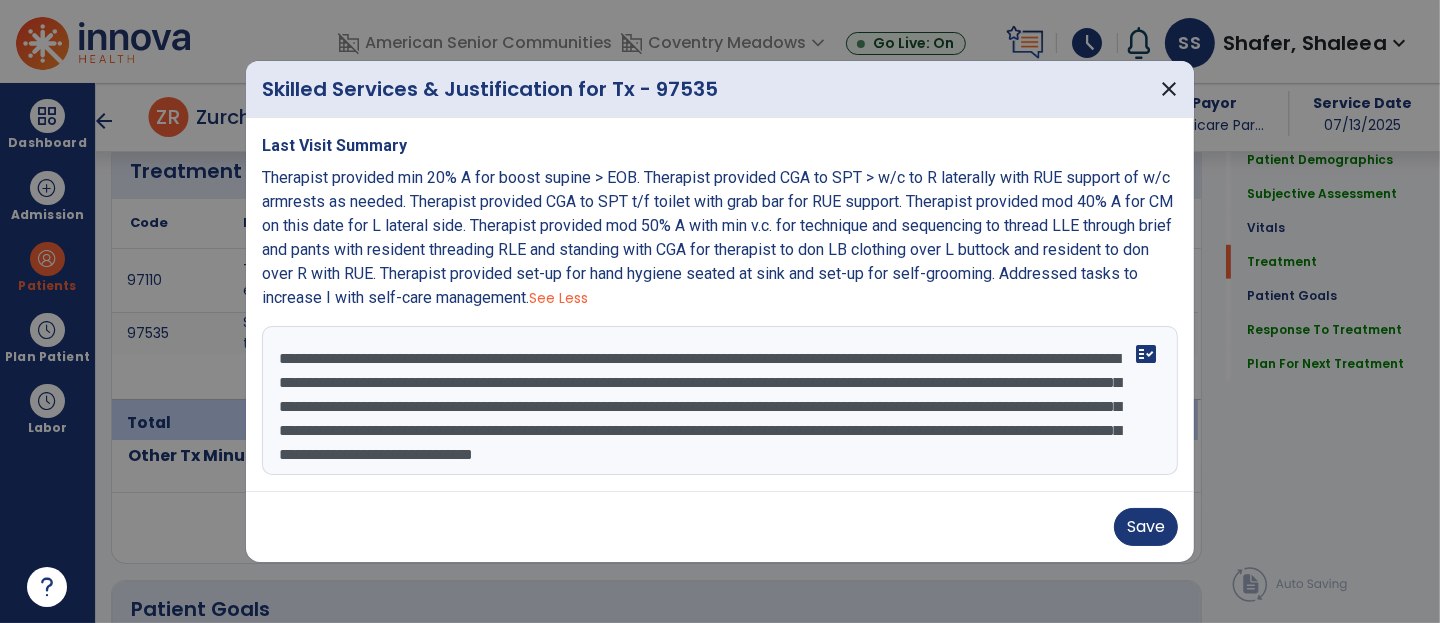 scroll, scrollTop: 14, scrollLeft: 0, axis: vertical 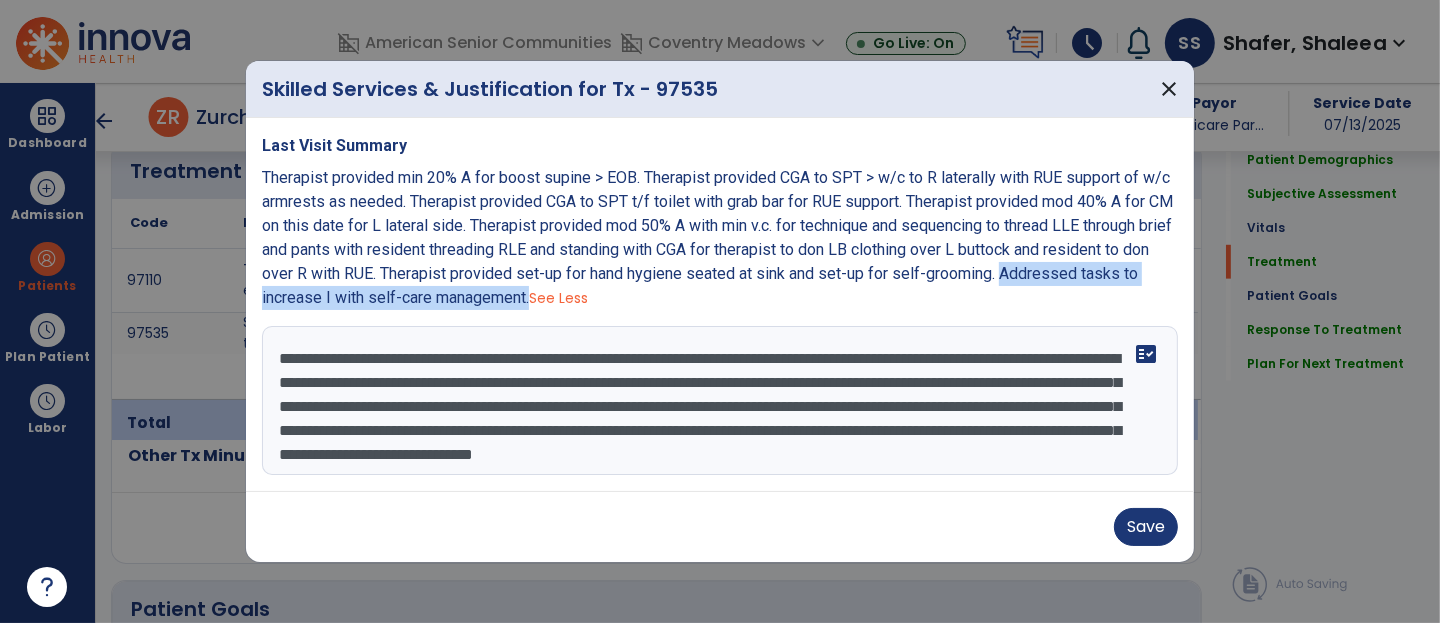 drag, startPoint x: 266, startPoint y: 301, endPoint x: 673, endPoint y: 295, distance: 407.04422 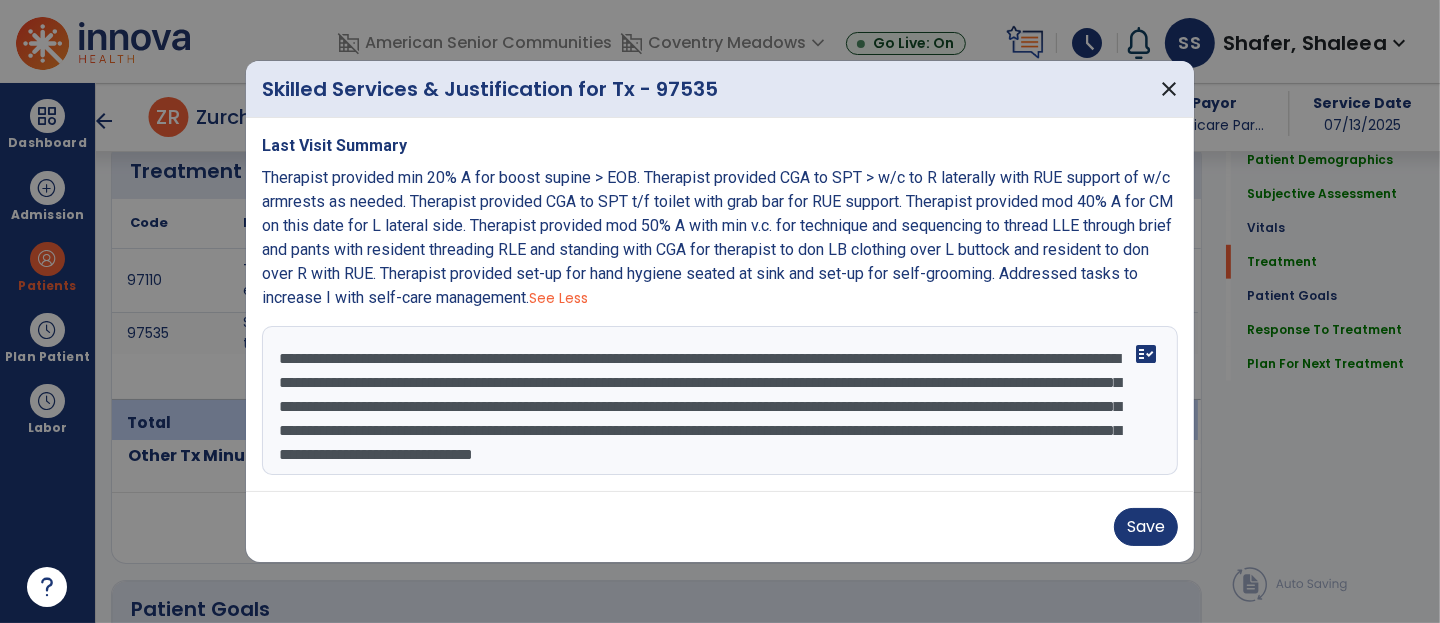 click on "**********" at bounding box center [720, 401] 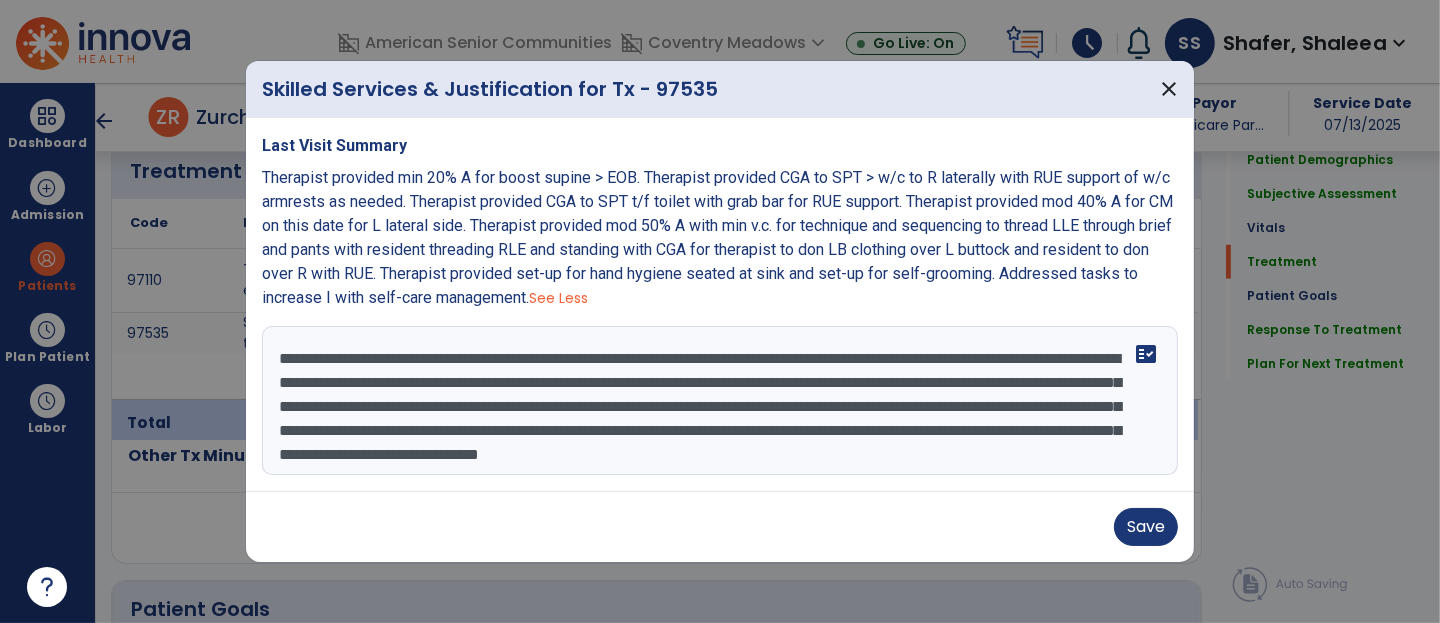 paste on "**********" 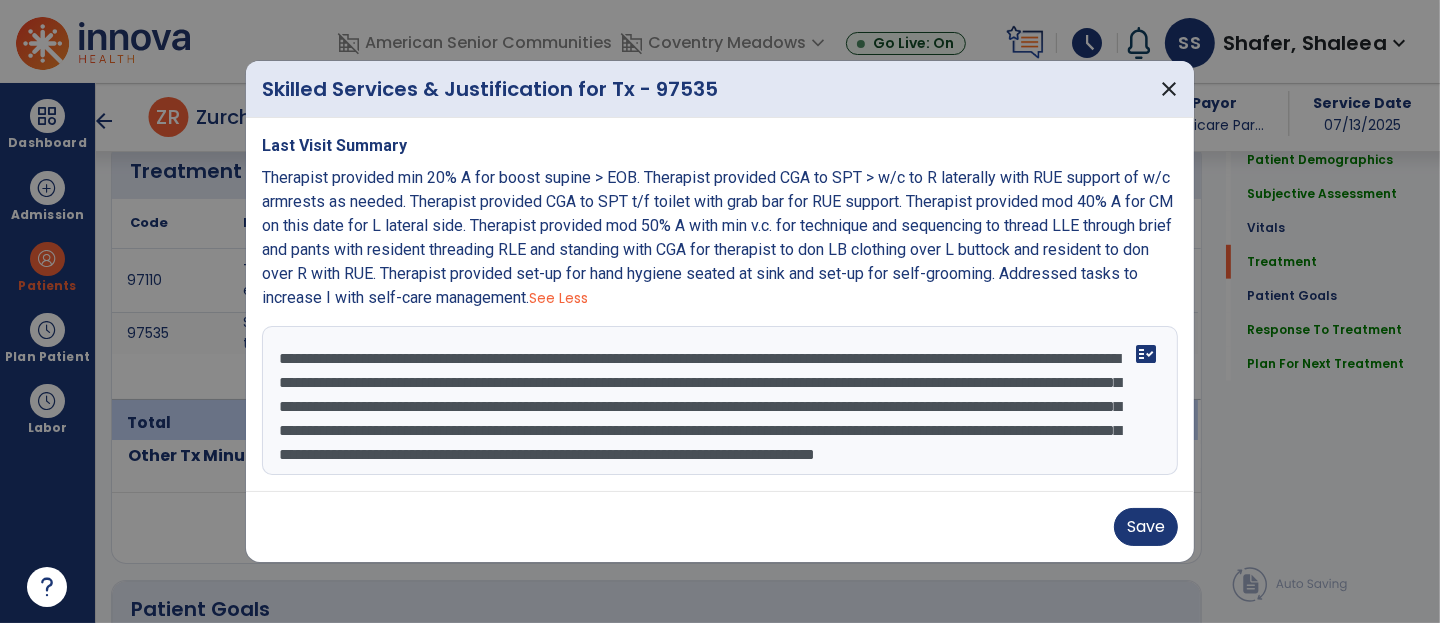 scroll, scrollTop: 39, scrollLeft: 0, axis: vertical 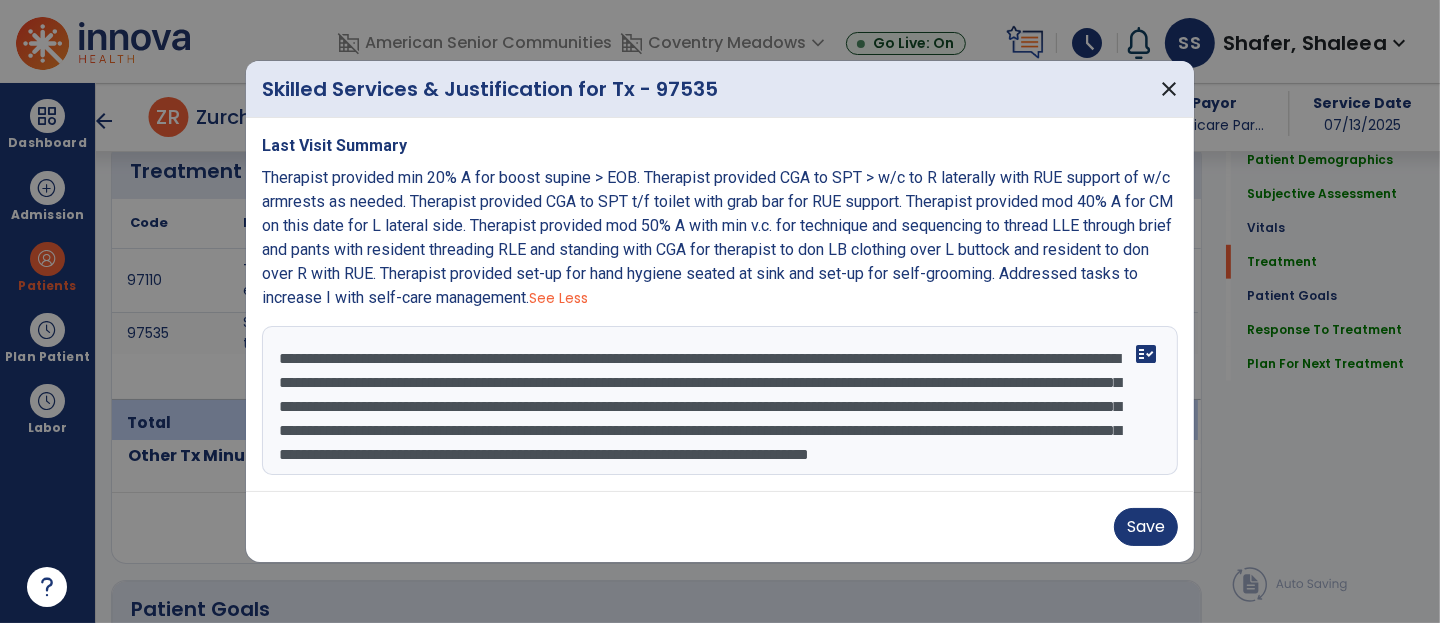 click on "**********" at bounding box center [720, 401] 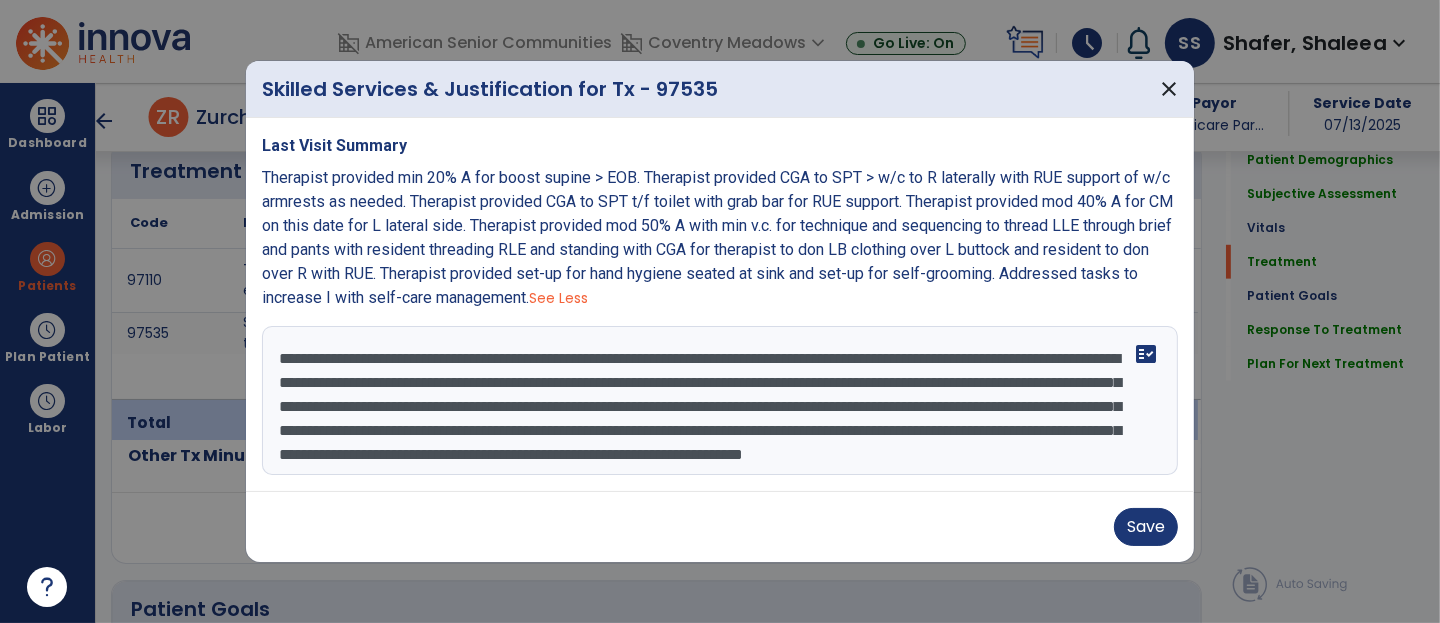 scroll, scrollTop: 11, scrollLeft: 0, axis: vertical 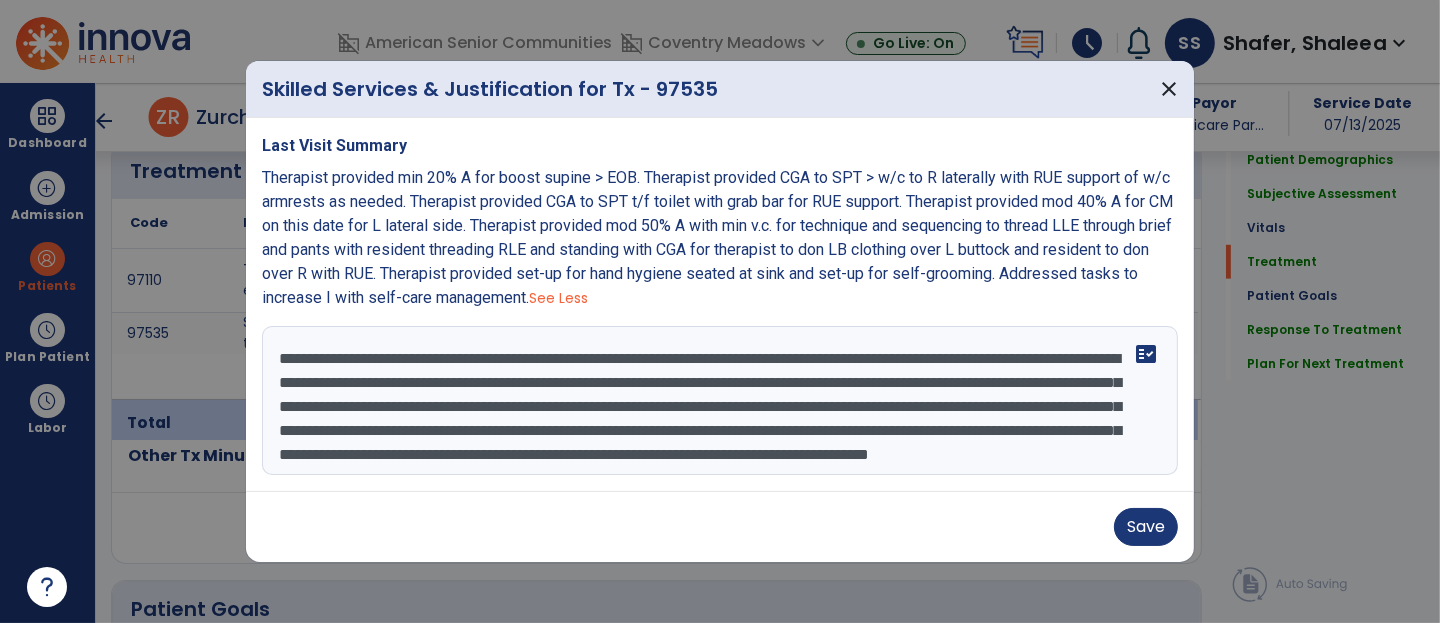 click on "**********" at bounding box center [720, 401] 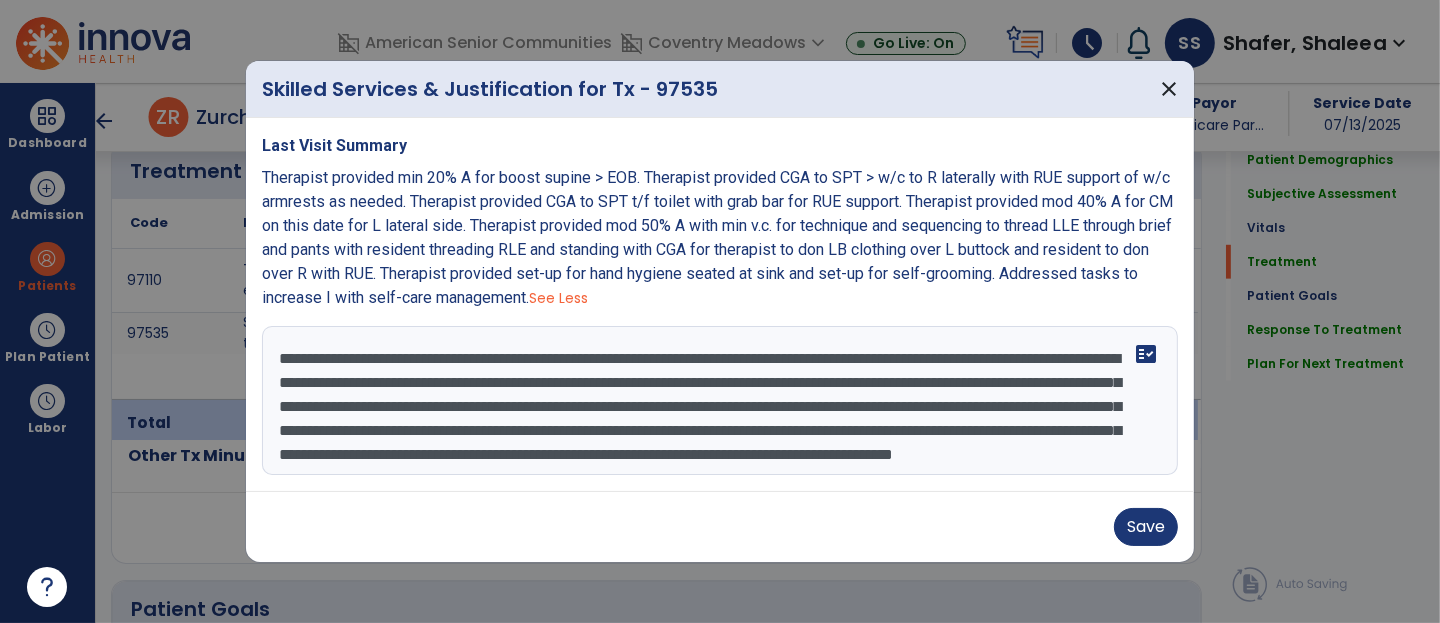 drag, startPoint x: 480, startPoint y: 410, endPoint x: 663, endPoint y: 411, distance: 183.00273 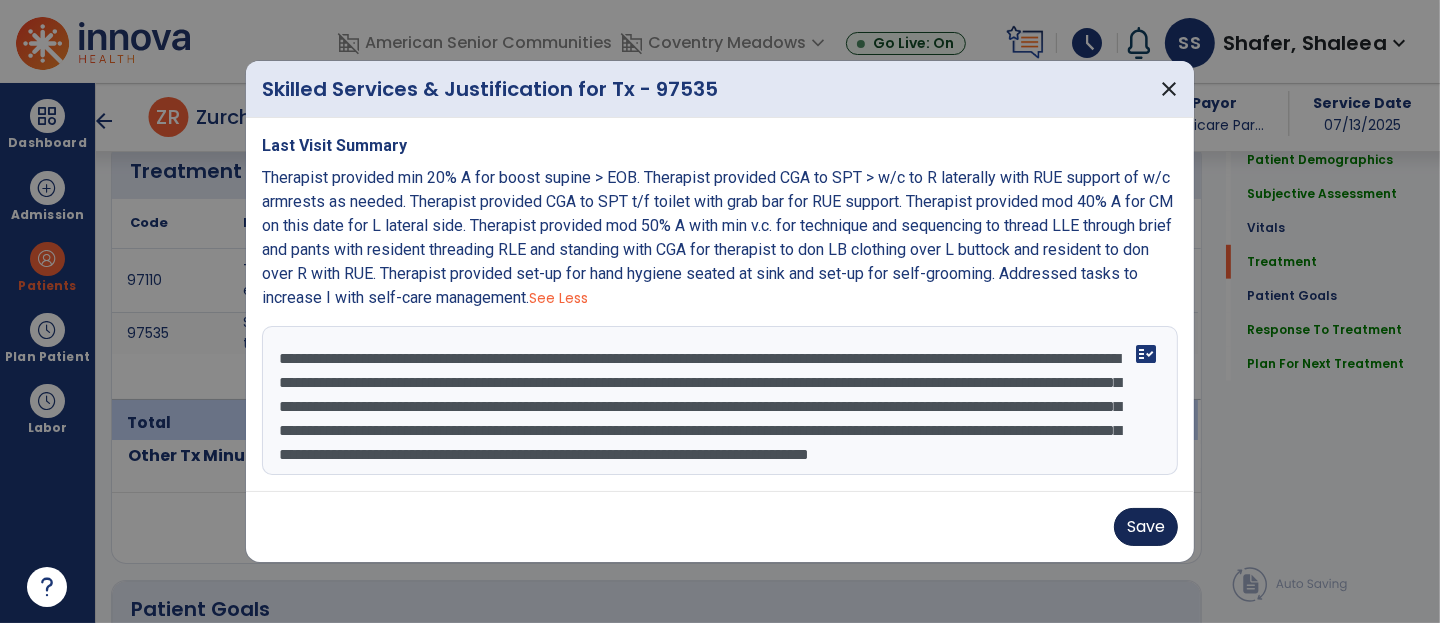 type on "**********" 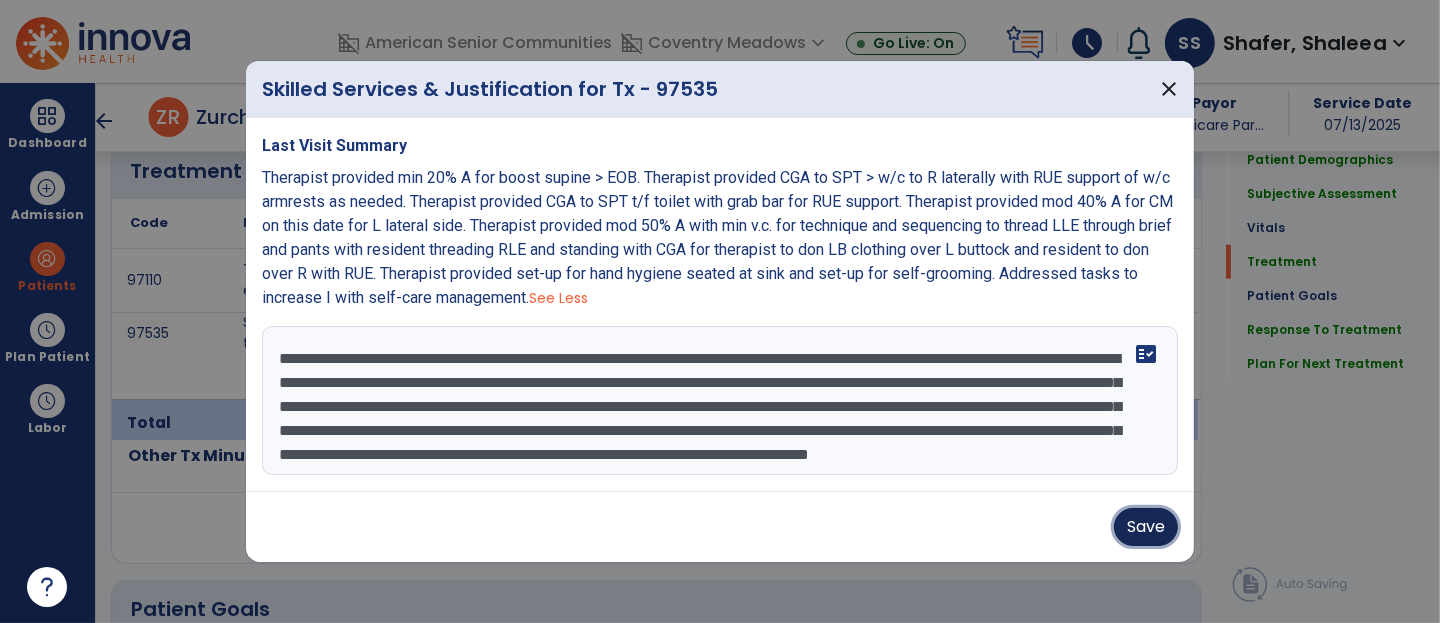click on "Save" at bounding box center [1146, 527] 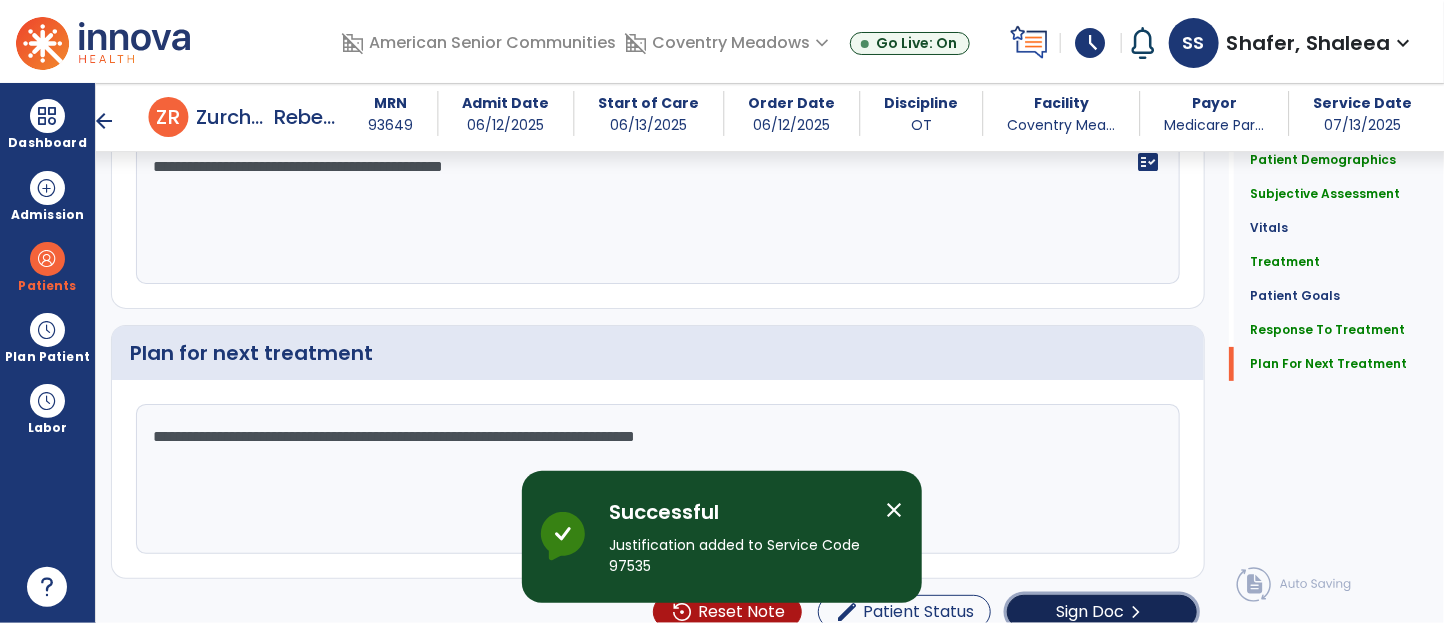 click on "Sign Doc" 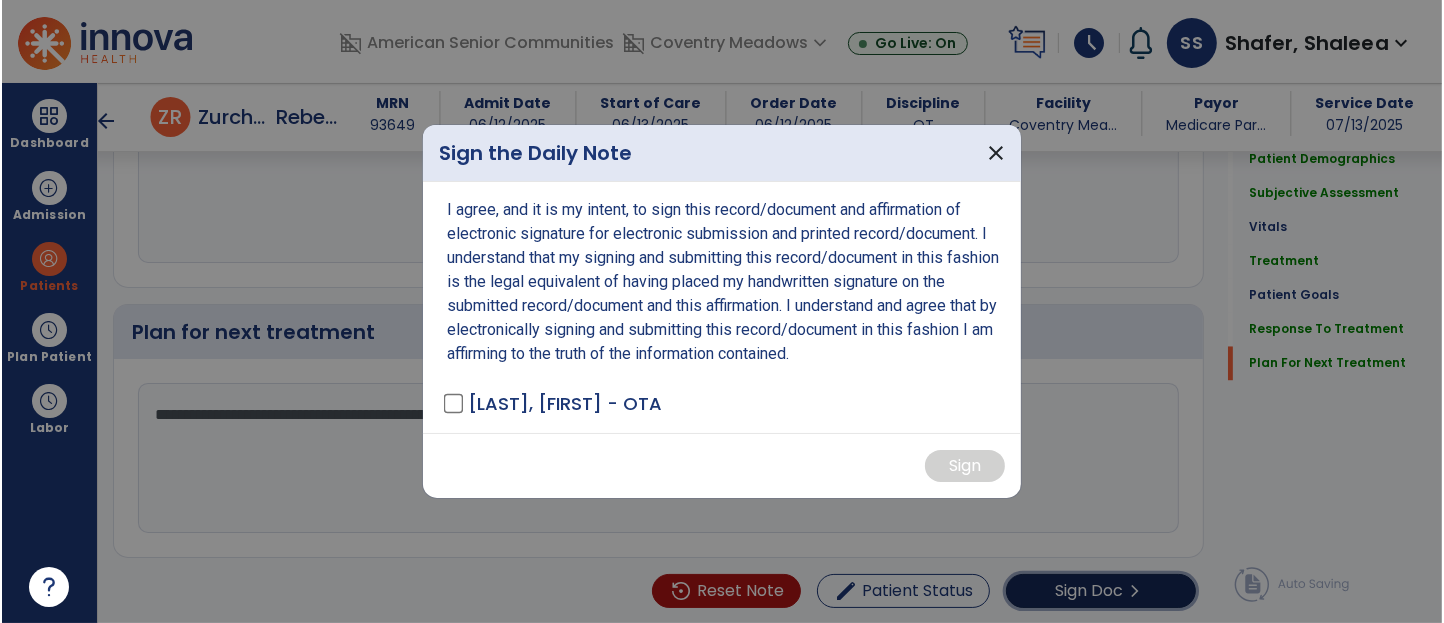 scroll, scrollTop: 3353, scrollLeft: 0, axis: vertical 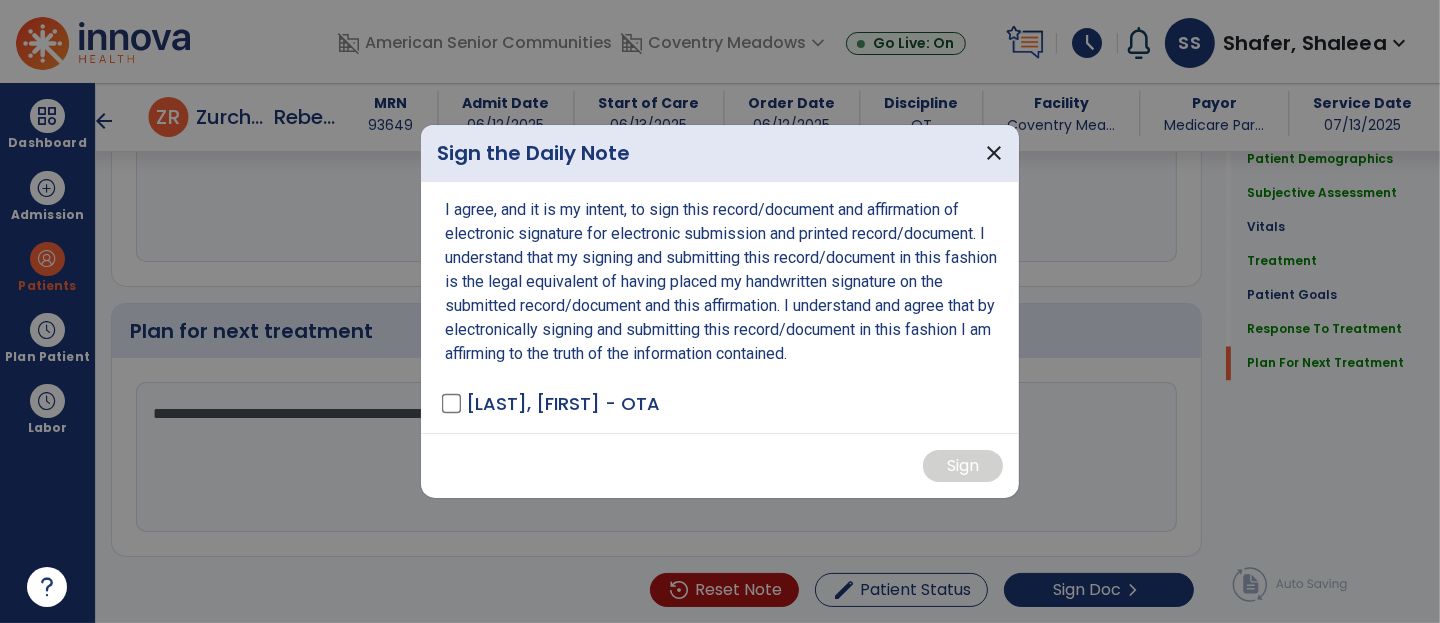 click on "[LAST], [FIRST]  - OTA" at bounding box center [552, 403] 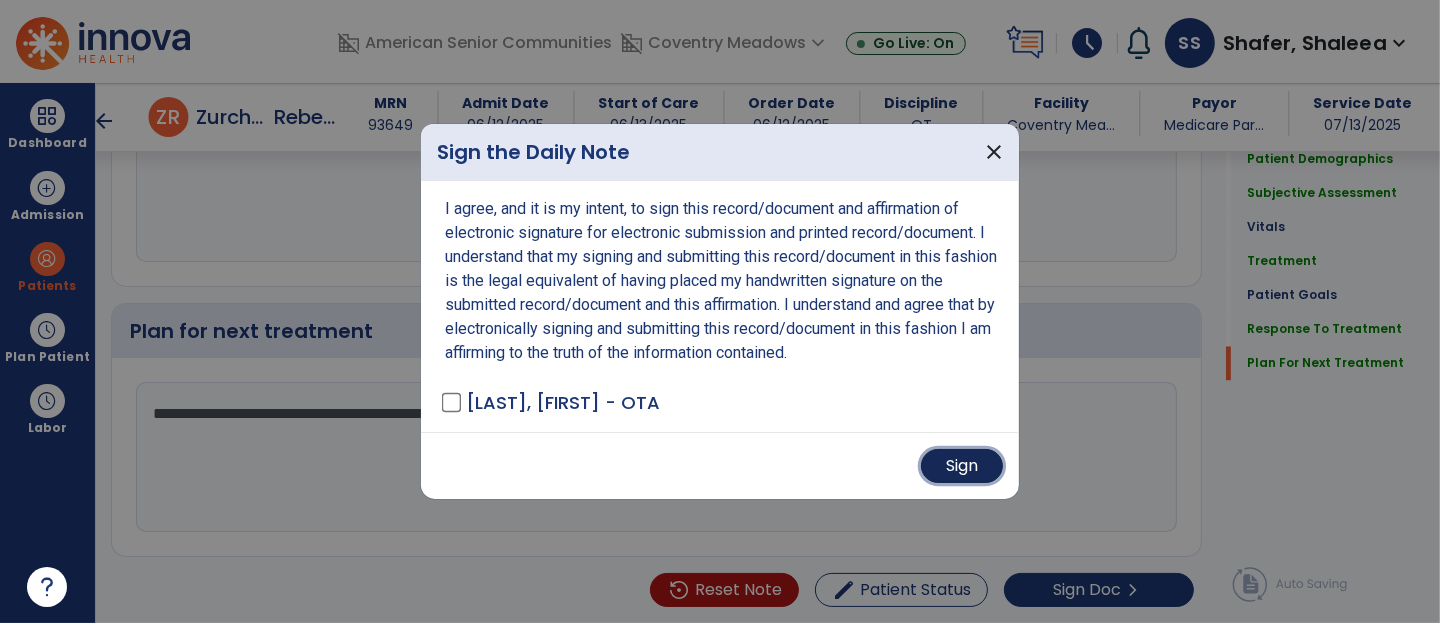 click on "Sign" at bounding box center (962, 466) 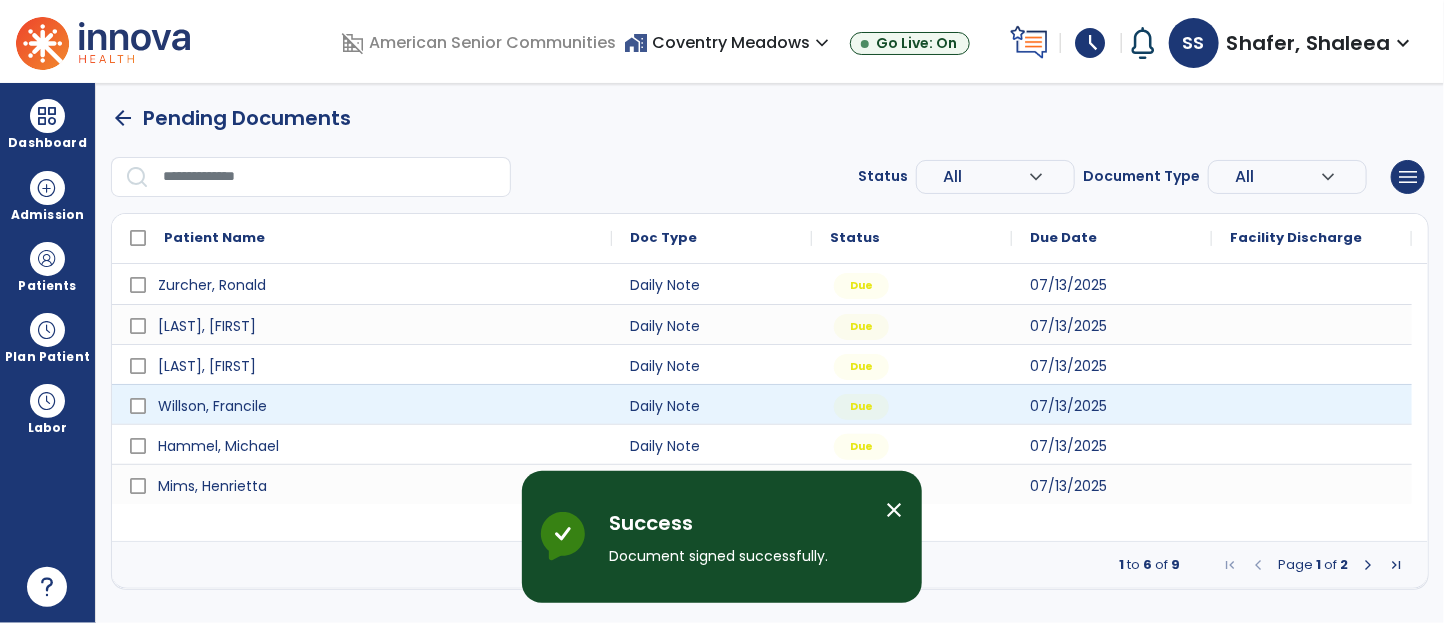 scroll, scrollTop: 0, scrollLeft: 0, axis: both 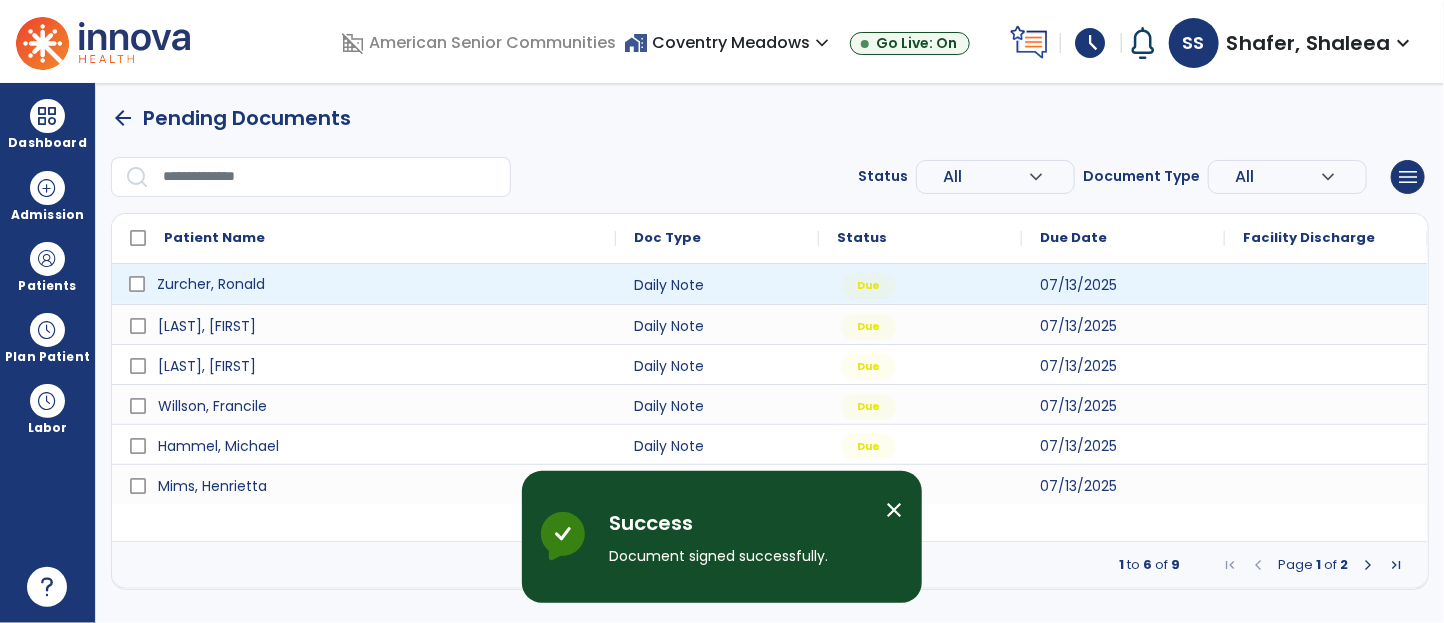 click on "Zurcher, Ronald" at bounding box center (378, 284) 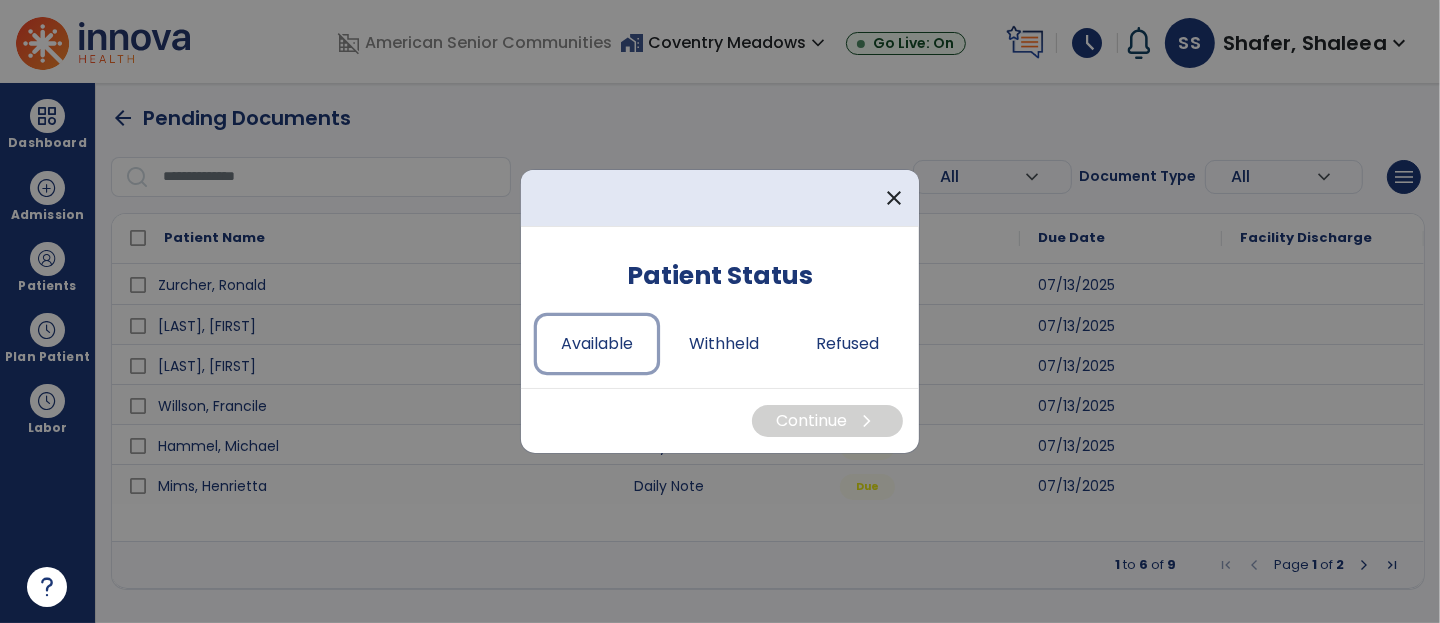 drag, startPoint x: 576, startPoint y: 345, endPoint x: 798, endPoint y: 415, distance: 232.77457 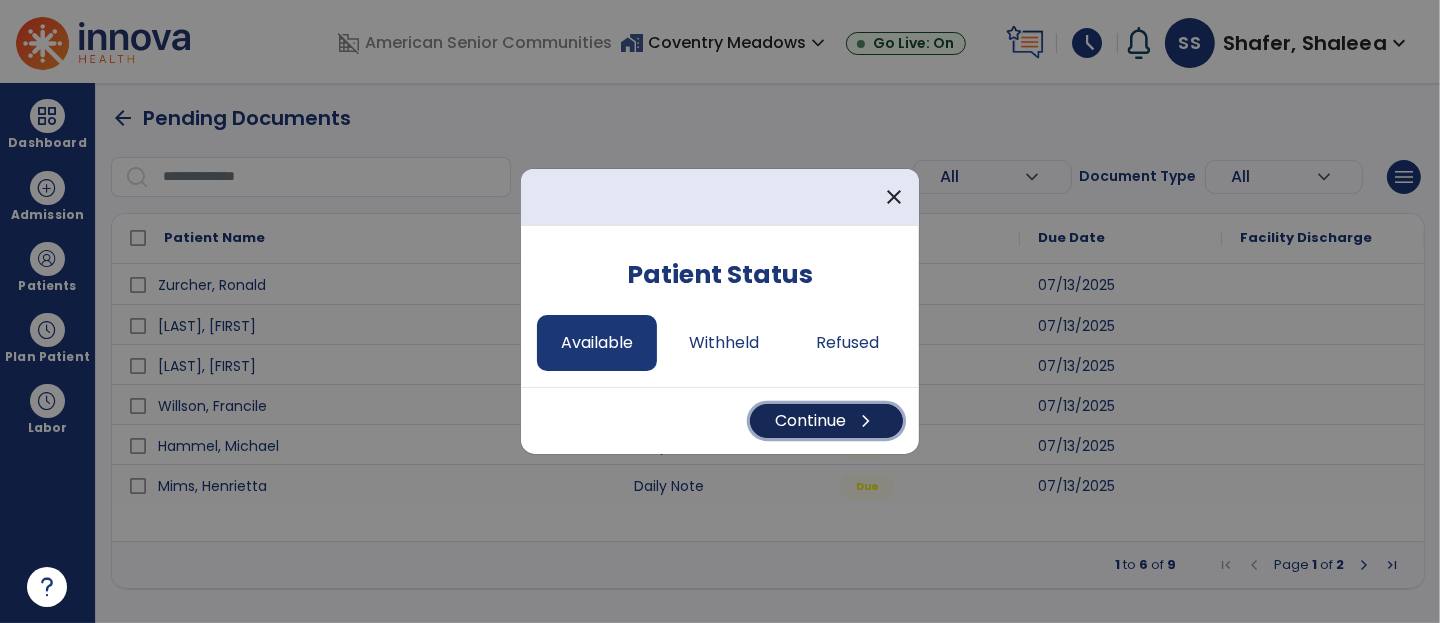 click on "Continue   chevron_right" at bounding box center (826, 421) 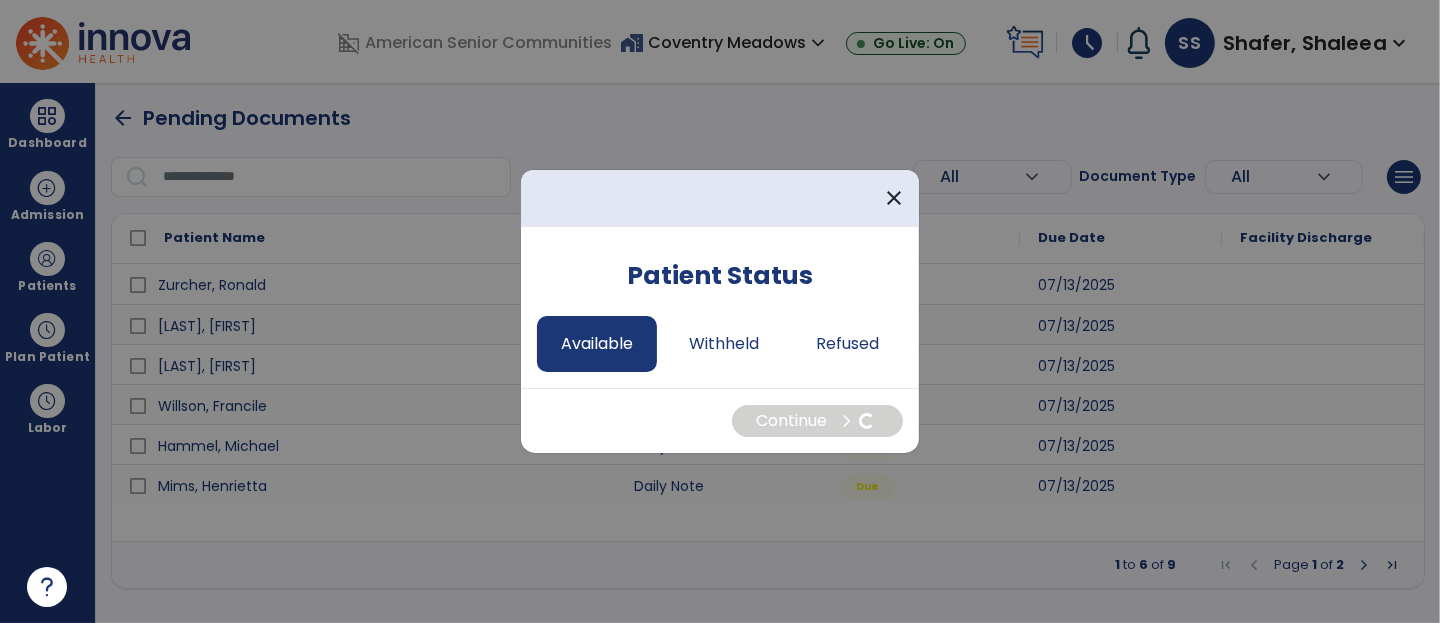 select on "*" 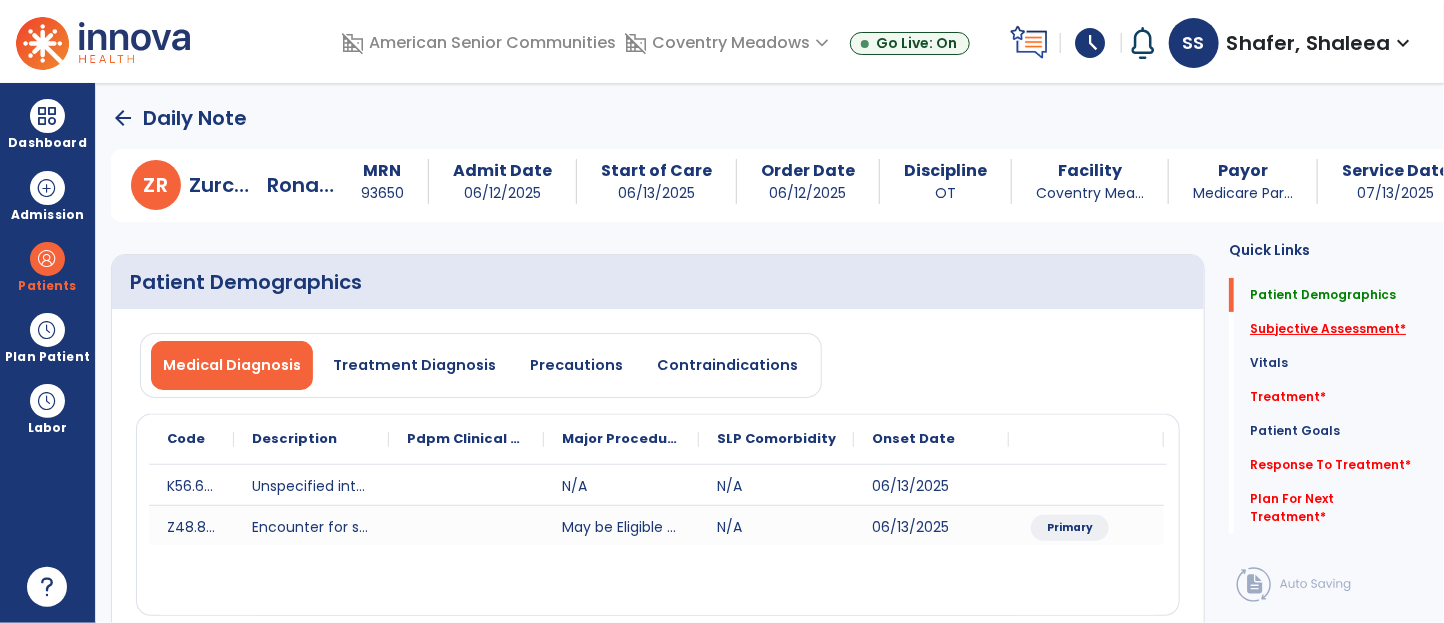 click on "Subjective Assessment   *" 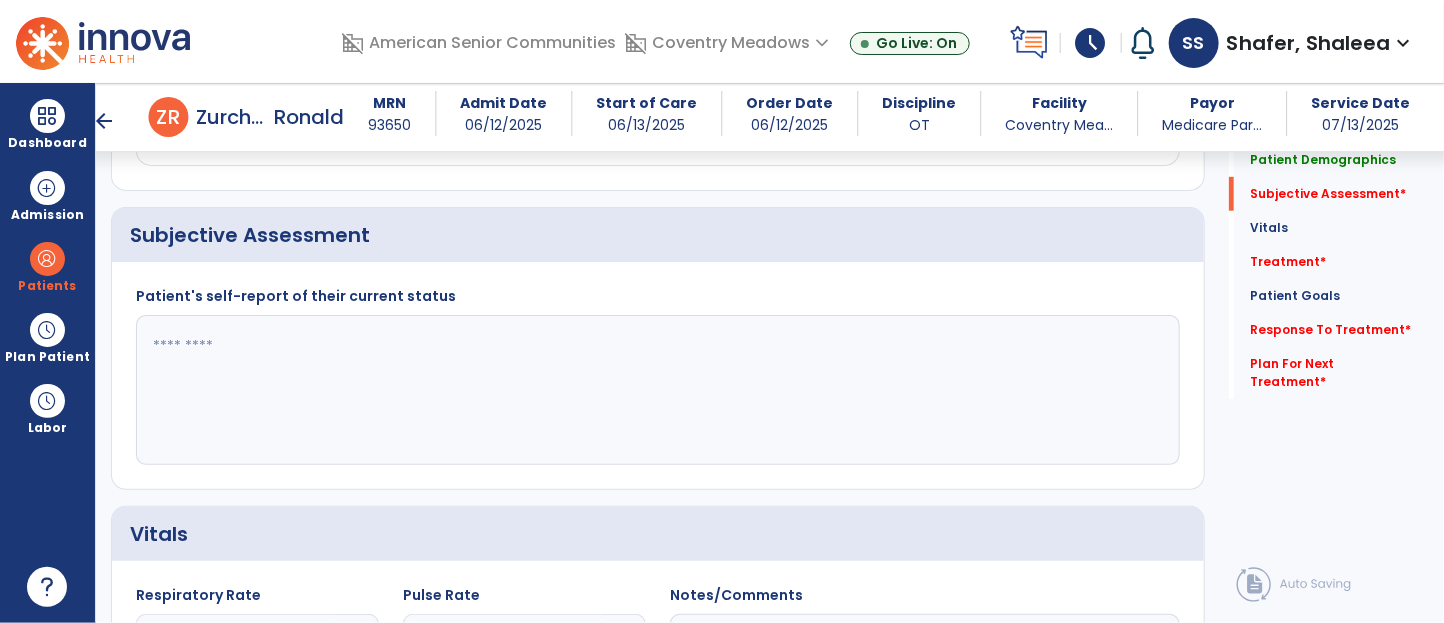 scroll, scrollTop: 445, scrollLeft: 0, axis: vertical 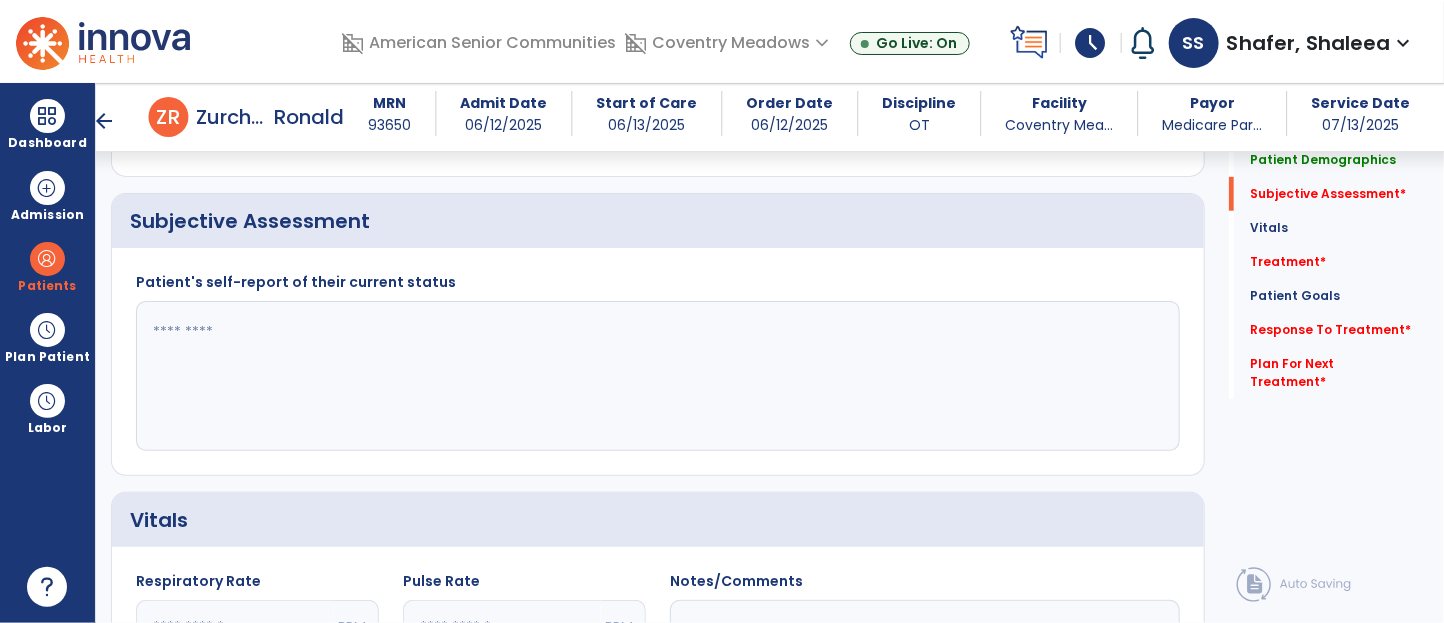 click 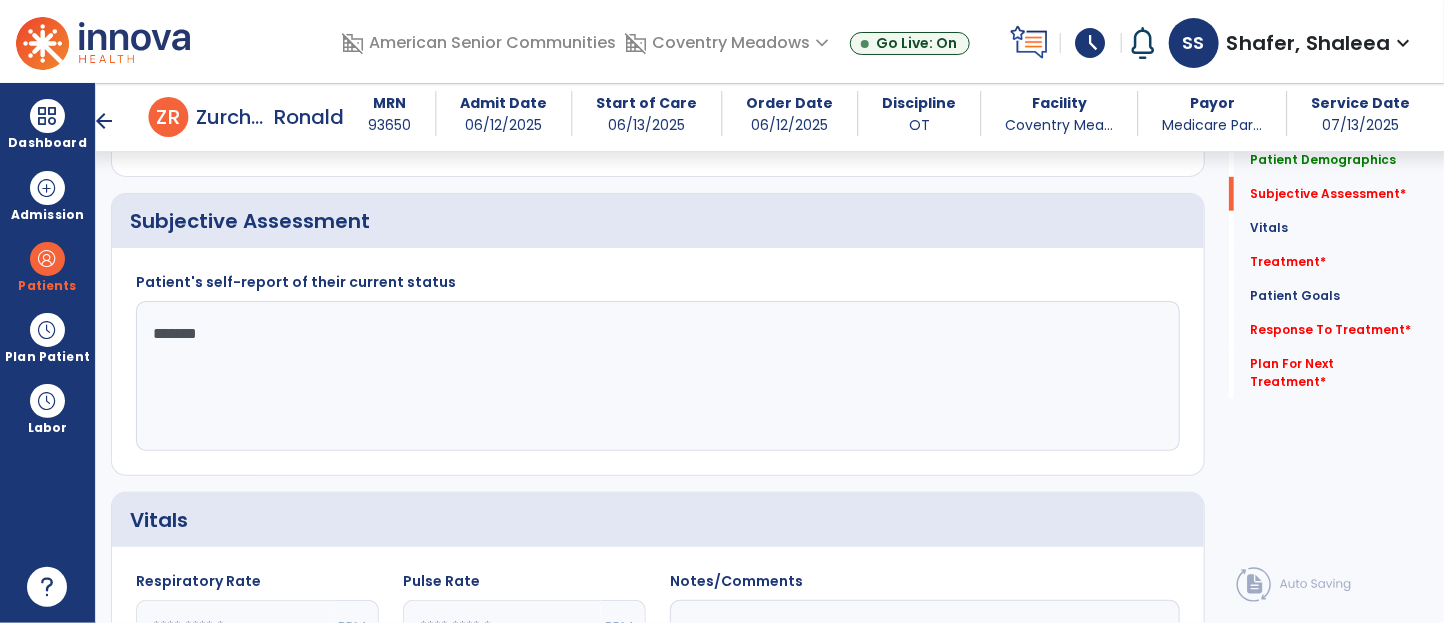 type on "********" 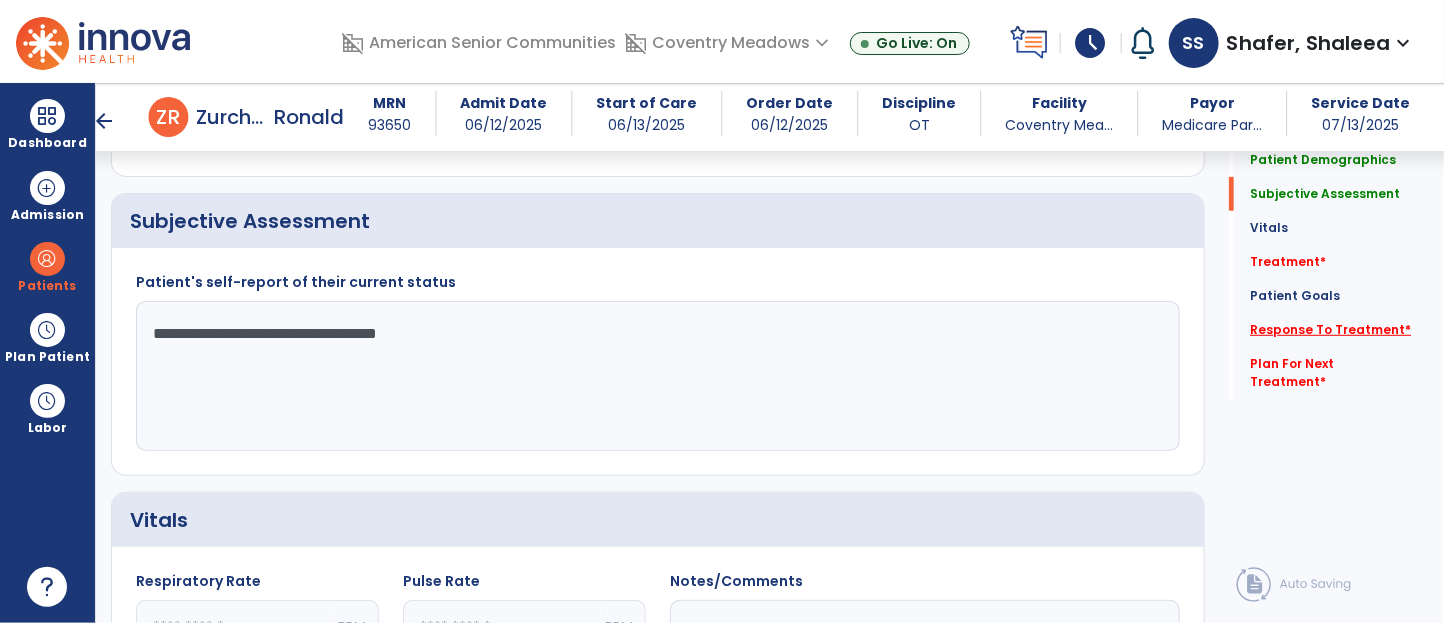 type on "**********" 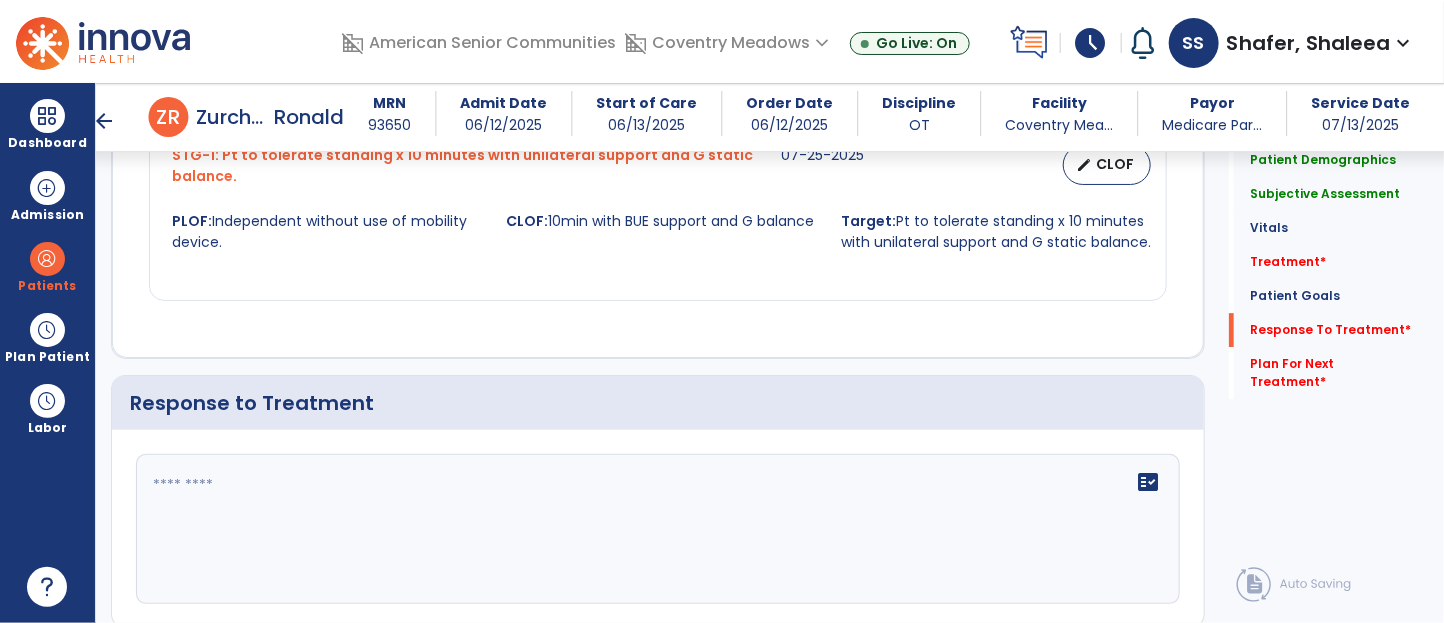 scroll, scrollTop: 2737, scrollLeft: 0, axis: vertical 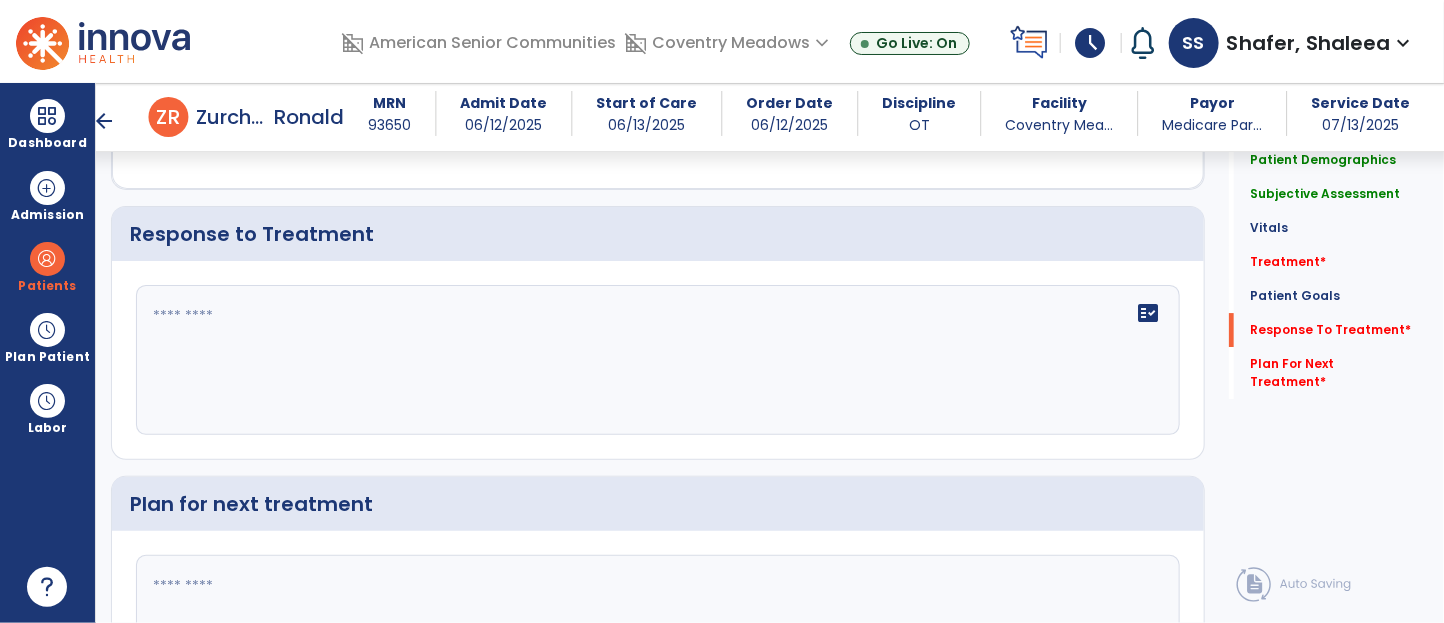 click on "fact_check" 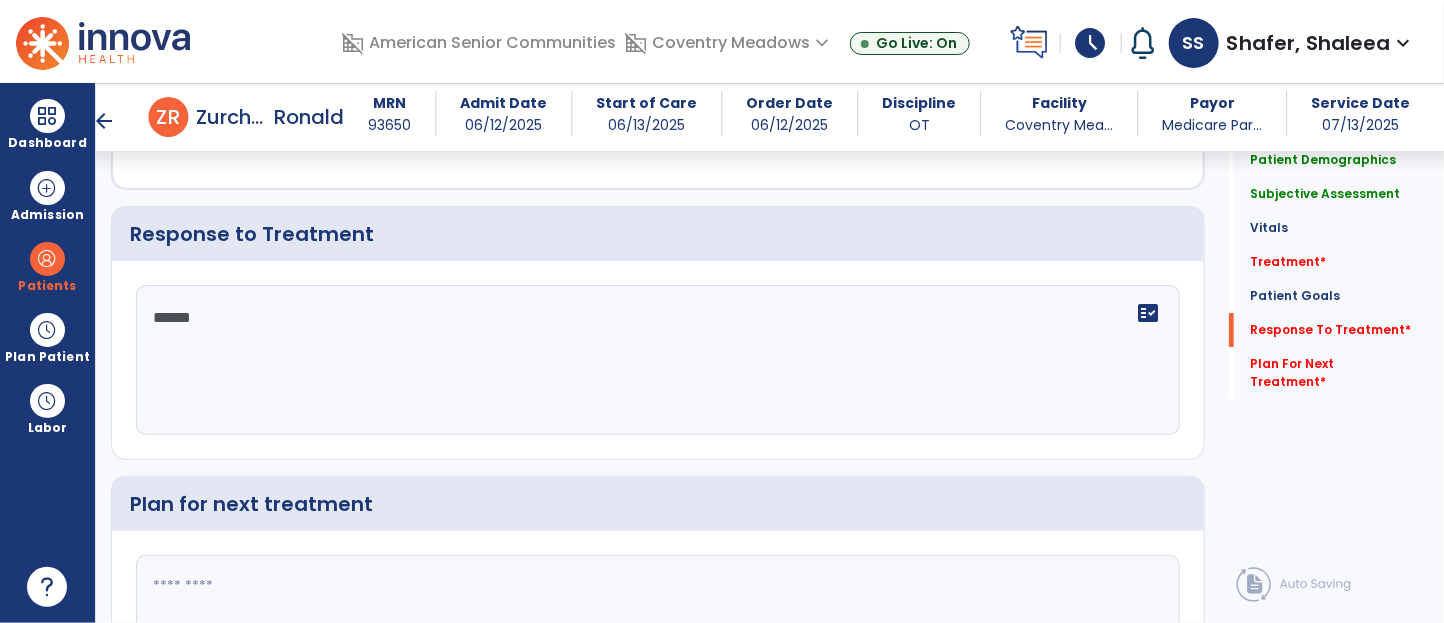 type on "*******" 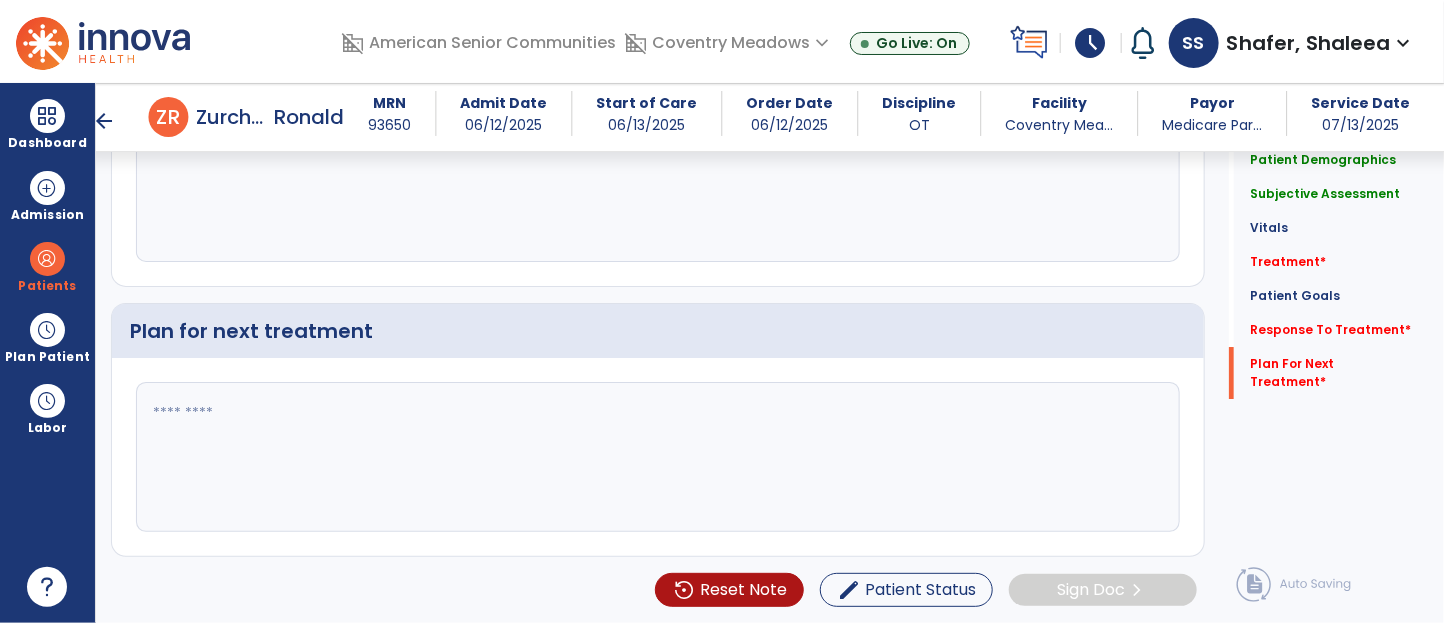 type on "**********" 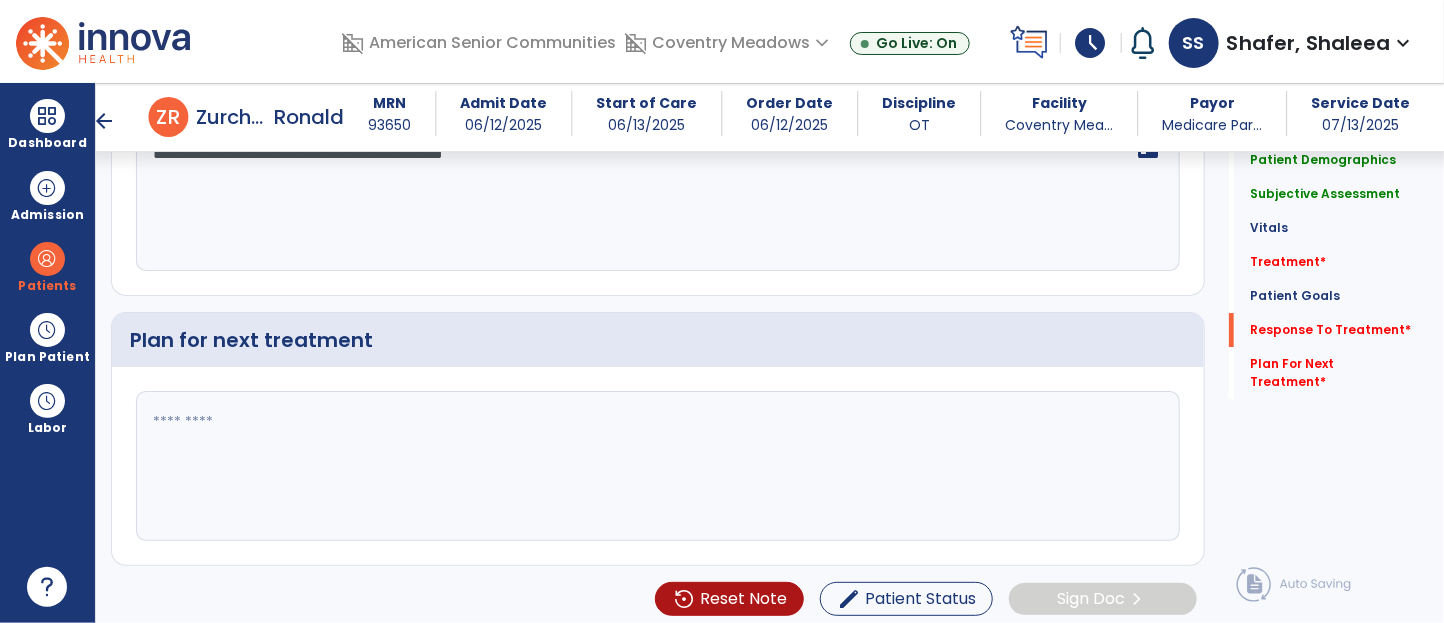 scroll, scrollTop: 2896, scrollLeft: 0, axis: vertical 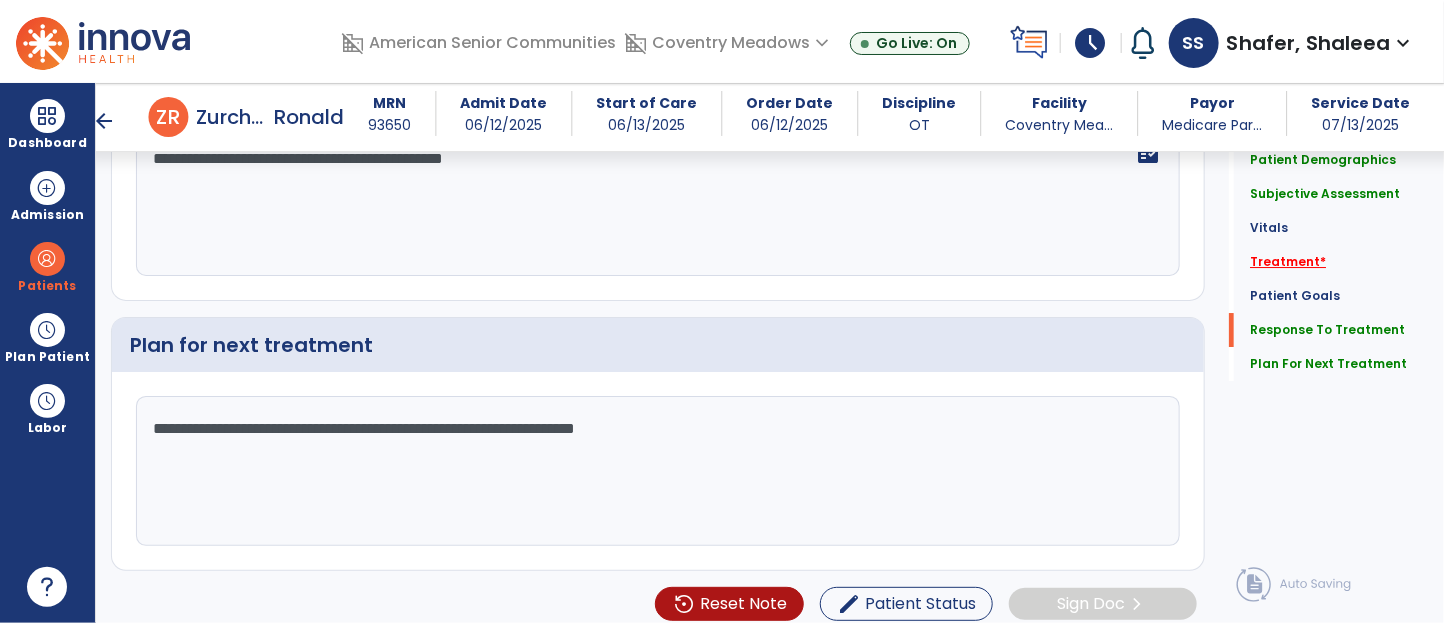 type on "**********" 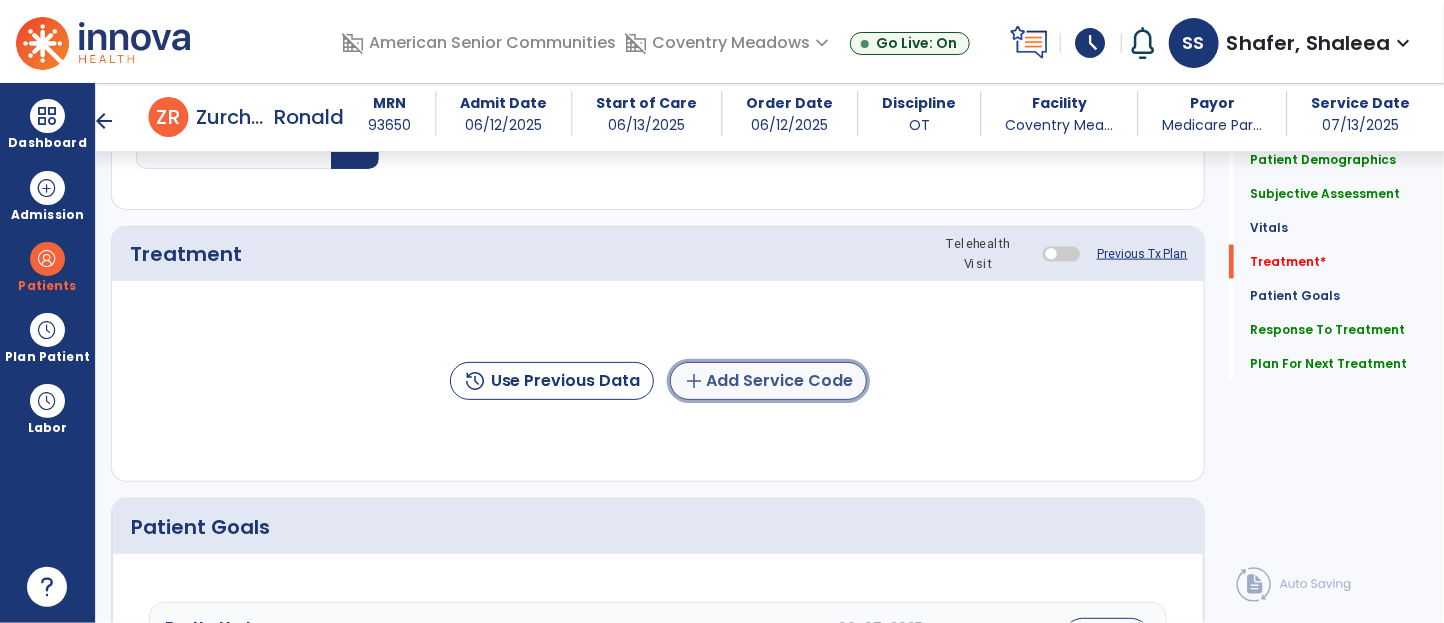click on "add  Add Service Code" 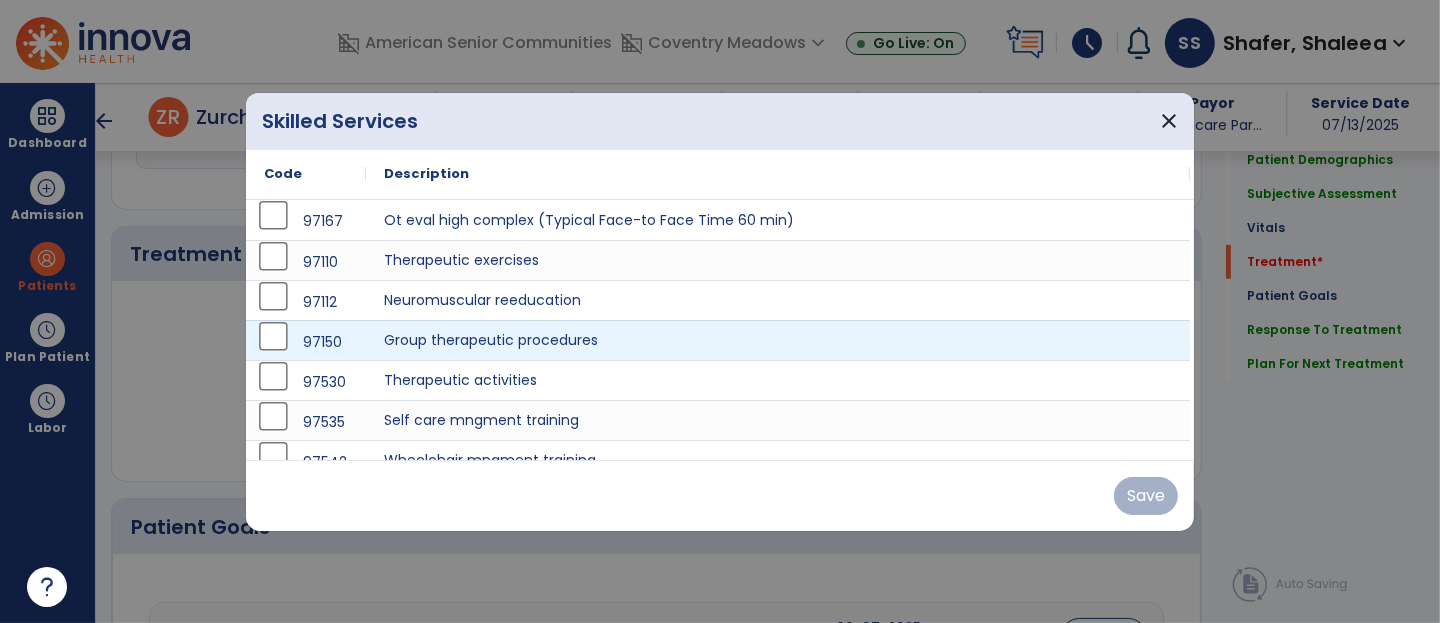 scroll, scrollTop: 1133, scrollLeft: 0, axis: vertical 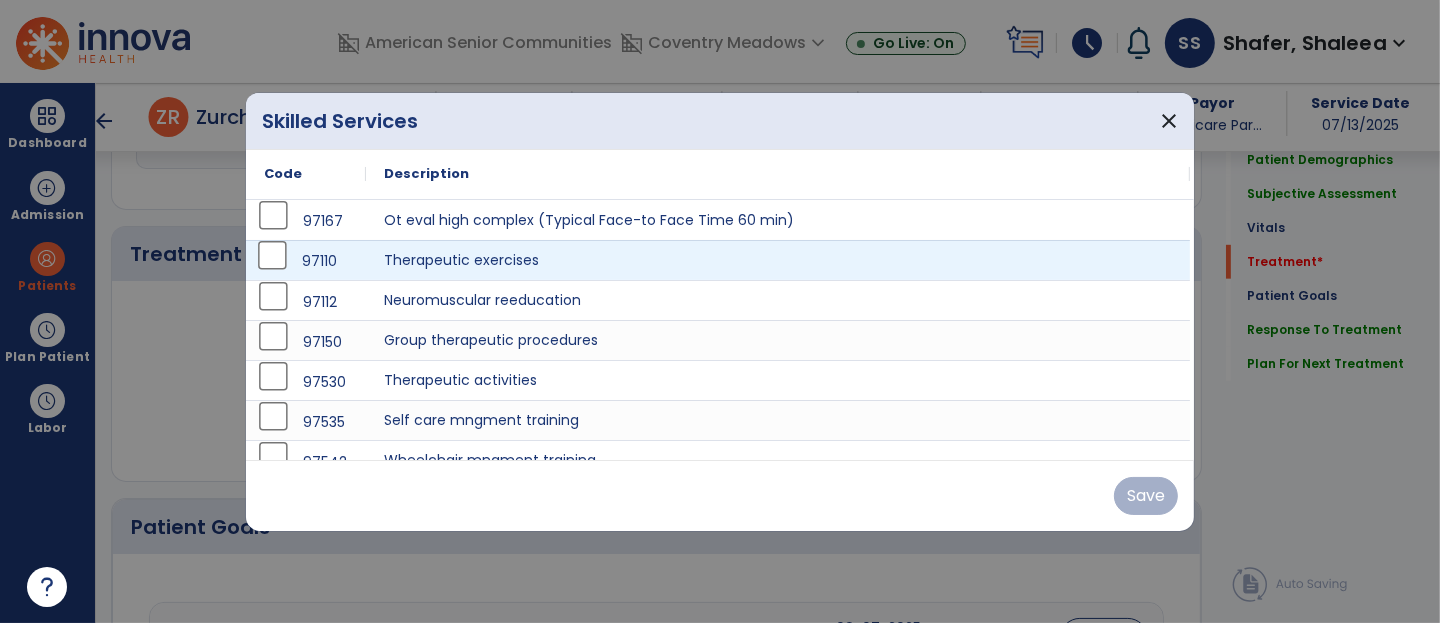 click on "97110" at bounding box center [306, 261] 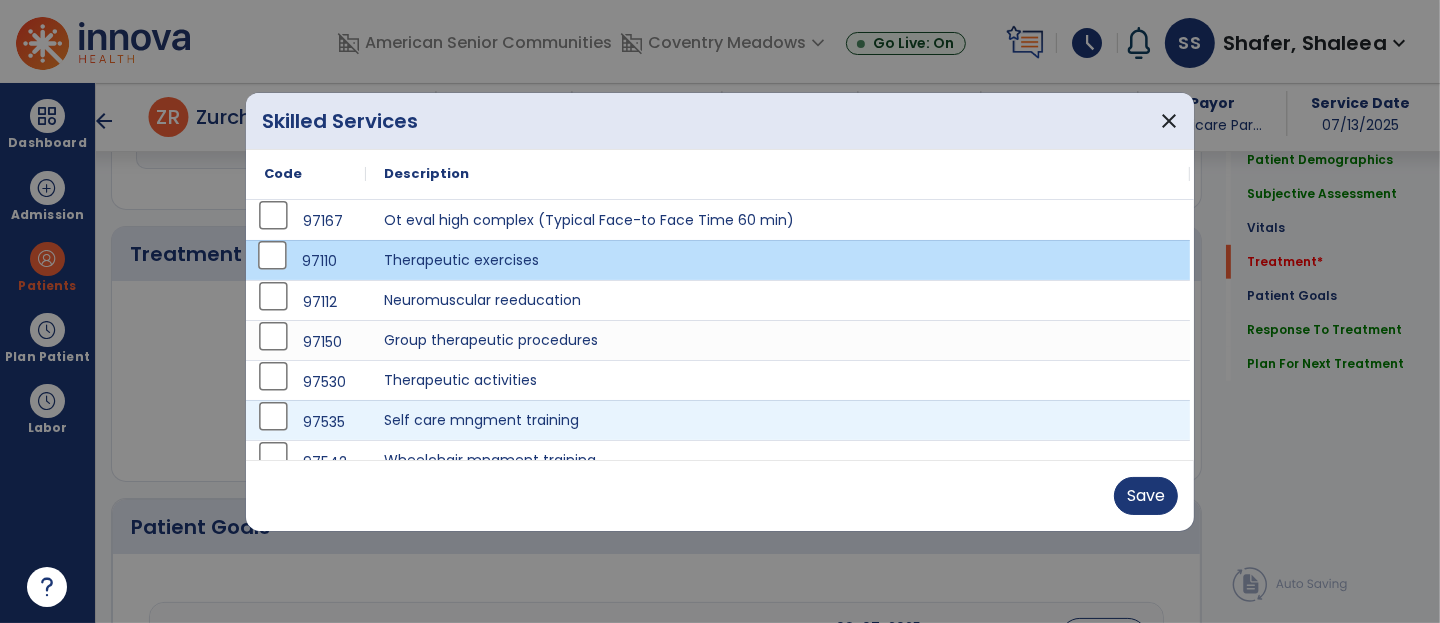 scroll, scrollTop: 22, scrollLeft: 0, axis: vertical 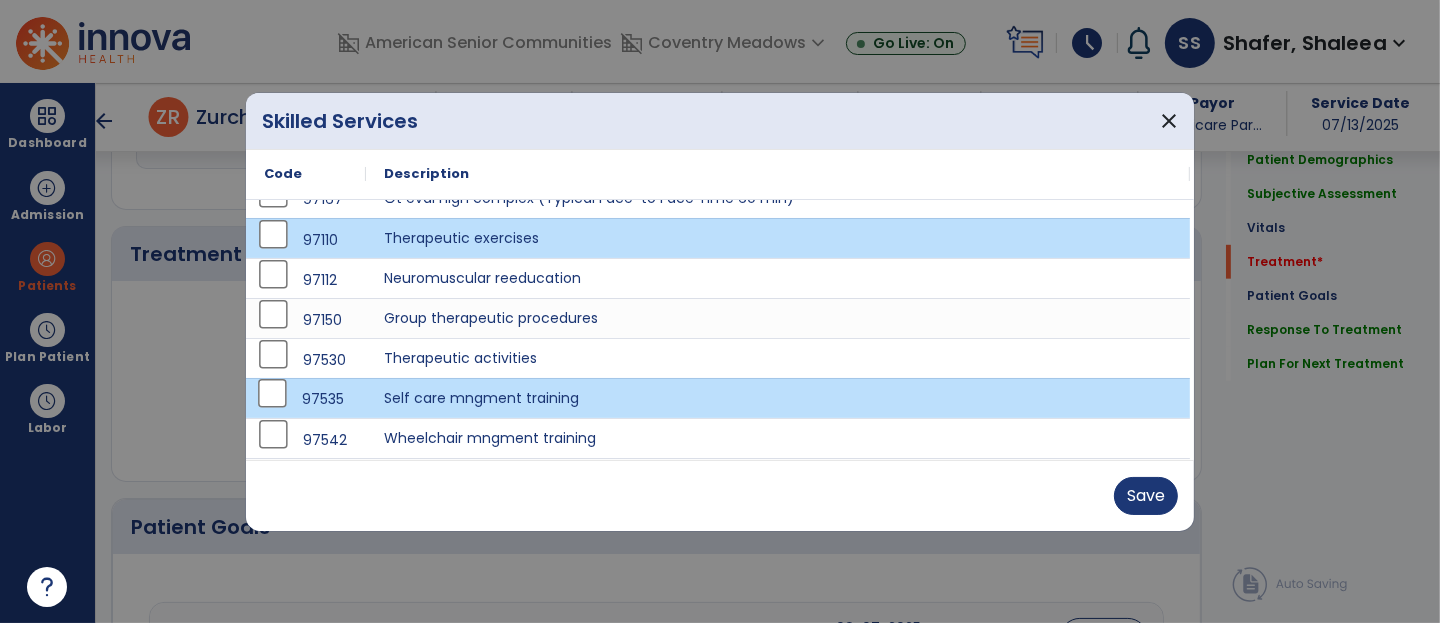 drag, startPoint x: 1104, startPoint y: 494, endPoint x: 1117, endPoint y: 494, distance: 13 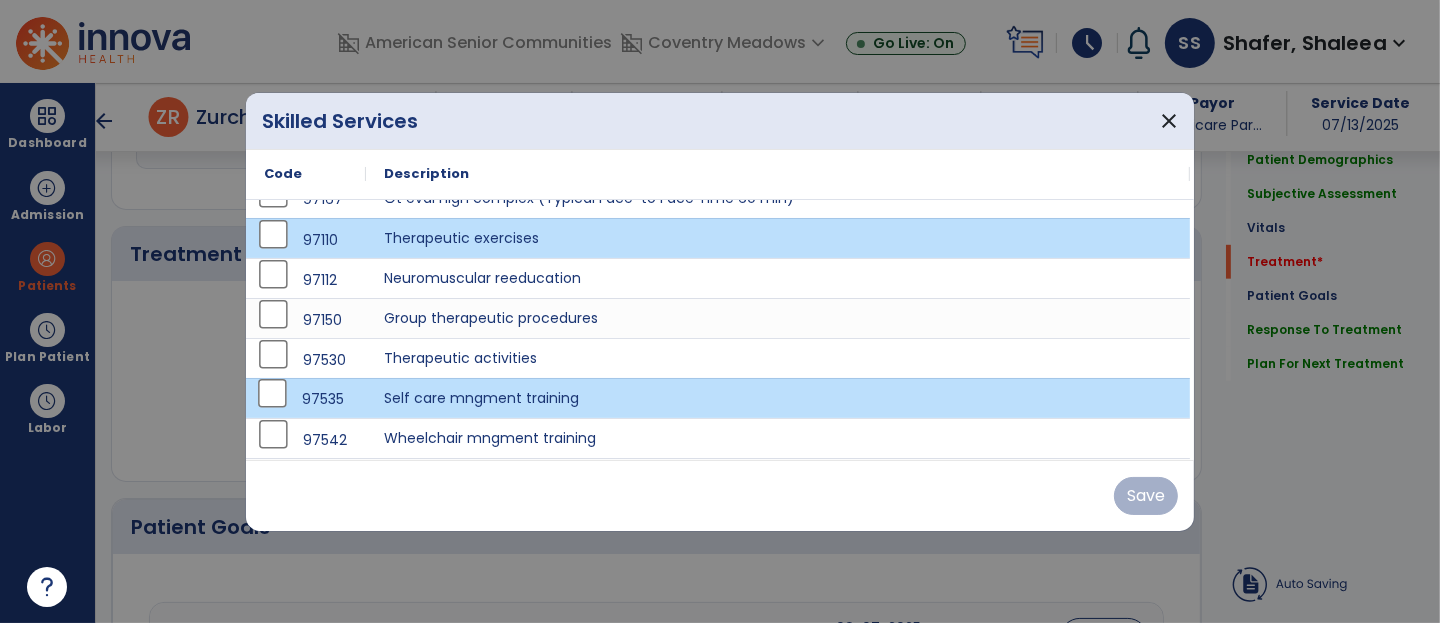 click on "Save" at bounding box center (720, 495) 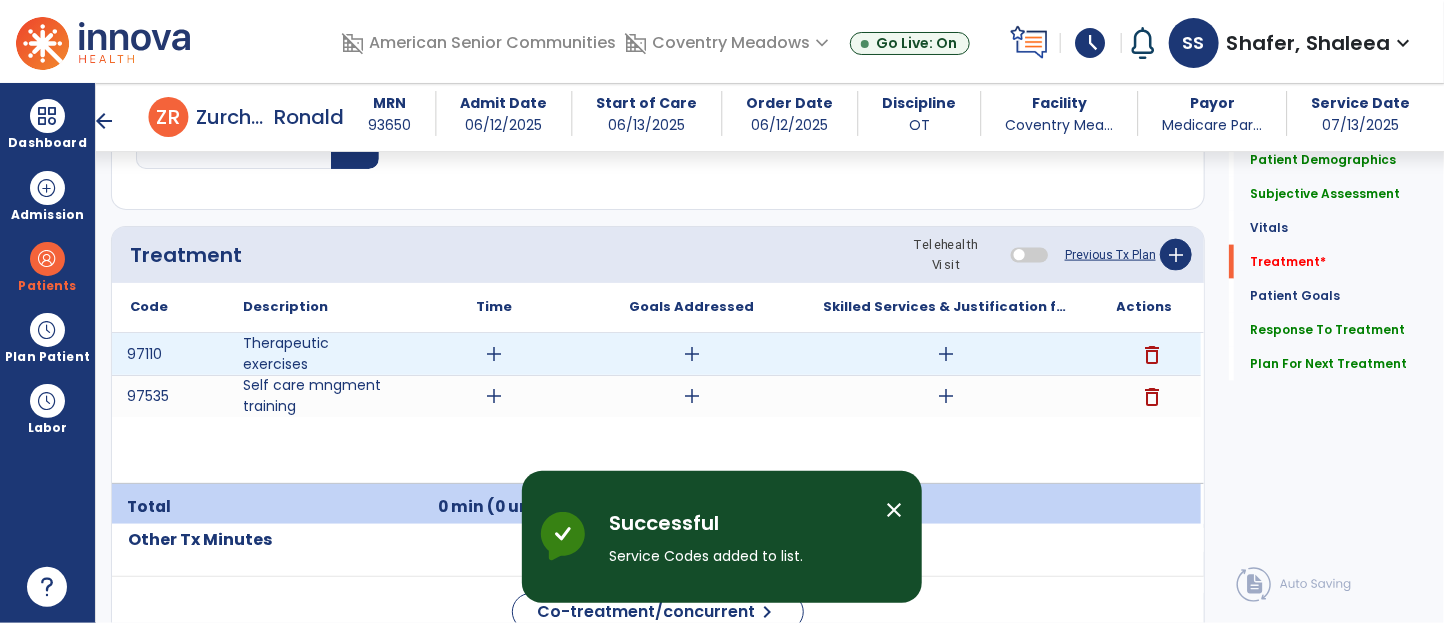 click on "add" at bounding box center [494, 354] 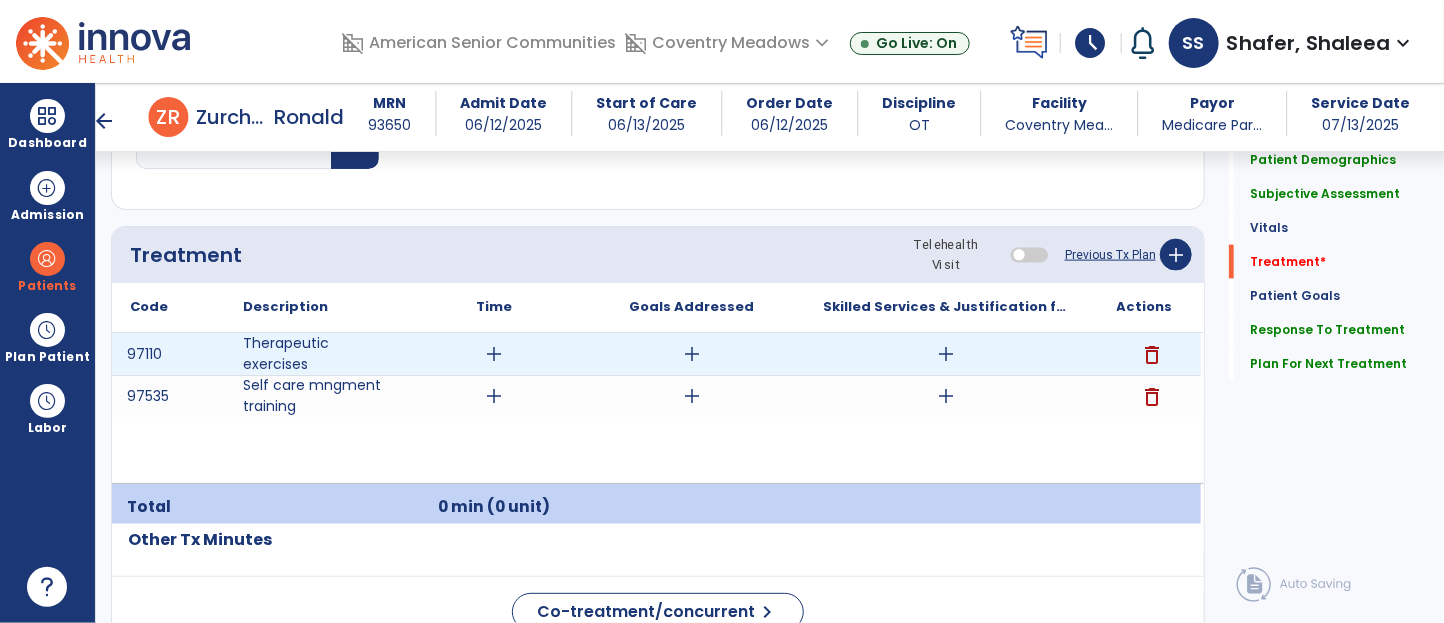 click on "add" at bounding box center (494, 354) 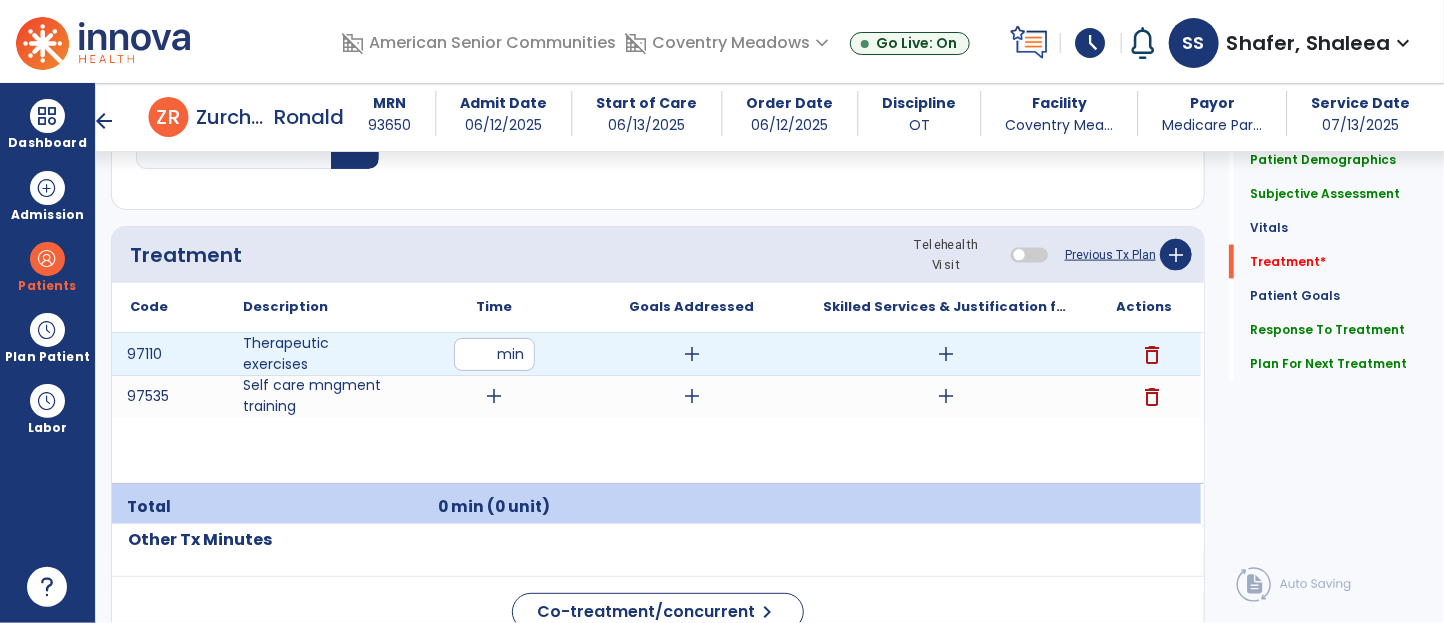 type on "**" 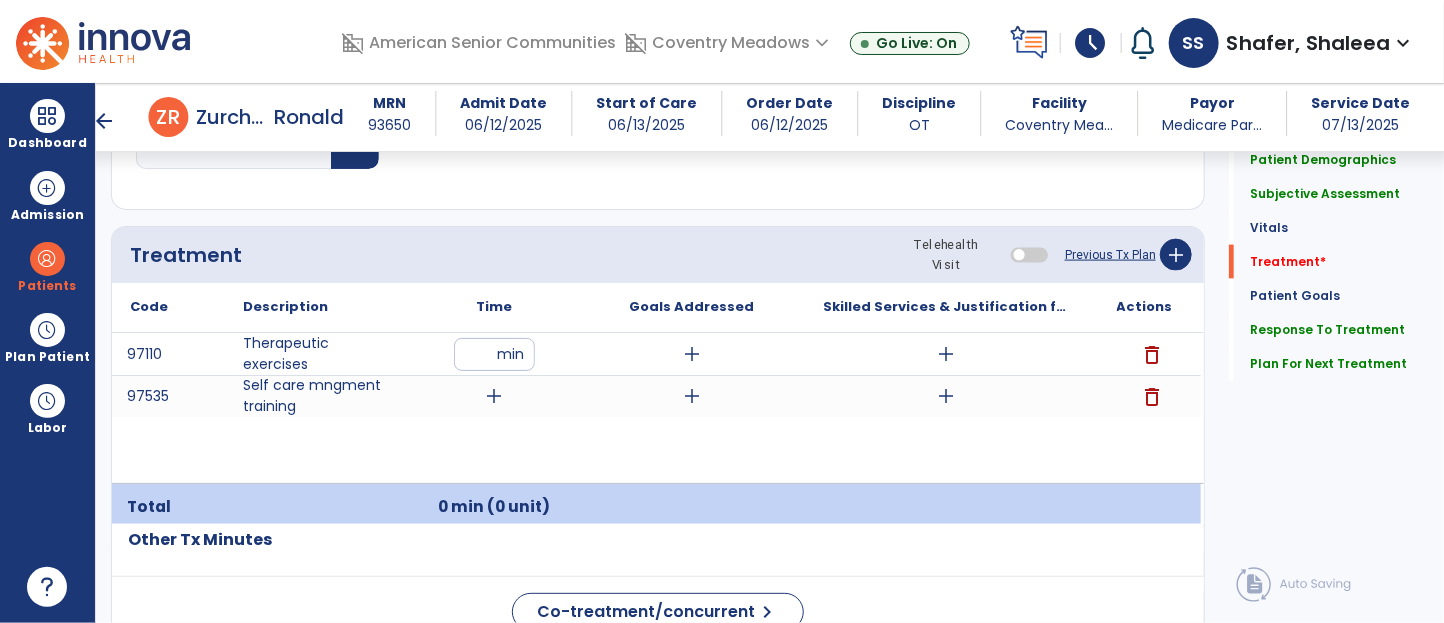 click on "Treatment Telehealth Visit  Previous Tx Plan   add" 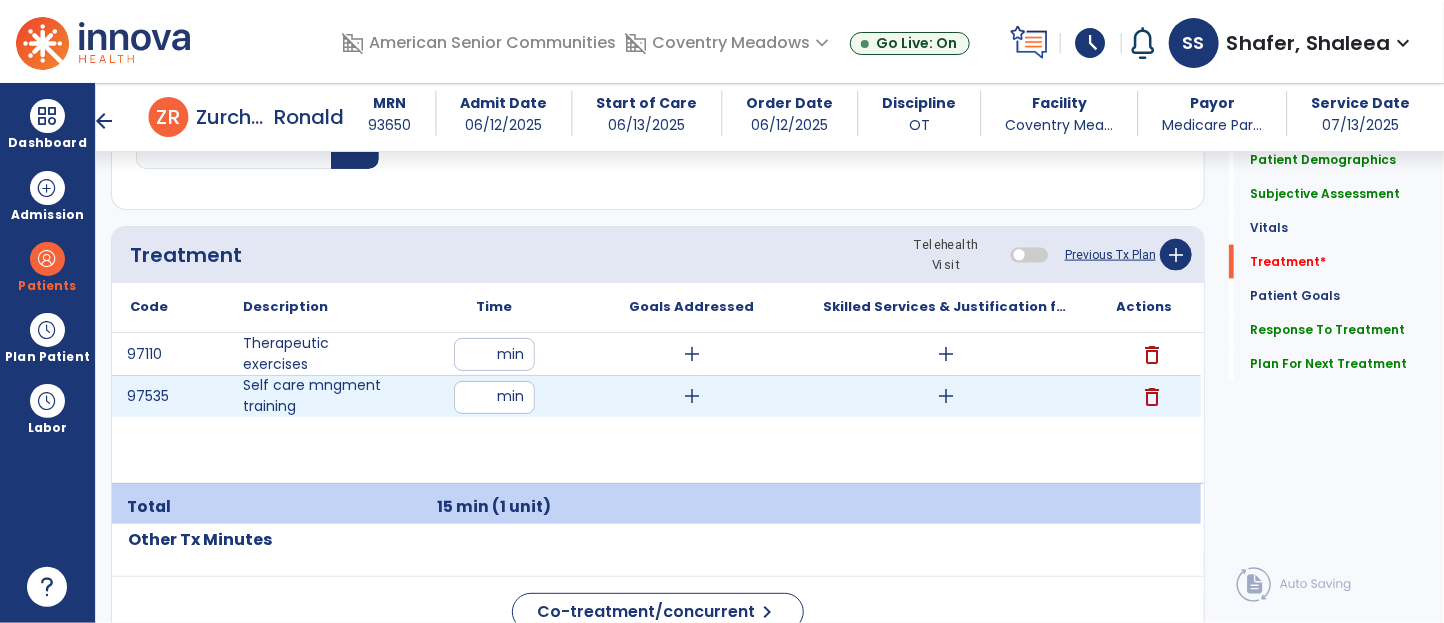 type on "**" 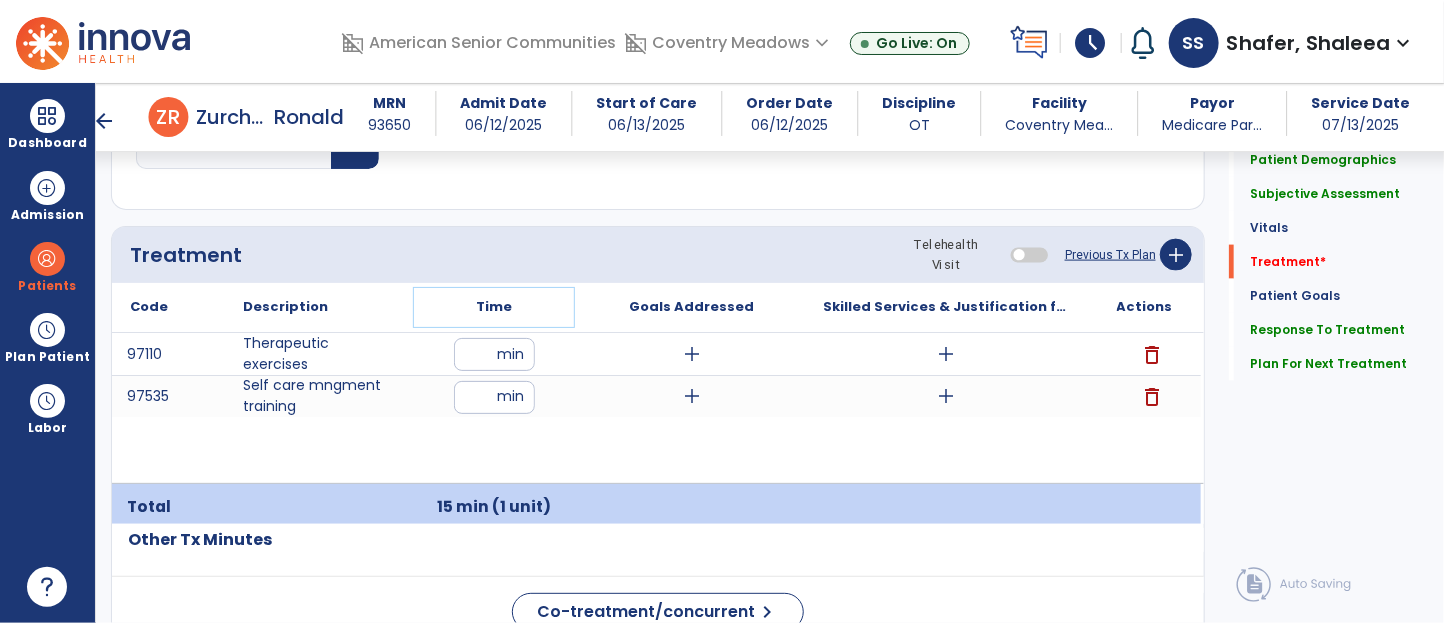 click on "Time" at bounding box center [494, 307] 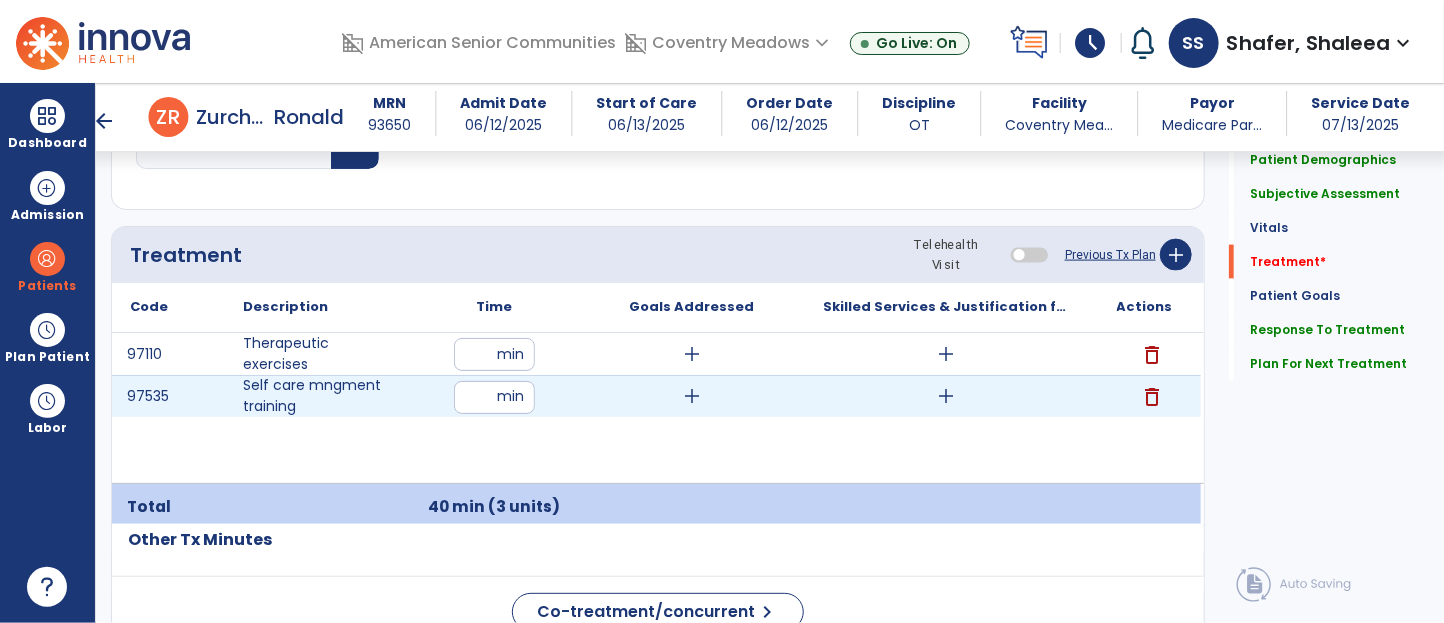 click on "add" at bounding box center [947, 396] 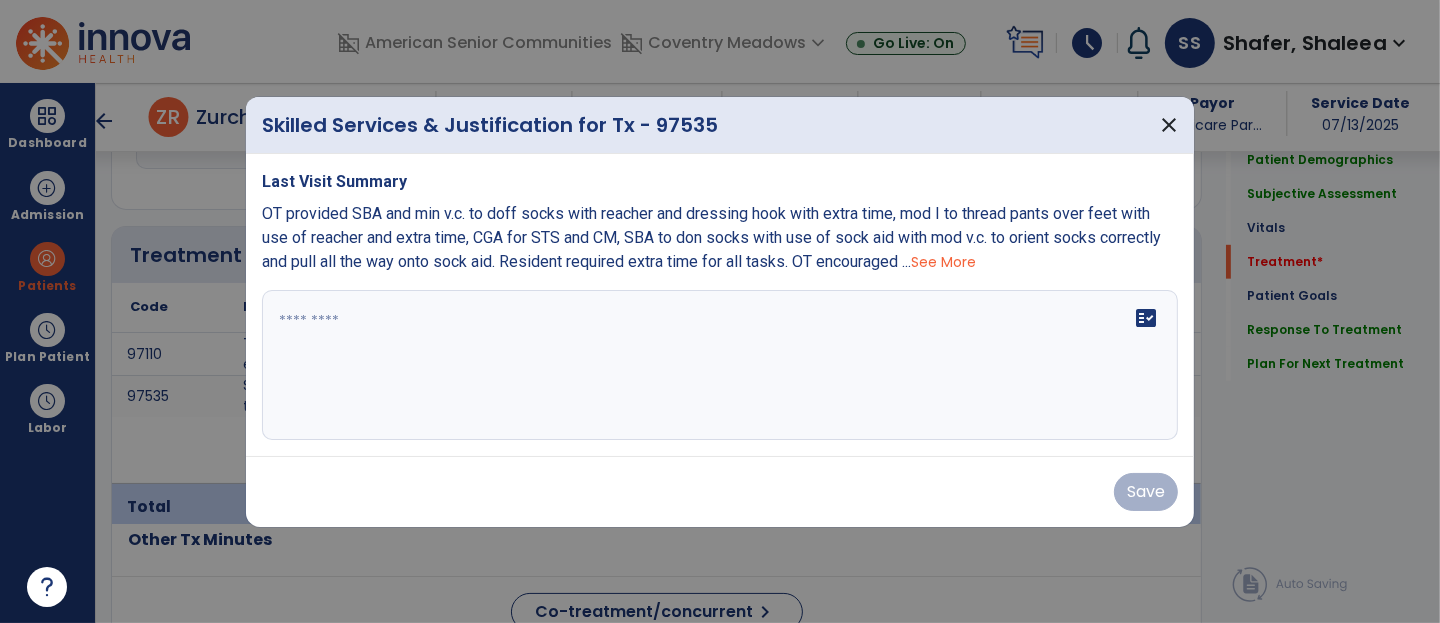 click on "fact_check" at bounding box center (720, 365) 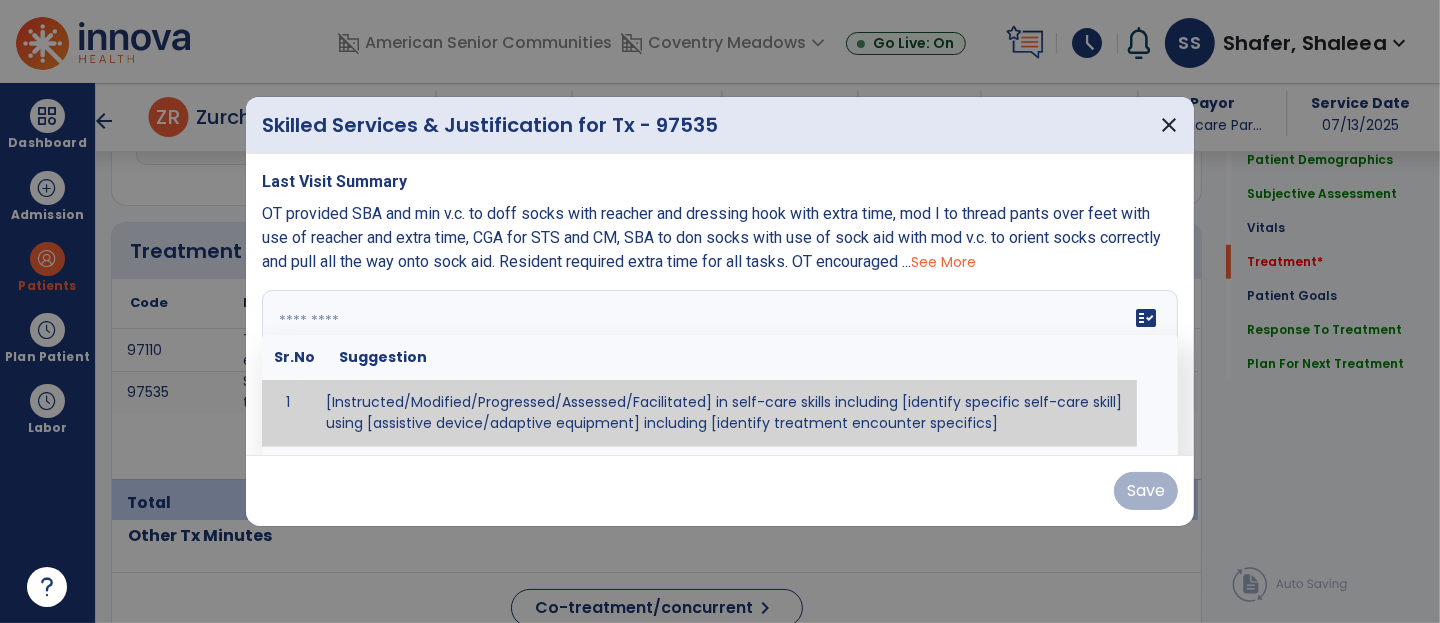 scroll, scrollTop: 1133, scrollLeft: 0, axis: vertical 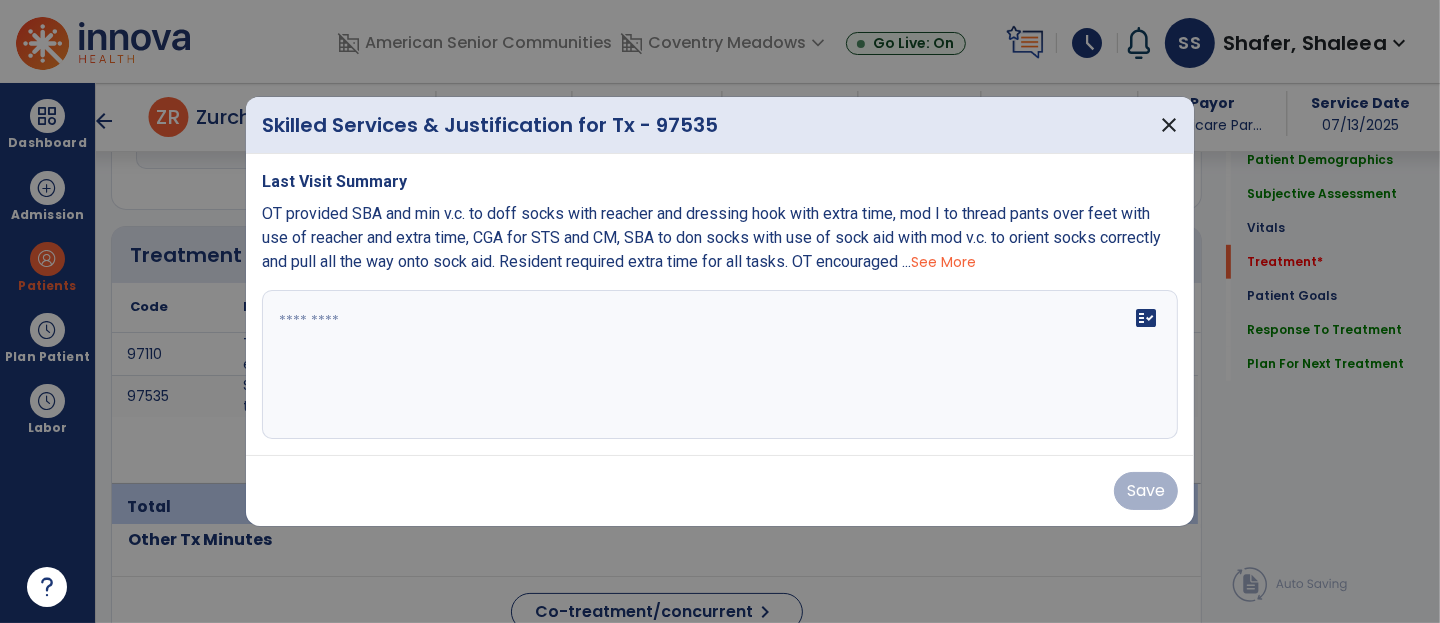 click on "See More" at bounding box center [943, 262] 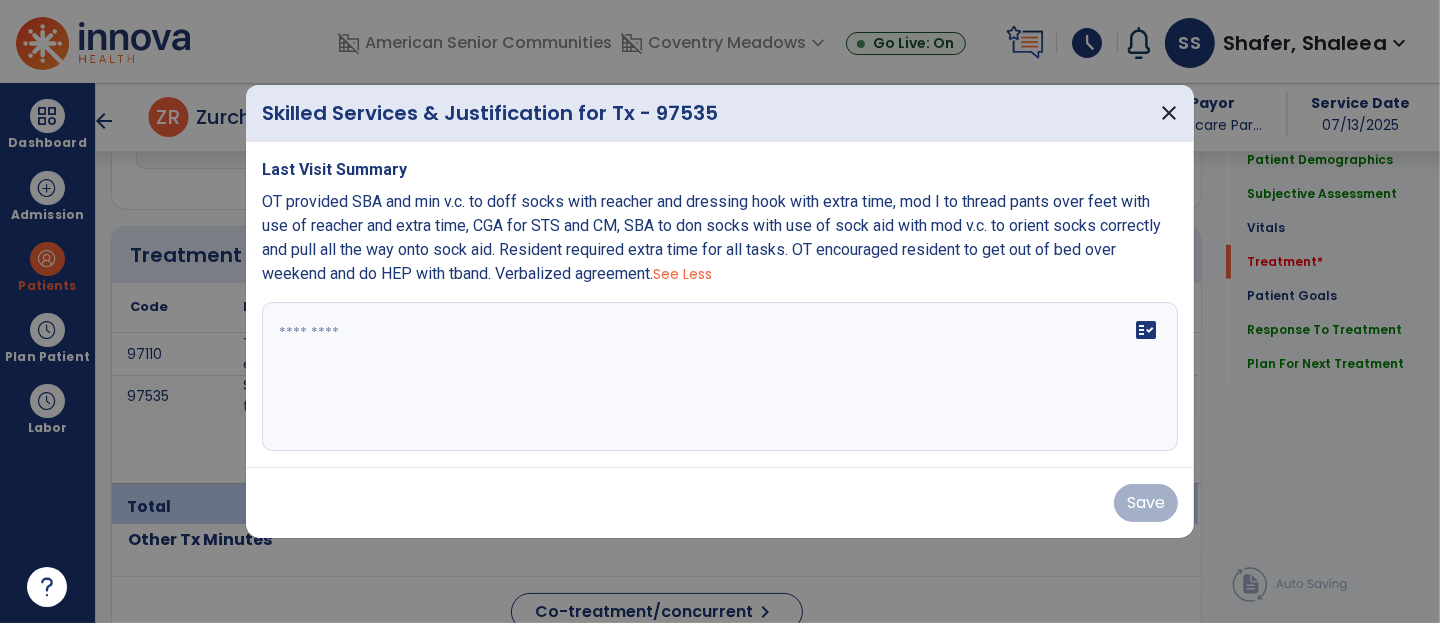 click at bounding box center (720, 377) 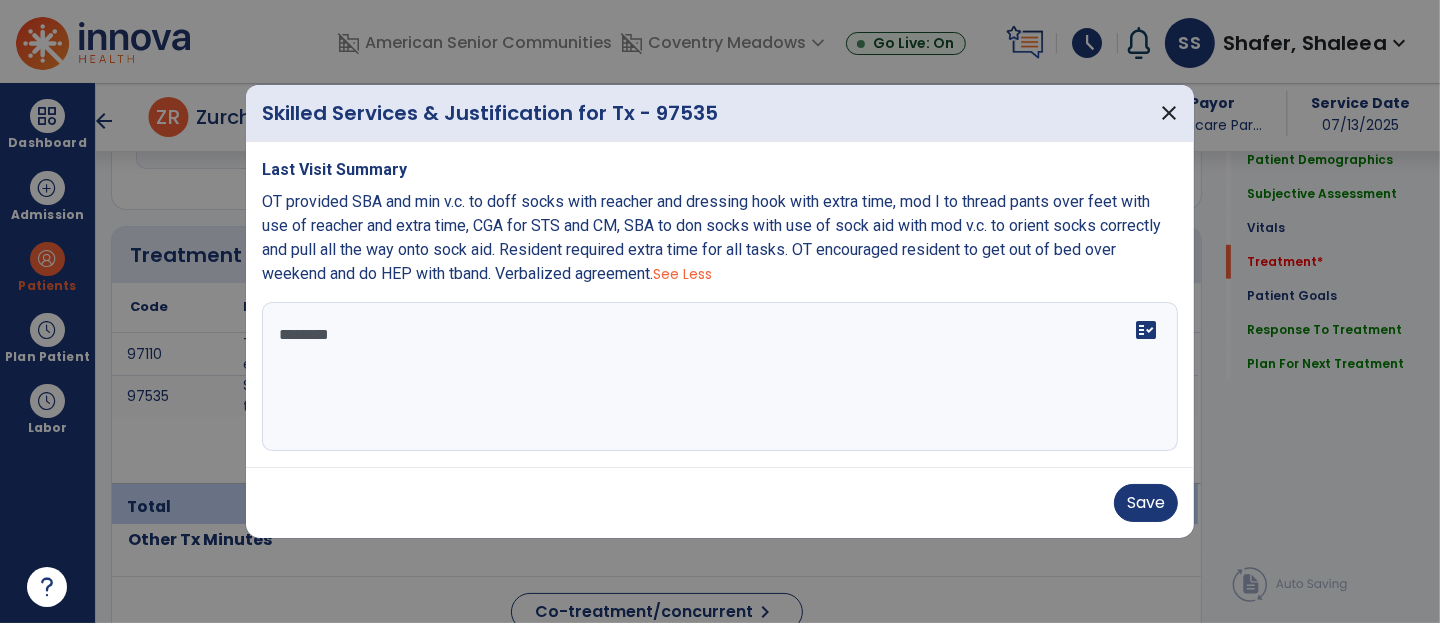 type on "*********" 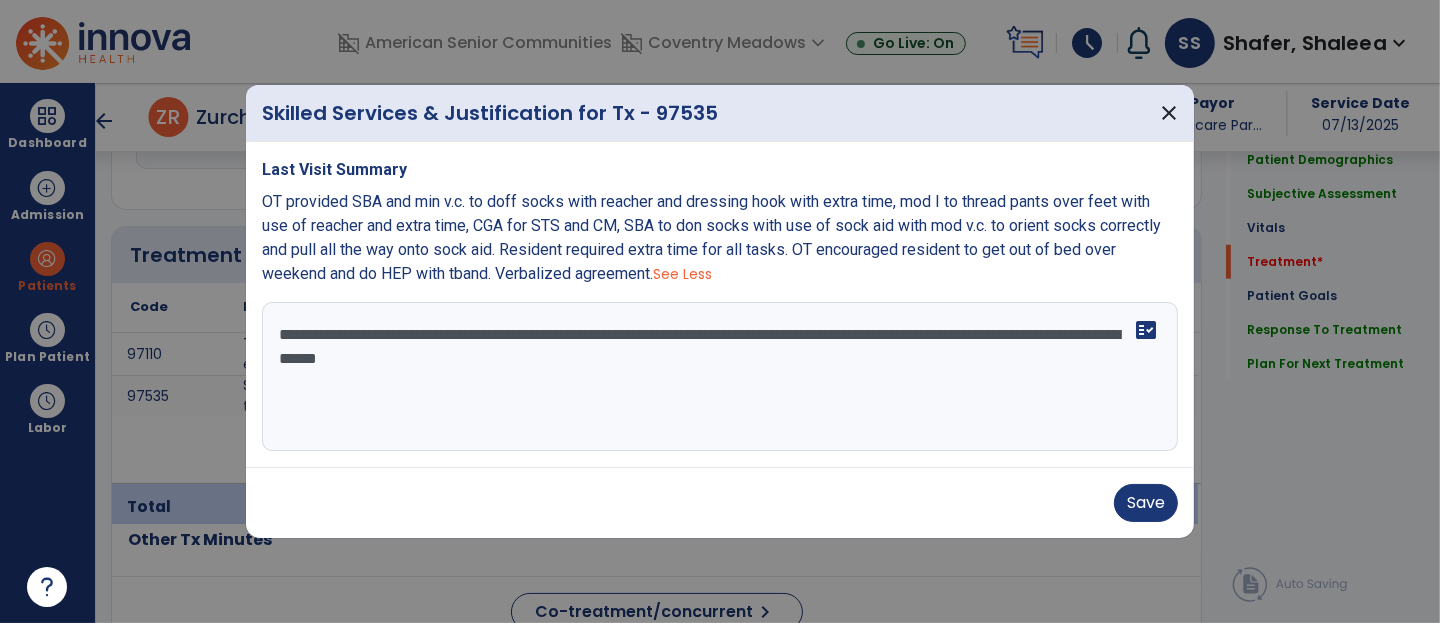 click on "**********" at bounding box center (720, 377) 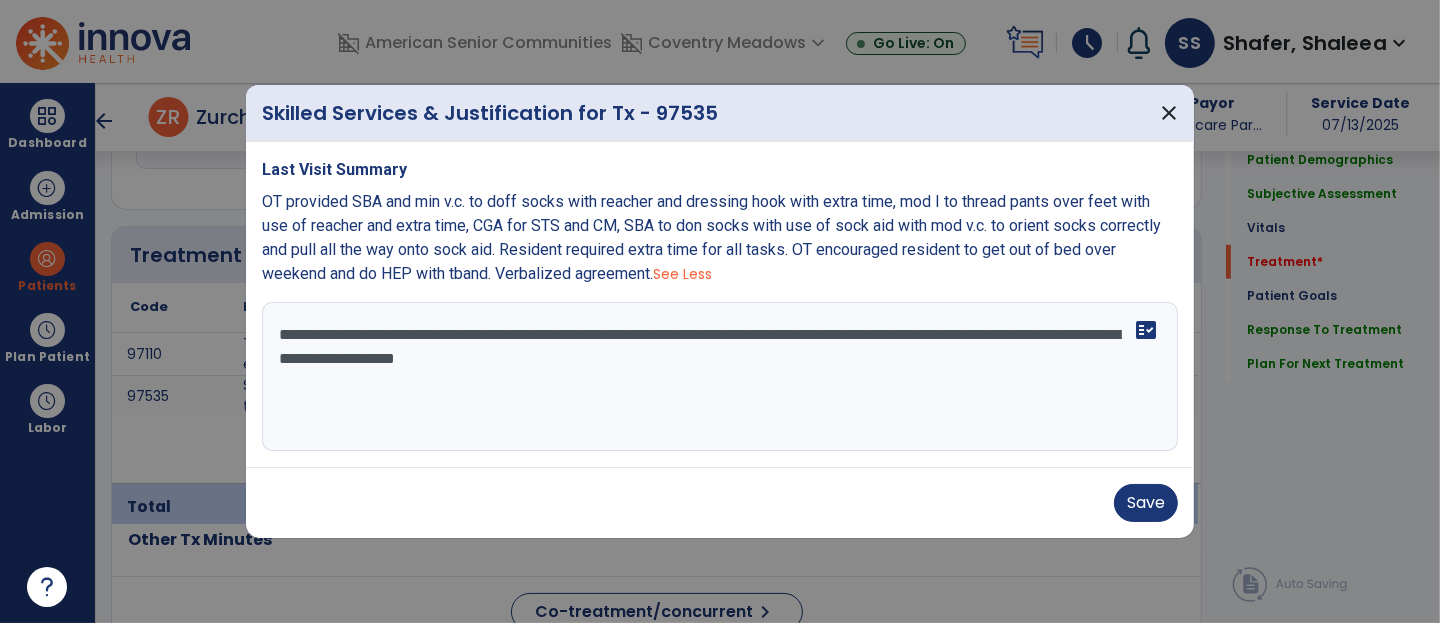 click on "**********" at bounding box center (720, 377) 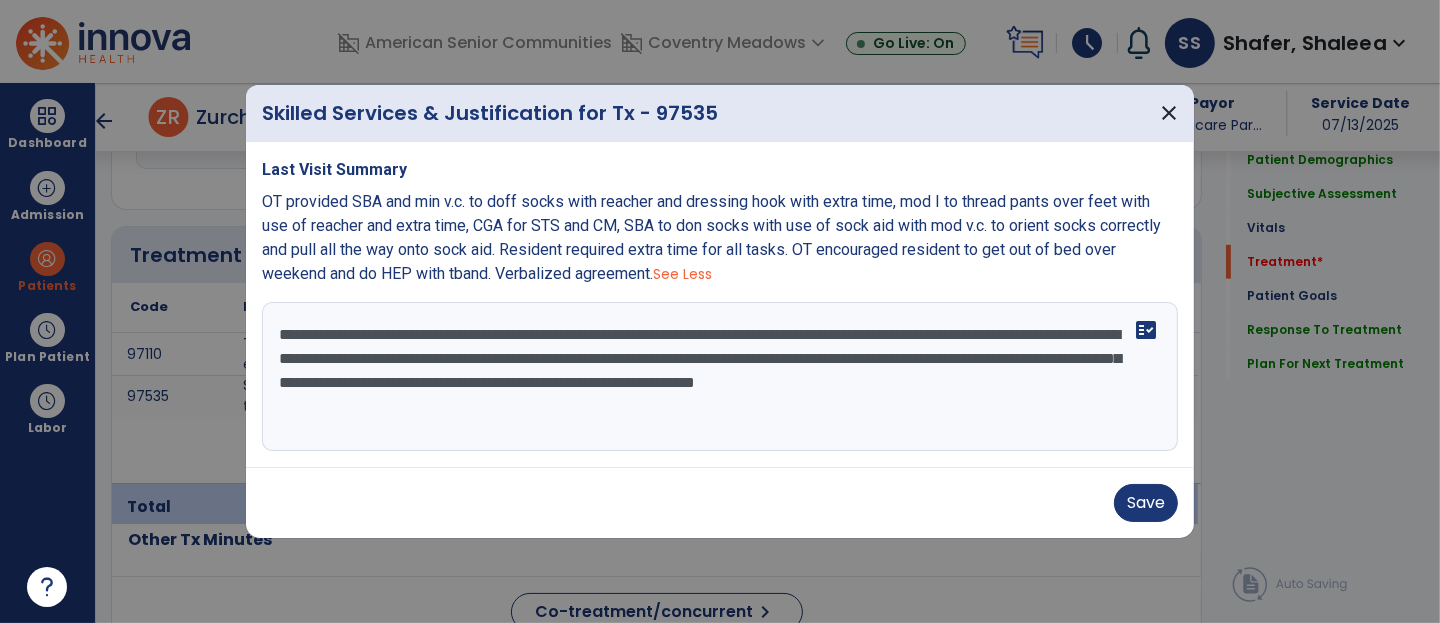 click on "**********" at bounding box center (720, 377) 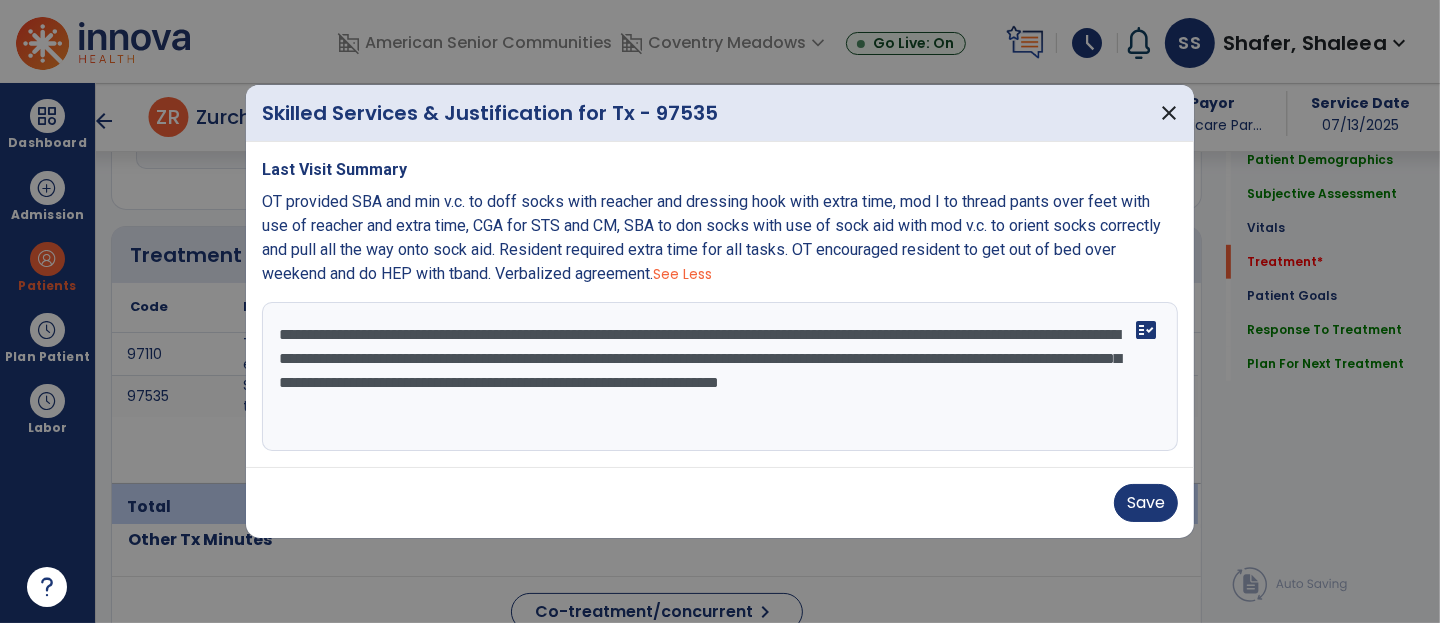 click on "**********" at bounding box center [720, 377] 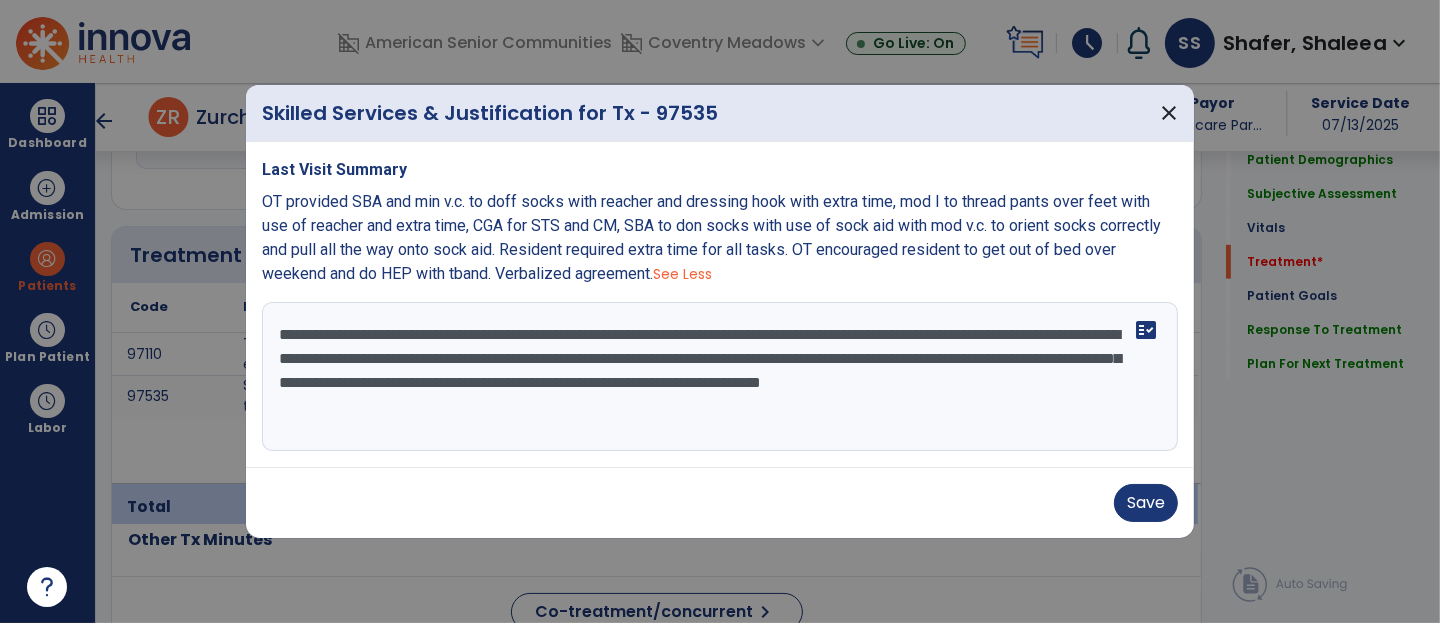 click on "**********" at bounding box center (720, 377) 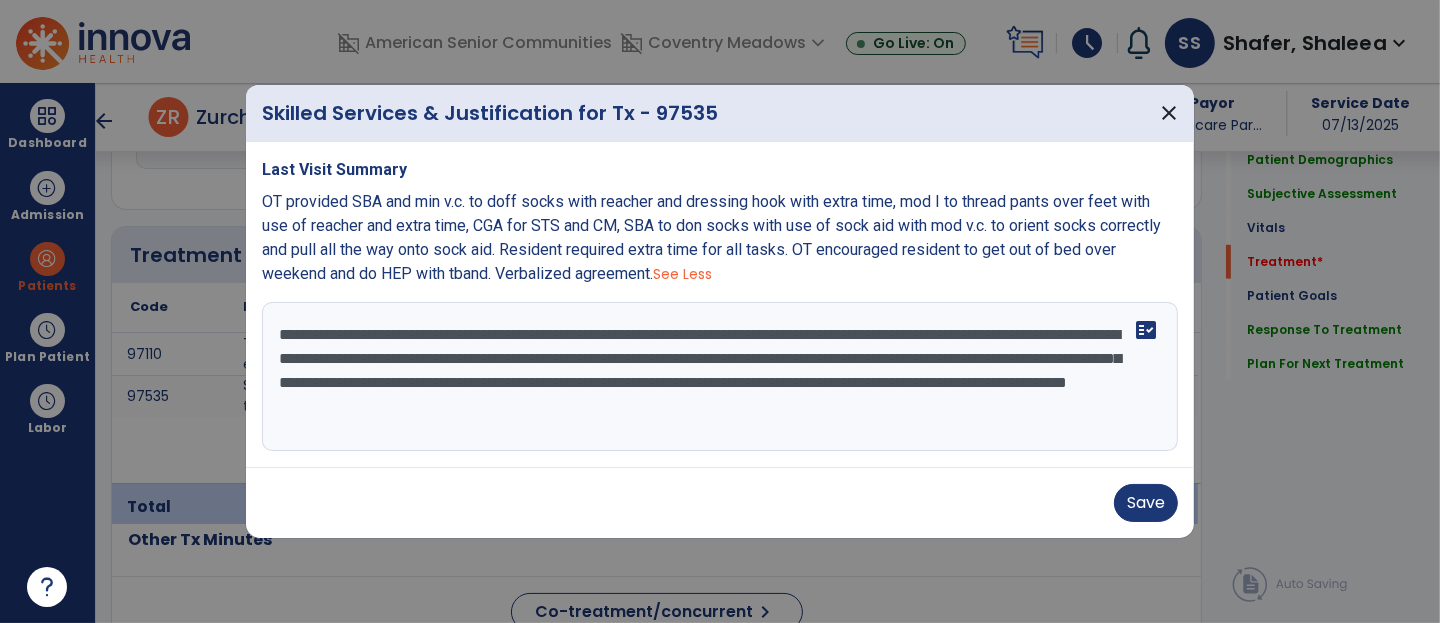 click on "**********" at bounding box center [720, 377] 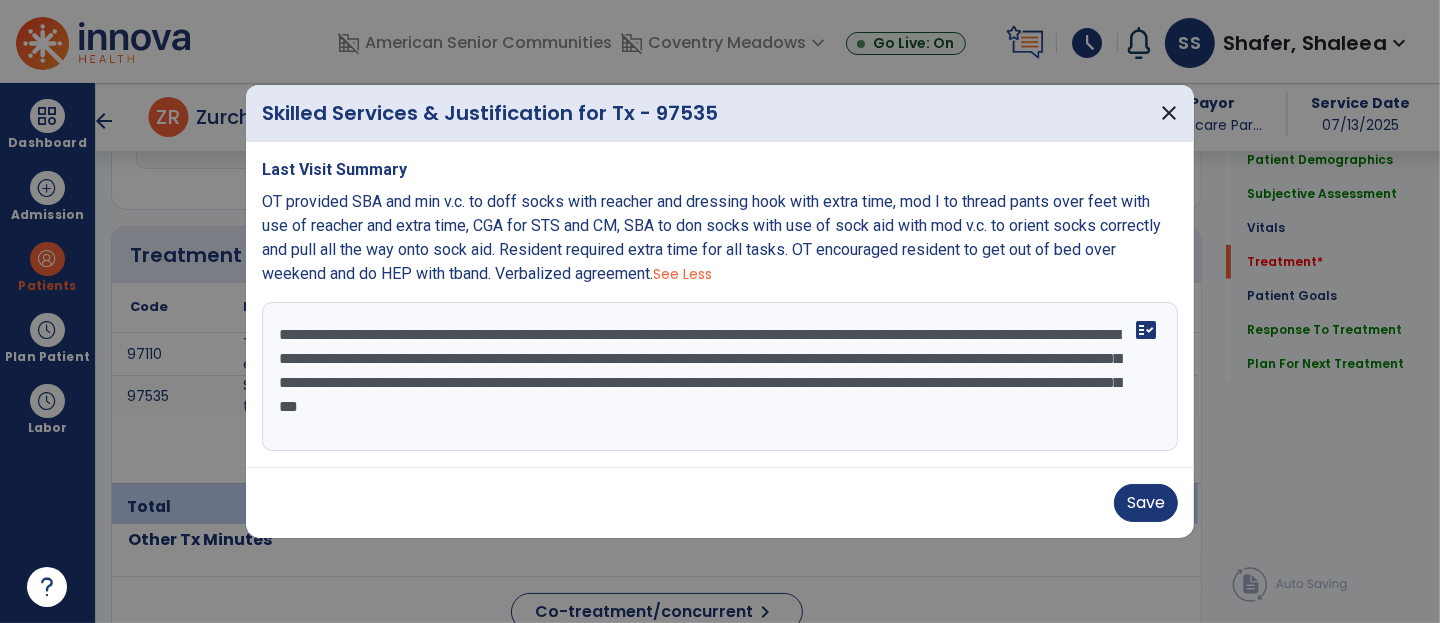 click on "**********" at bounding box center [720, 377] 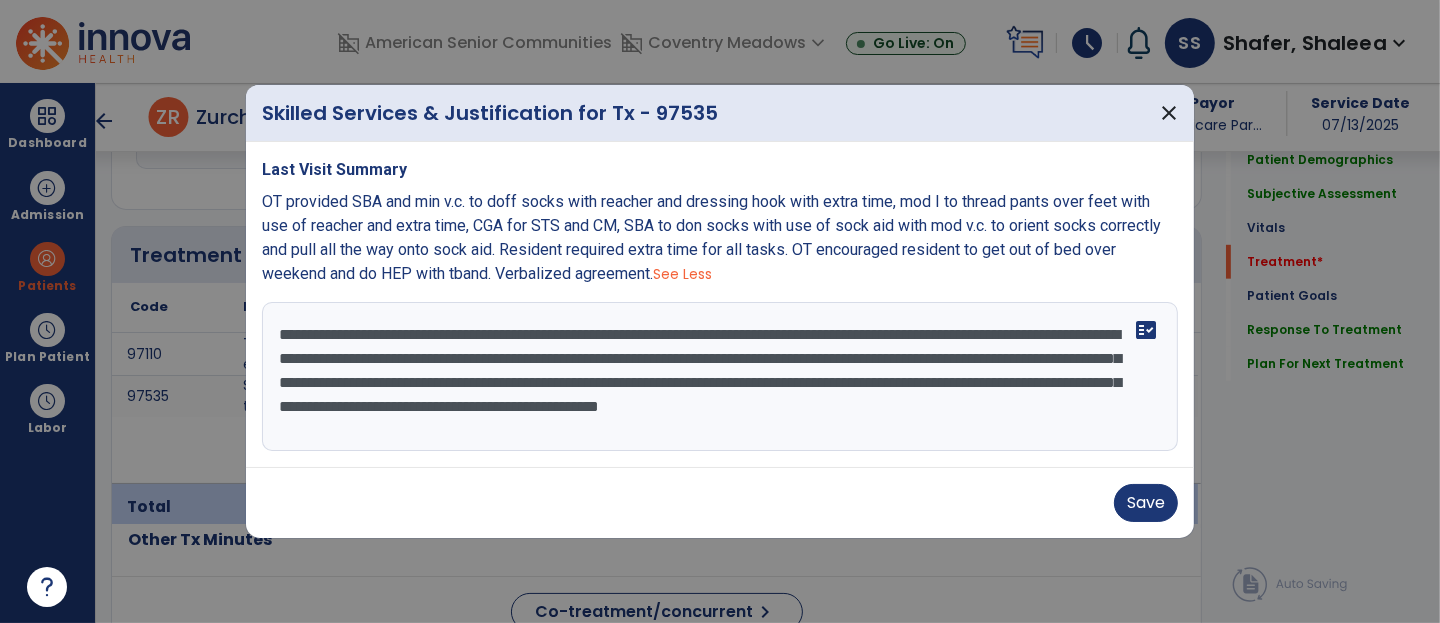 type on "**********" 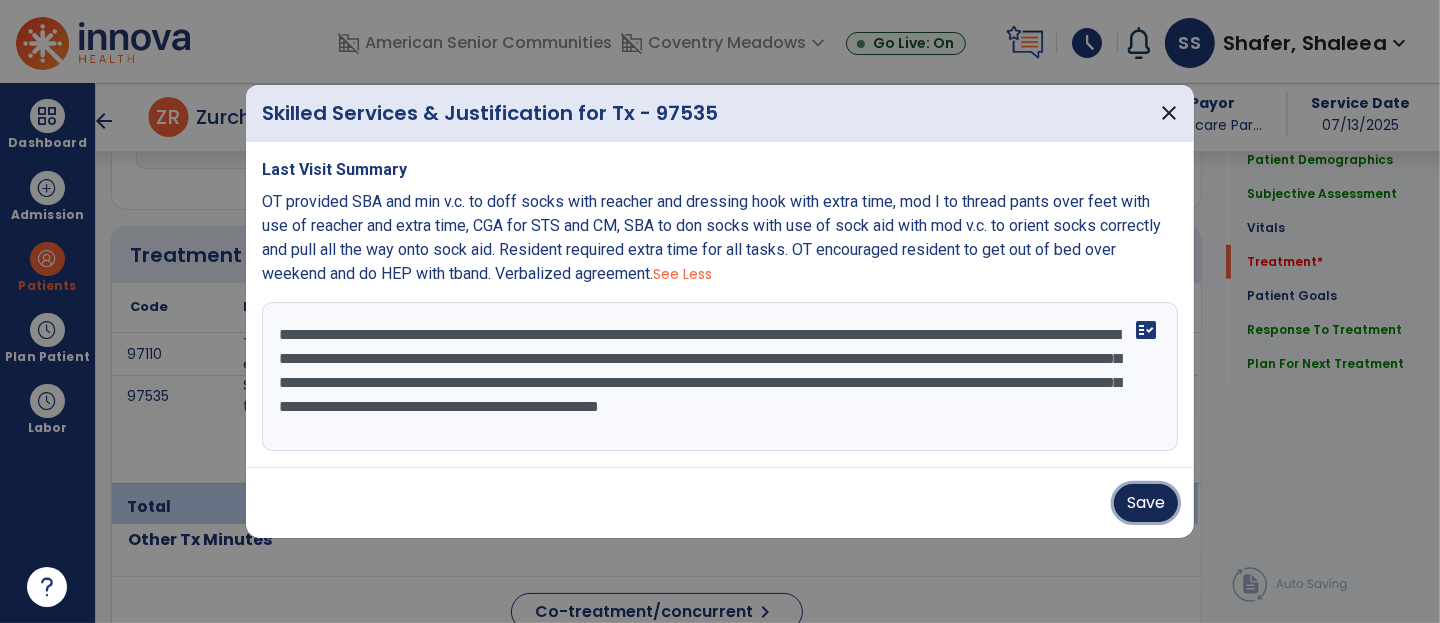 click on "Save" at bounding box center (1146, 503) 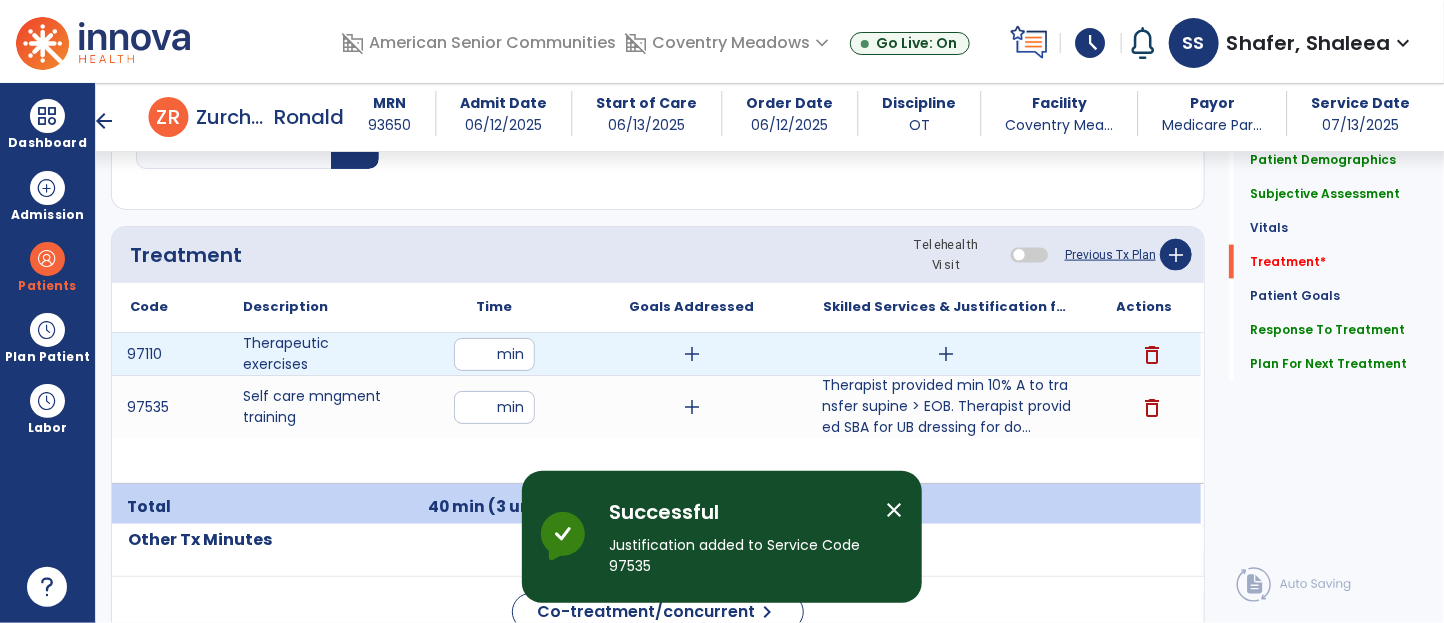 click on "add" at bounding box center [947, 354] 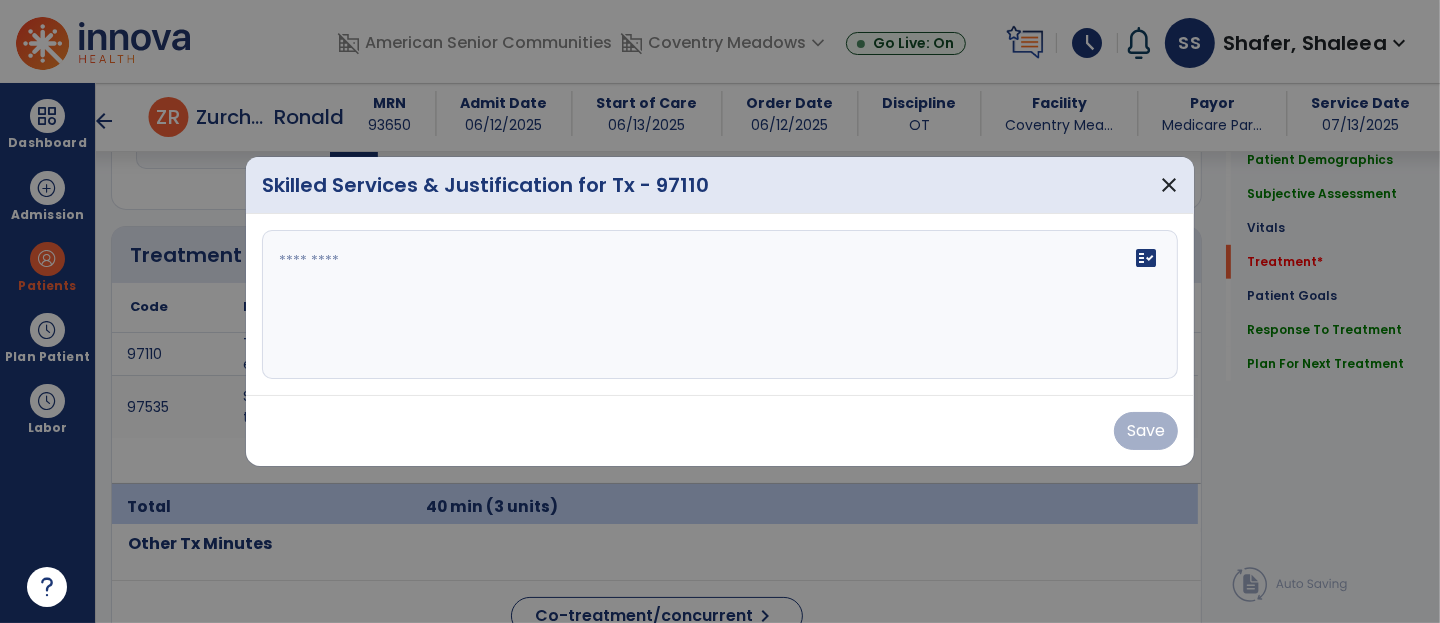 click on "fact_check" at bounding box center (720, 305) 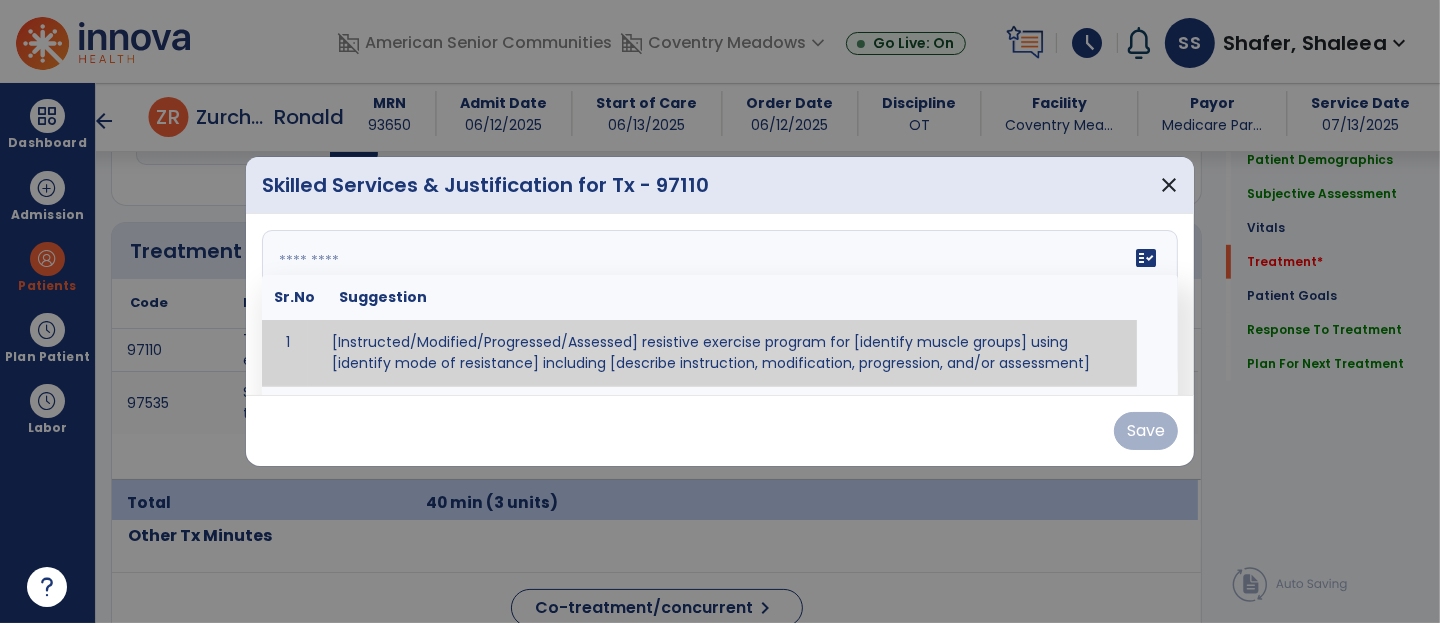 scroll, scrollTop: 1133, scrollLeft: 0, axis: vertical 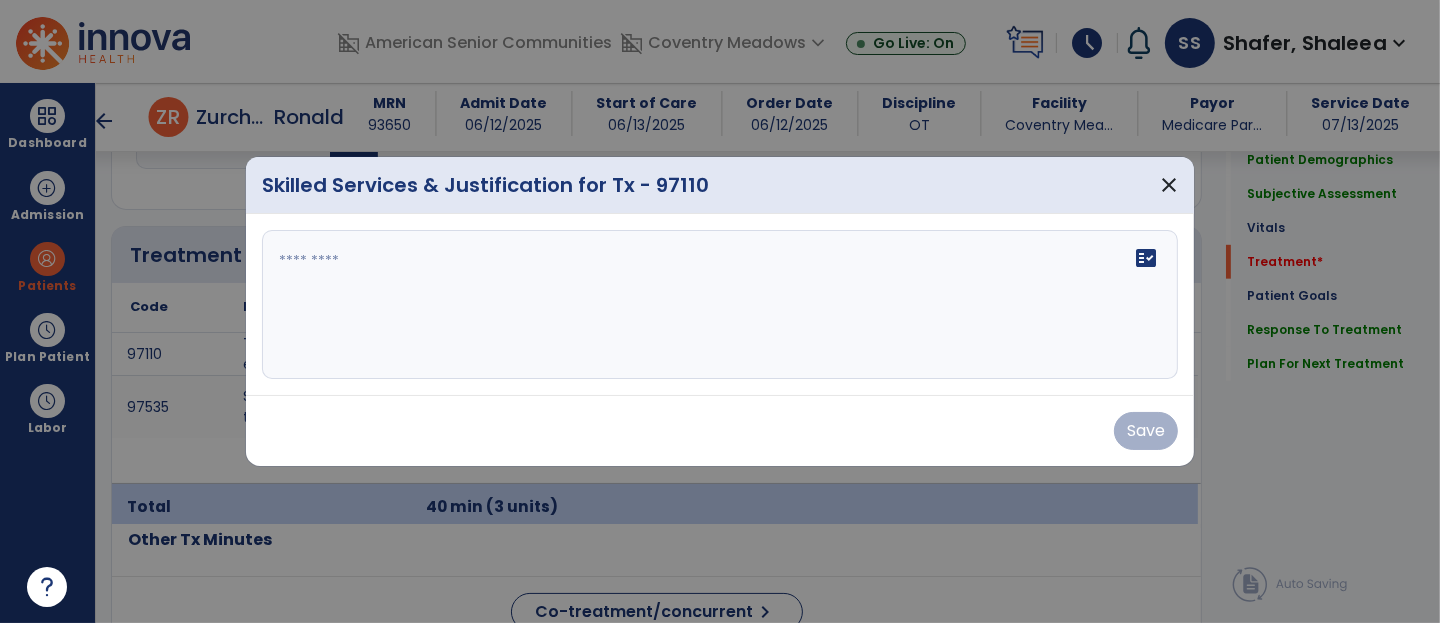 click on "fact_check" at bounding box center [720, 305] 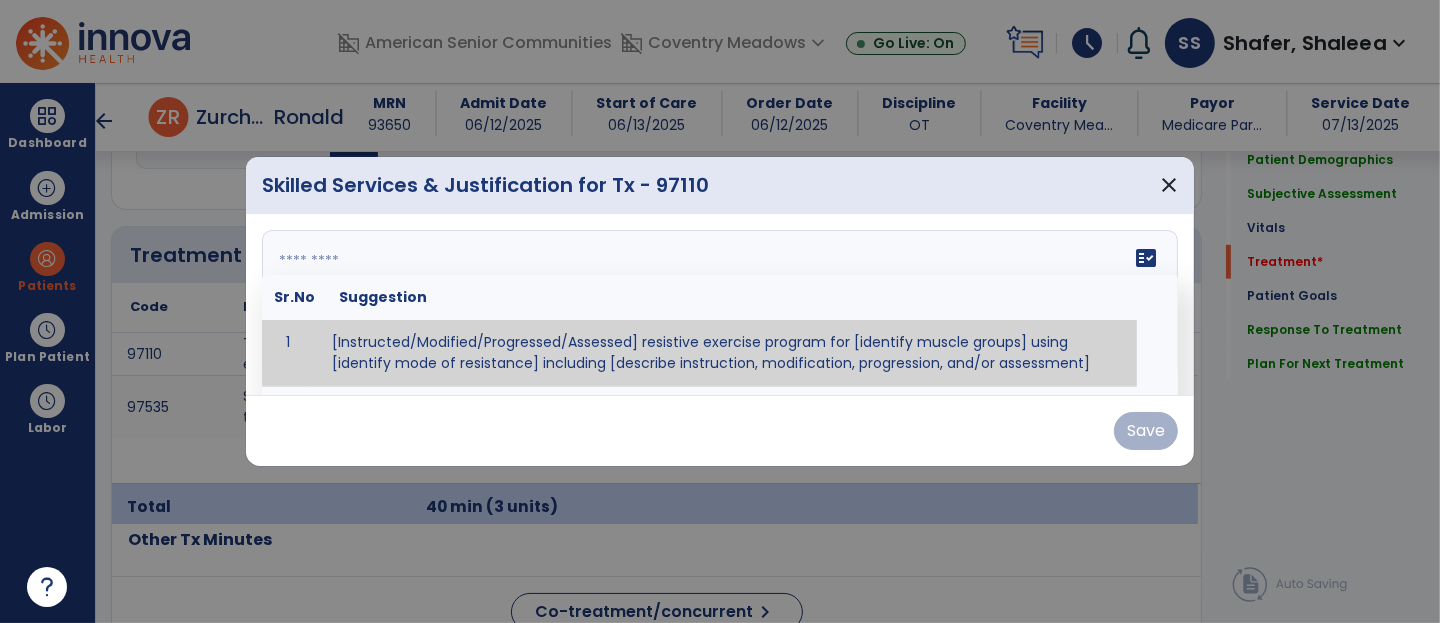 paste on "**********" 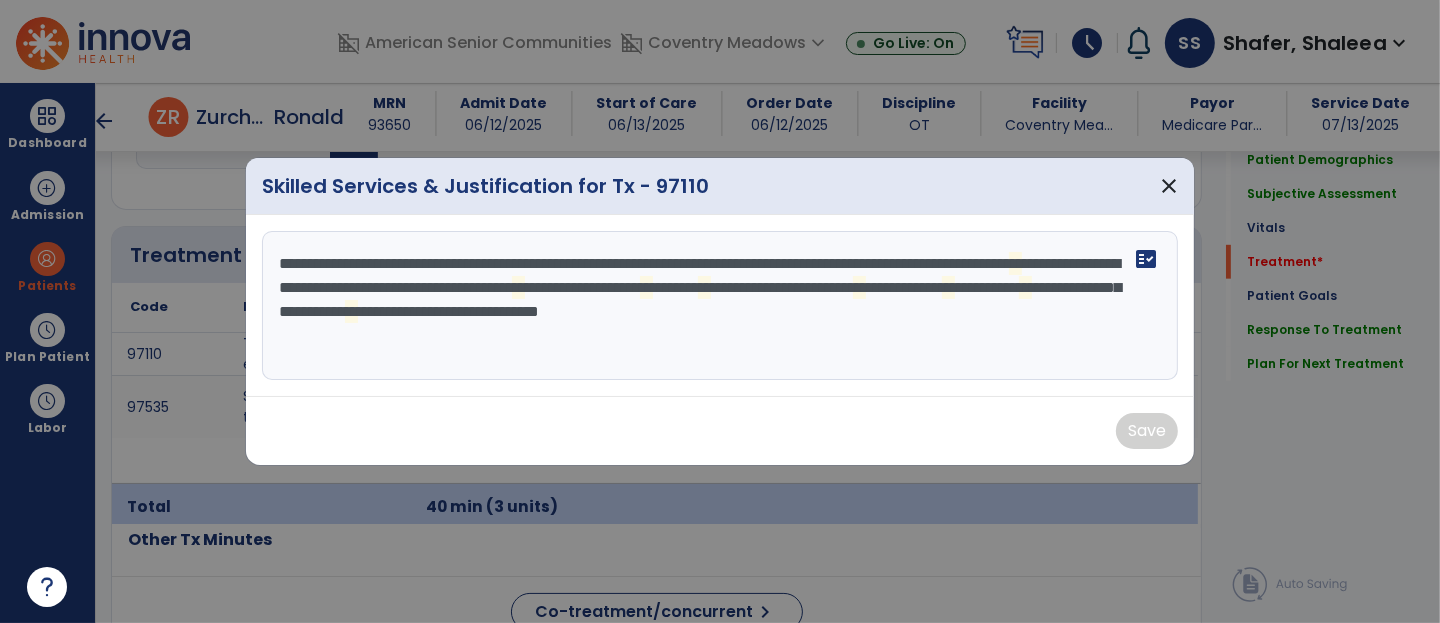 click on "**********" at bounding box center [720, 306] 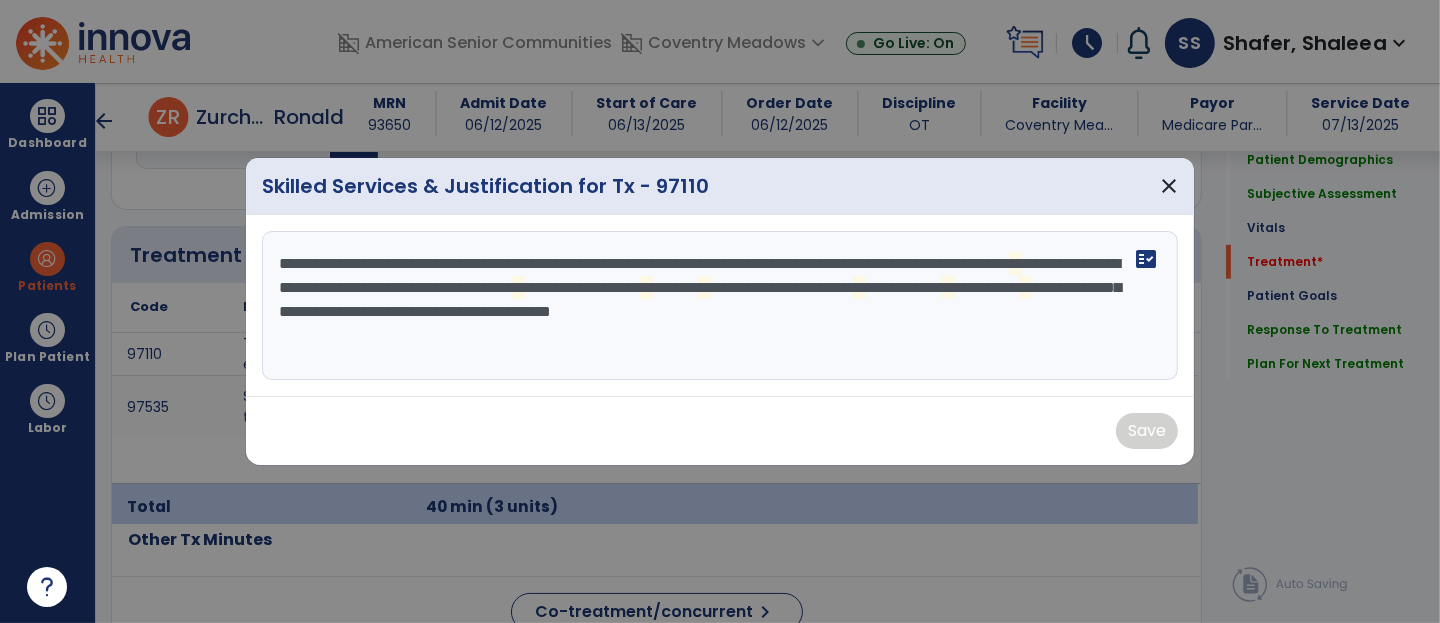 click on "**********" at bounding box center (720, 306) 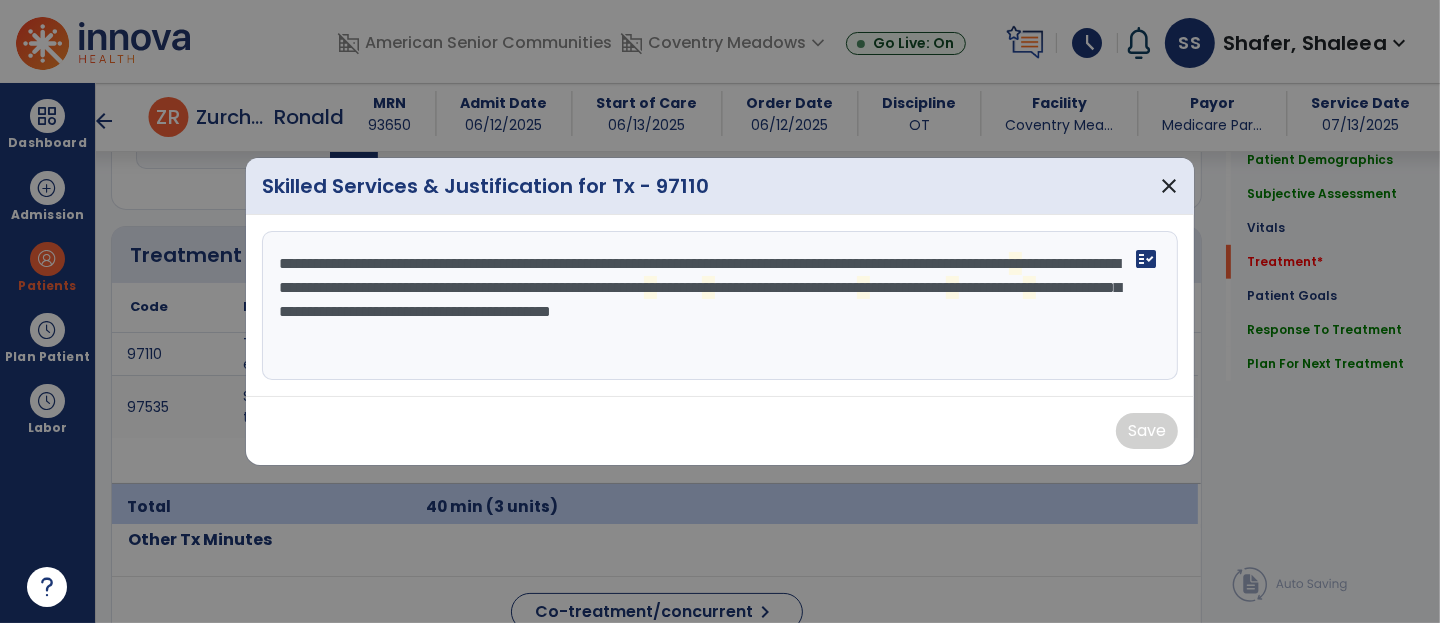 click on "**********" at bounding box center (720, 306) 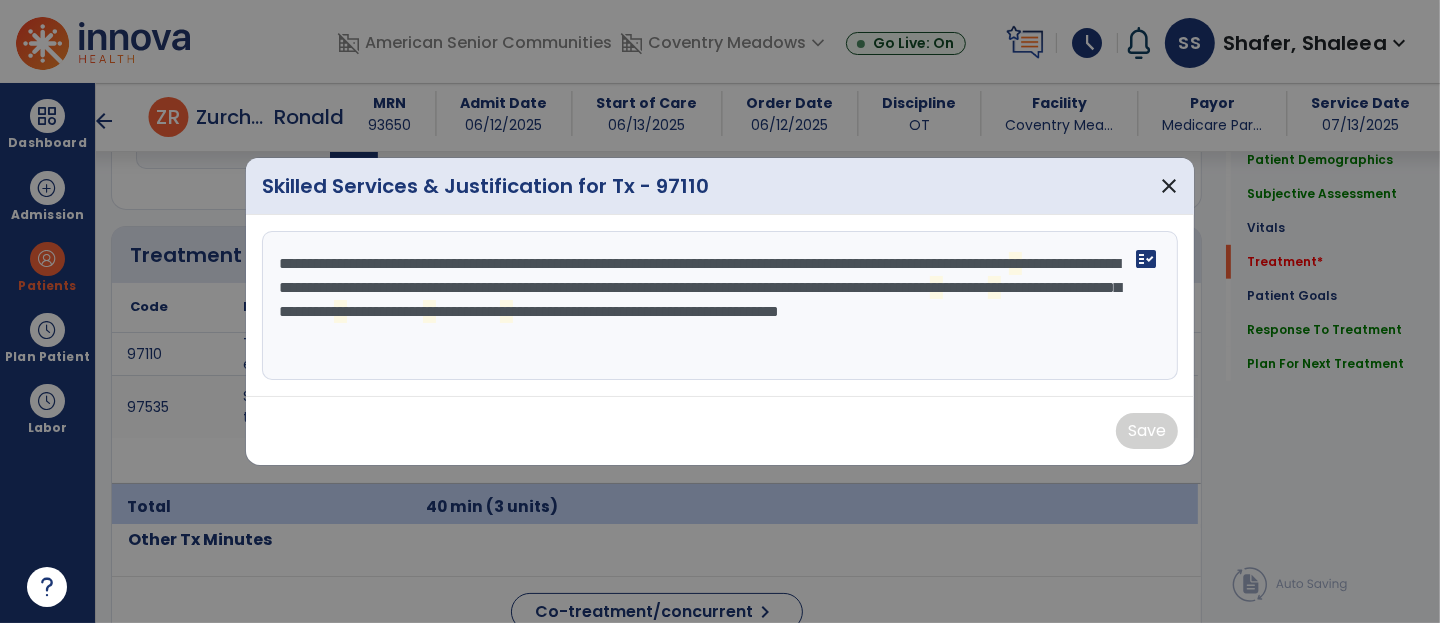 click on "**********" at bounding box center (720, 306) 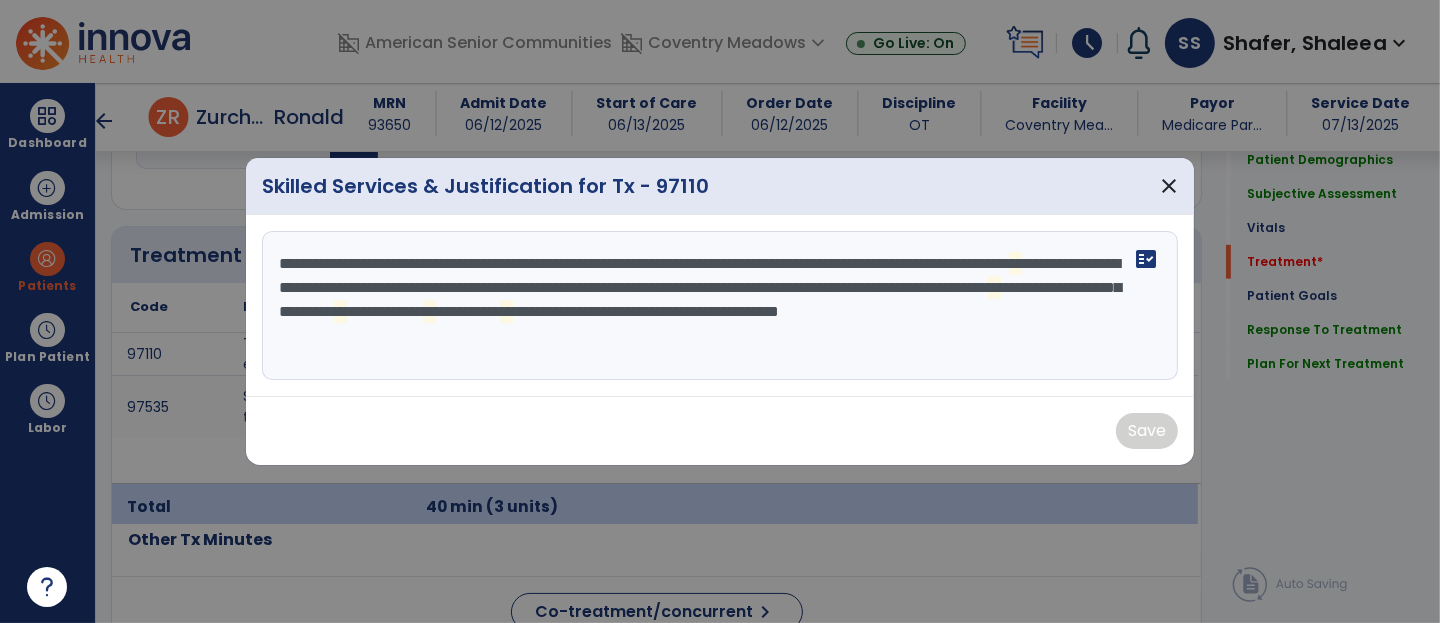 click on "**********" at bounding box center [720, 306] 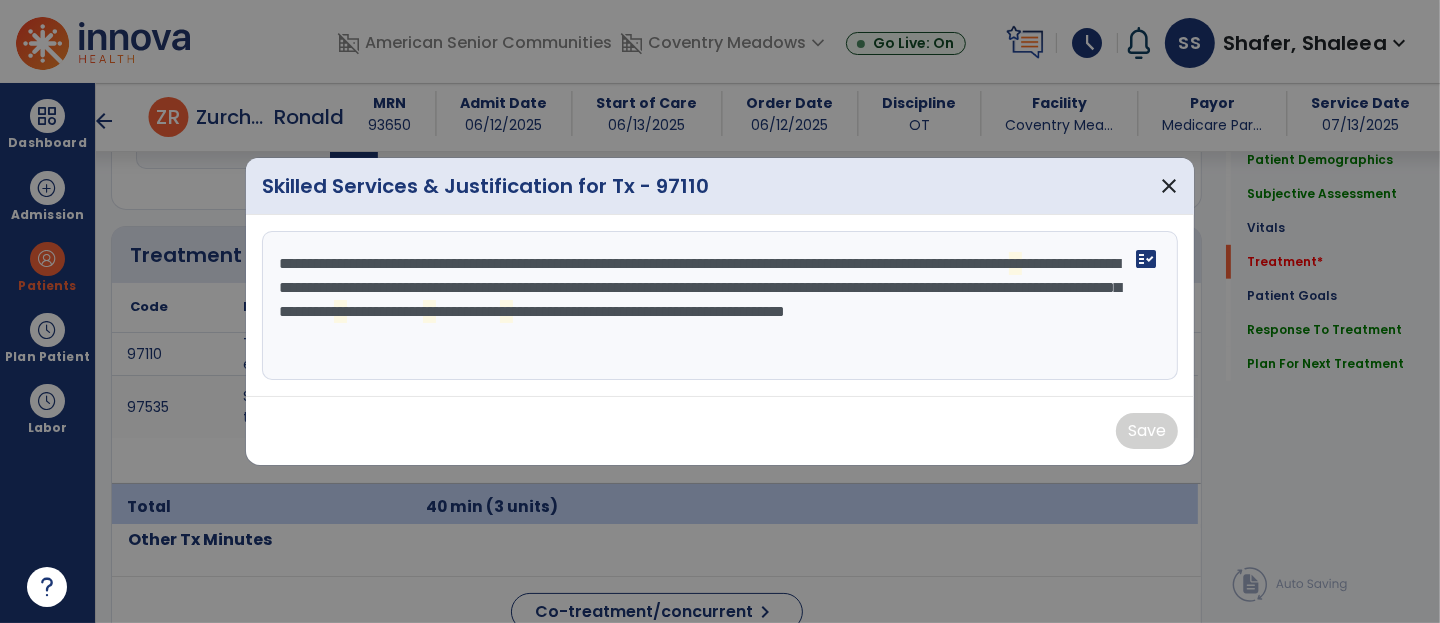 click on "**********" at bounding box center [720, 306] 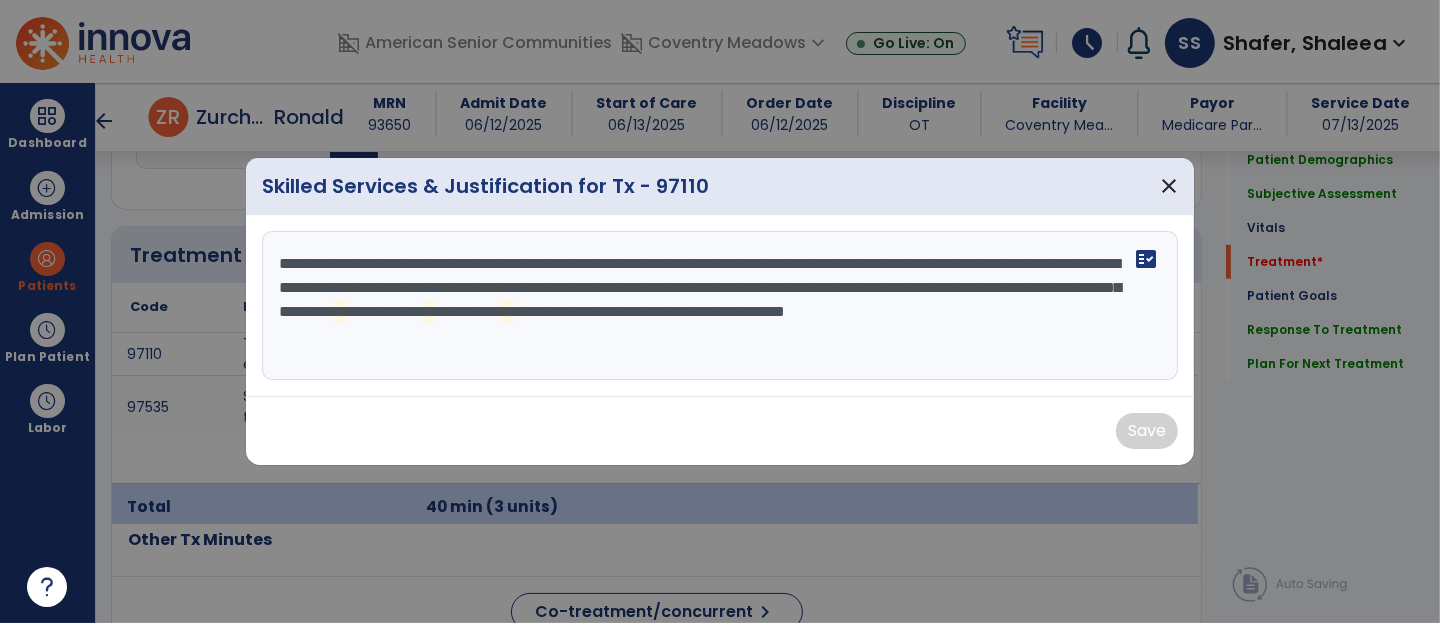 click on "**********" at bounding box center (720, 306) 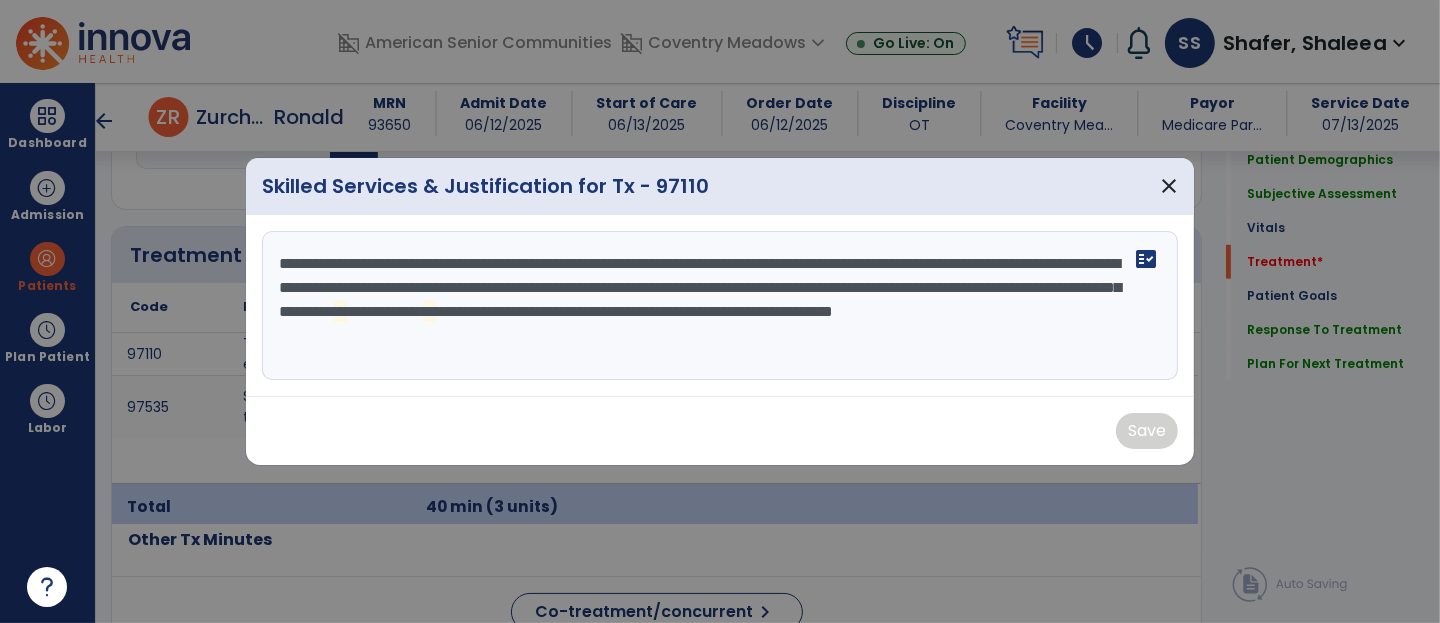click on "**********" at bounding box center (720, 306) 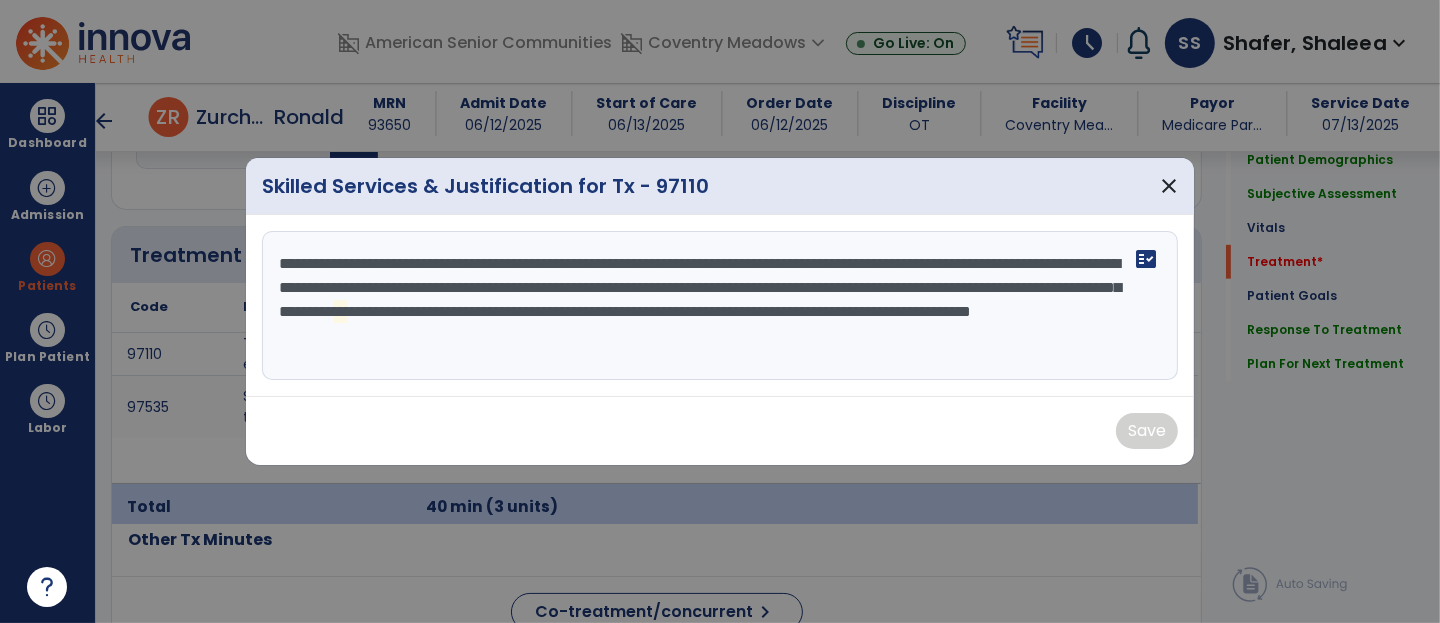 click on "**********" at bounding box center (720, 306) 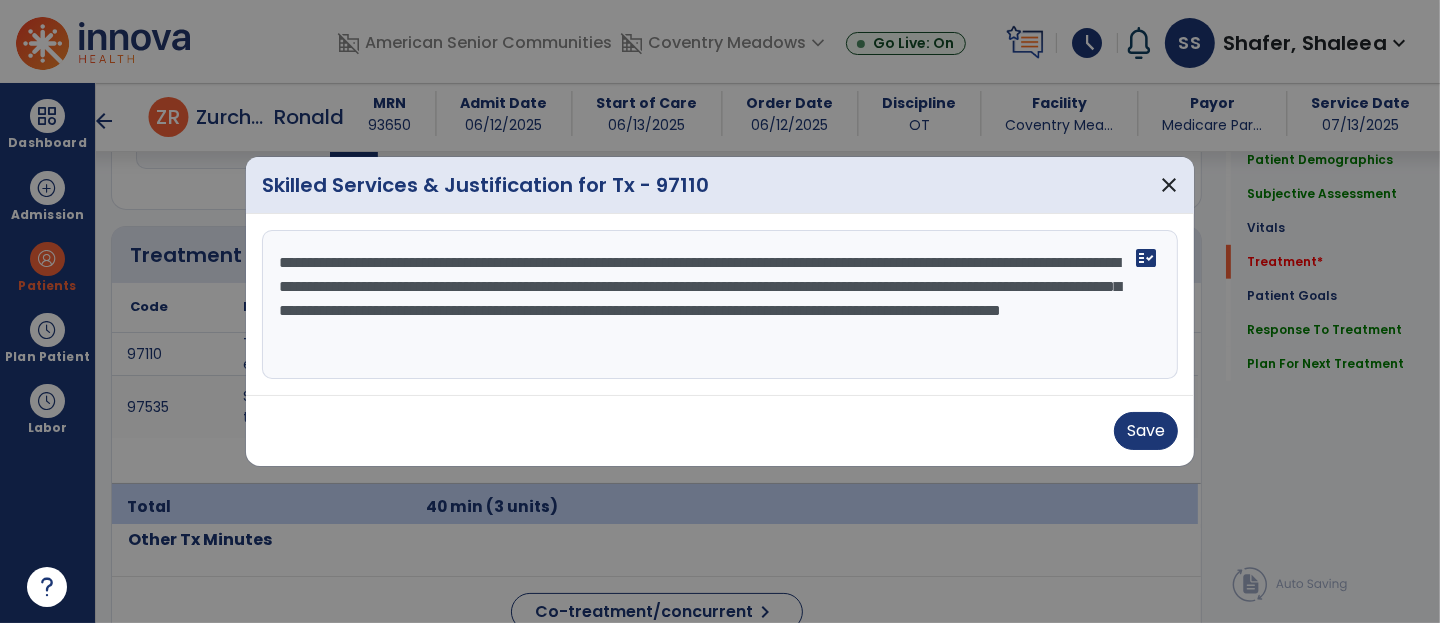 click on "**********" at bounding box center (720, 305) 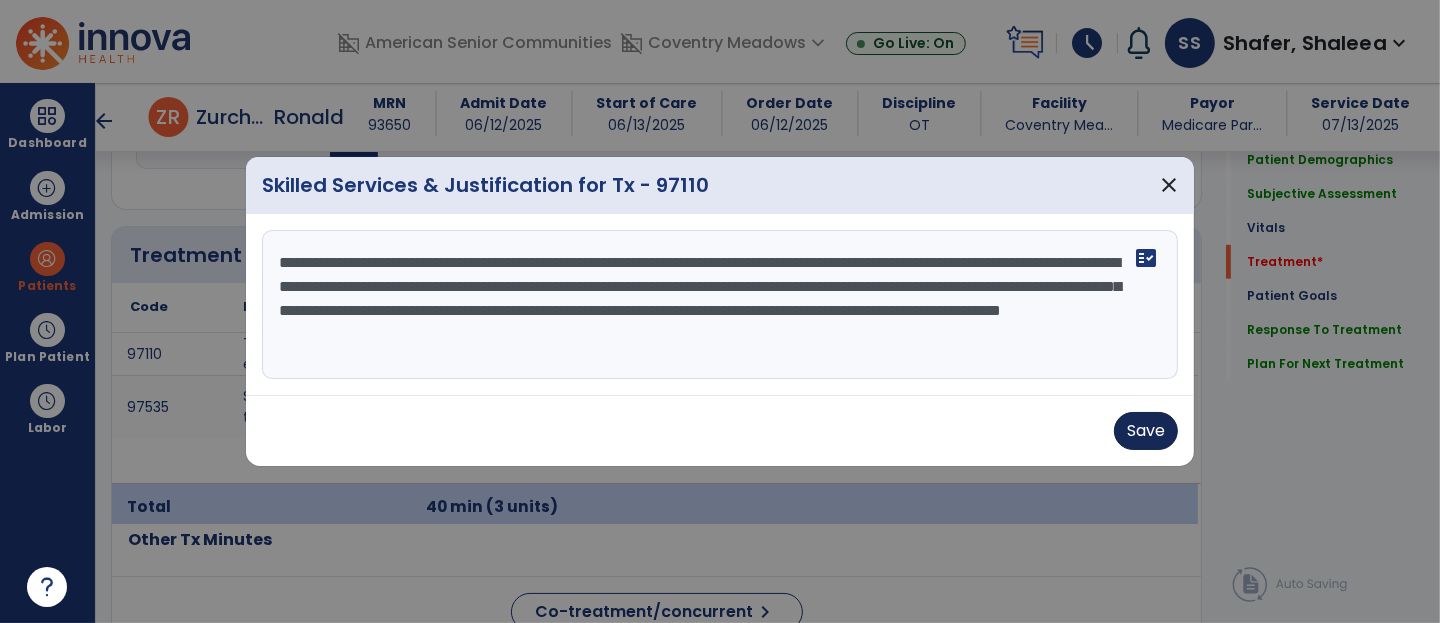 type on "**********" 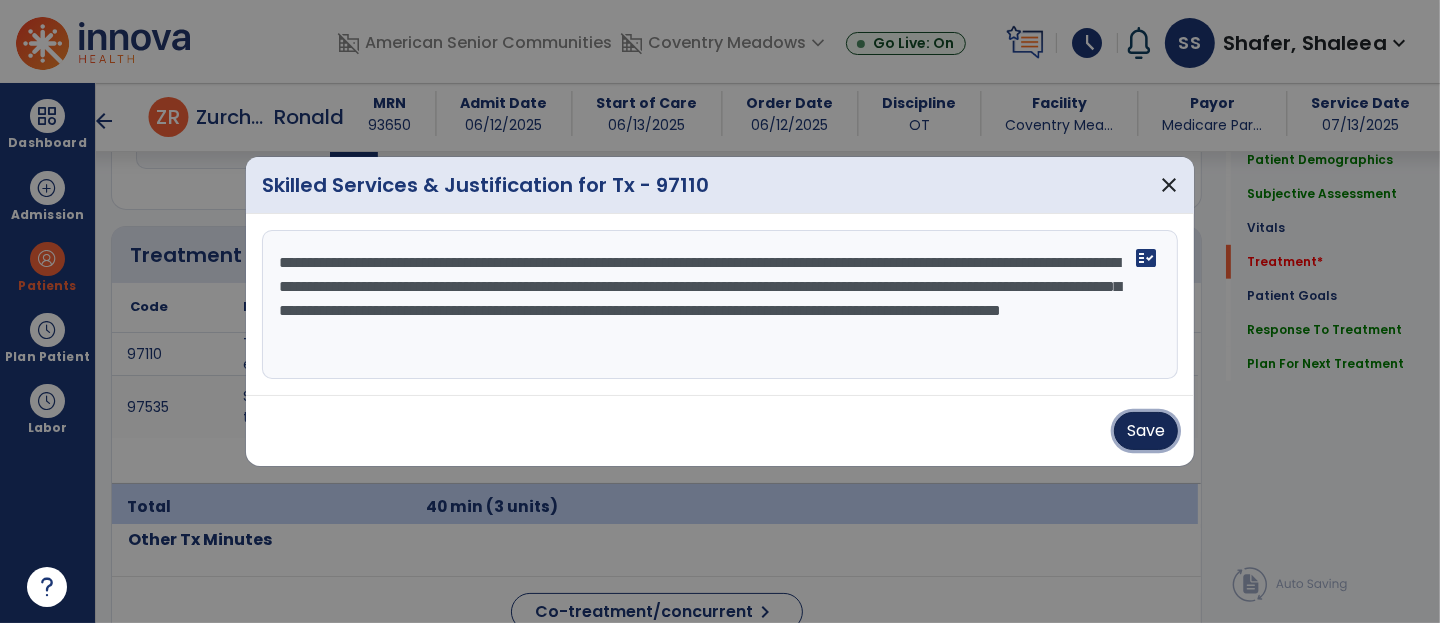 click on "Save" at bounding box center (1146, 431) 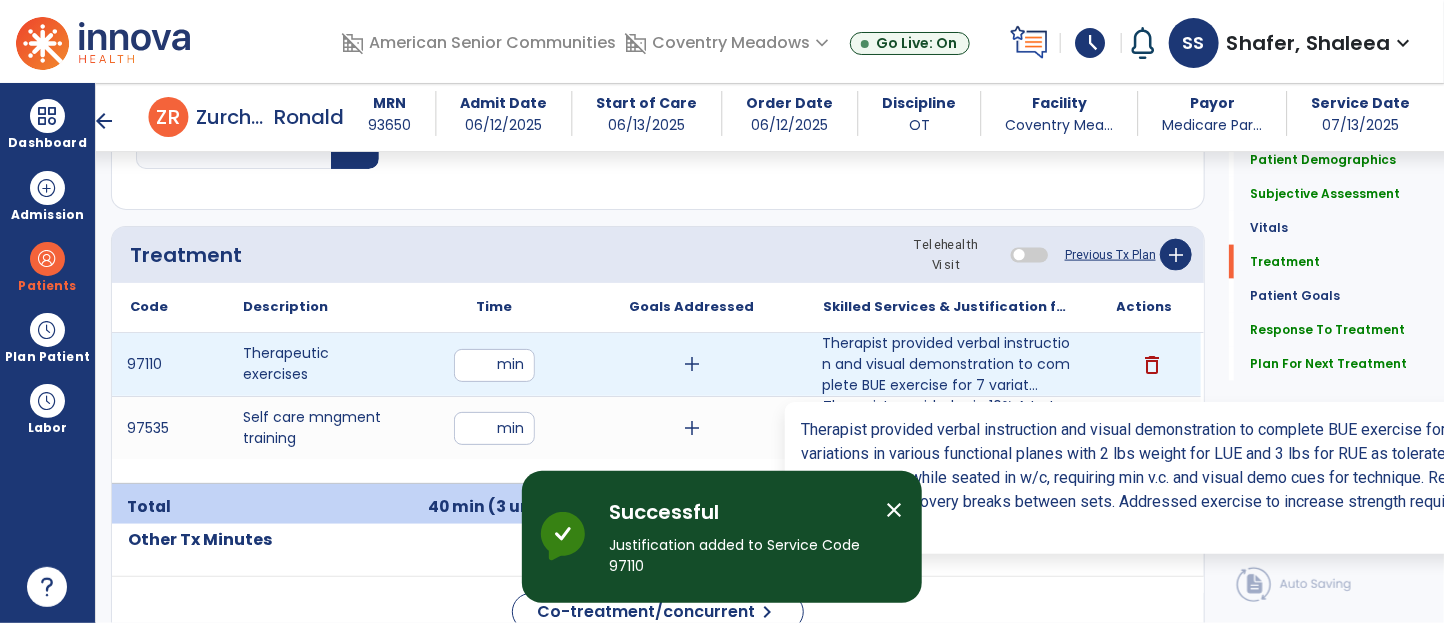 click on "Therapist provided verbal instruction and visual demonstration to complete BUE exercise for 7 variat..." at bounding box center [946, 364] 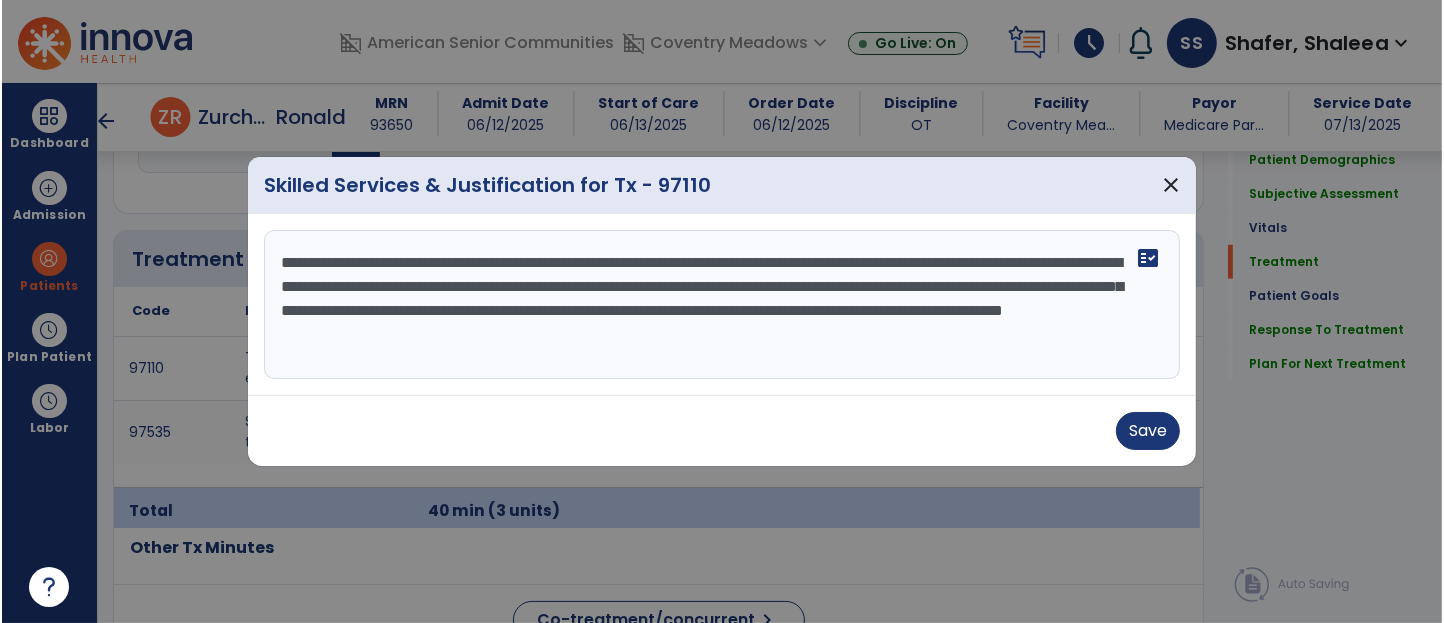 scroll, scrollTop: 1133, scrollLeft: 0, axis: vertical 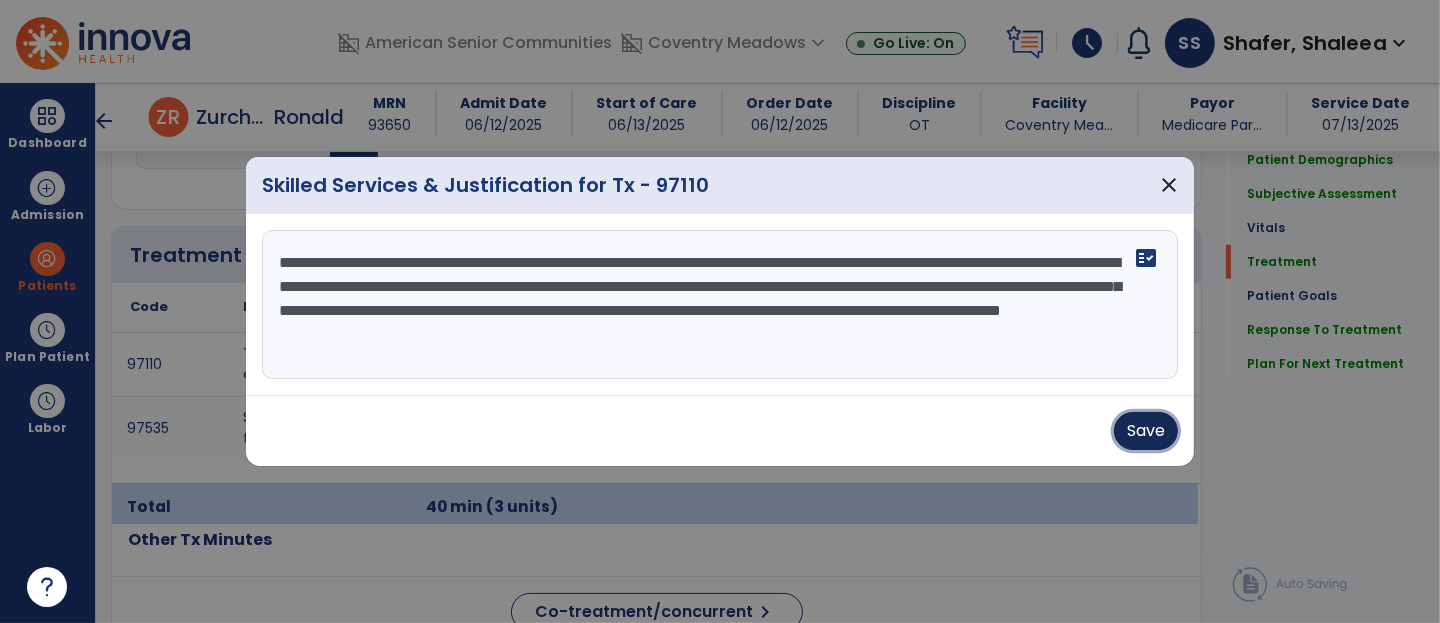 click on "Save" at bounding box center (1146, 431) 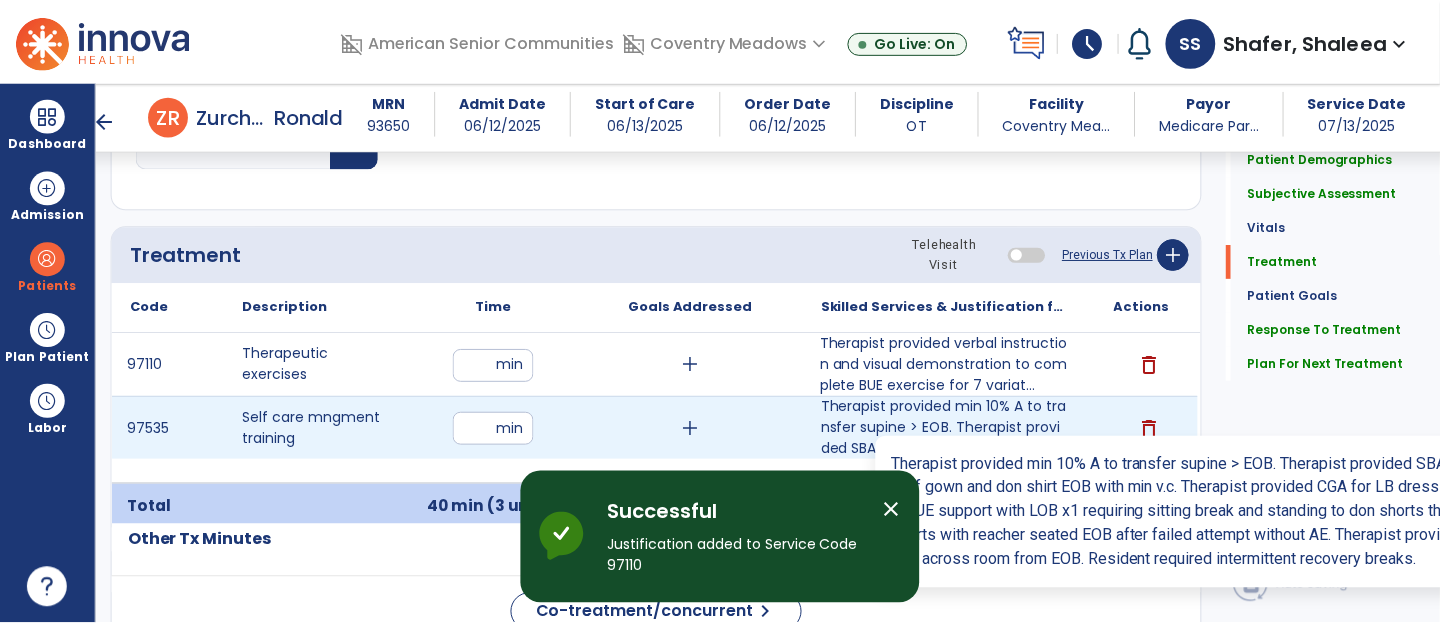 scroll, scrollTop: 1155, scrollLeft: 0, axis: vertical 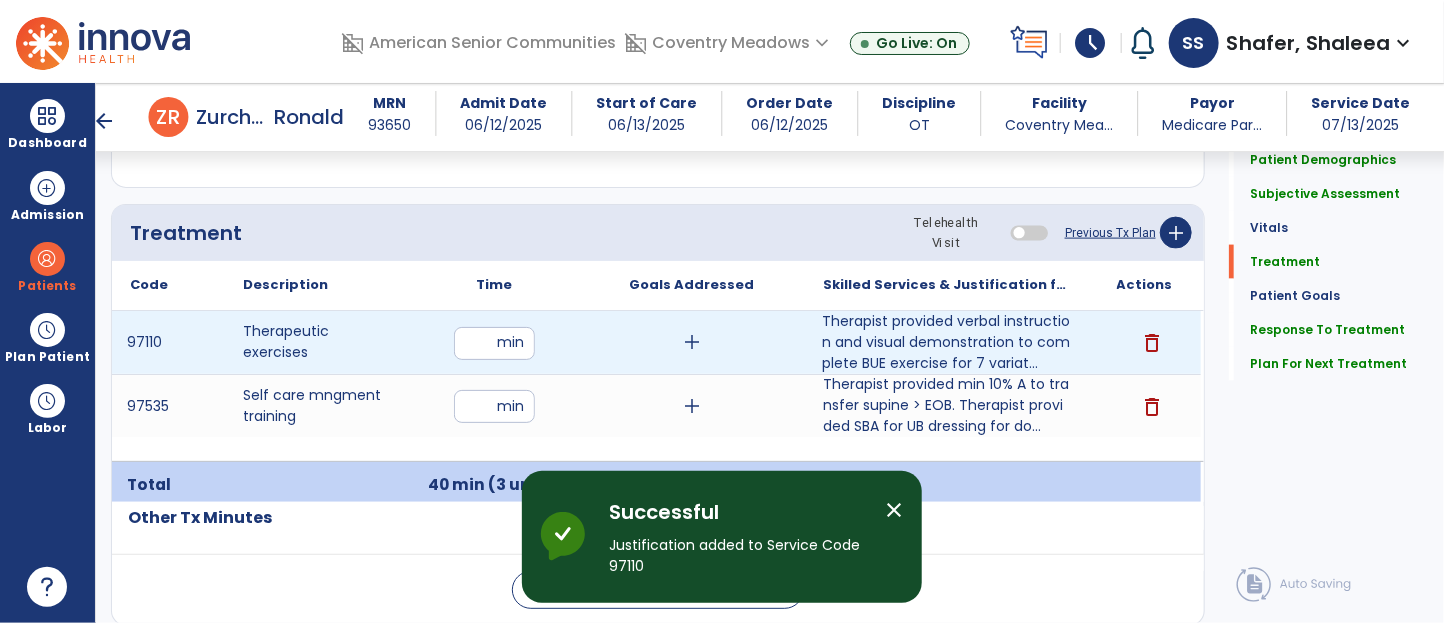 click on "**" at bounding box center [494, 343] 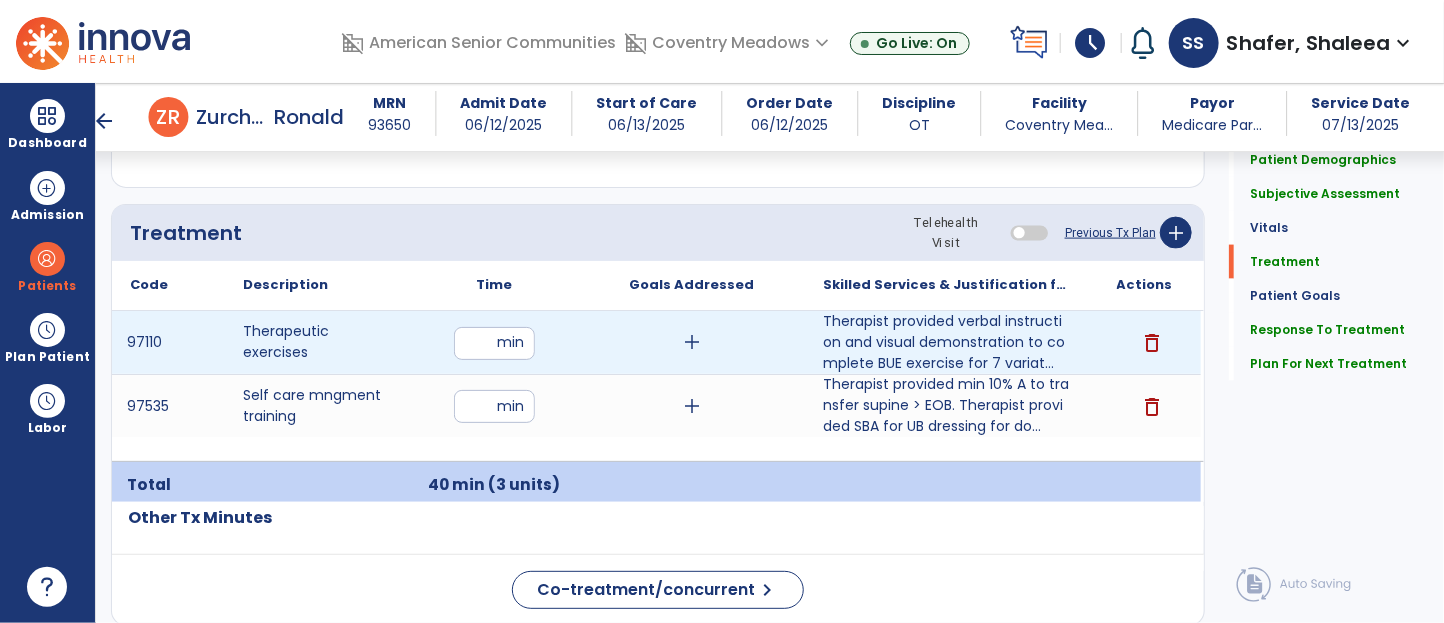 type on "**" 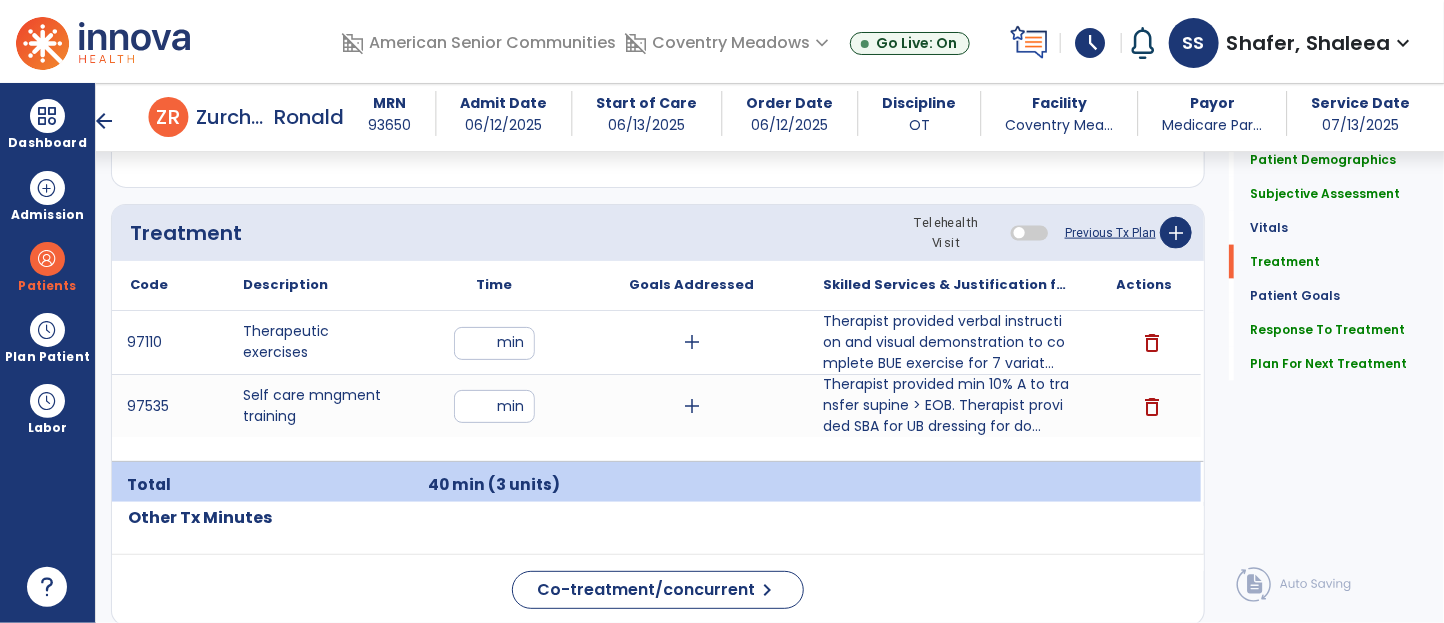 click on "Treatment Telehealth Visit  Previous Tx Plan   add" 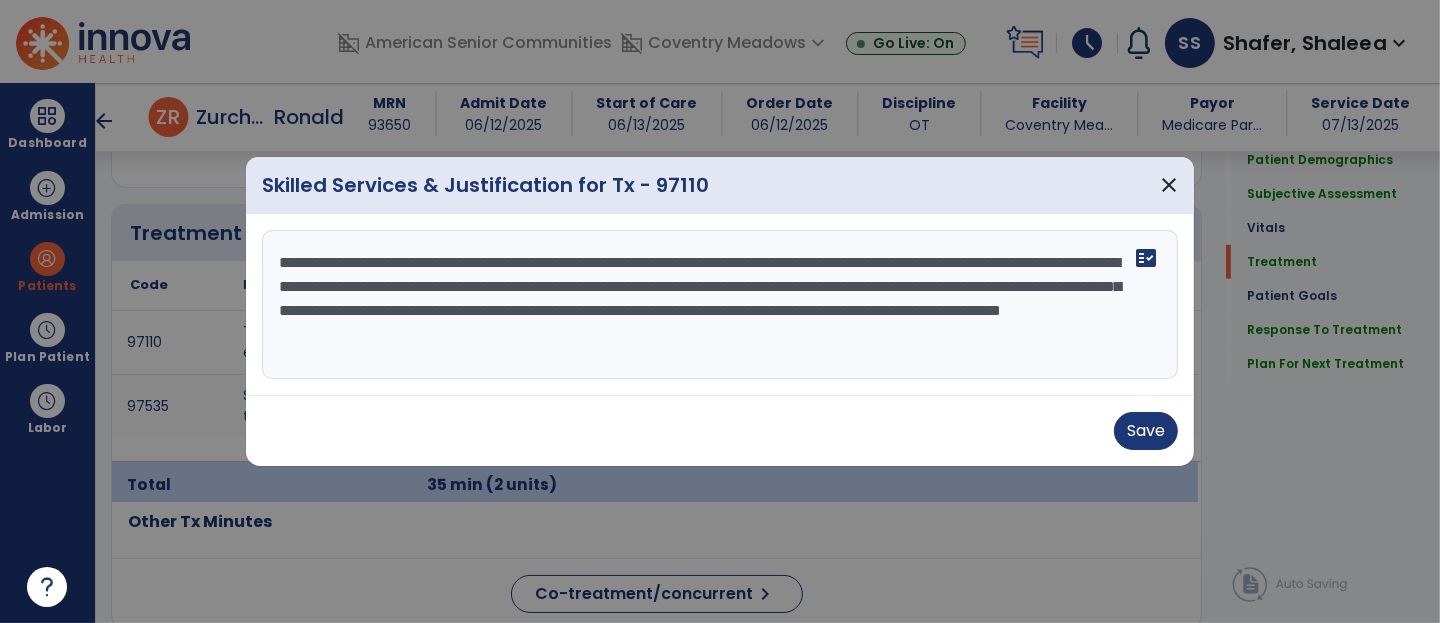 click on "**********" at bounding box center (720, 305) 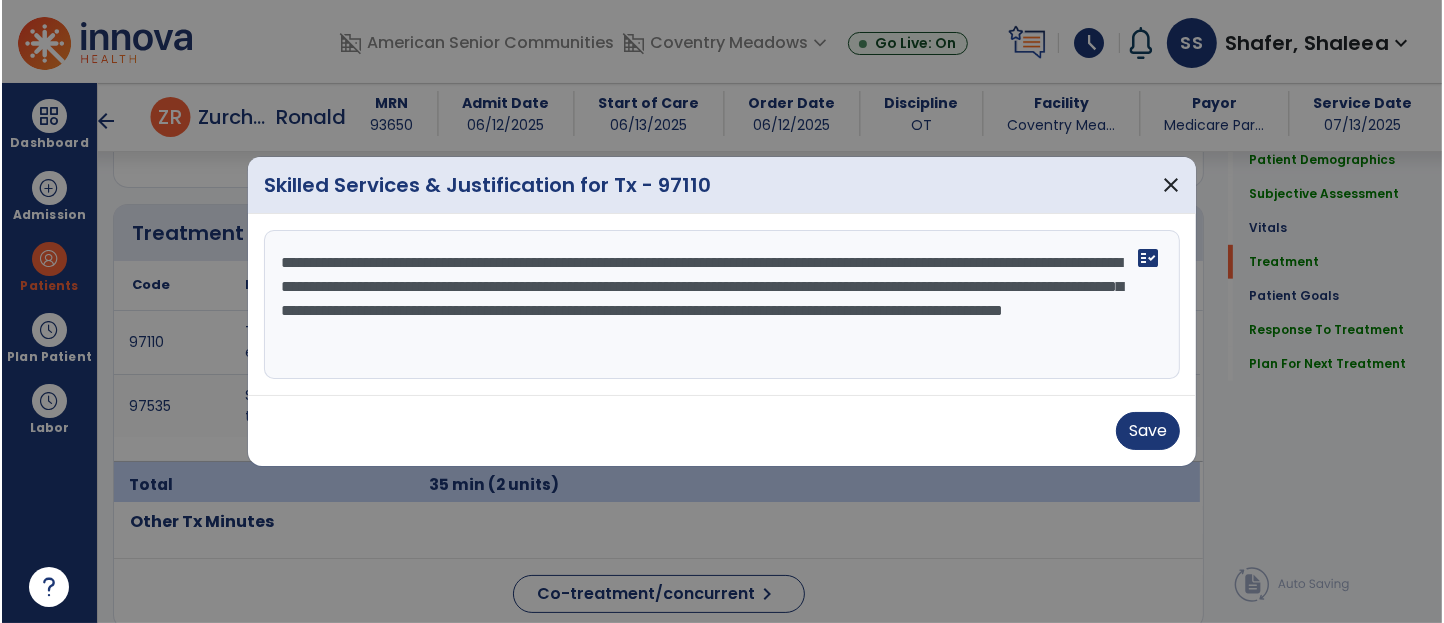 scroll, scrollTop: 1155, scrollLeft: 0, axis: vertical 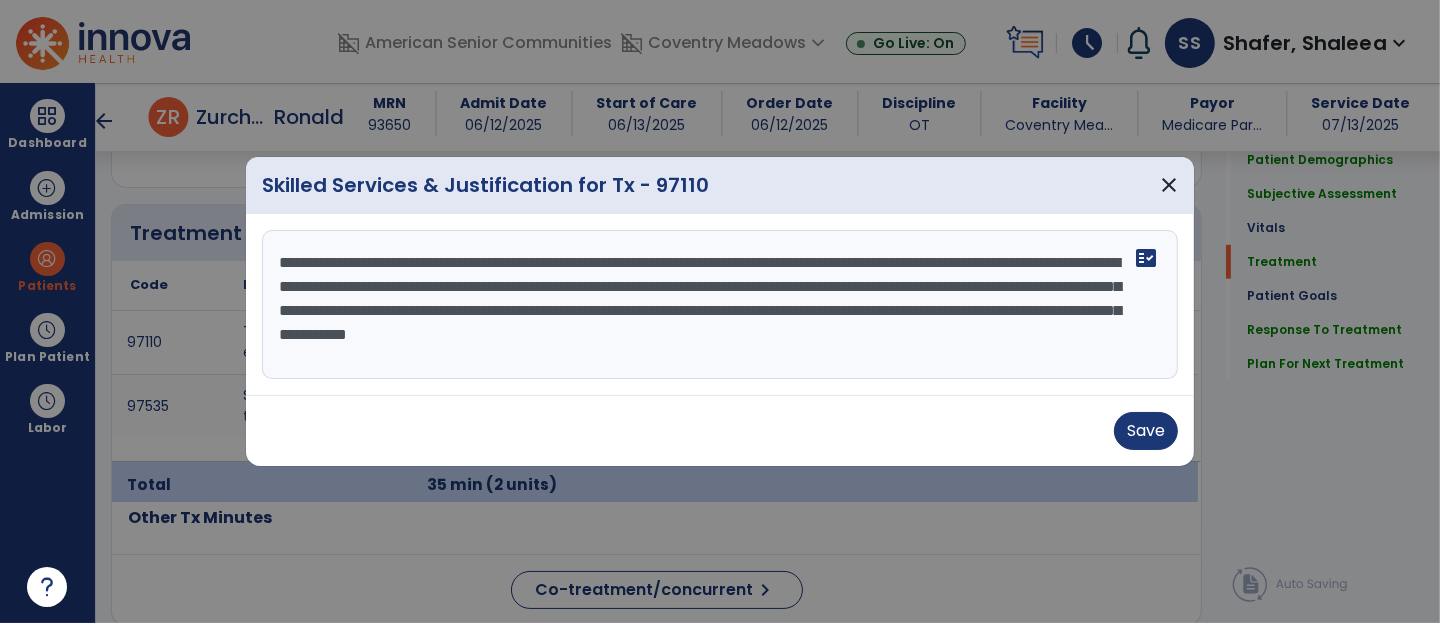 click on "**********" at bounding box center [720, 305] 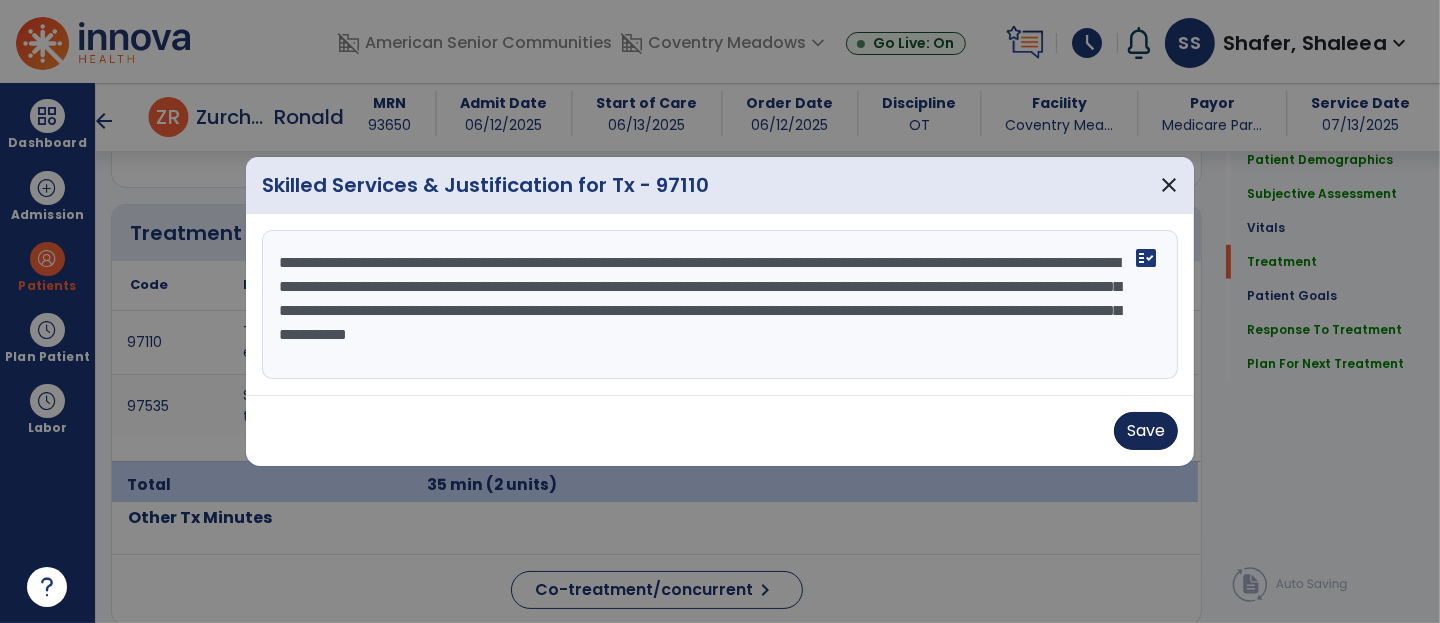 type on "**********" 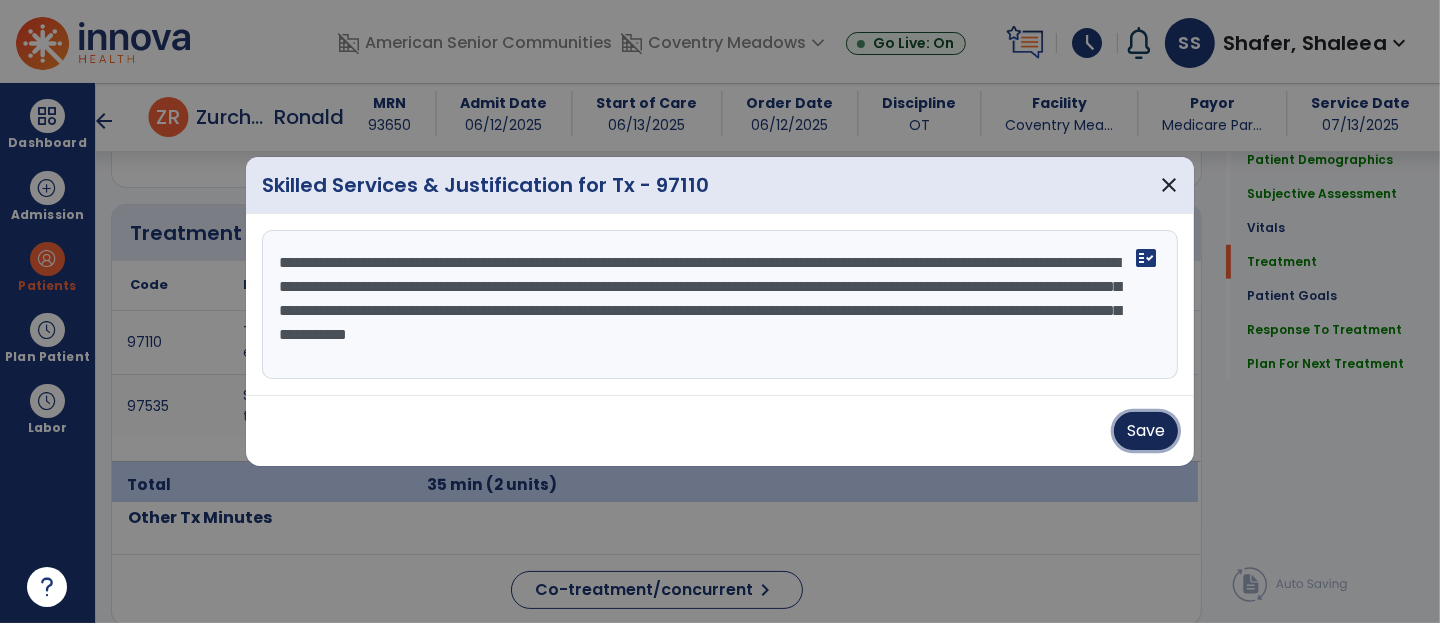 click on "Save" at bounding box center [1146, 431] 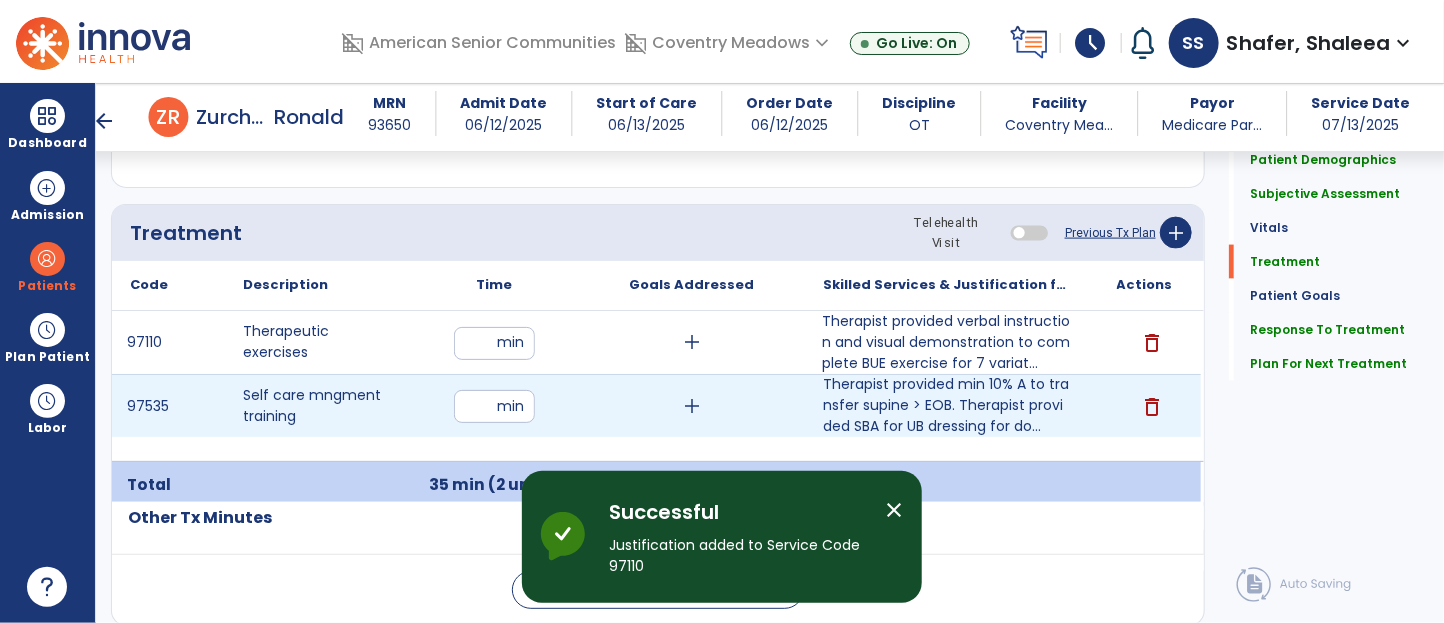 scroll, scrollTop: 1167, scrollLeft: 0, axis: vertical 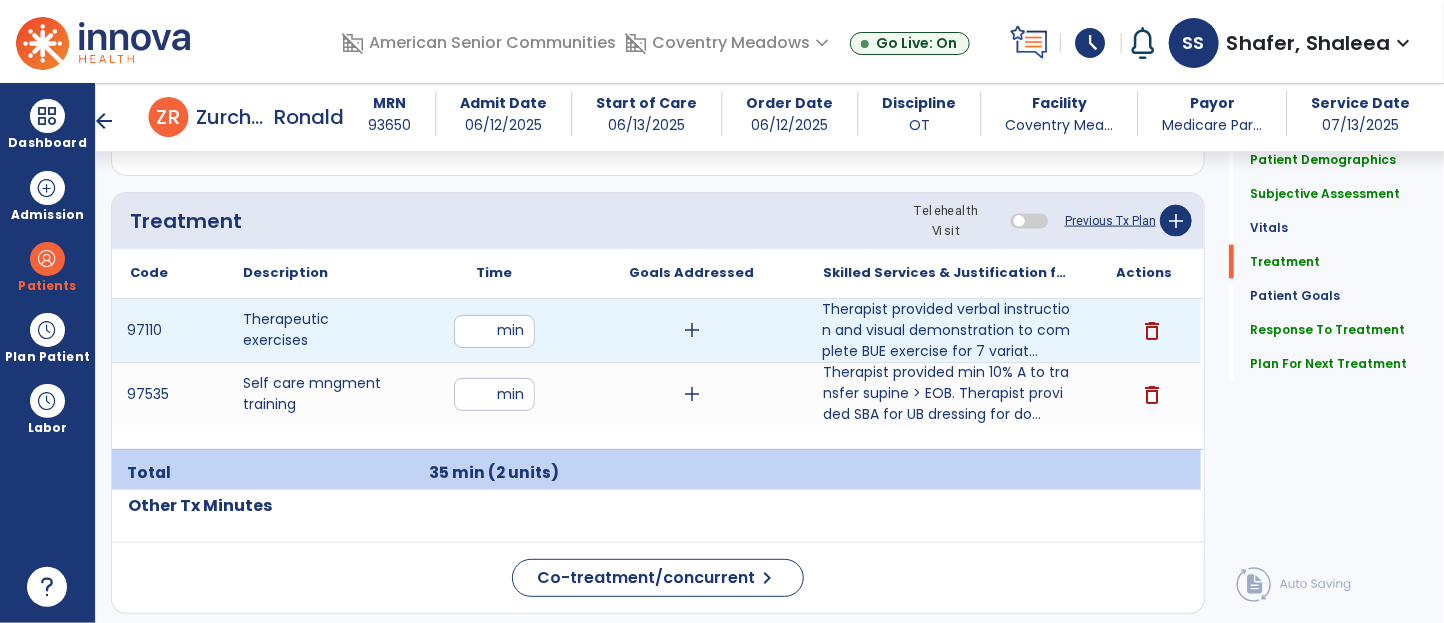click on "**" at bounding box center (494, 331) 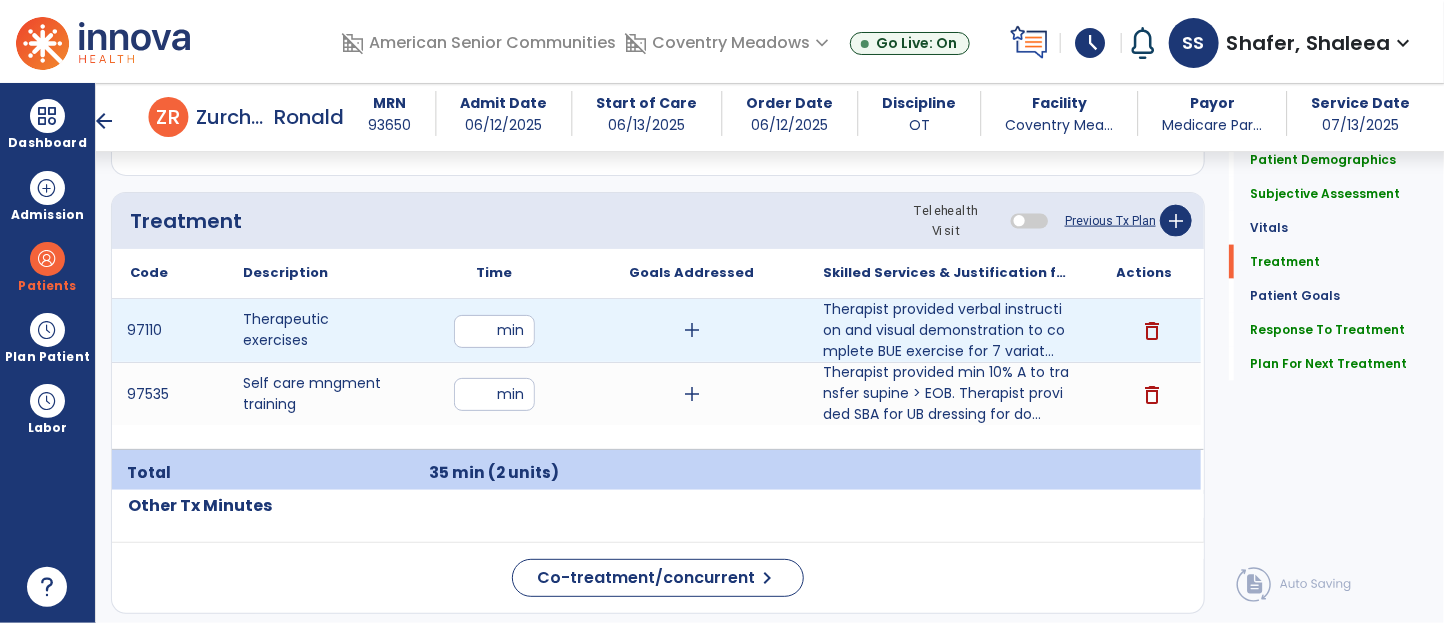 type on "**" 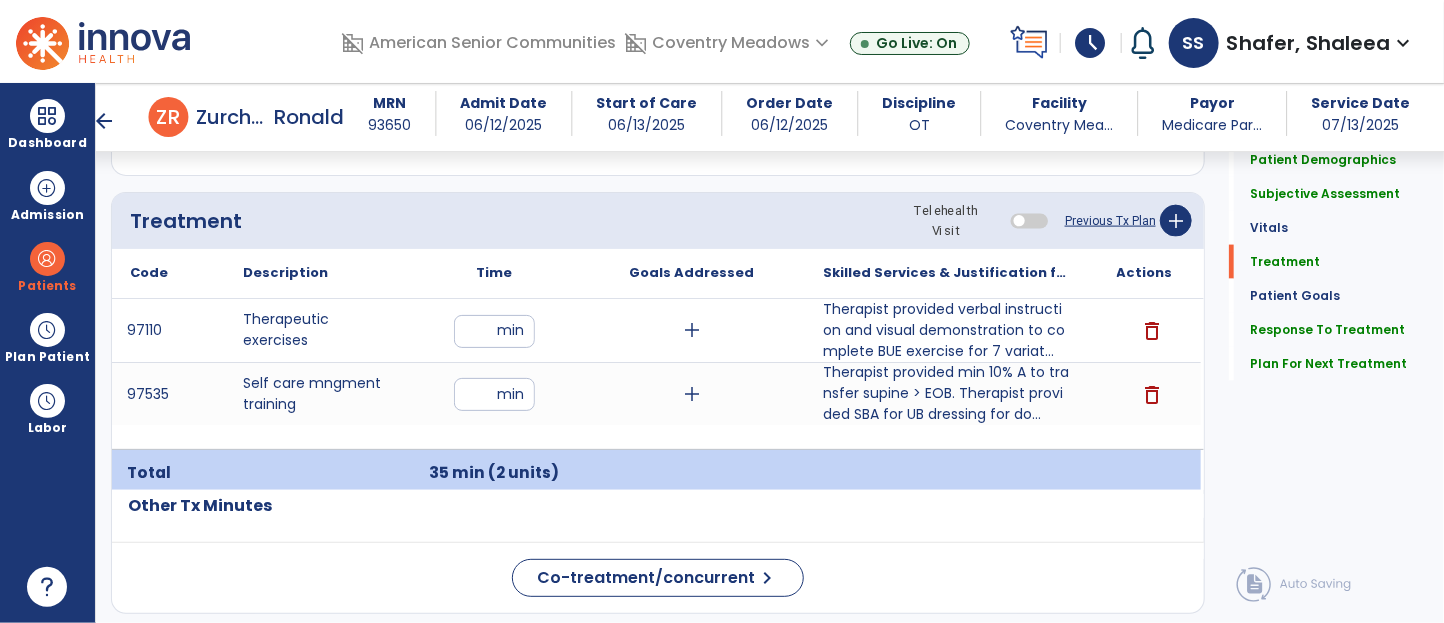 click on "Treatment Telehealth Visit  Previous Tx Plan   add" 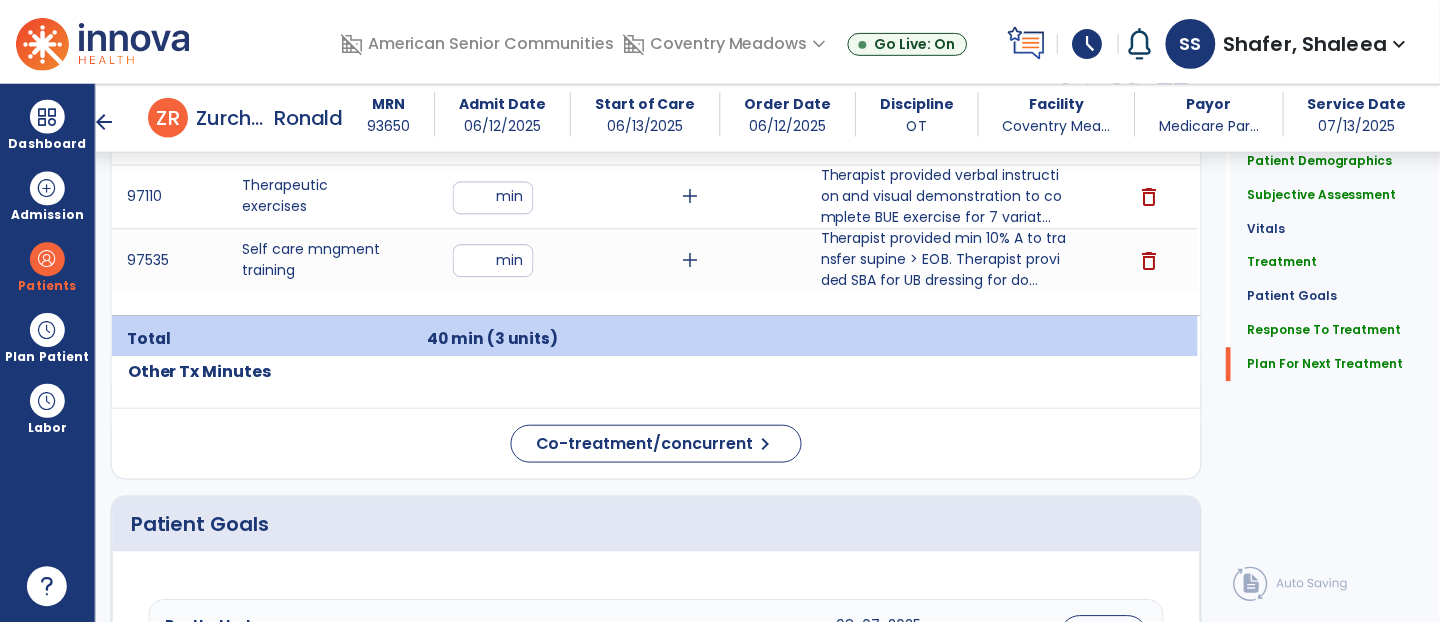 scroll, scrollTop: 3097, scrollLeft: 0, axis: vertical 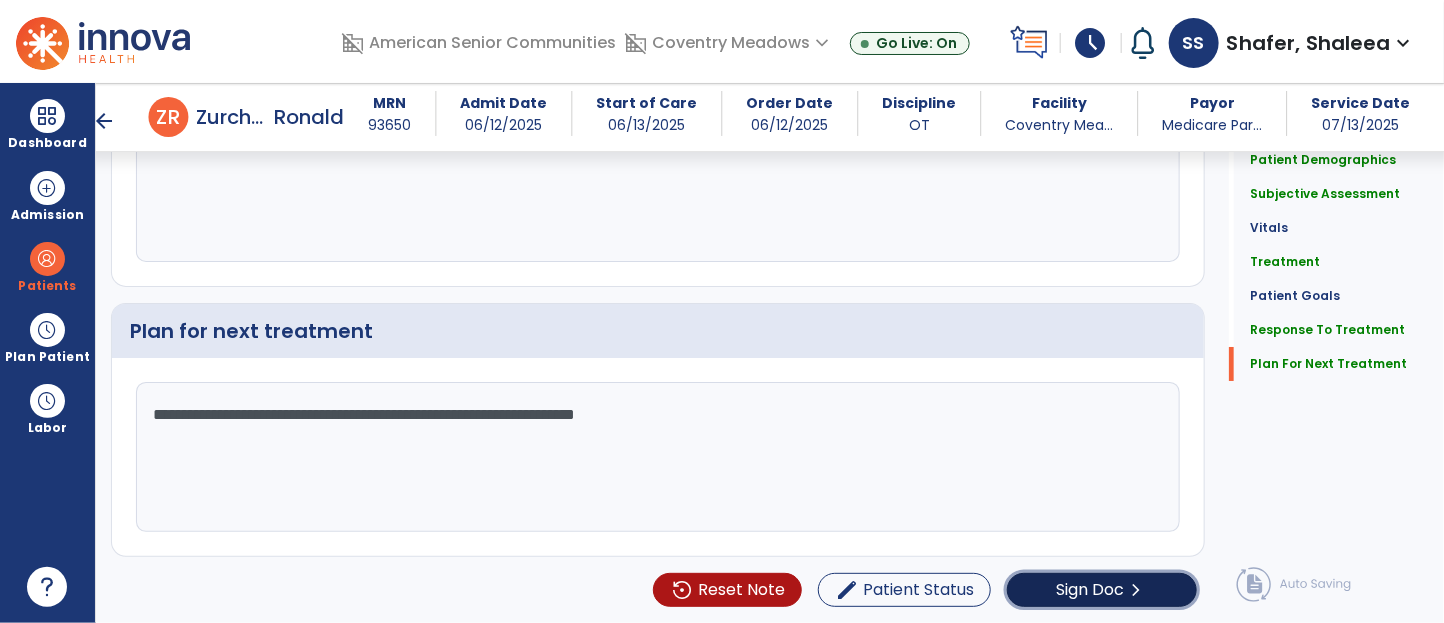 click on "Sign Doc  chevron_right" 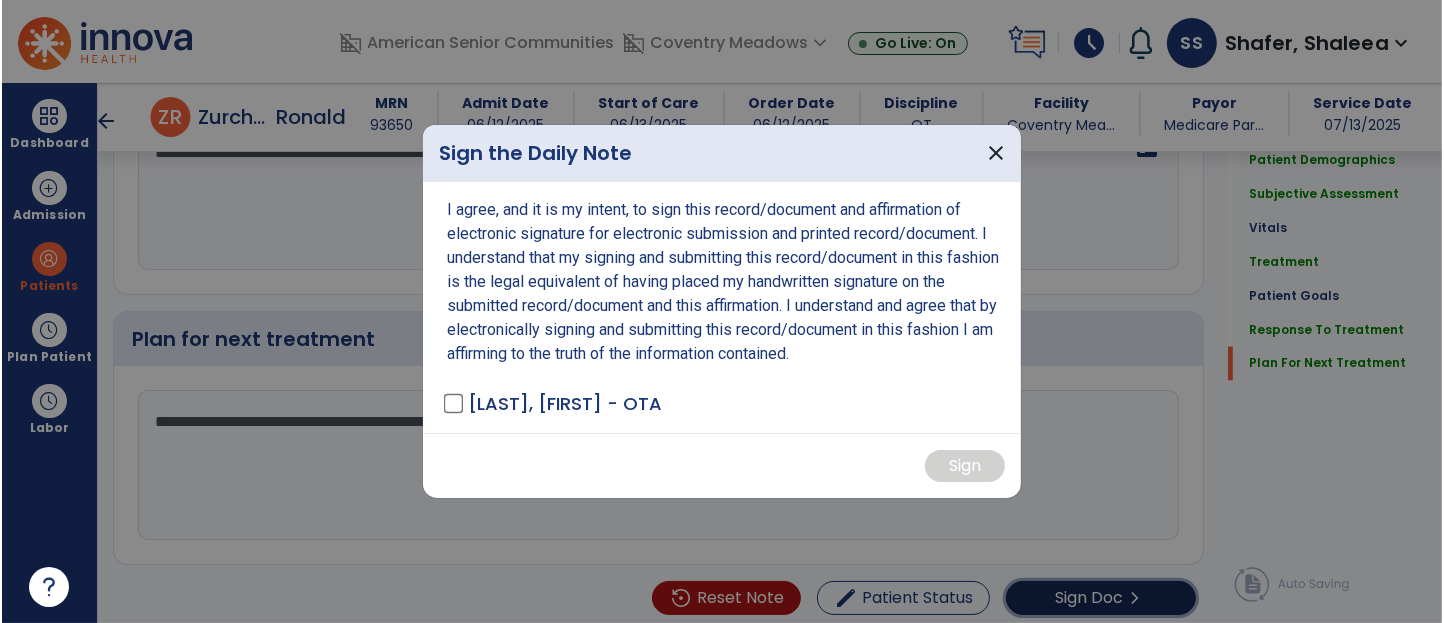 scroll, scrollTop: 3097, scrollLeft: 0, axis: vertical 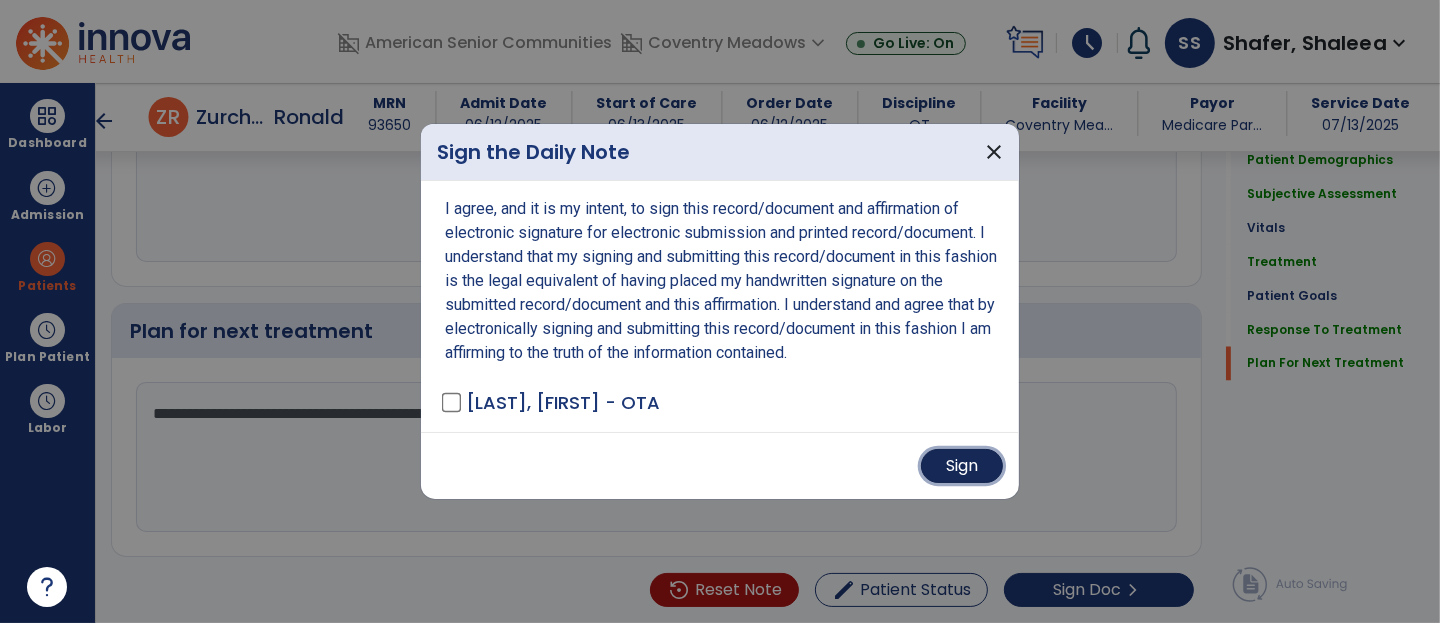 click on "Sign" at bounding box center [962, 466] 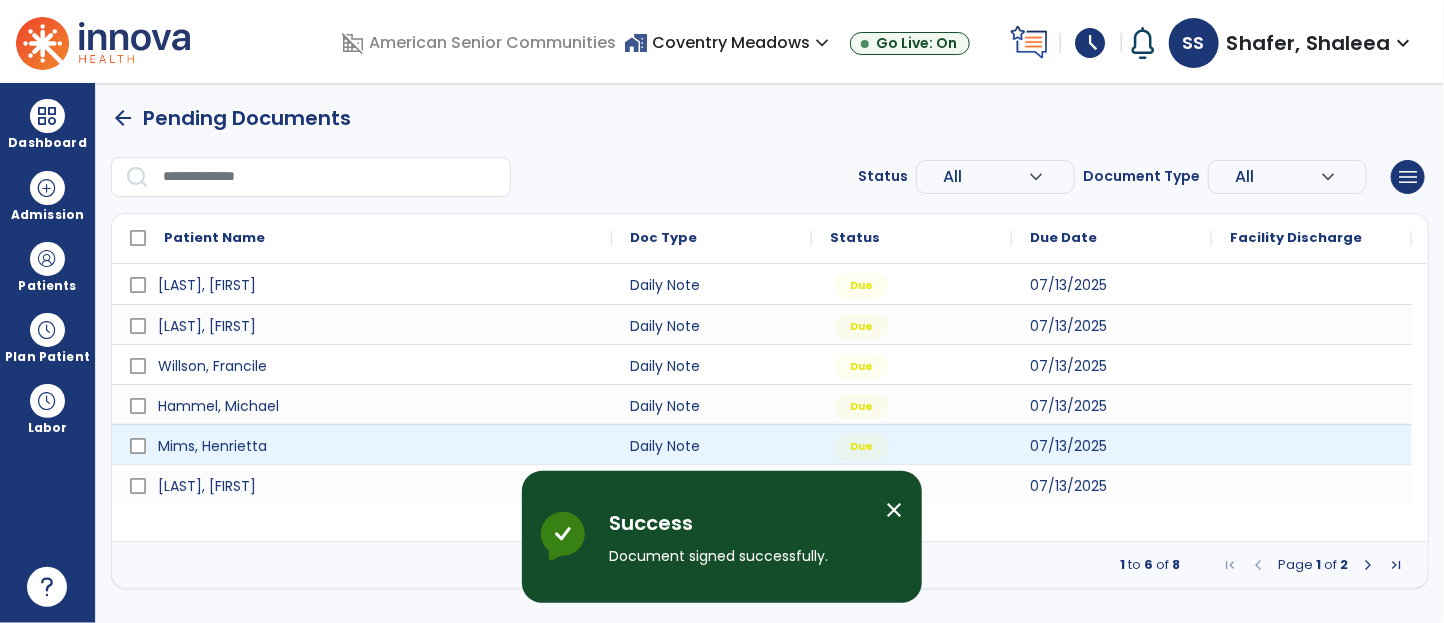 scroll, scrollTop: 0, scrollLeft: 0, axis: both 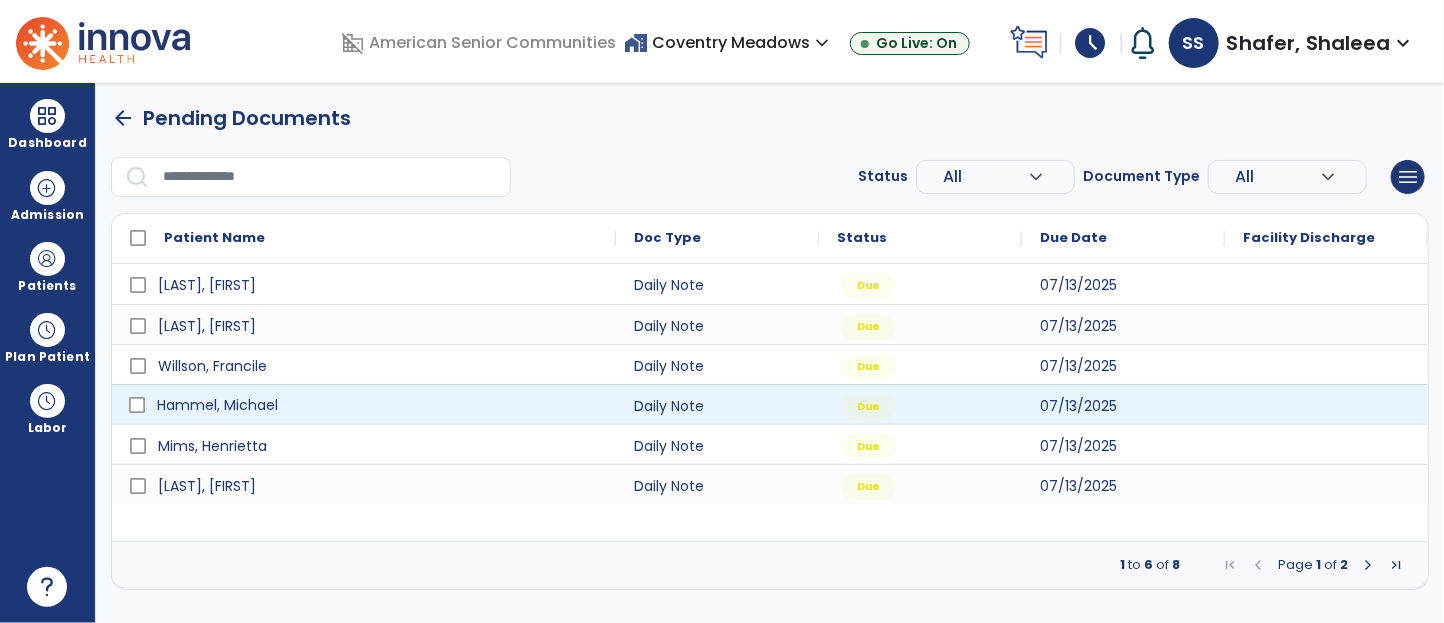 click on "Hammel, Michael" at bounding box center [378, 405] 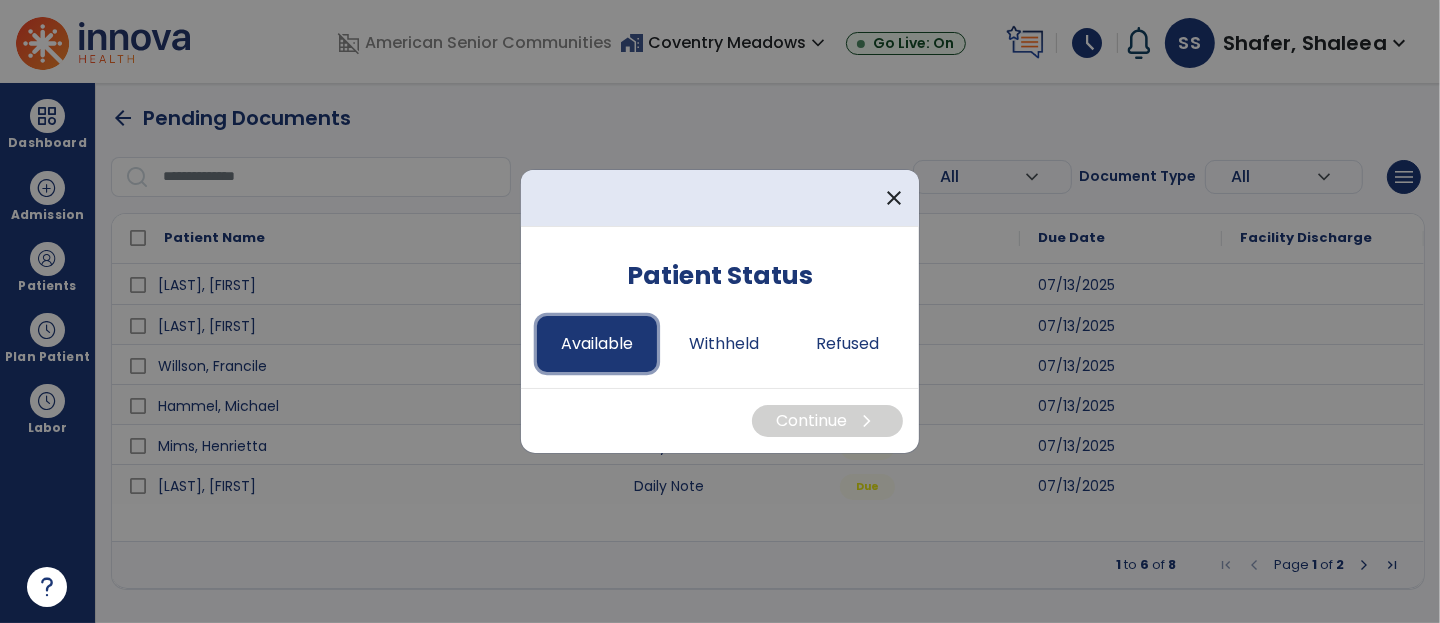 click on "Available" at bounding box center (597, 344) 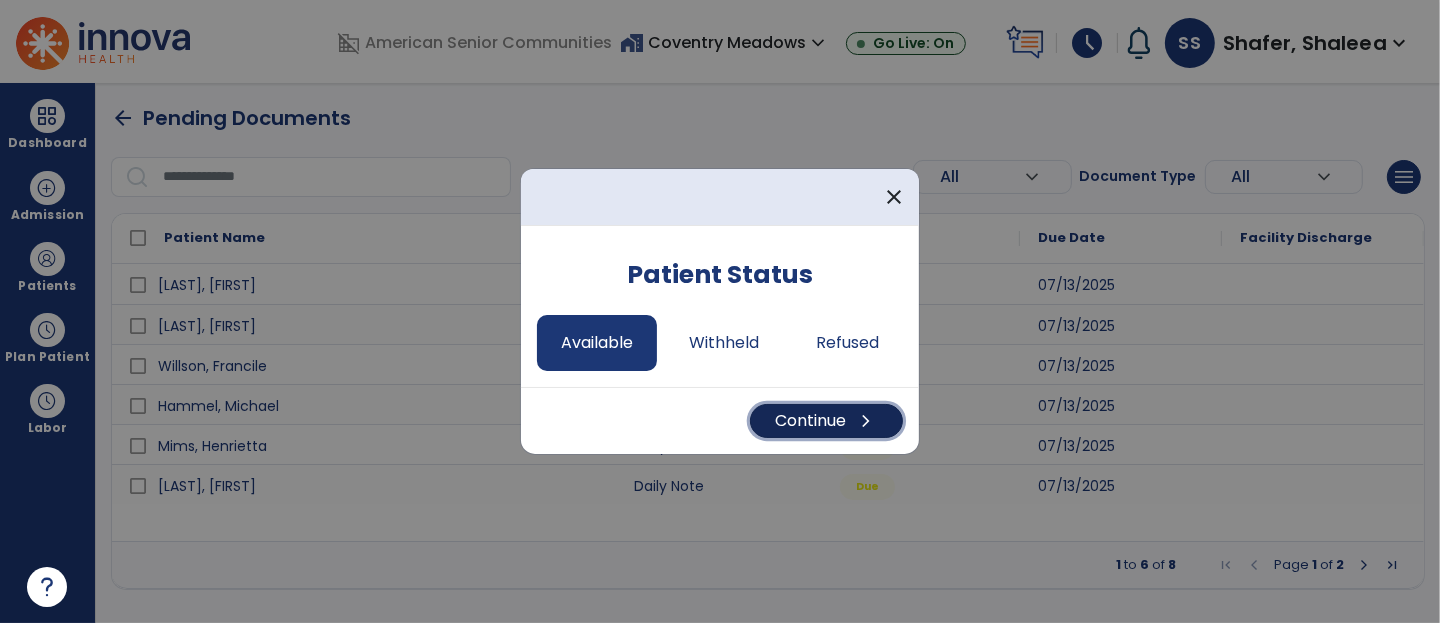 click on "Continue   chevron_right" at bounding box center [826, 421] 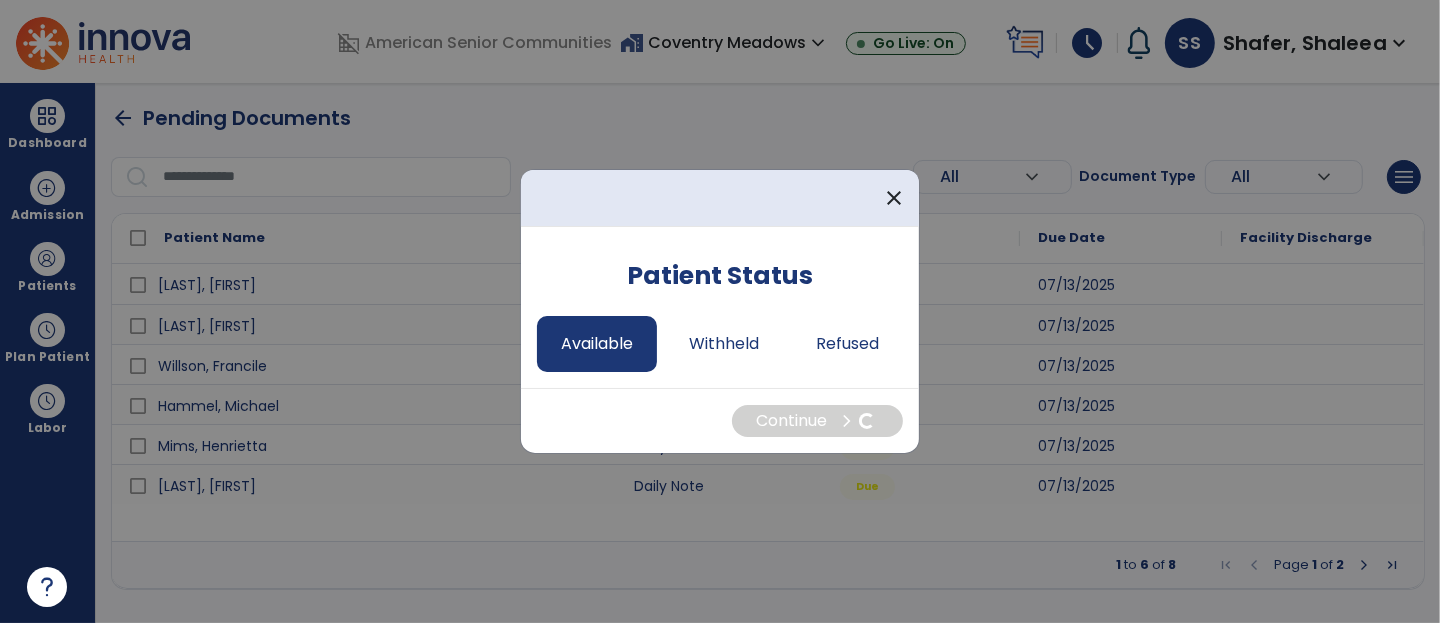select on "*" 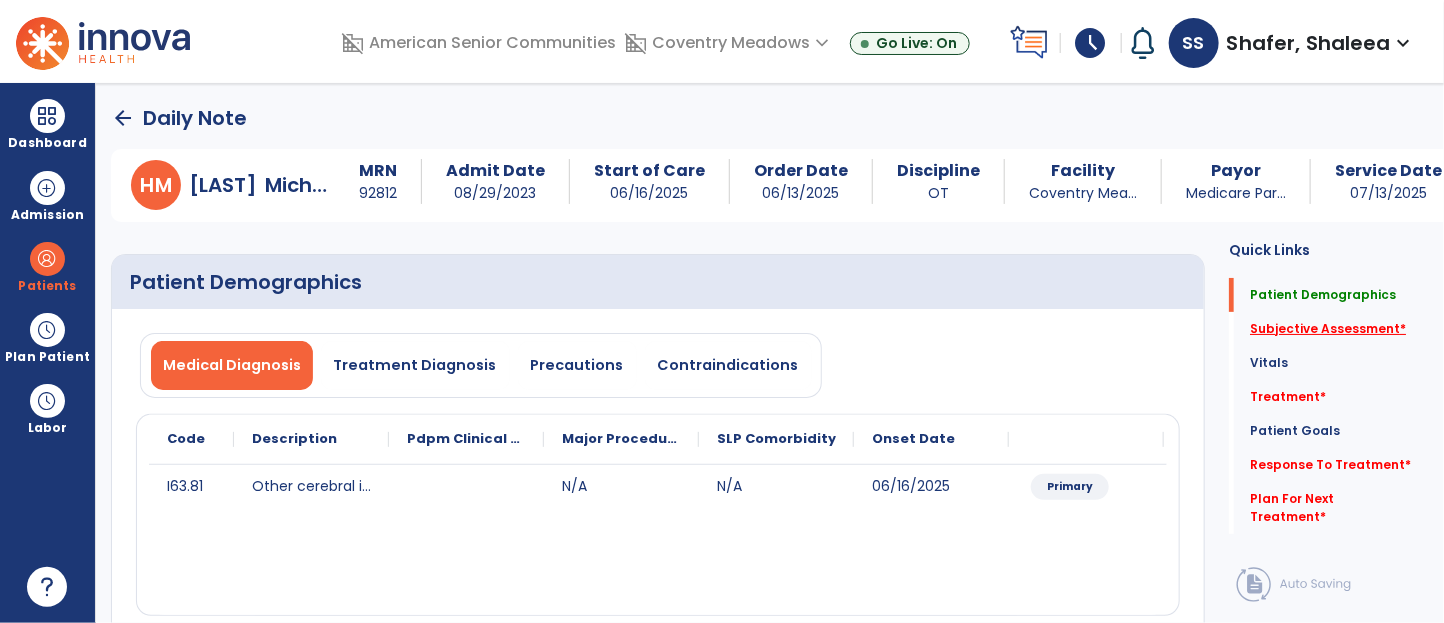 click on "Subjective Assessment   *" 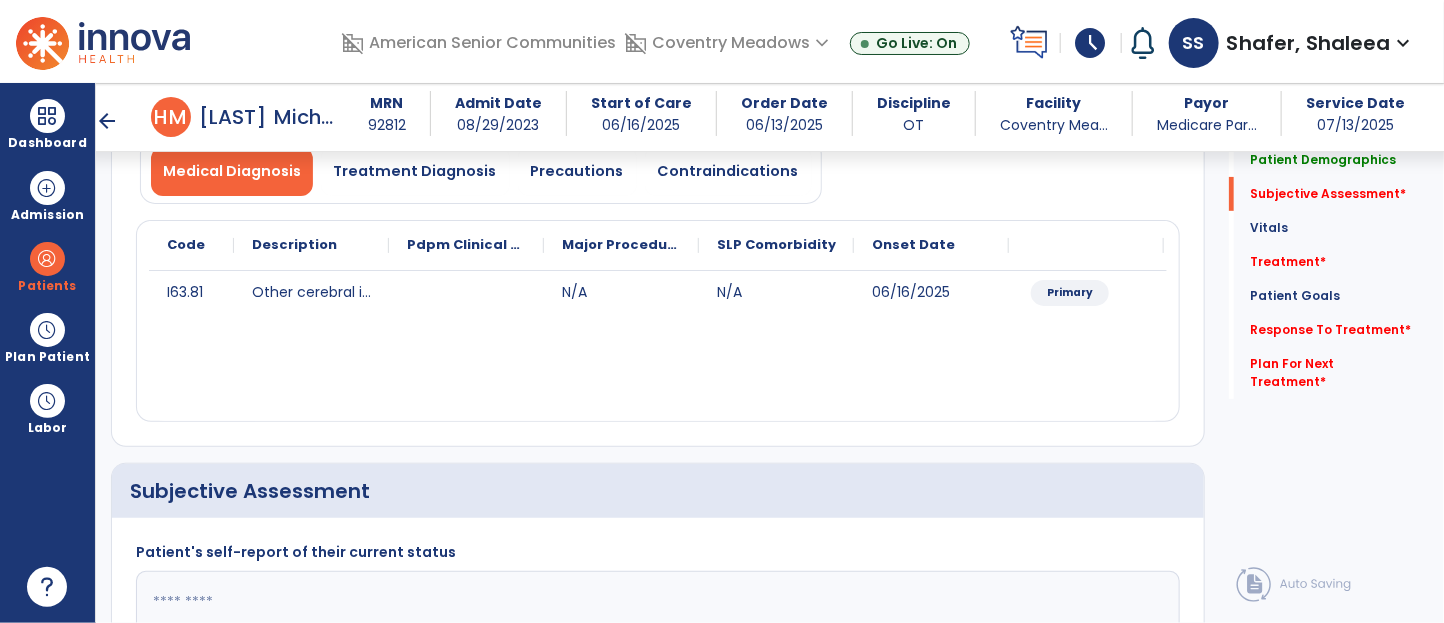 scroll, scrollTop: 445, scrollLeft: 0, axis: vertical 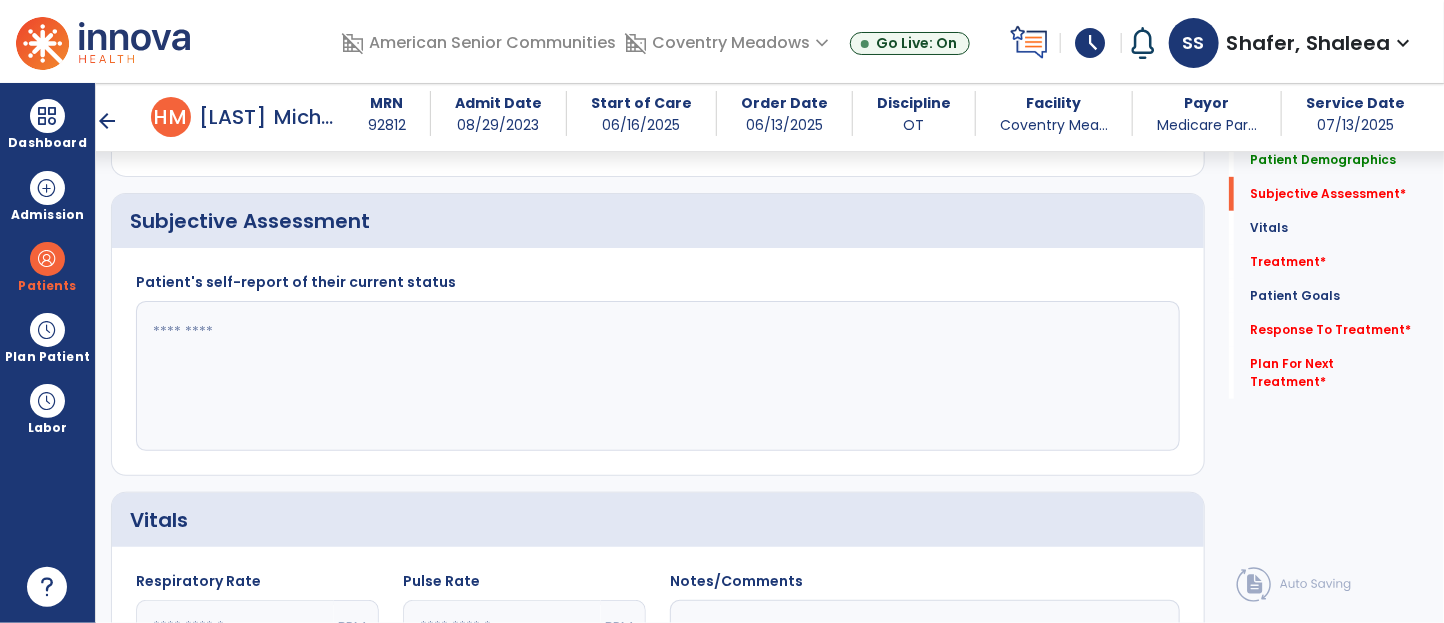 click 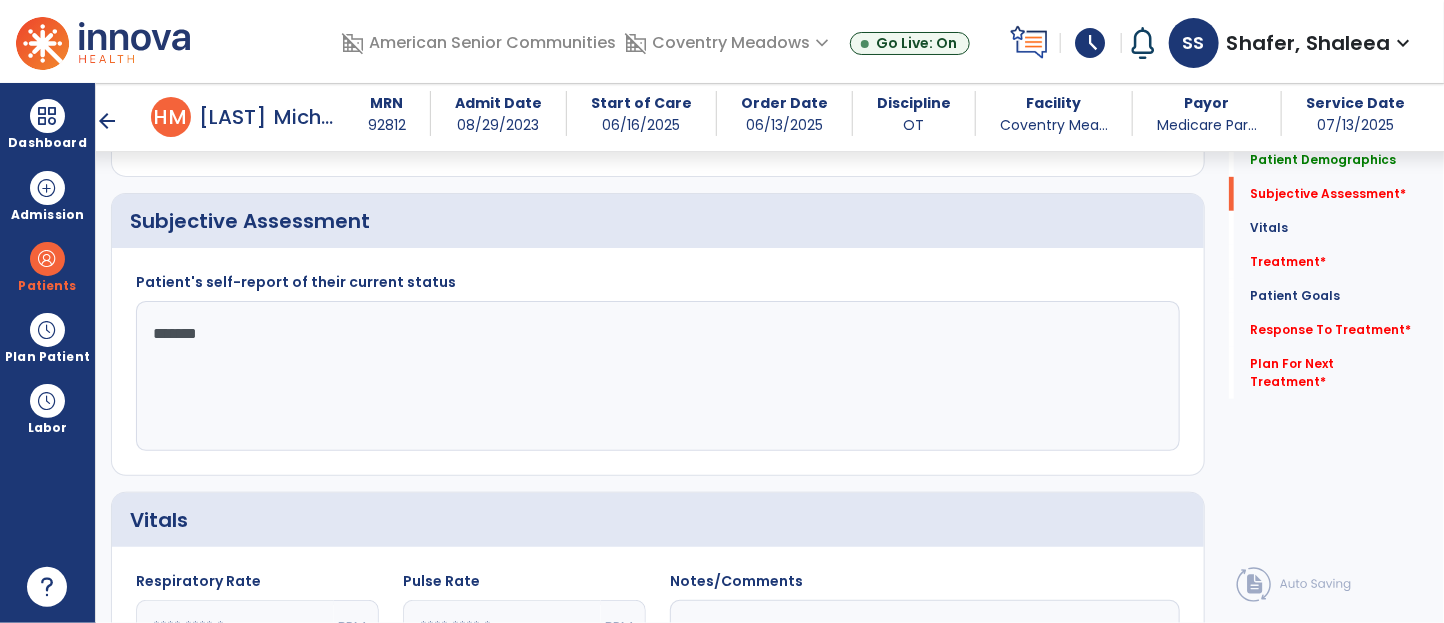 type on "********" 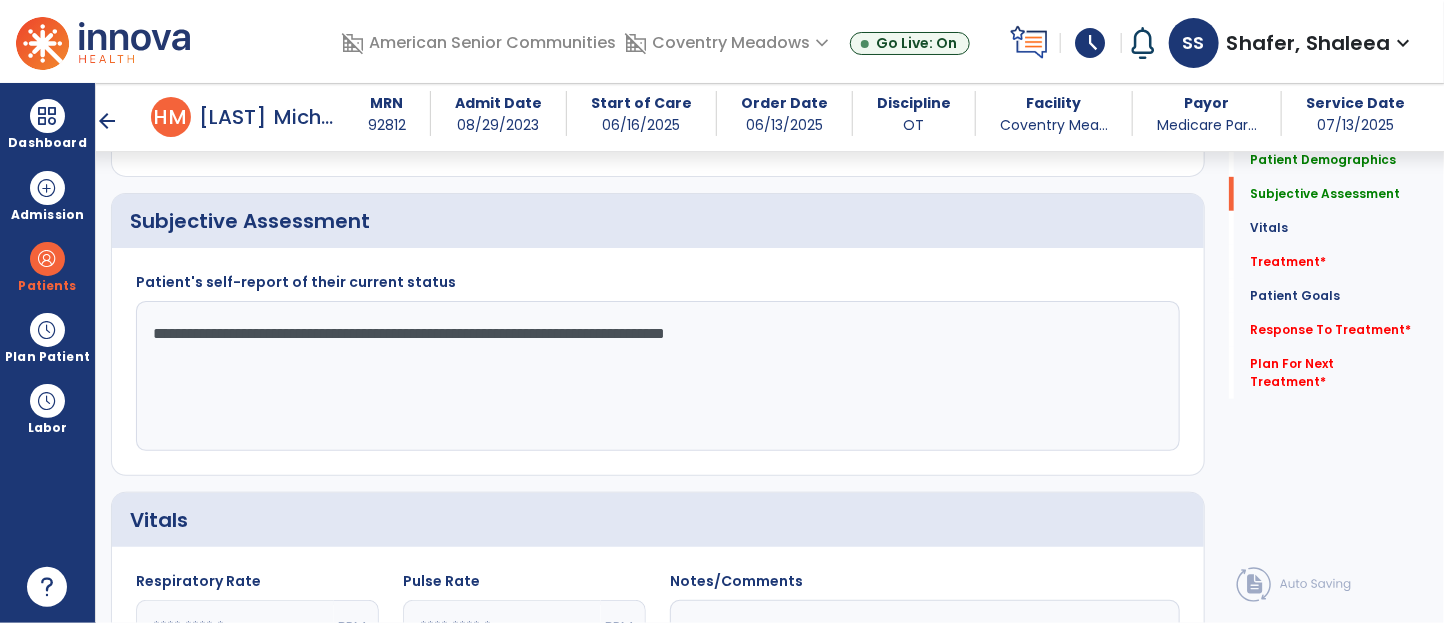 drag, startPoint x: 635, startPoint y: 332, endPoint x: 913, endPoint y: 339, distance: 278.0881 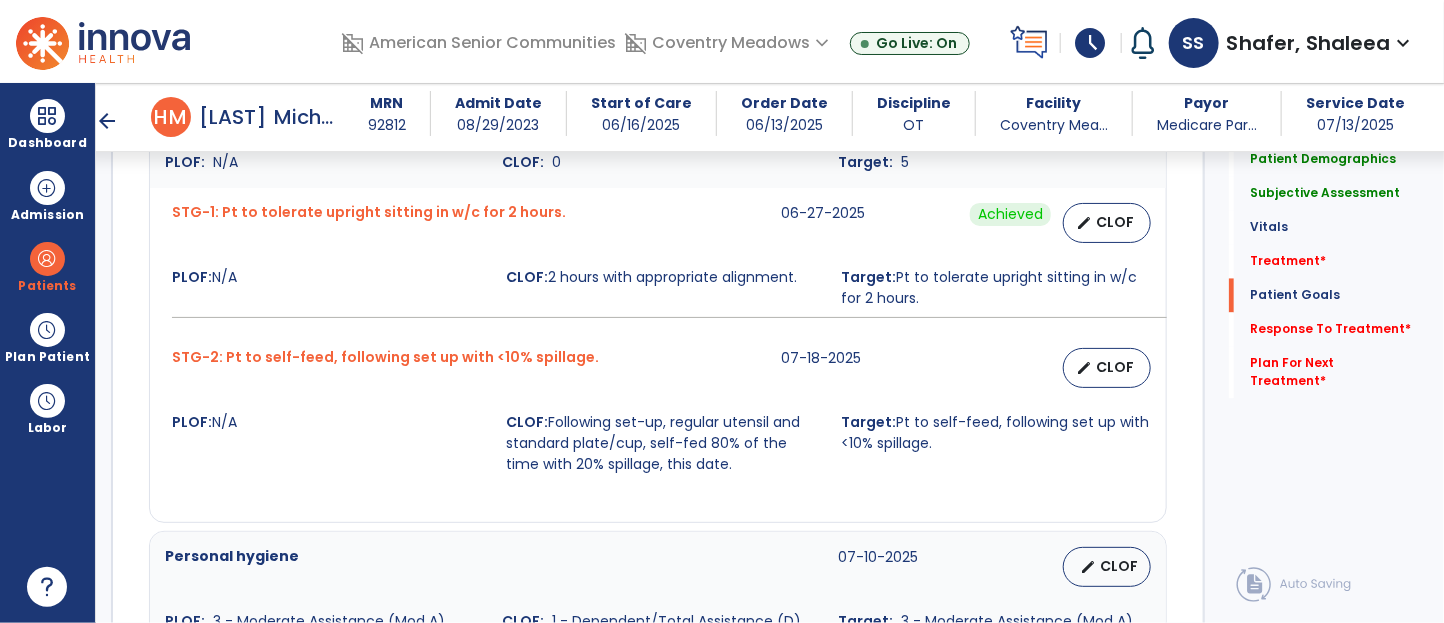 scroll, scrollTop: 2643, scrollLeft: 0, axis: vertical 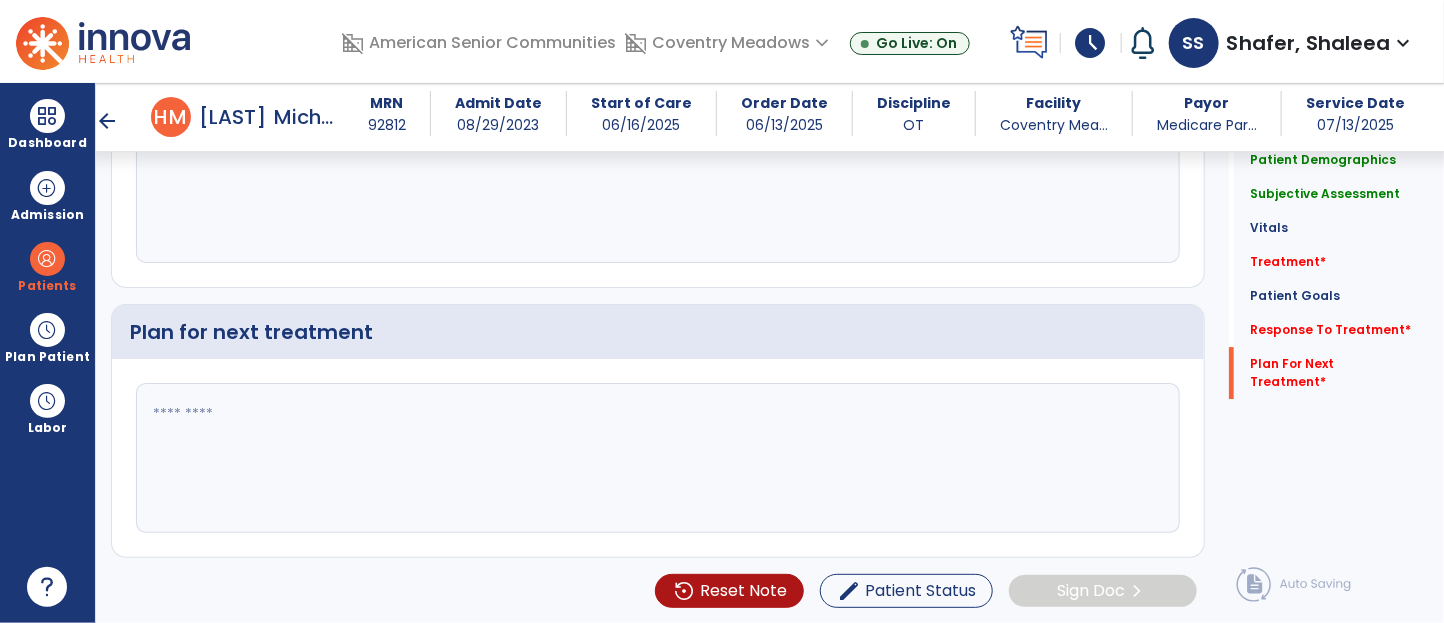 type on "**********" 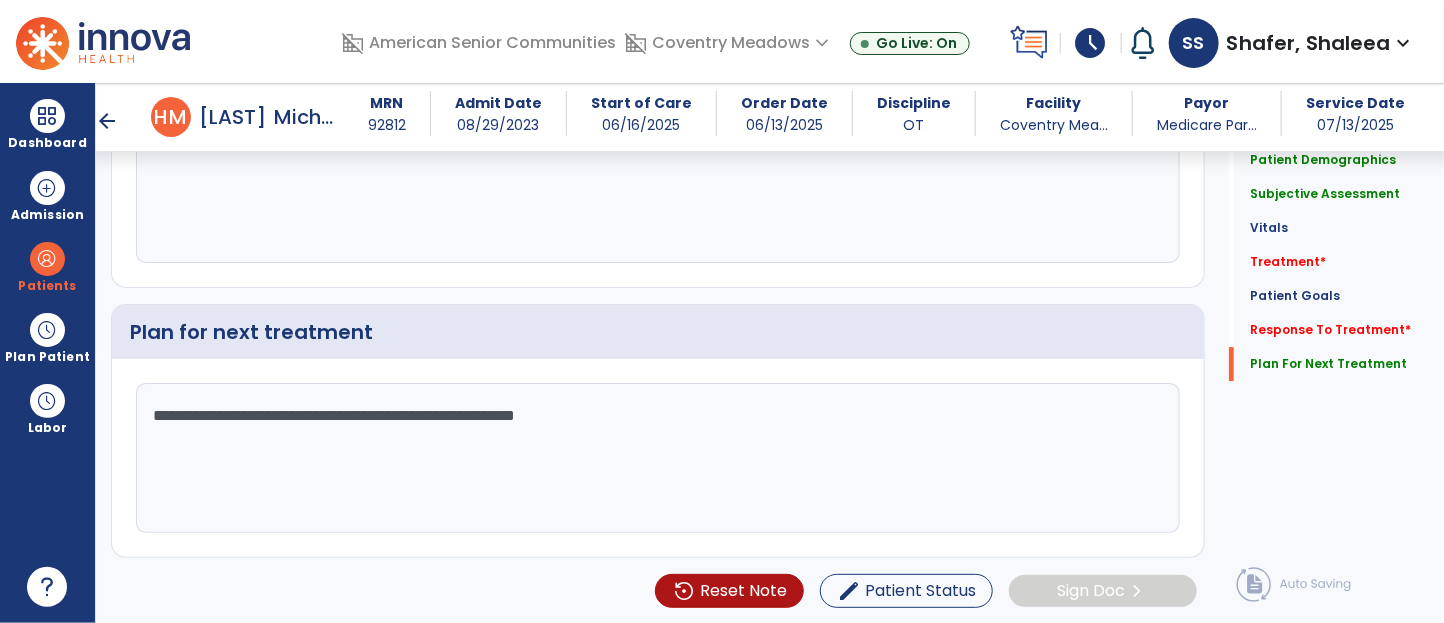 click on "**********" 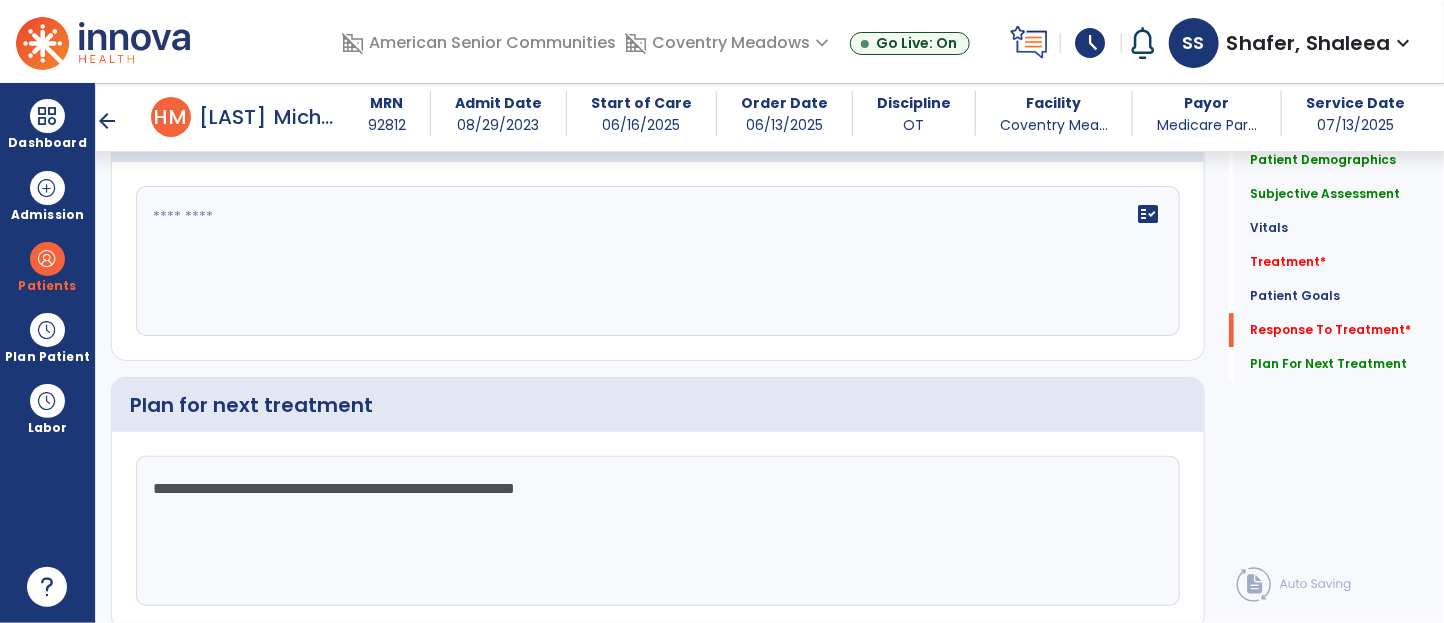 scroll, scrollTop: 2565, scrollLeft: 0, axis: vertical 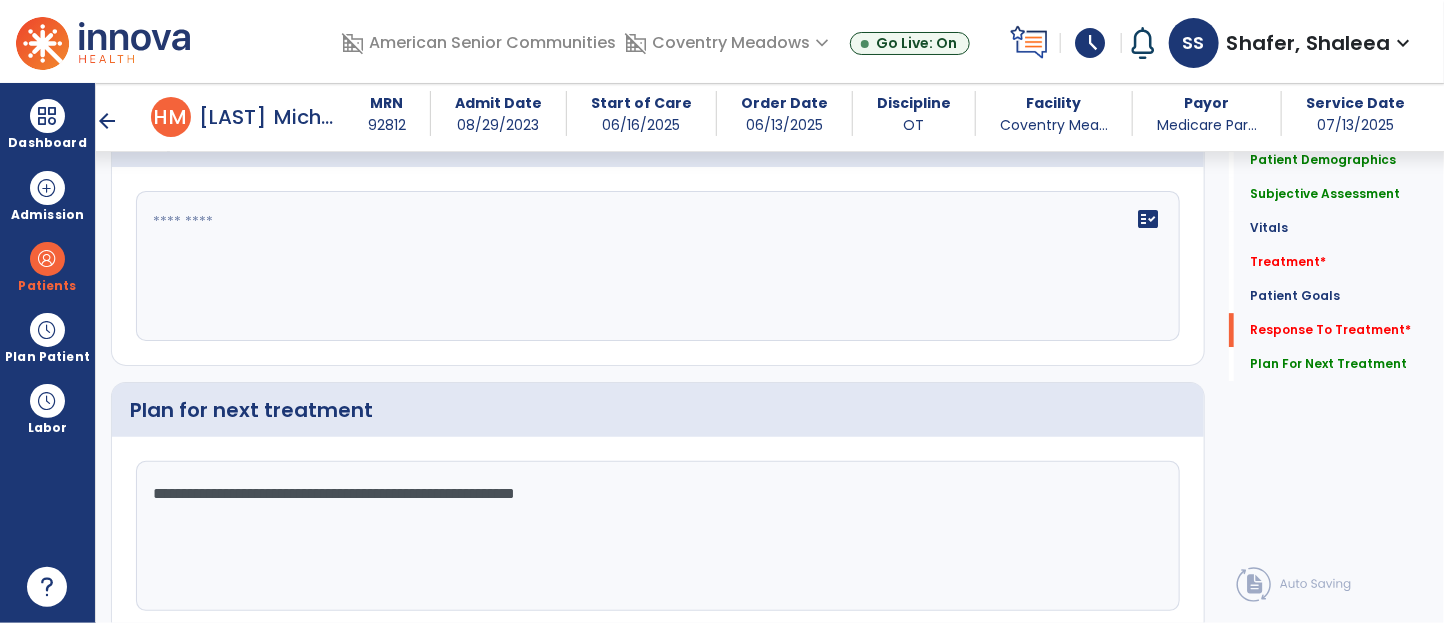 type on "**********" 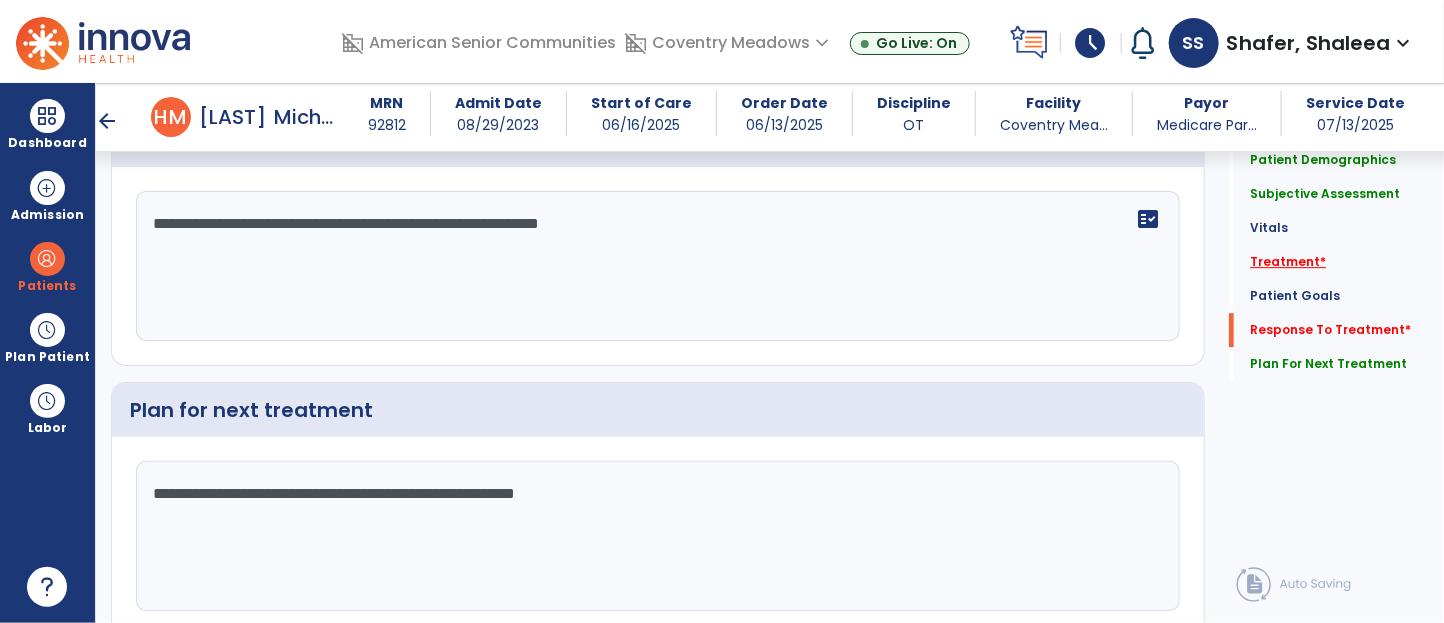 type on "**********" 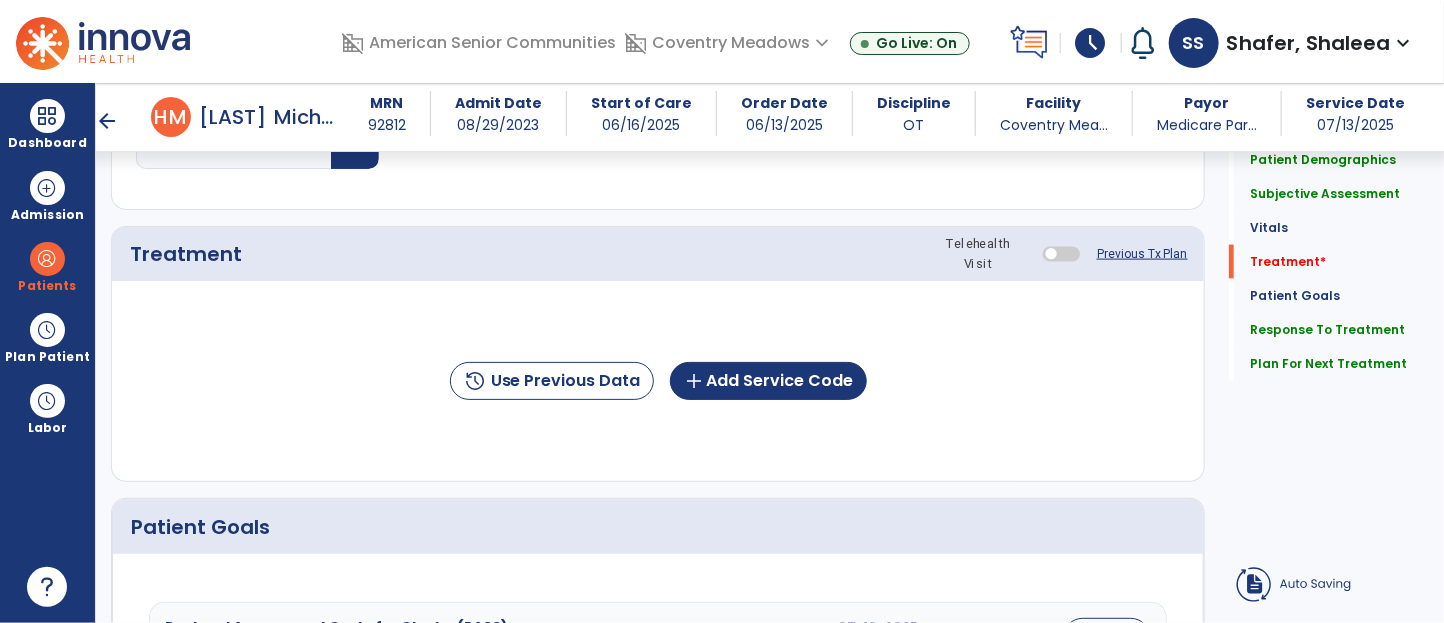 click on "history  Use Previous Data  add  Add Service Code" 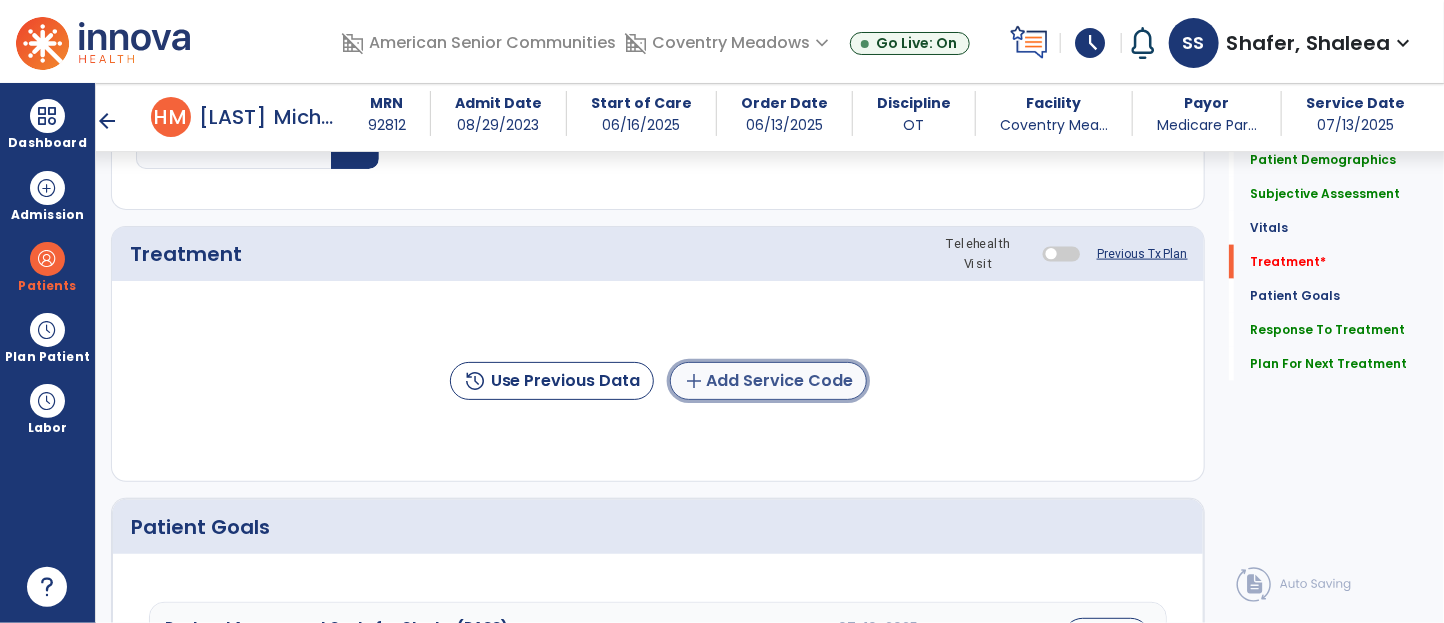 click on "add  Add Service Code" 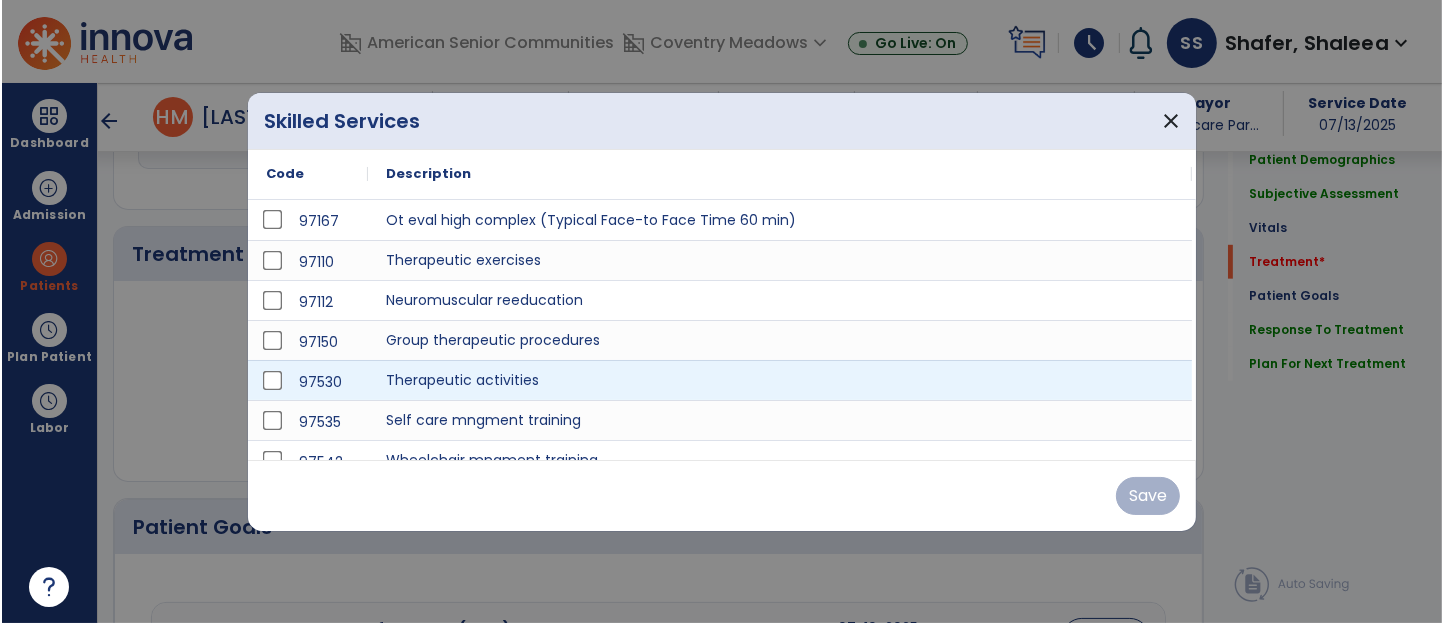 scroll, scrollTop: 1133, scrollLeft: 0, axis: vertical 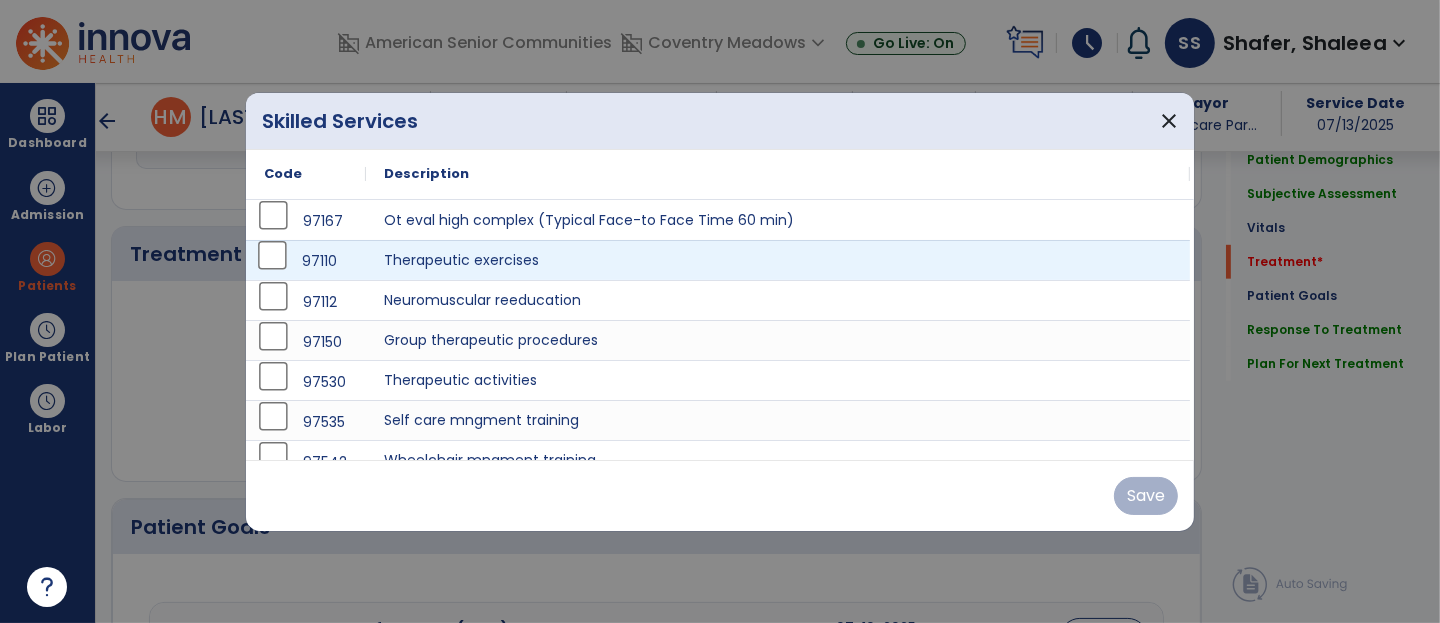 click on "97110" at bounding box center (306, 260) 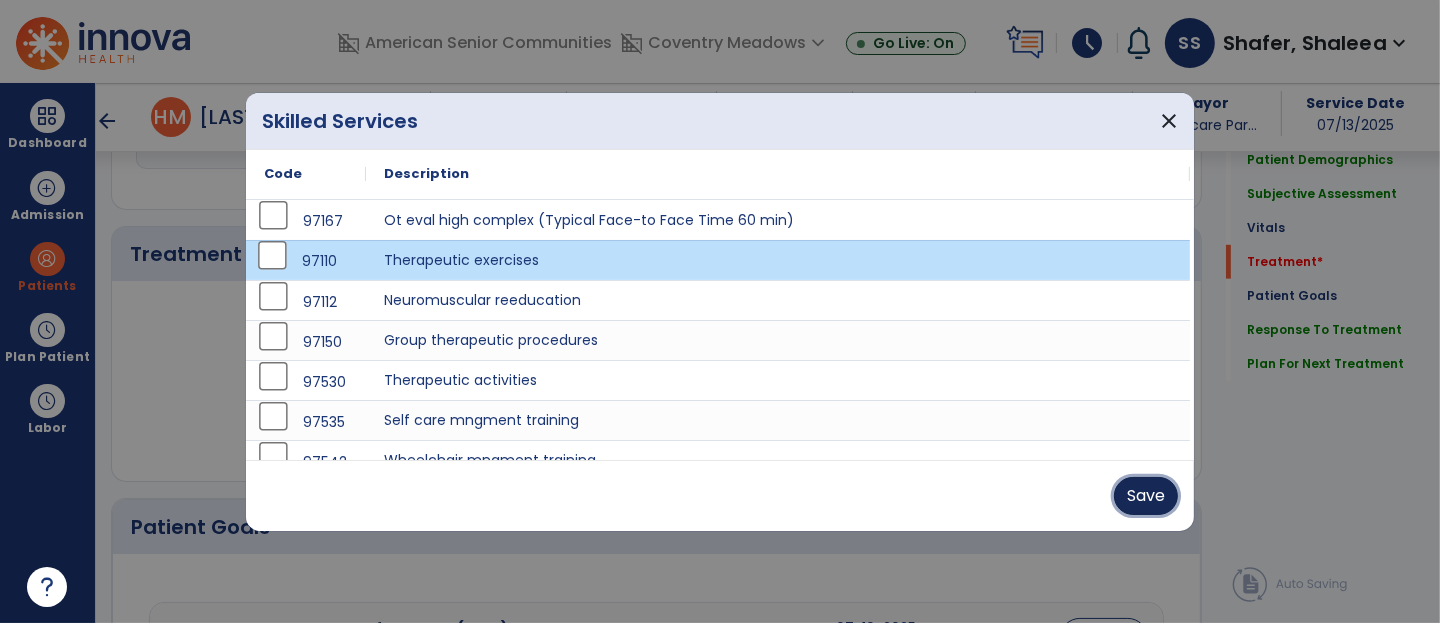click on "Save" at bounding box center [1146, 496] 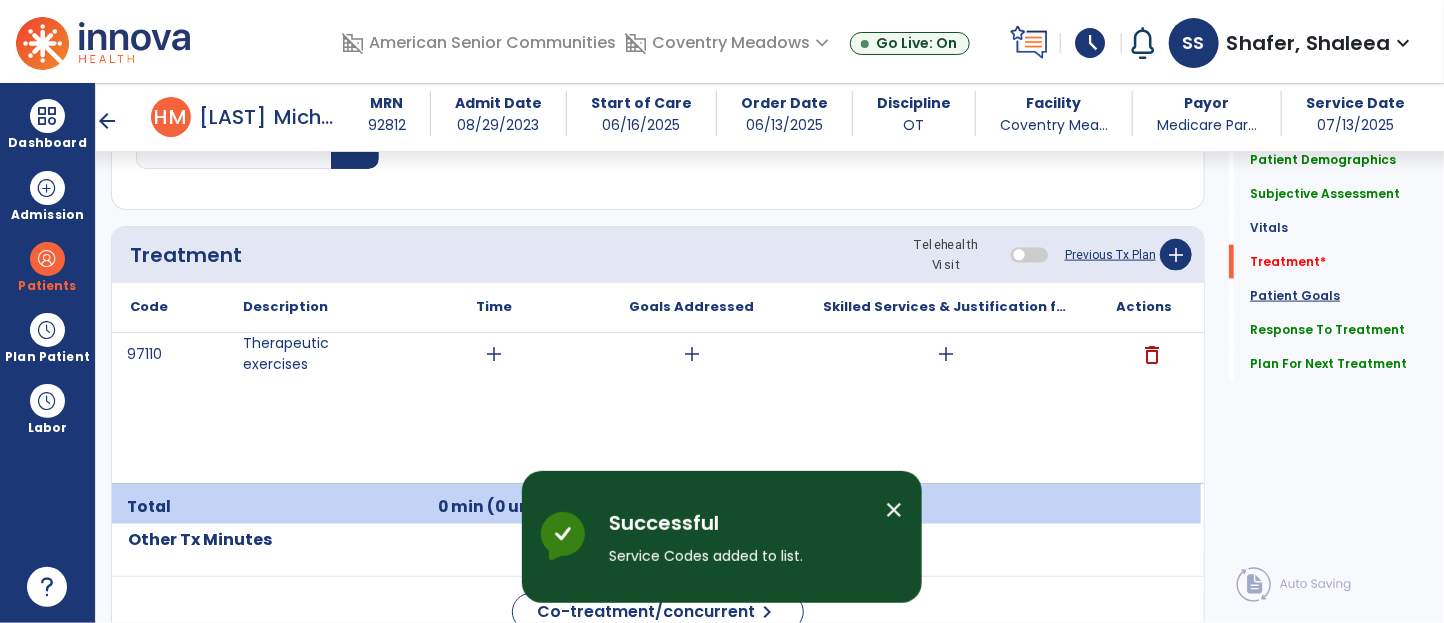 click on "Patient Goals" 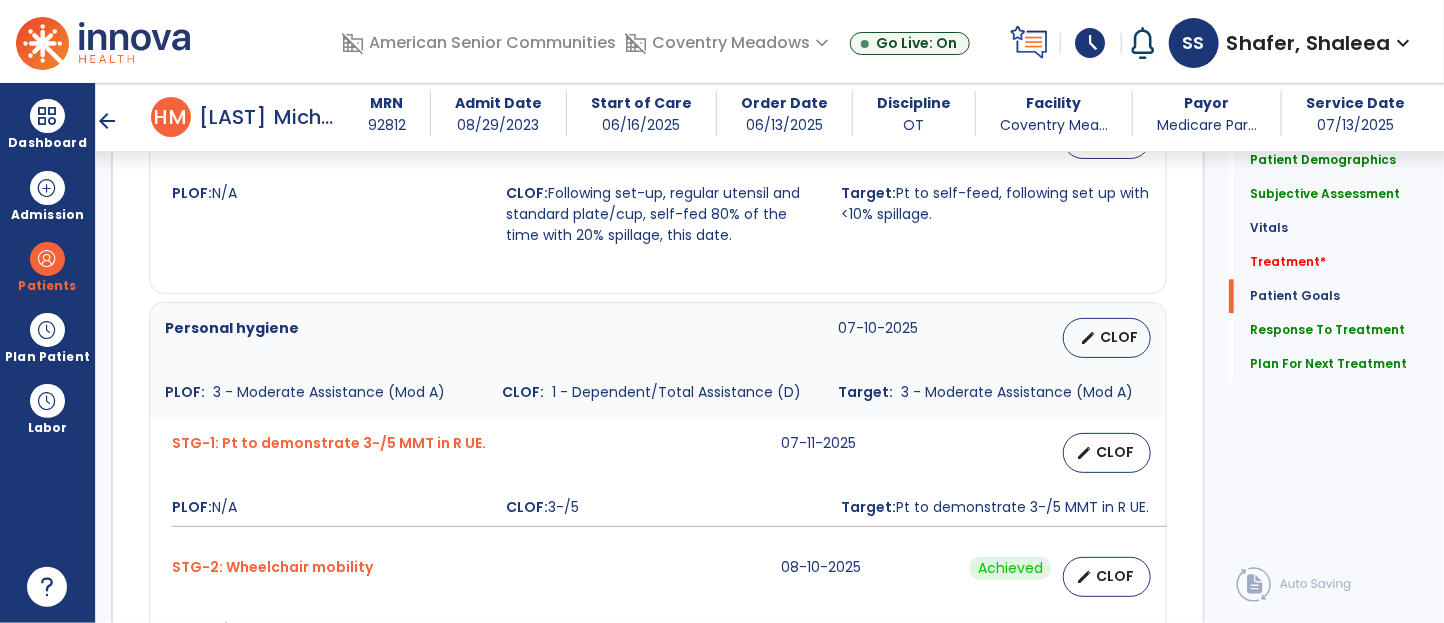 scroll, scrollTop: 2070, scrollLeft: 0, axis: vertical 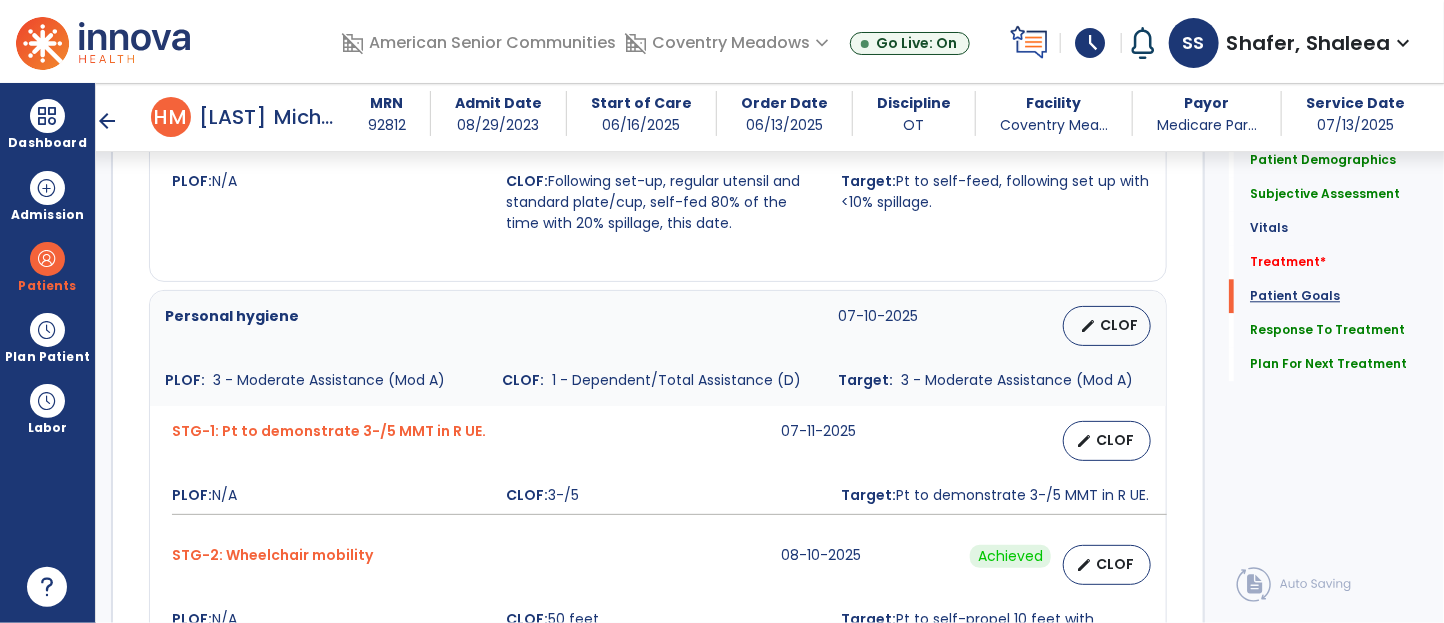 click on "Patient Goals" 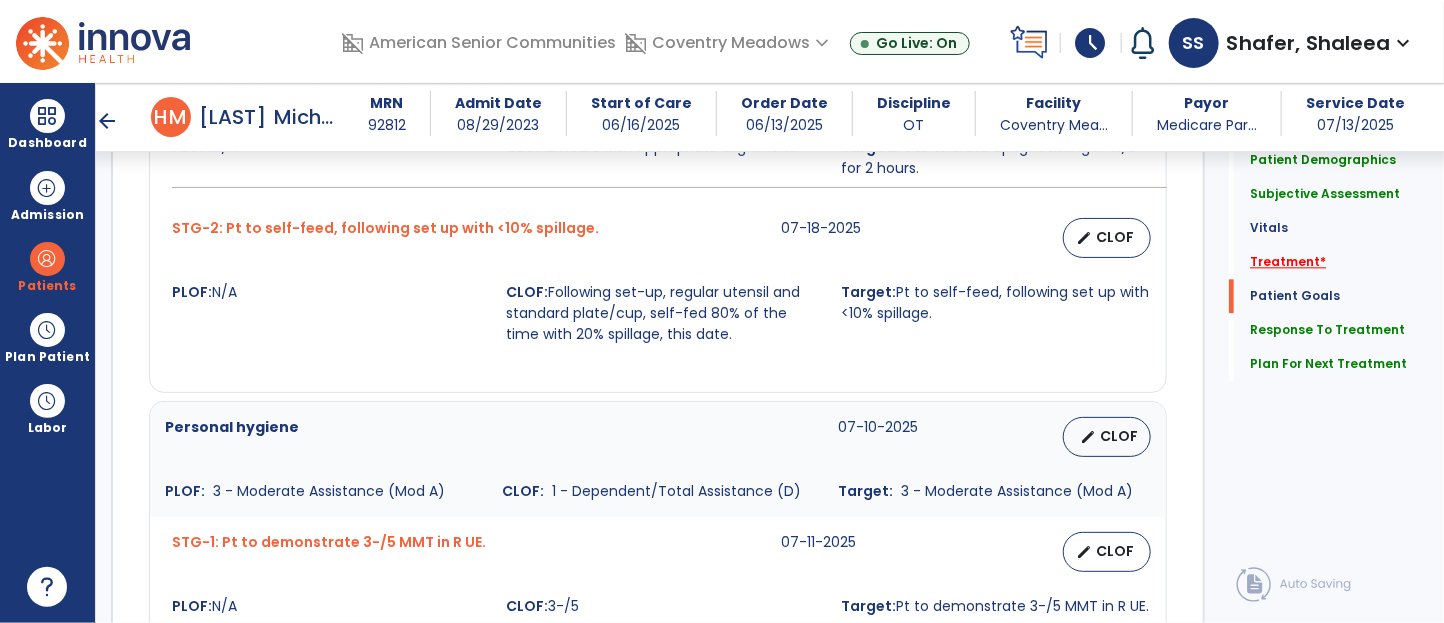 click on "Treatment   *" 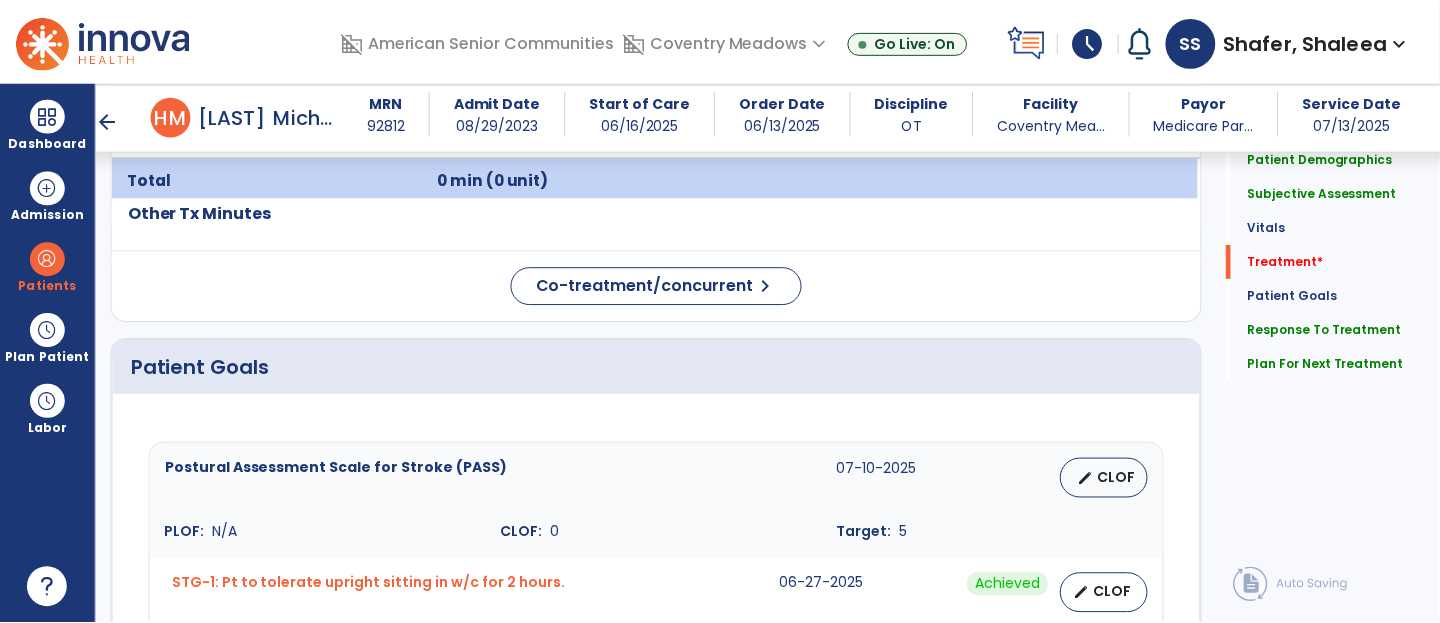 scroll, scrollTop: 1217, scrollLeft: 0, axis: vertical 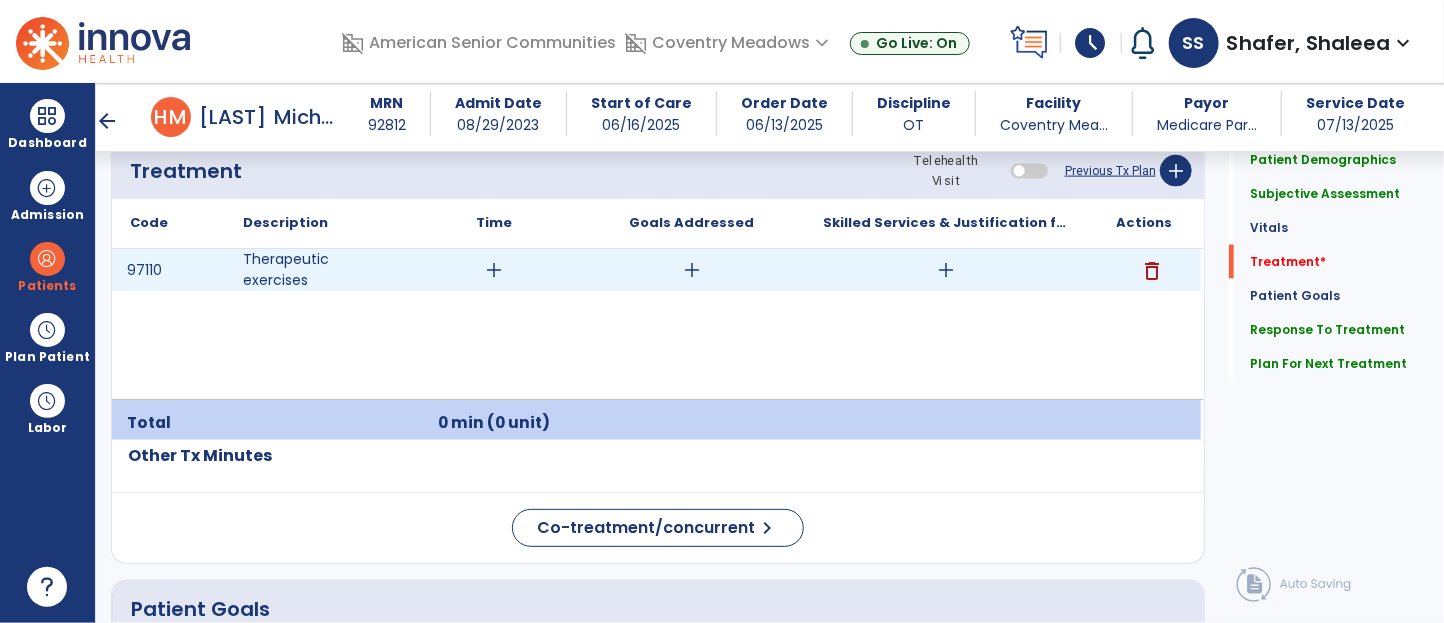 click on "add" at bounding box center [947, 270] 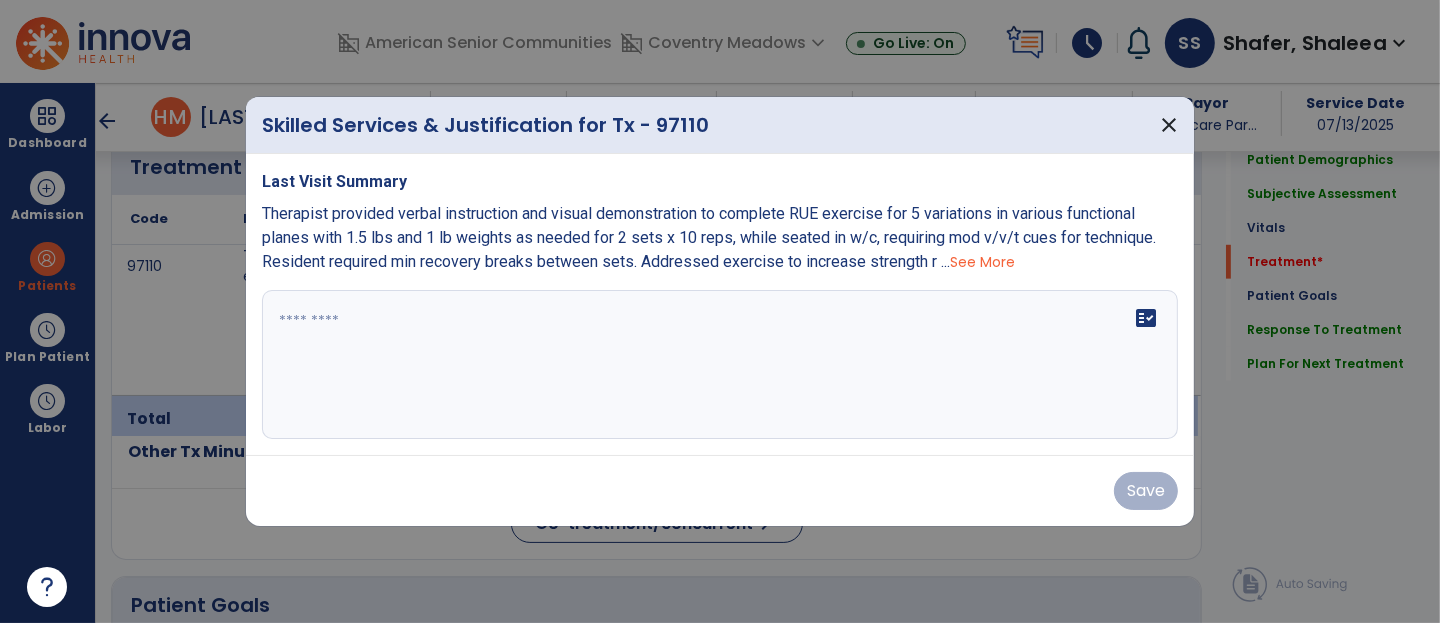 scroll, scrollTop: 1217, scrollLeft: 0, axis: vertical 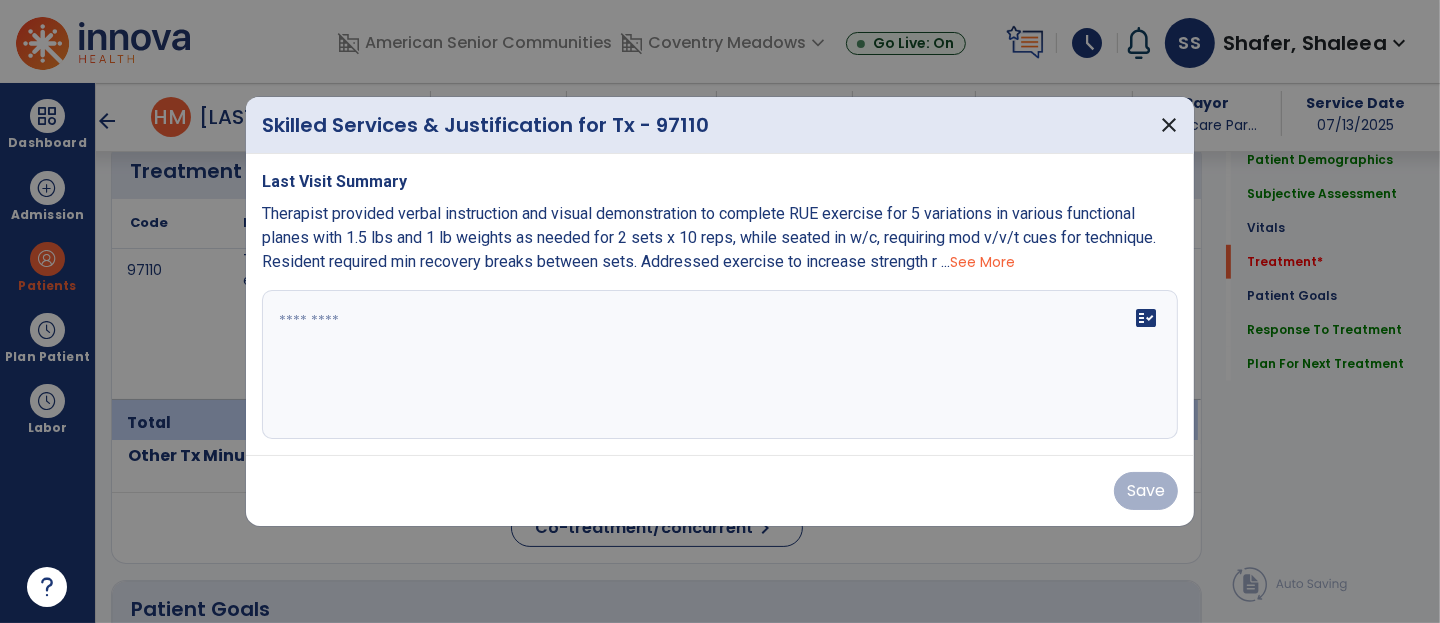 click on "See More" at bounding box center [982, 262] 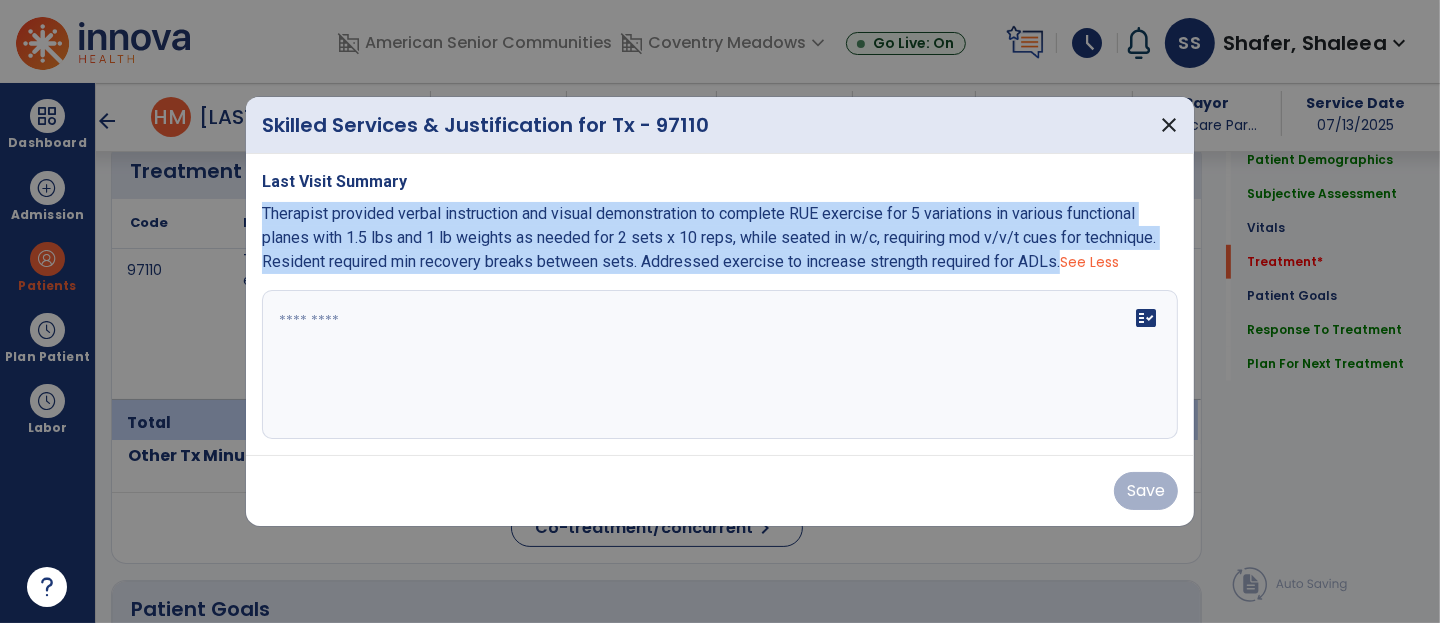 drag, startPoint x: 263, startPoint y: 210, endPoint x: 1056, endPoint y: 255, distance: 794.27576 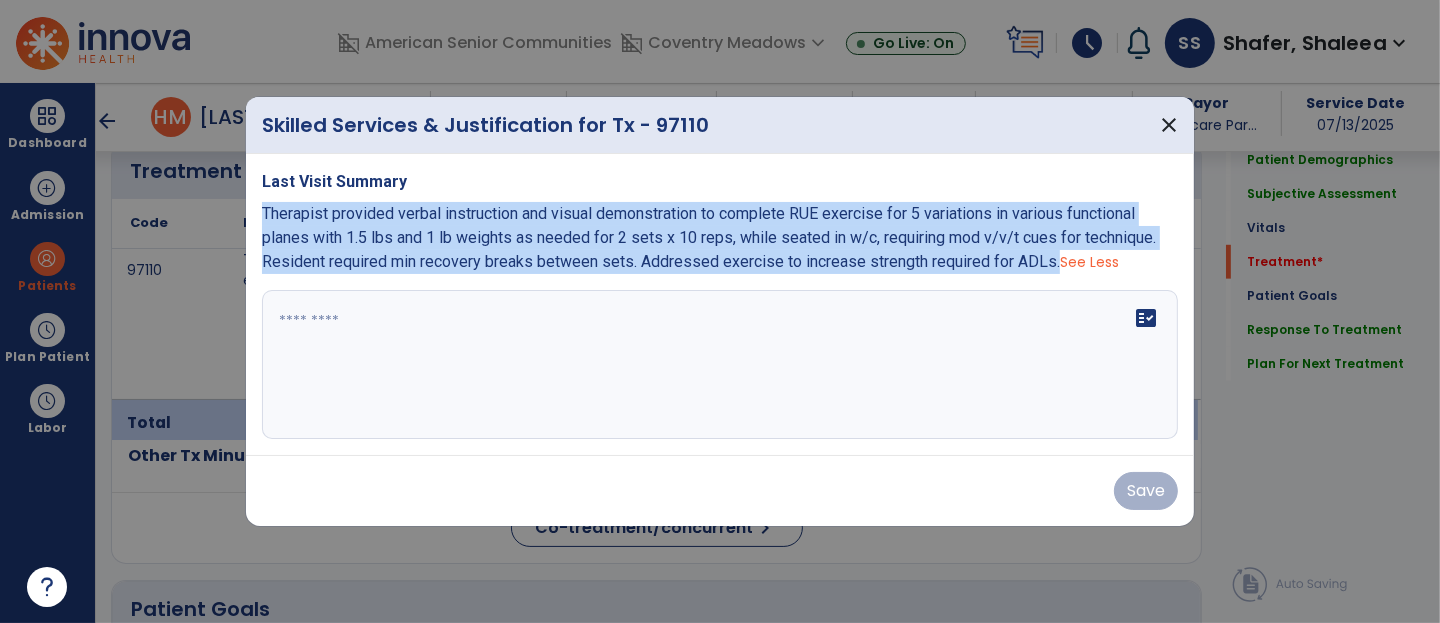 click on "Therapist provided verbal instruction and visual demonstration to complete RUE exercise for 5 variations in various functional planes with 1.5 lbs and 1 lb weights as needed for 2 sets x 10 reps, while seated in w/c, requiring mod v/v/t cues for technique. Resident required min recovery breaks between sets. Addressed exercise to increase strength required for ADLs.  See Less" at bounding box center [720, 238] 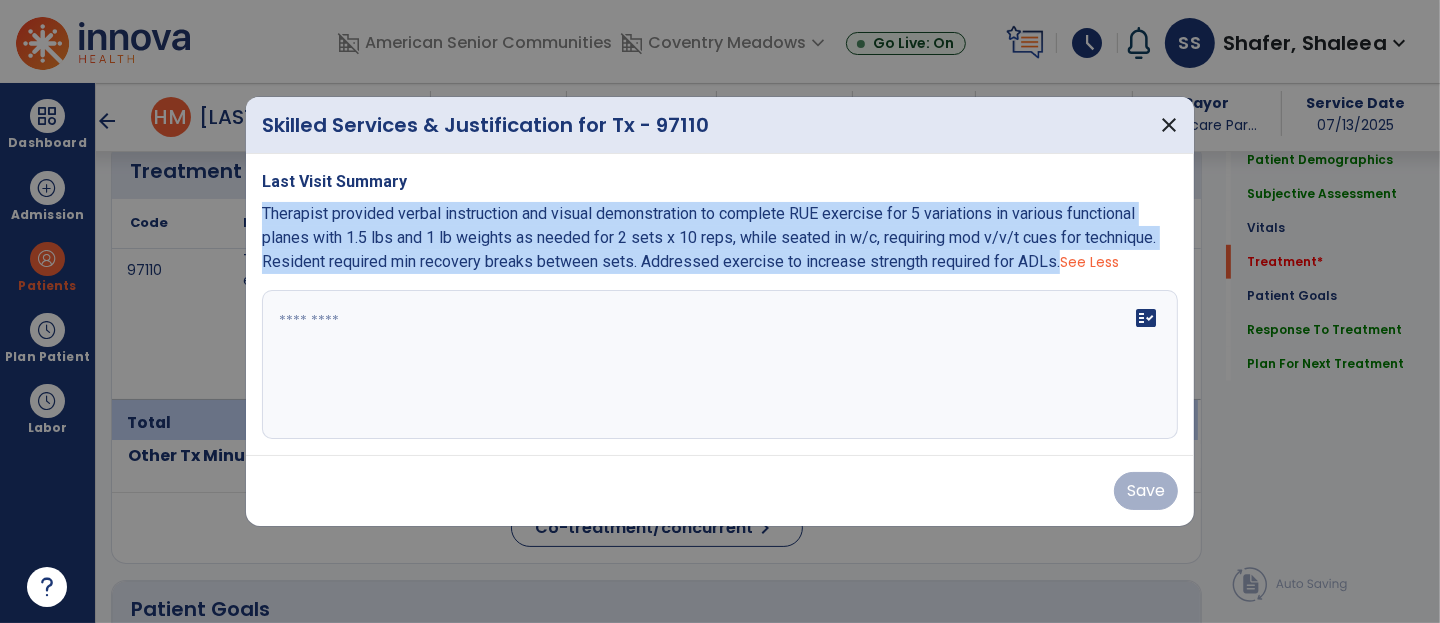 copy on "Therapist provided verbal instruction and visual demonstration to complete RUE exercise for 5 variations in various functional planes with 1.5 lbs and 1 lb weights as needed for 2 sets x 10 reps, while seated in w/c, requiring mod v/v/t cues for technique. Resident required min recovery breaks between sets. Addressed exercise to increase strength required for ADLs." 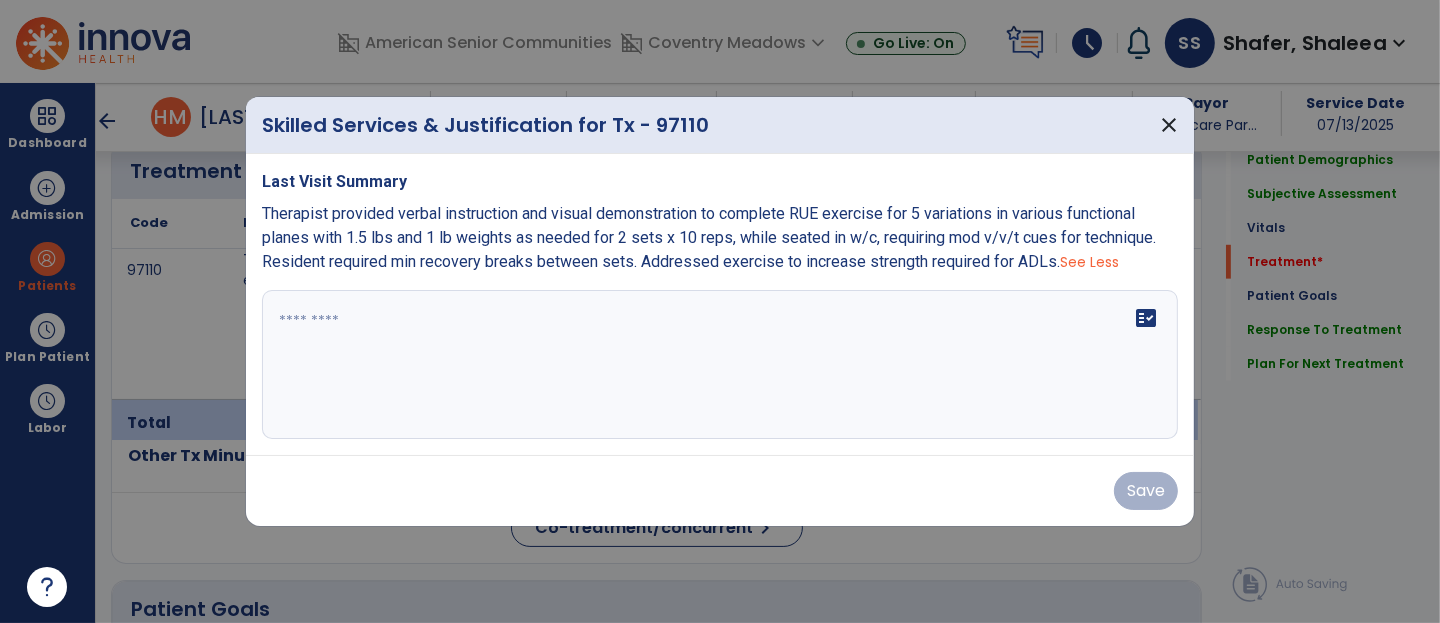 click on "fact_check" at bounding box center (720, 365) 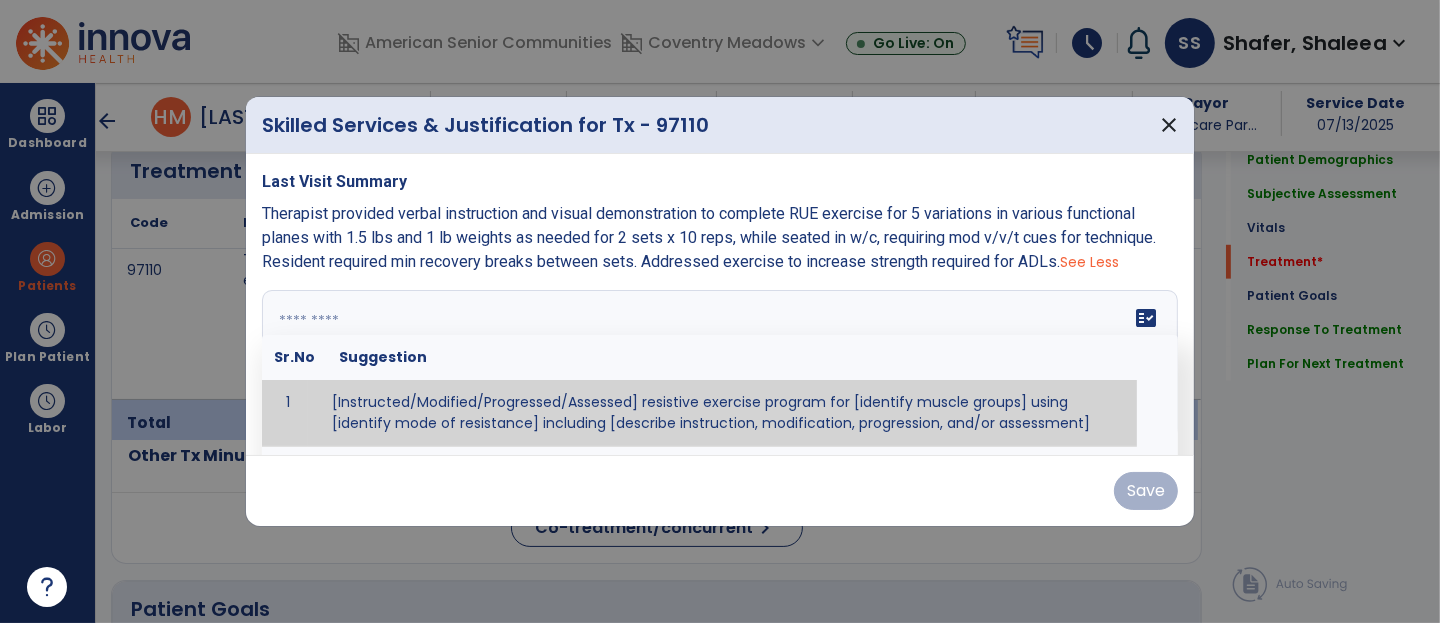 paste on "**********" 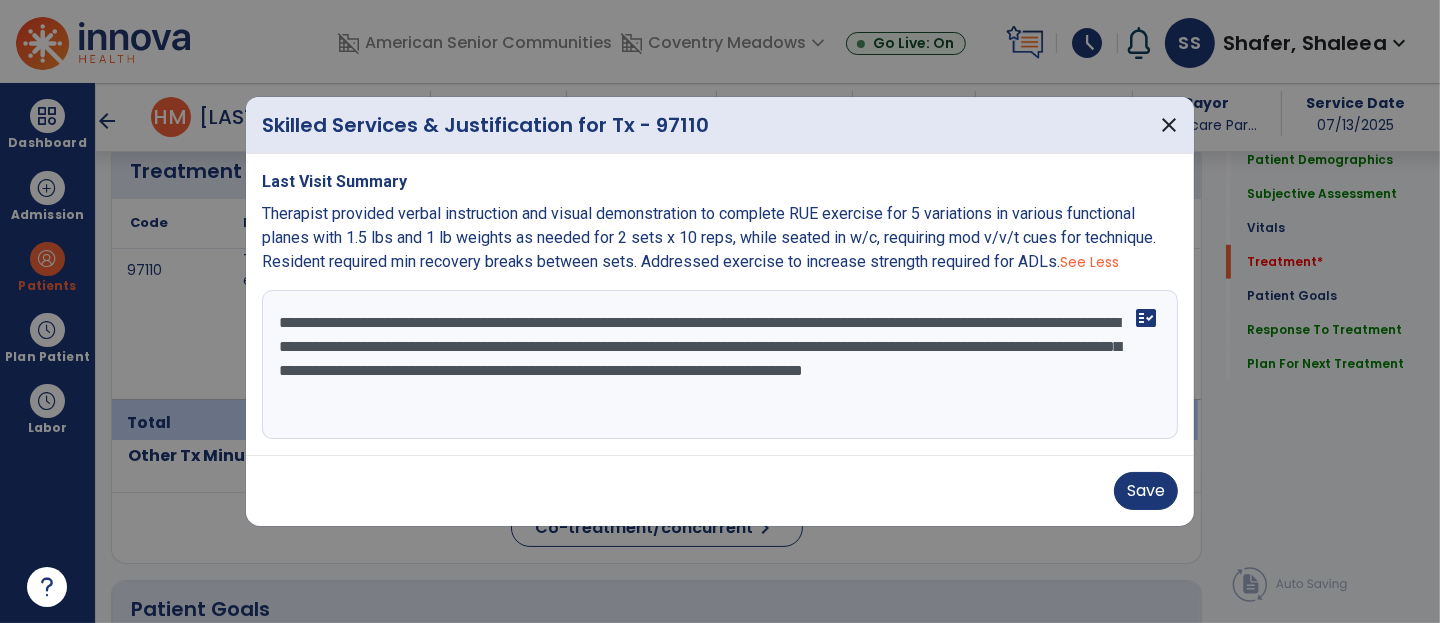click on "**********" at bounding box center (720, 365) 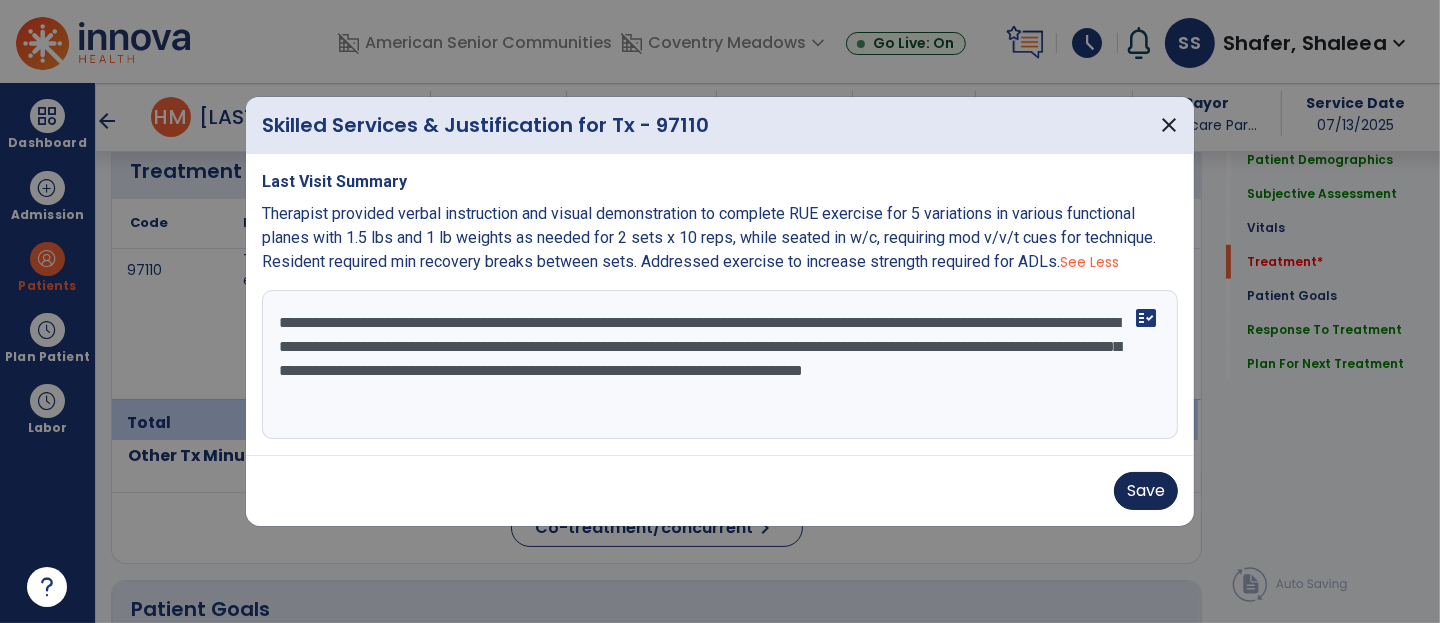 type on "**********" 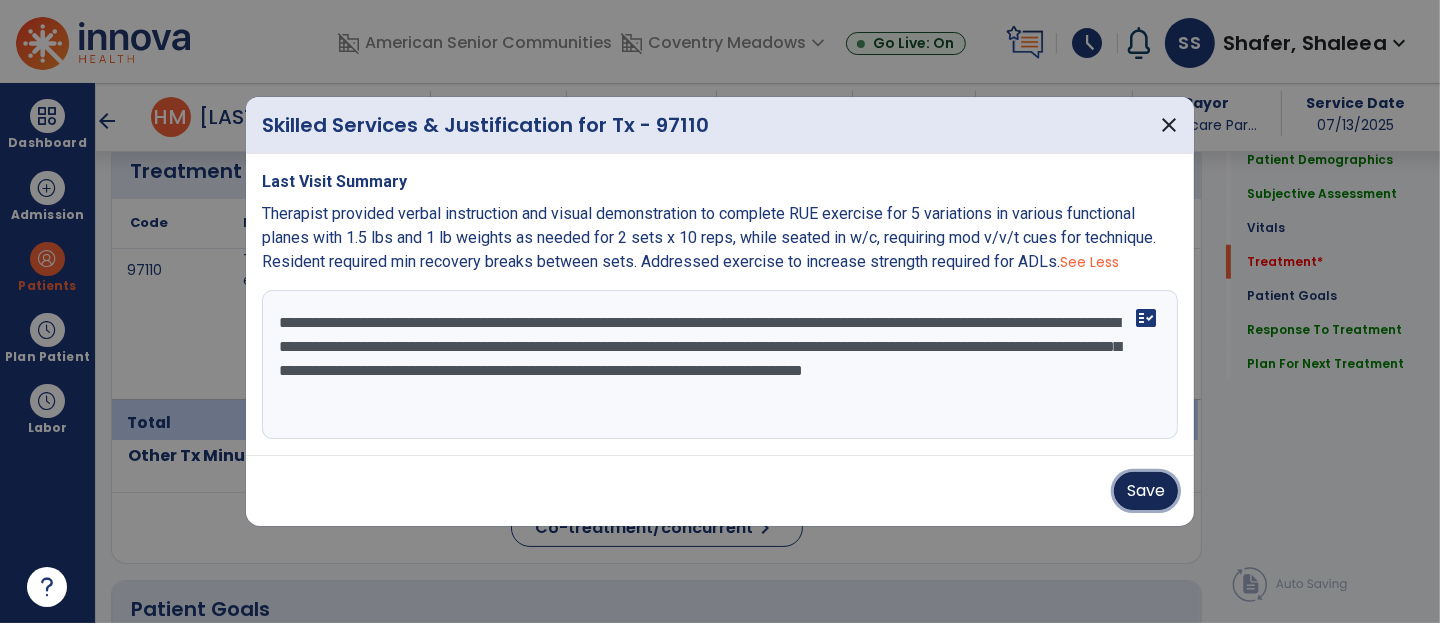 click on "Save" at bounding box center [1146, 491] 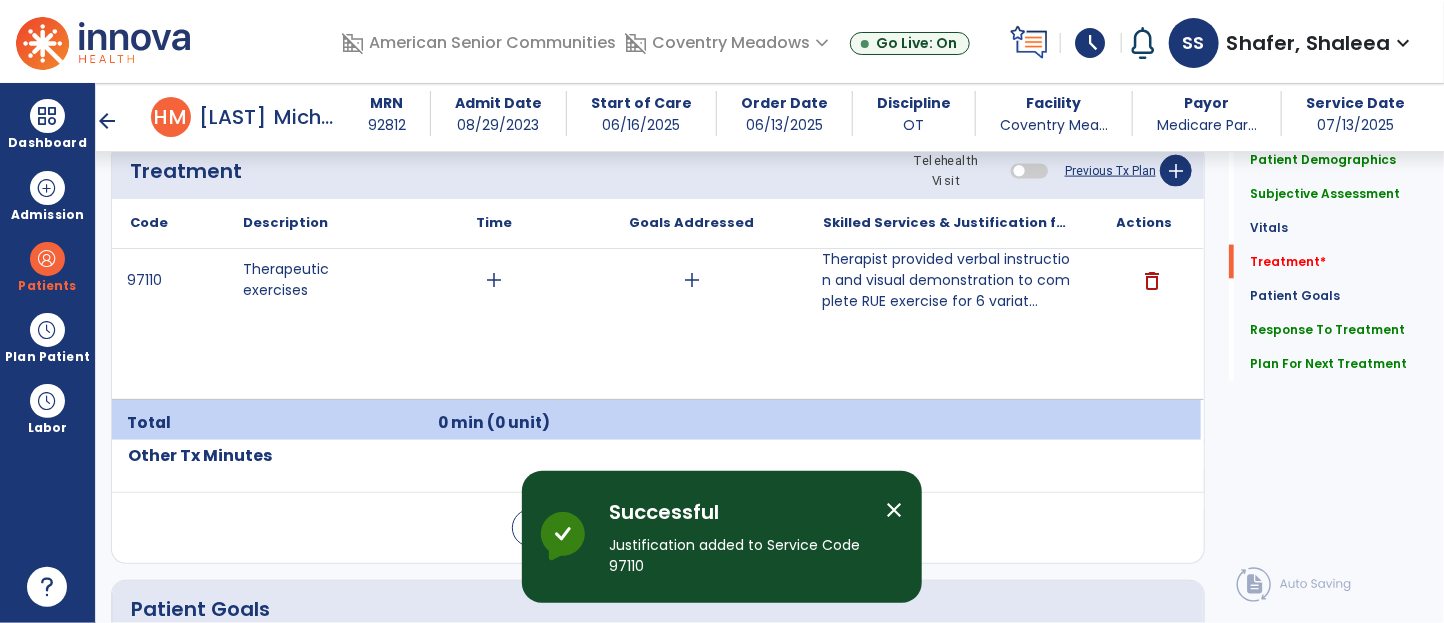 click on "Therapist provided verbal instruction and visual demonstration to complete RUE exercise for 6 variat..." at bounding box center (946, 280) 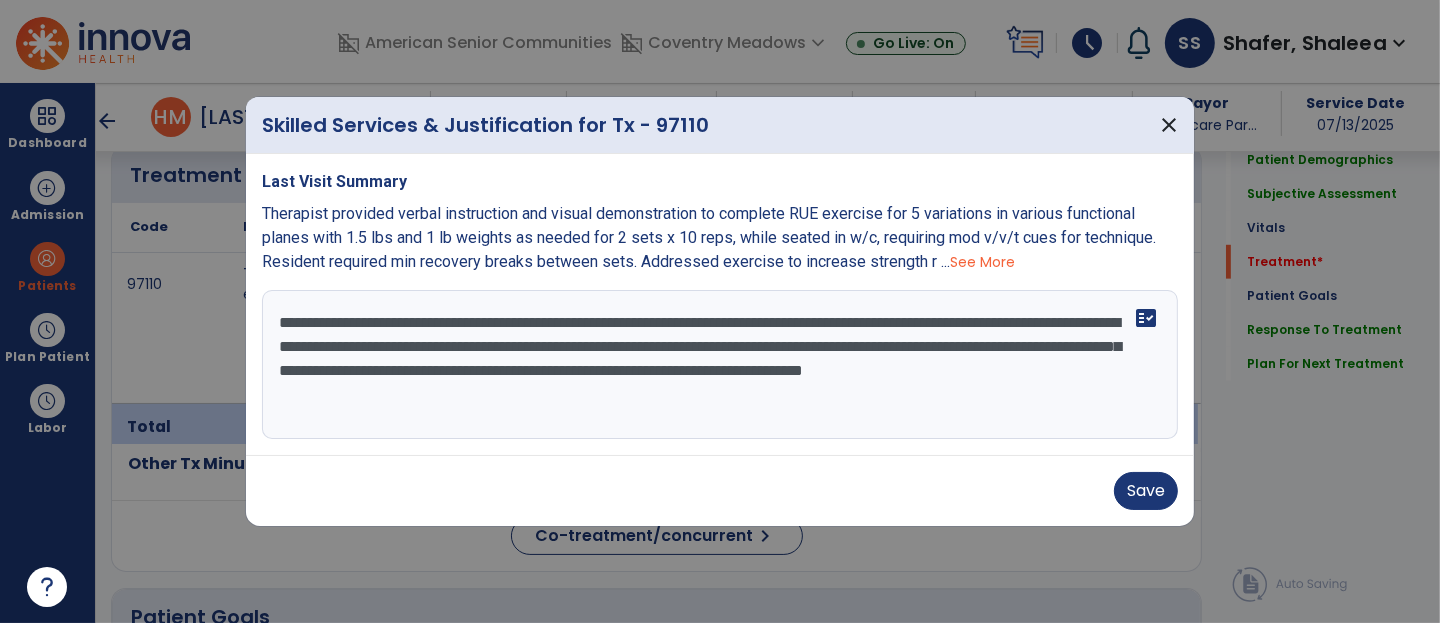 scroll, scrollTop: 1217, scrollLeft: 0, axis: vertical 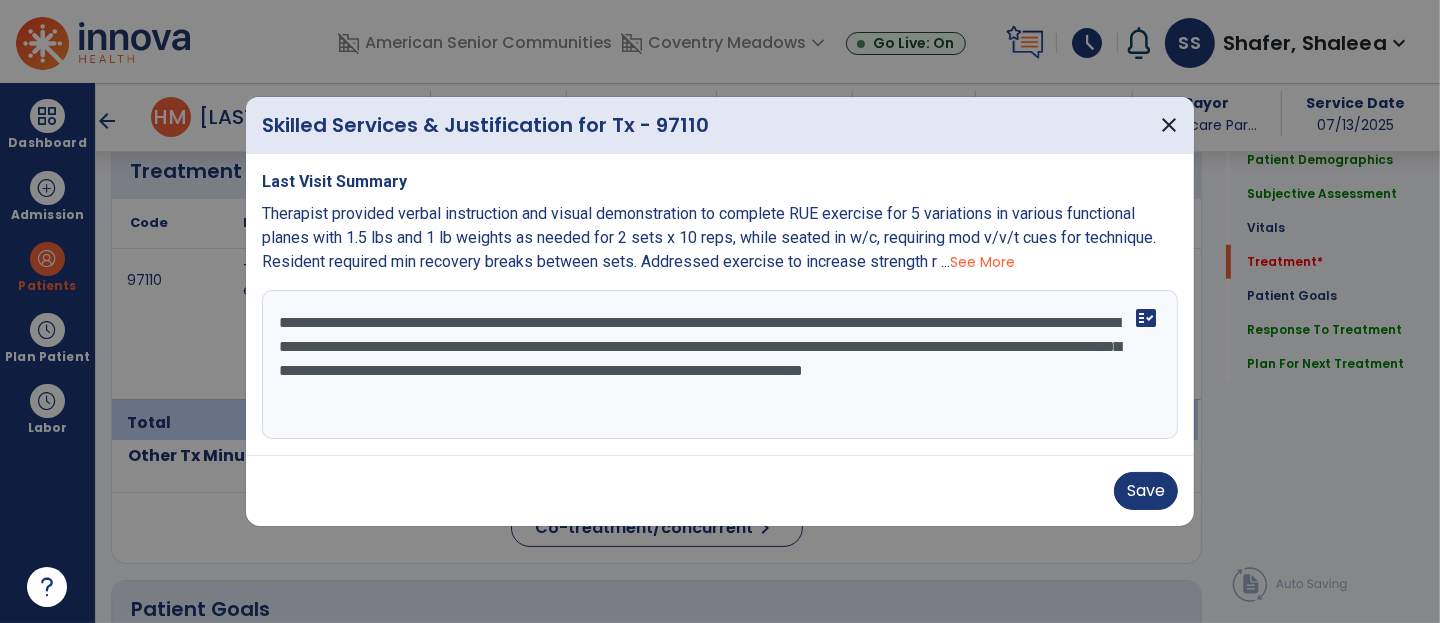 click on "**********" at bounding box center [720, 365] 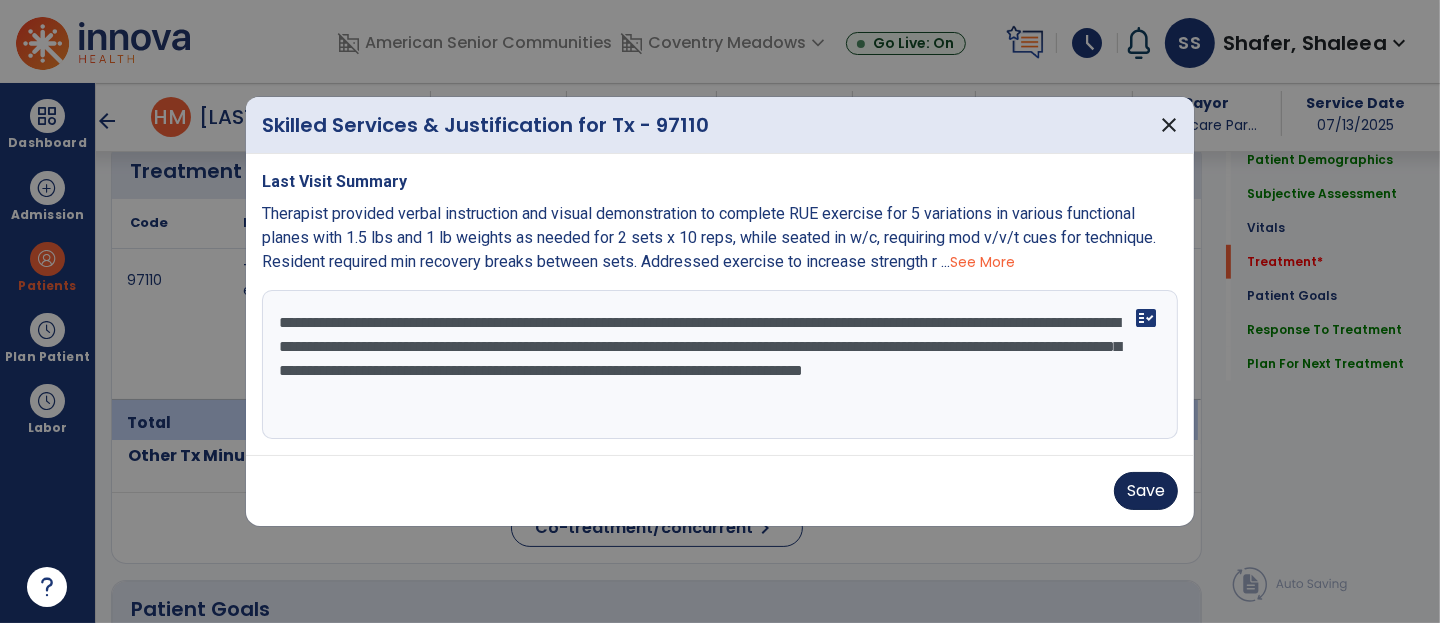 type on "**********" 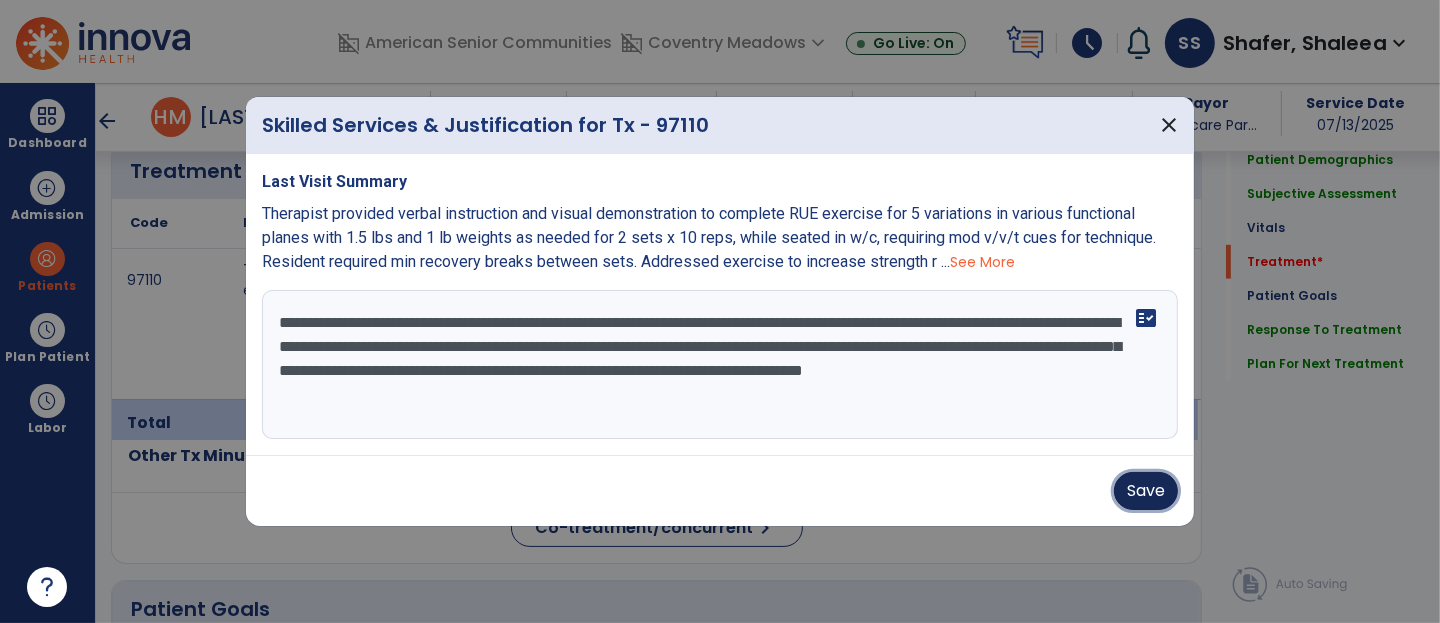 click on "Save" at bounding box center [1146, 491] 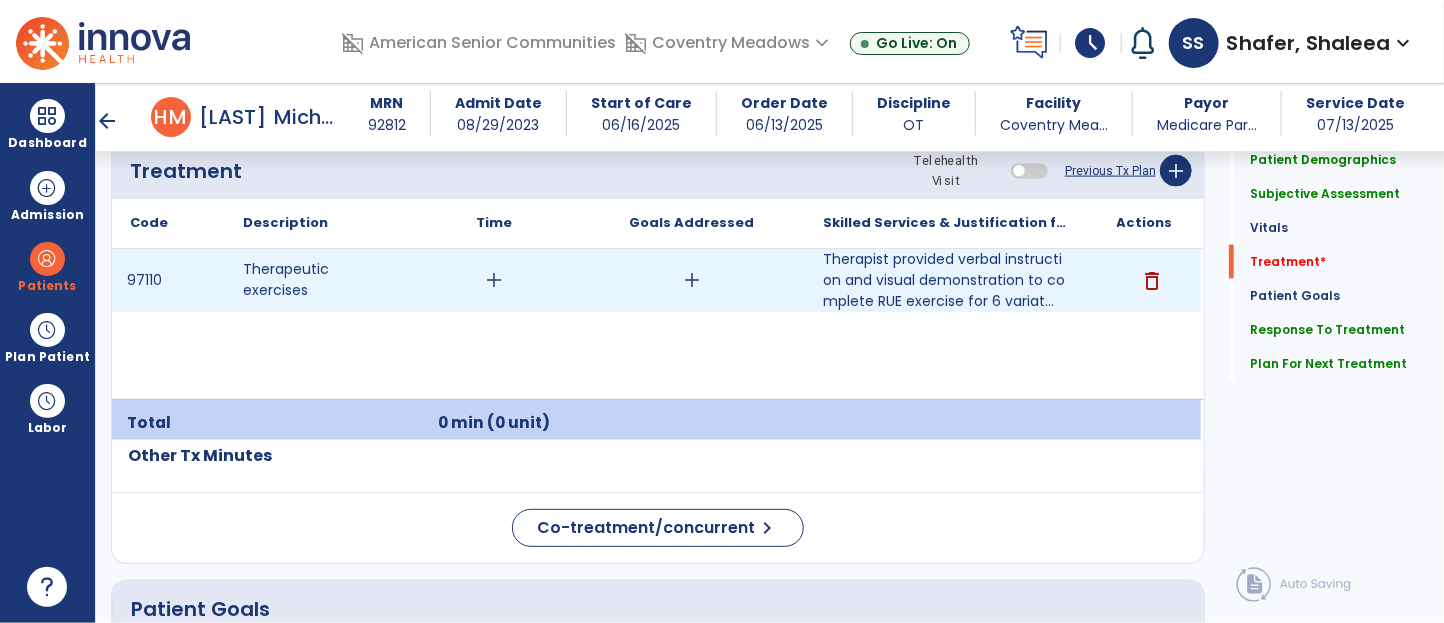 click on "add" at bounding box center (494, 280) 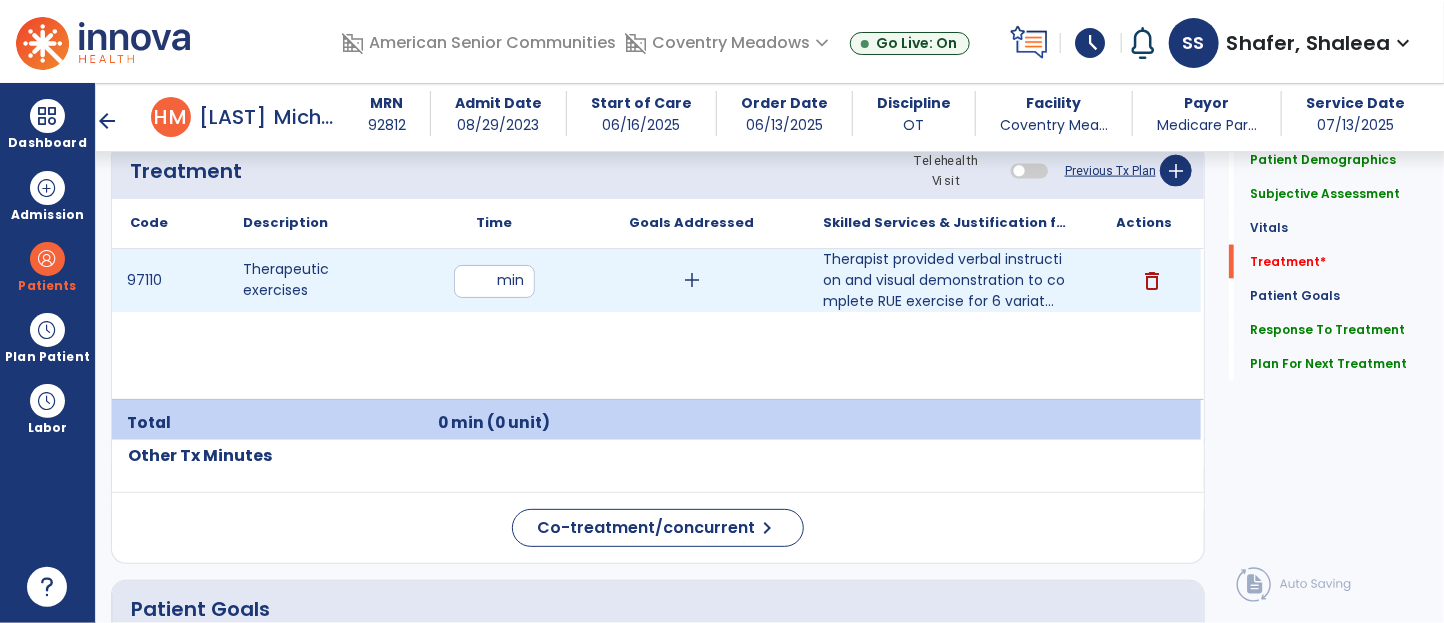 type on "**" 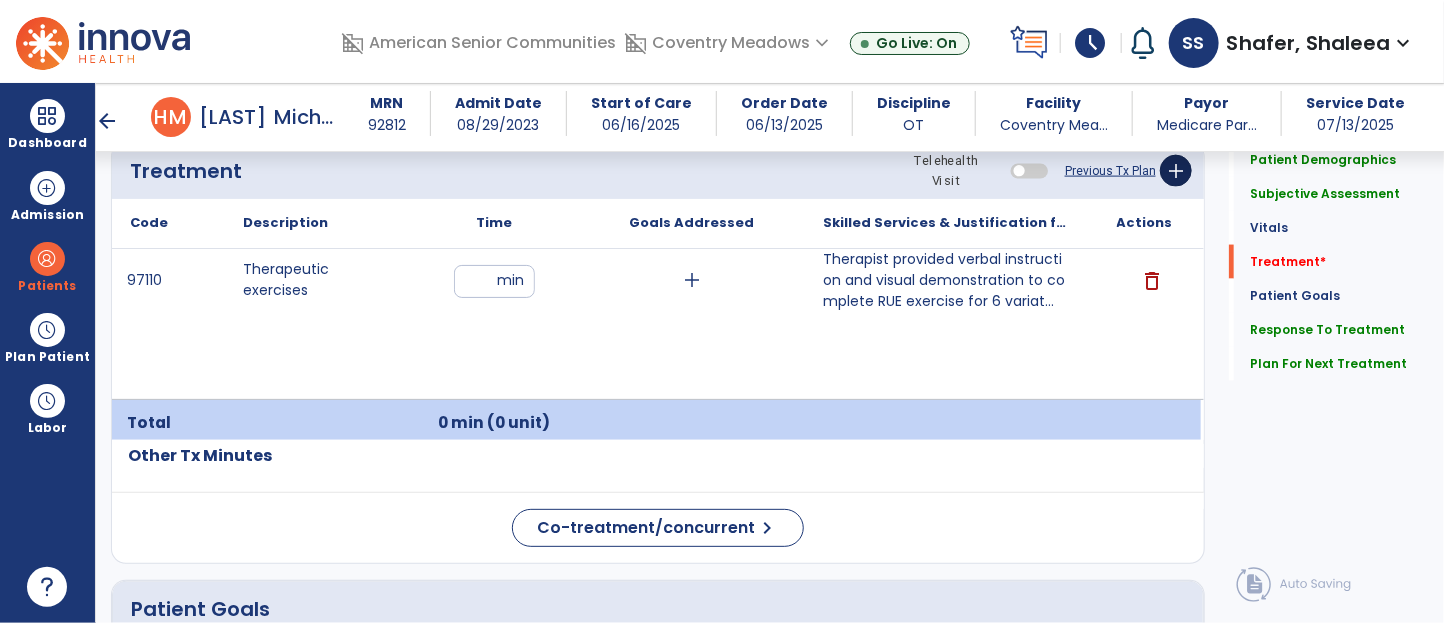click on "97110  Therapeutic exercises  ** min add  Therapist provided verbal instruction and visual demonstration to complete RUE exercise for 6 variat...  delete" at bounding box center [656, 324] 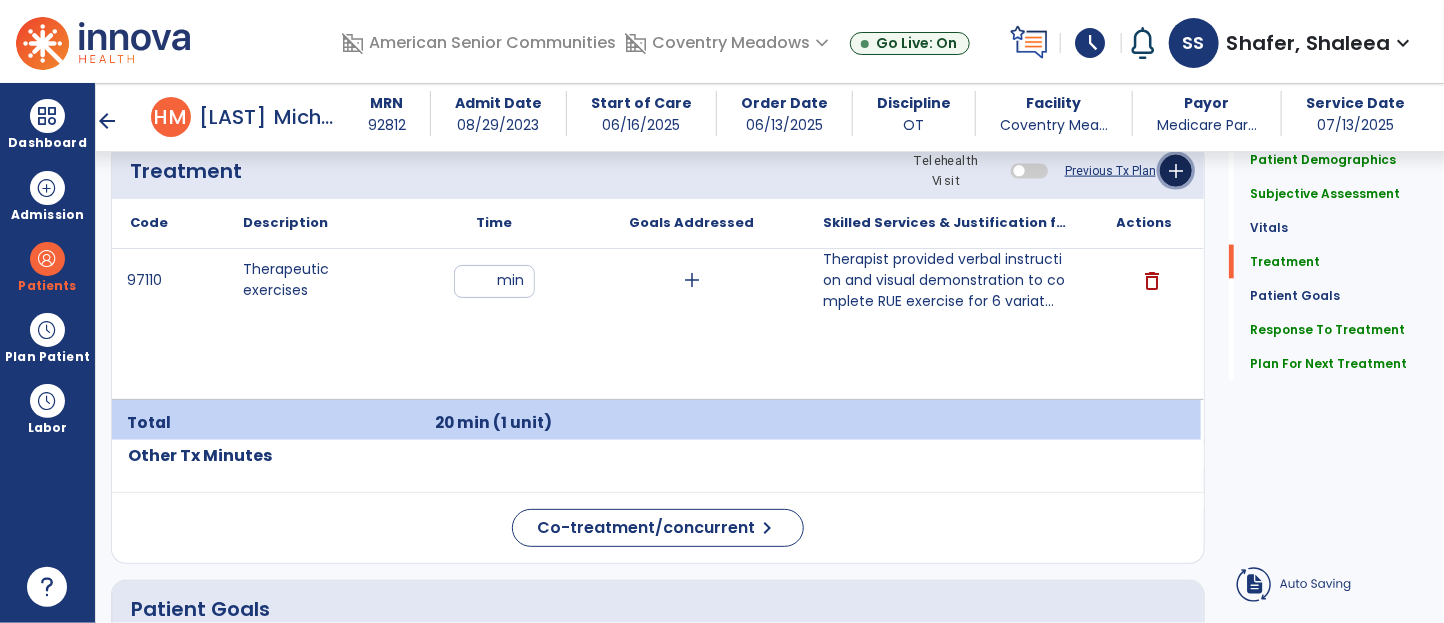 click on "add" 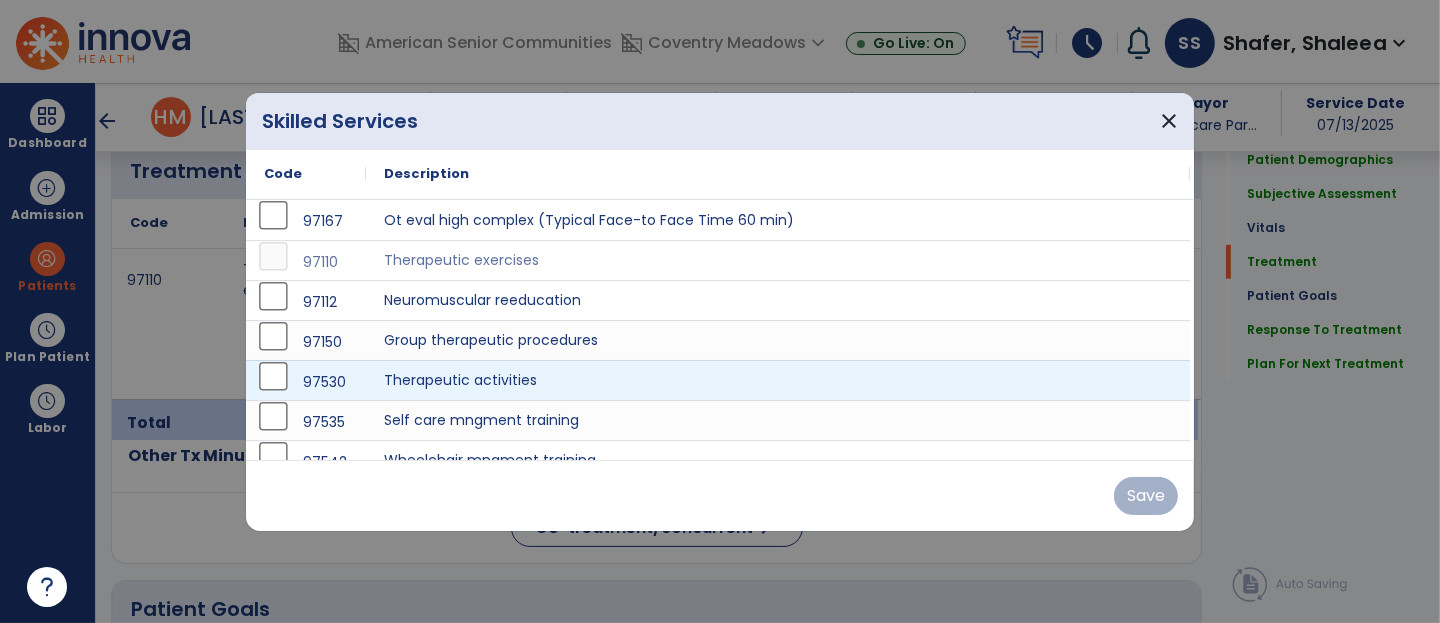 scroll, scrollTop: 1217, scrollLeft: 0, axis: vertical 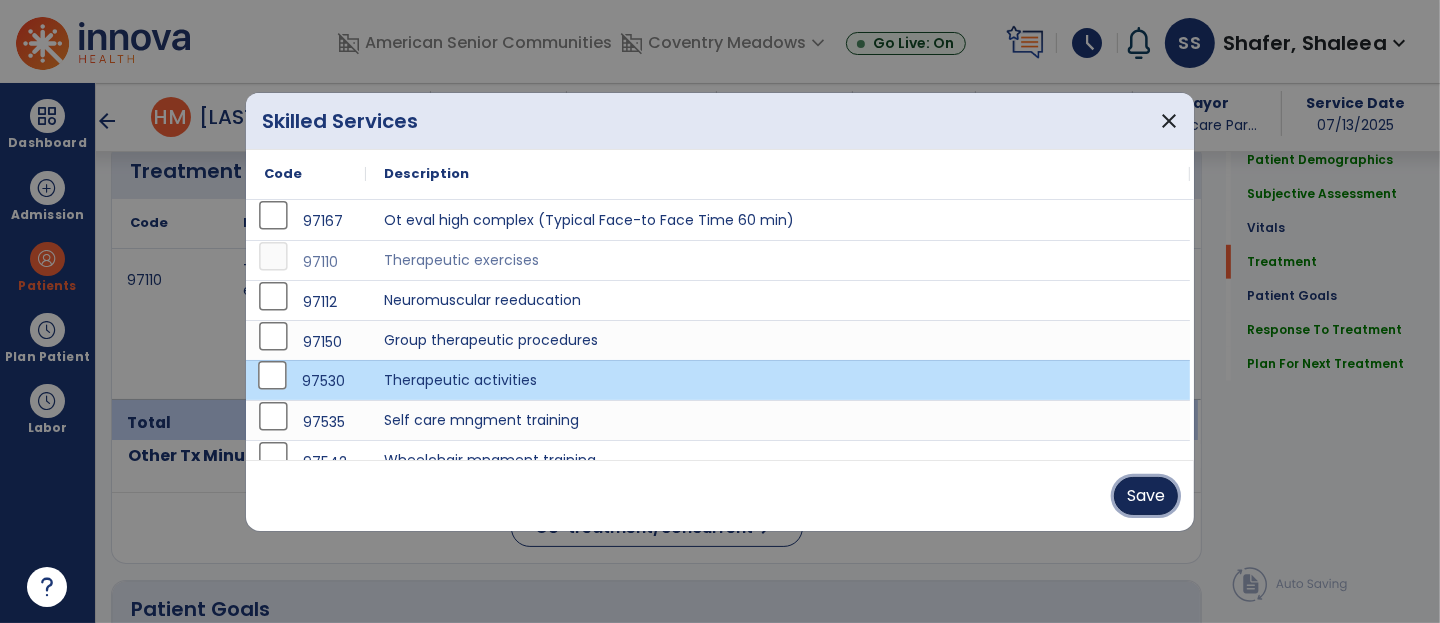 click on "Save" at bounding box center [1146, 496] 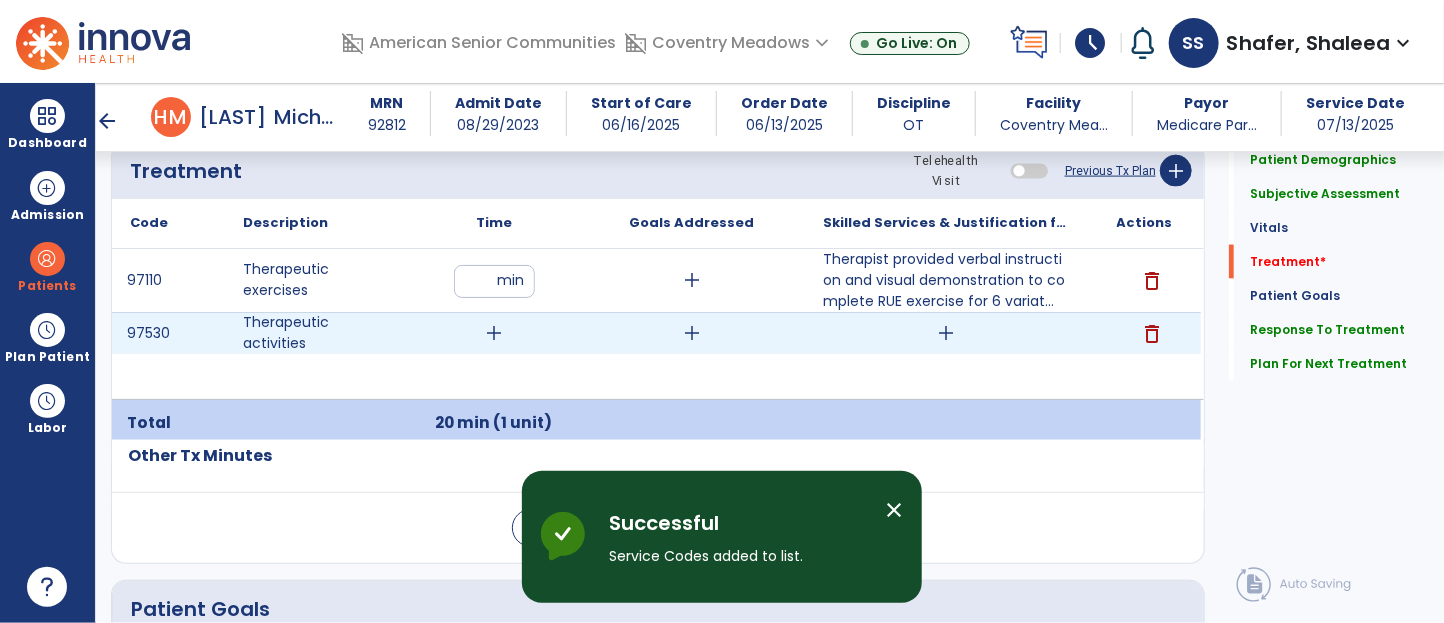 click on "add" at bounding box center (494, 333) 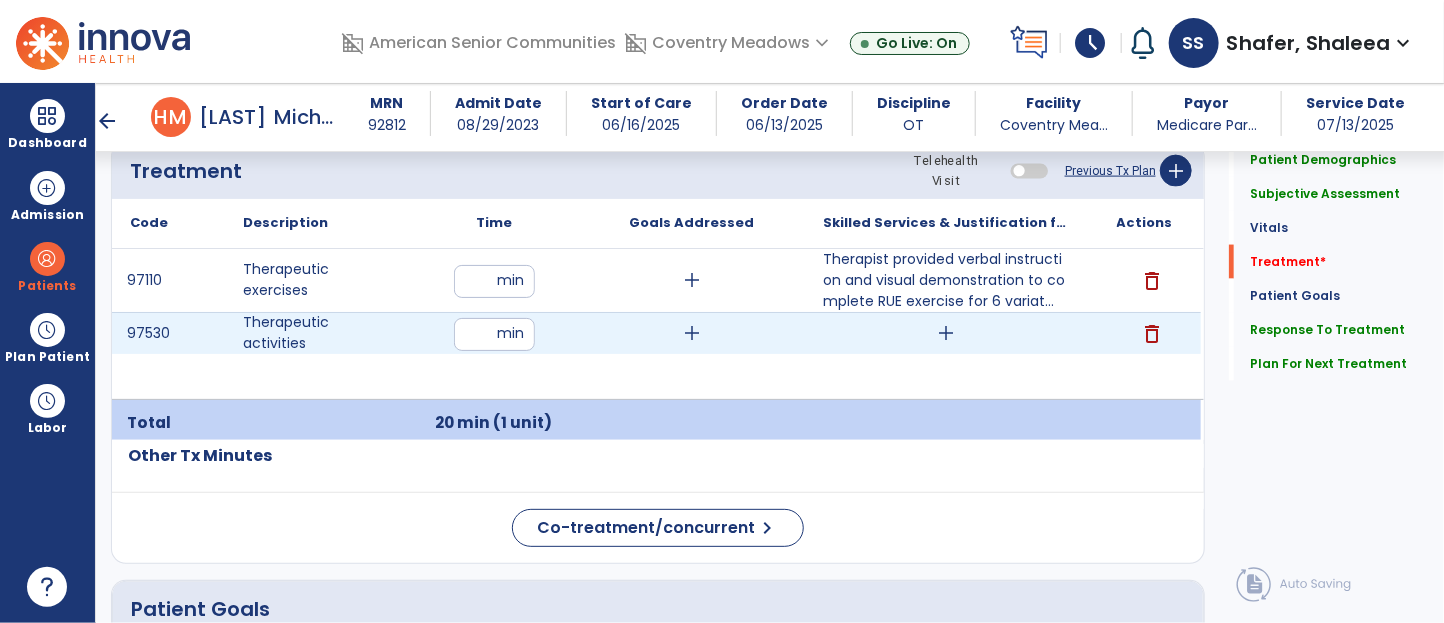 type on "**" 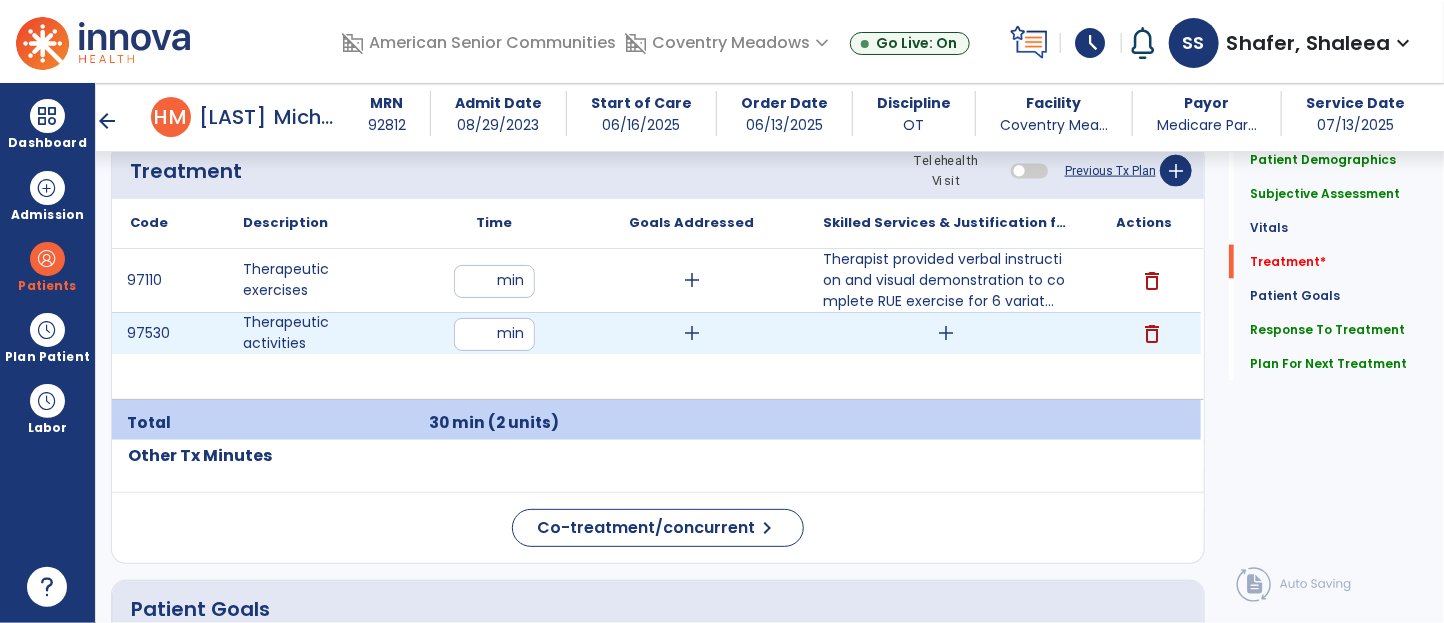 click on "add" at bounding box center (947, 333) 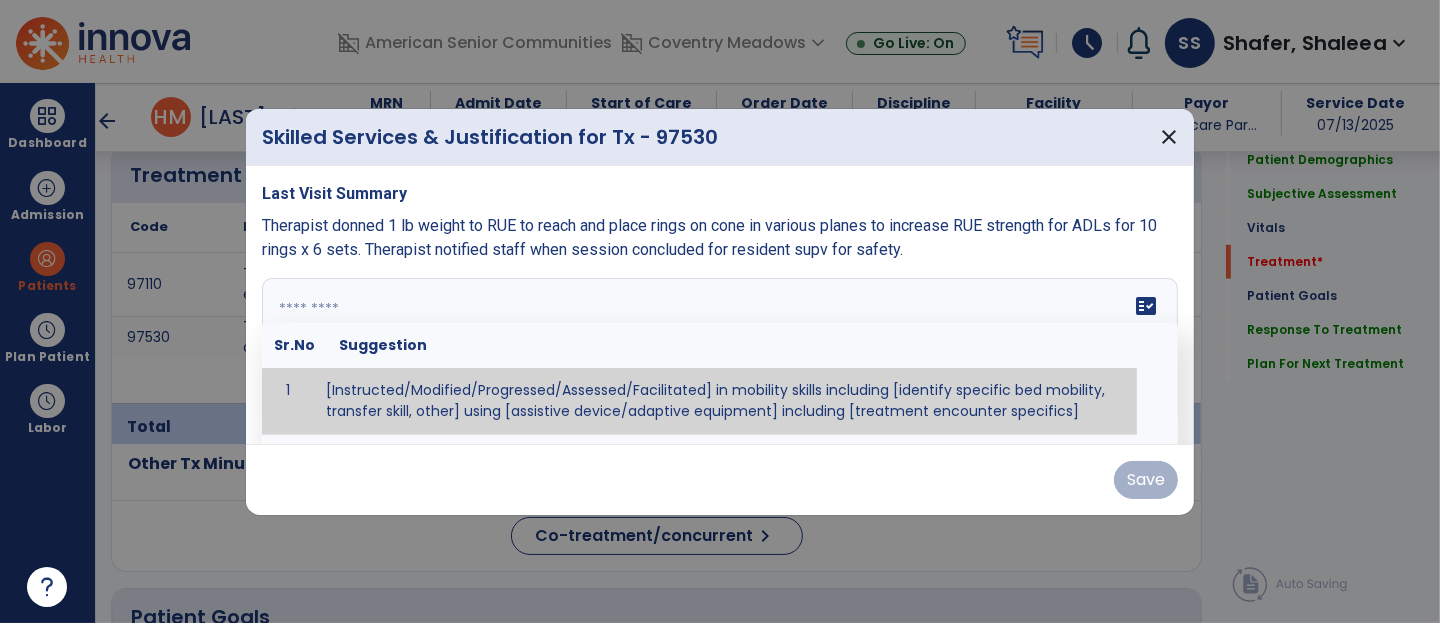 click at bounding box center [720, 353] 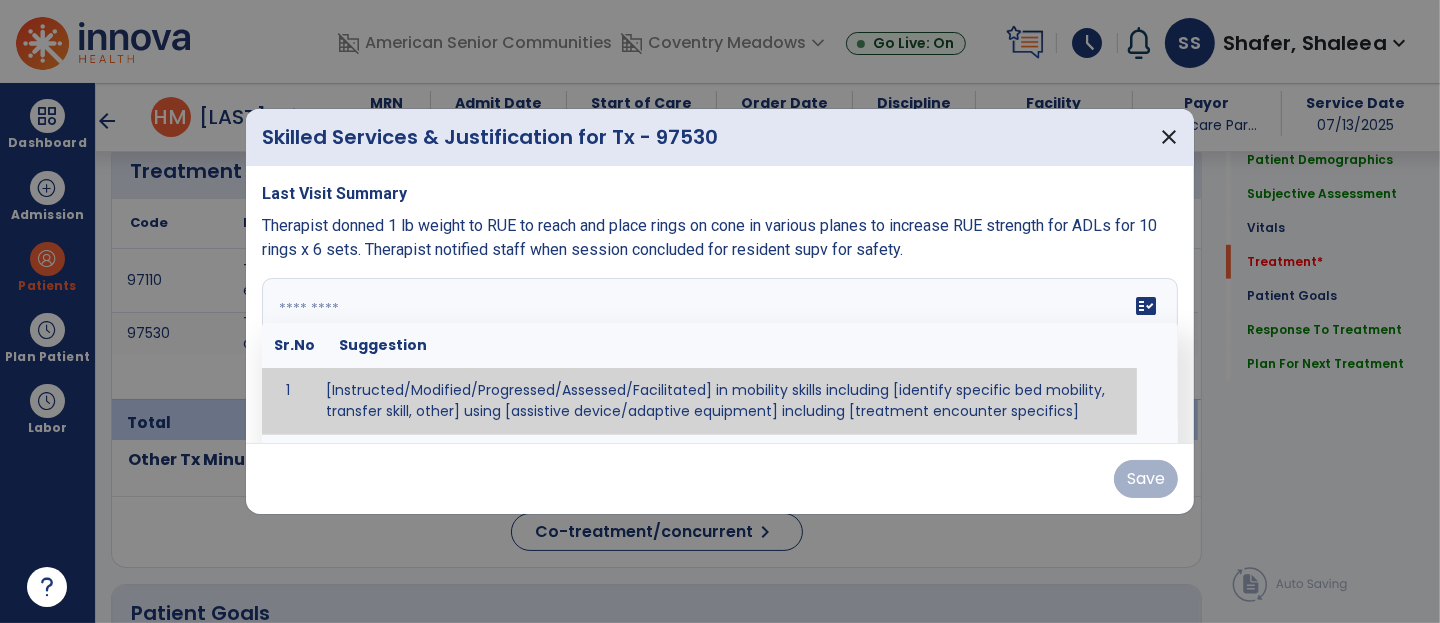 scroll, scrollTop: 1217, scrollLeft: 0, axis: vertical 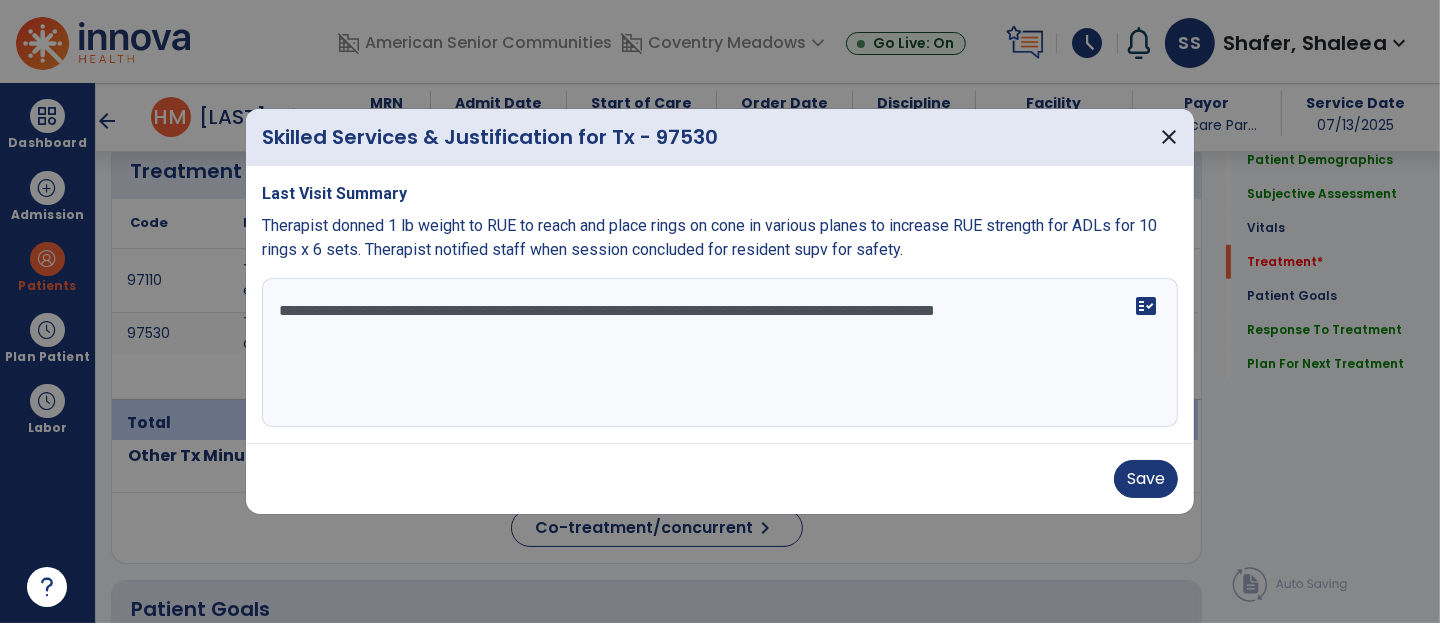click on "**********" at bounding box center [720, 353] 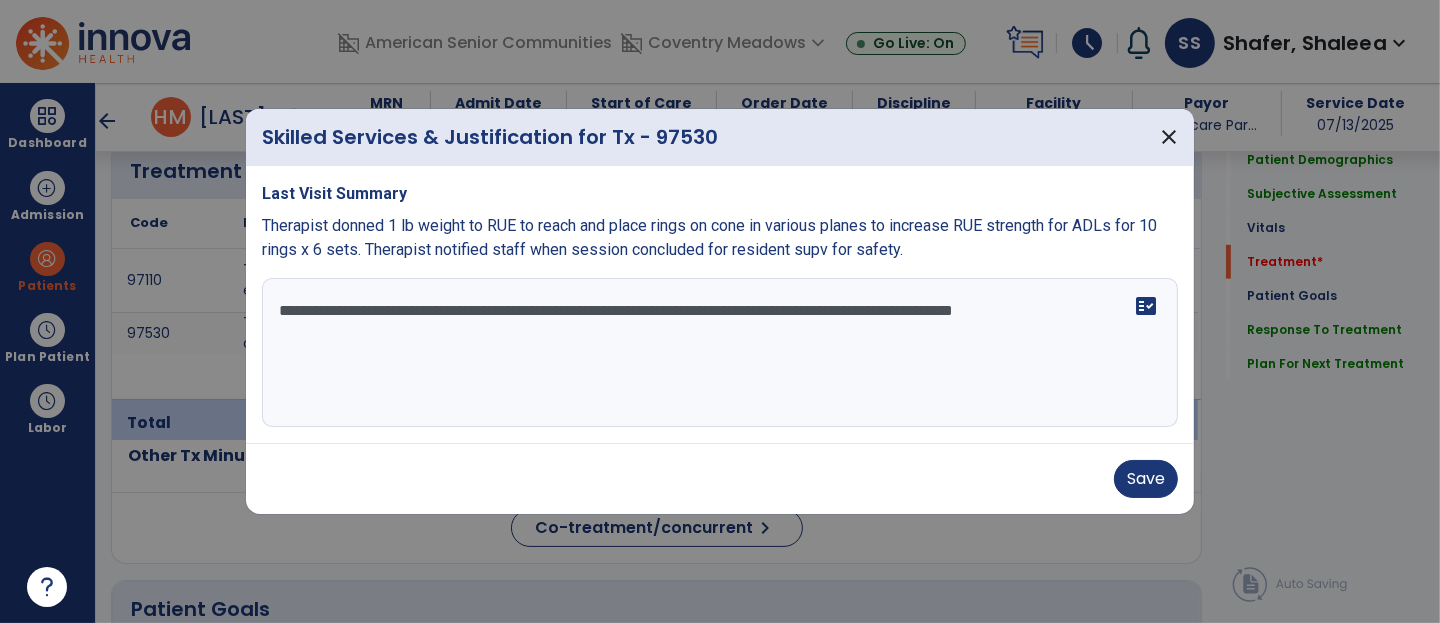 click on "**********" at bounding box center [720, 353] 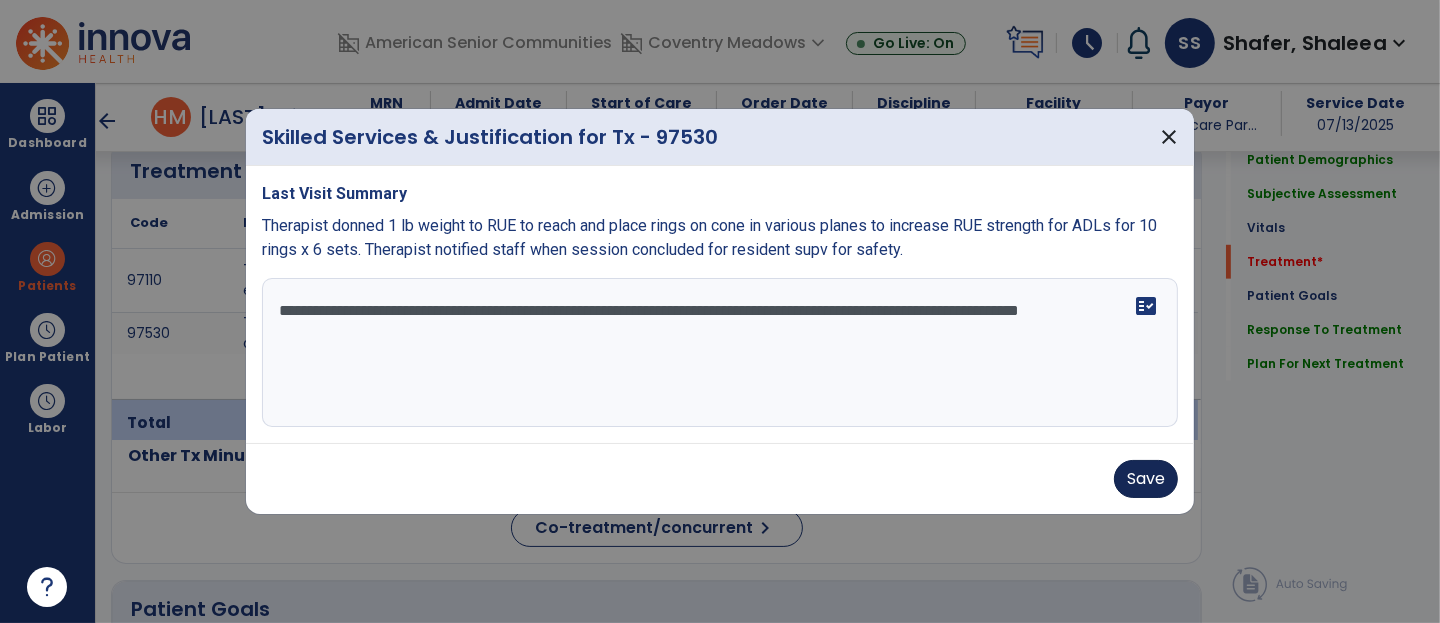 type on "**********" 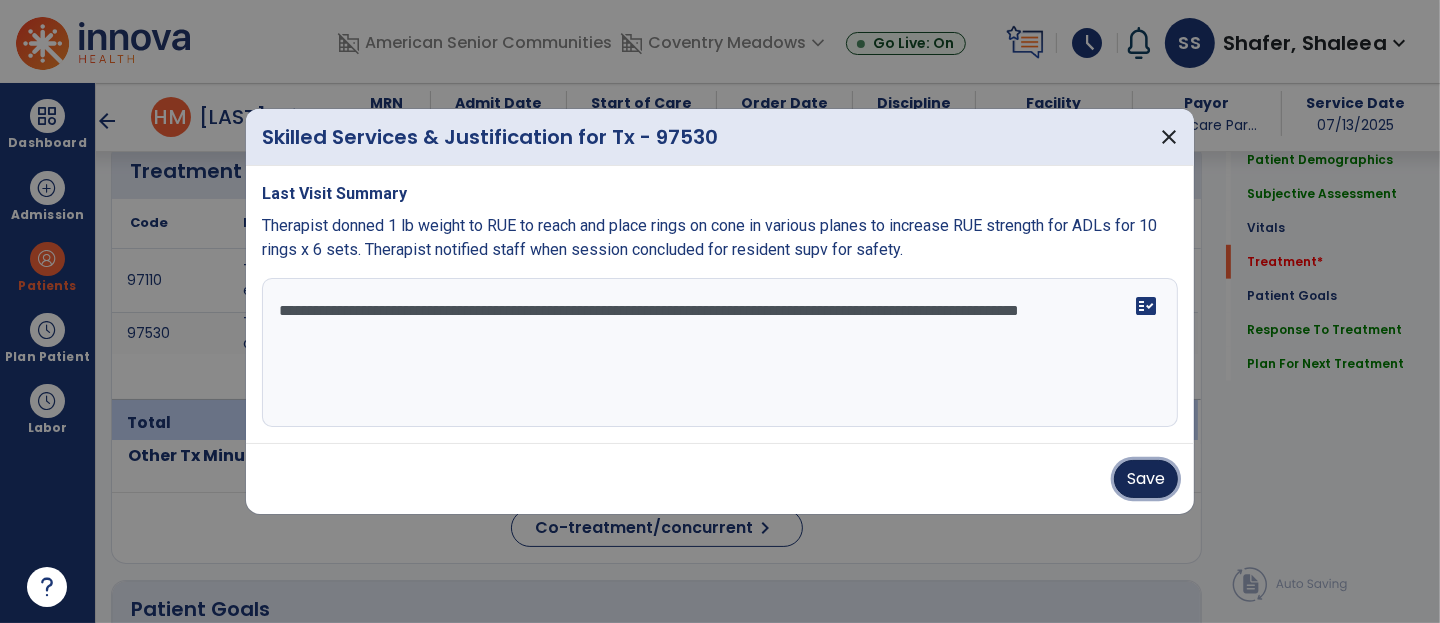 click on "Save" at bounding box center (1146, 479) 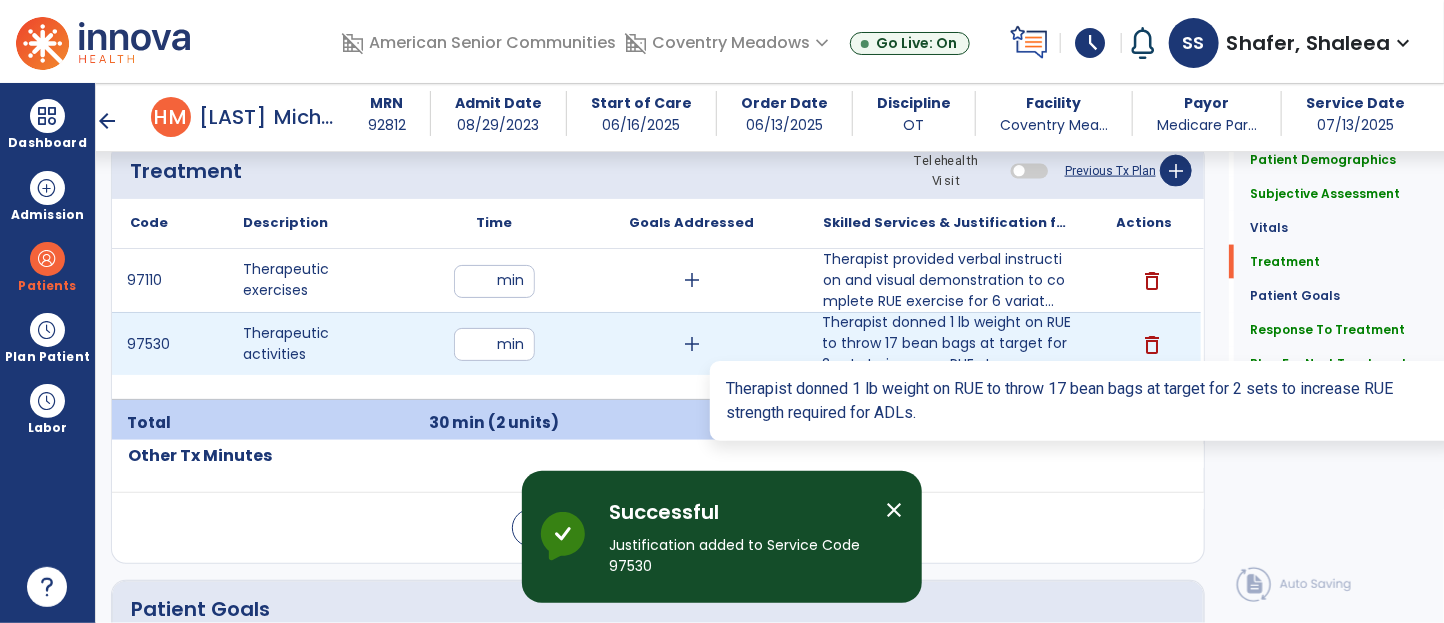 click on "Therapist donned 1 lb weight on RUE to throw 17 bean bags at target for 2 sets to increase RUE stren..." at bounding box center (946, 343) 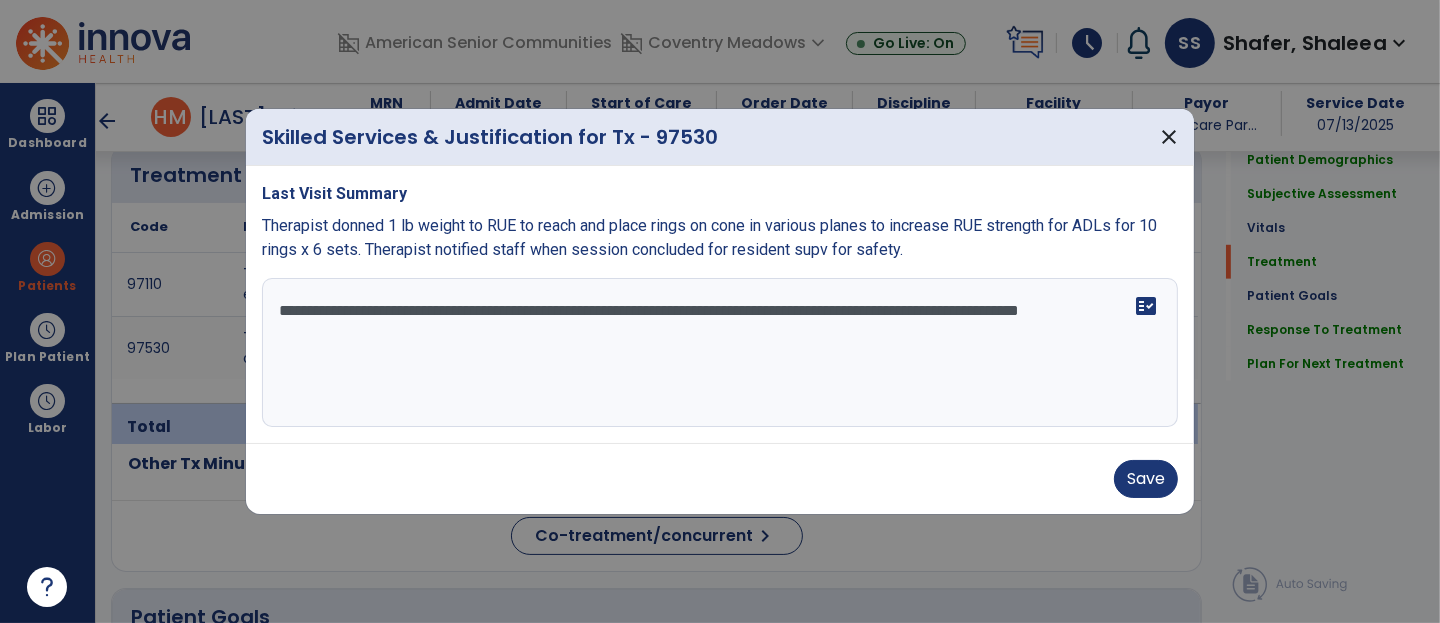 scroll, scrollTop: 1217, scrollLeft: 0, axis: vertical 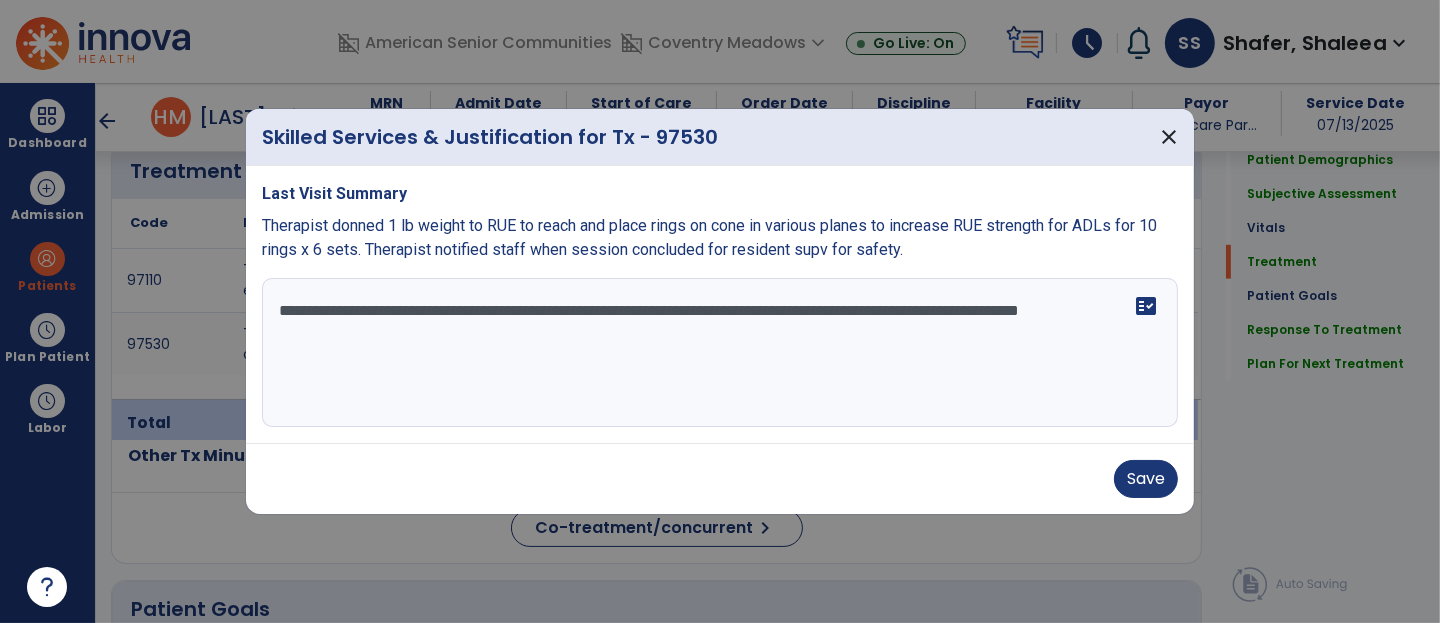 click on "**********" at bounding box center [720, 353] 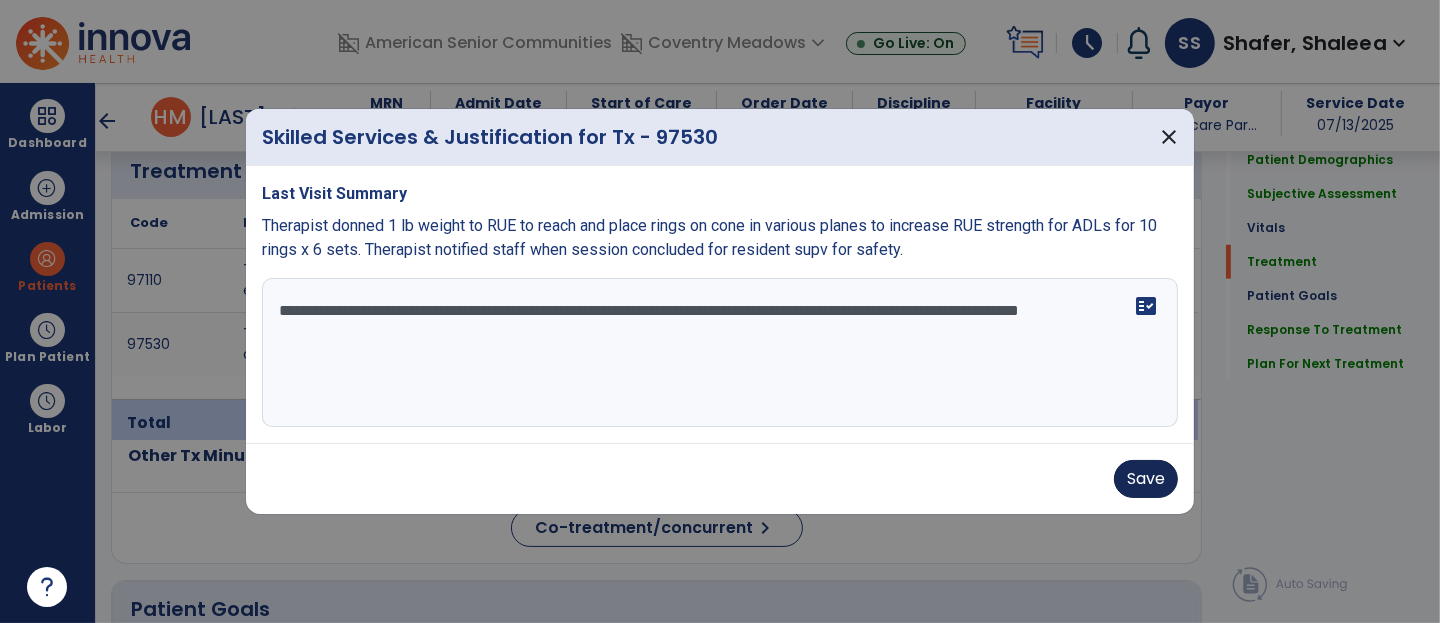 type on "**********" 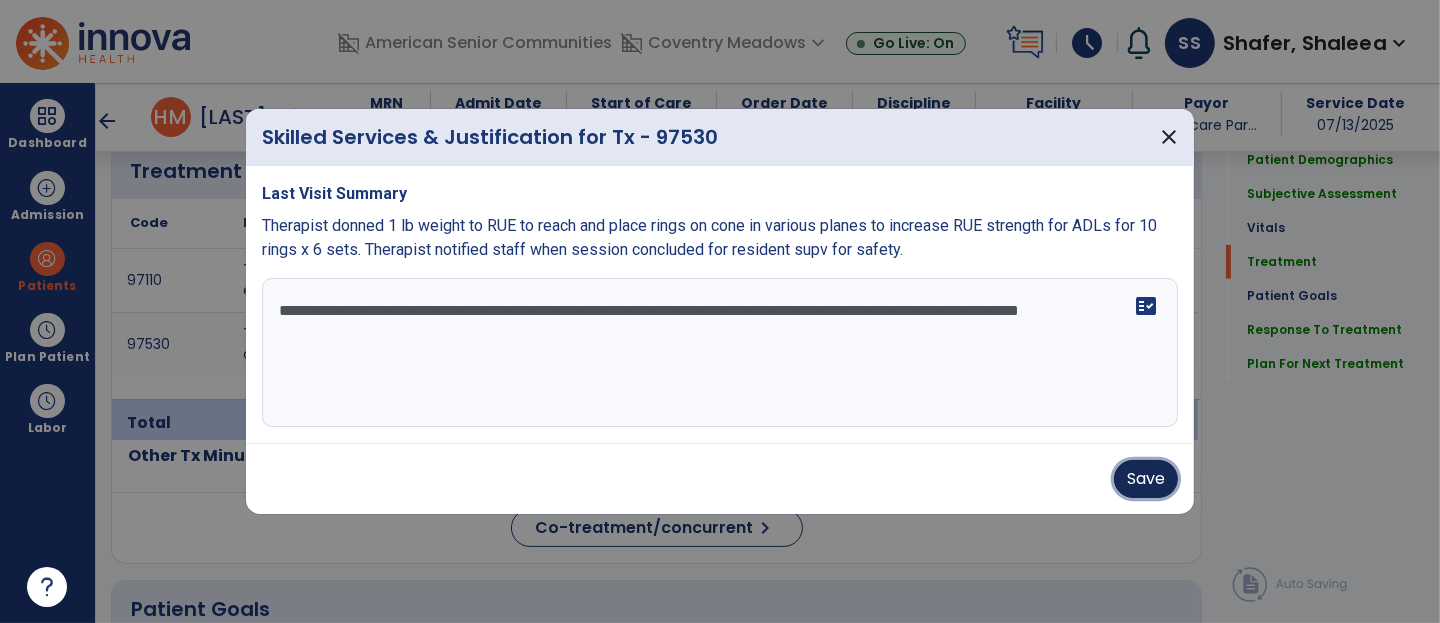 click on "Save" at bounding box center (1146, 479) 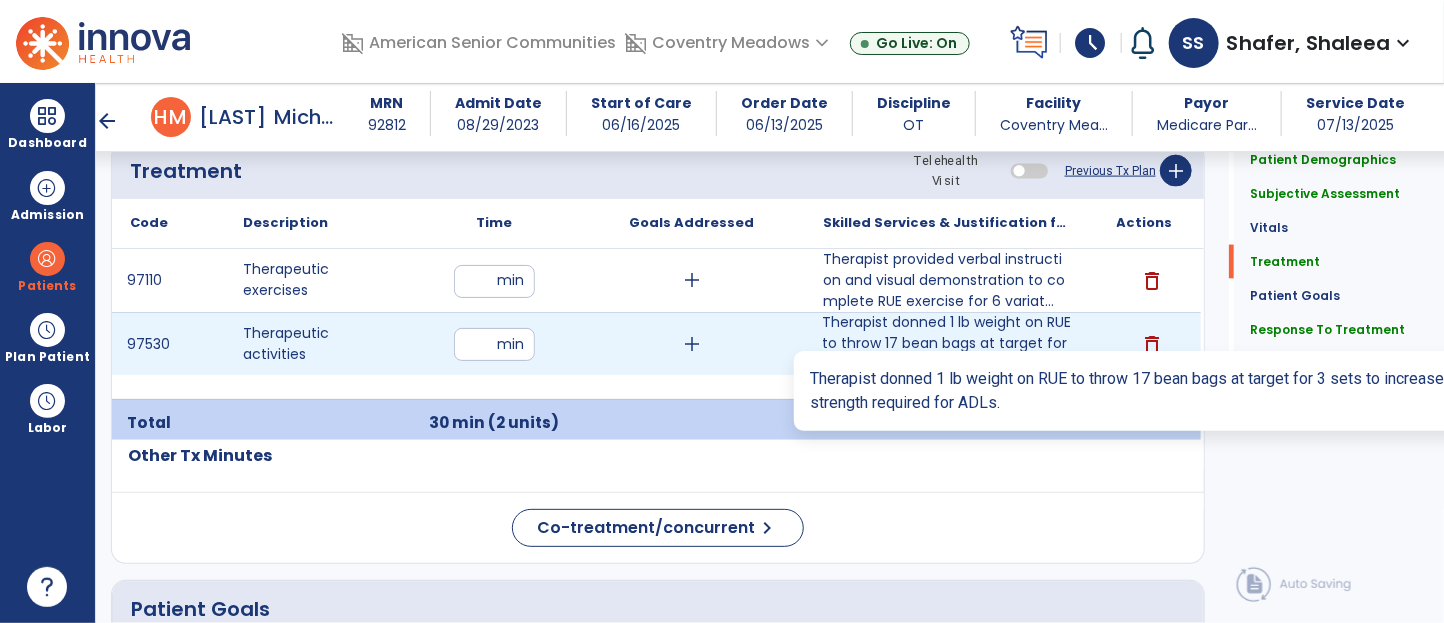 click on "Therapist donned 1 lb weight on RUE to throw 17 bean bags at target for 3 sets to increase RUE stren..." at bounding box center [946, 343] 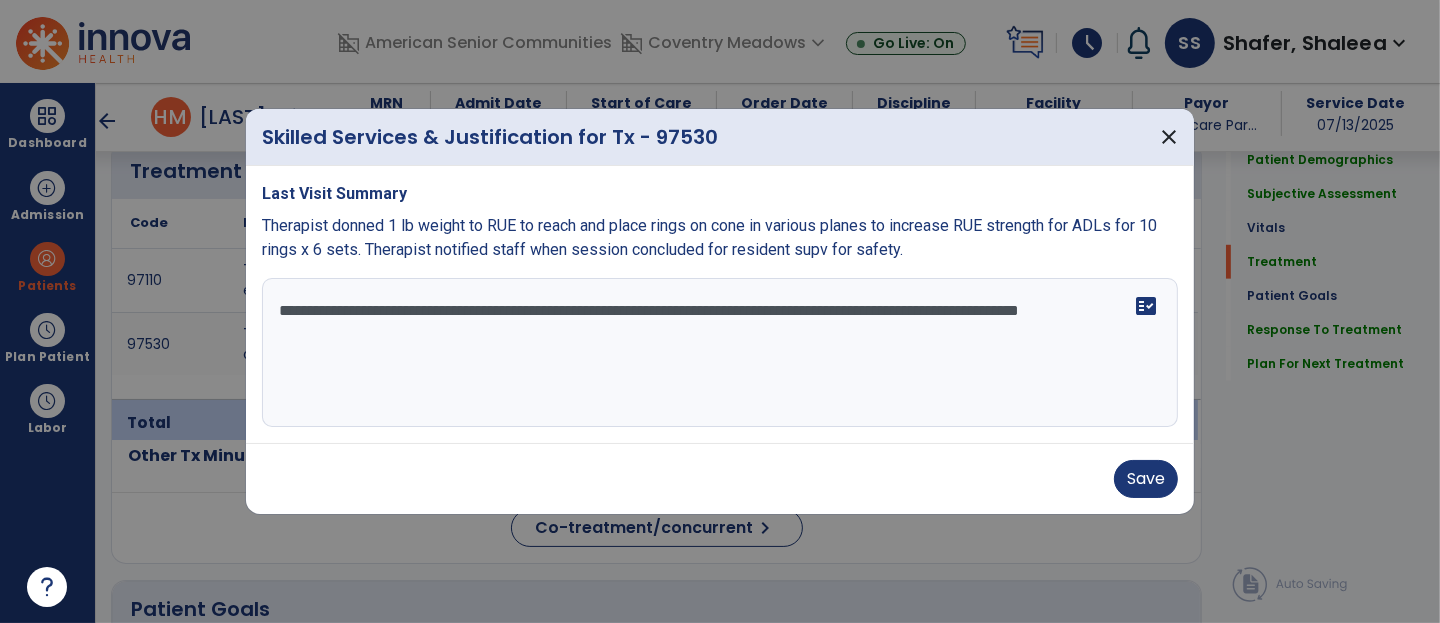 click on "**********" at bounding box center [720, 353] 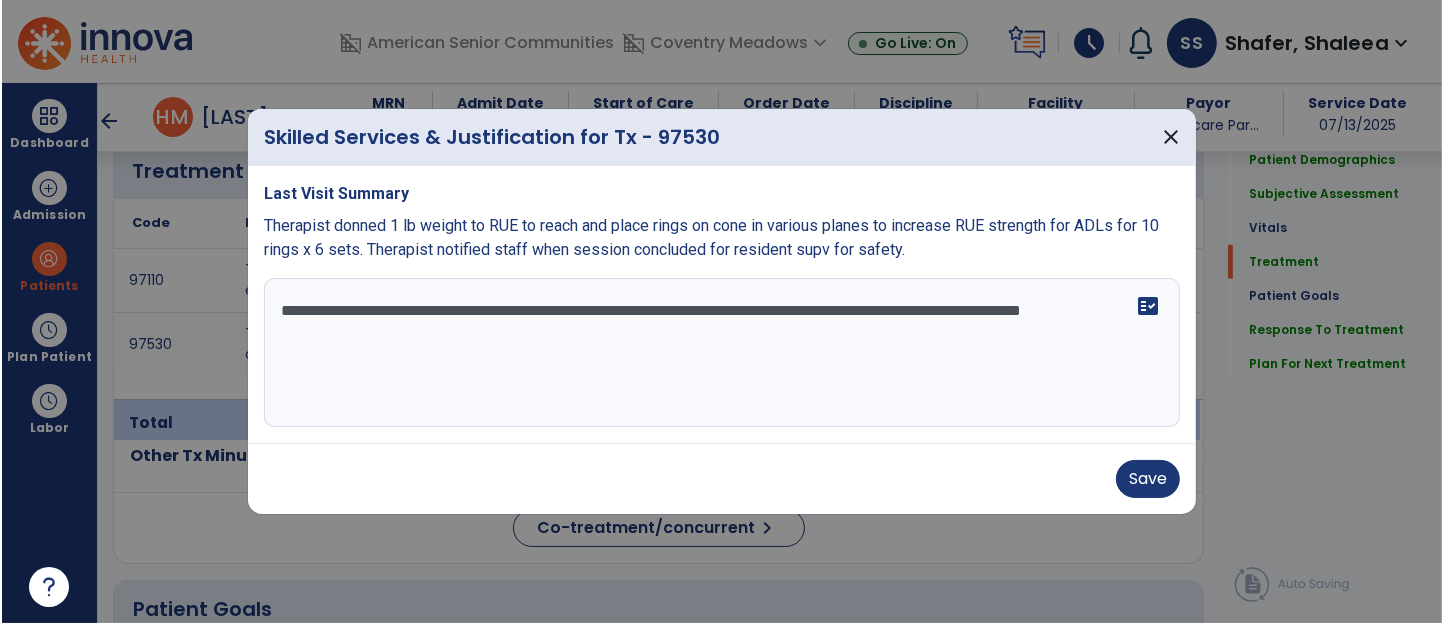 scroll, scrollTop: 1217, scrollLeft: 0, axis: vertical 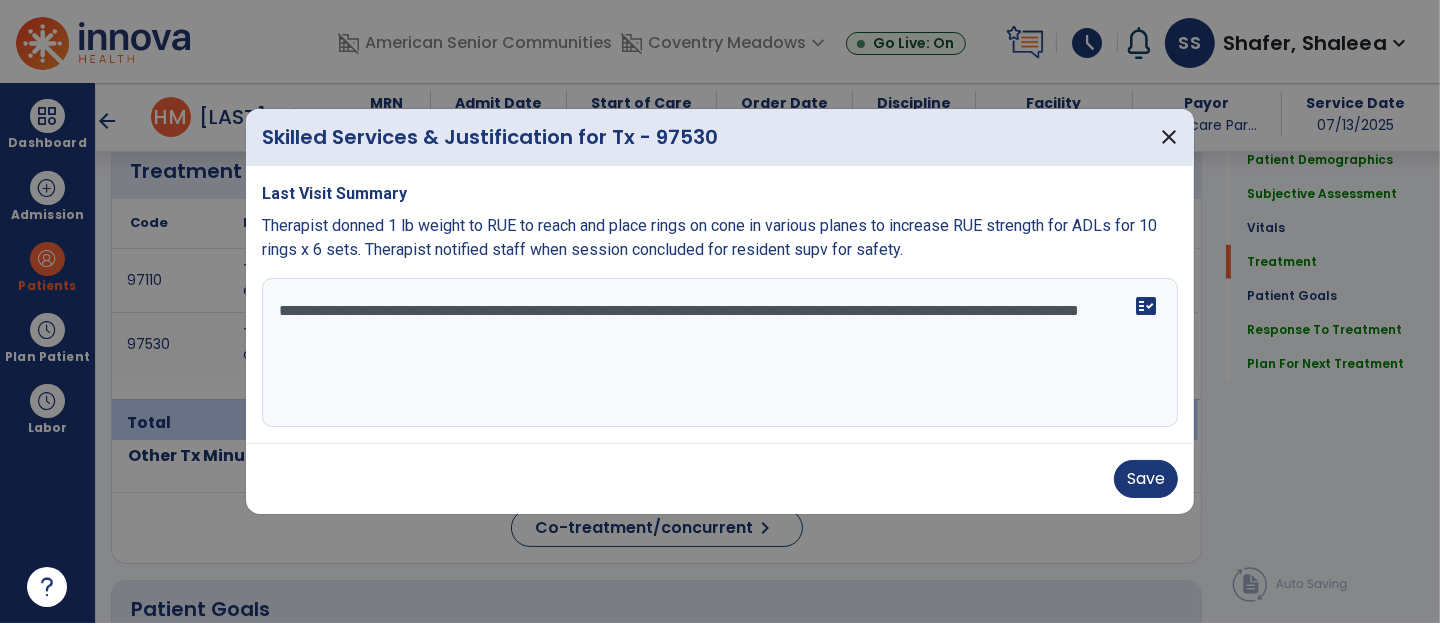 click on "**********" at bounding box center [720, 353] 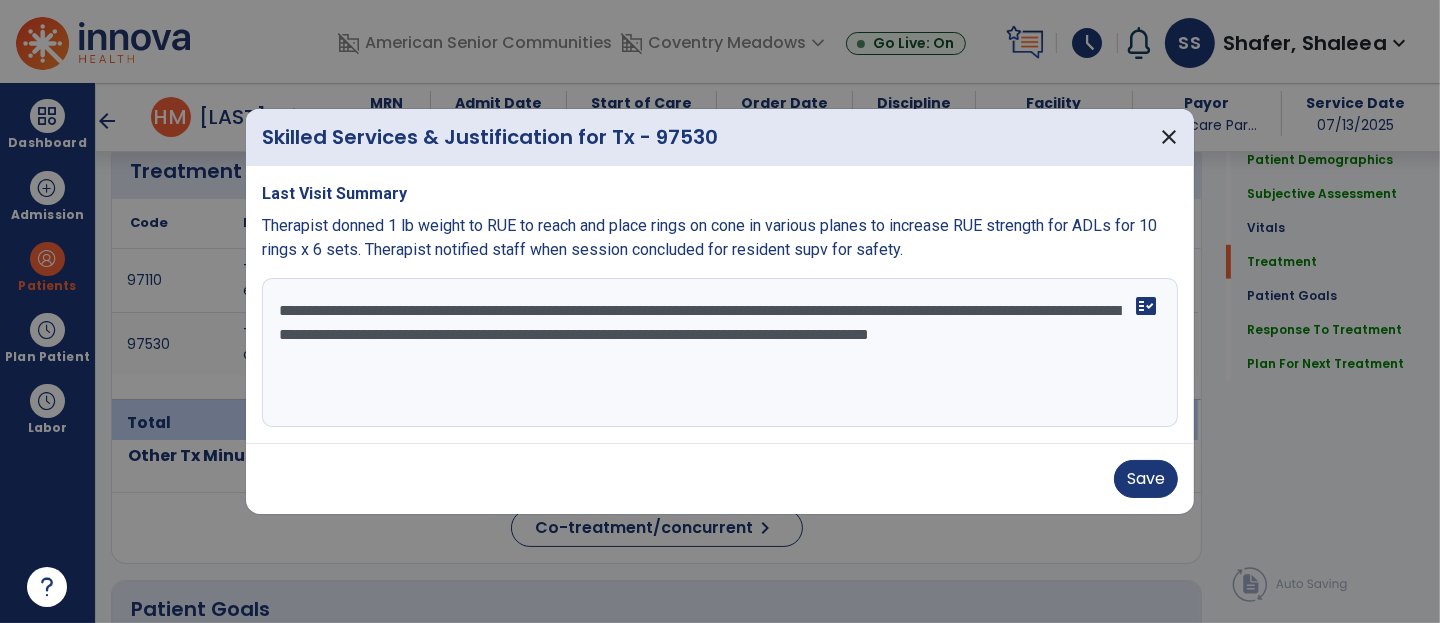 click on "**********" at bounding box center (720, 353) 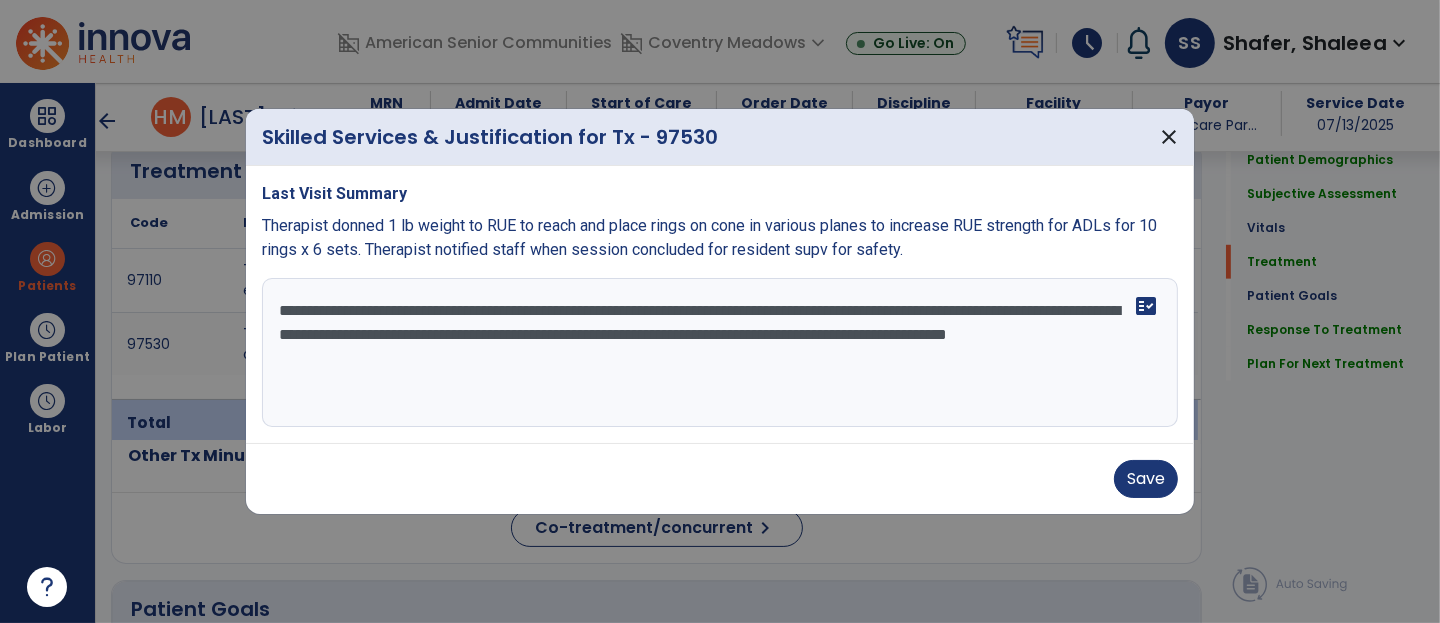click on "**********" at bounding box center (720, 353) 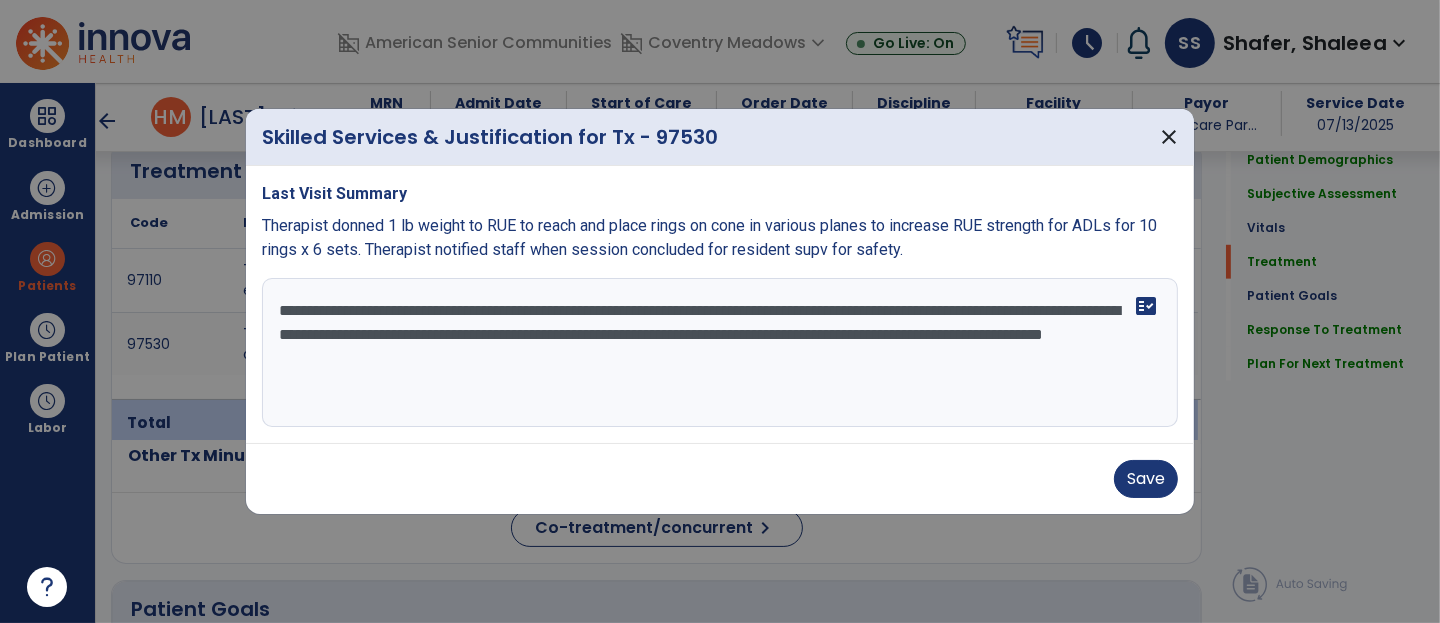 click on "**********" at bounding box center [720, 353] 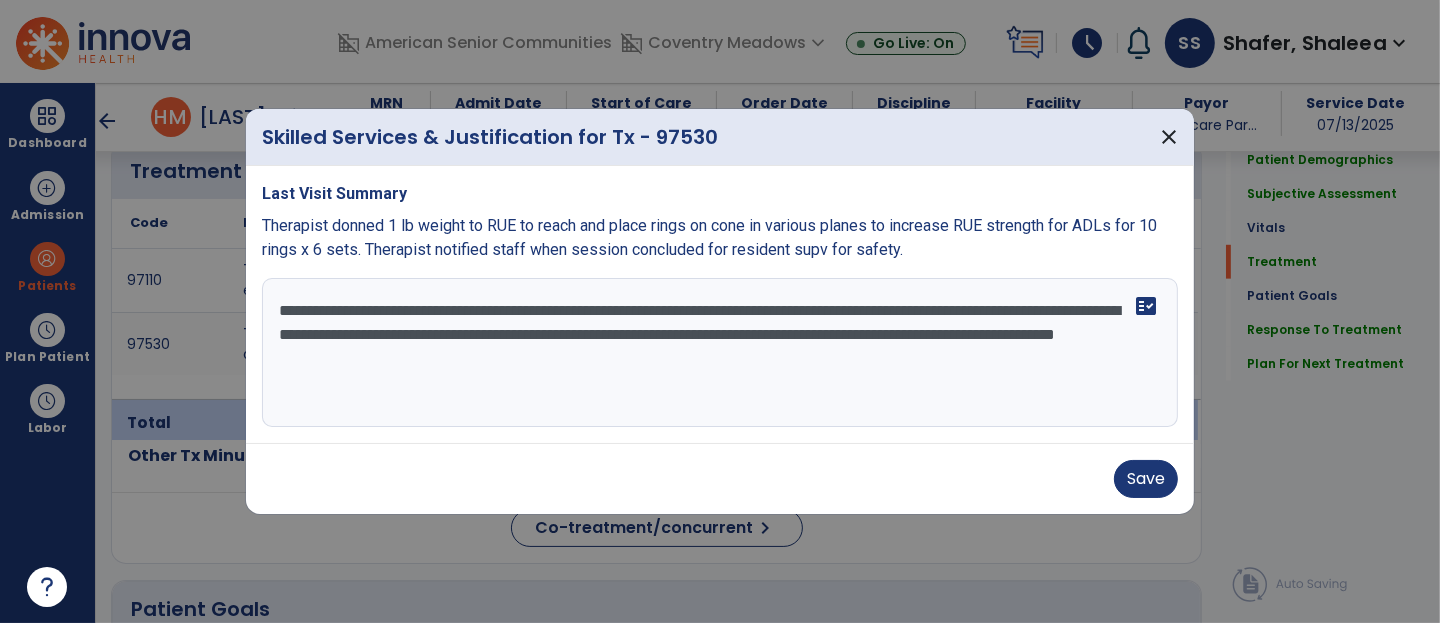 click on "**********" at bounding box center (720, 353) 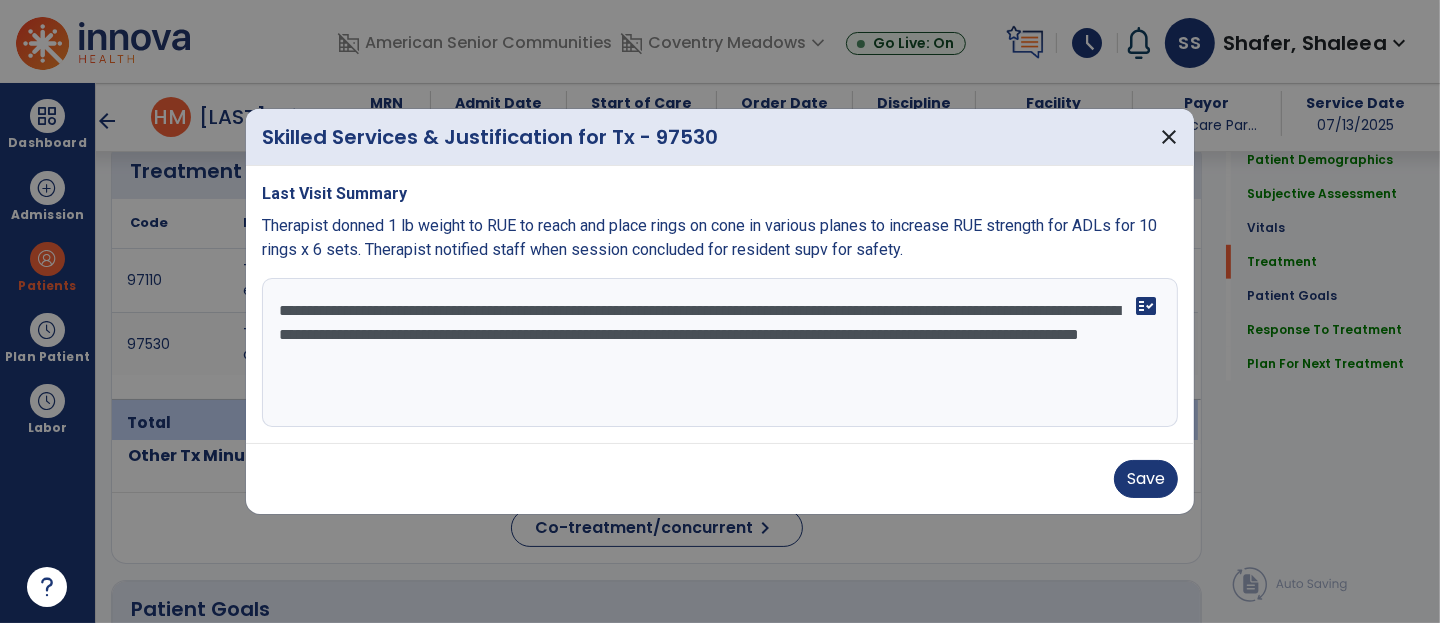 click on "**********" at bounding box center [720, 353] 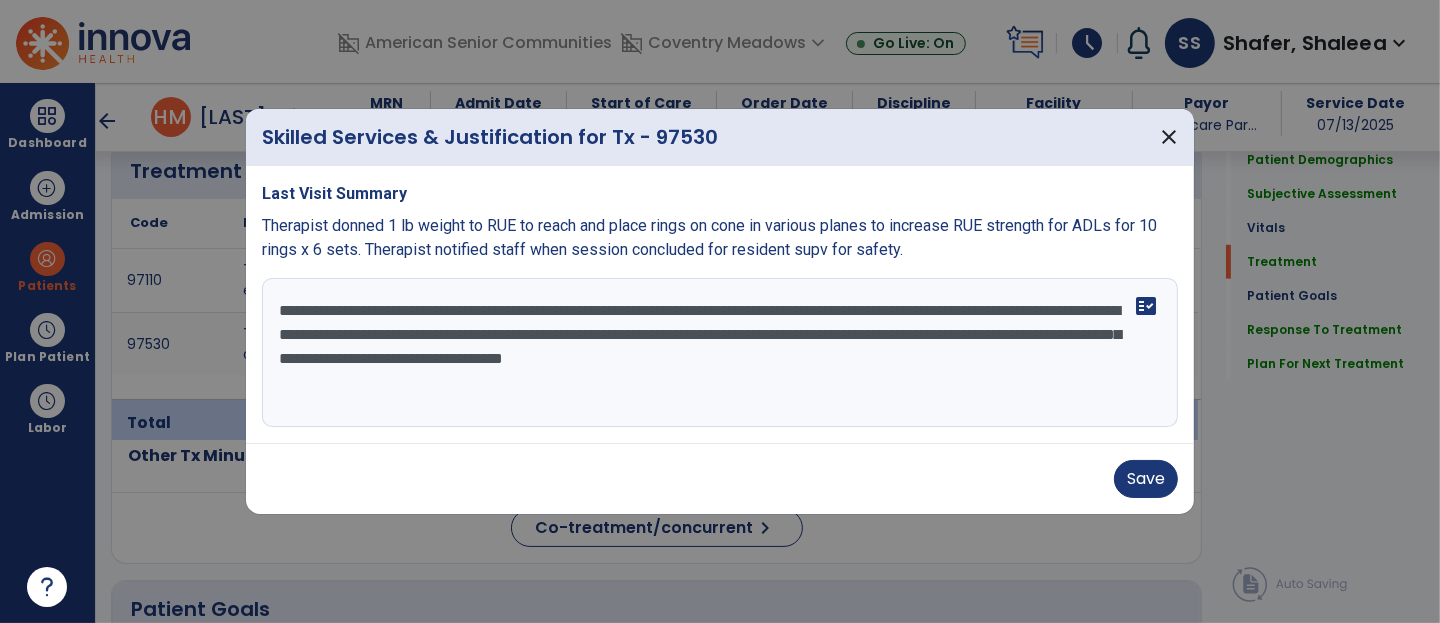 click on "**********" at bounding box center [720, 353] 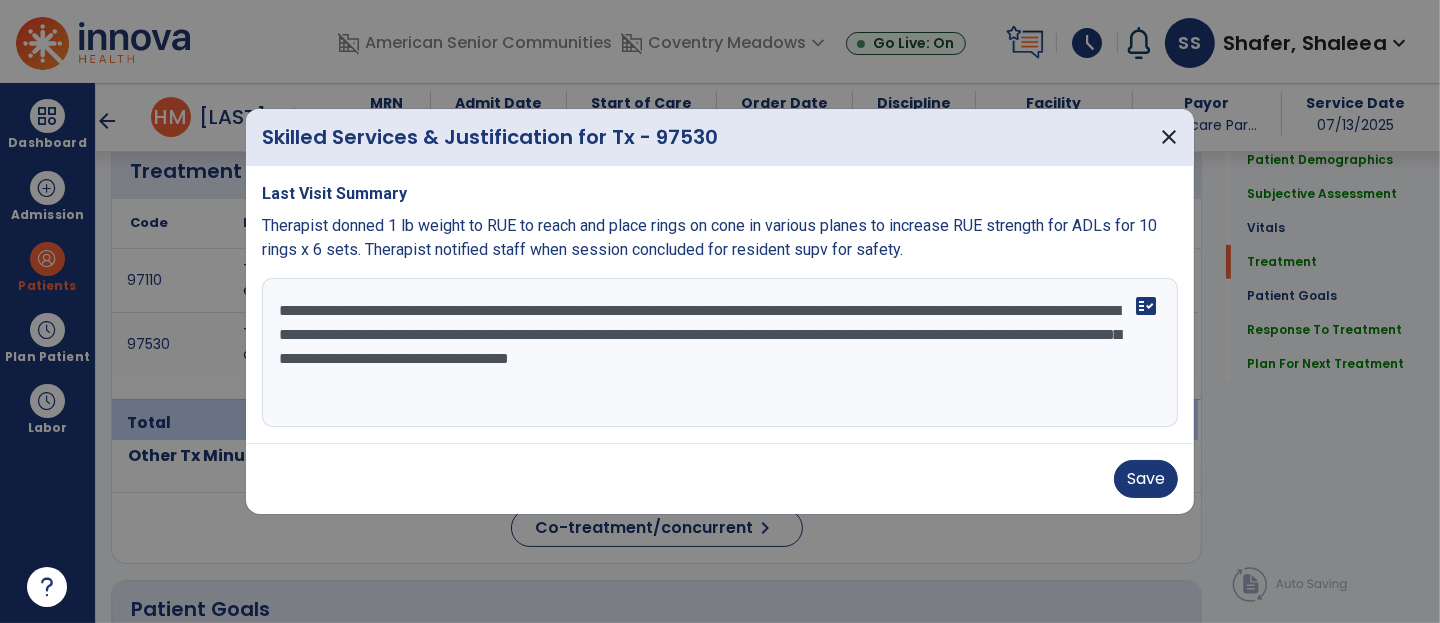 click on "**********" at bounding box center [720, 353] 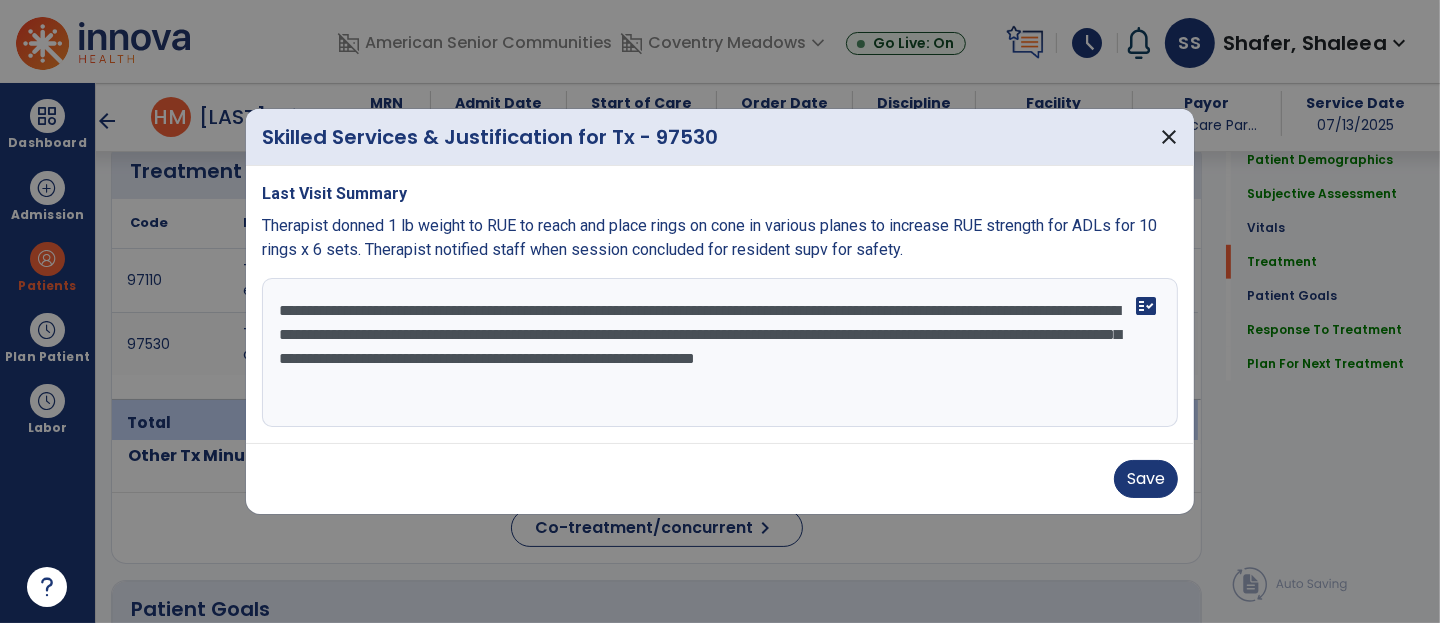 drag, startPoint x: 1048, startPoint y: 362, endPoint x: 1051, endPoint y: 385, distance: 23.194826 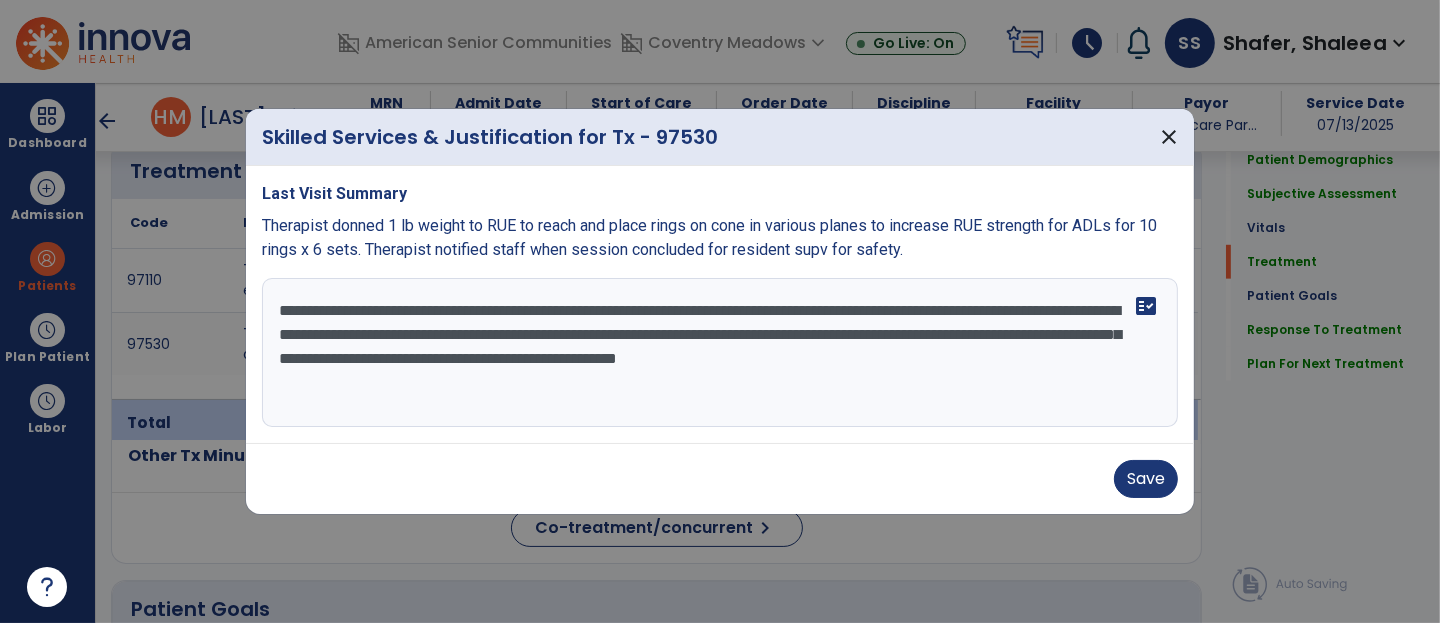 drag, startPoint x: 541, startPoint y: 388, endPoint x: 364, endPoint y: 387, distance: 177.00282 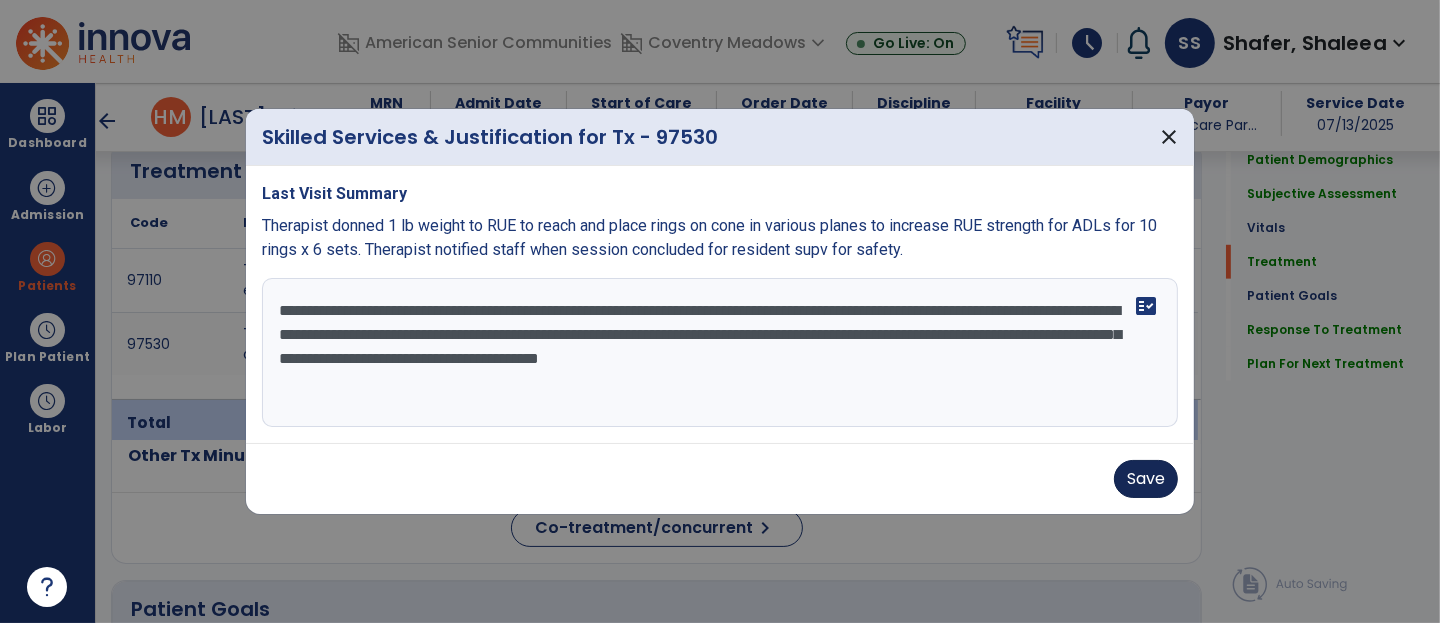 type on "**********" 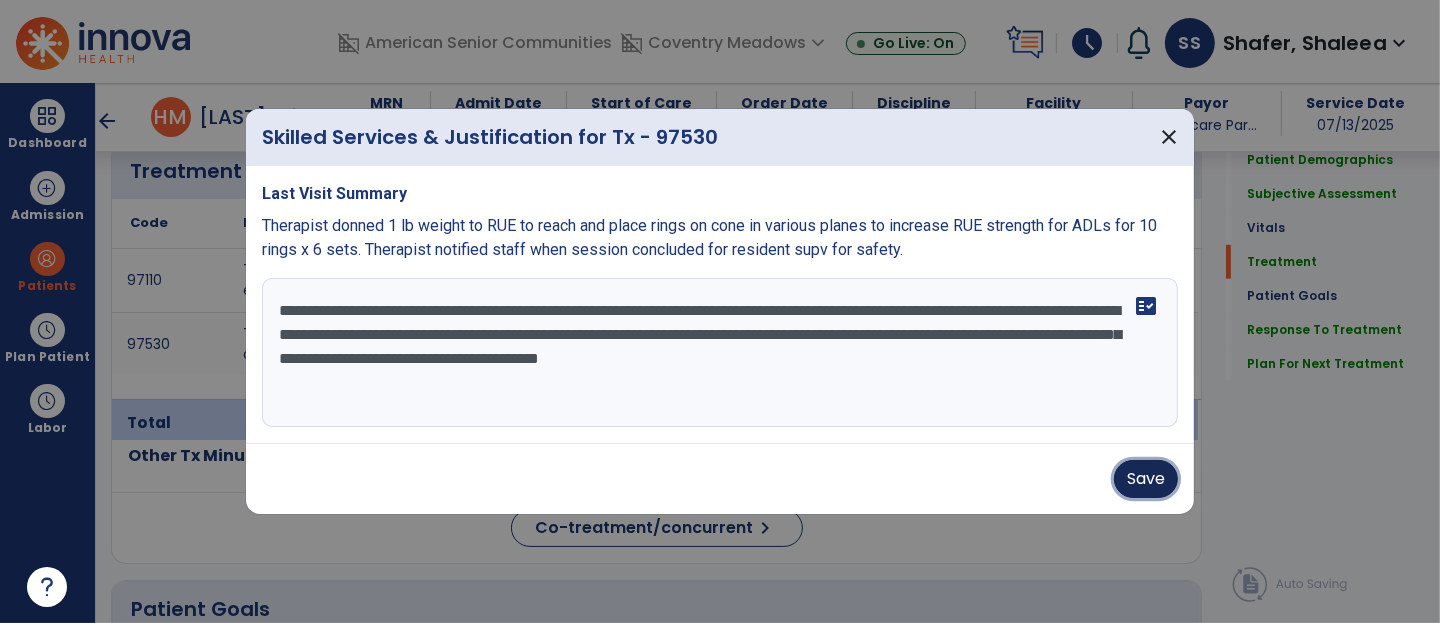 click on "Save" at bounding box center [1146, 479] 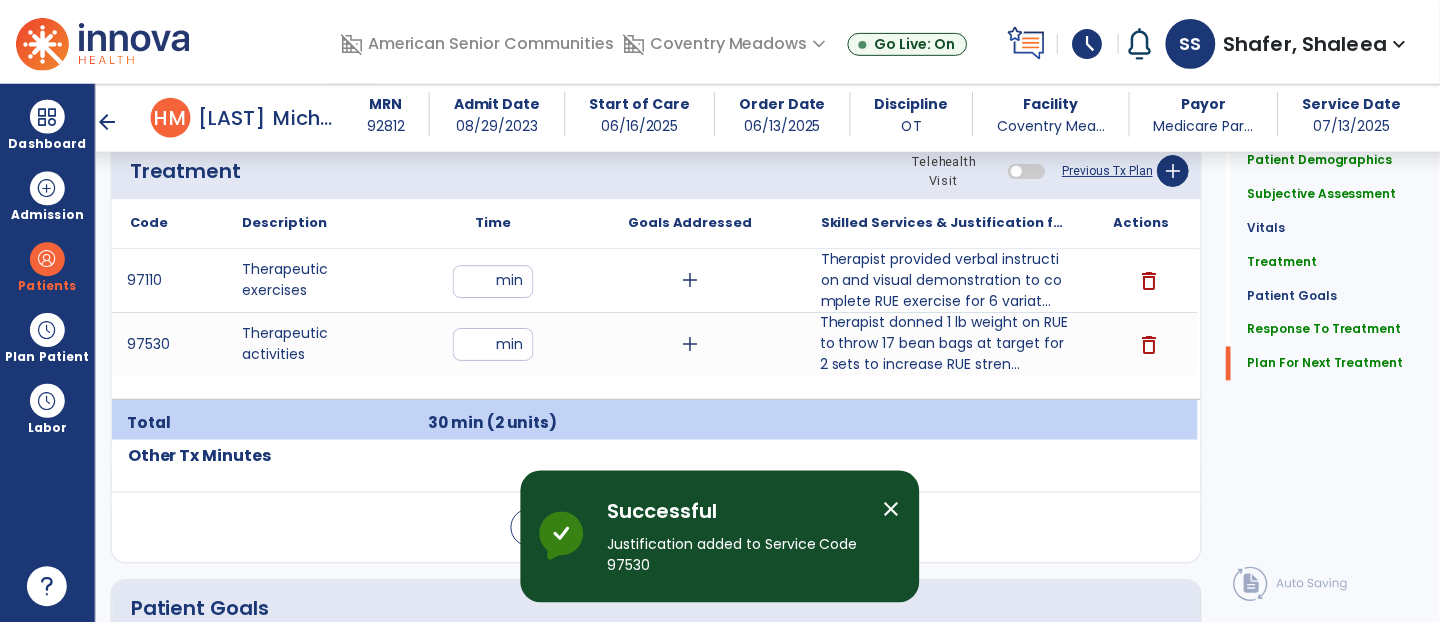 scroll, scrollTop: 2809, scrollLeft: 0, axis: vertical 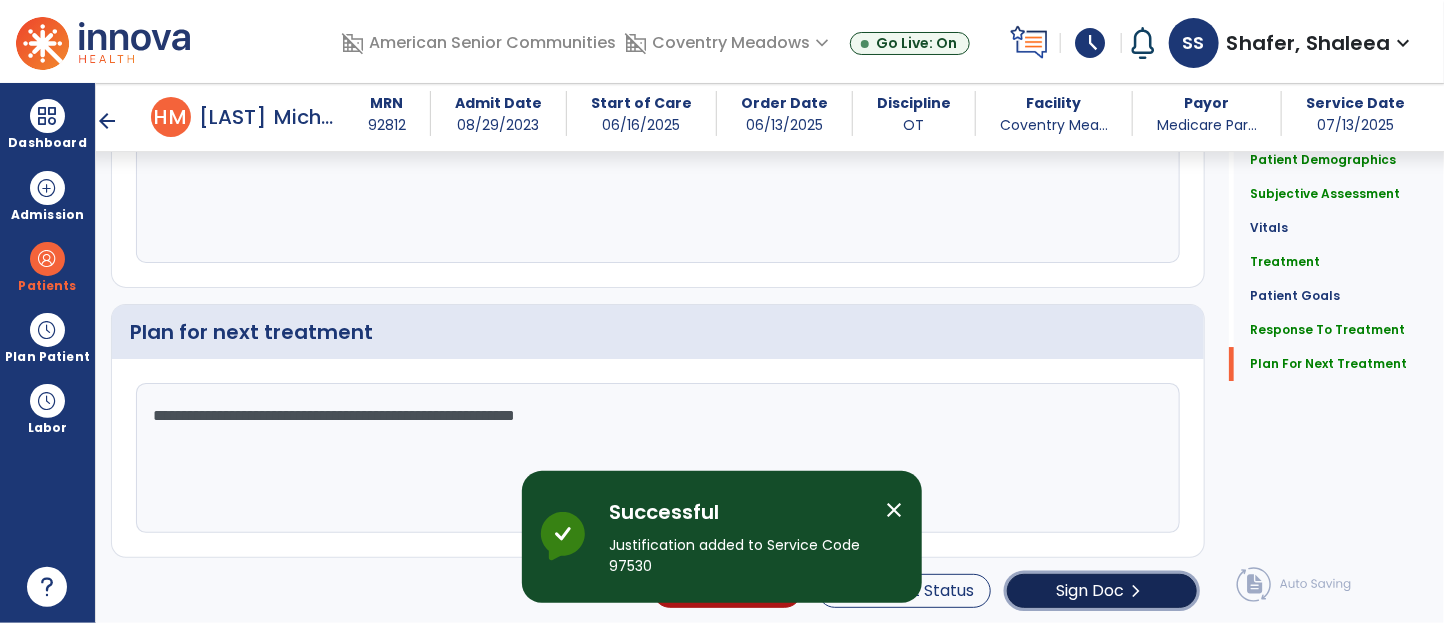 click on "Sign Doc" 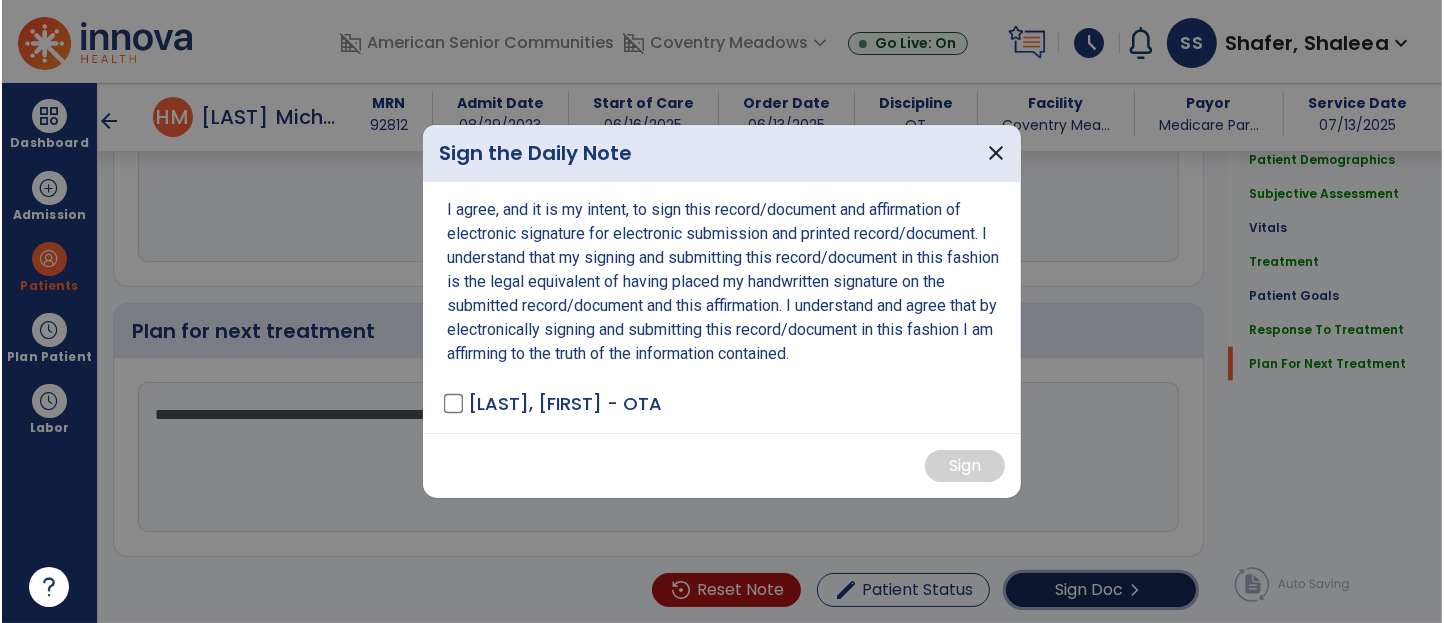 scroll, scrollTop: 2809, scrollLeft: 0, axis: vertical 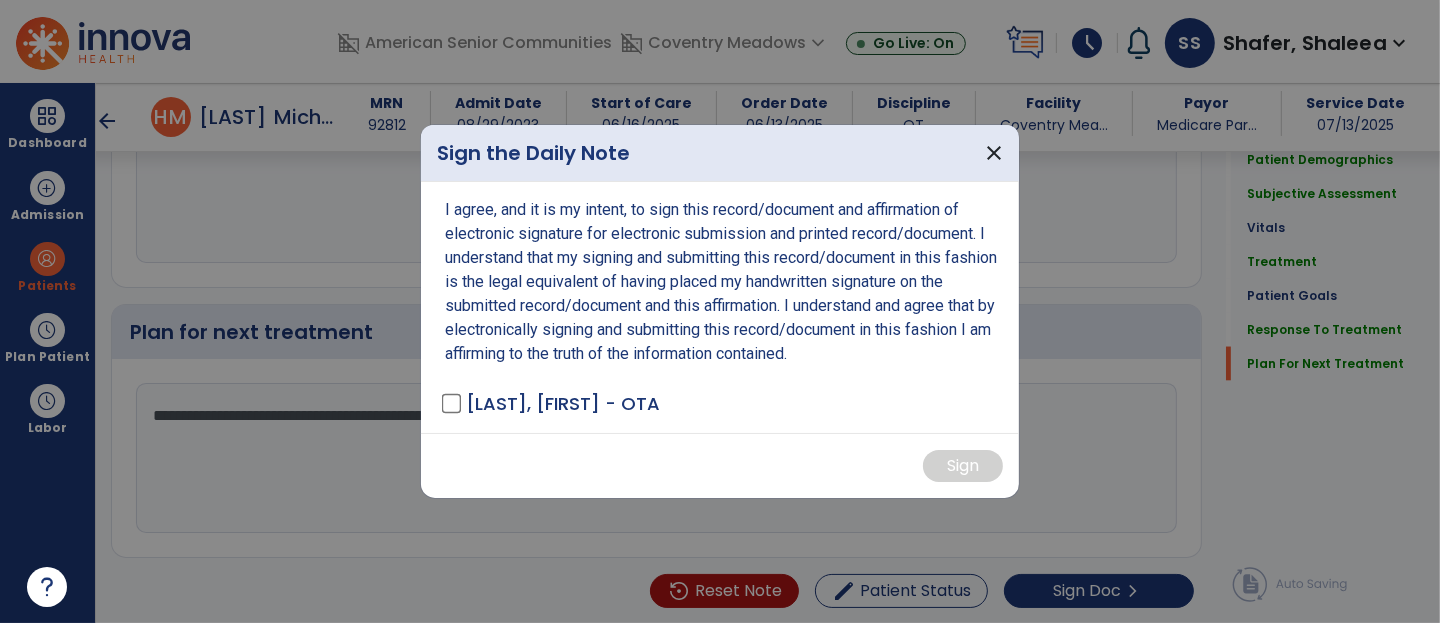 click on "[LAST], [FIRST]  - OTA" at bounding box center (552, 403) 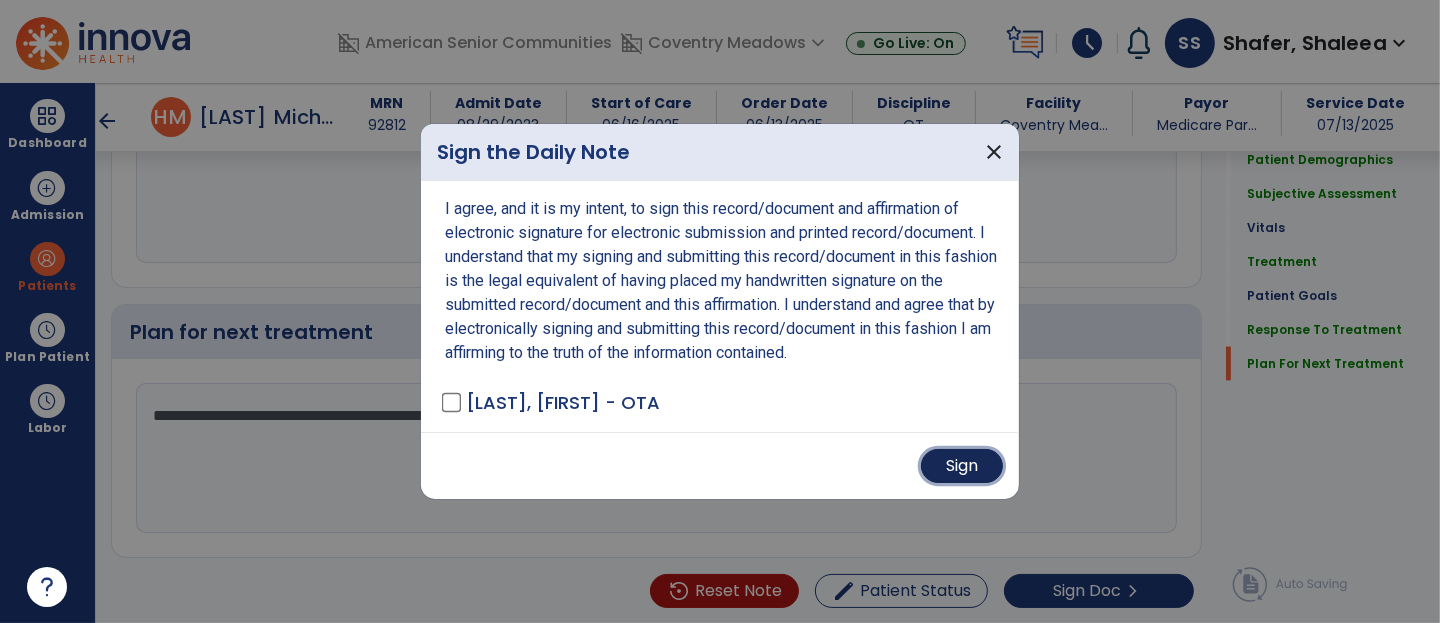 click on "Sign" at bounding box center (962, 466) 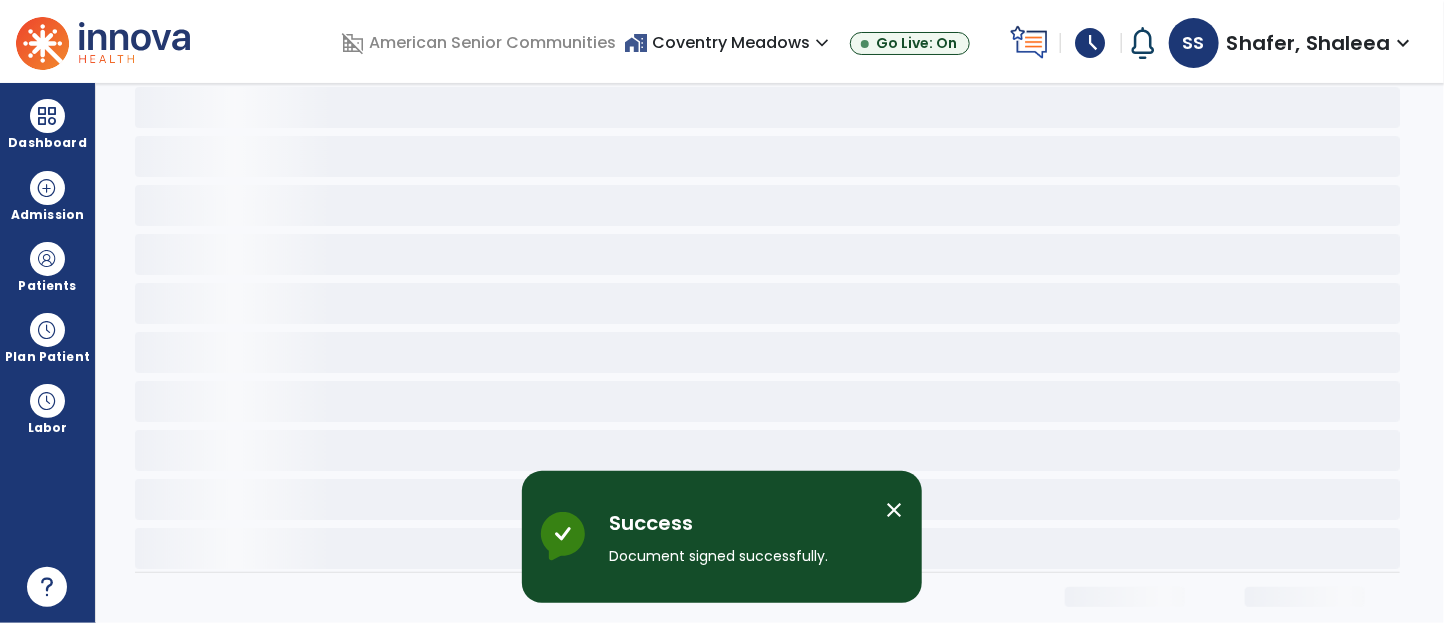 scroll, scrollTop: 0, scrollLeft: 0, axis: both 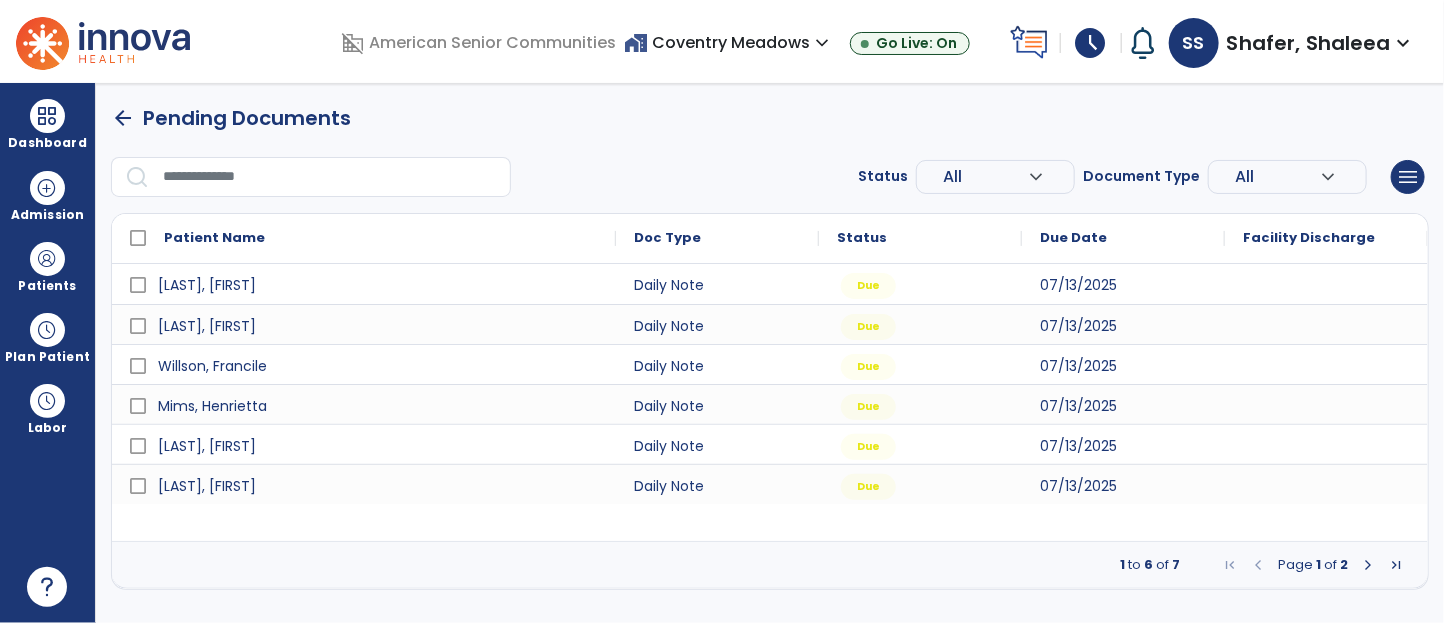 click at bounding box center [1368, 565] 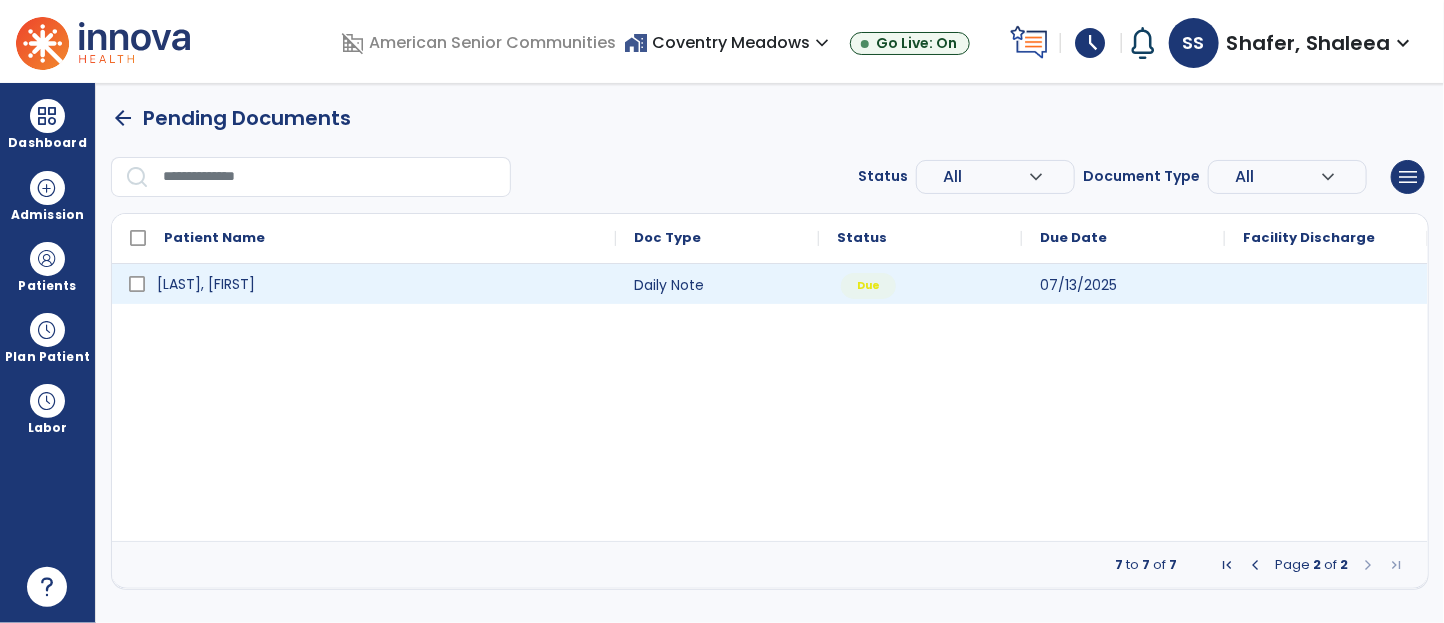 click on "Lippert, Wendell" at bounding box center (378, 284) 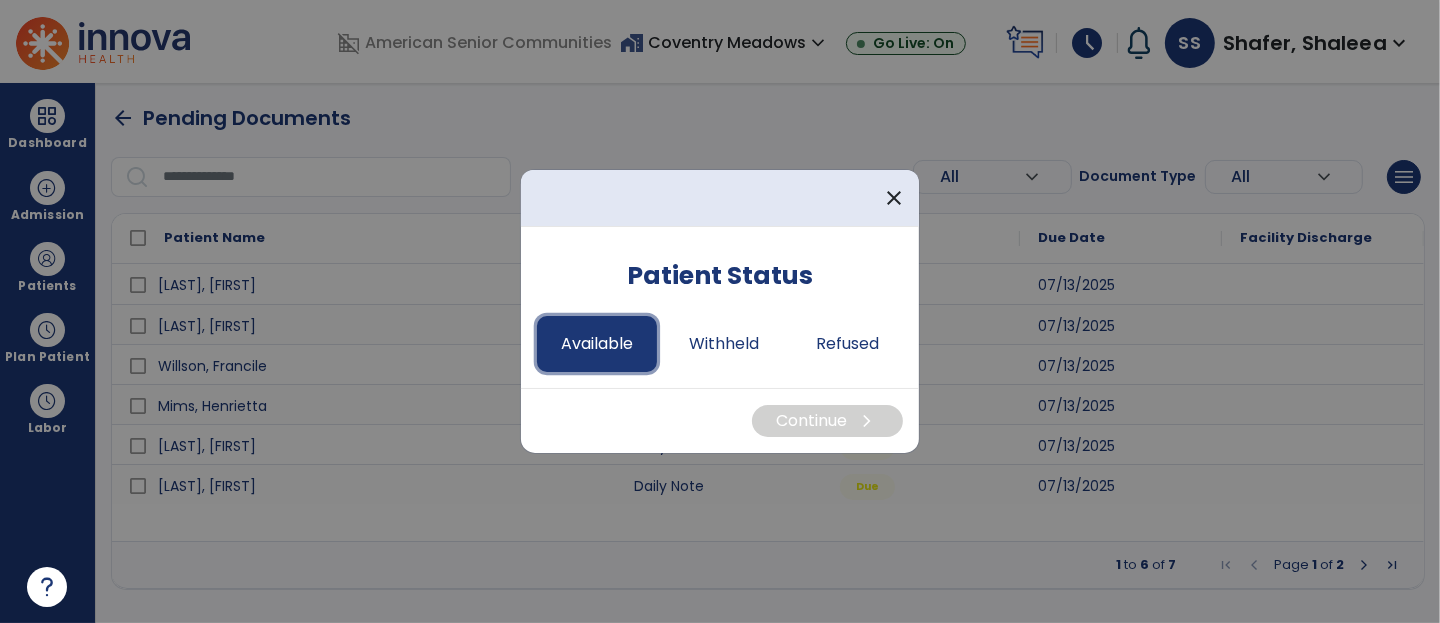 click on "Available" at bounding box center (597, 344) 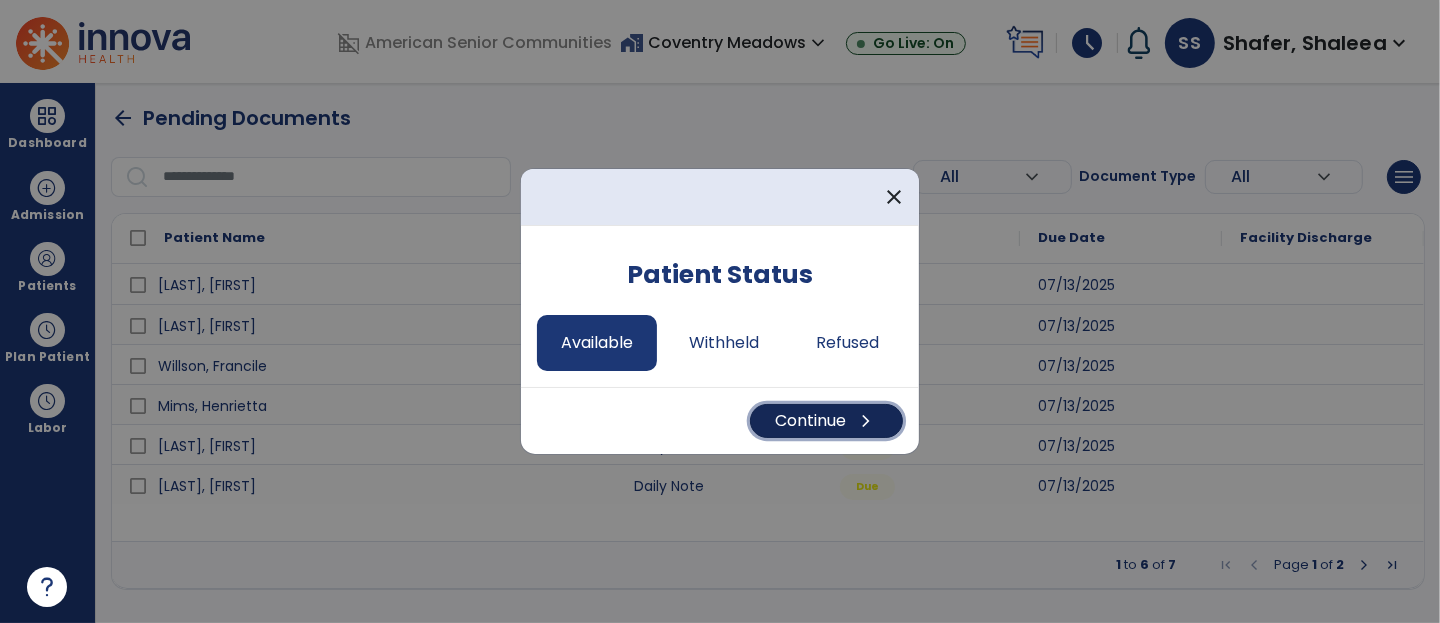 click on "Continue   chevron_right" at bounding box center [826, 421] 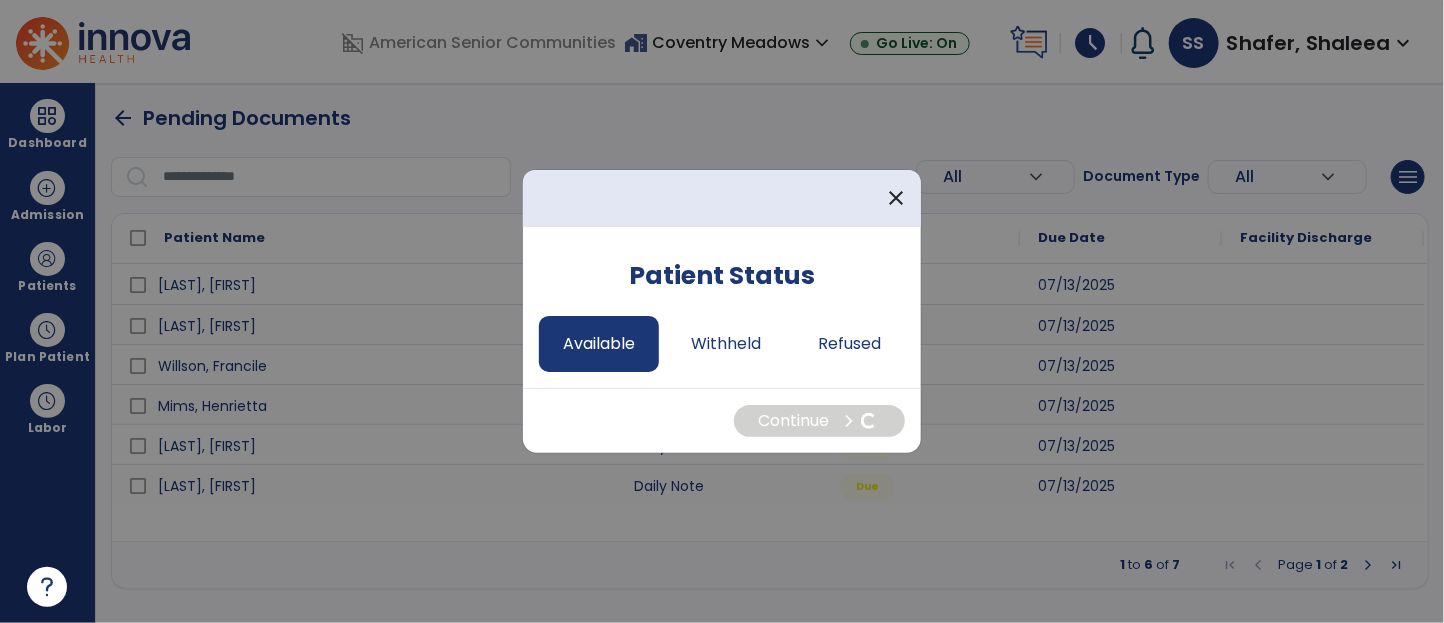 select on "*" 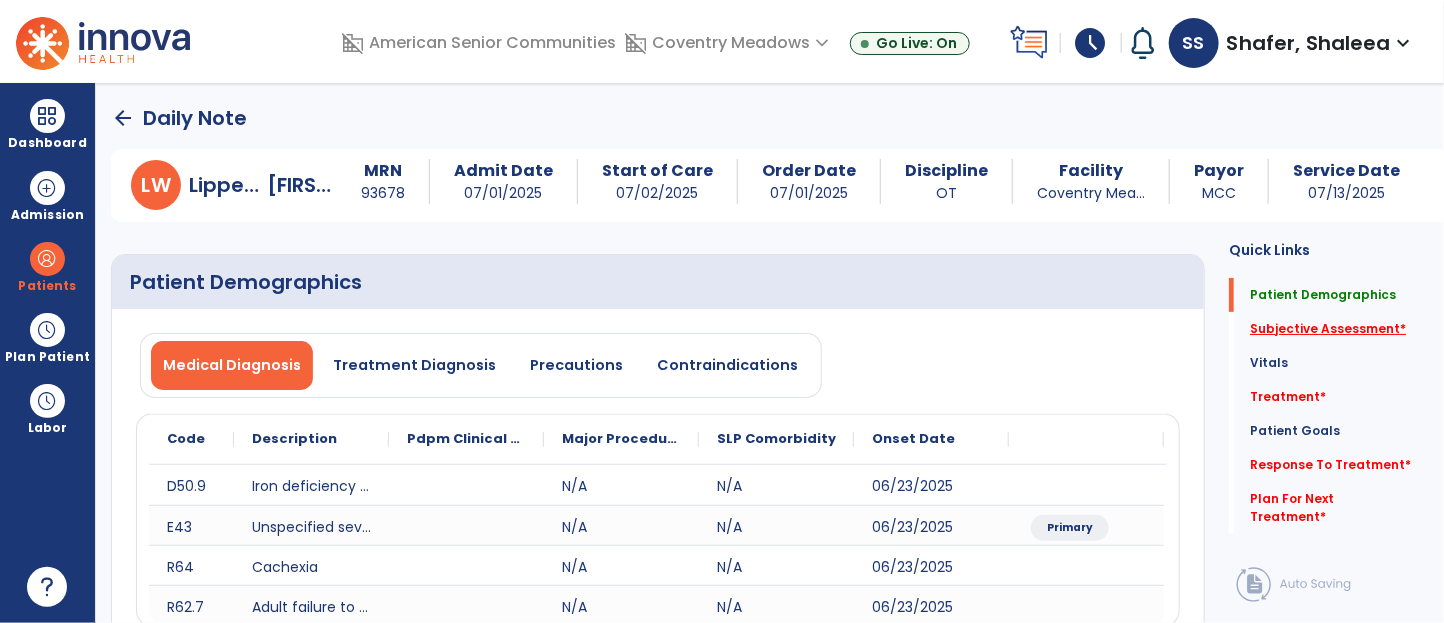click on "Subjective Assessment   *" 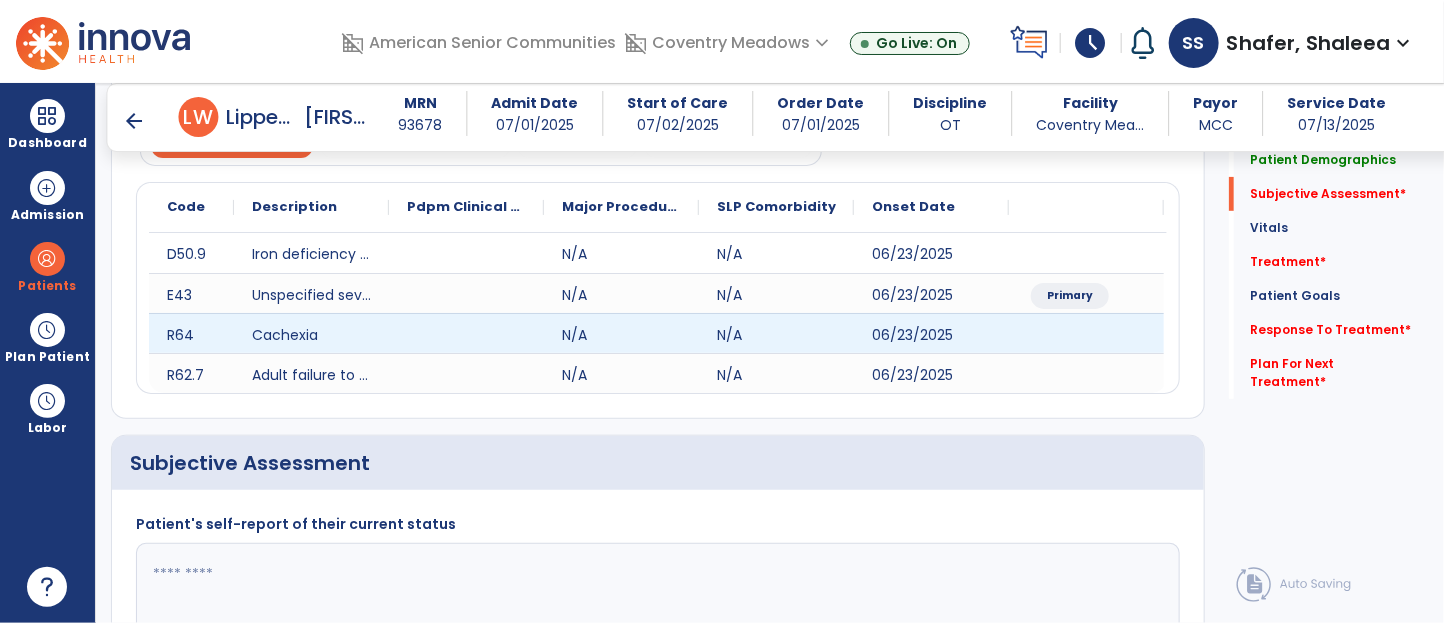 scroll, scrollTop: 454, scrollLeft: 0, axis: vertical 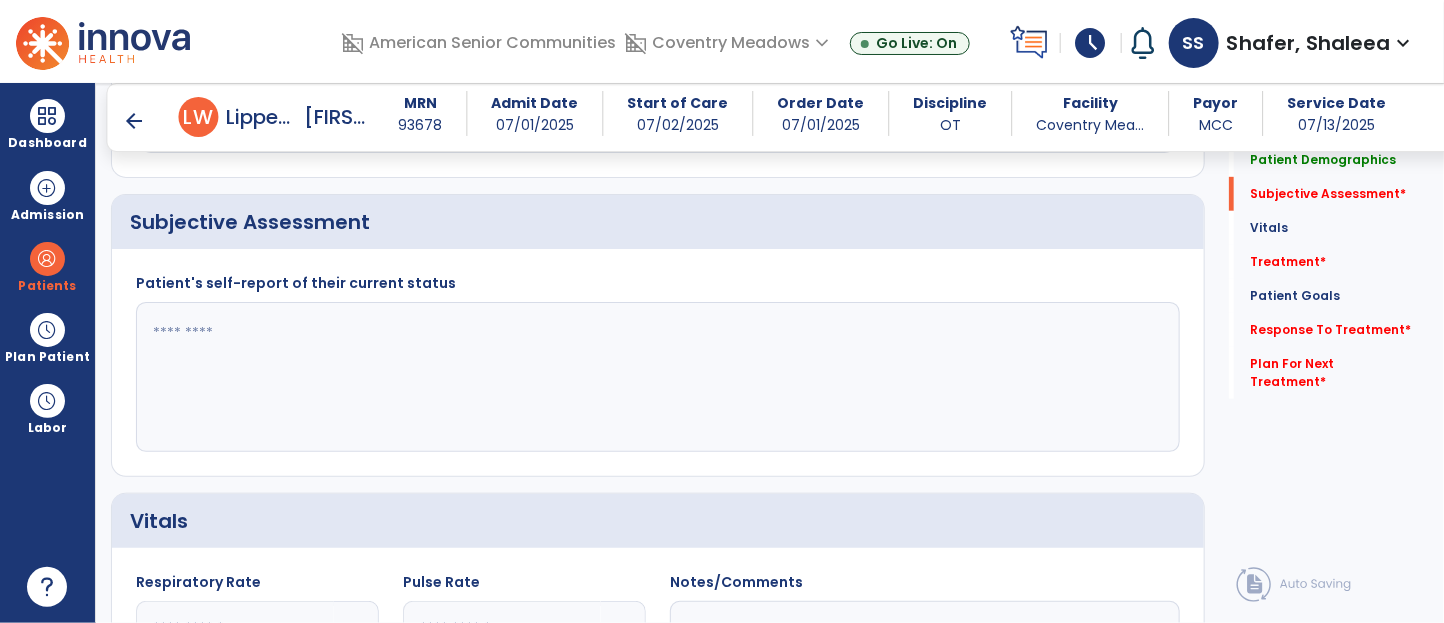 click 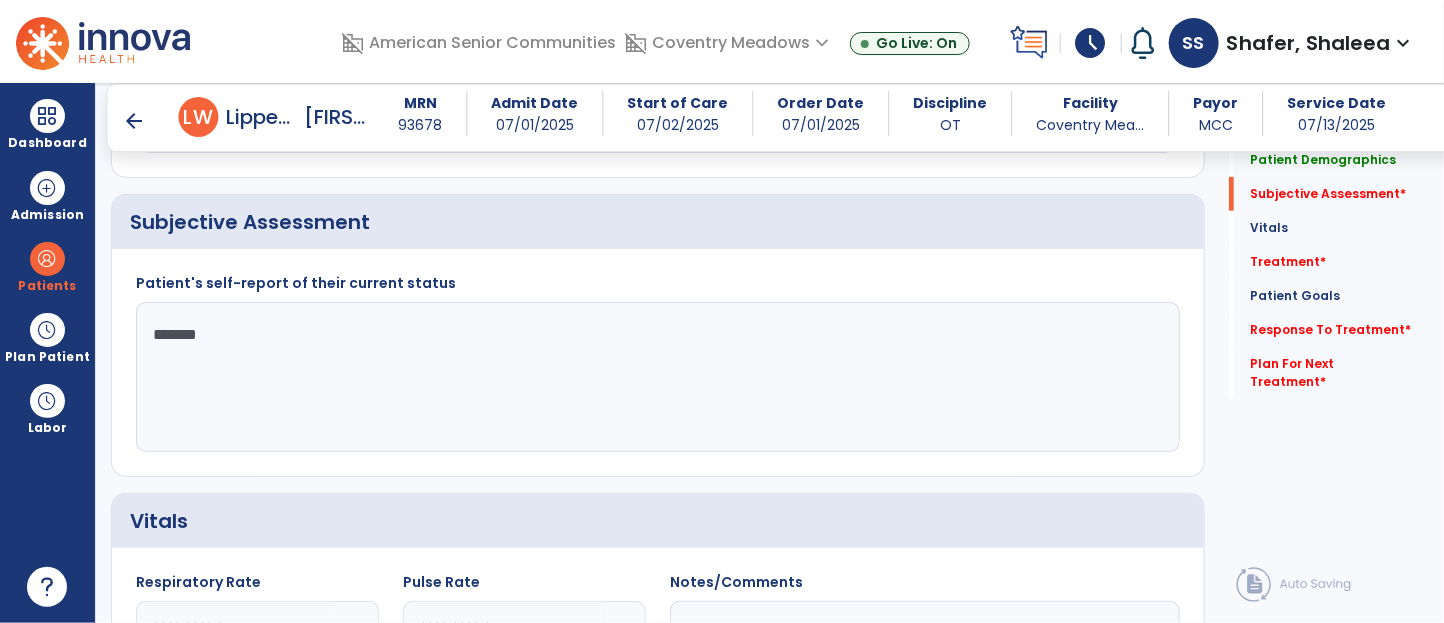 type on "********" 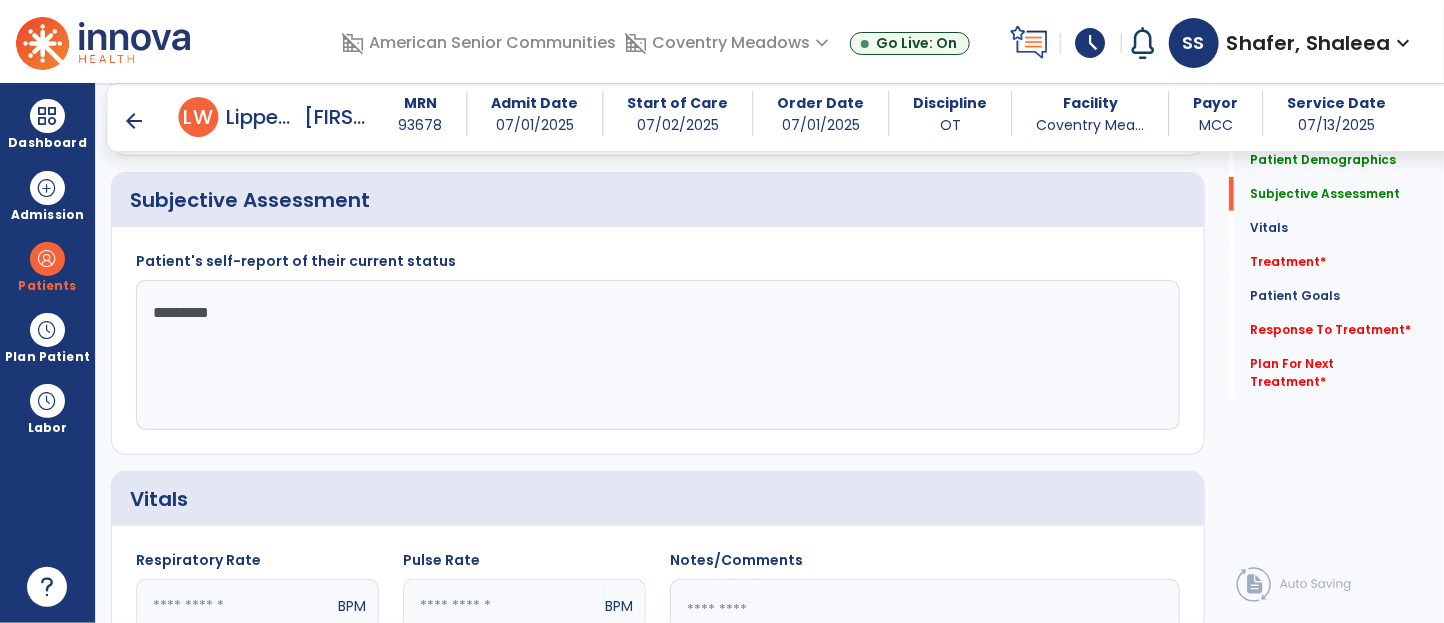 scroll, scrollTop: 467, scrollLeft: 0, axis: vertical 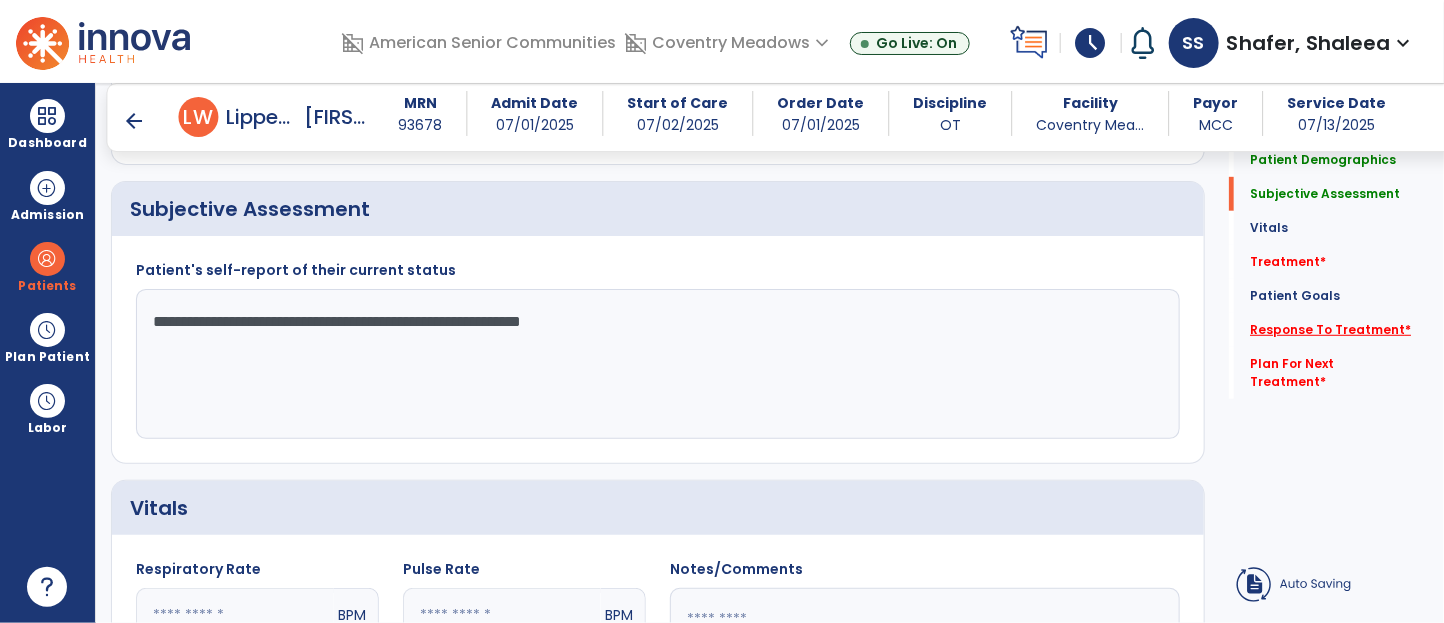 type on "**********" 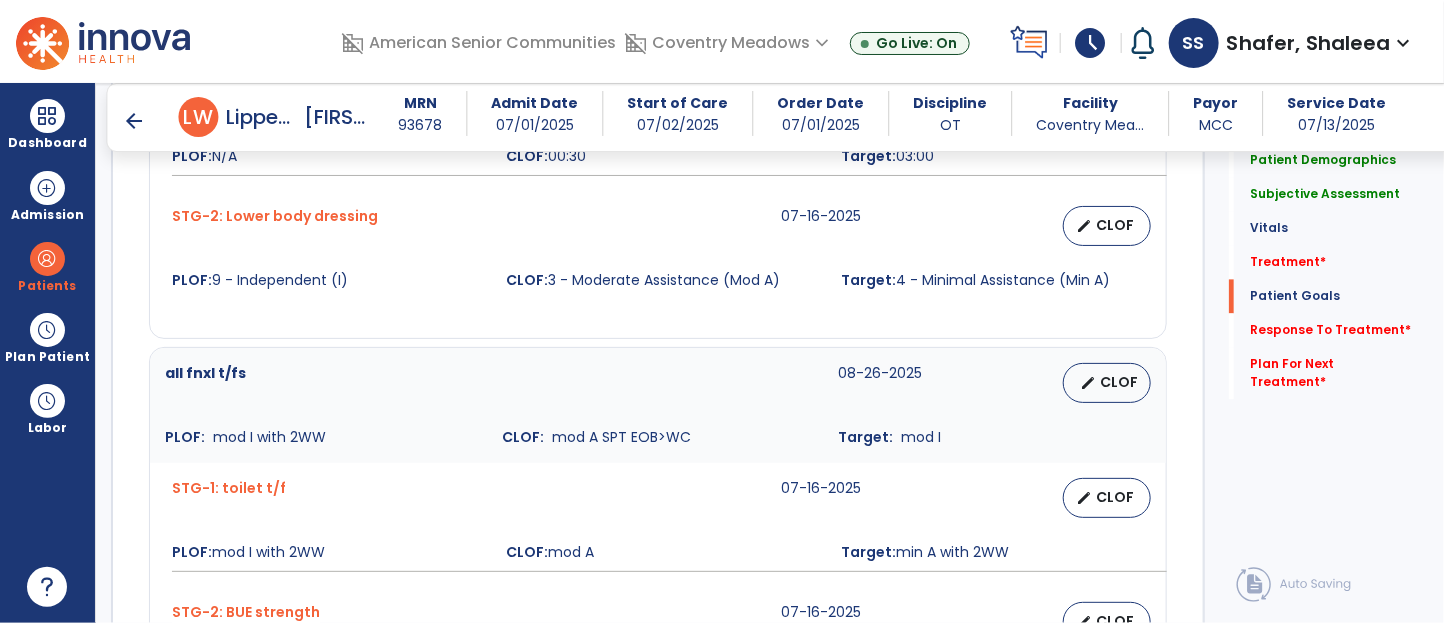 scroll, scrollTop: 2398, scrollLeft: 0, axis: vertical 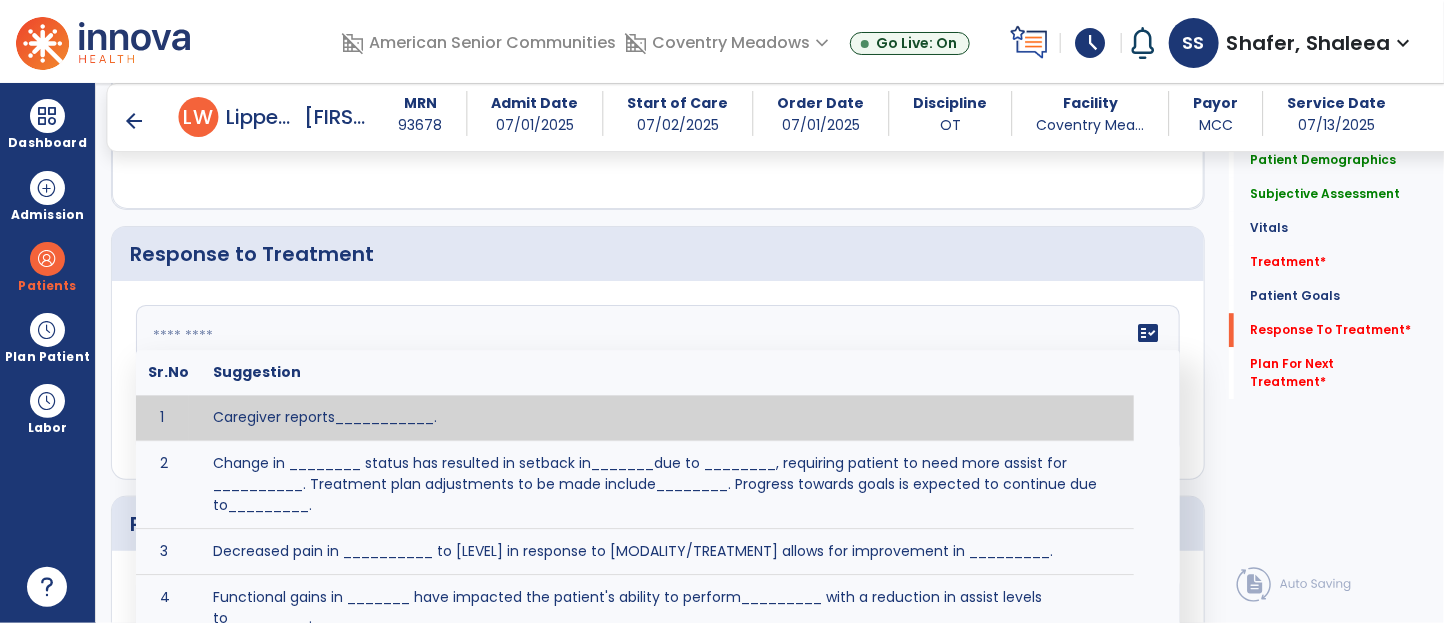 click on "fact_check  Sr.No Suggestion 1 Caregiver reports___________. 2 Change in ________ status has resulted in setback in_______due to ________, requiring patient to need more assist for __________.   Treatment plan adjustments to be made include________.  Progress towards goals is expected to continue due to_________. 3 Decreased pain in __________ to [LEVEL] in response to [MODALITY/TREATMENT] allows for improvement in _________. 4 Functional gains in _______ have impacted the patient's ability to perform_________ with a reduction in assist levels to_________. 5 Functional progress this week has been significant due to__________. 6 Gains in ________ have improved the patient's ability to perform ______with decreased levels of assist to___________. 7 Improvement in ________allows patient to tolerate higher levels of challenges in_________. 8 Pain in [AREA] has decreased to [LEVEL] in response to [TREATMENT/MODALITY], allowing fore ease in completing__________. 9 10 11 12 13 14 15 16 17 18 19 20 21" 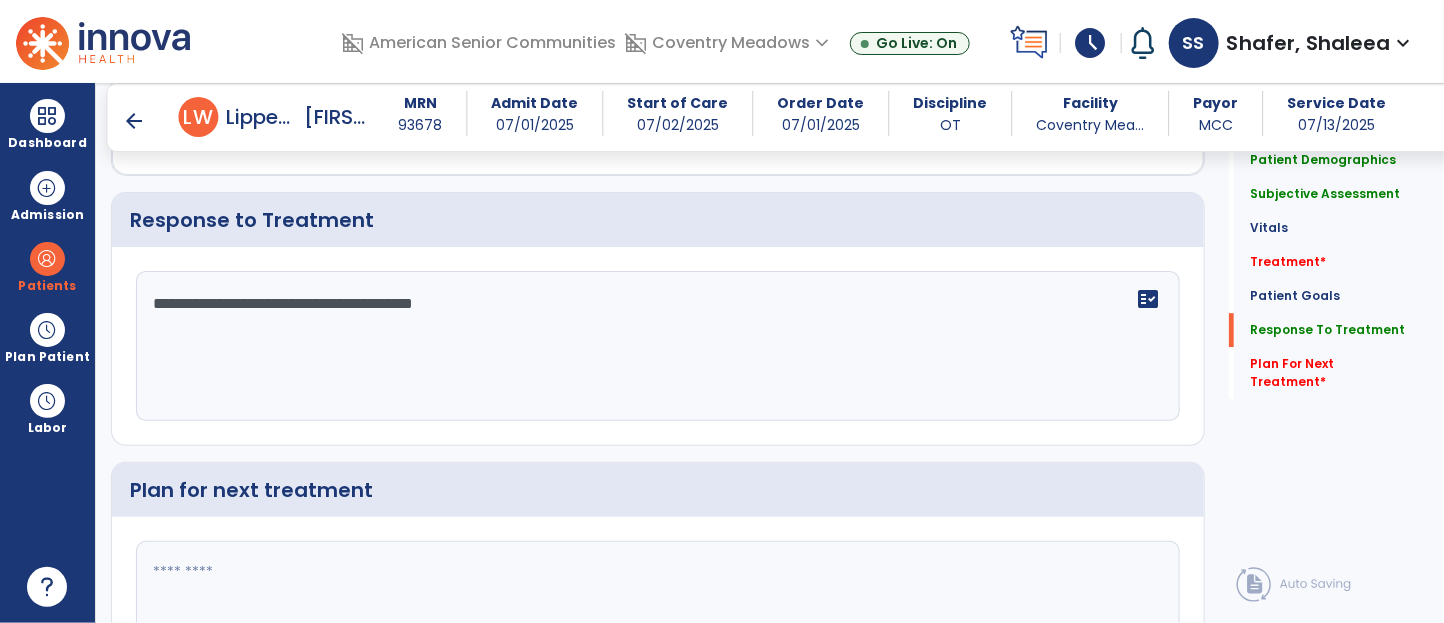 scroll, scrollTop: 2440, scrollLeft: 0, axis: vertical 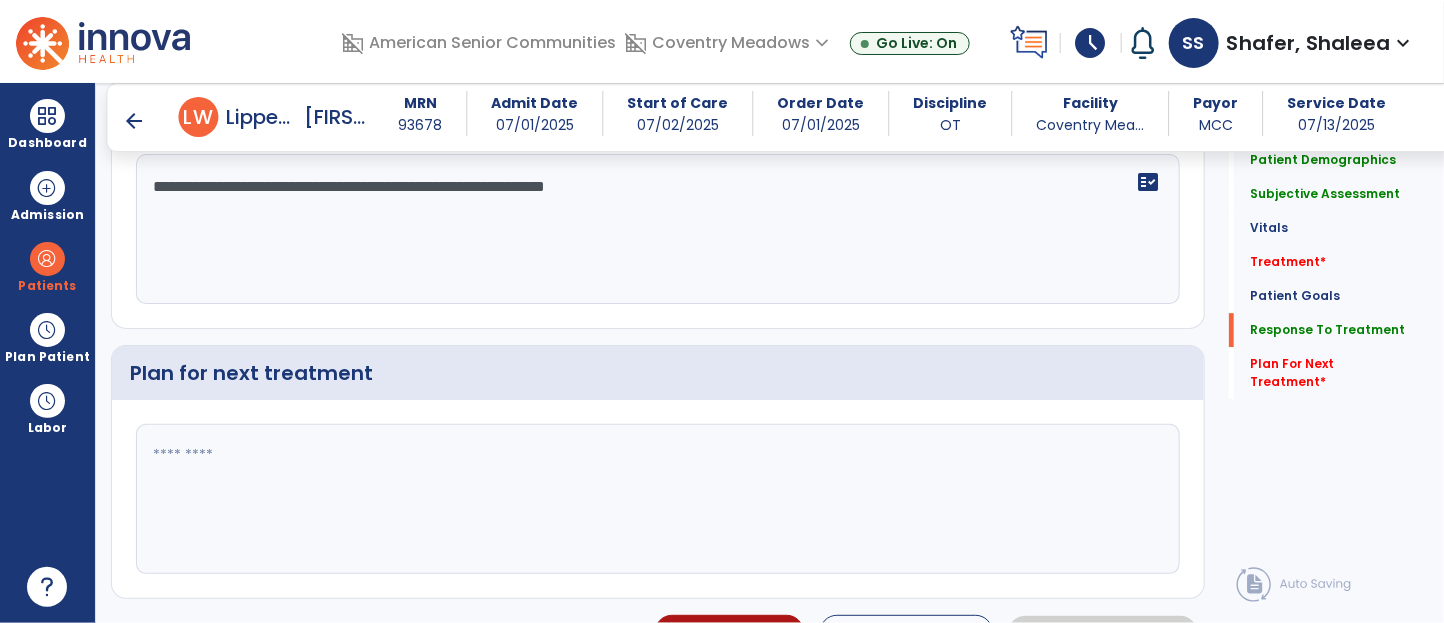 type on "**********" 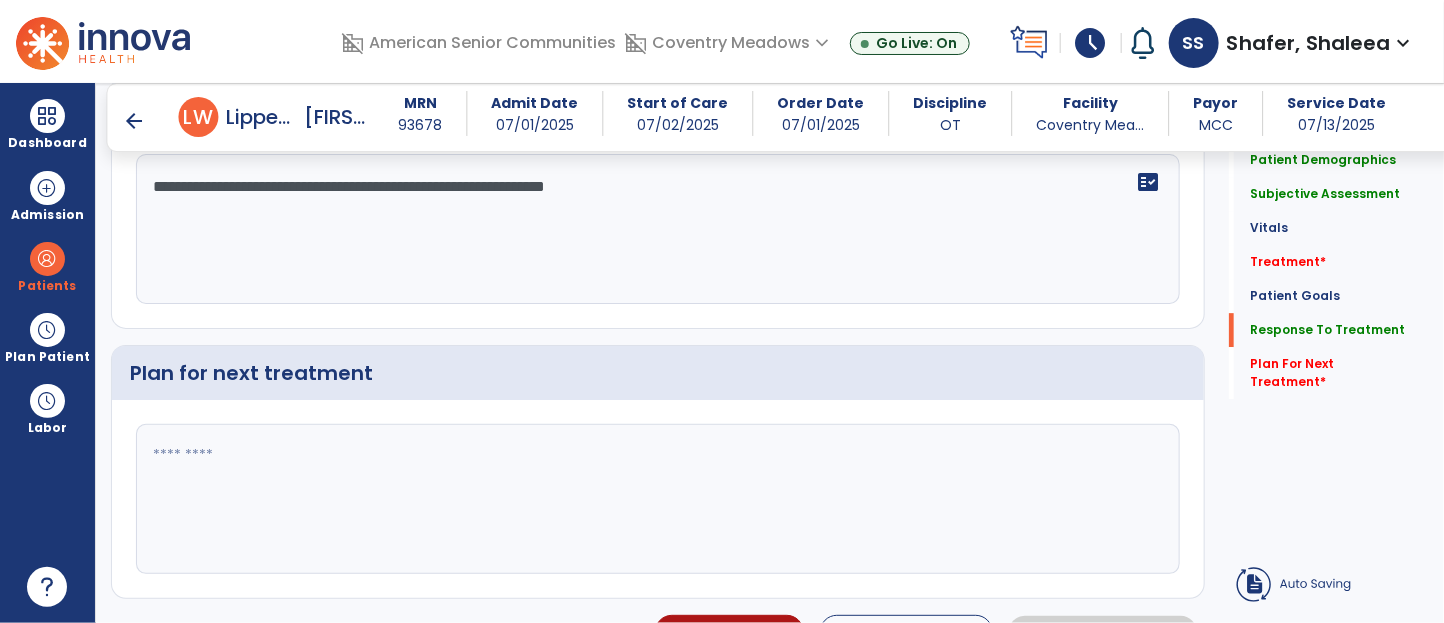 scroll, scrollTop: 2550, scrollLeft: 0, axis: vertical 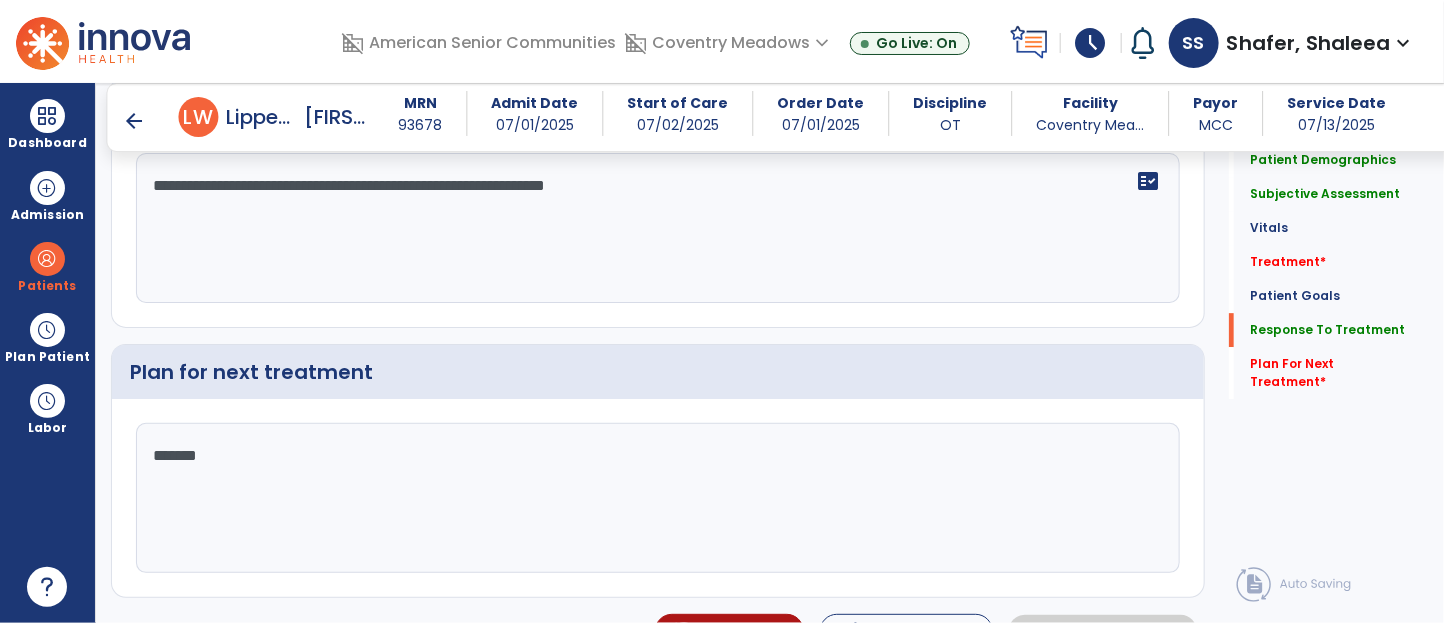 type on "********" 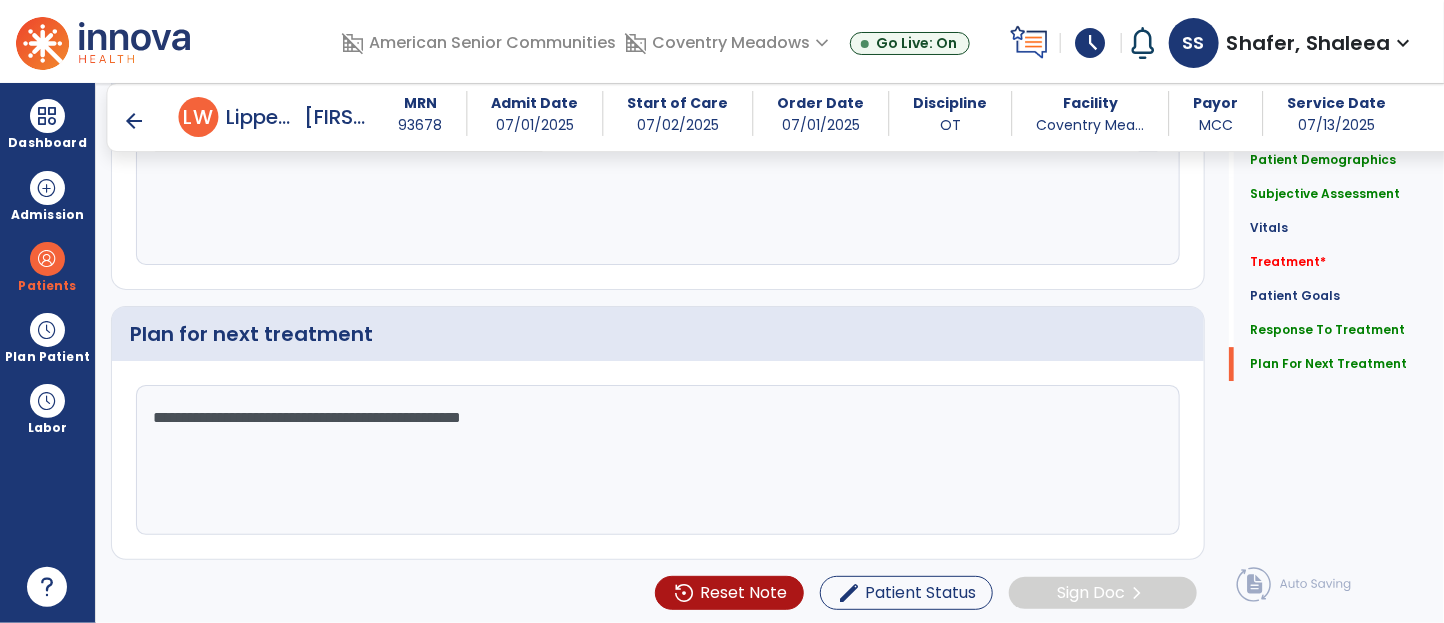 scroll, scrollTop: 2590, scrollLeft: 0, axis: vertical 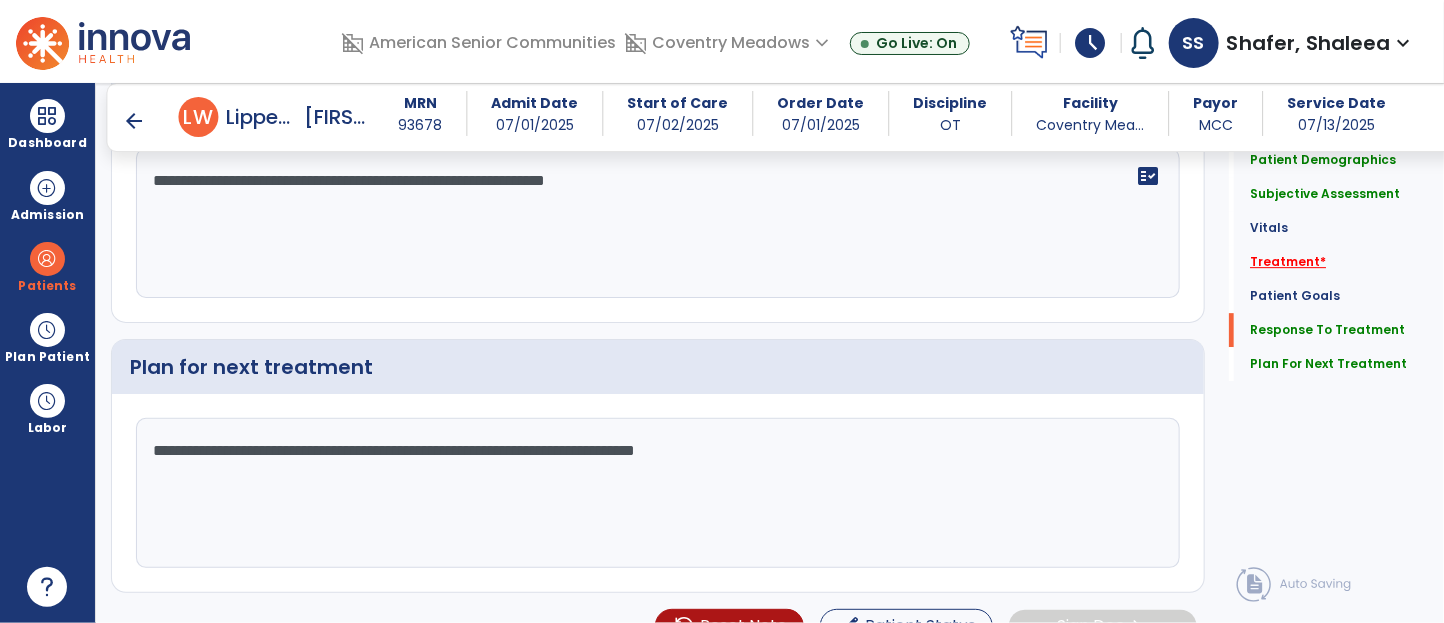 type on "**********" 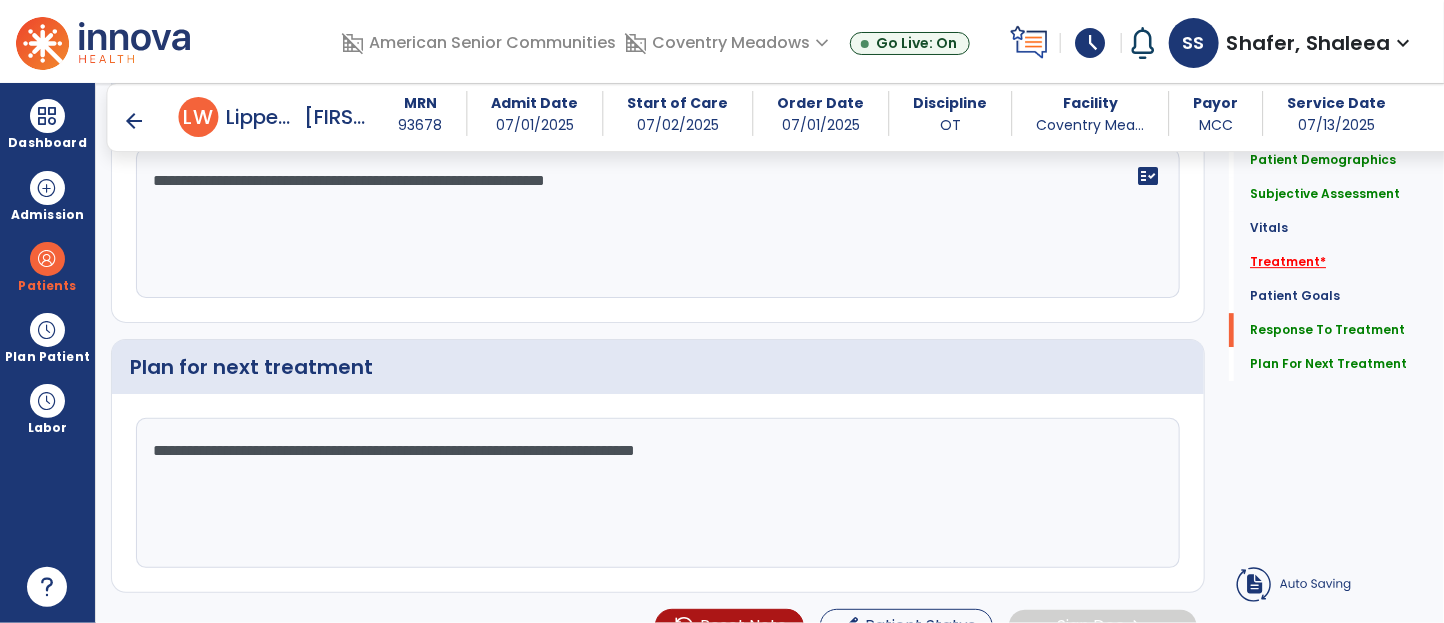 click on "Treatment   *" 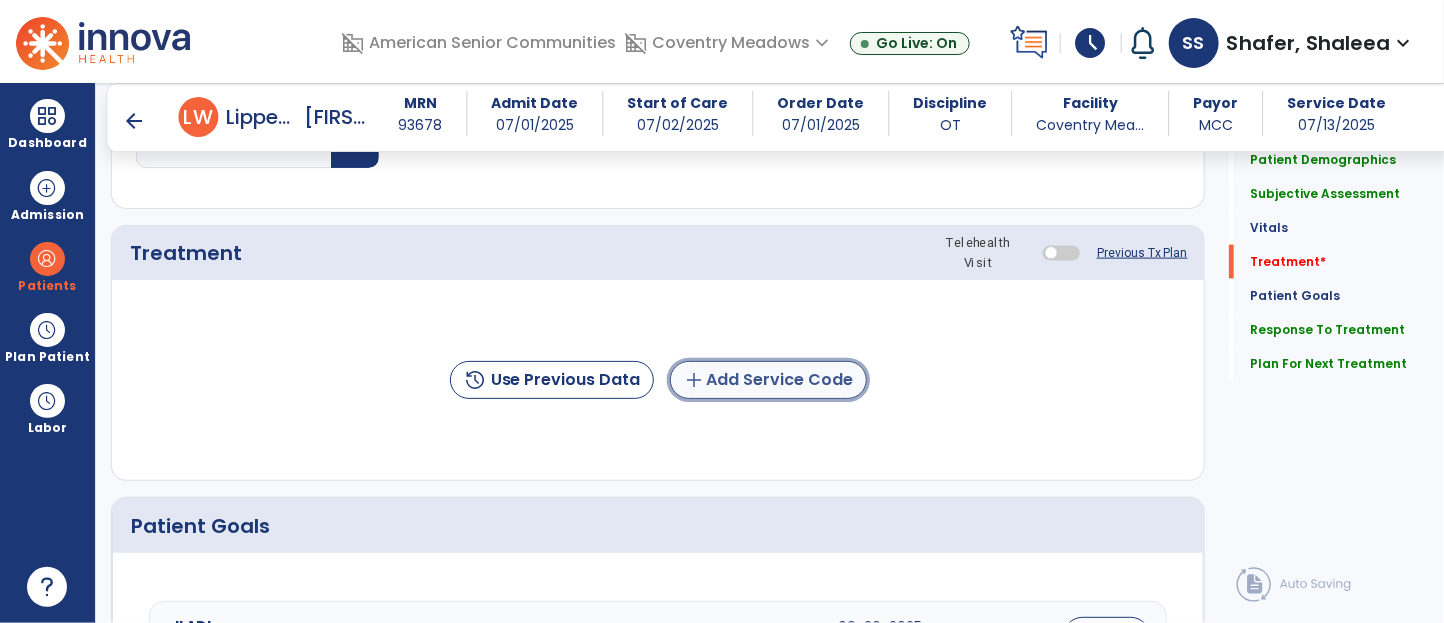 click on "add  Add Service Code" 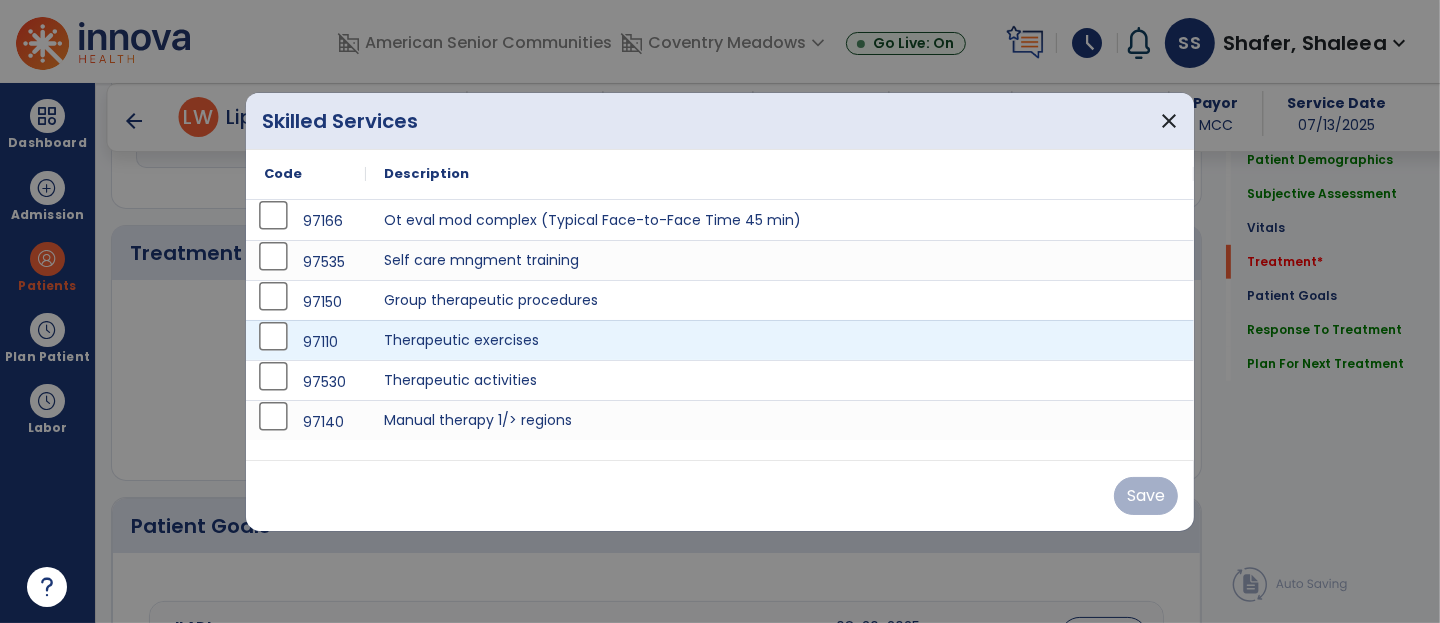 scroll, scrollTop: 1144, scrollLeft: 0, axis: vertical 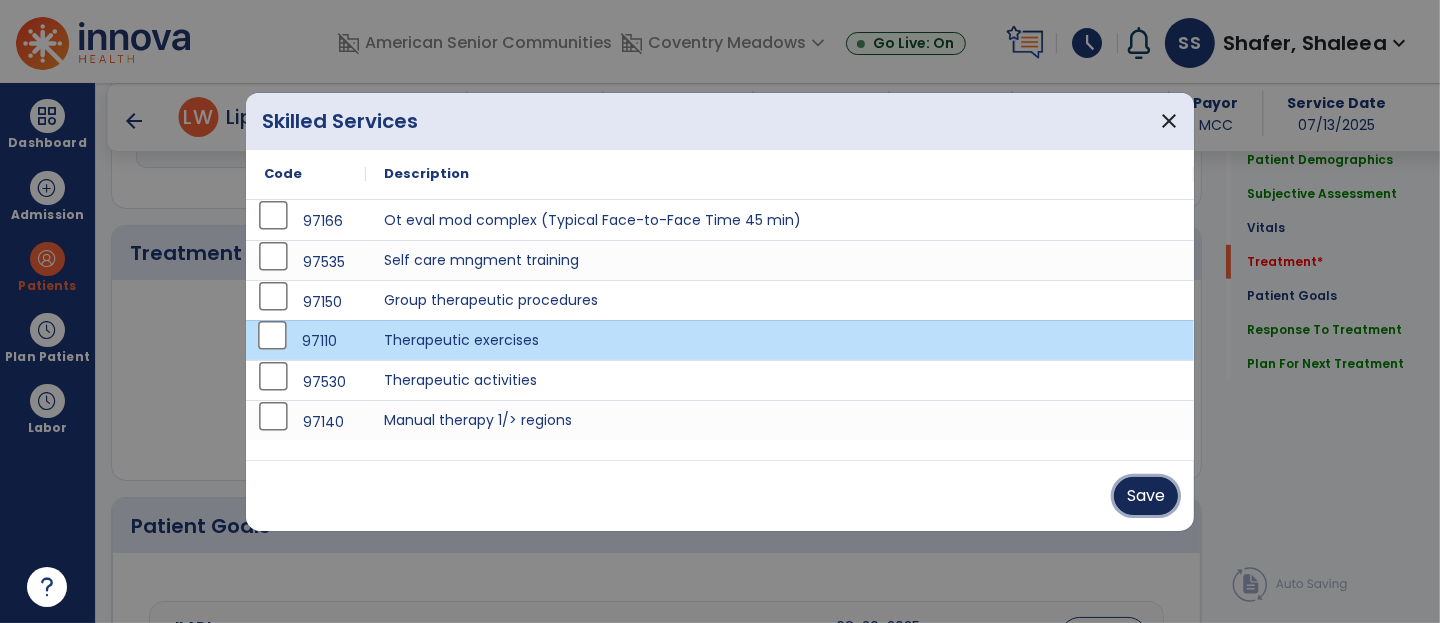 click on "Save" at bounding box center (1146, 496) 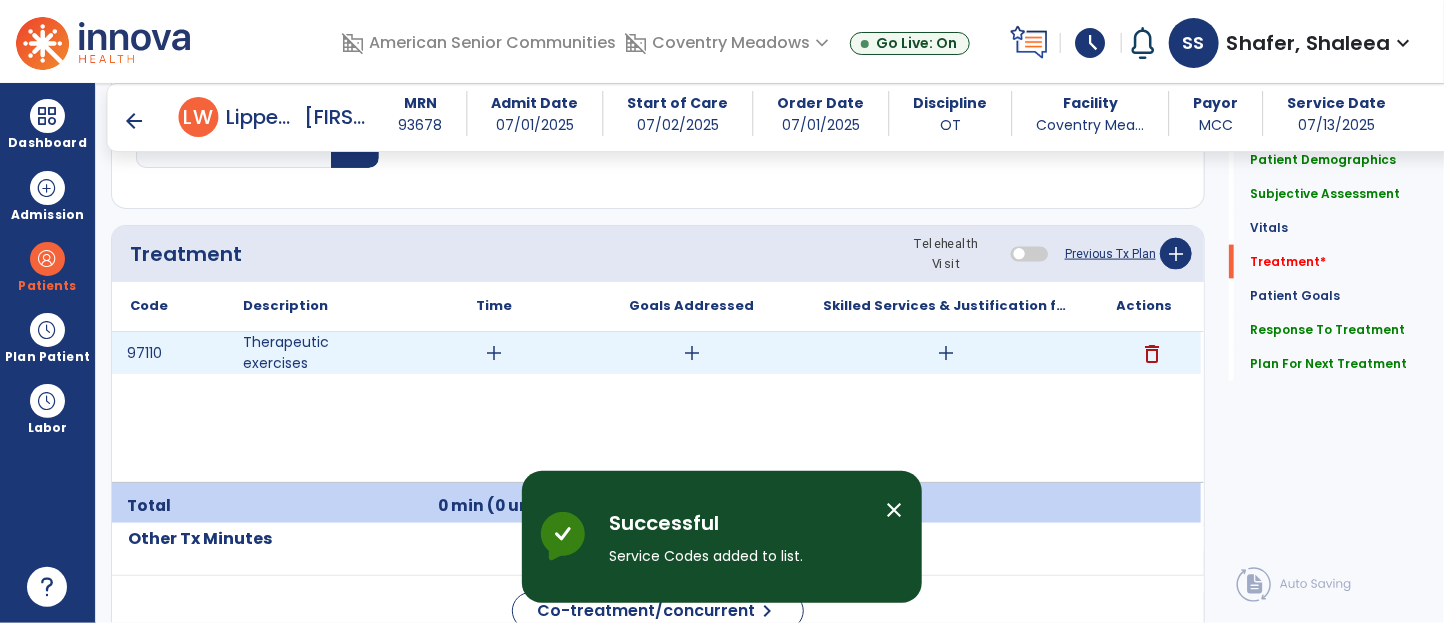click on "add" at bounding box center [947, 353] 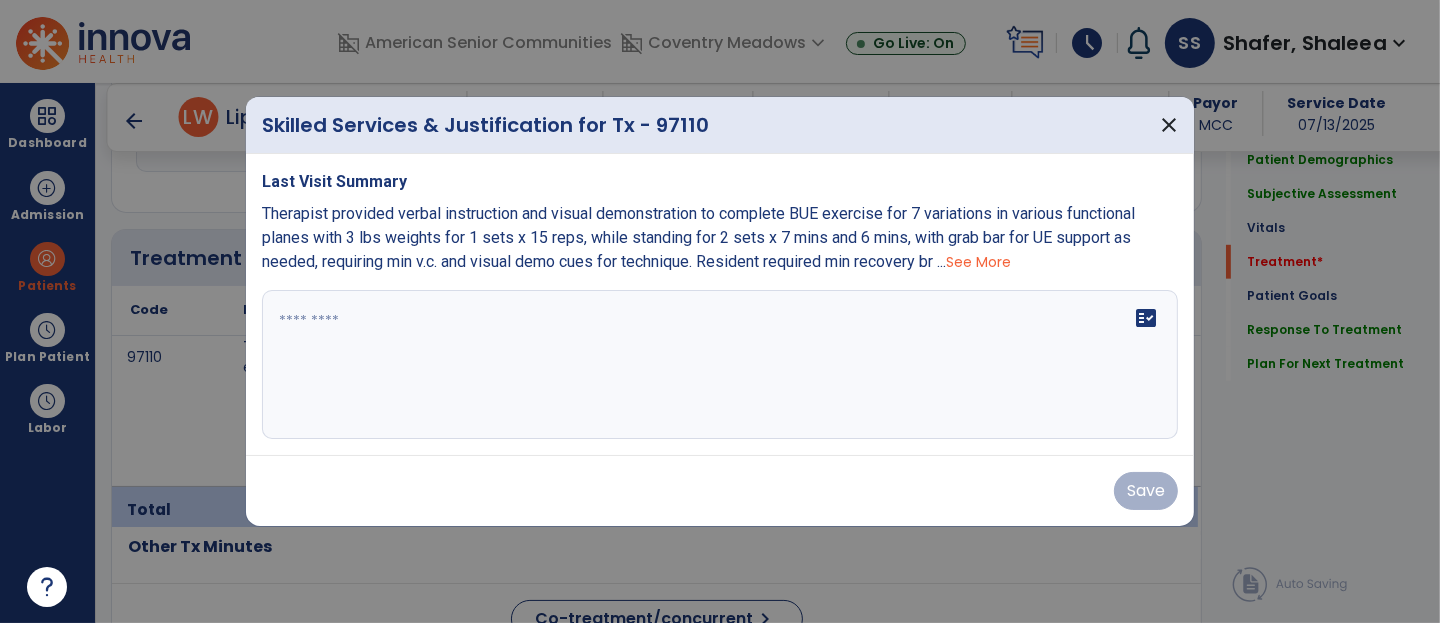 scroll, scrollTop: 1144, scrollLeft: 0, axis: vertical 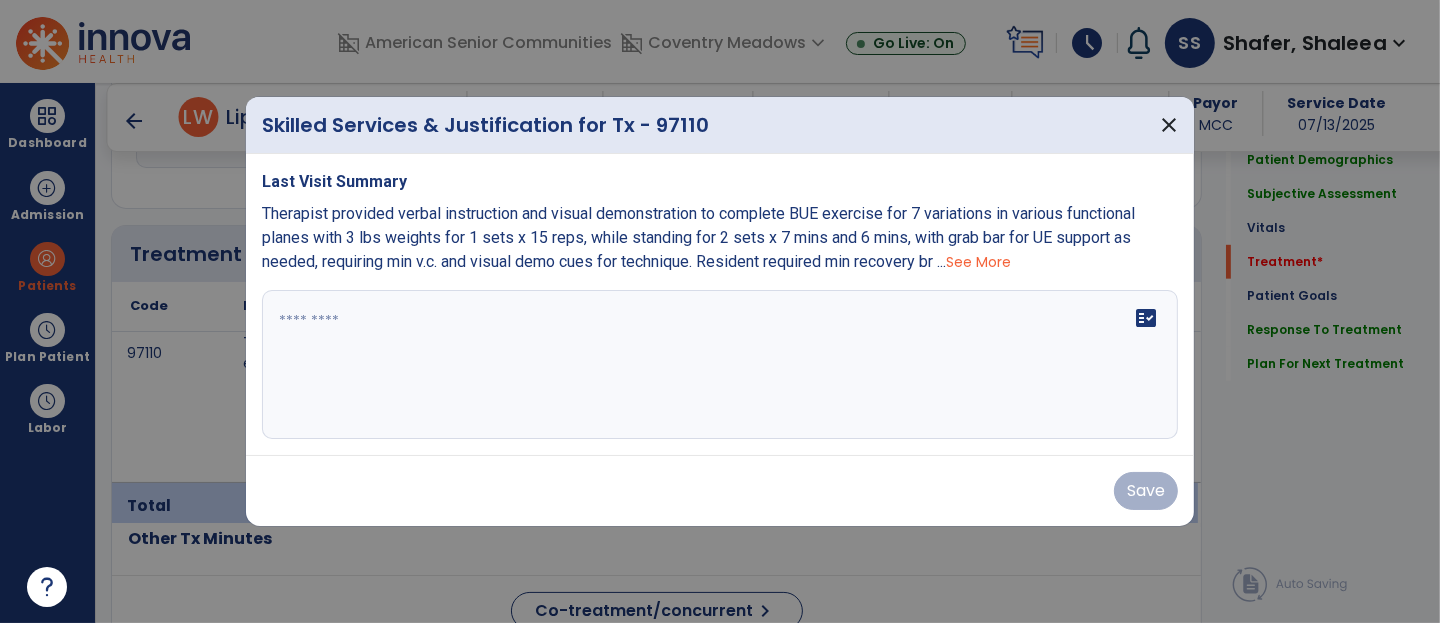 click on "See More" at bounding box center (978, 262) 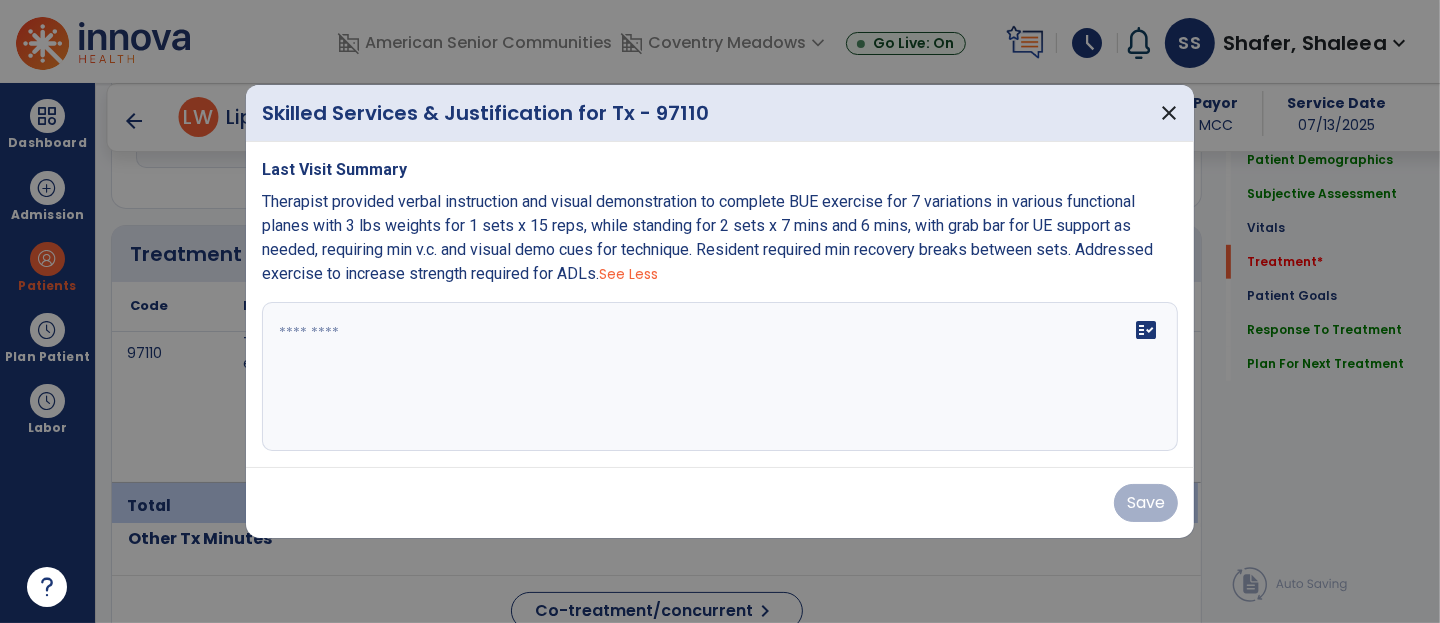 click on "fact_check" at bounding box center [720, 377] 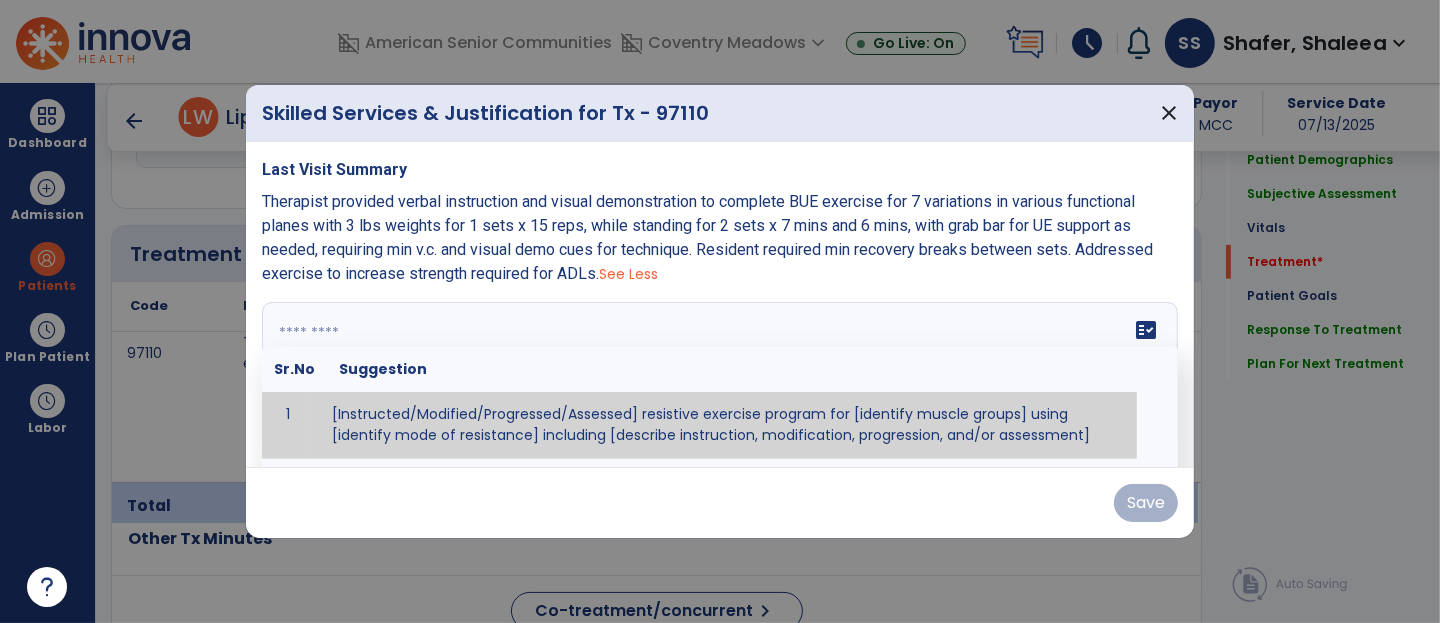 paste on "**********" 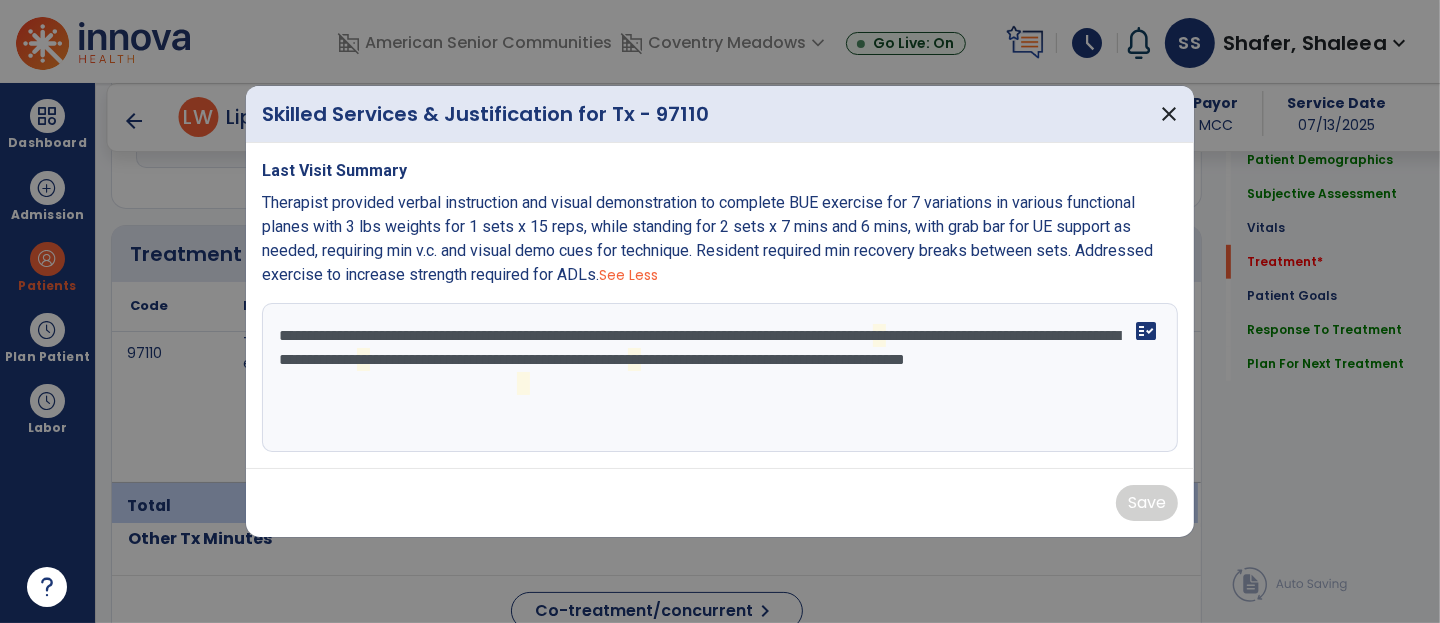 click on "**********" at bounding box center [720, 378] 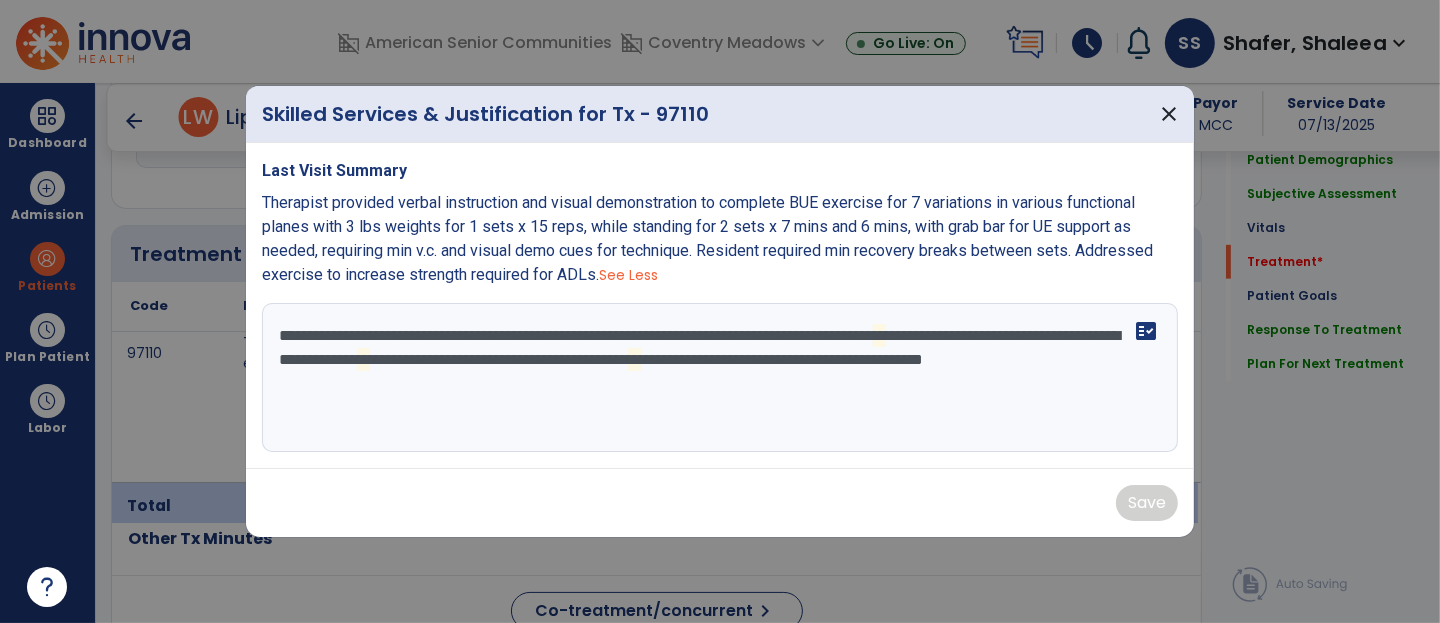 click on "**********" at bounding box center (720, 378) 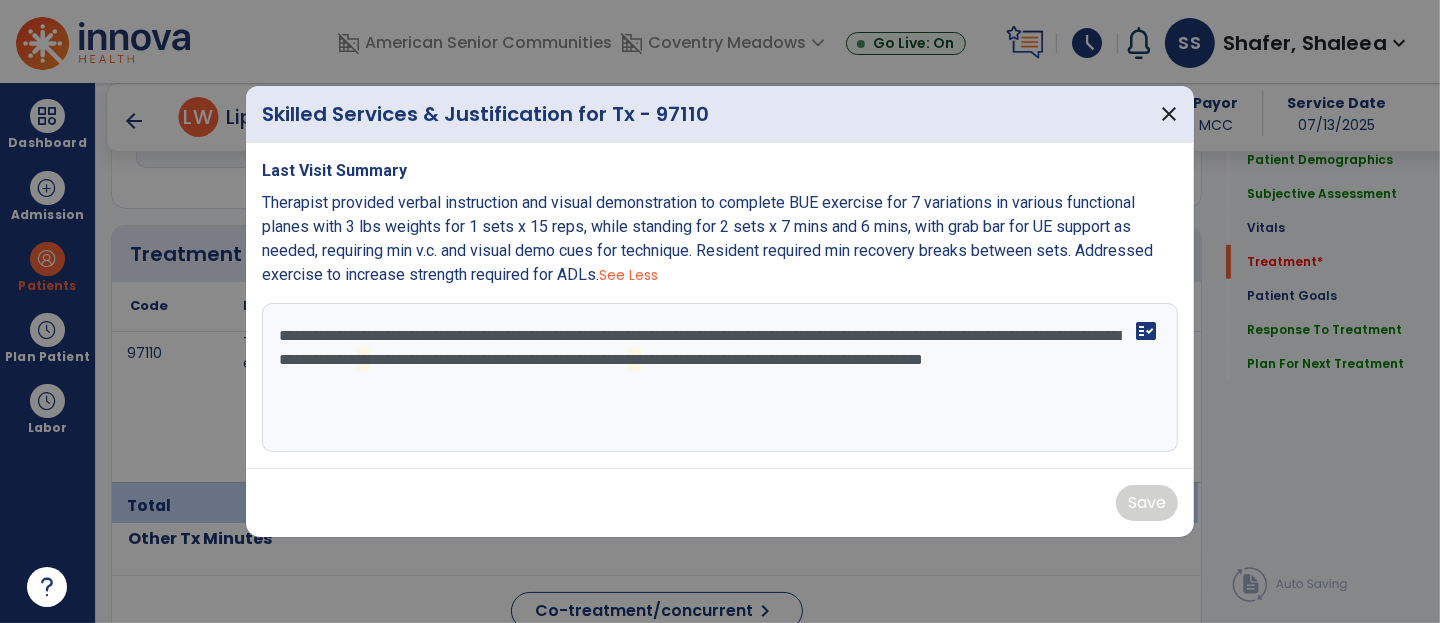 click on "**********" at bounding box center [720, 378] 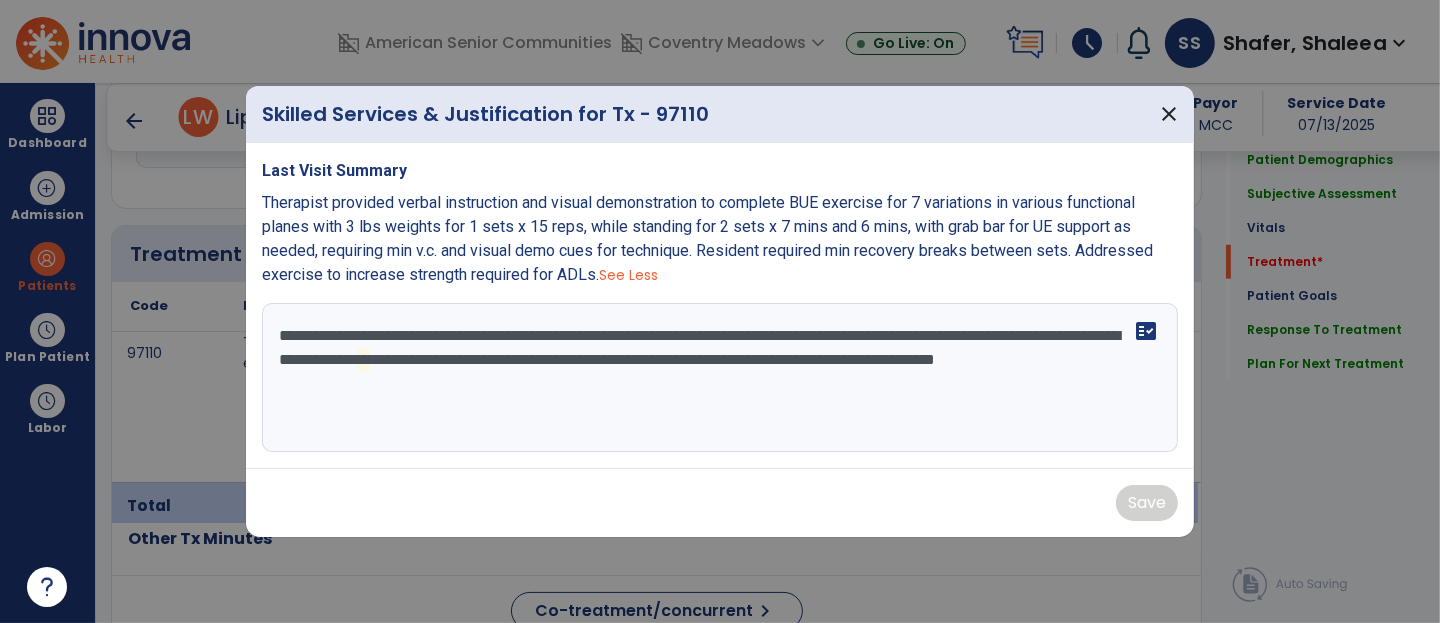 click on "**********" at bounding box center (720, 378) 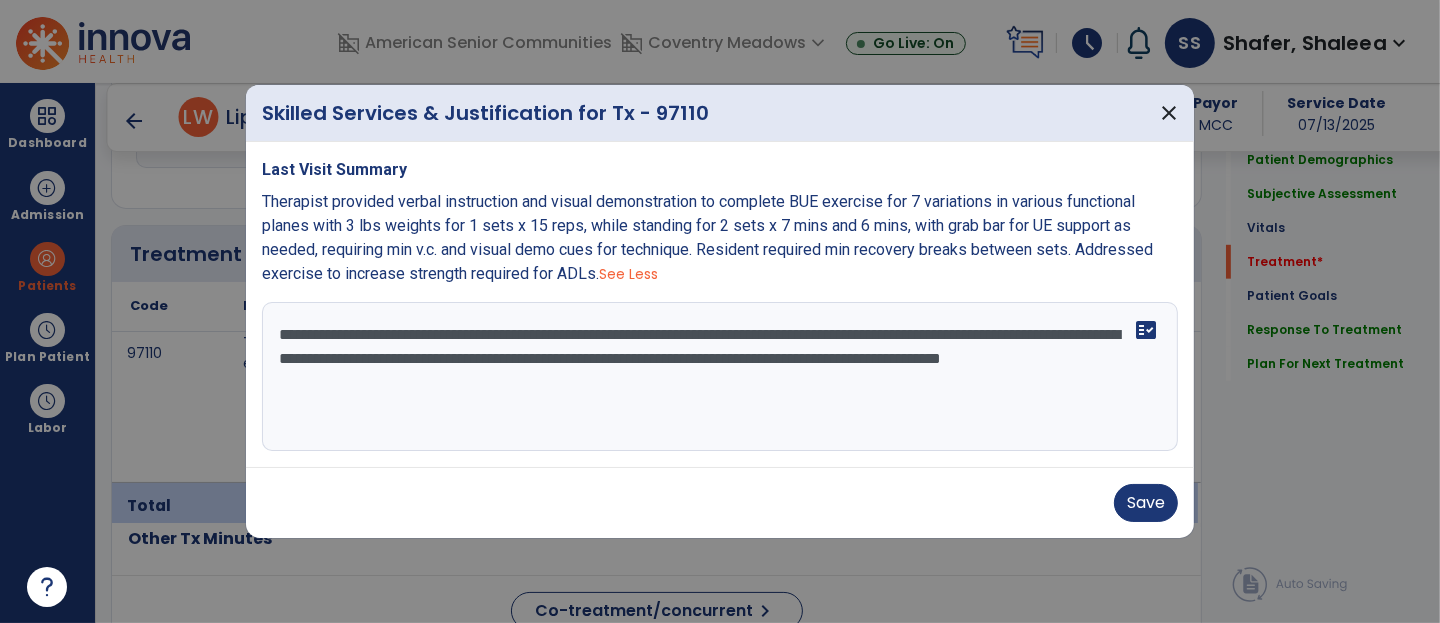click on "**********" at bounding box center (720, 377) 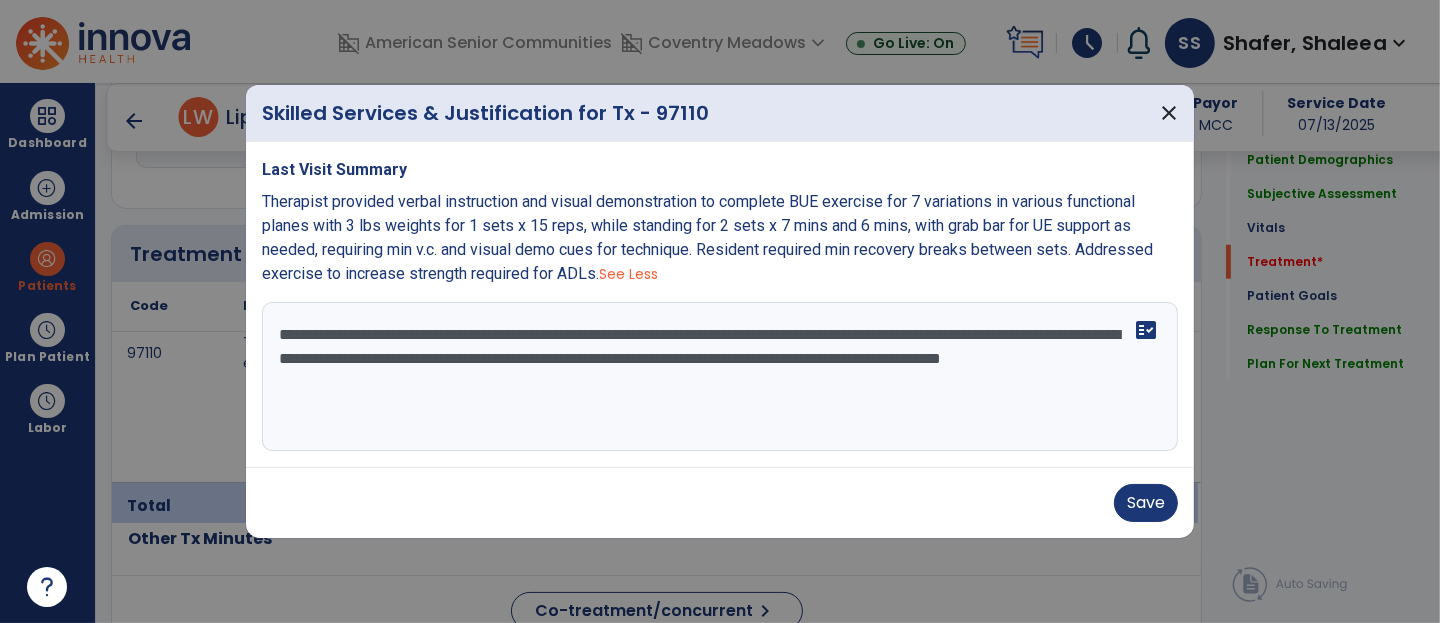 click on "**********" at bounding box center (720, 377) 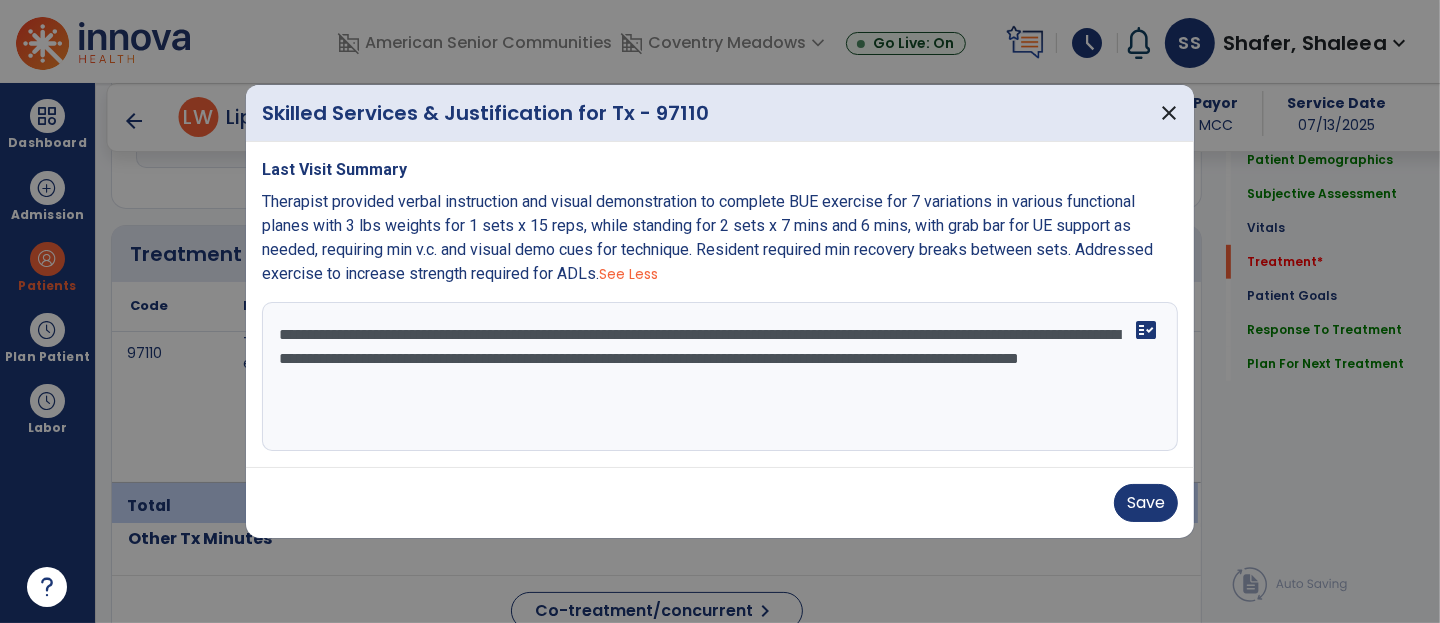 drag, startPoint x: 912, startPoint y: 364, endPoint x: 951, endPoint y: 358, distance: 39.45884 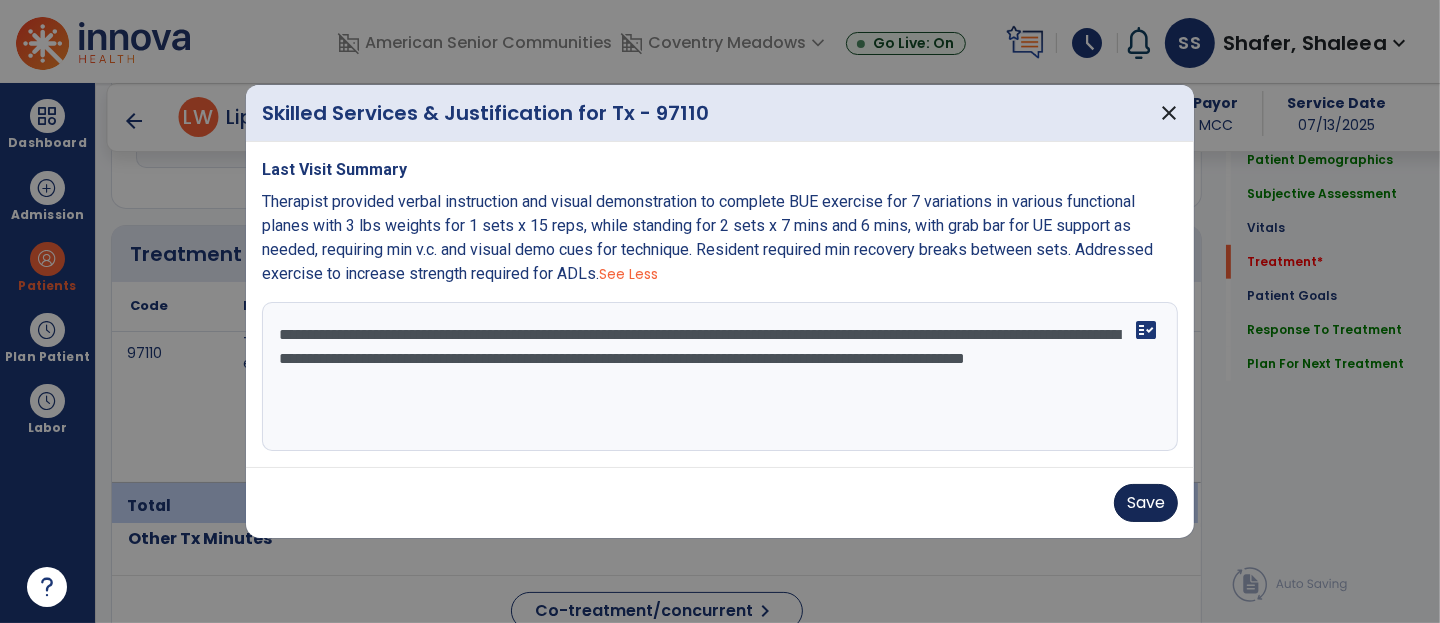 type on "**********" 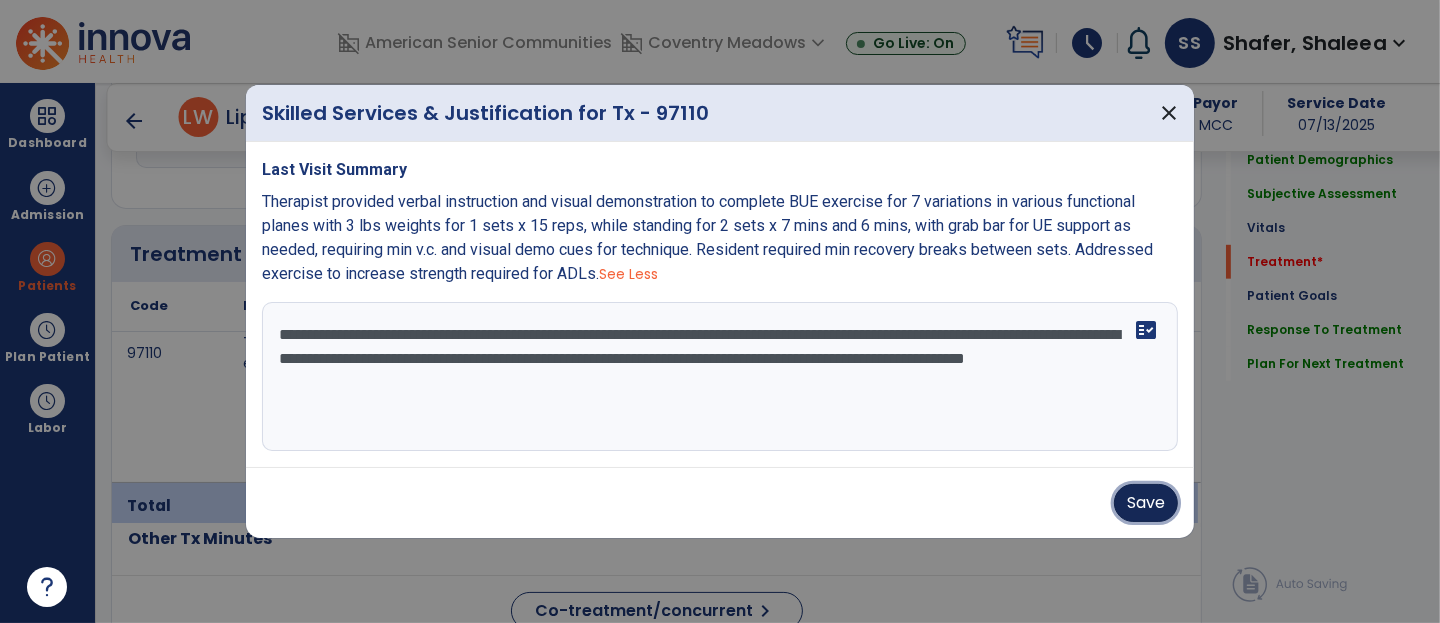 click on "Save" at bounding box center (1146, 503) 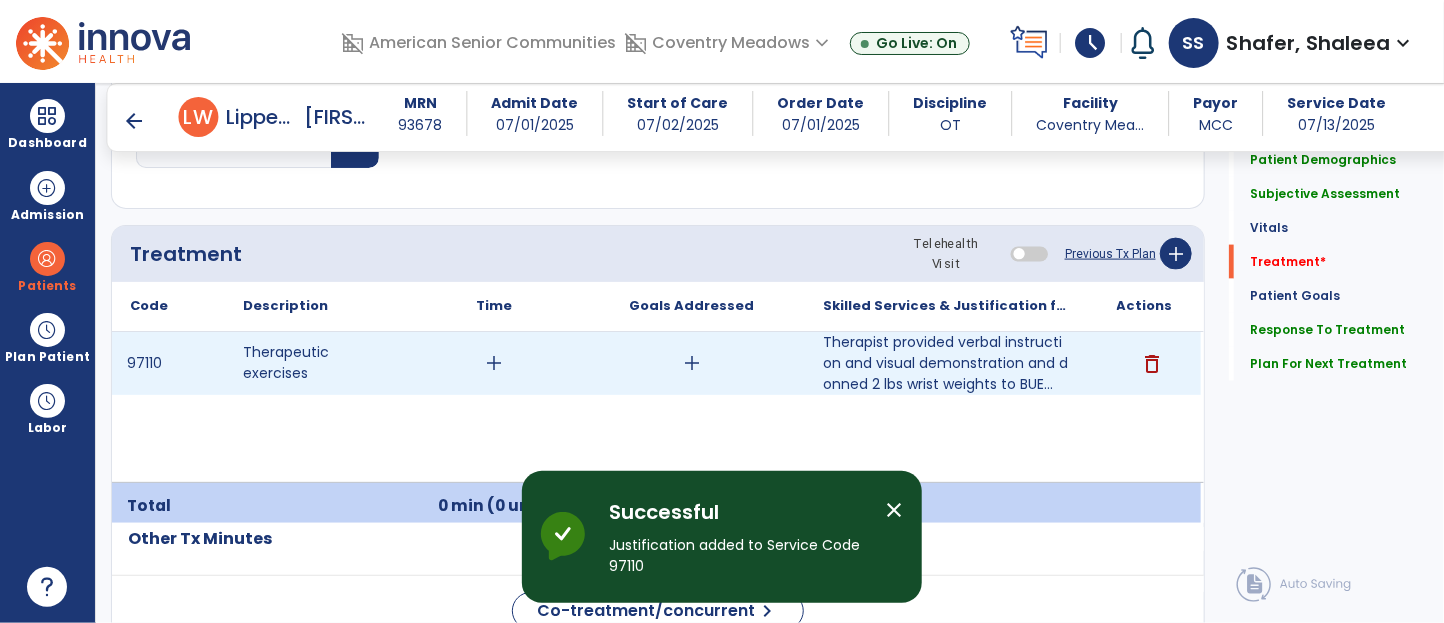 click on "add" at bounding box center [494, 363] 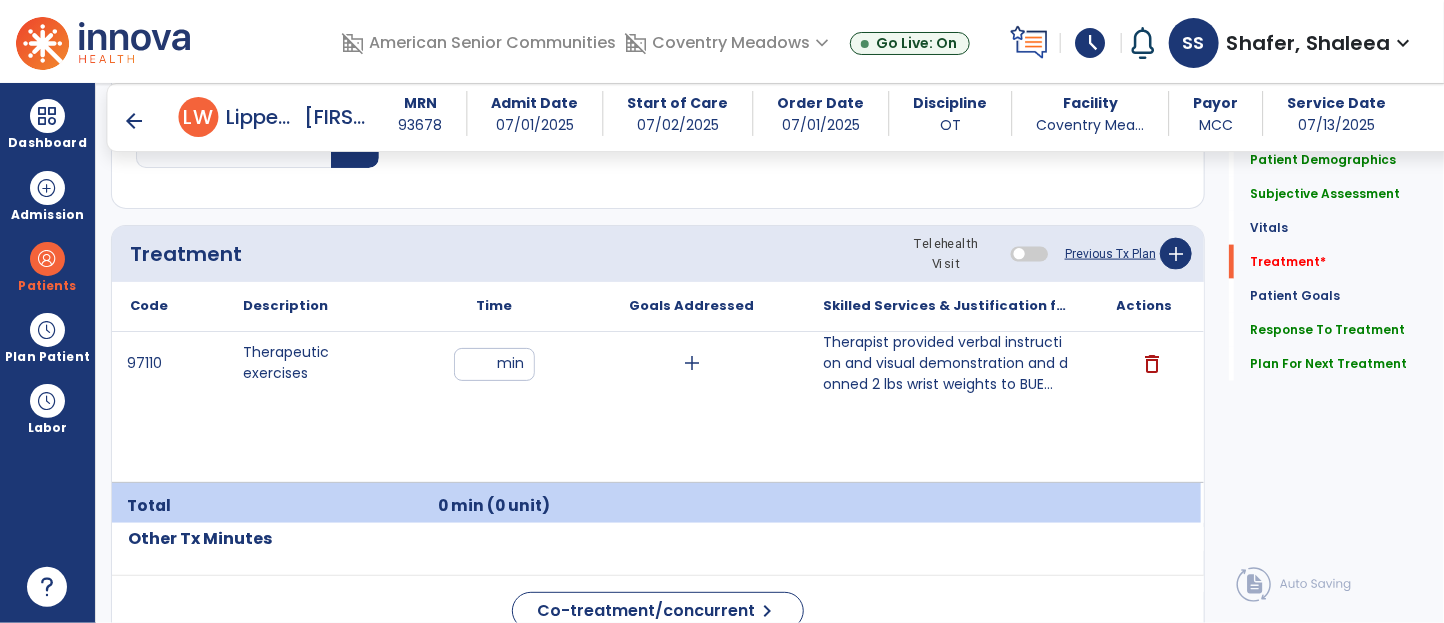 type on "*" 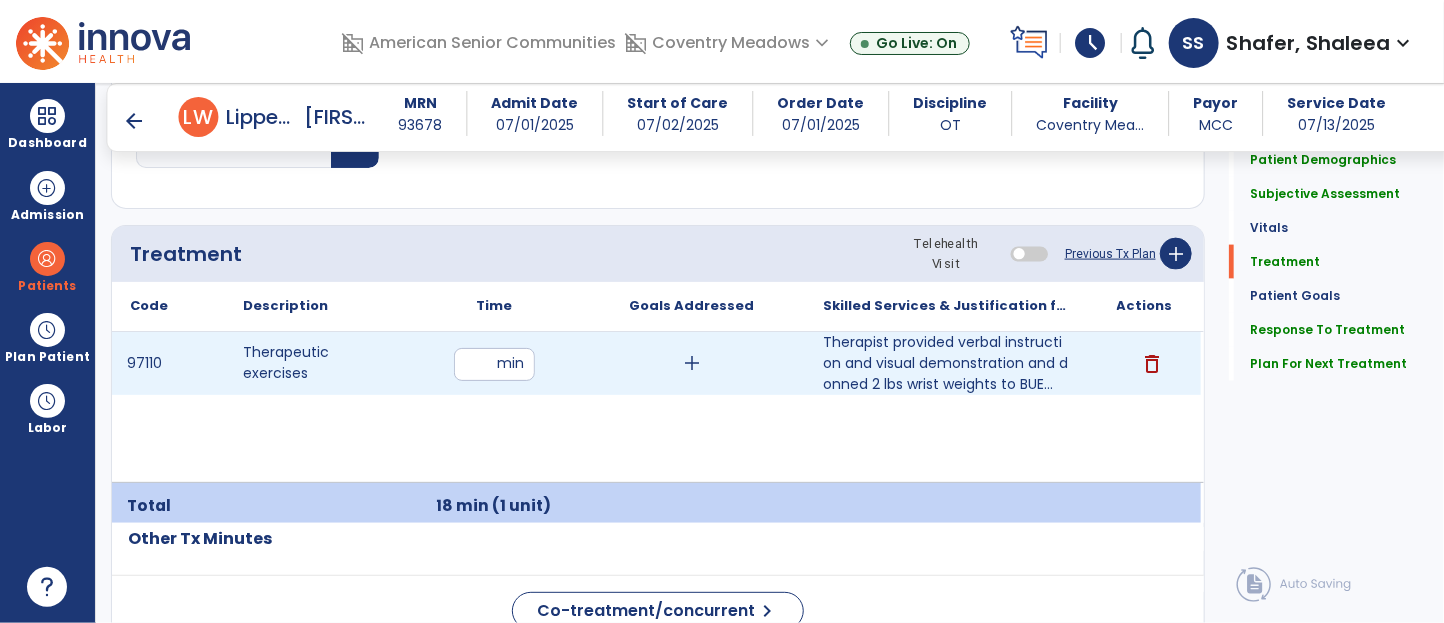 click on "**" at bounding box center [494, 364] 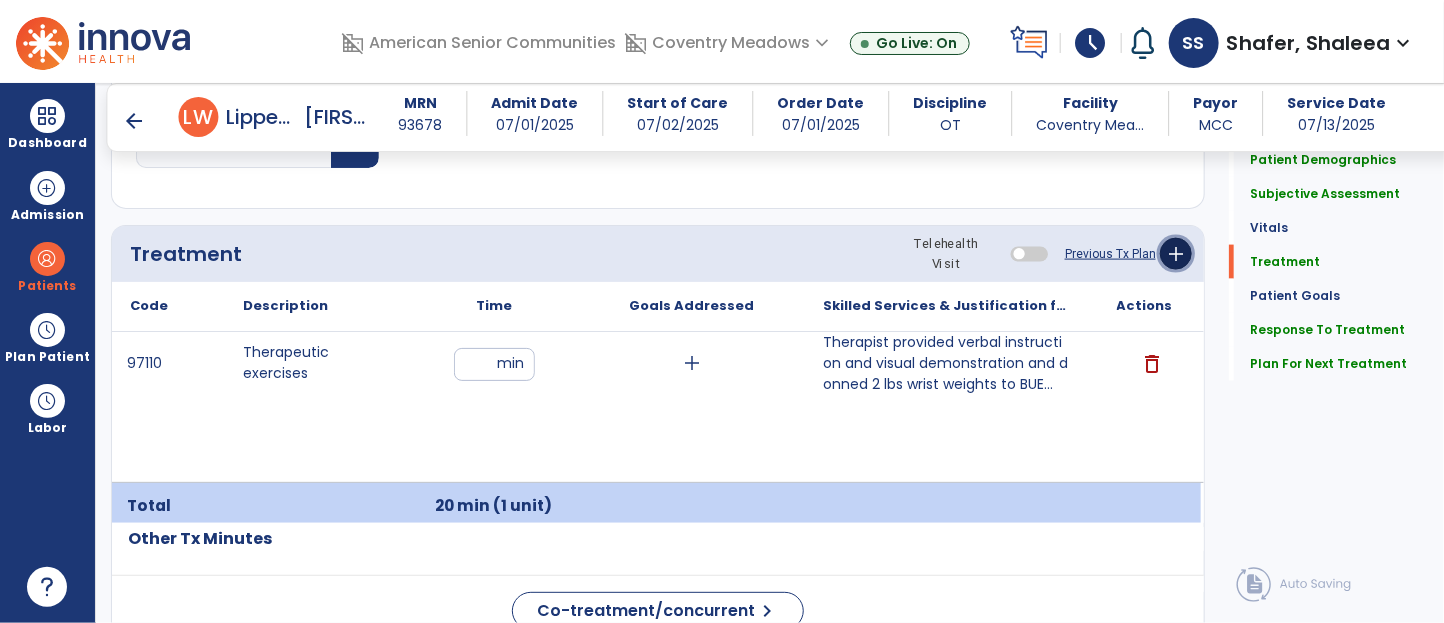 click on "add" 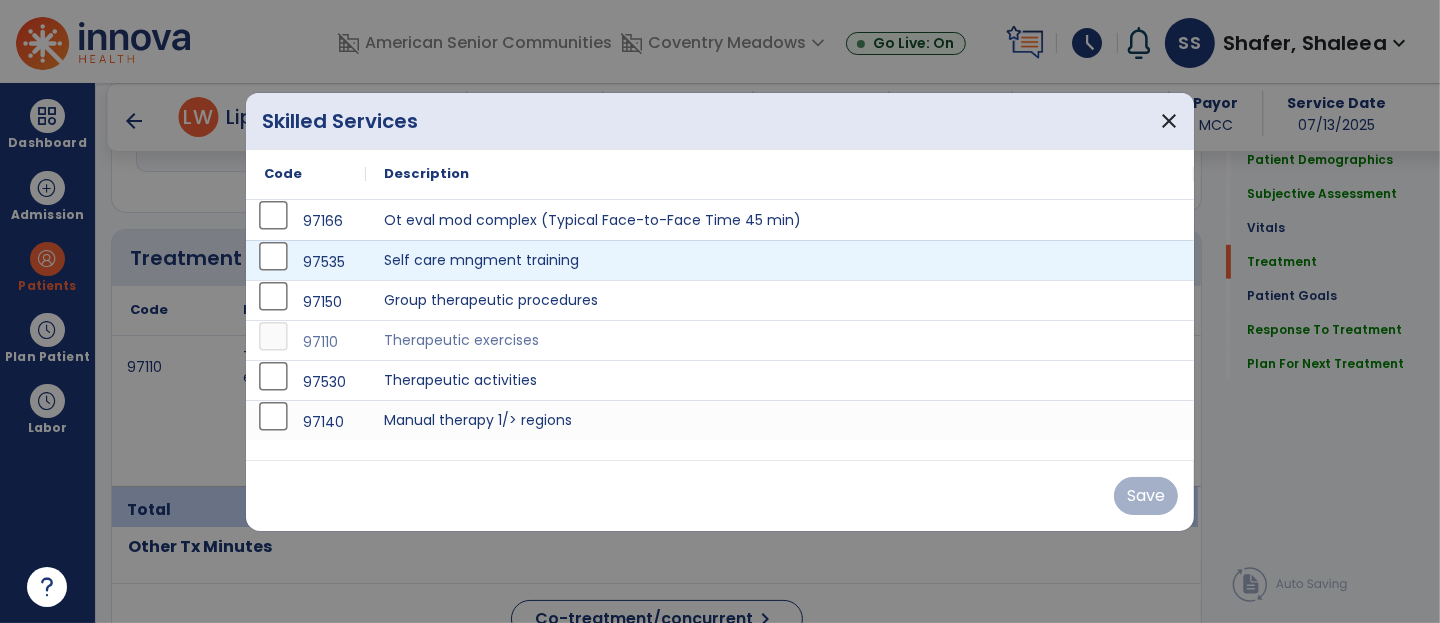 scroll, scrollTop: 1144, scrollLeft: 0, axis: vertical 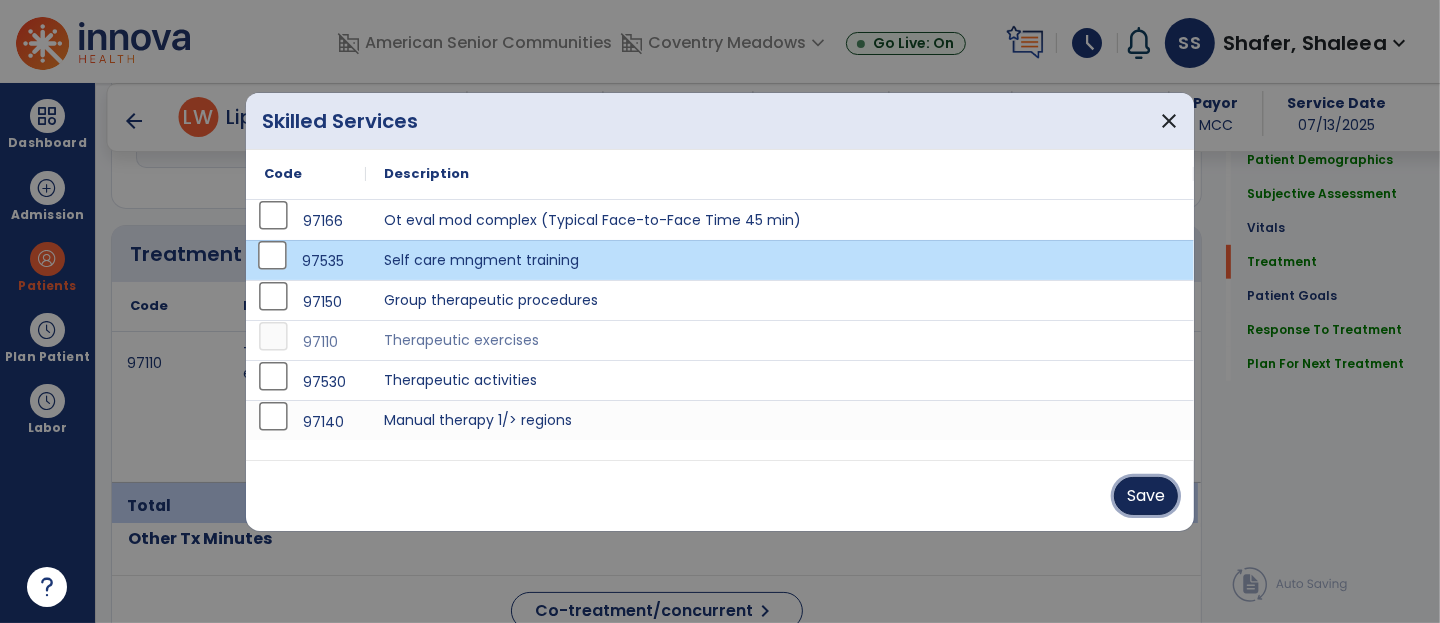 click on "Save" at bounding box center (1146, 496) 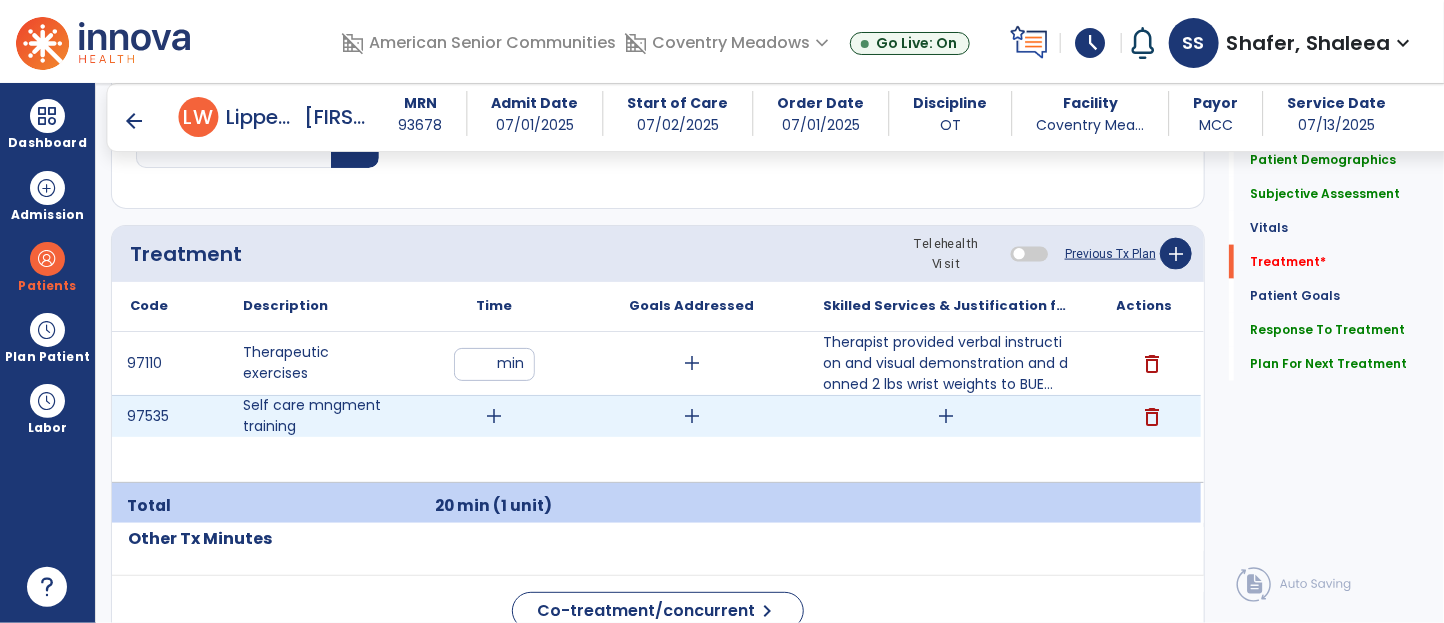 click on "add" at bounding box center [494, 416] 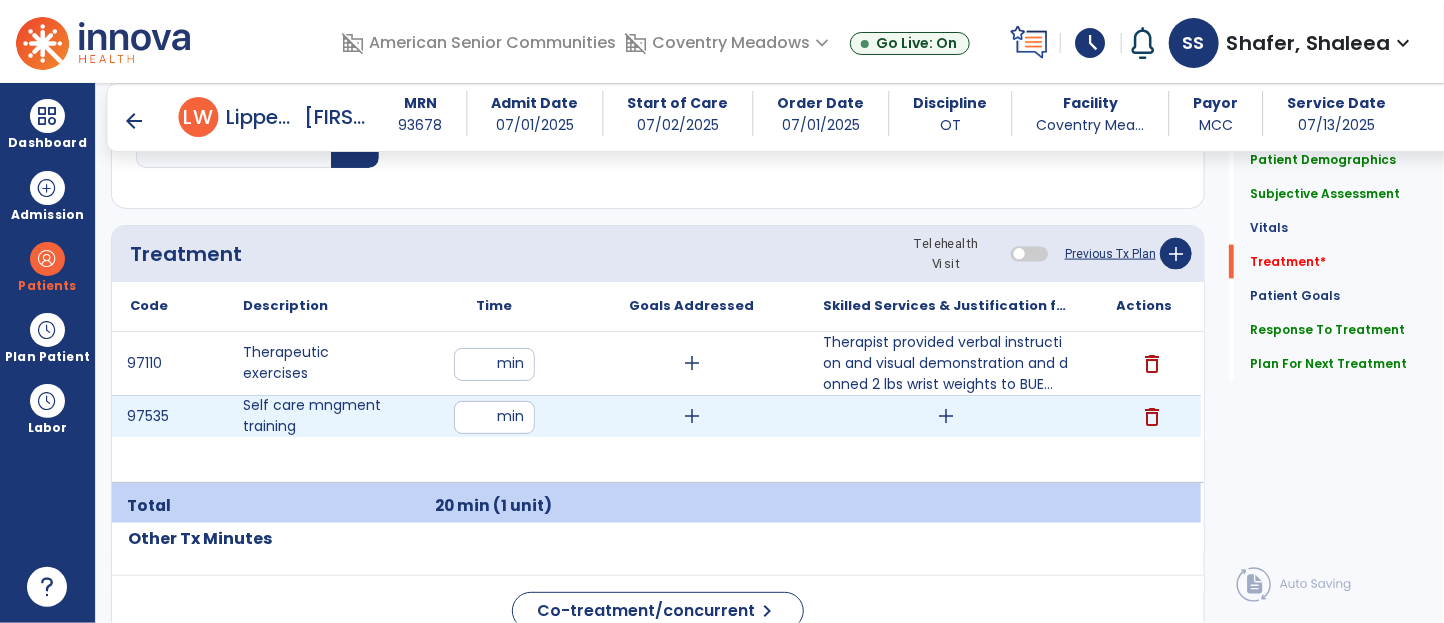type on "*" 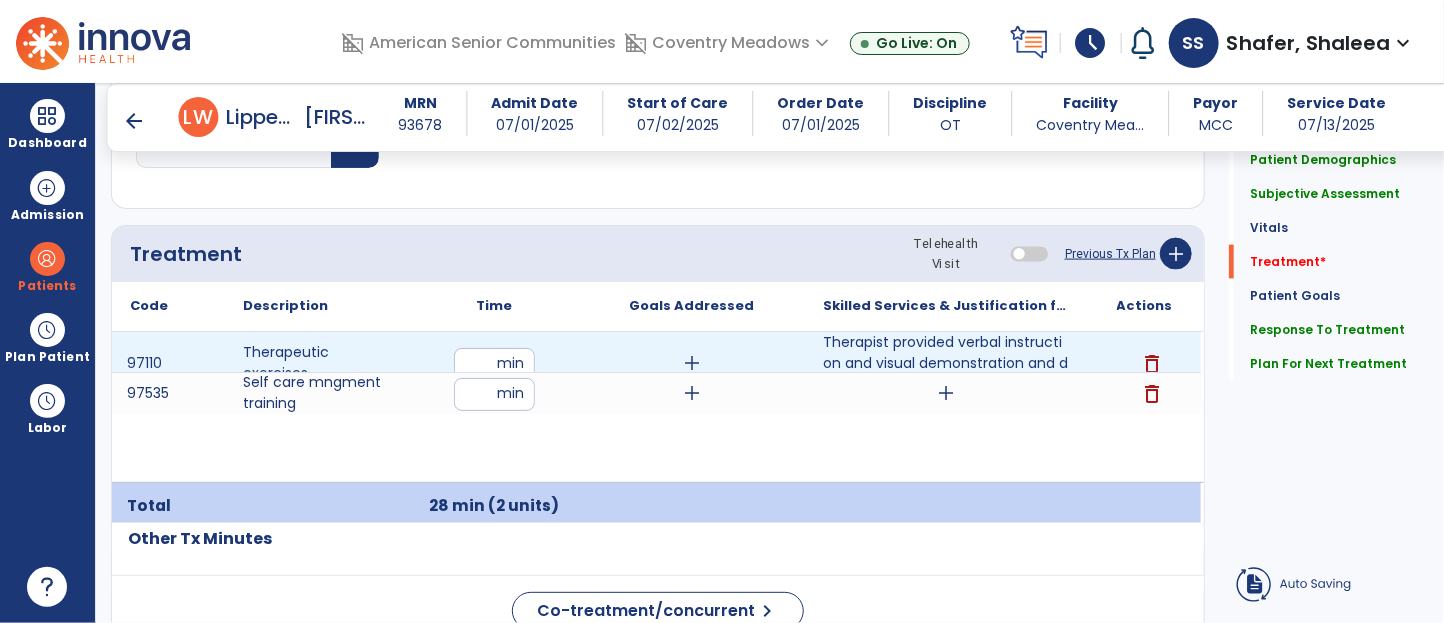 click on "**" at bounding box center (494, 364) 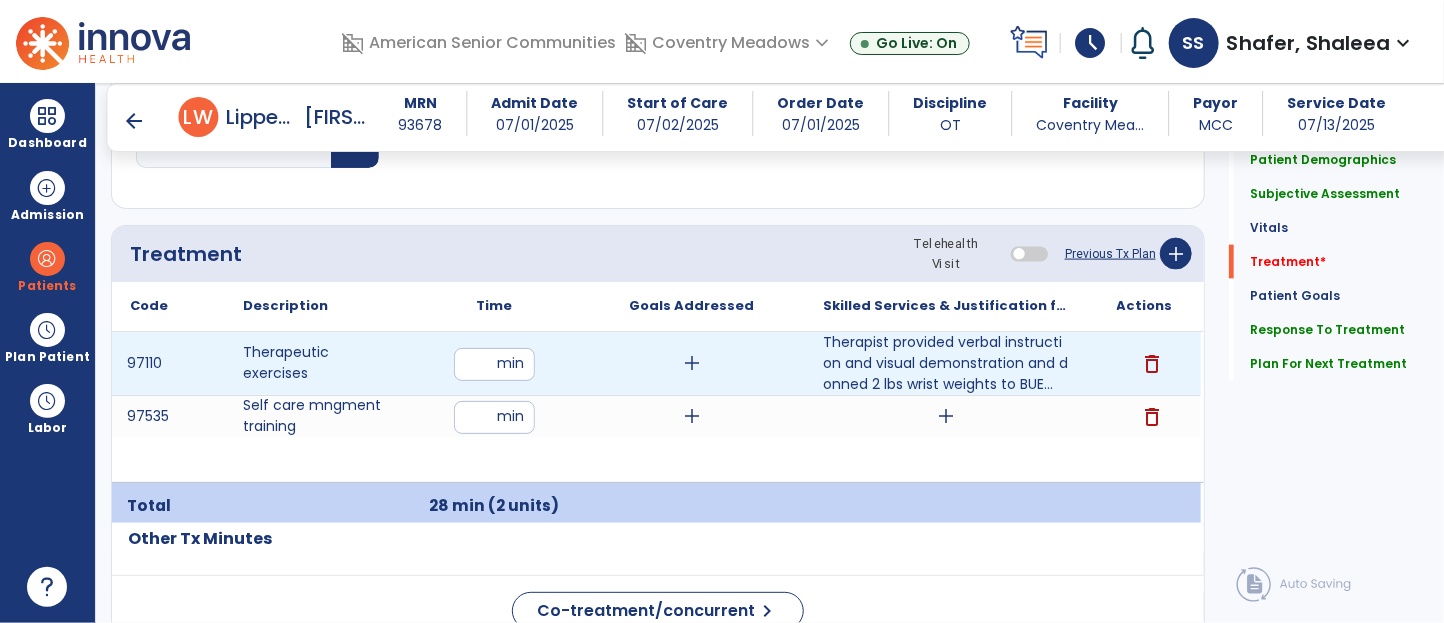 click on "**" at bounding box center (494, 364) 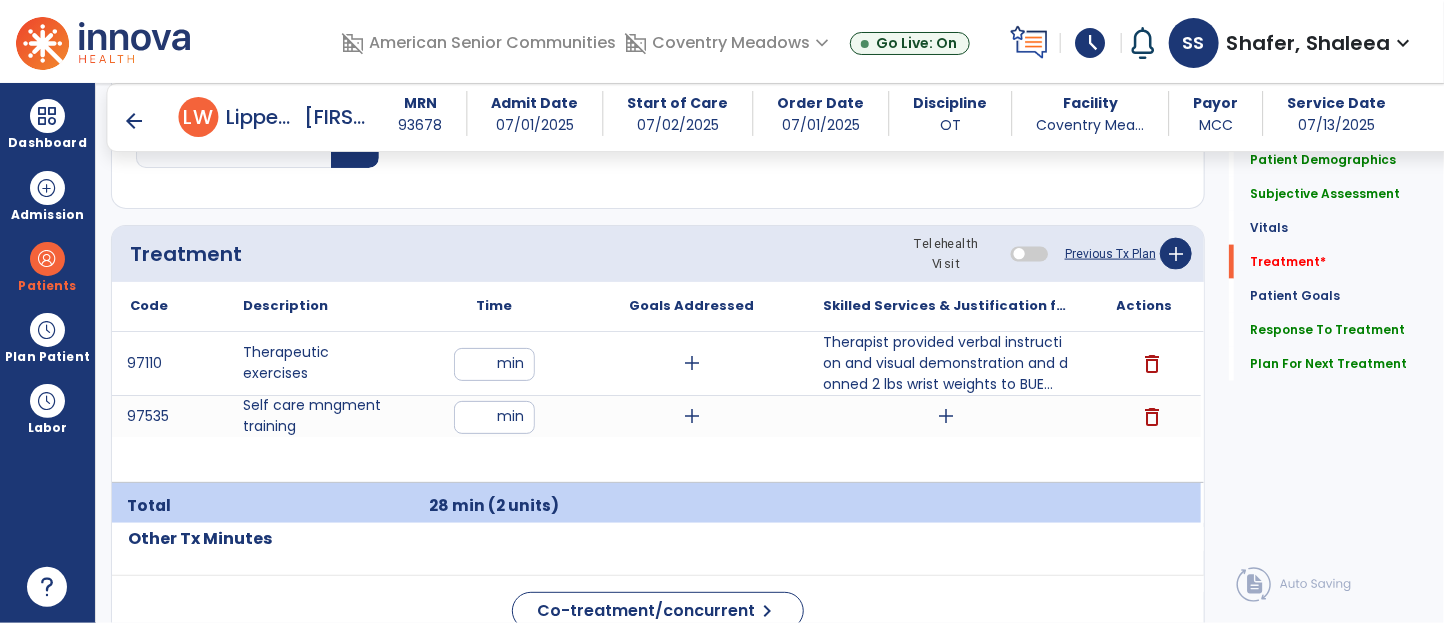 click on "Treatment Telehealth Visit  Previous Tx Plan   add" 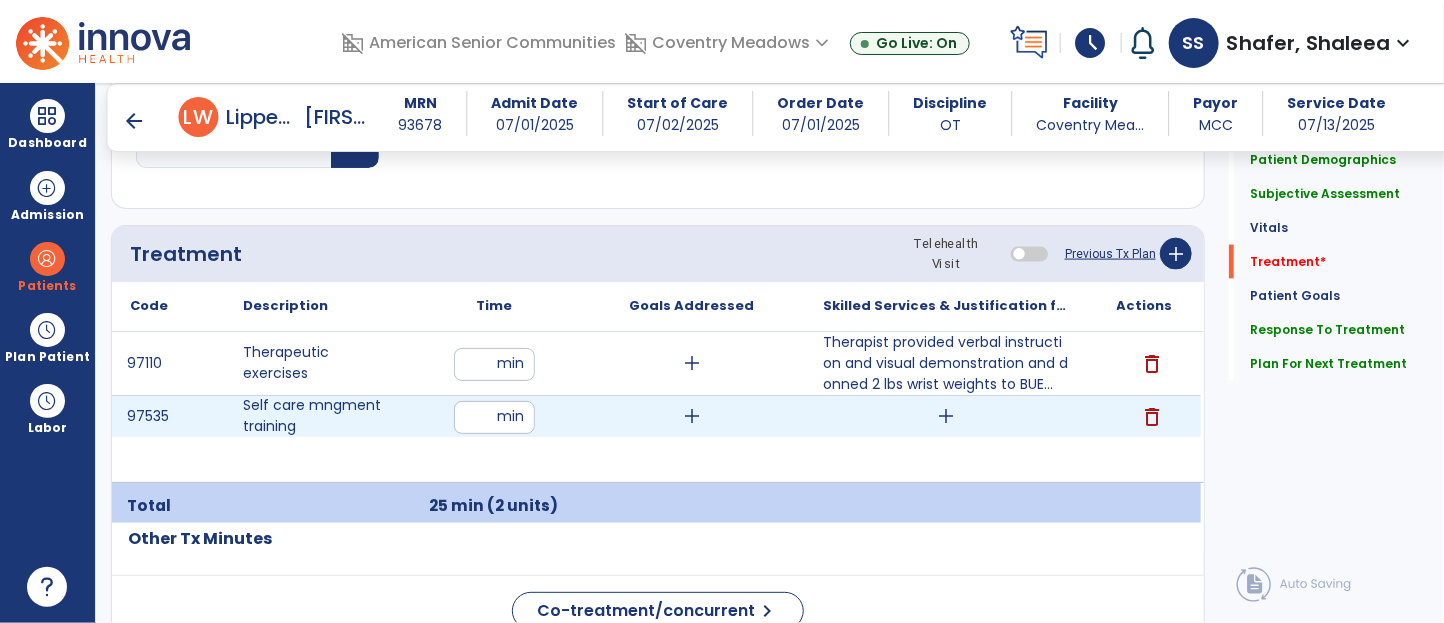 click on "add" at bounding box center [947, 416] 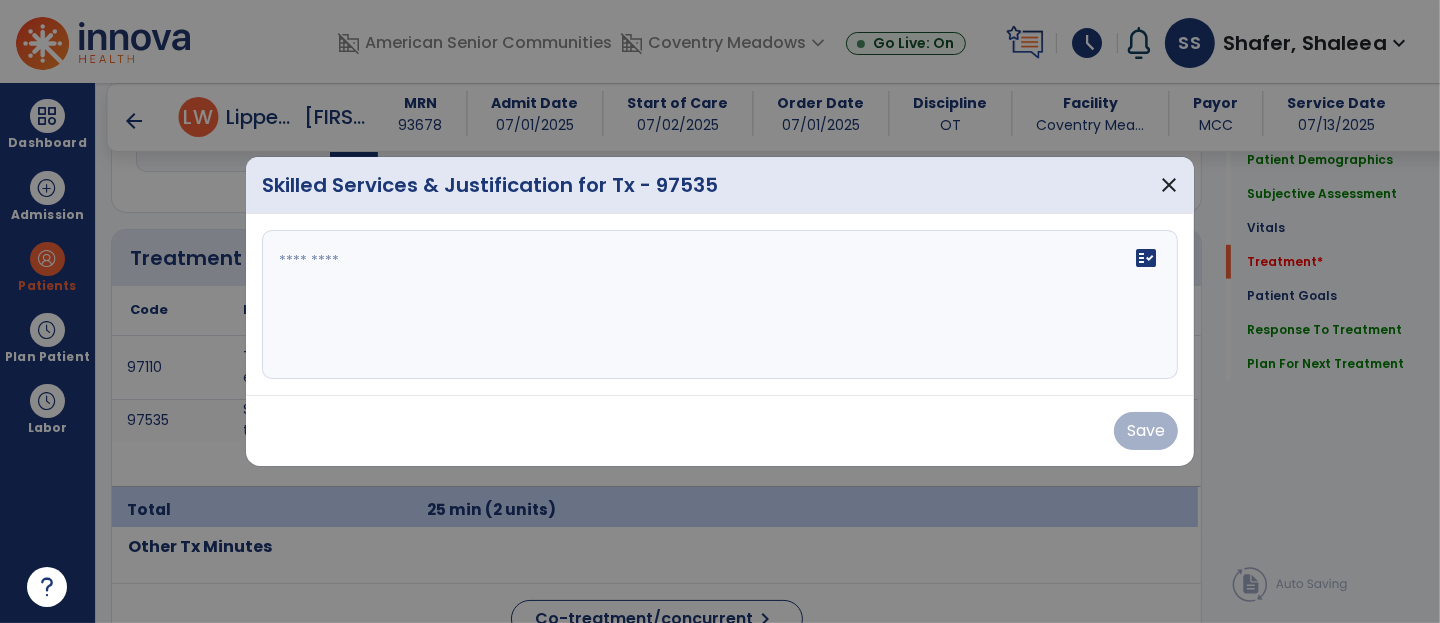 scroll, scrollTop: 1144, scrollLeft: 0, axis: vertical 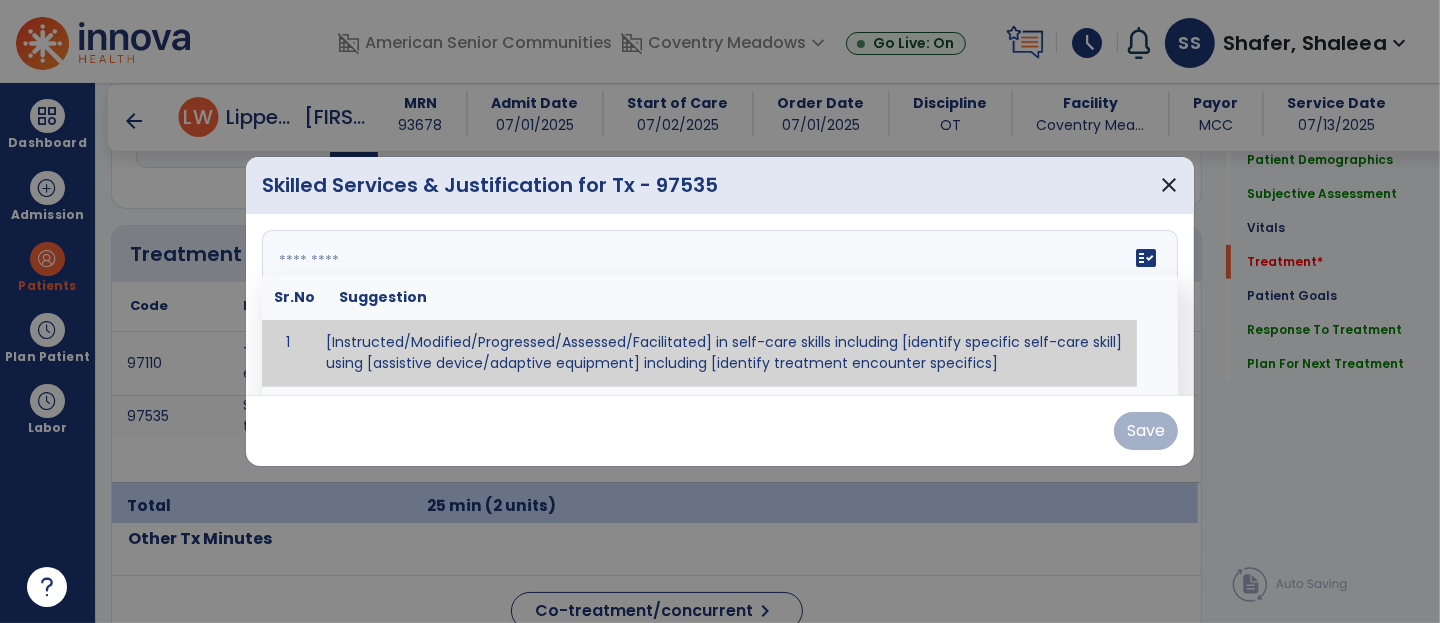 click on "fact_check  Sr.No Suggestion 1 [Instructed/Modified/Progressed/Assessed/Facilitated] in self-care skills including [identify specific self-care skill] using [assistive device/adaptive equipment] including [identify treatment encounter specifics]" at bounding box center [720, 305] 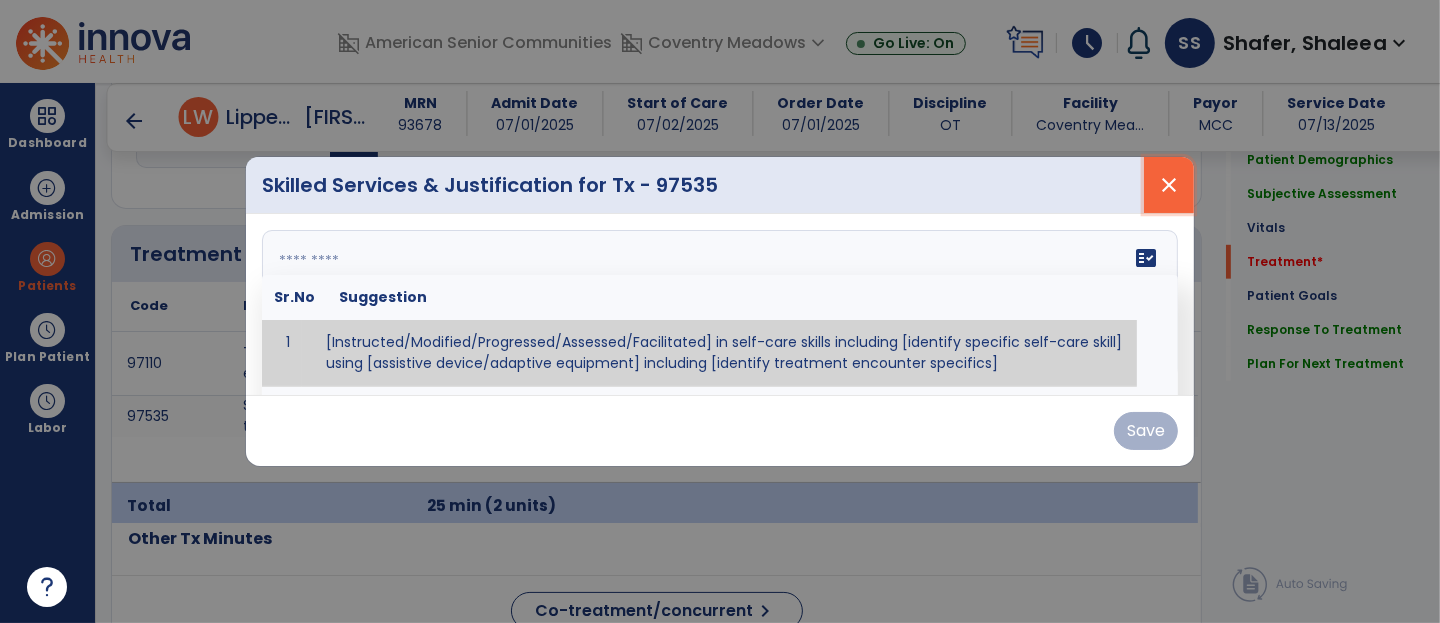 click on "close" at bounding box center (1169, 185) 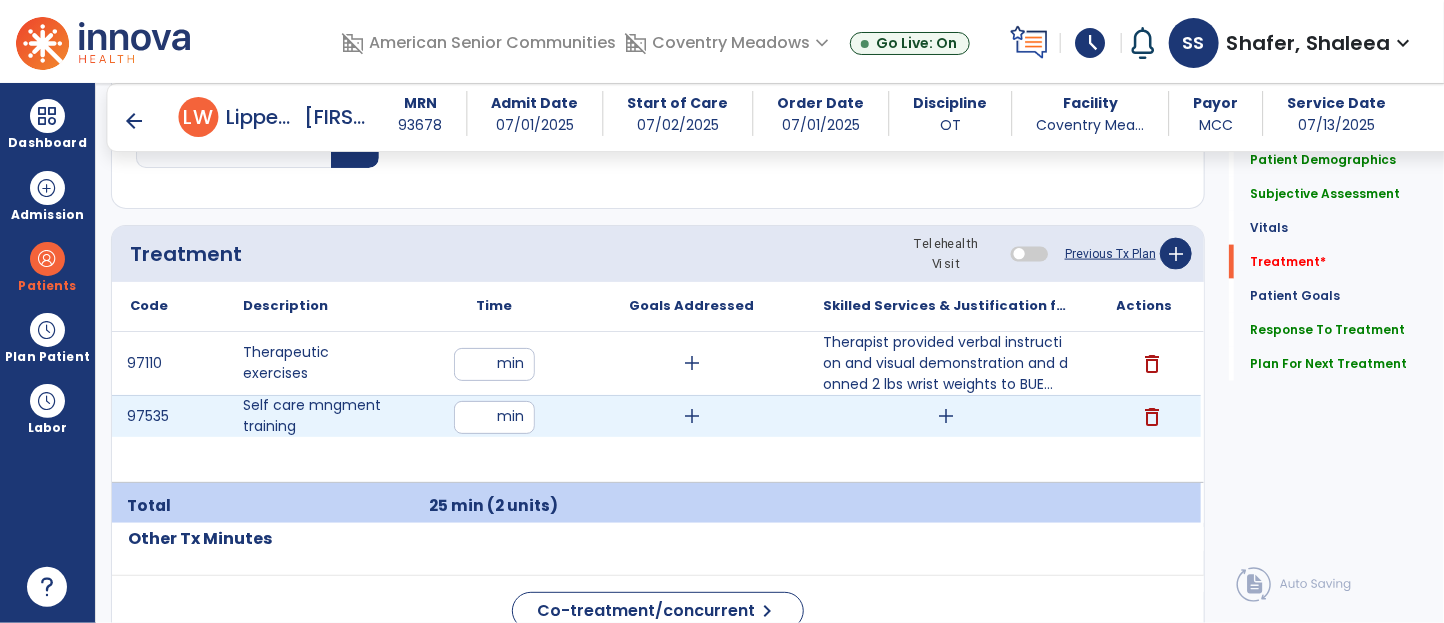 click on "add" at bounding box center (947, 416) 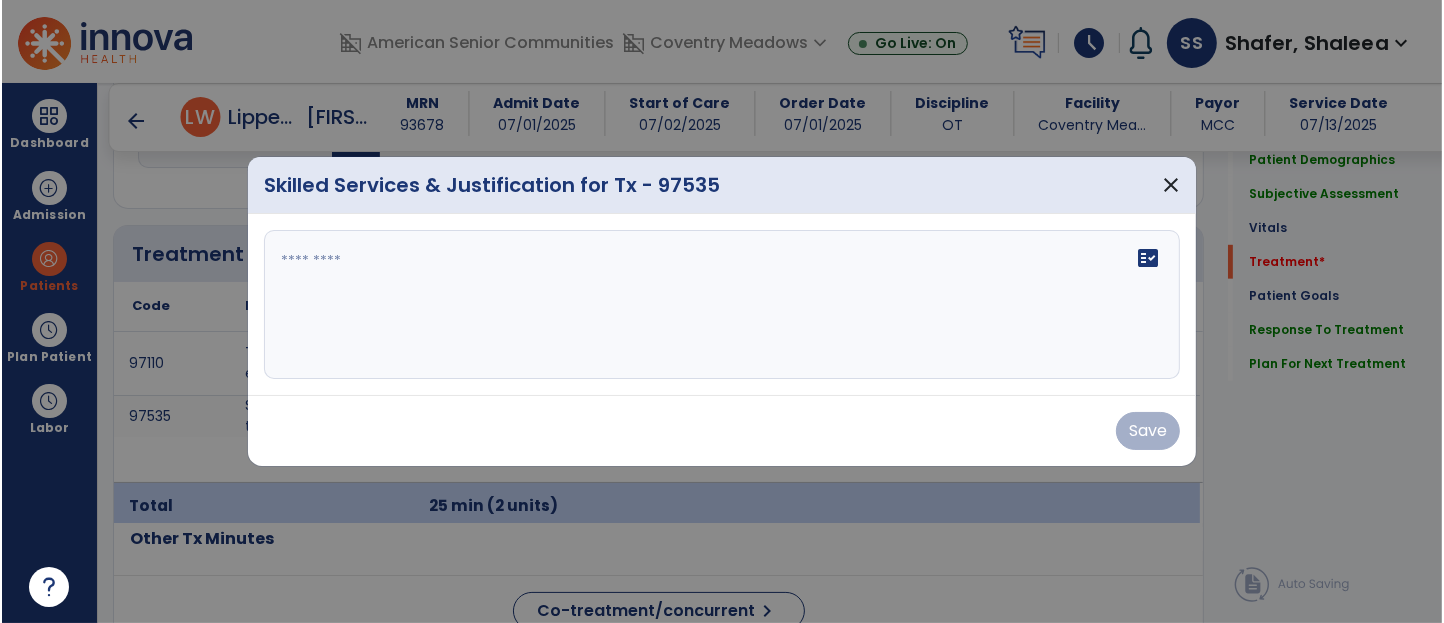 scroll, scrollTop: 1144, scrollLeft: 0, axis: vertical 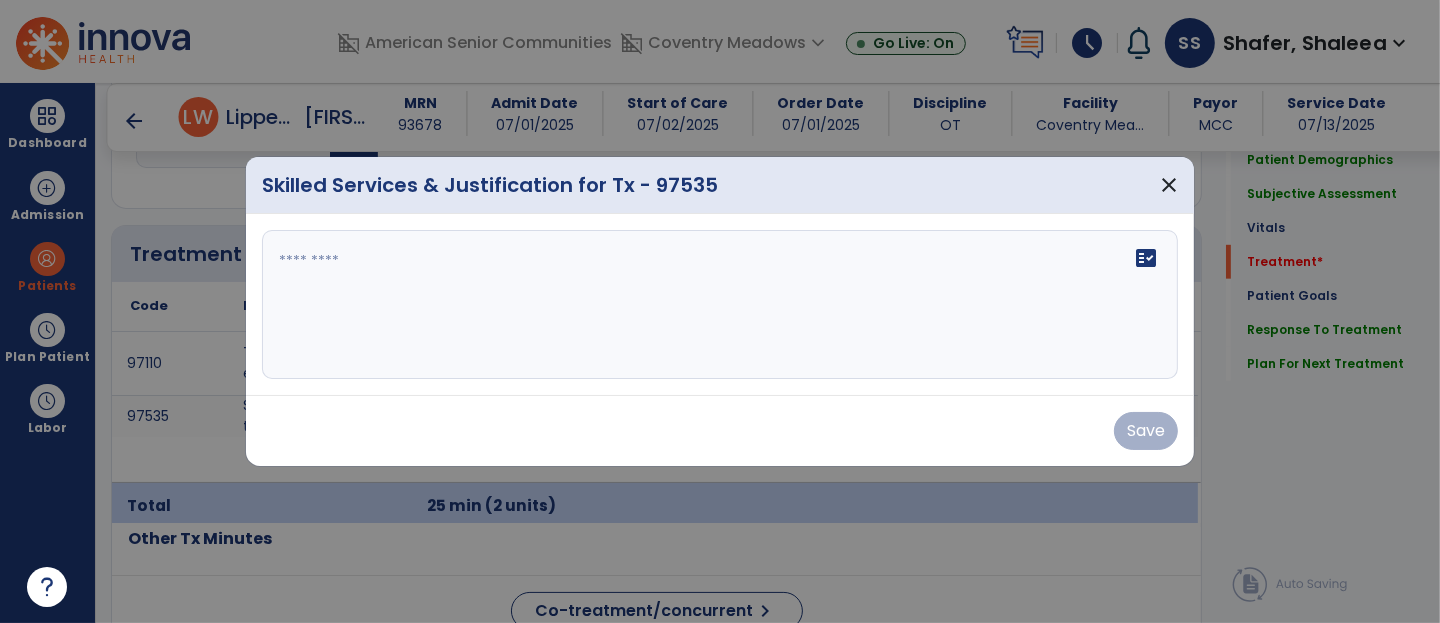 click on "fact_check" at bounding box center [720, 305] 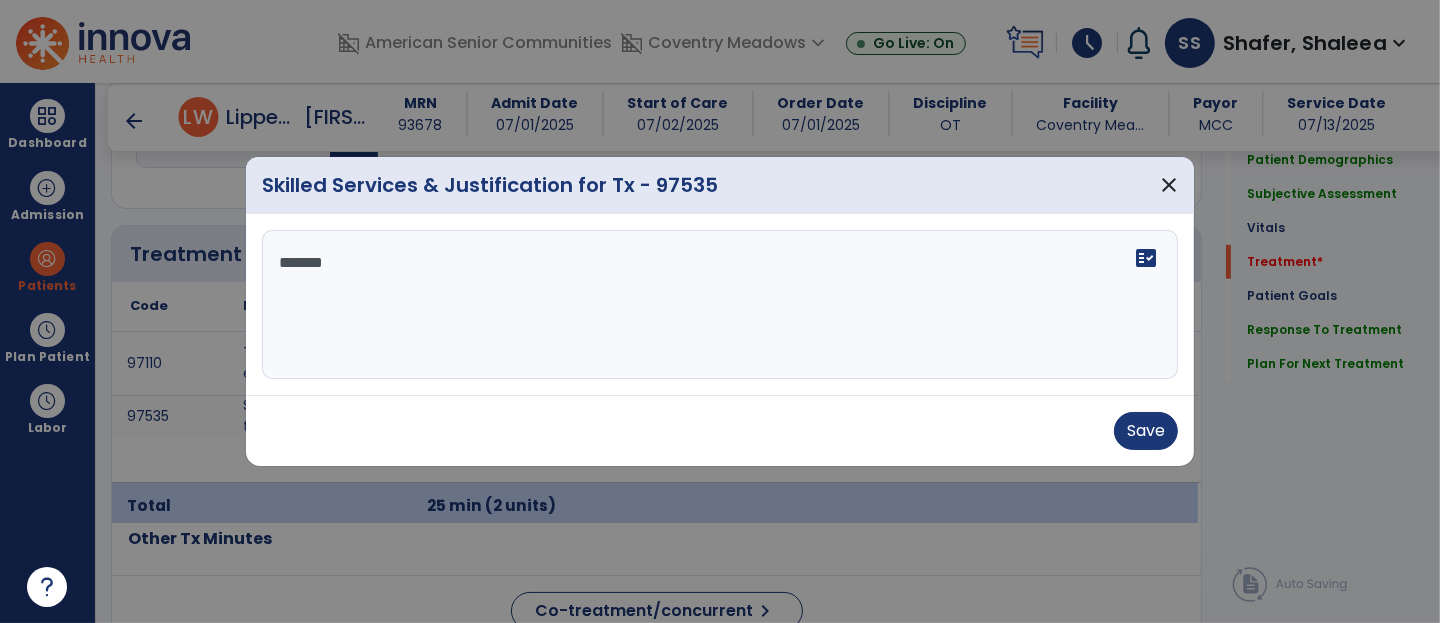 type on "********" 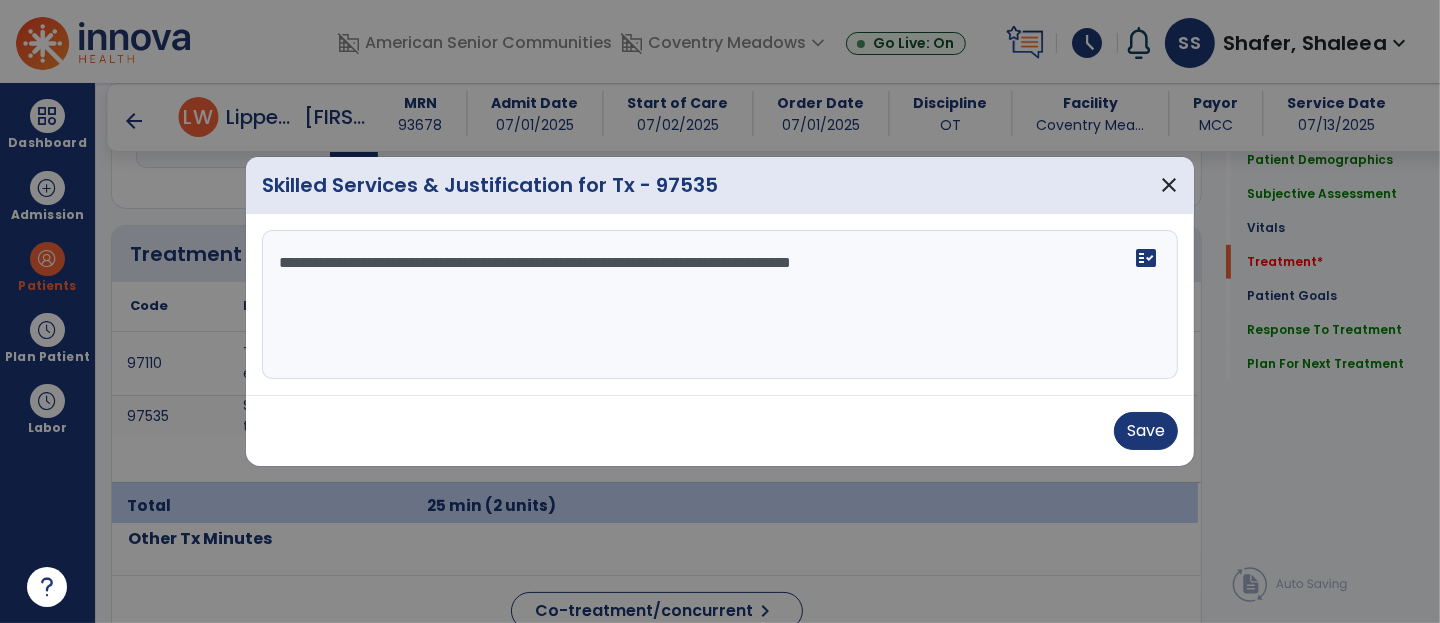click on "**********" at bounding box center [720, 305] 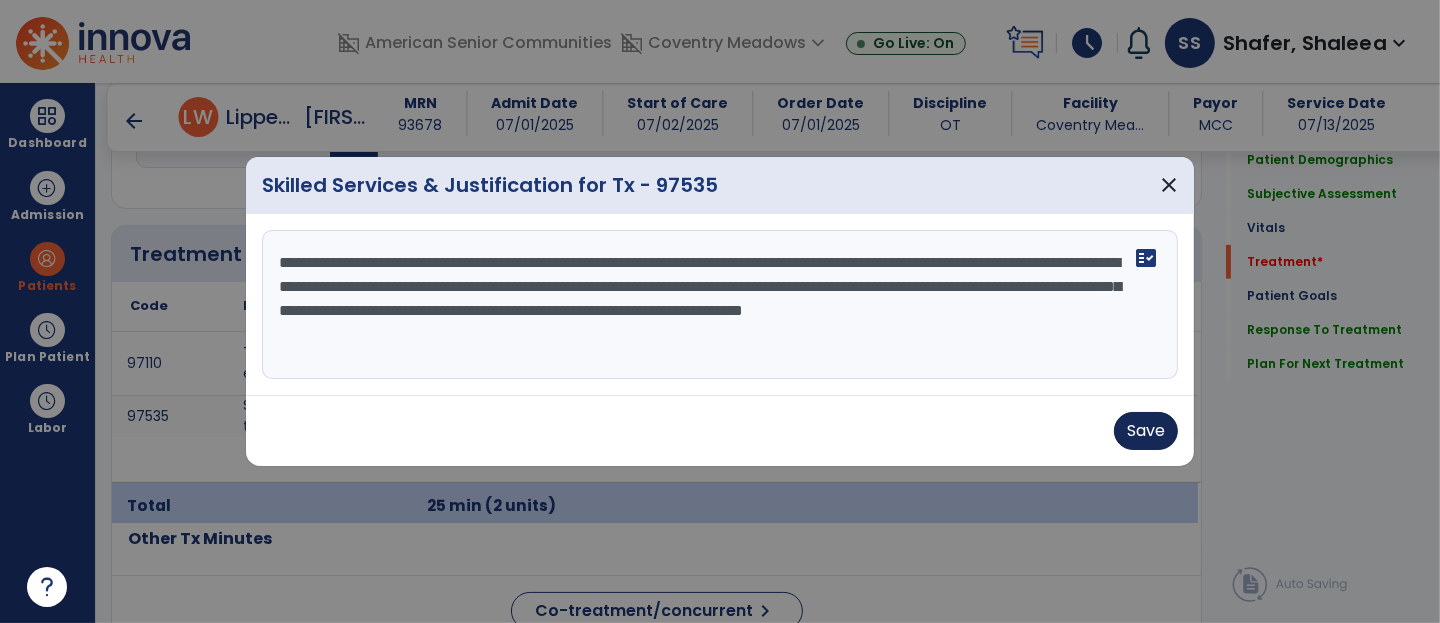 type on "**********" 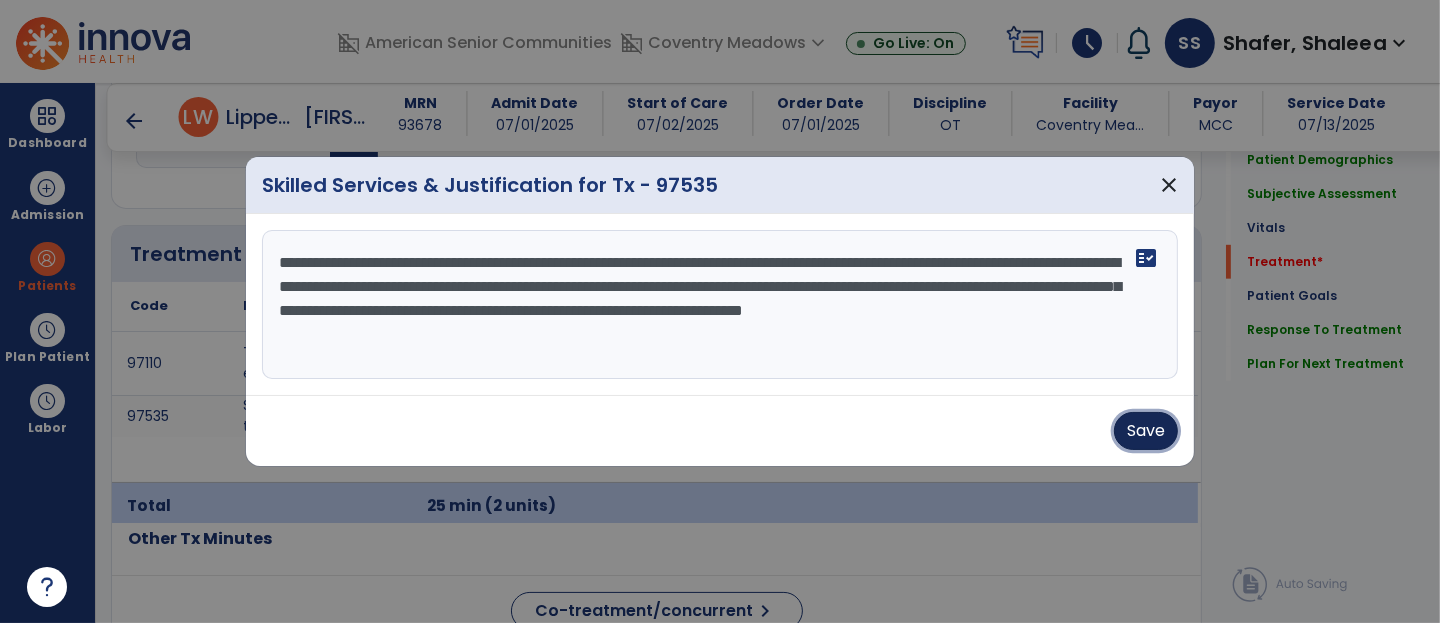 click on "Save" at bounding box center (1146, 431) 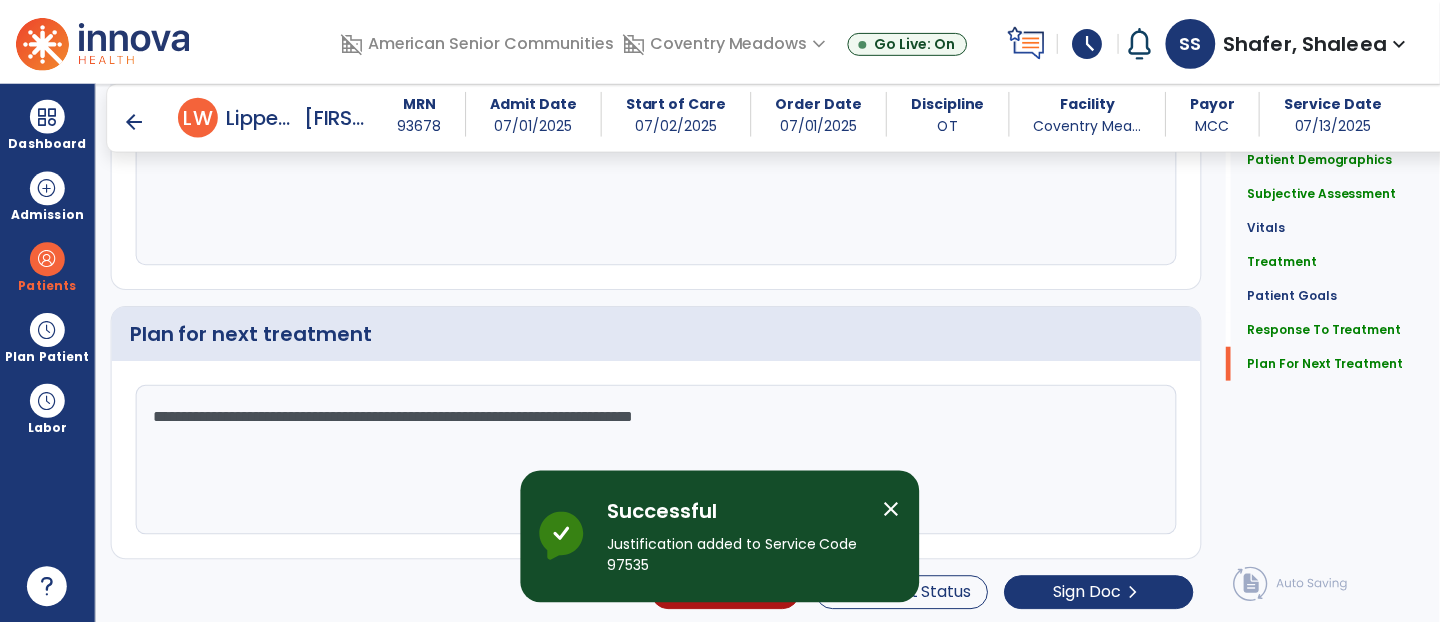 scroll, scrollTop: 2756, scrollLeft: 0, axis: vertical 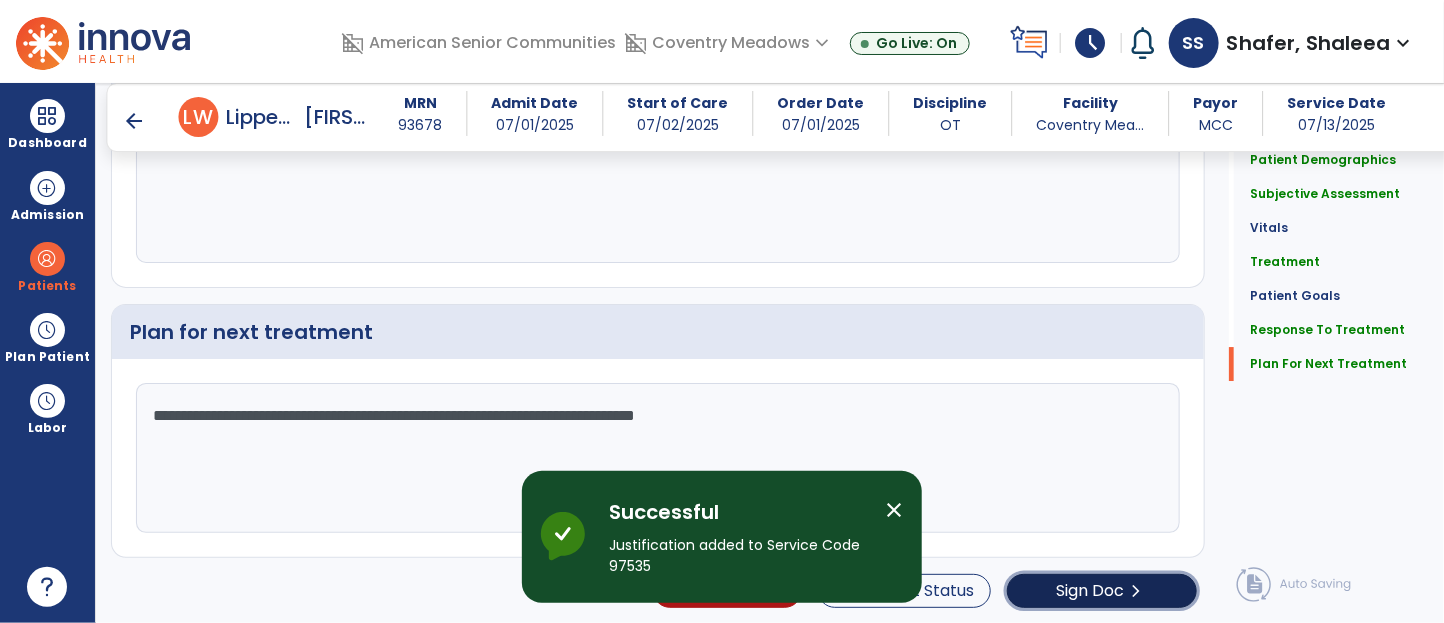 click on "Sign Doc" 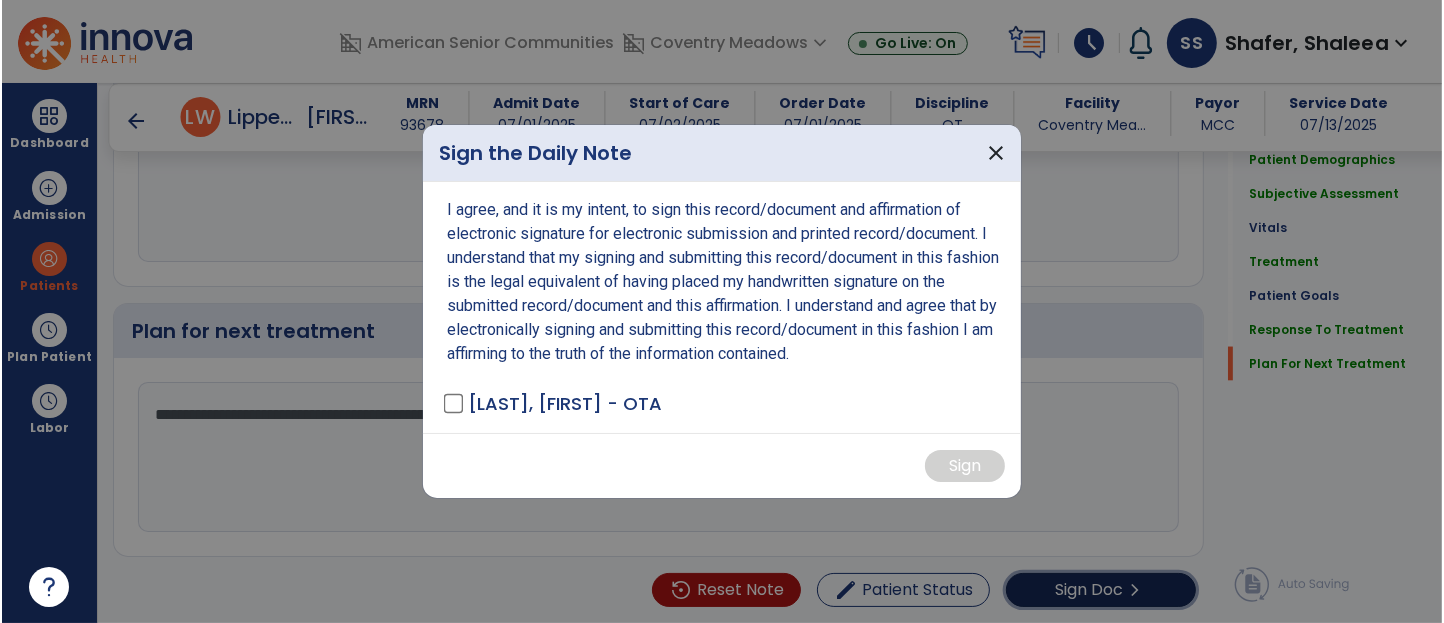 scroll, scrollTop: 2756, scrollLeft: 0, axis: vertical 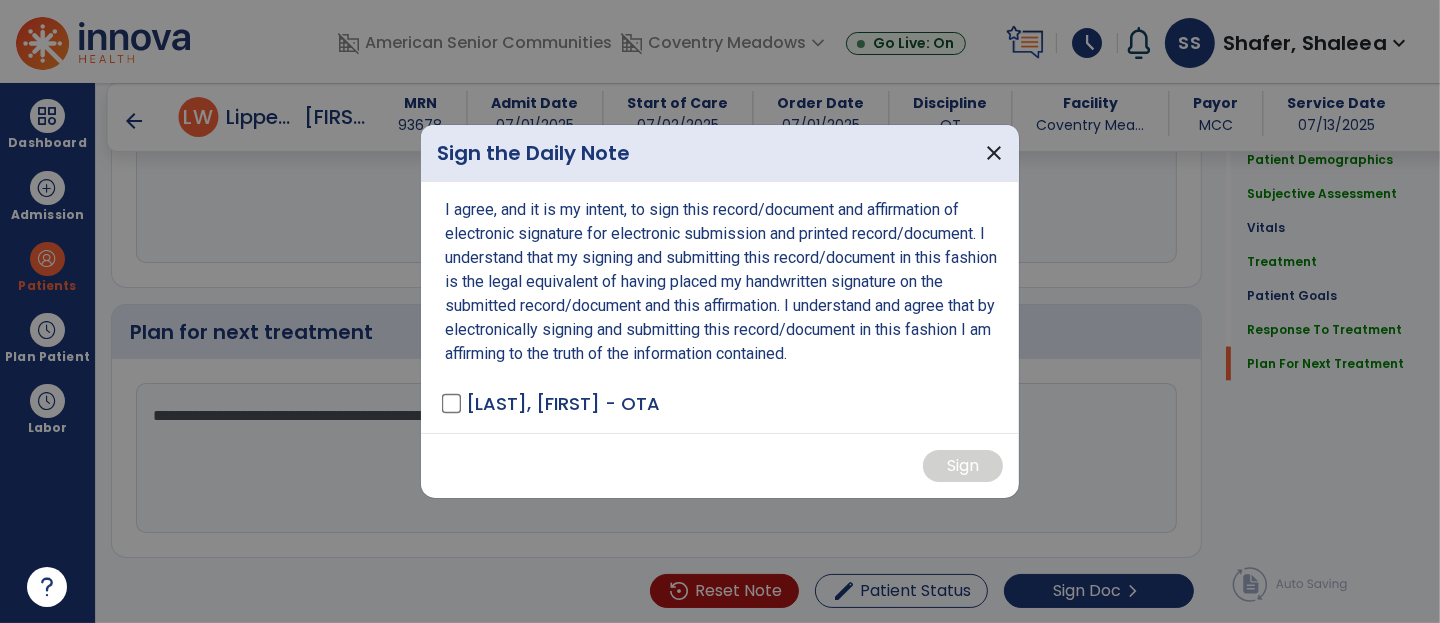 click on "I agree, and it is my intent, to sign this record/document and affirmation of electronic signature for electronic submission and printed record/document. I understand that my signing and submitting this record/document in this fashion is the legal equivalent of having placed my handwritten signature on the submitted record/document and this affirmation. I understand and agree that by electronically signing and submitting this record/document in this fashion I am affirming to the truth of the information contained.  Shafer, Shaleea  - OTA" at bounding box center [720, 307] 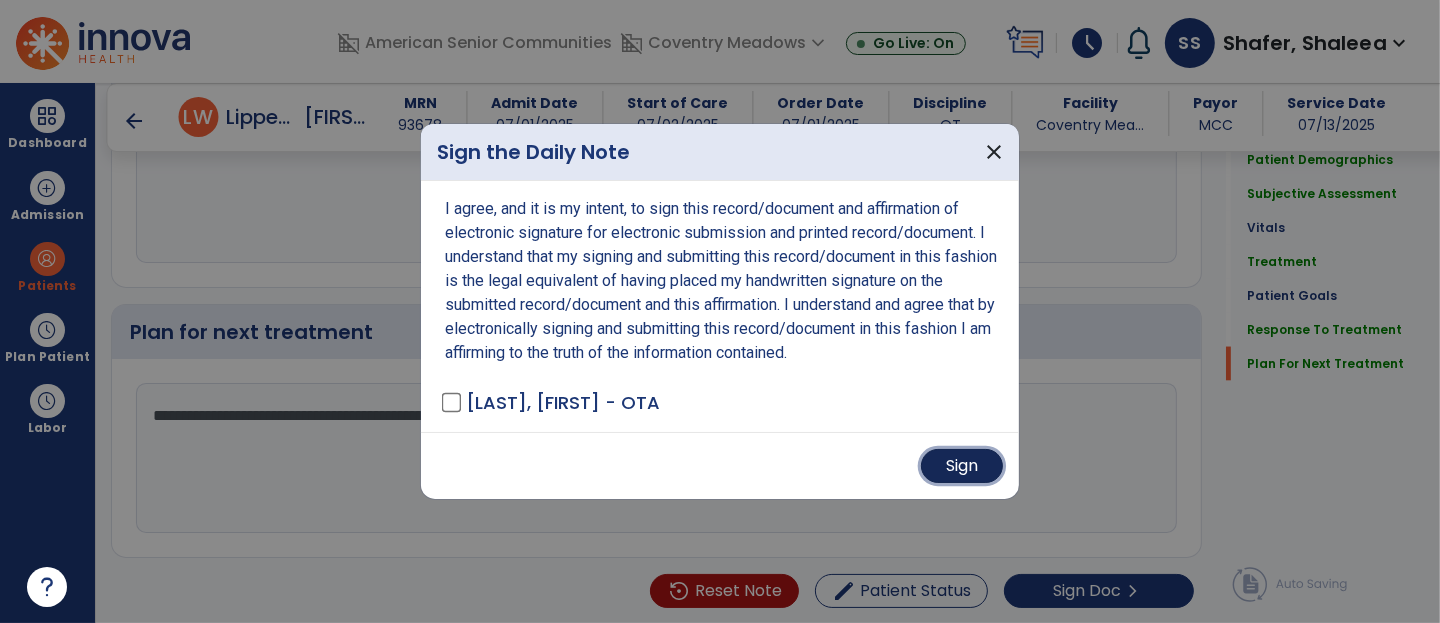 click on "Sign" at bounding box center [962, 466] 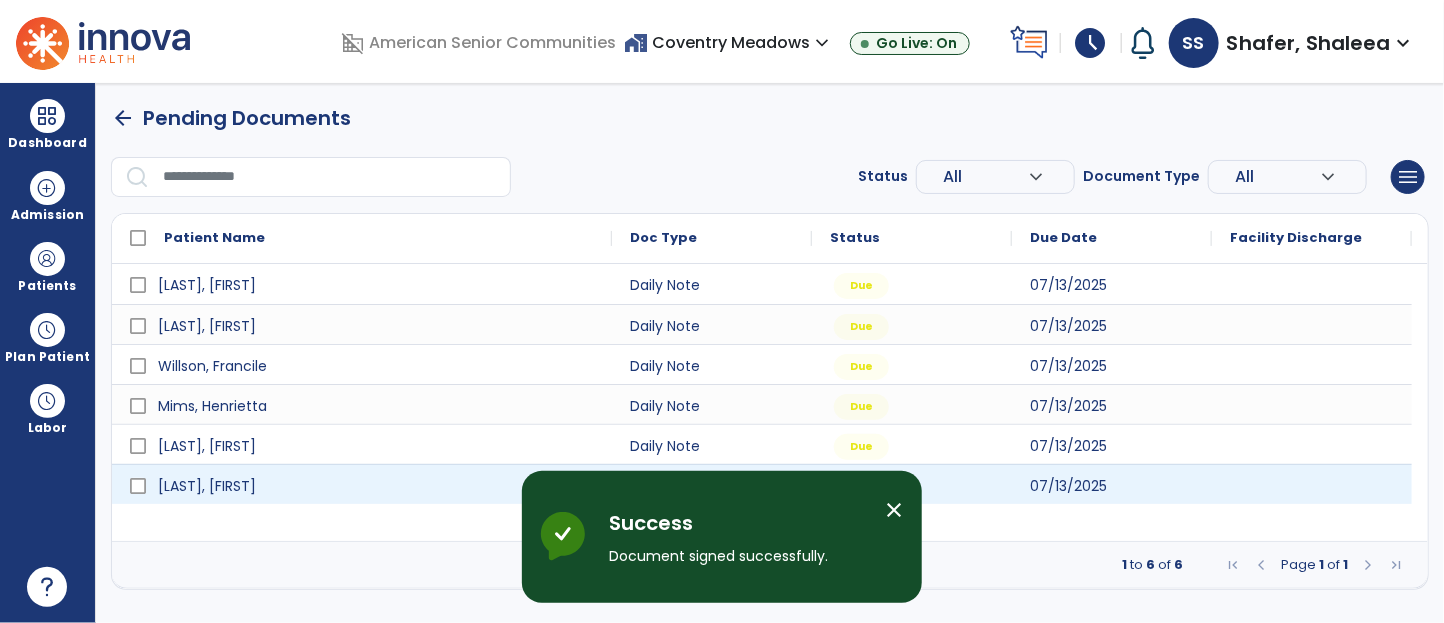 scroll, scrollTop: 0, scrollLeft: 0, axis: both 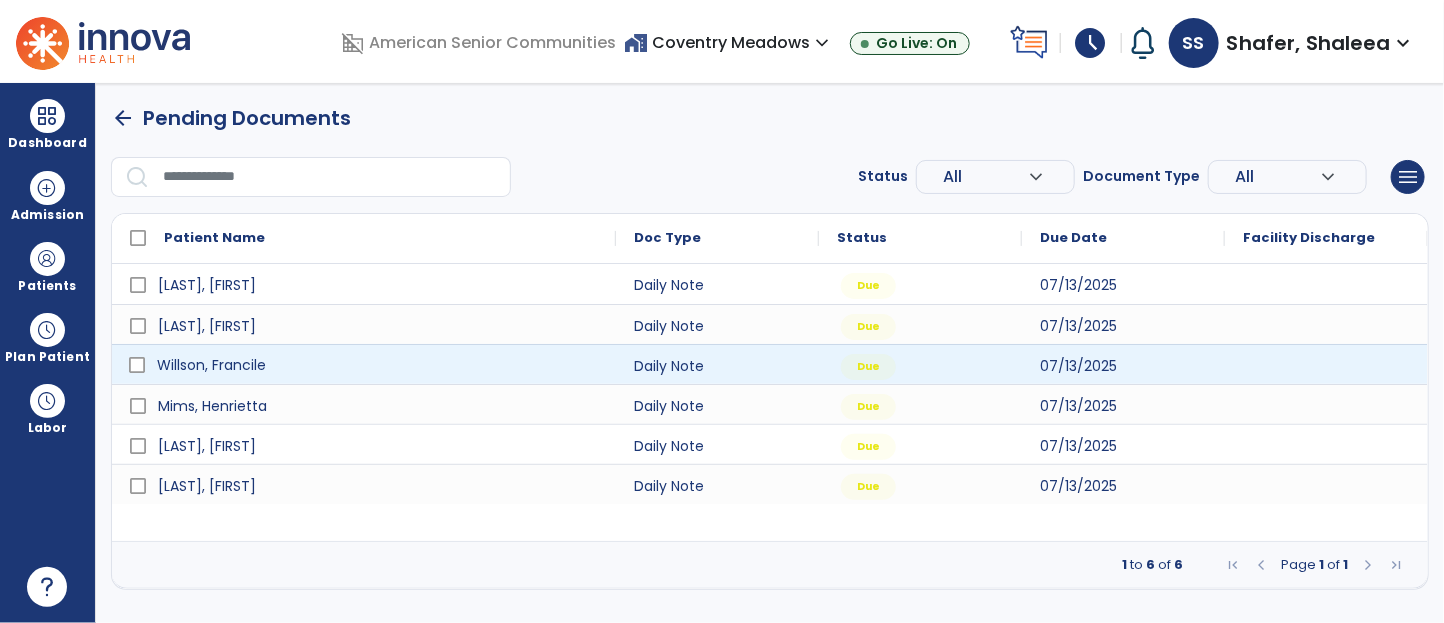 click on "Willson, Francile" at bounding box center [211, 365] 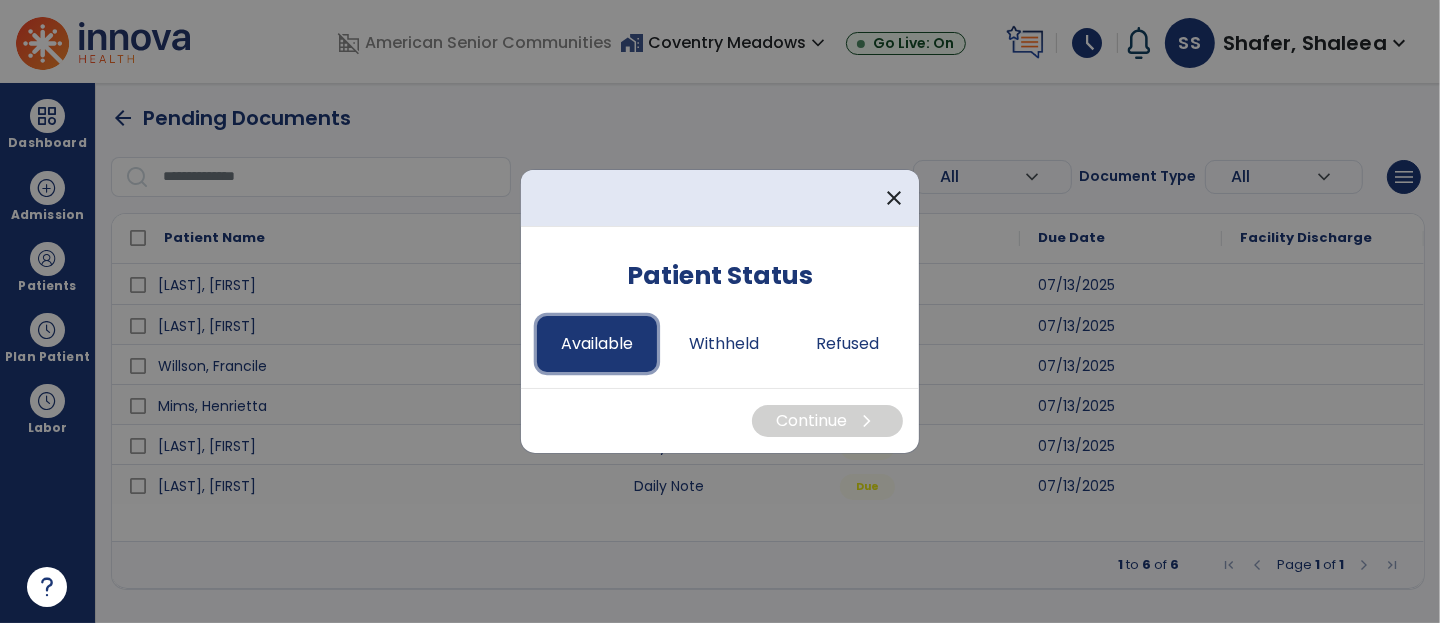 click on "Available" at bounding box center [597, 344] 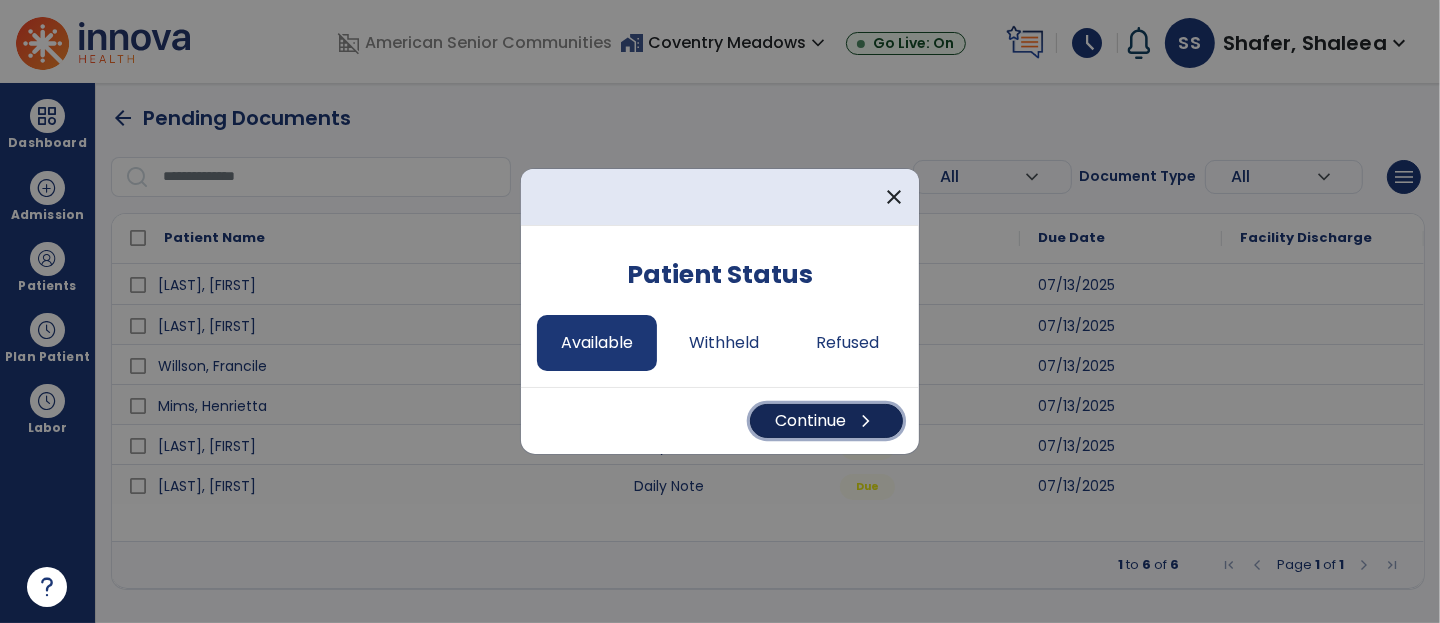 click on "Continue   chevron_right" at bounding box center [826, 421] 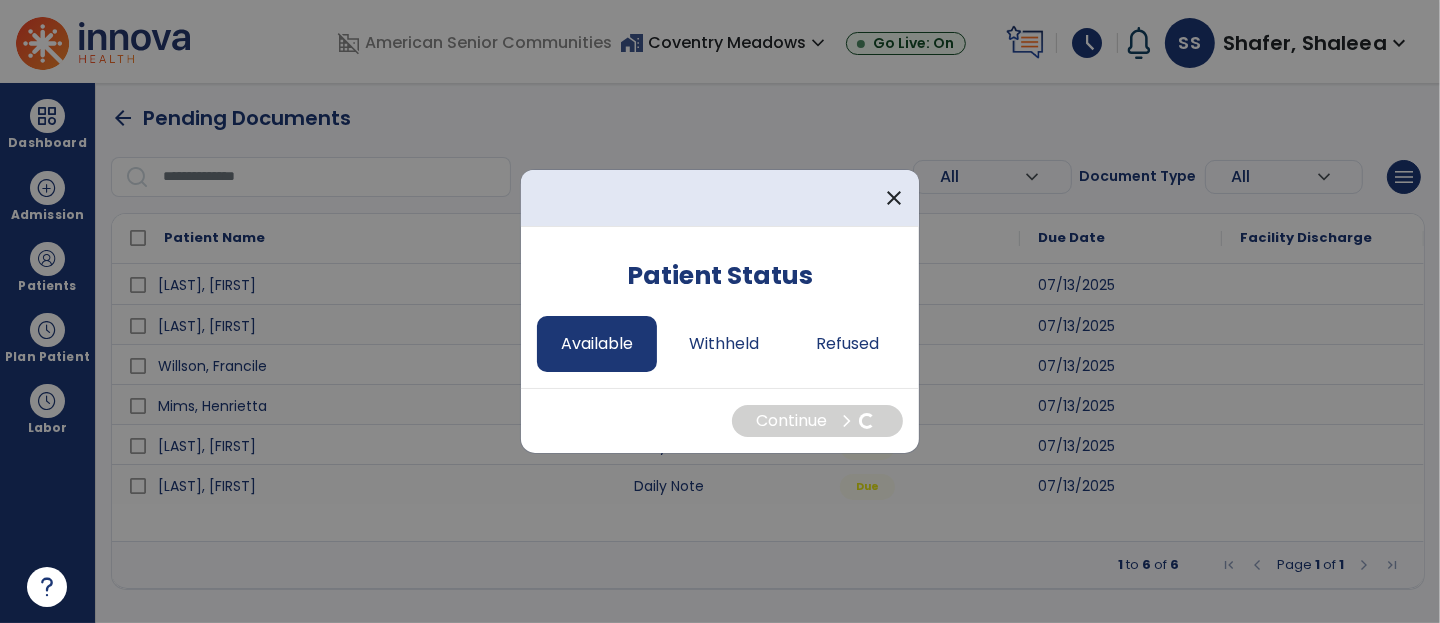 select on "*" 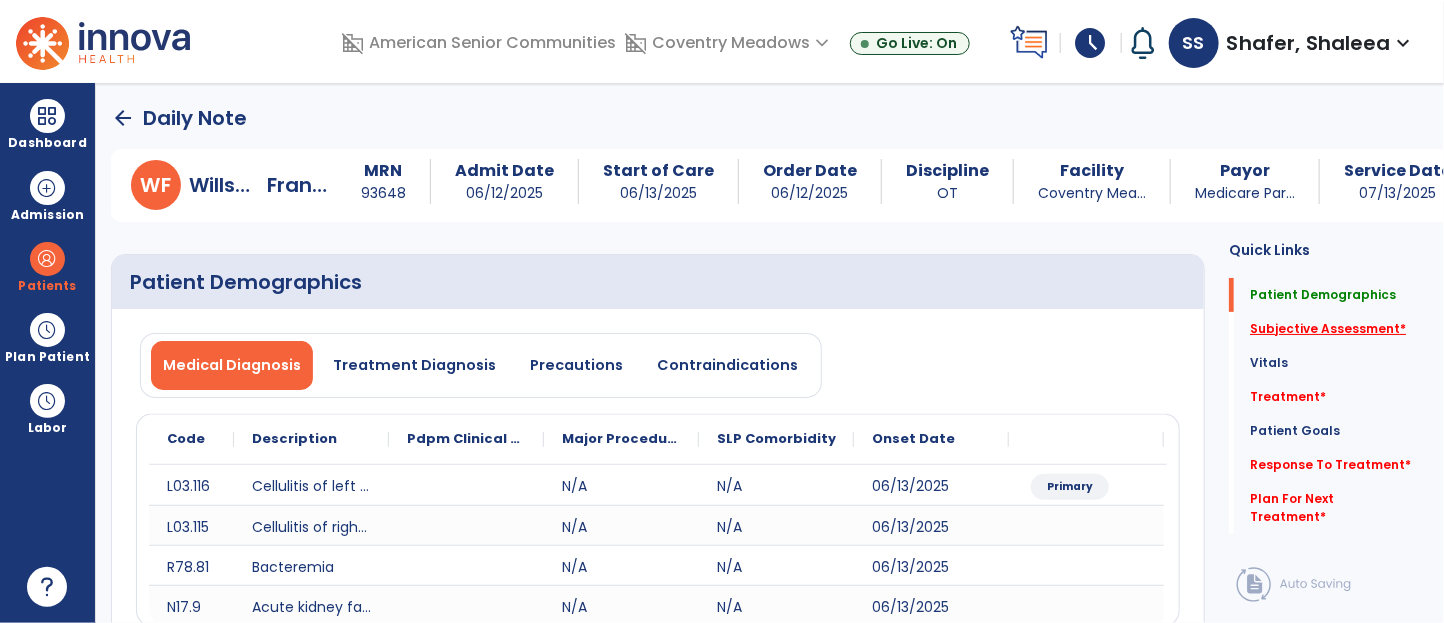 click on "Subjective Assessment   *" 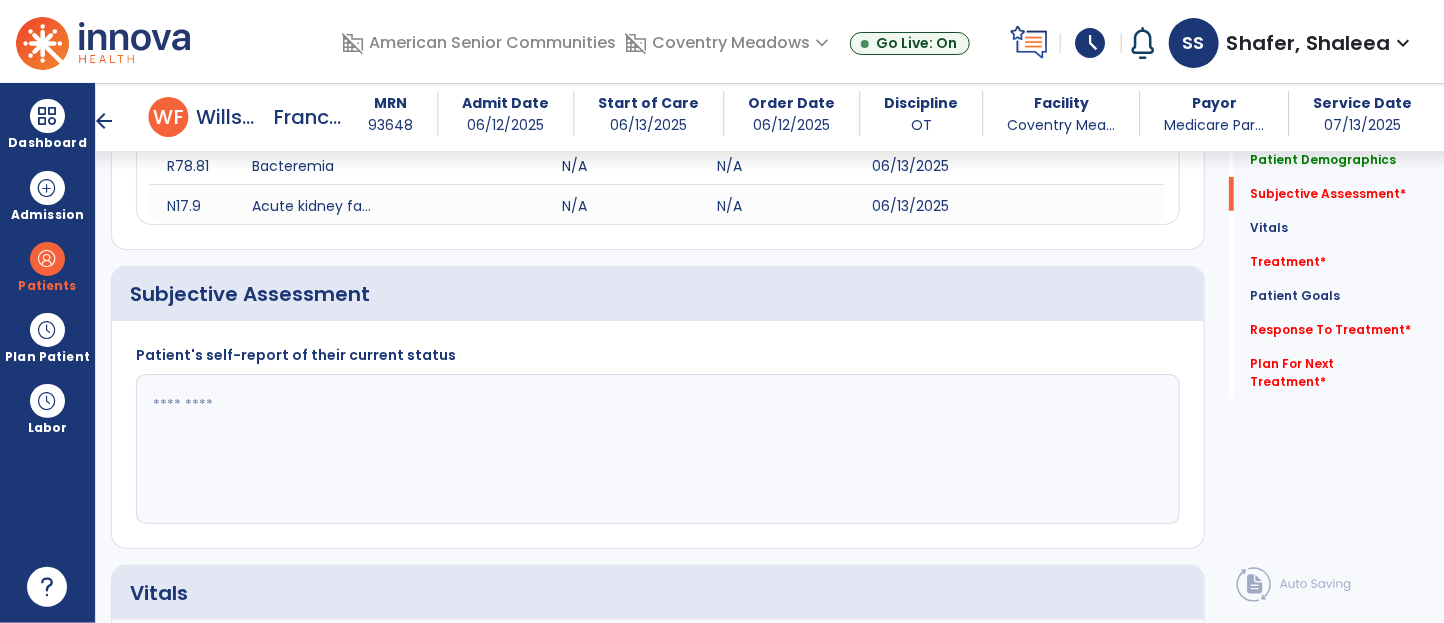 scroll, scrollTop: 454, scrollLeft: 0, axis: vertical 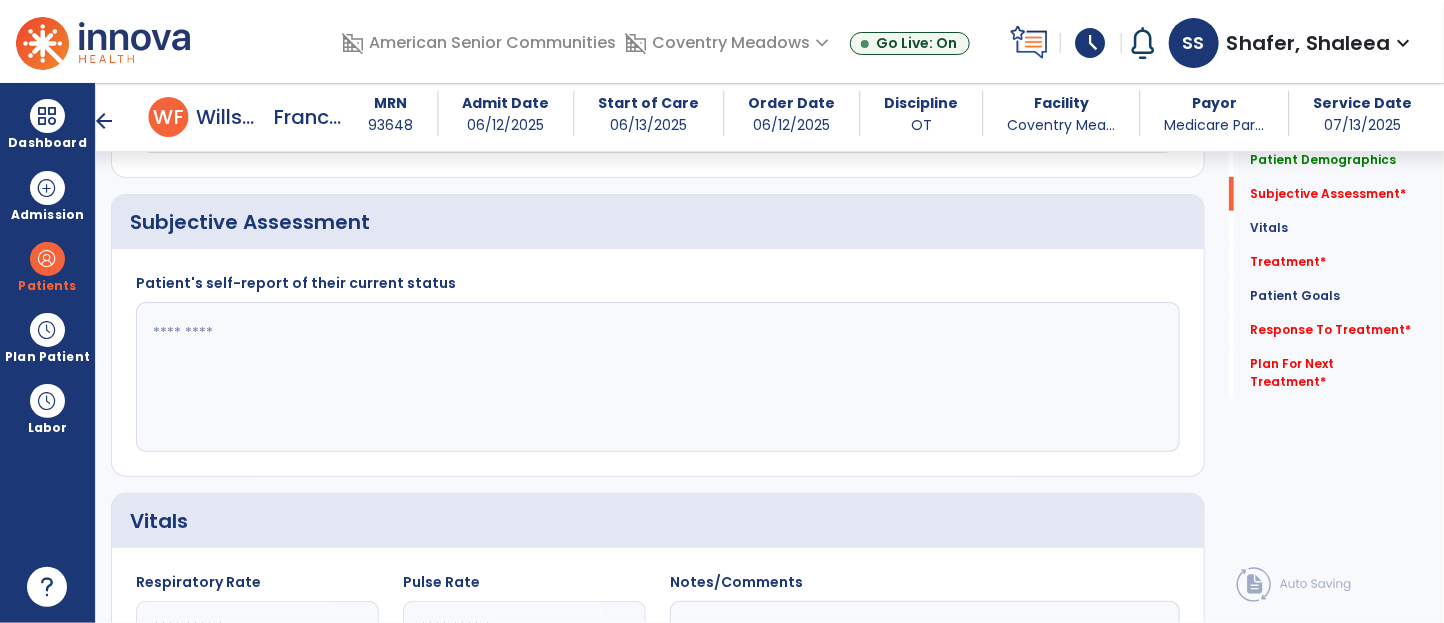 click 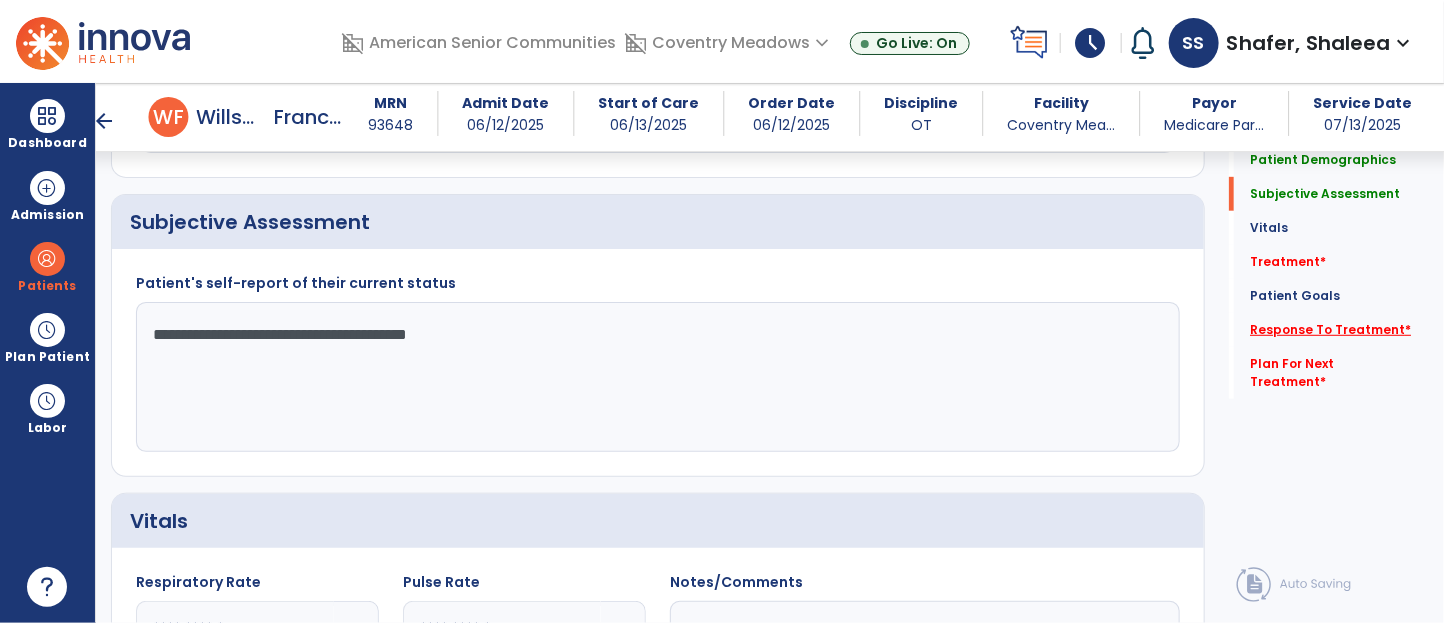 type on "**********" 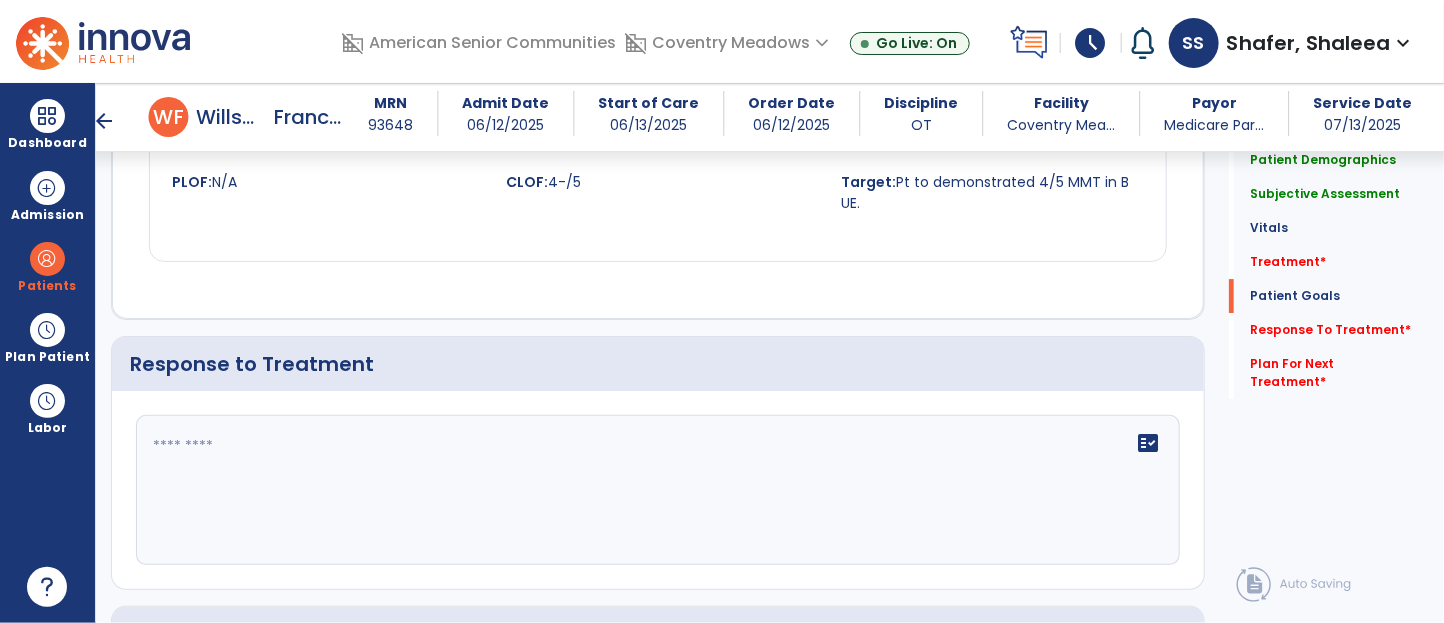 scroll, scrollTop: 2857, scrollLeft: 0, axis: vertical 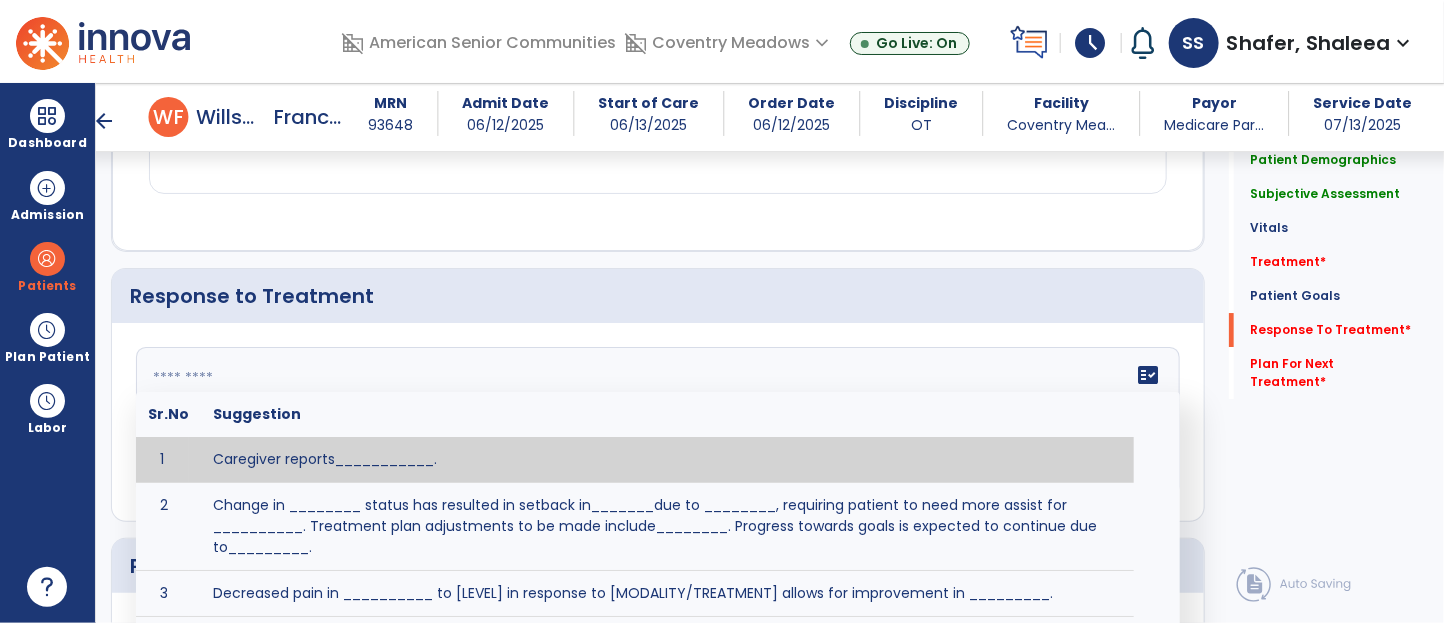 click on "fact_check  Sr.No Suggestion 1 Caregiver reports___________. 2 Change in ________ status has resulted in setback in_______due to ________, requiring patient to need more assist for __________.   Treatment plan adjustments to be made include________.  Progress towards goals is expected to continue due to_________. 3 Decreased pain in __________ to [LEVEL] in response to [MODALITY/TREATMENT] allows for improvement in _________. 4 Functional gains in _______ have impacted the patient's ability to perform_________ with a reduction in assist levels to_________. 5 Functional progress this week has been significant due to__________. 6 Gains in ________ have improved the patient's ability to perform ______with decreased levels of assist to___________. 7 Improvement in ________allows patient to tolerate higher levels of challenges in_________. 8 Pain in [AREA] has decreased to [LEVEL] in response to [TREATMENT/MODALITY], allowing fore ease in completing__________. 9 10 11 12 13 14 15 16 17 18 19 20 21" 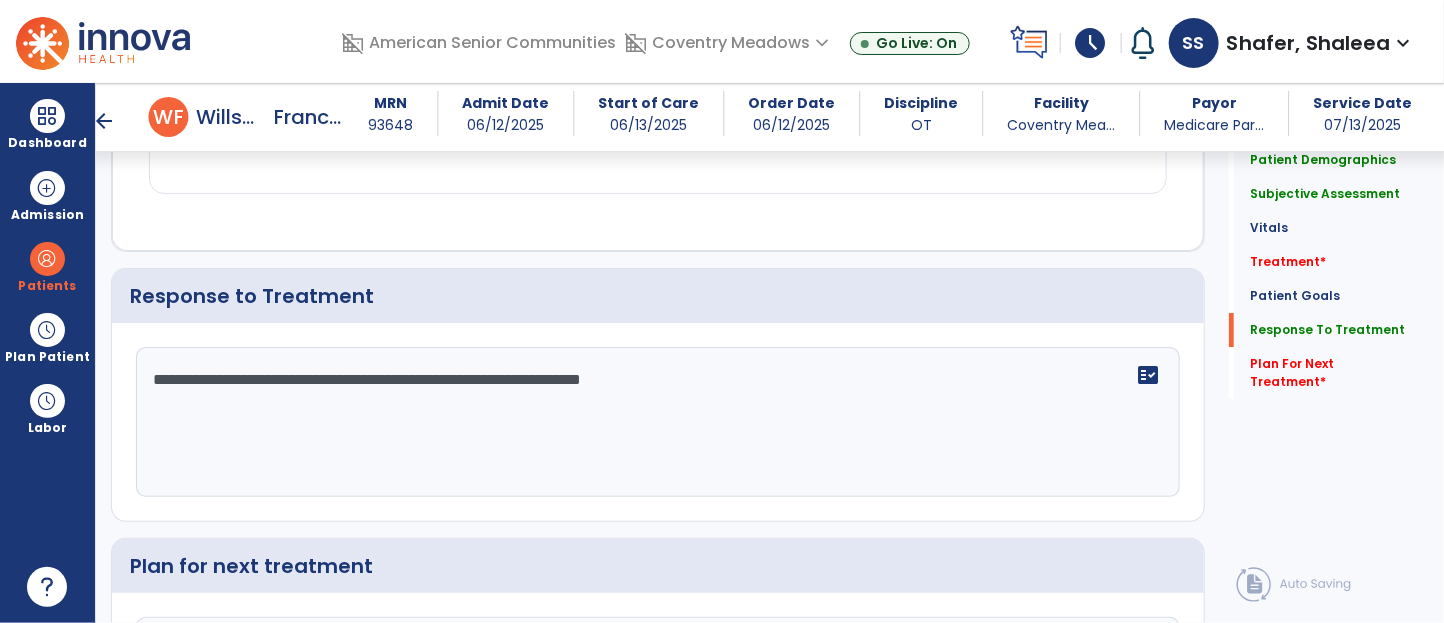 type on "**********" 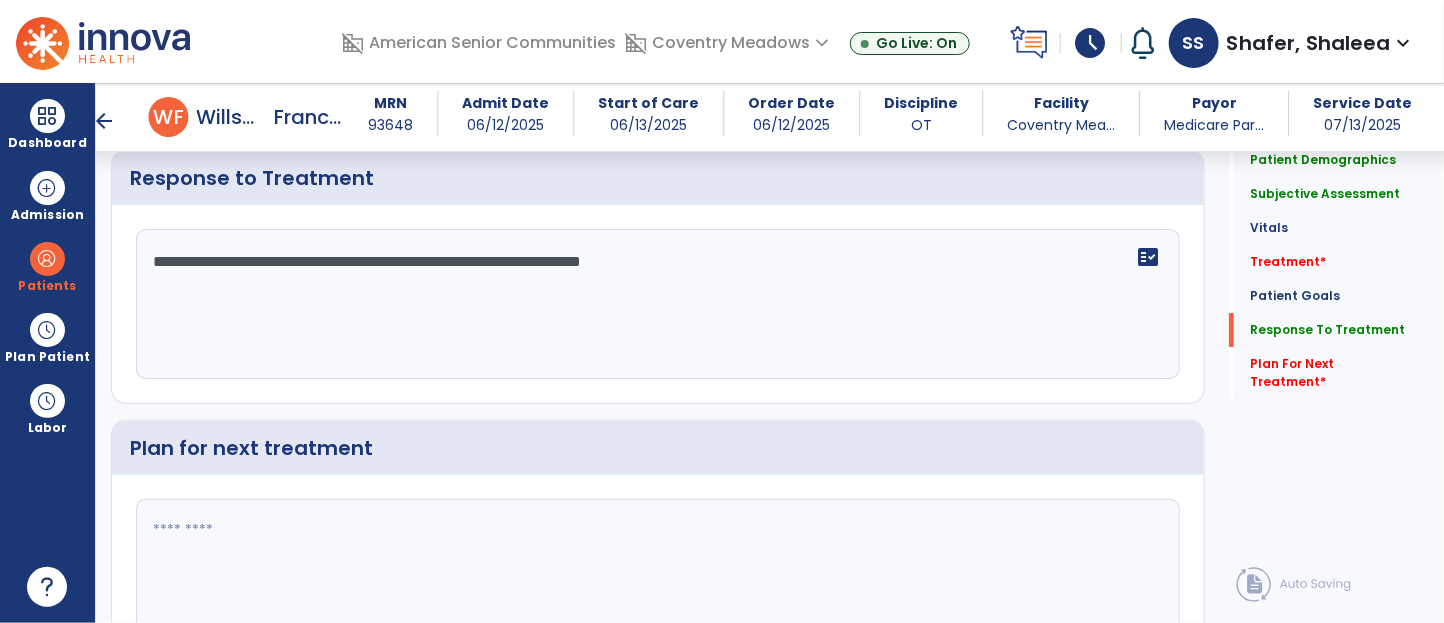 scroll, scrollTop: 3008, scrollLeft: 0, axis: vertical 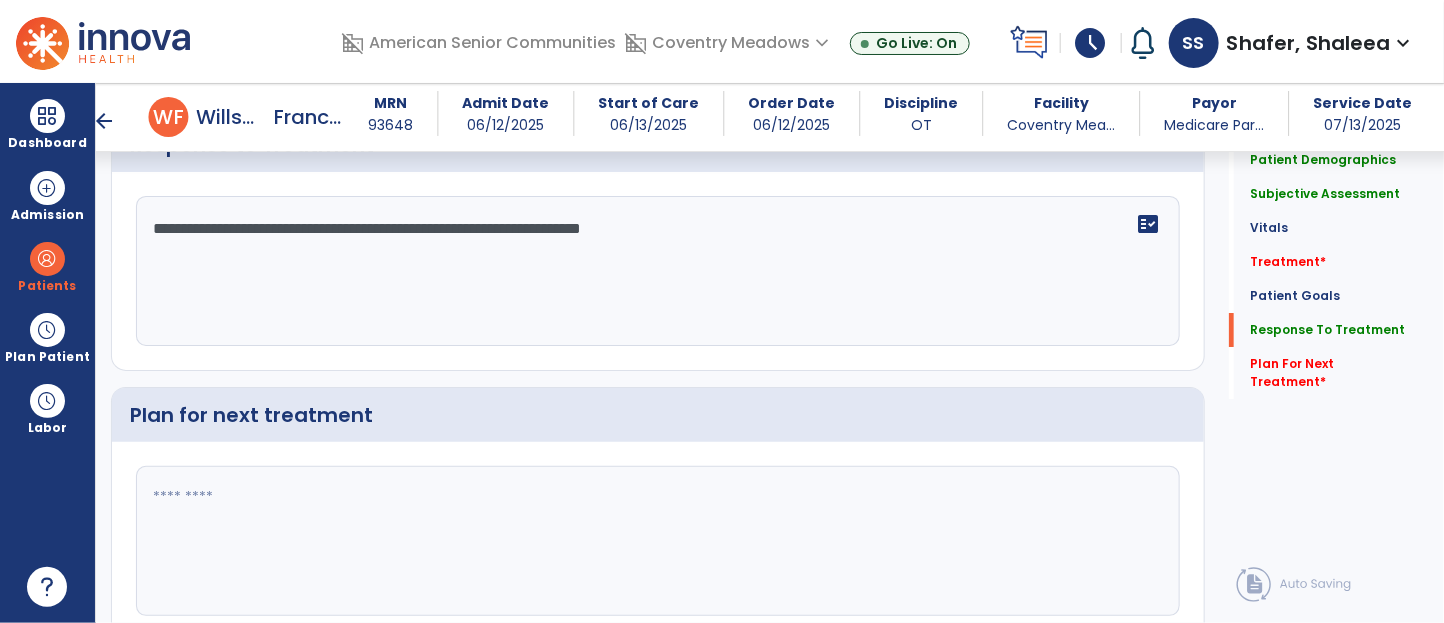 click 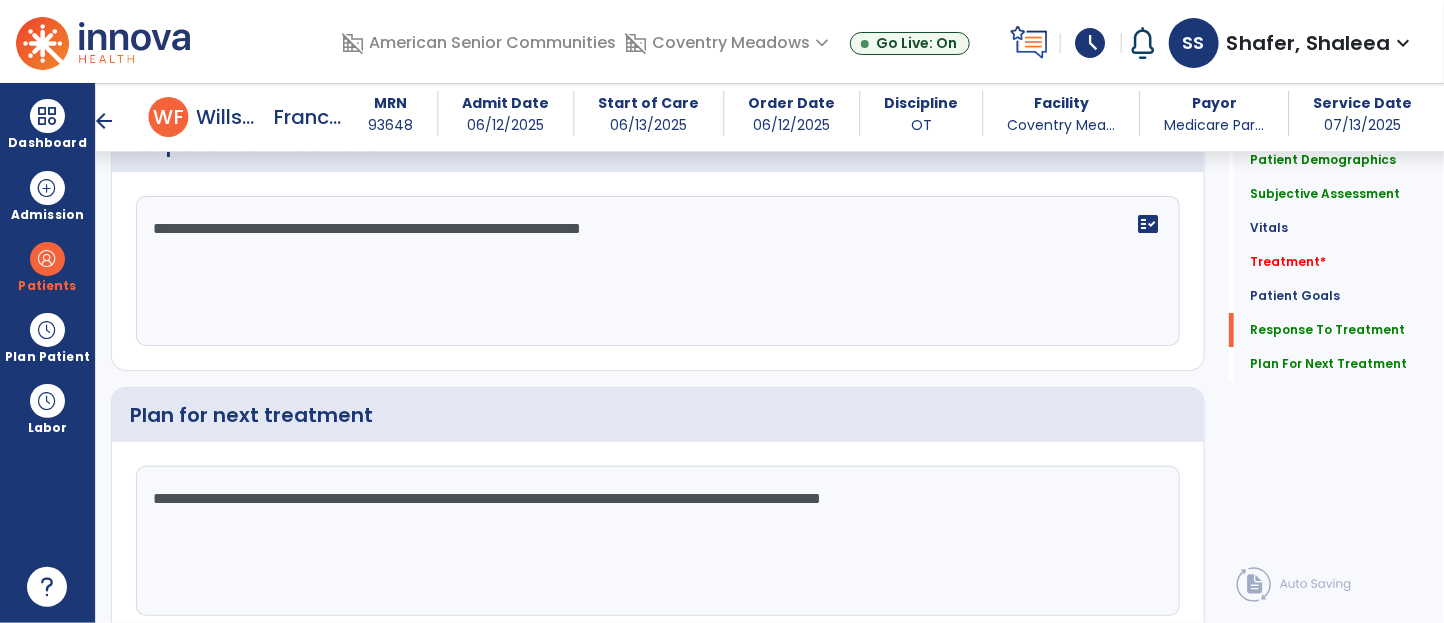 click on "**********" 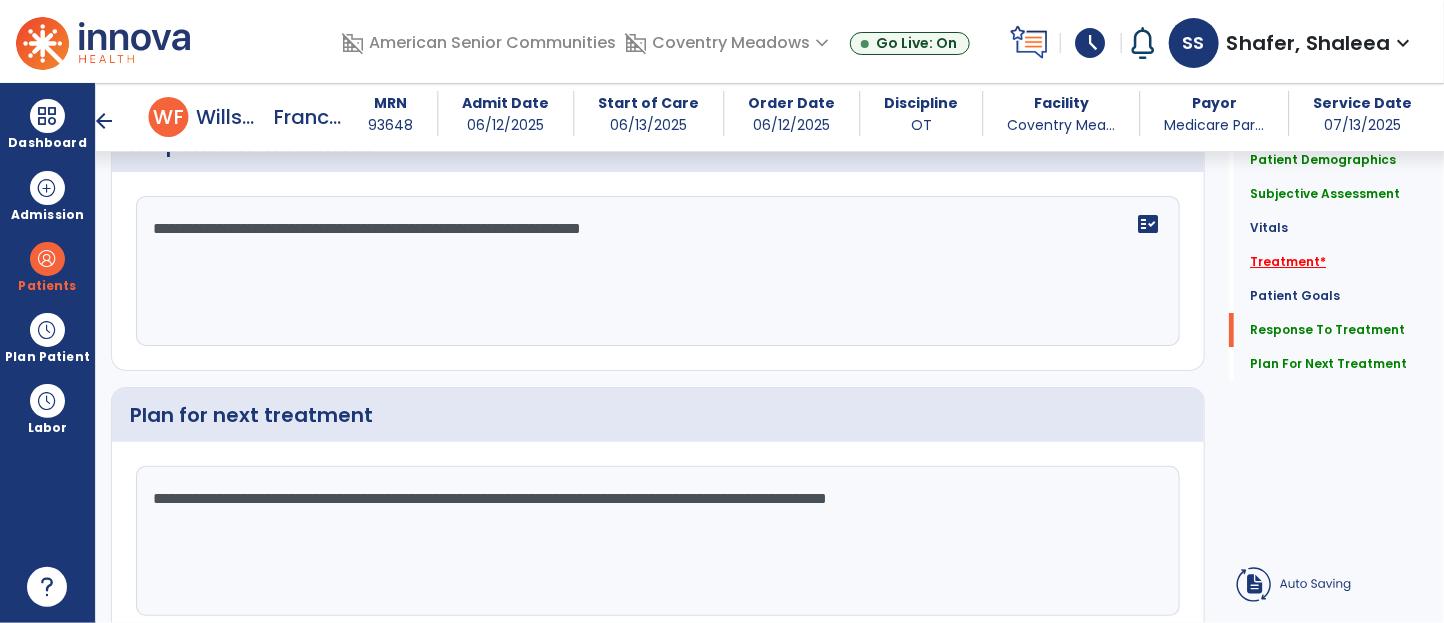 type on "**********" 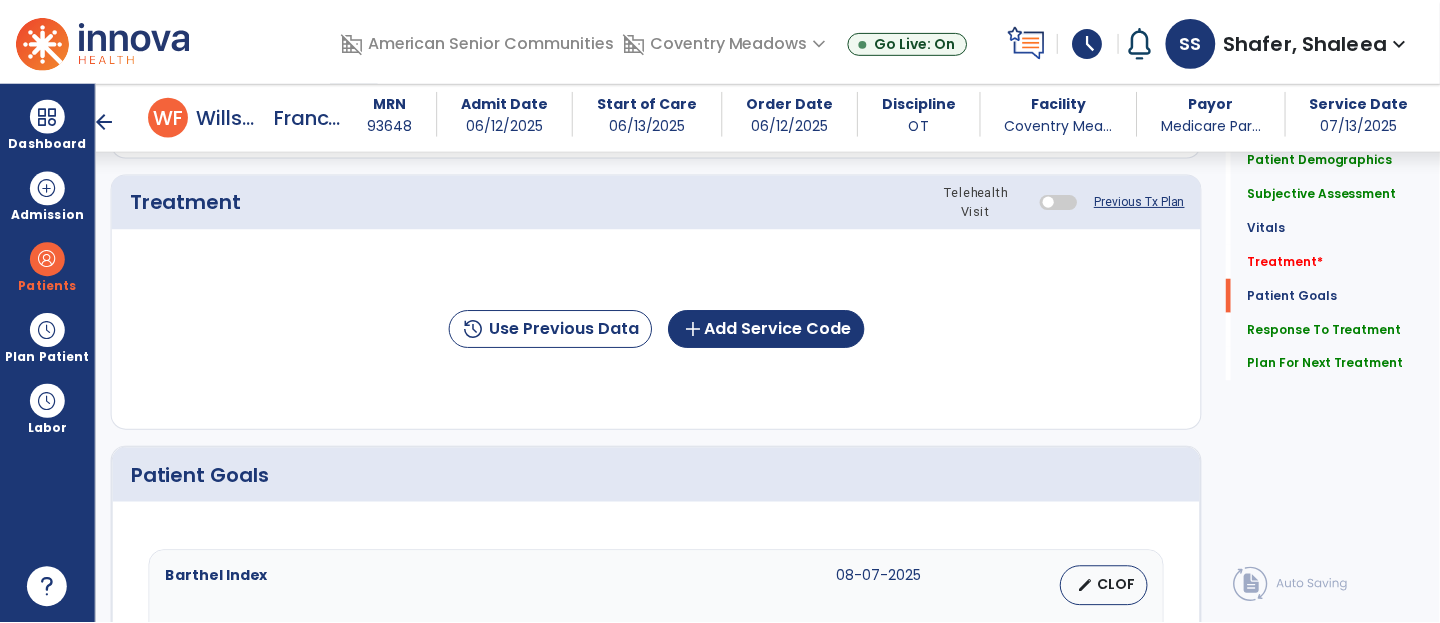 scroll, scrollTop: 1144, scrollLeft: 0, axis: vertical 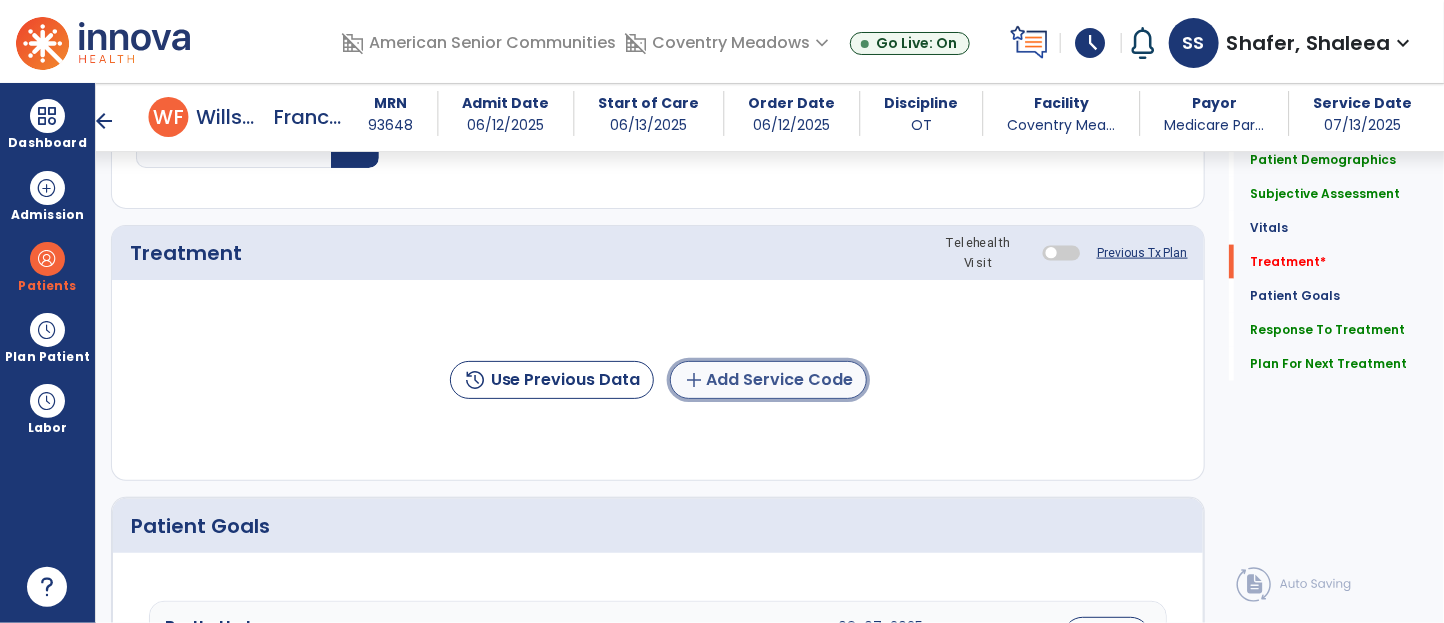 click on "add  Add Service Code" 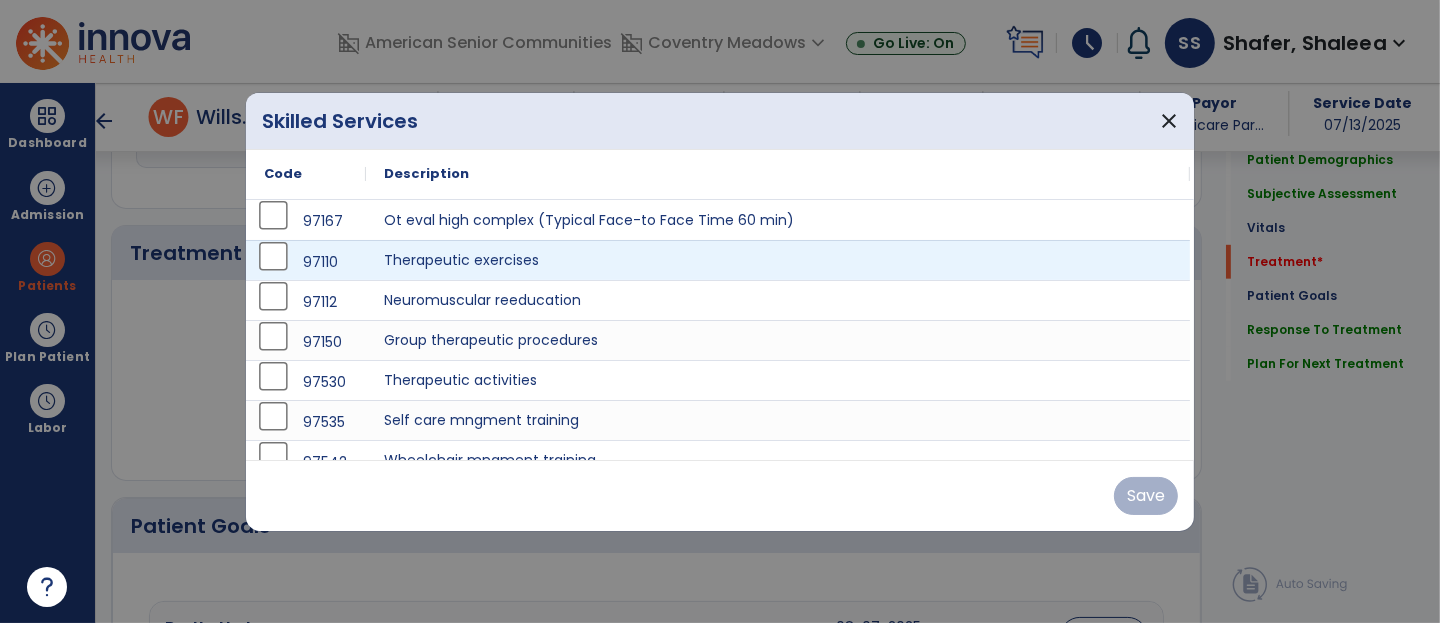 scroll, scrollTop: 1144, scrollLeft: 0, axis: vertical 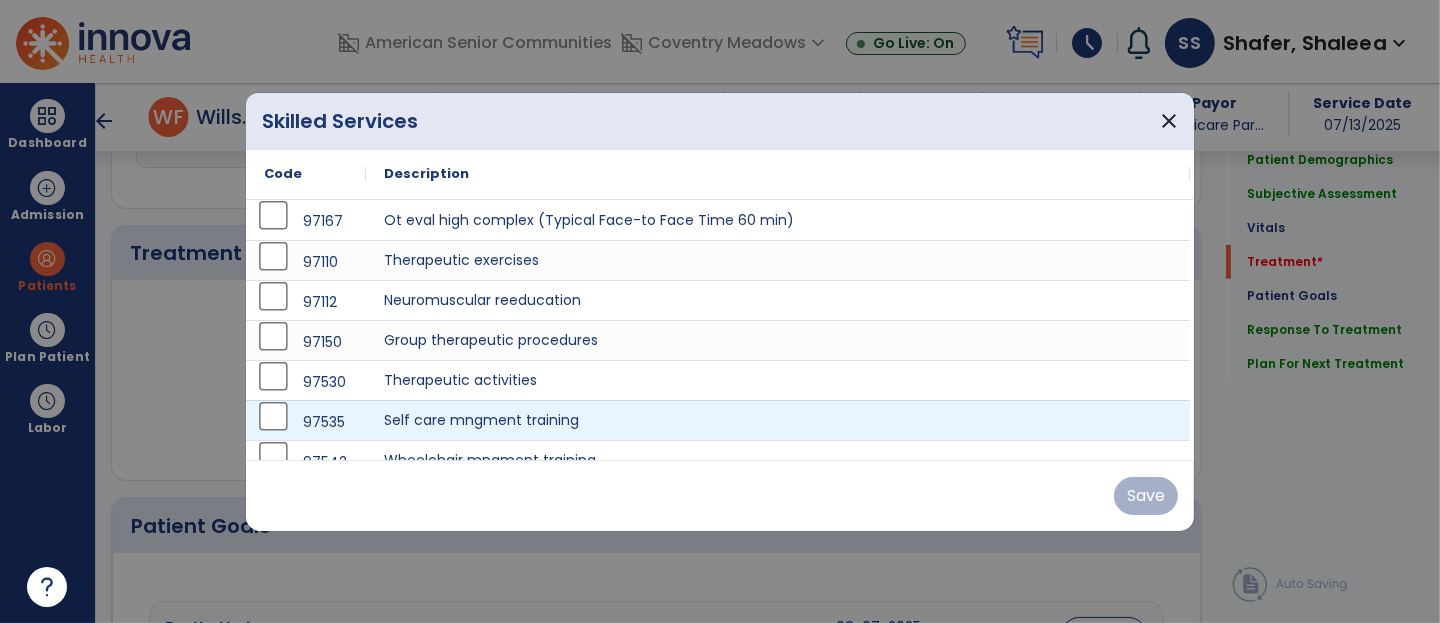 click on "97535" at bounding box center (306, 422) 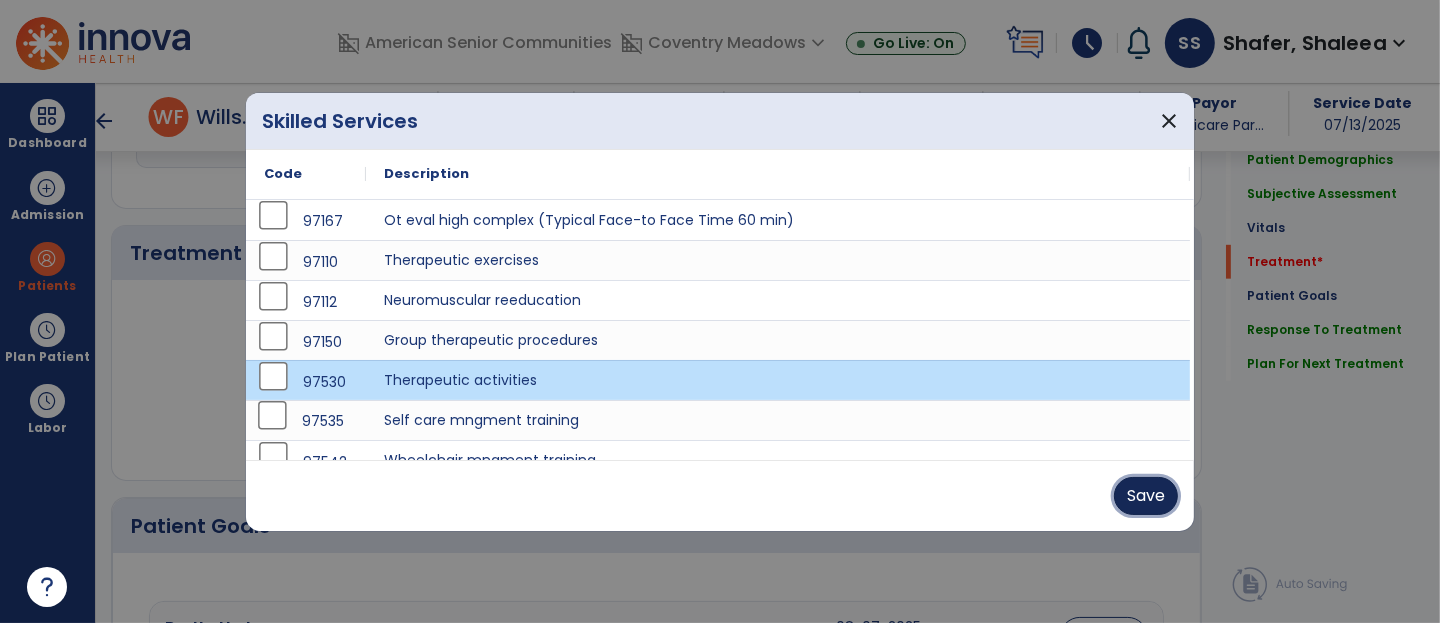 click on "Save" at bounding box center [1146, 496] 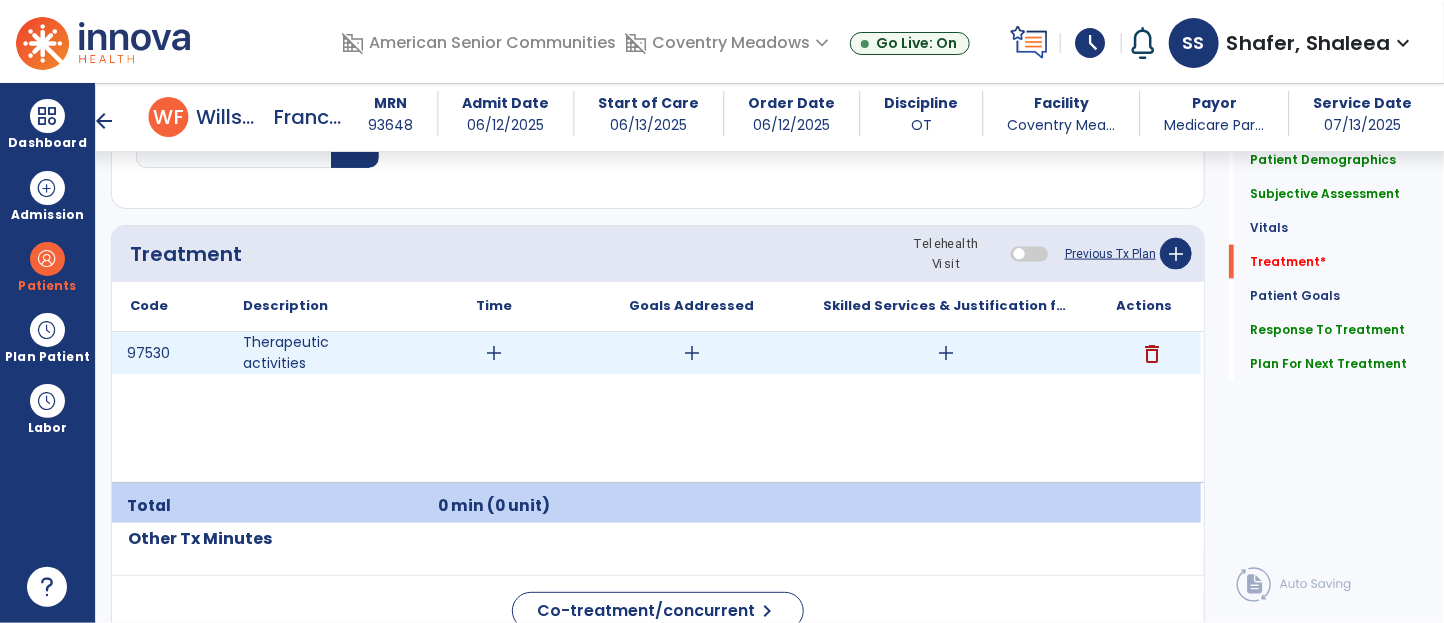 click on "add" at bounding box center (947, 353) 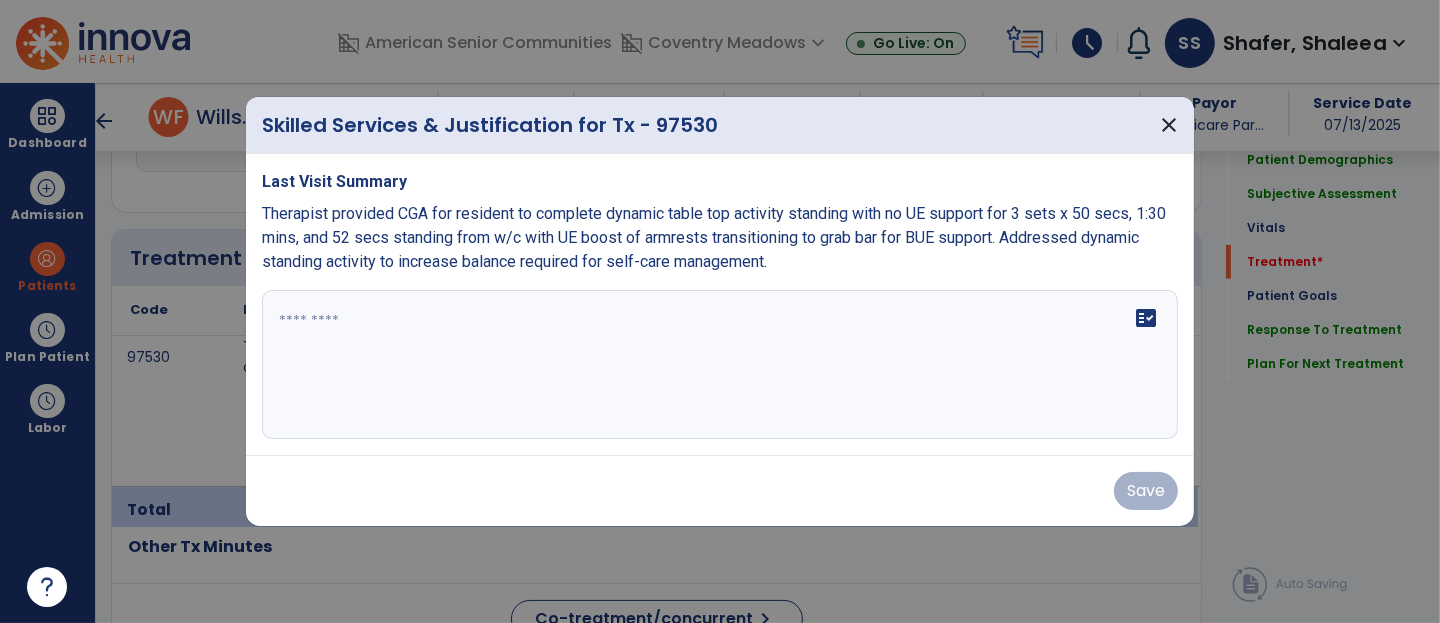 scroll, scrollTop: 1144, scrollLeft: 0, axis: vertical 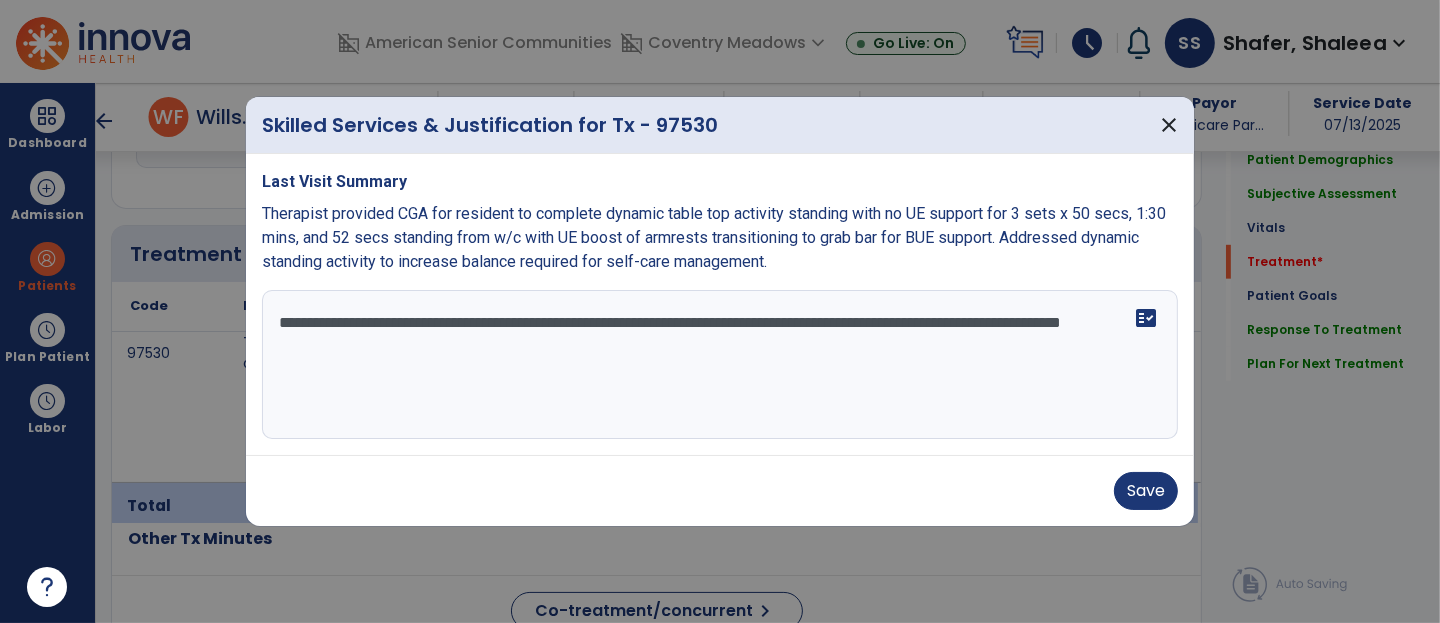 click on "**********" at bounding box center (720, 365) 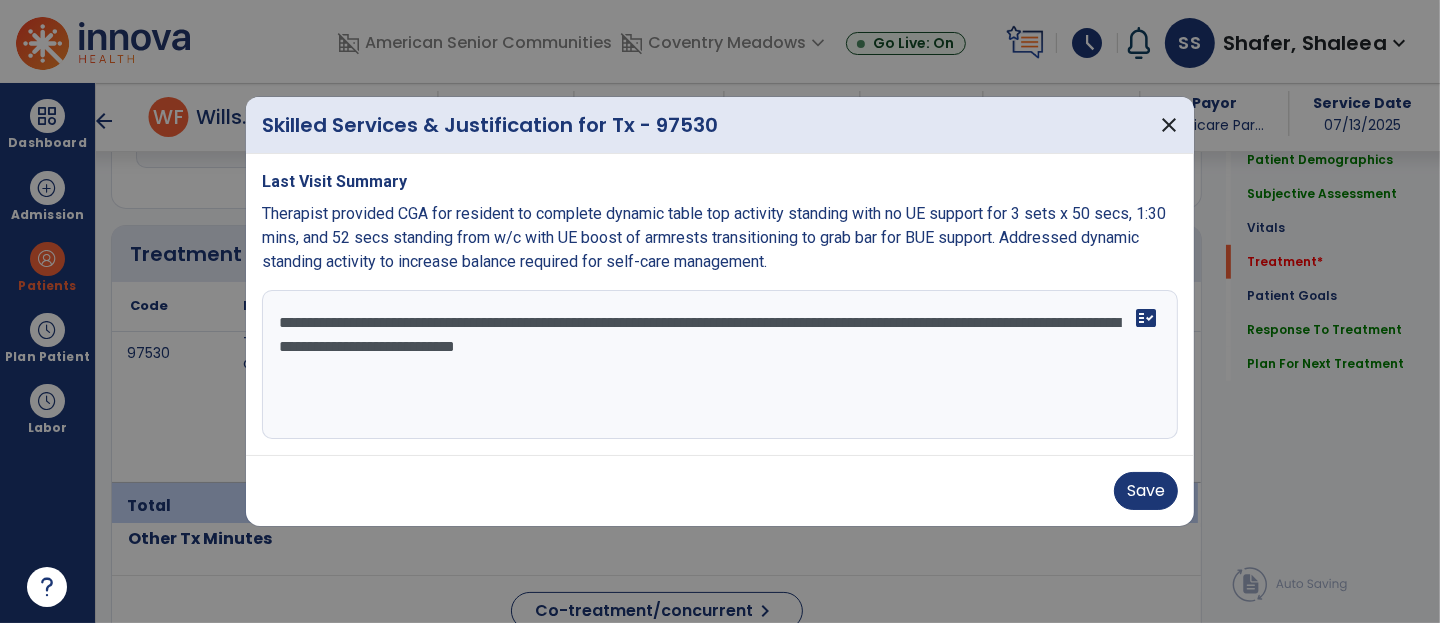drag, startPoint x: 467, startPoint y: 319, endPoint x: 433, endPoint y: 328, distance: 35.17101 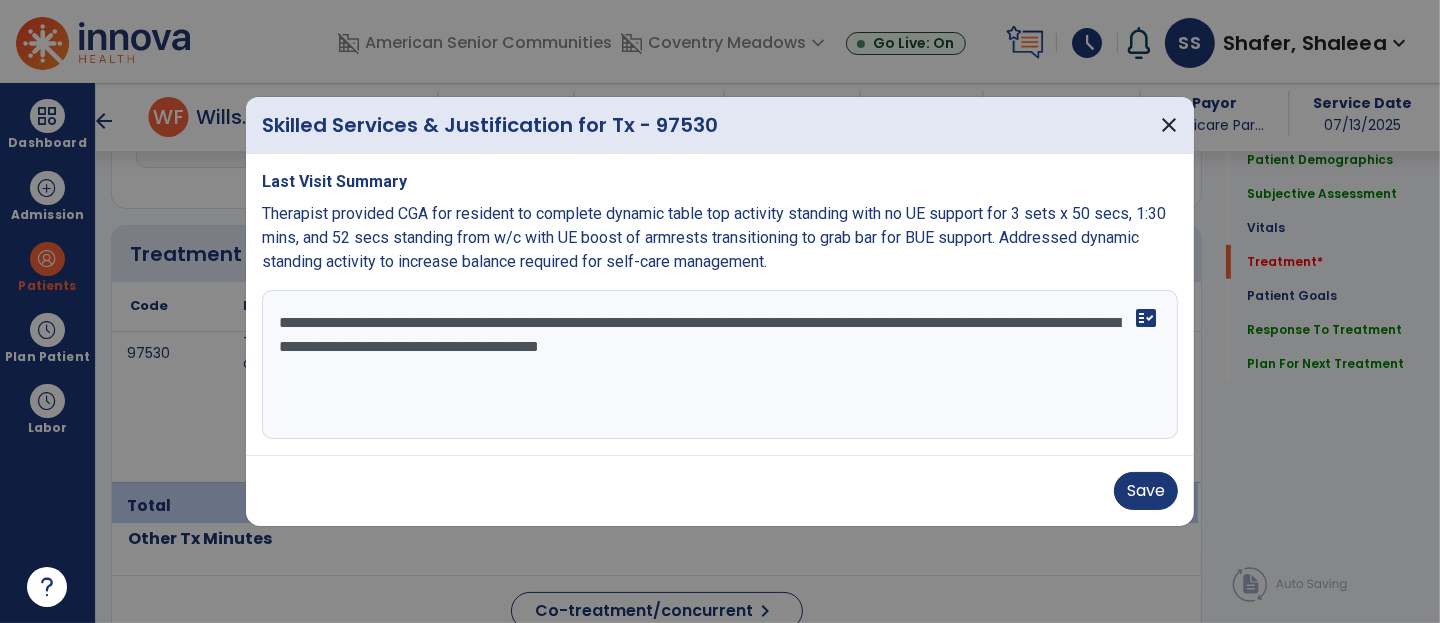 click on "**********" at bounding box center (720, 365) 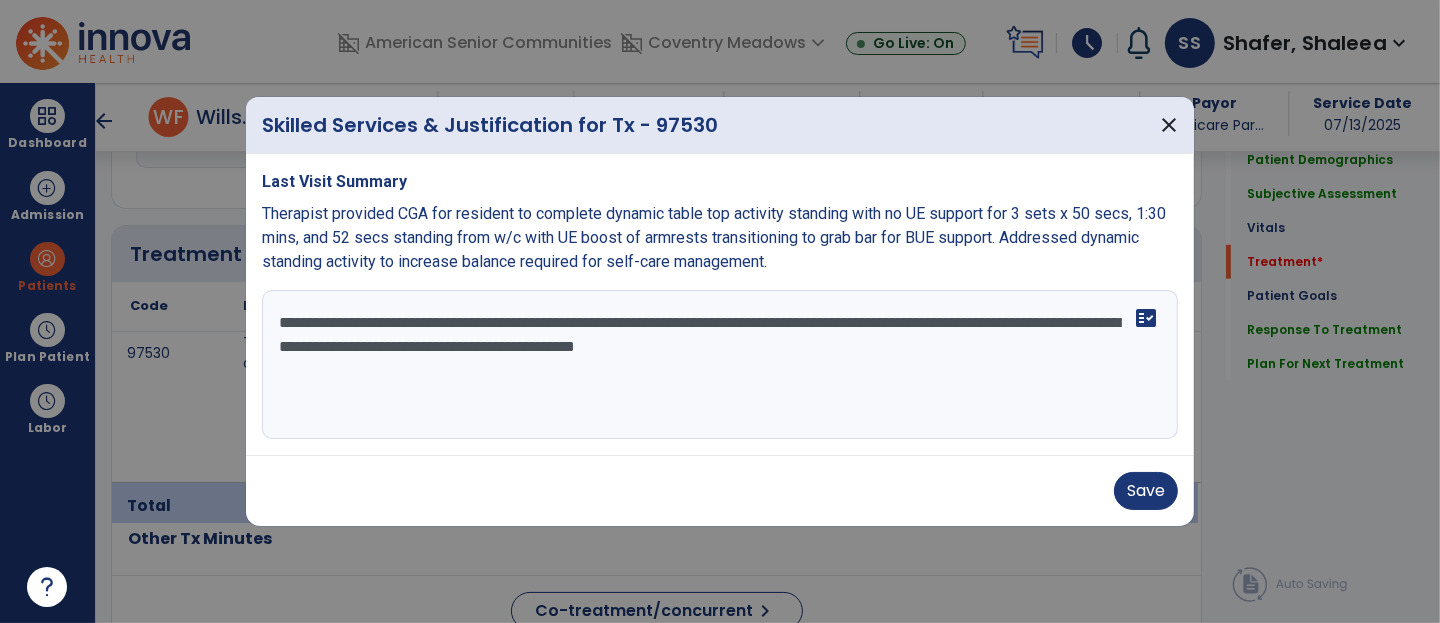 click on "**********" at bounding box center (720, 365) 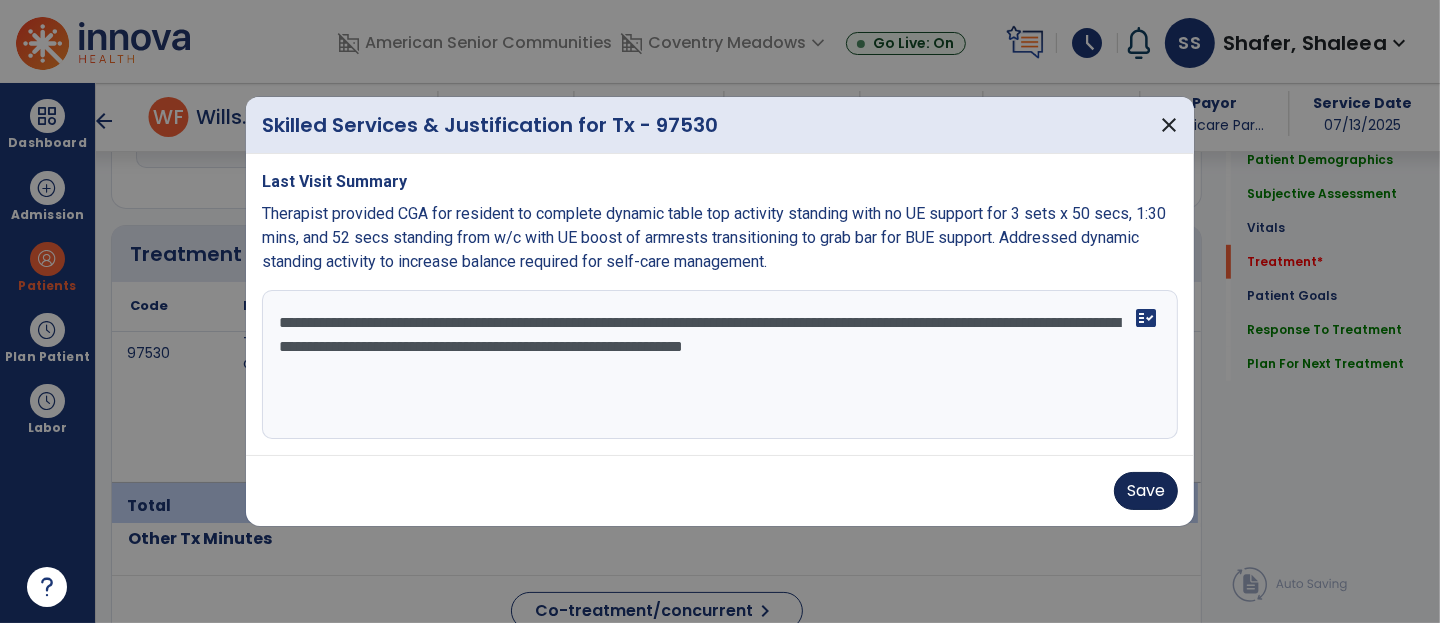 type on "**********" 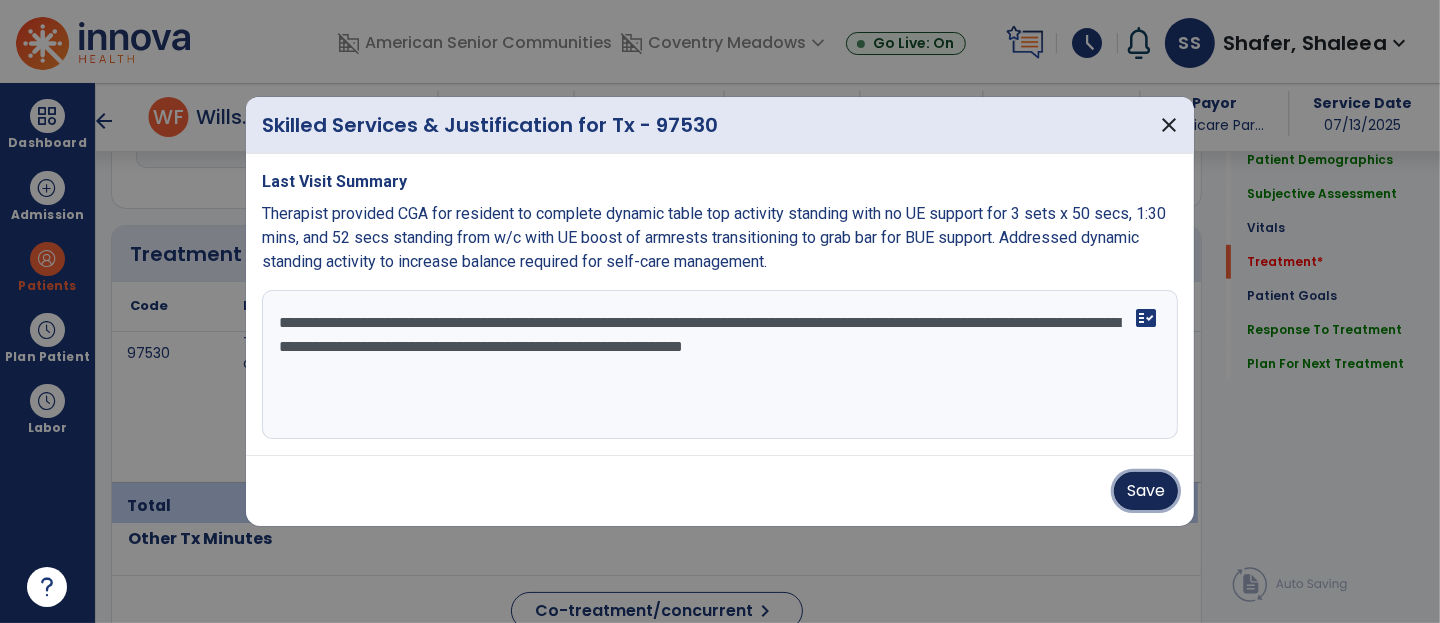 click on "Save" at bounding box center (1146, 491) 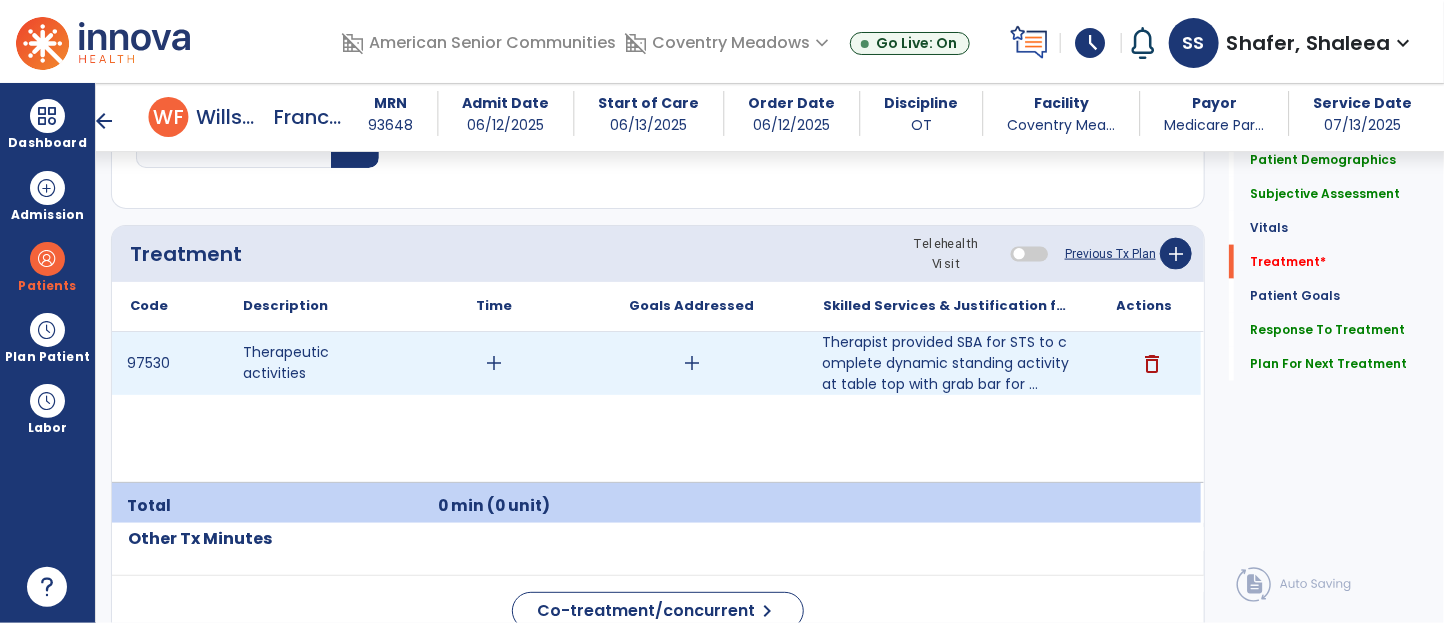 click on "Therapist provided SBA for STS to complete dynamic standing activity at table top with grab bar for ..." at bounding box center [946, 363] 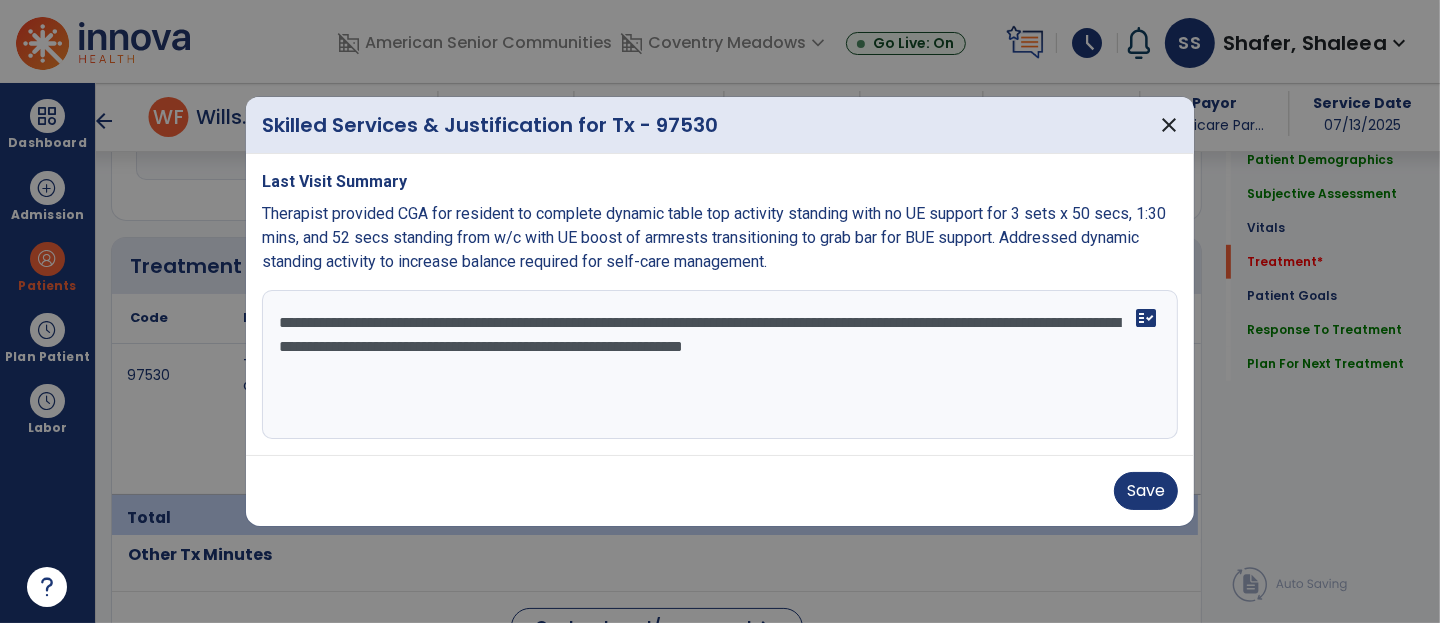 scroll, scrollTop: 1132, scrollLeft: 0, axis: vertical 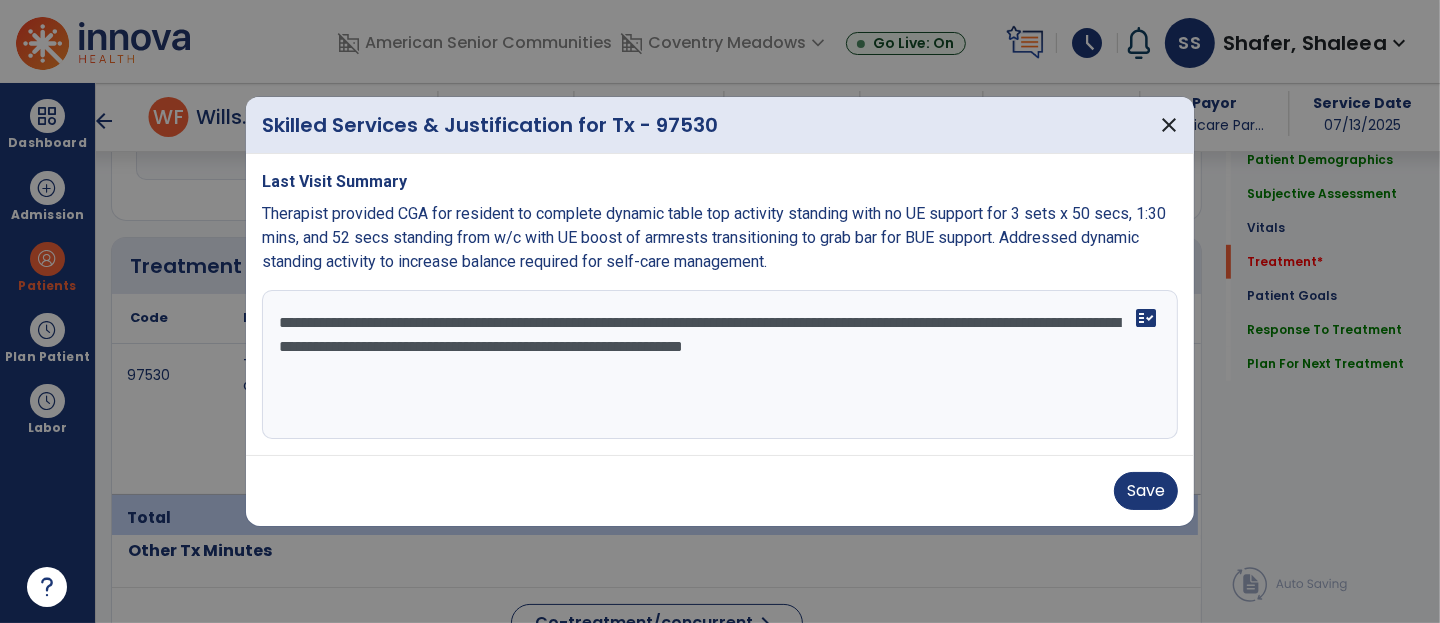 click on "**********" at bounding box center (720, 365) 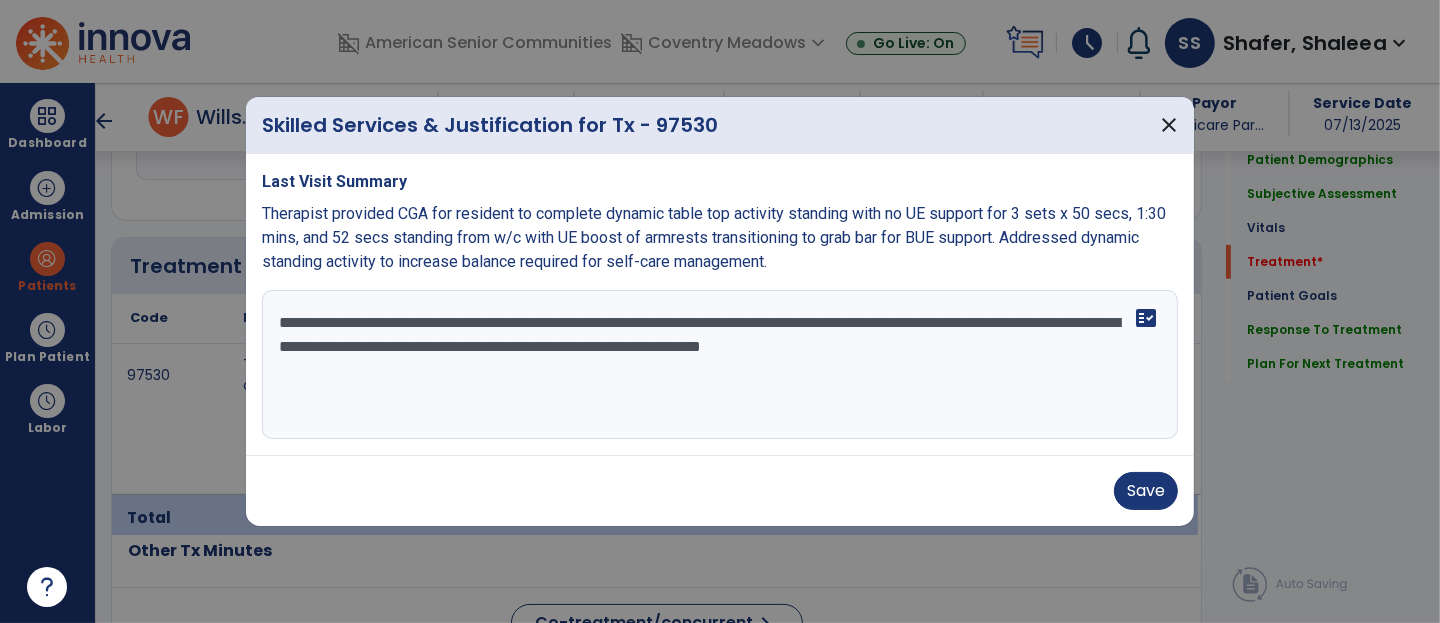 click on "**********" at bounding box center [720, 365] 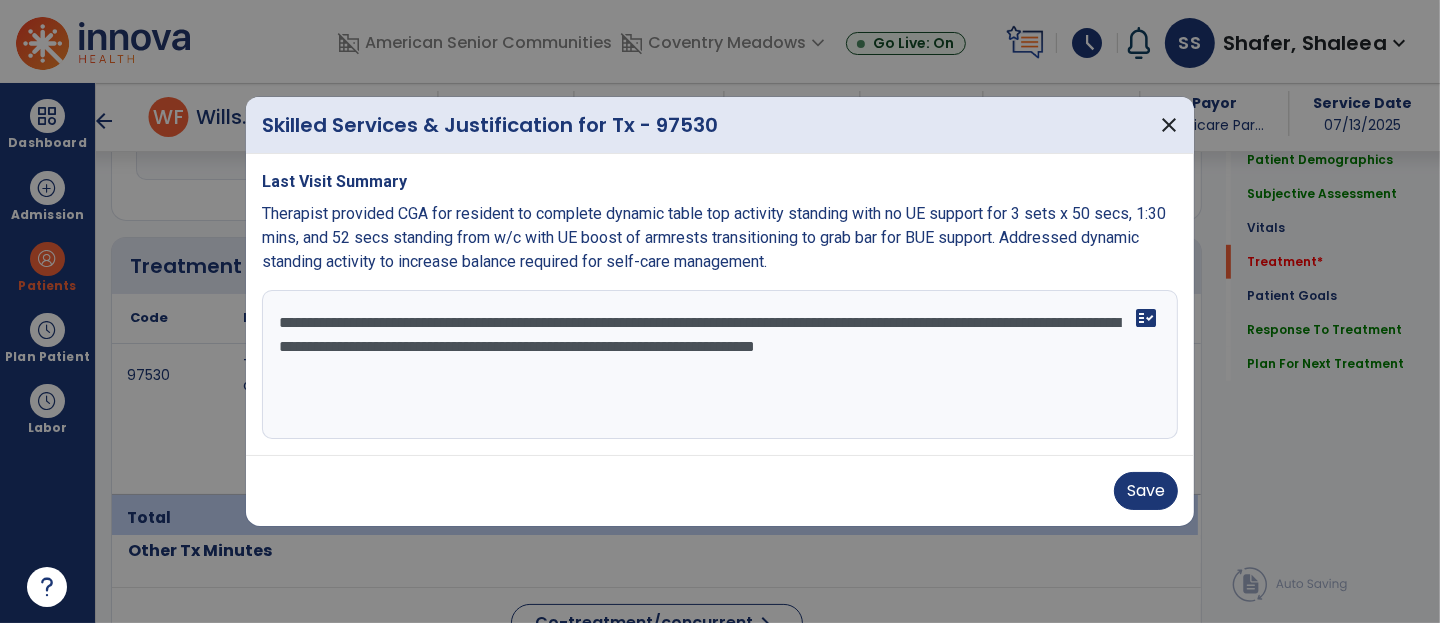 click on "**********" at bounding box center (720, 365) 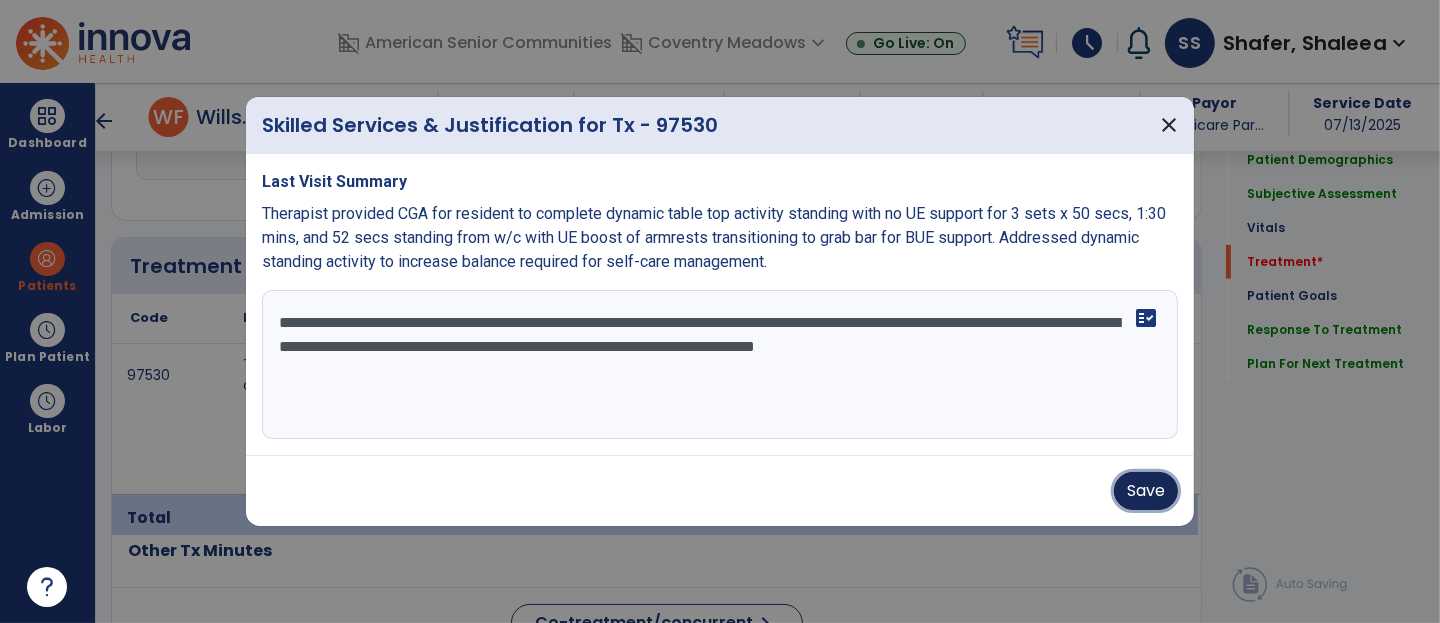 click on "Save" at bounding box center (1146, 491) 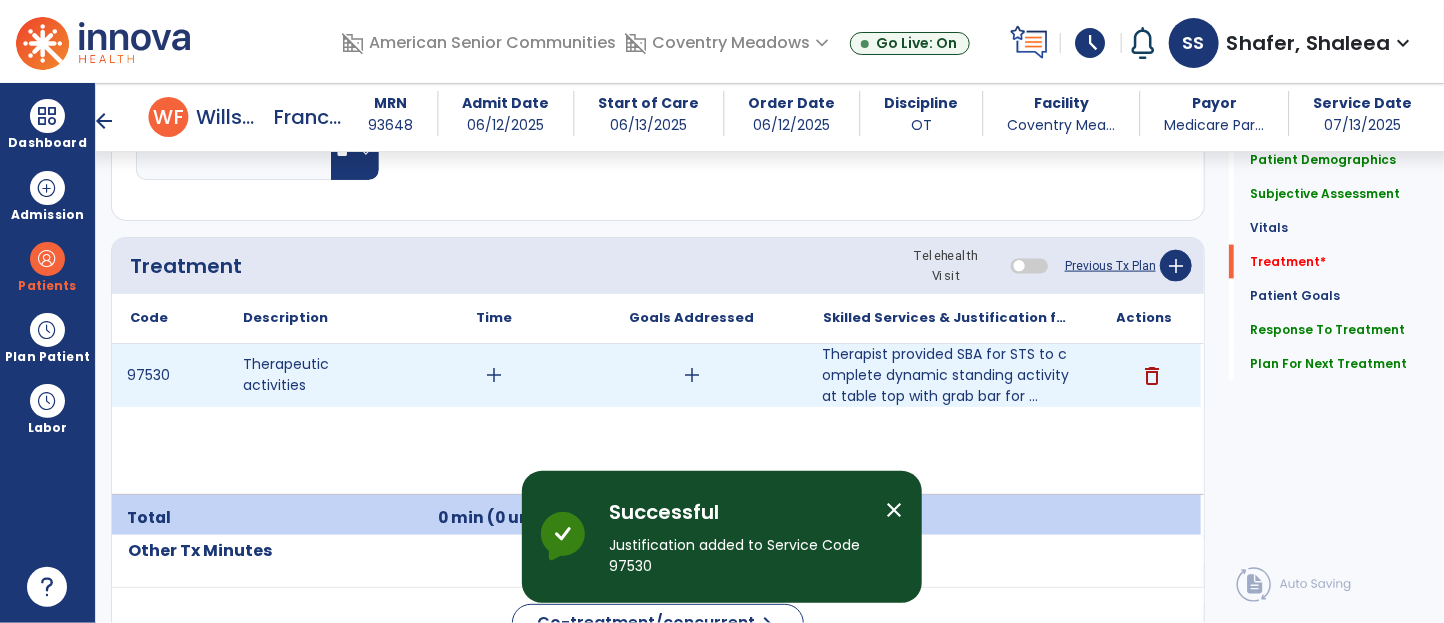 click on "add" at bounding box center [494, 375] 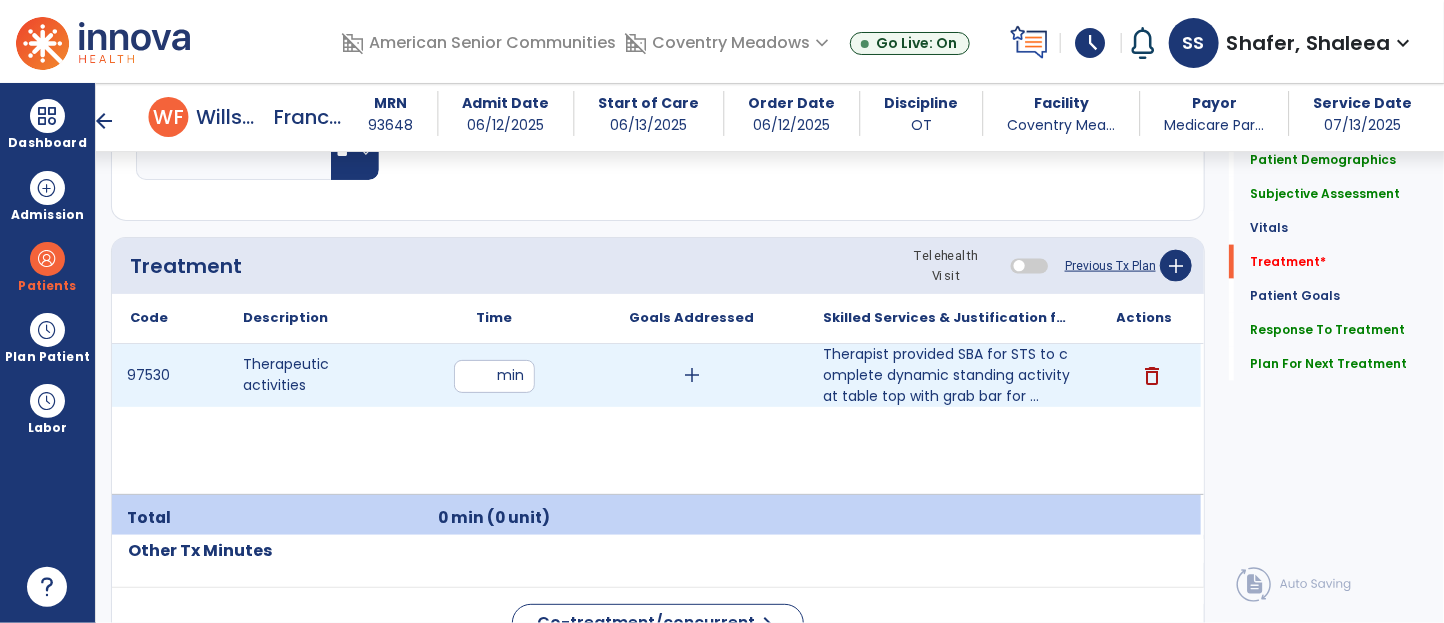 type on "**" 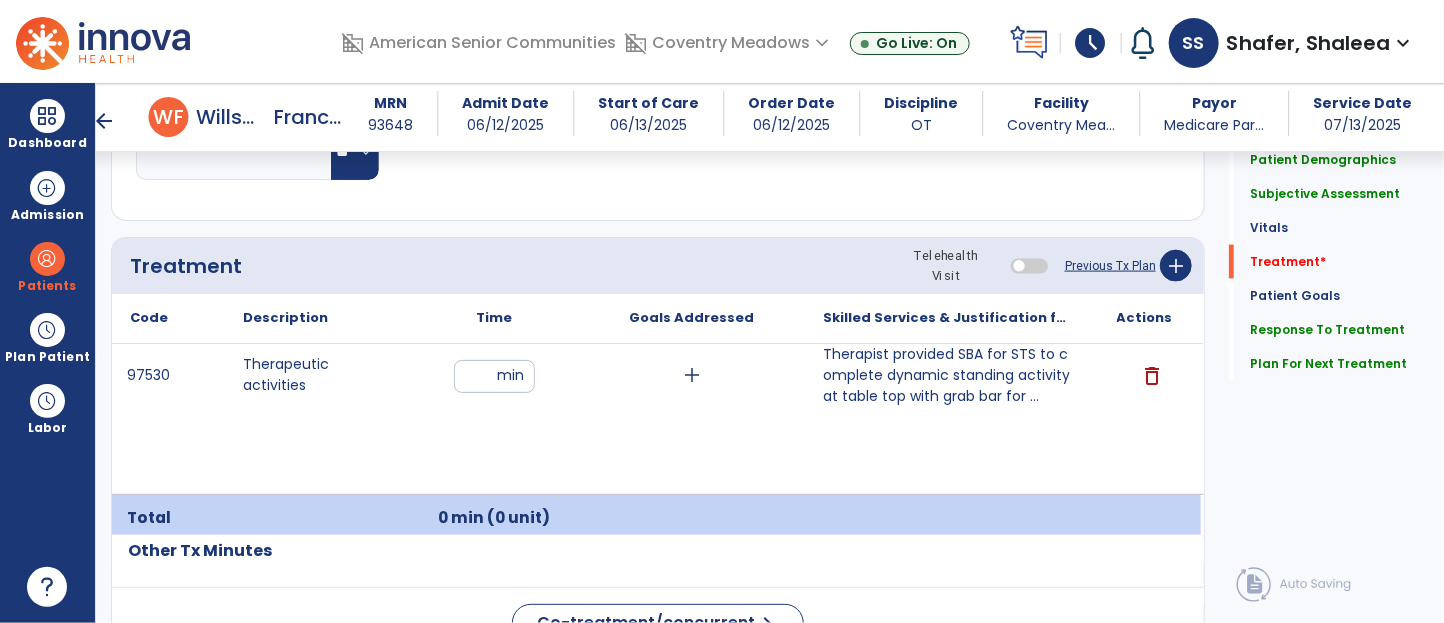 click on "Treatment Telehealth Visit  Previous Tx Plan   add" 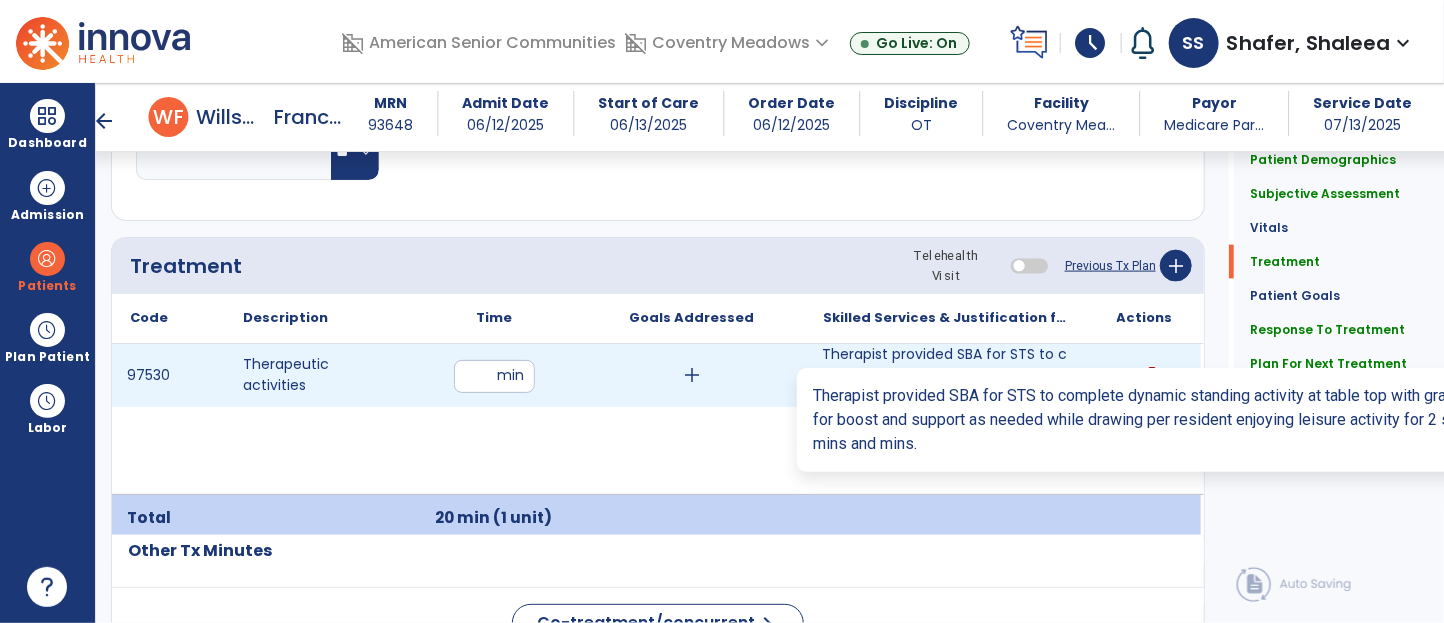 click on "Therapist provided SBA for STS to complete dynamic standing activity at table top with grab bar for ..." at bounding box center (946, 375) 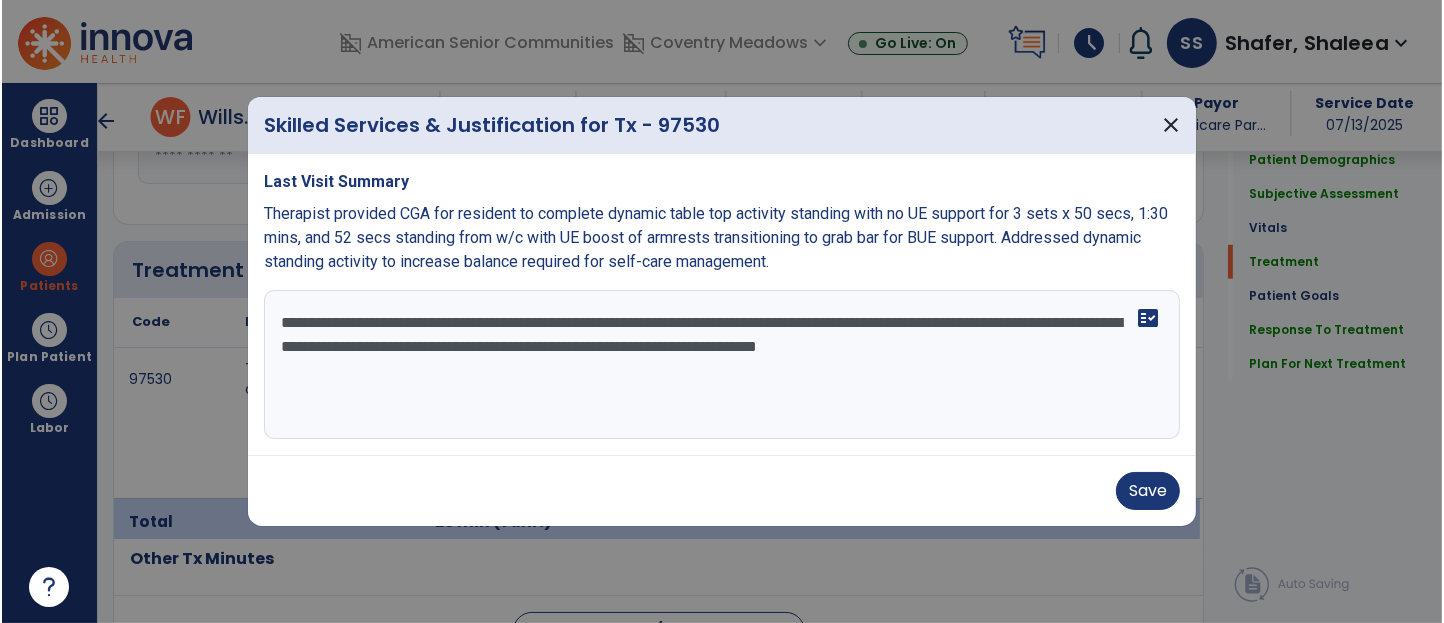 scroll, scrollTop: 1132, scrollLeft: 0, axis: vertical 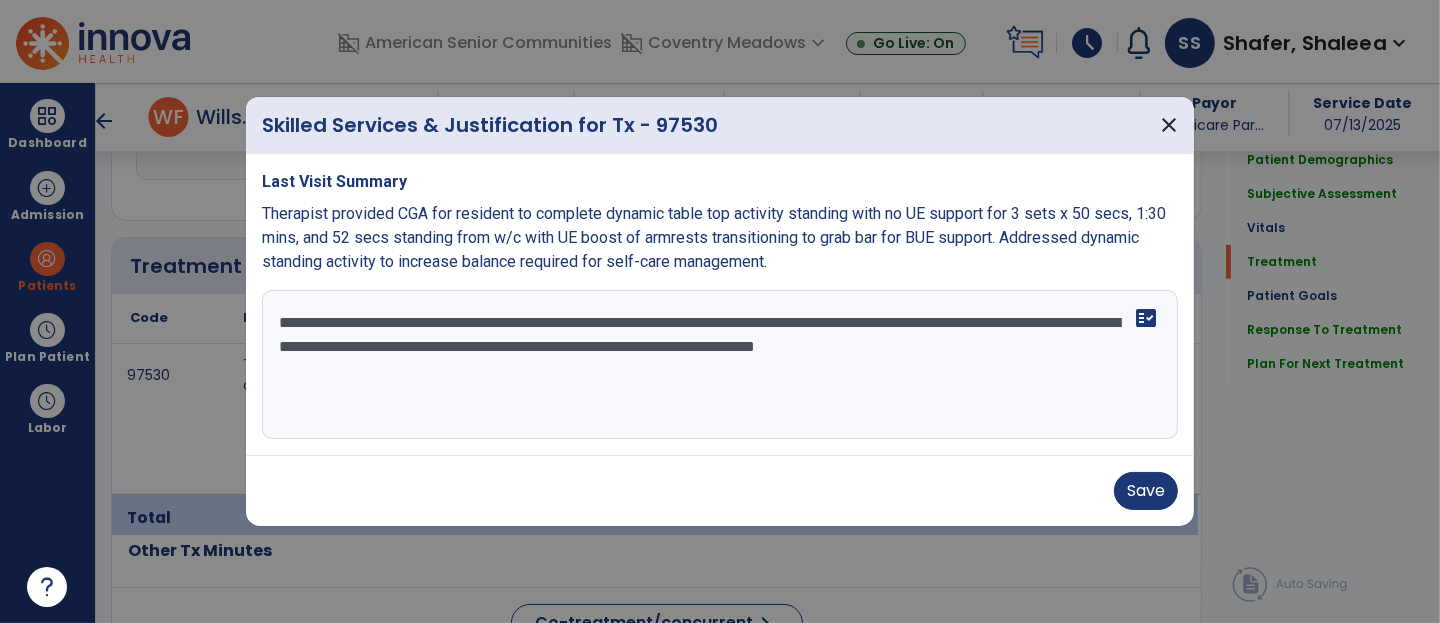 click on "**********" at bounding box center (720, 365) 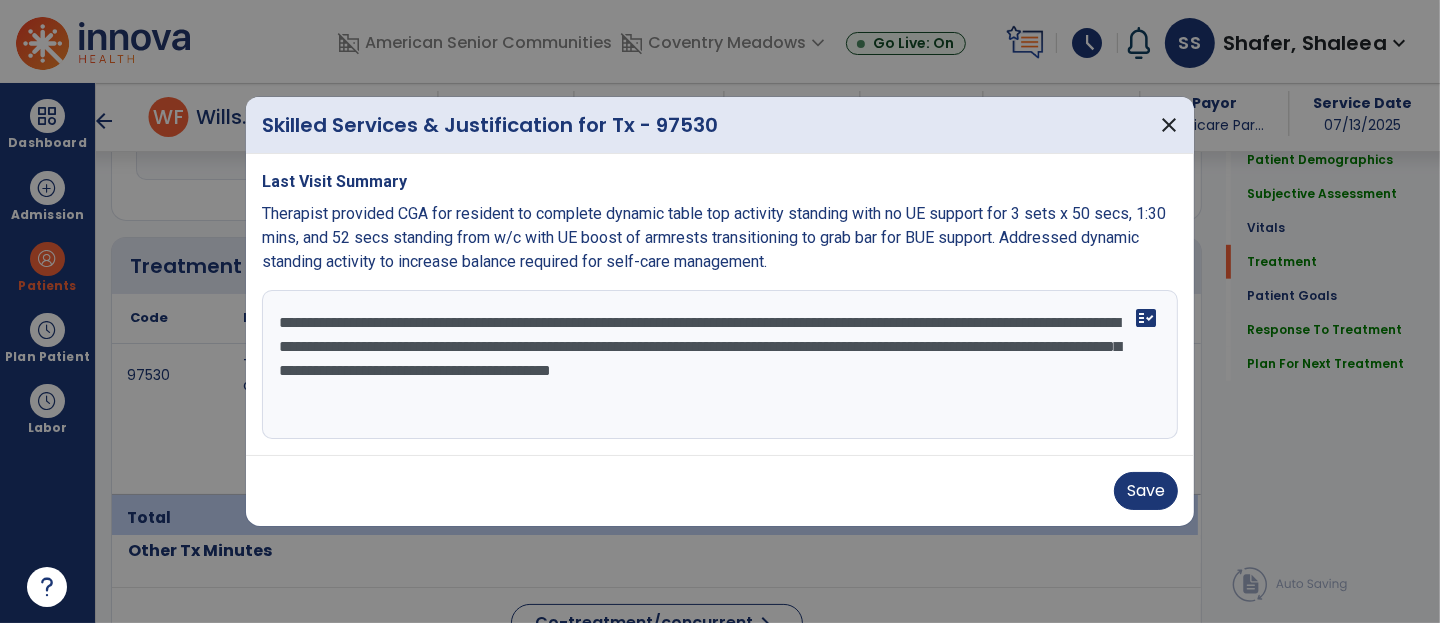 drag, startPoint x: 951, startPoint y: 362, endPoint x: 1086, endPoint y: 389, distance: 137.67352 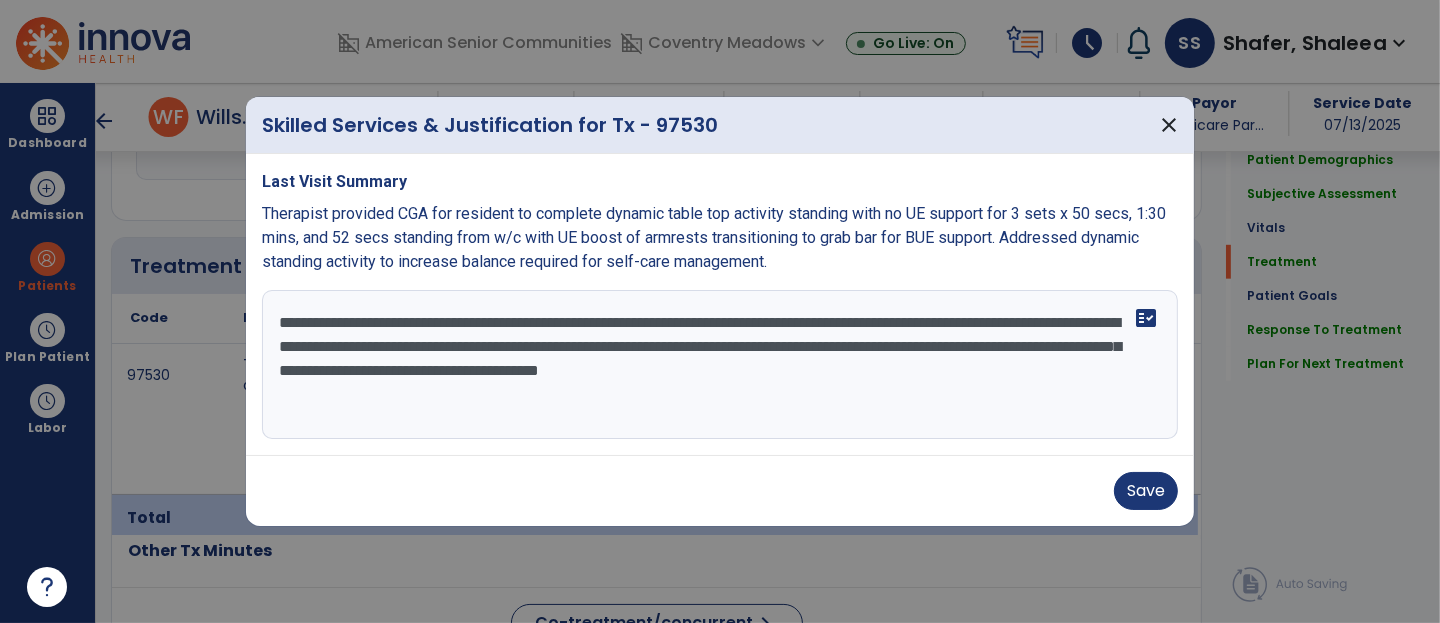 click on "**********" at bounding box center [720, 365] 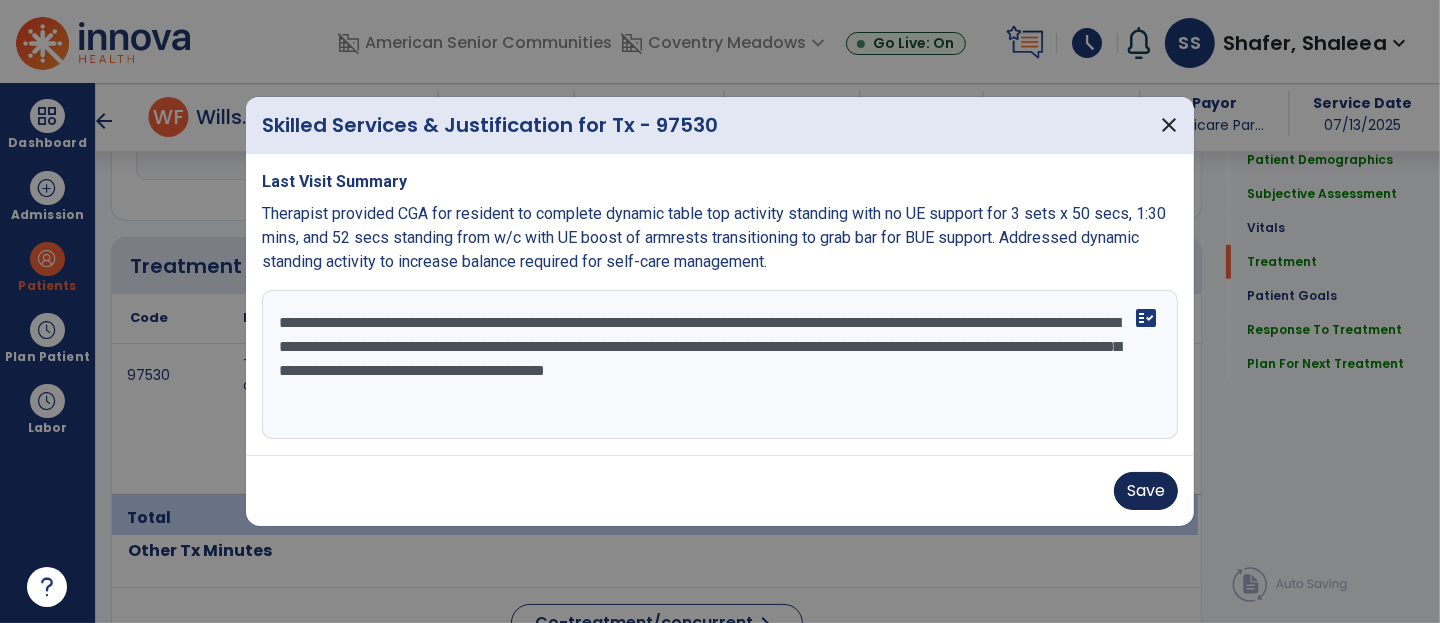 type on "**********" 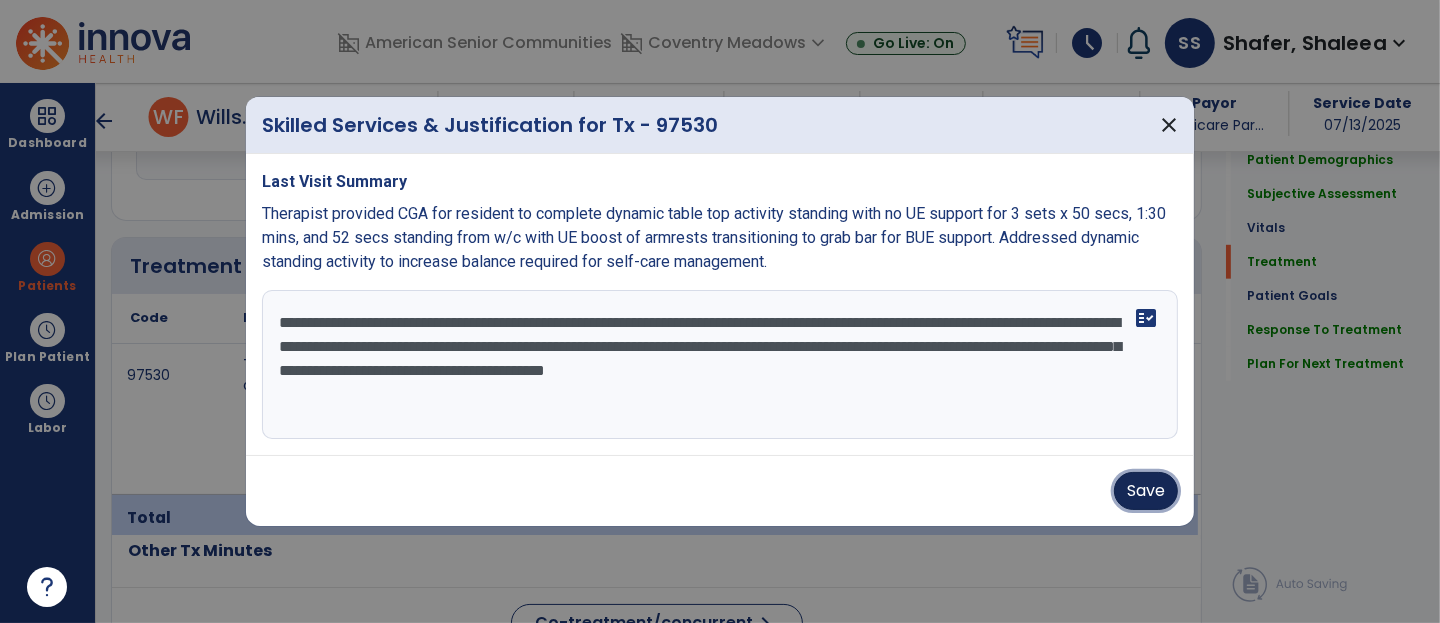 click on "Save" at bounding box center (1146, 491) 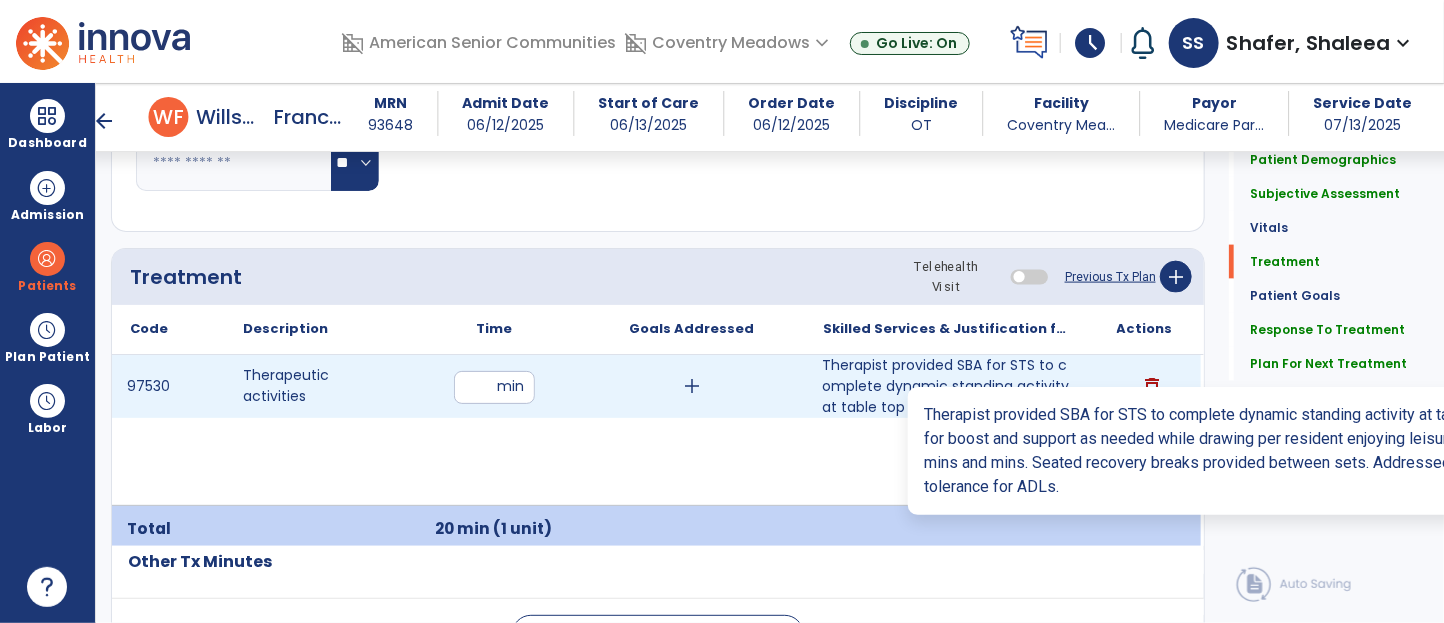 click on "Therapist provided SBA for STS to complete dynamic standing activity at table top with grab bar for ..." at bounding box center [946, 386] 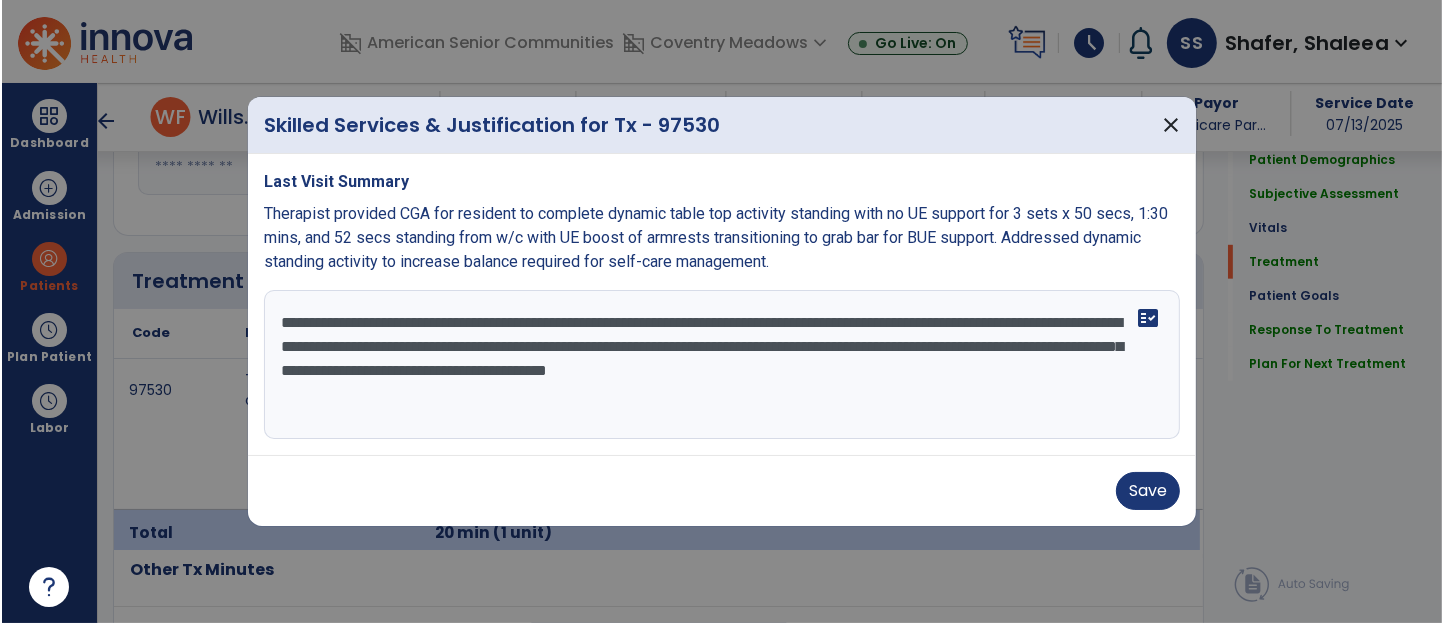 scroll, scrollTop: 1121, scrollLeft: 0, axis: vertical 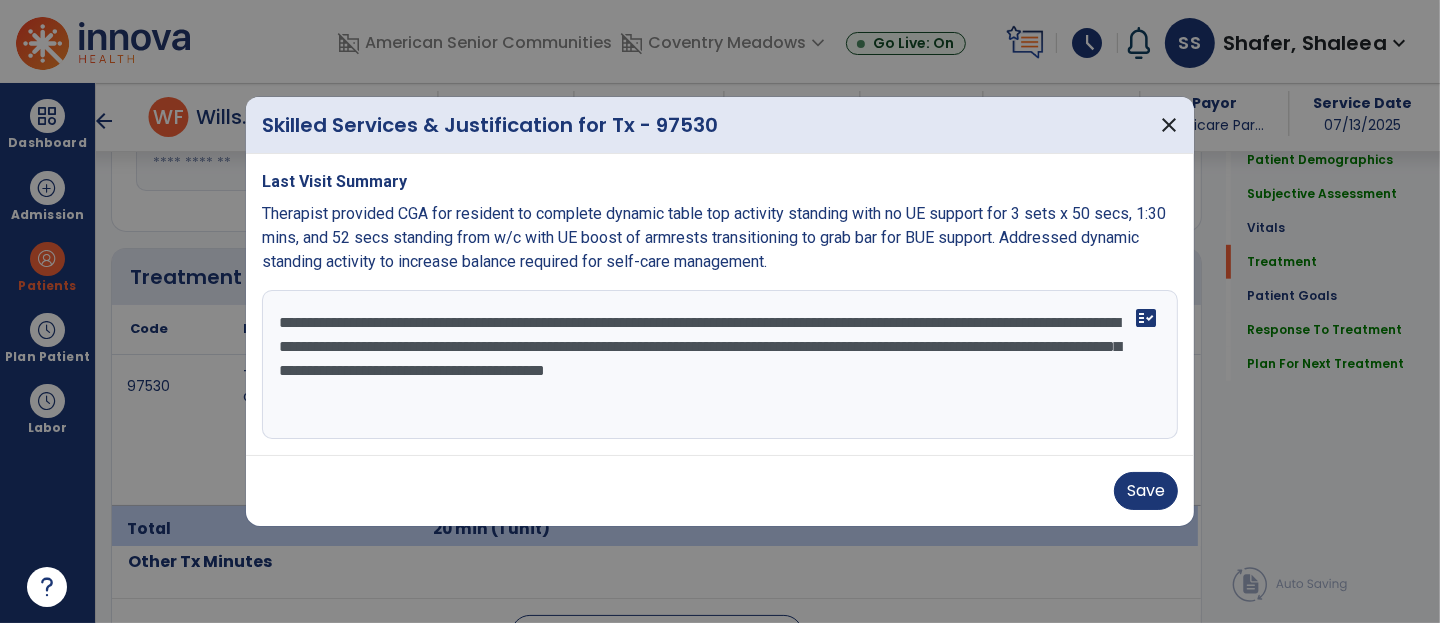 click on "**********" at bounding box center [720, 365] 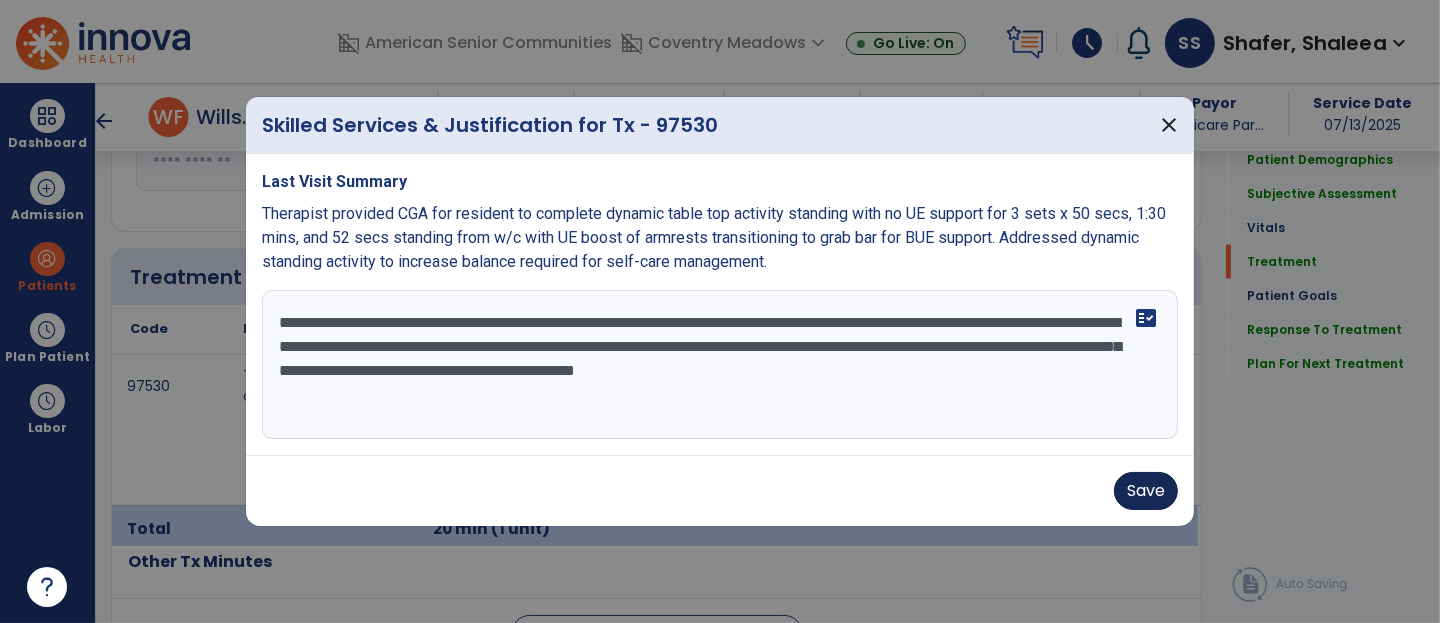 type on "**********" 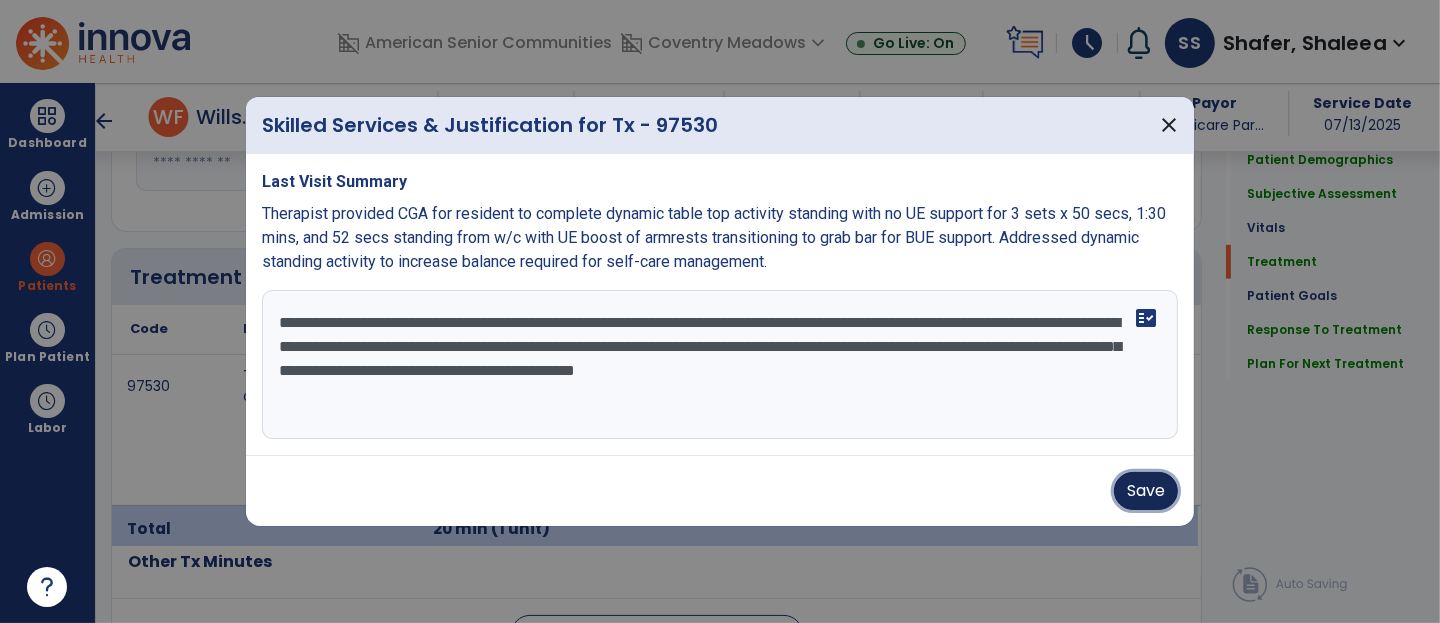 click on "Save" at bounding box center (1146, 491) 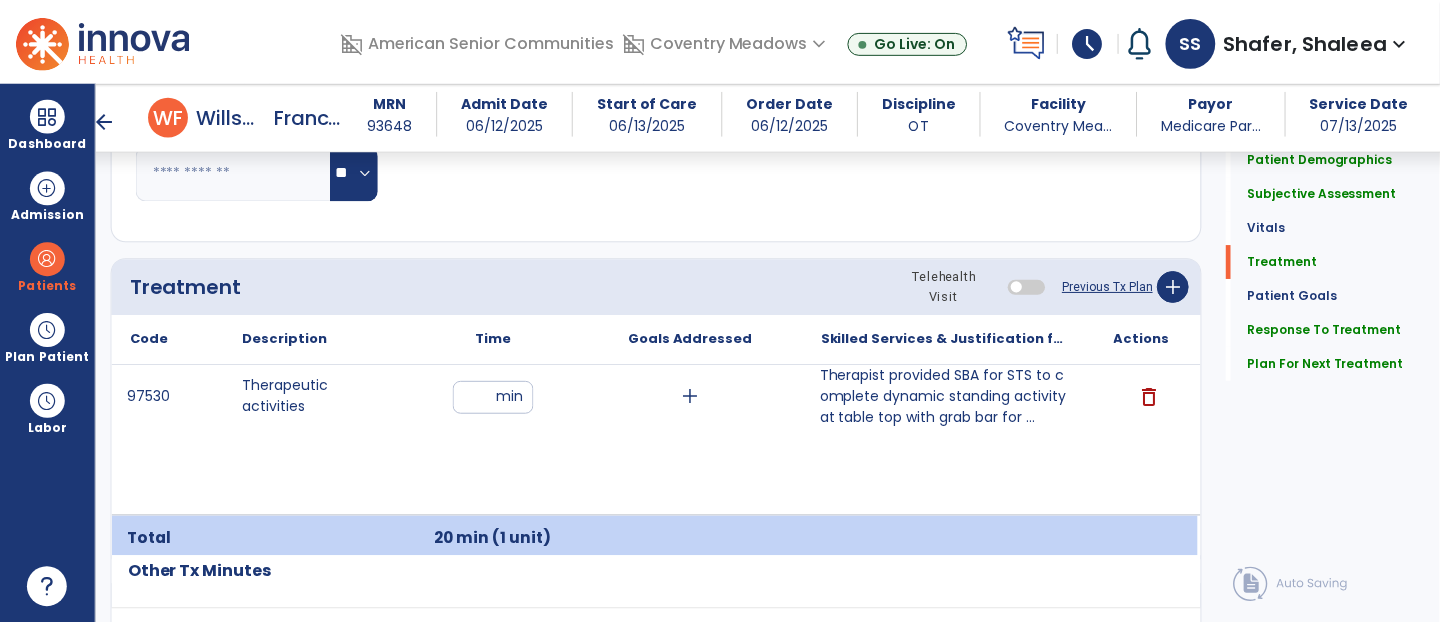 scroll, scrollTop: 1110, scrollLeft: 0, axis: vertical 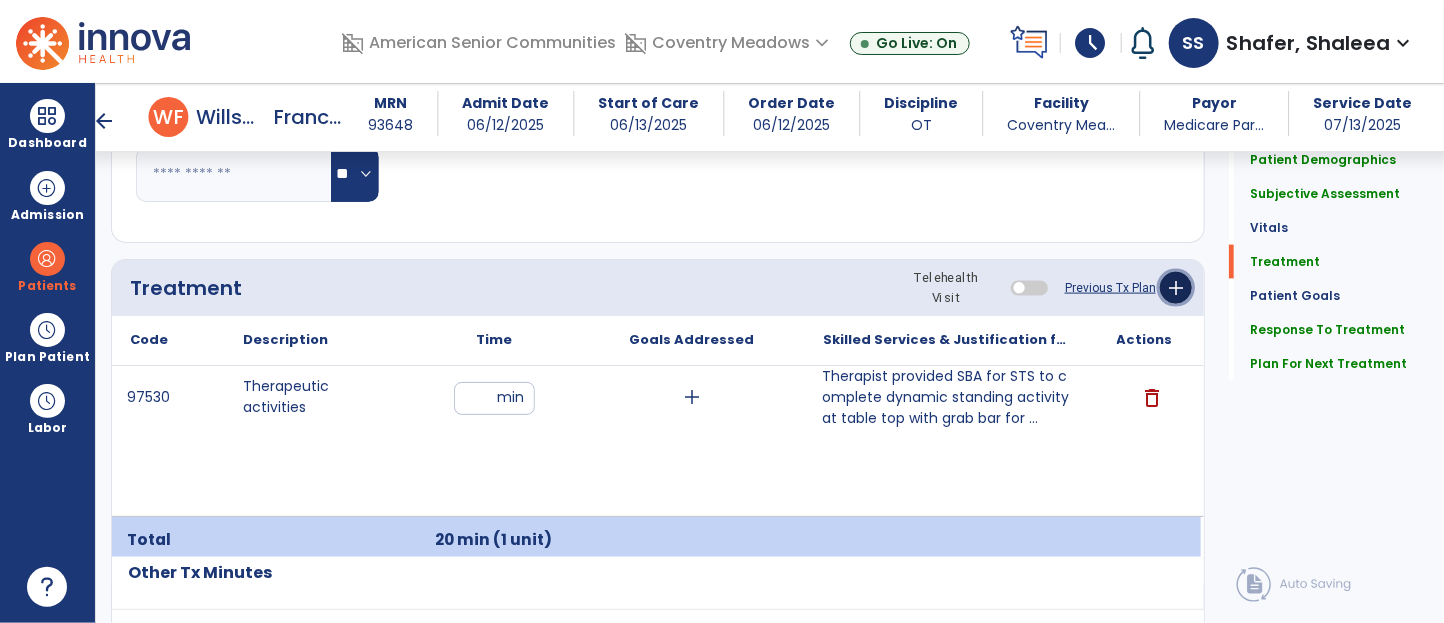 click on "add" 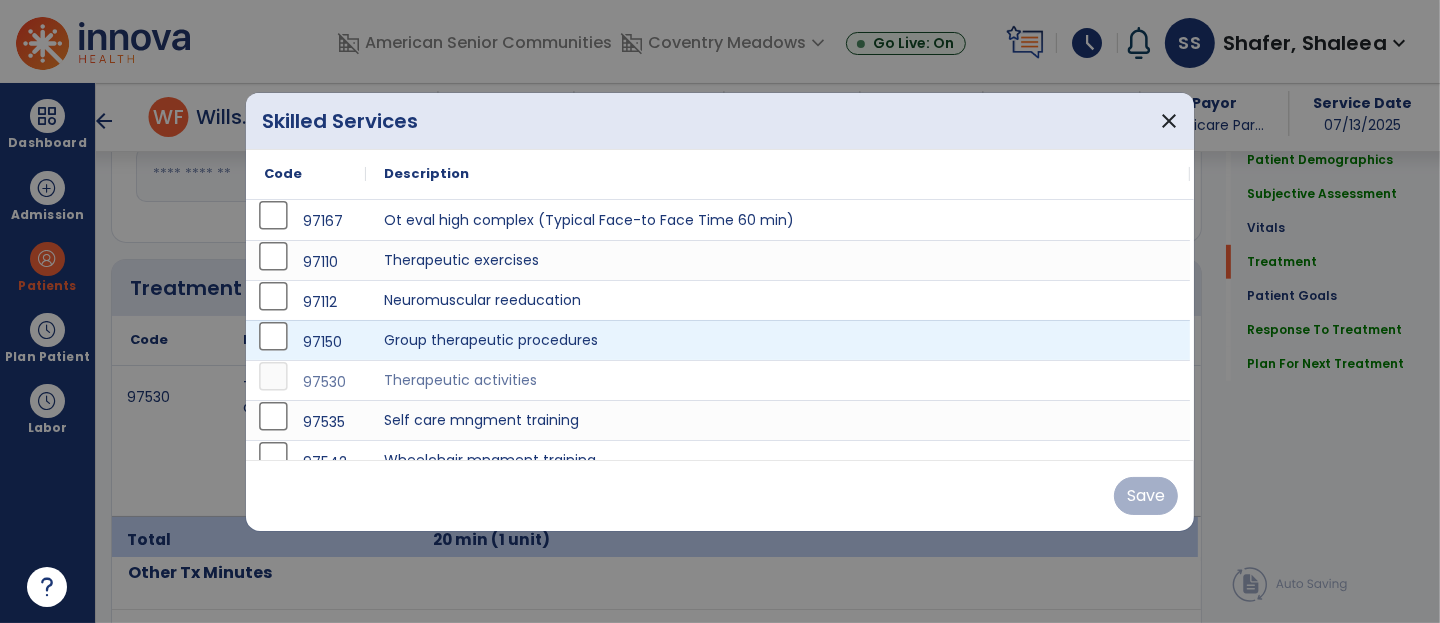 scroll, scrollTop: 1110, scrollLeft: 0, axis: vertical 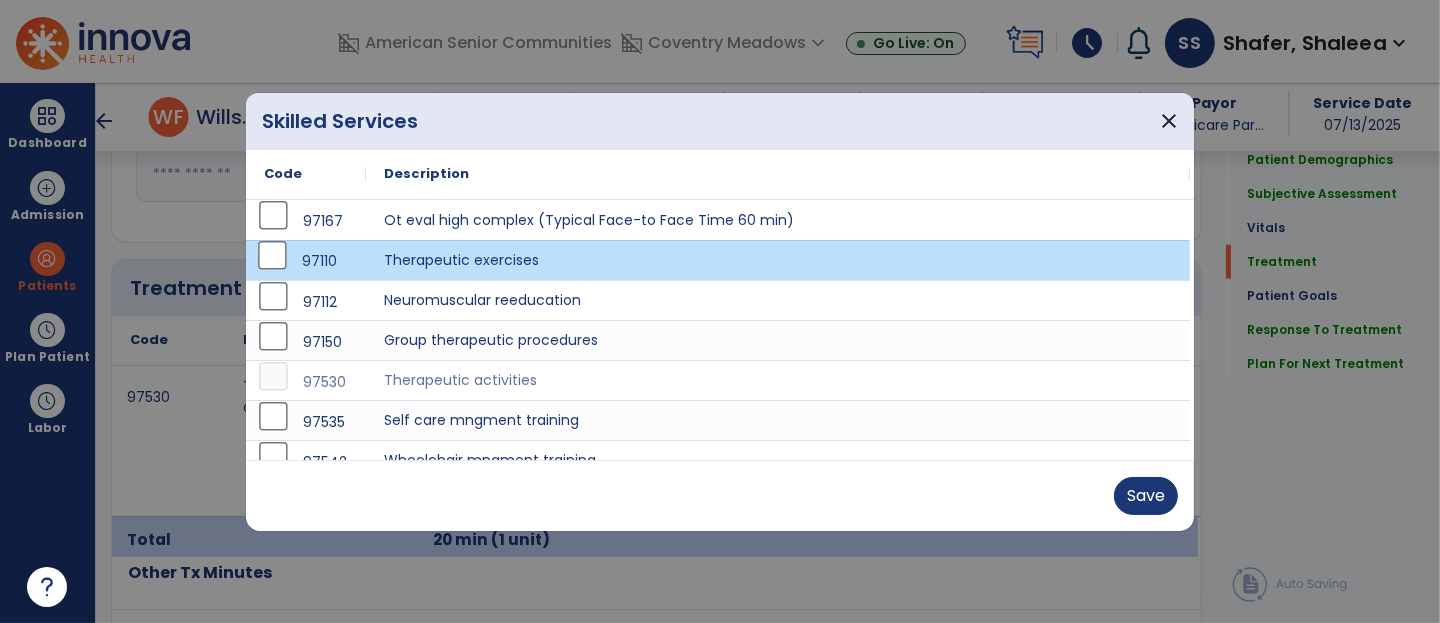 click on "Save" at bounding box center (720, 495) 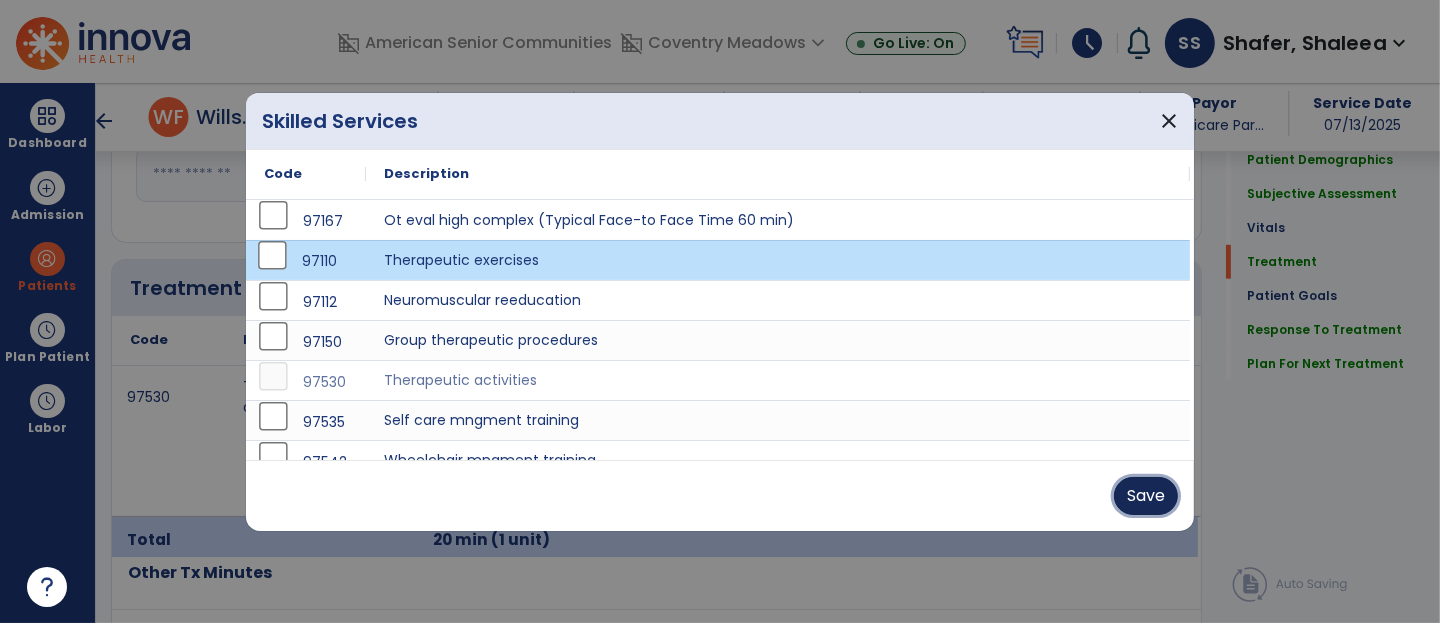 click on "Save" at bounding box center [1146, 496] 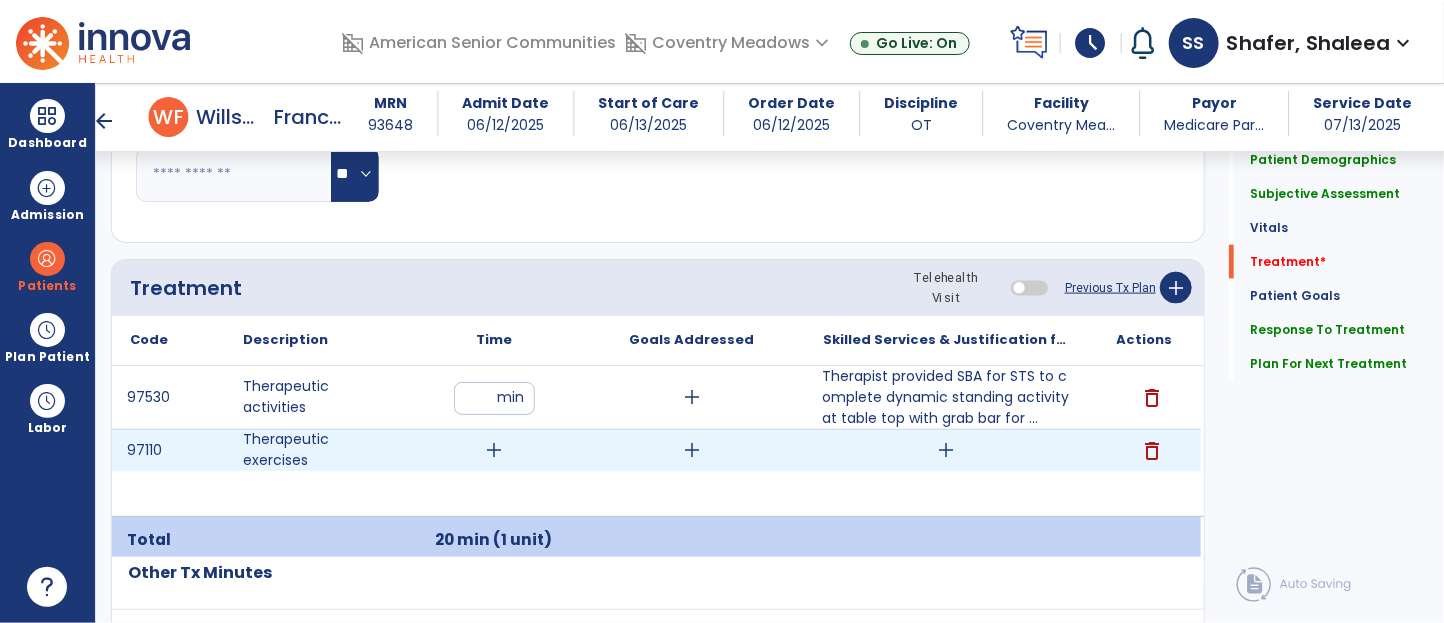 click on "add" at bounding box center [494, 450] 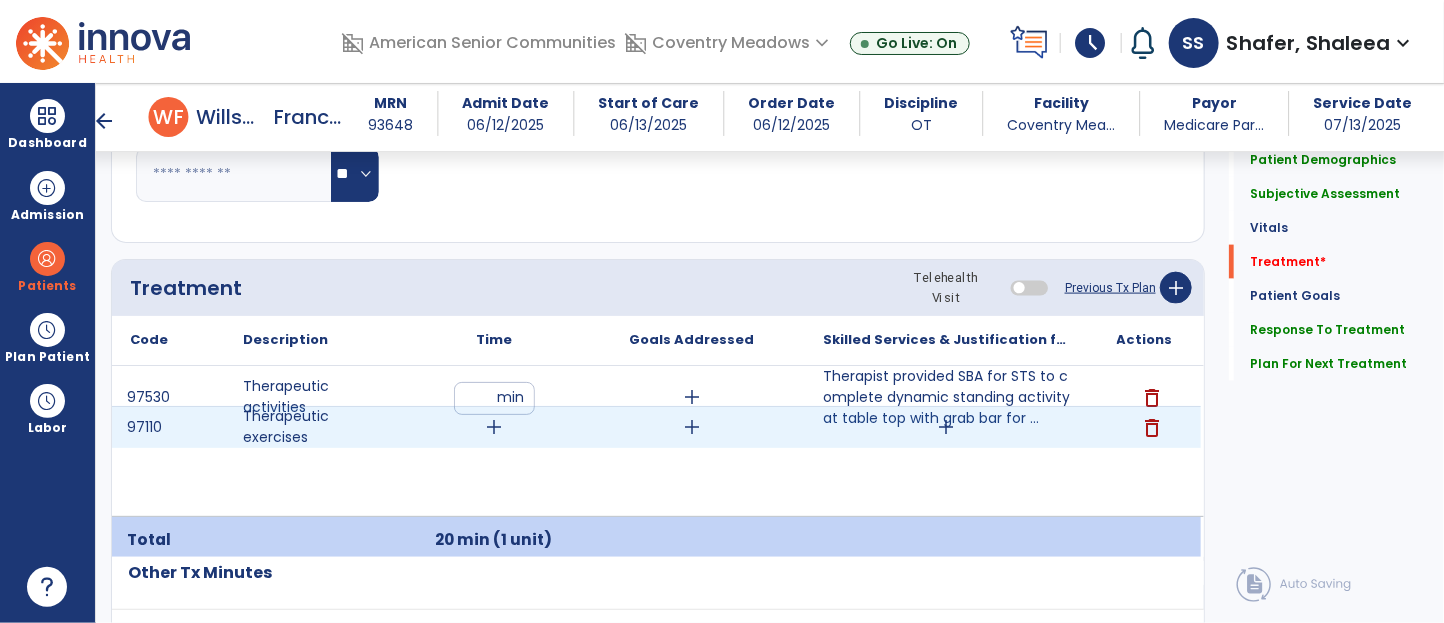 click on "add" at bounding box center [494, 427] 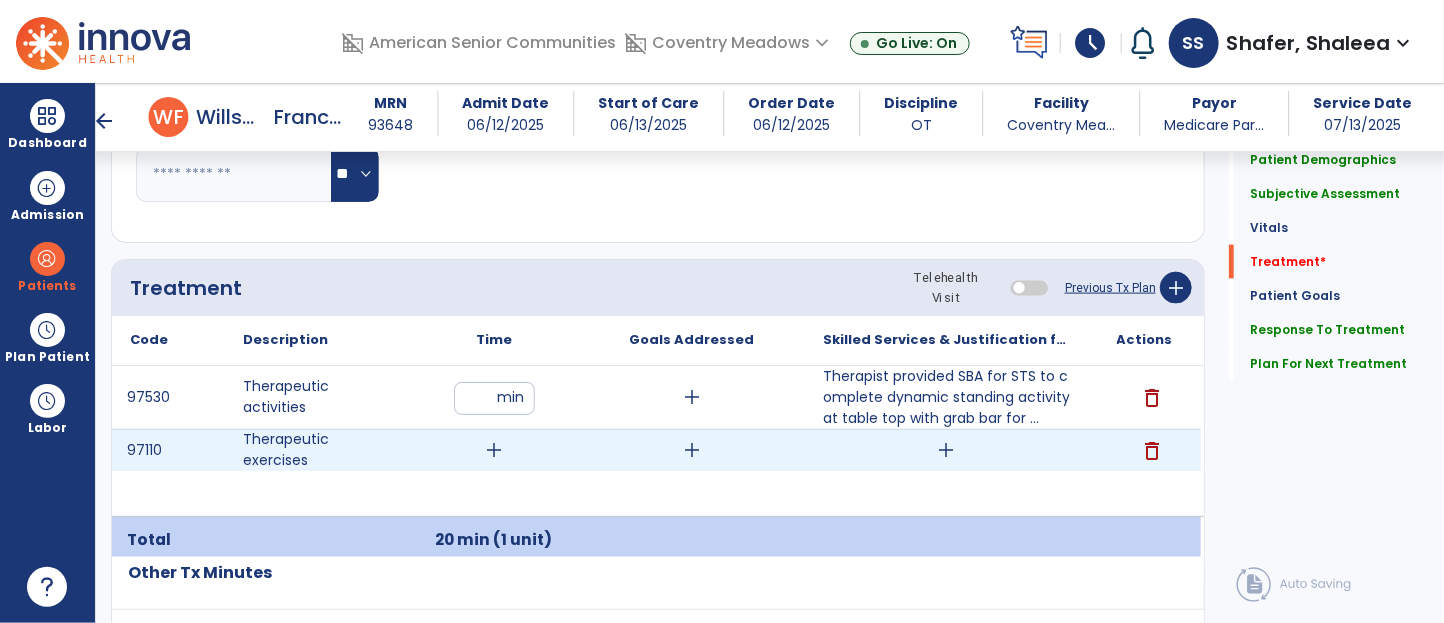 click on "add" at bounding box center [494, 450] 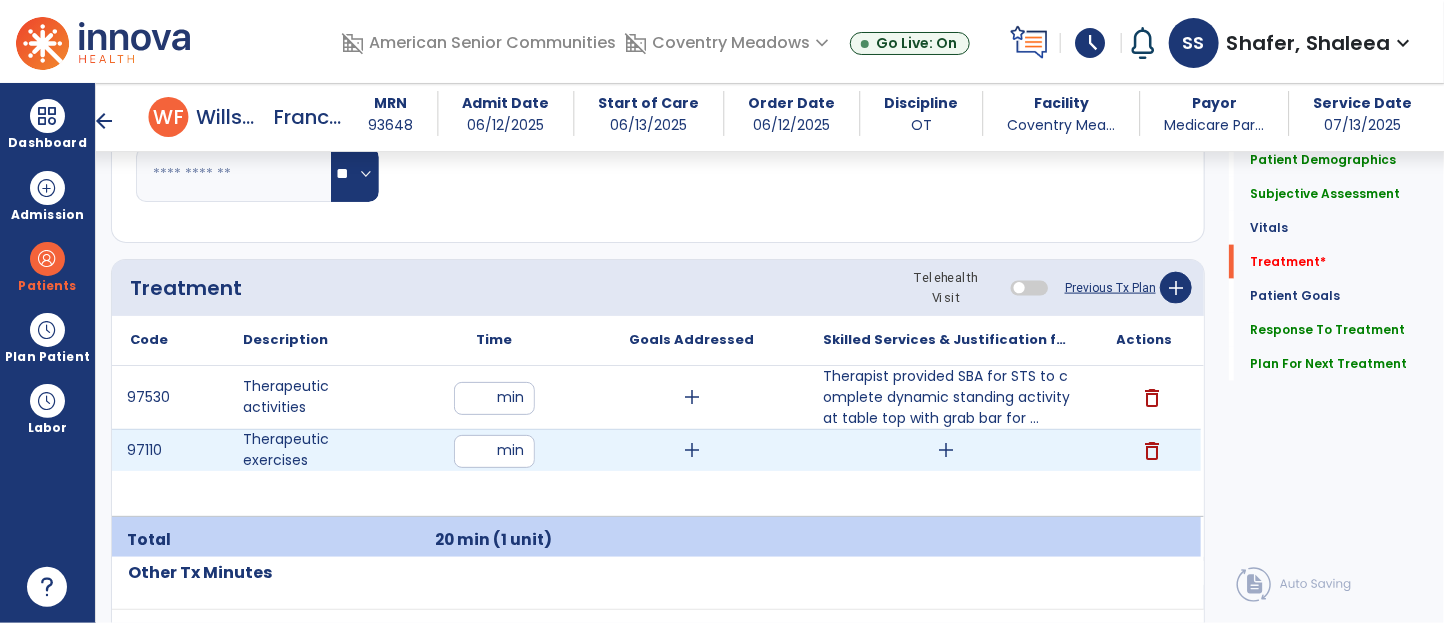 type on "**" 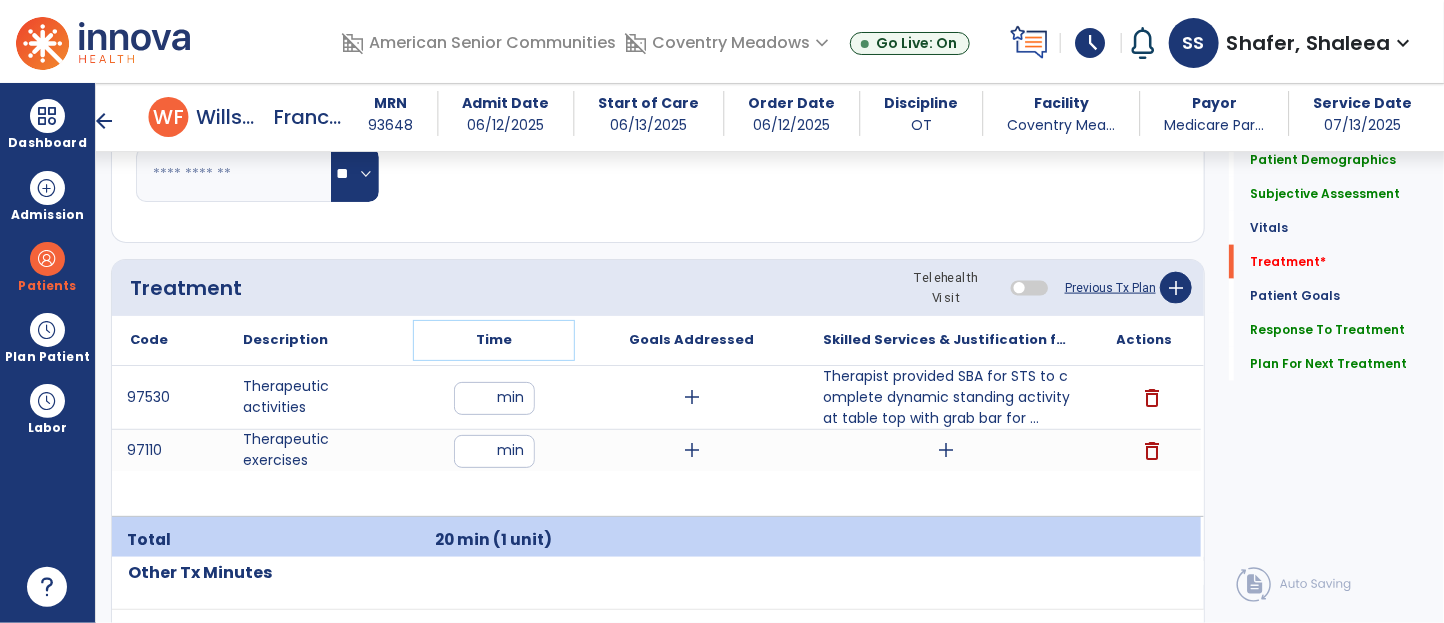 click on "Time" at bounding box center [494, 340] 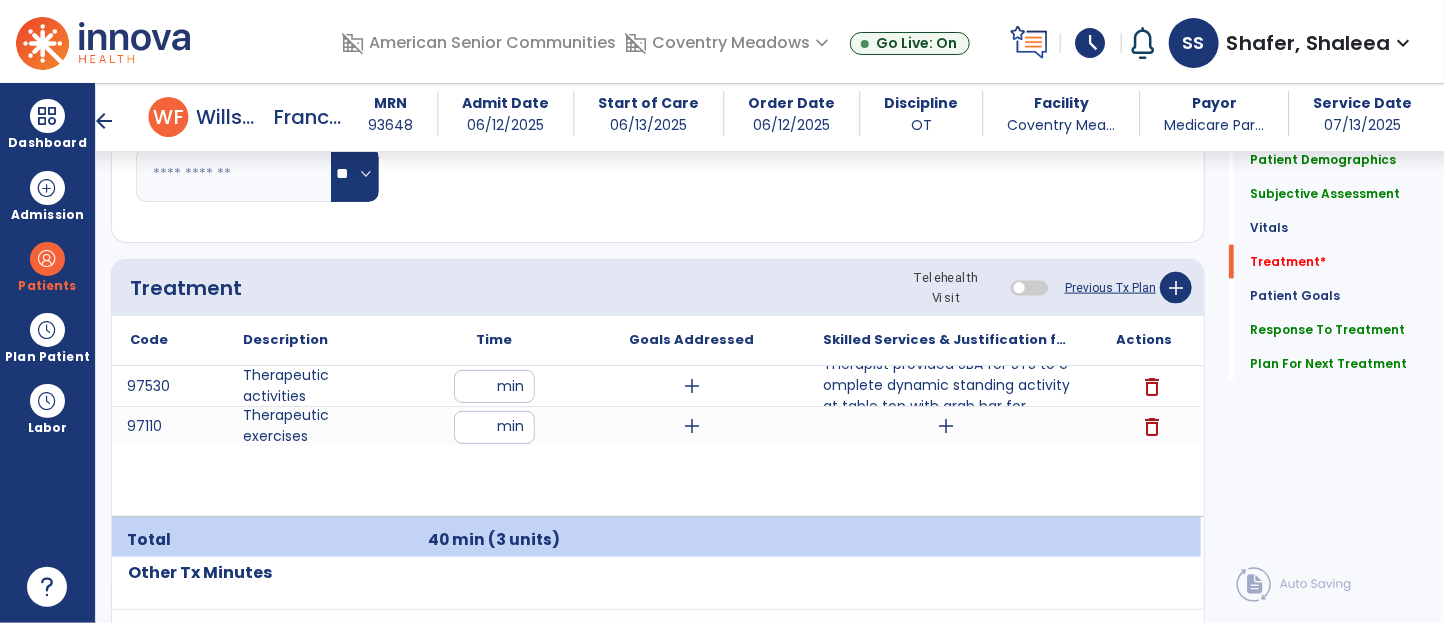 click on "97530  Therapeutic activities  ** min add  Therapist provided SBA for STS to complete dynamic standing activity at table top with grab bar for ...  delete 97110  Therapeutic exercises  ** min add add delete" at bounding box center (656, 441) 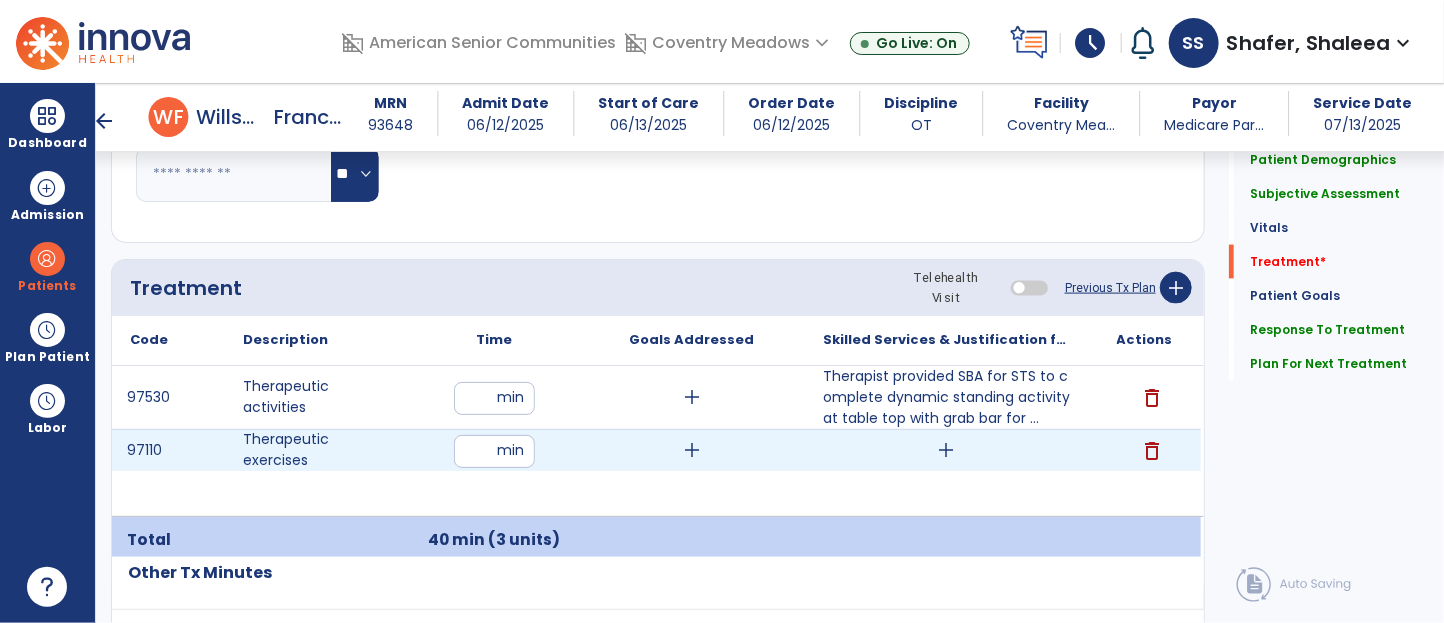 click on "add" at bounding box center (947, 450) 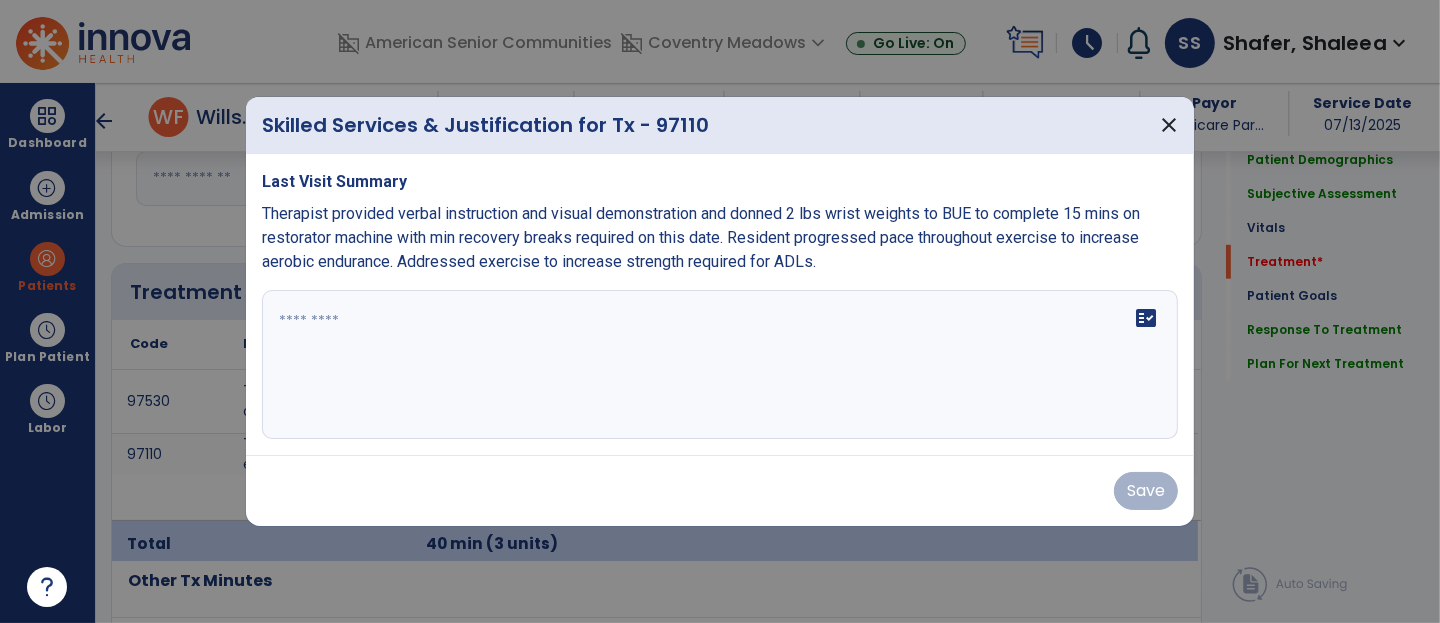 scroll, scrollTop: 1110, scrollLeft: 0, axis: vertical 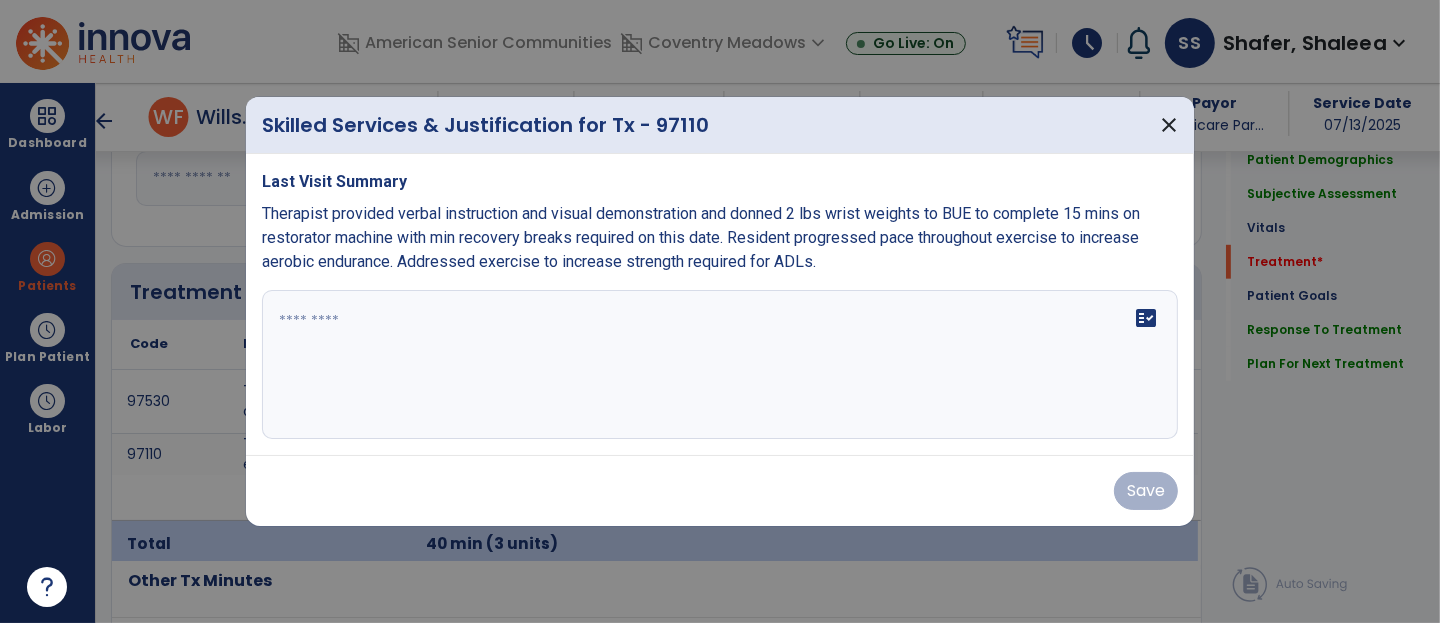 click on "fact_check" at bounding box center (720, 365) 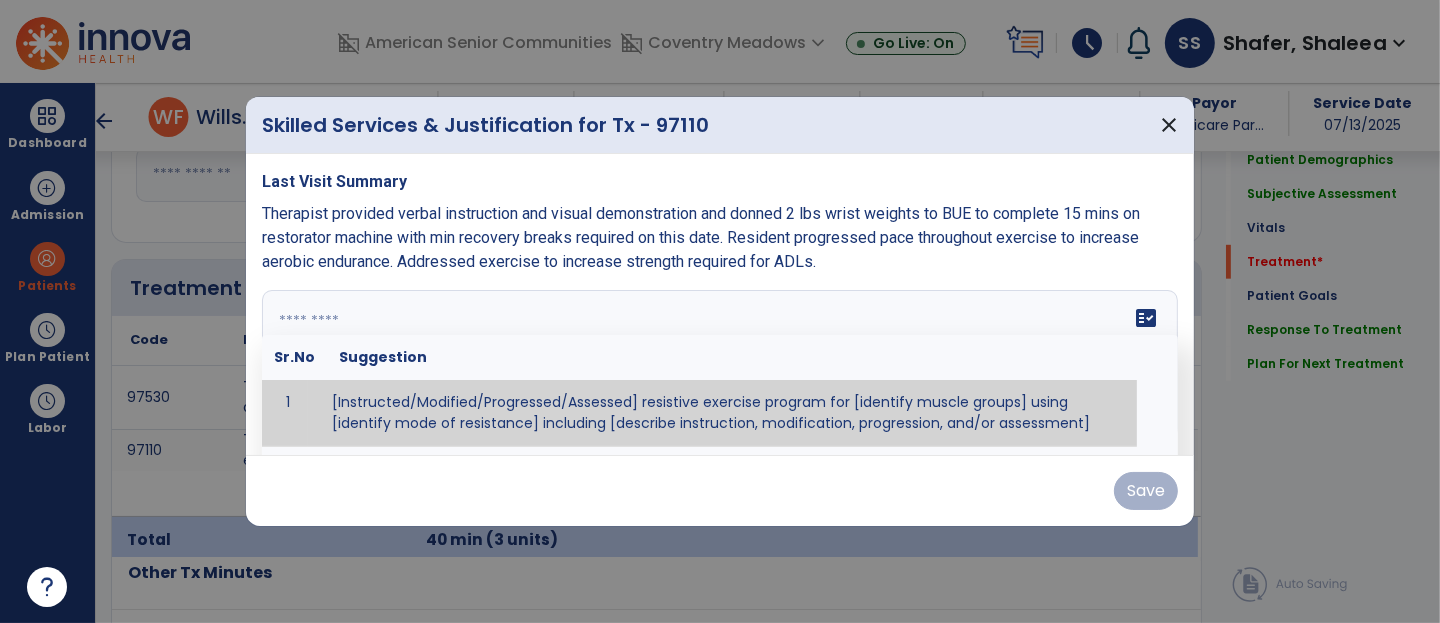 paste on "**********" 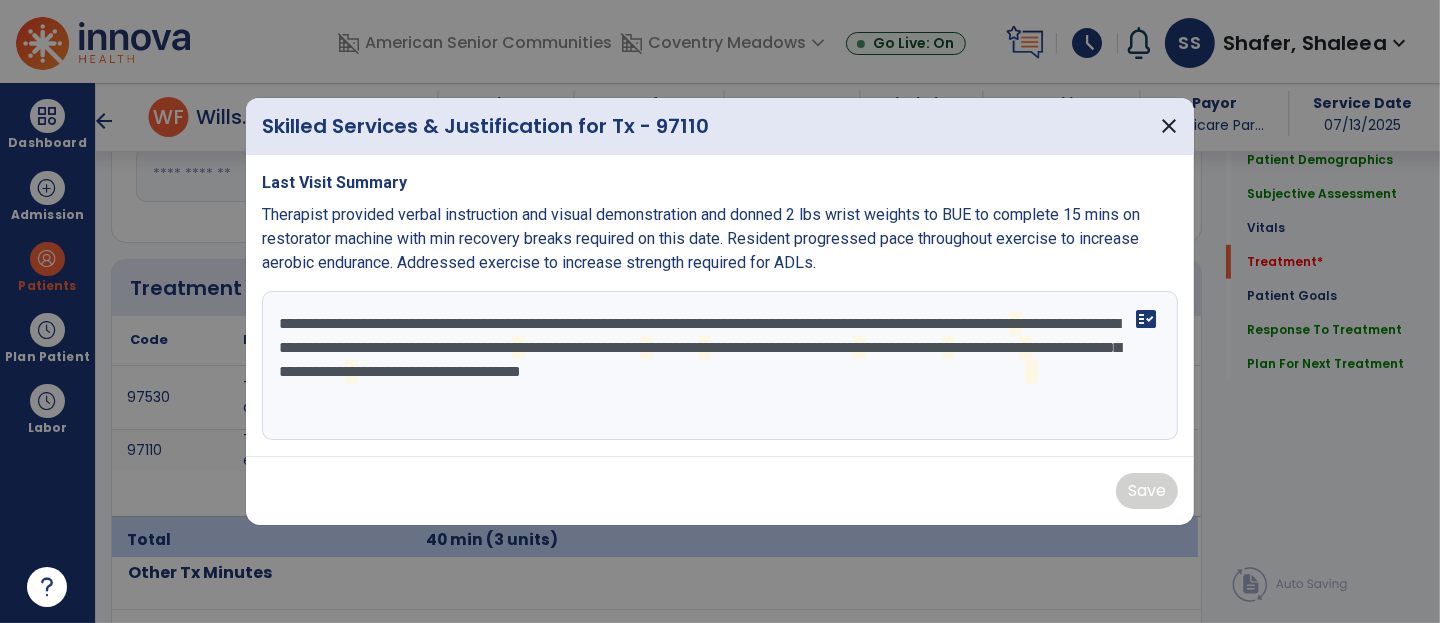 click on "**********" at bounding box center [720, 366] 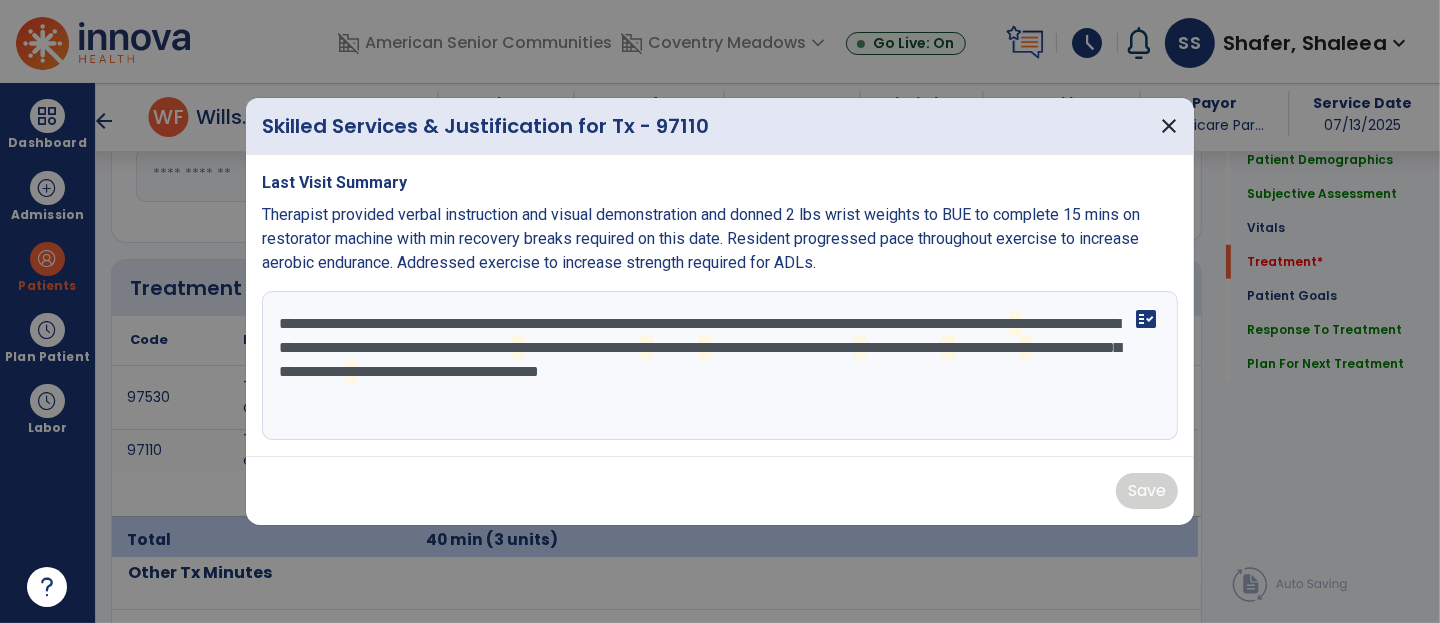 click on "**********" at bounding box center [720, 366] 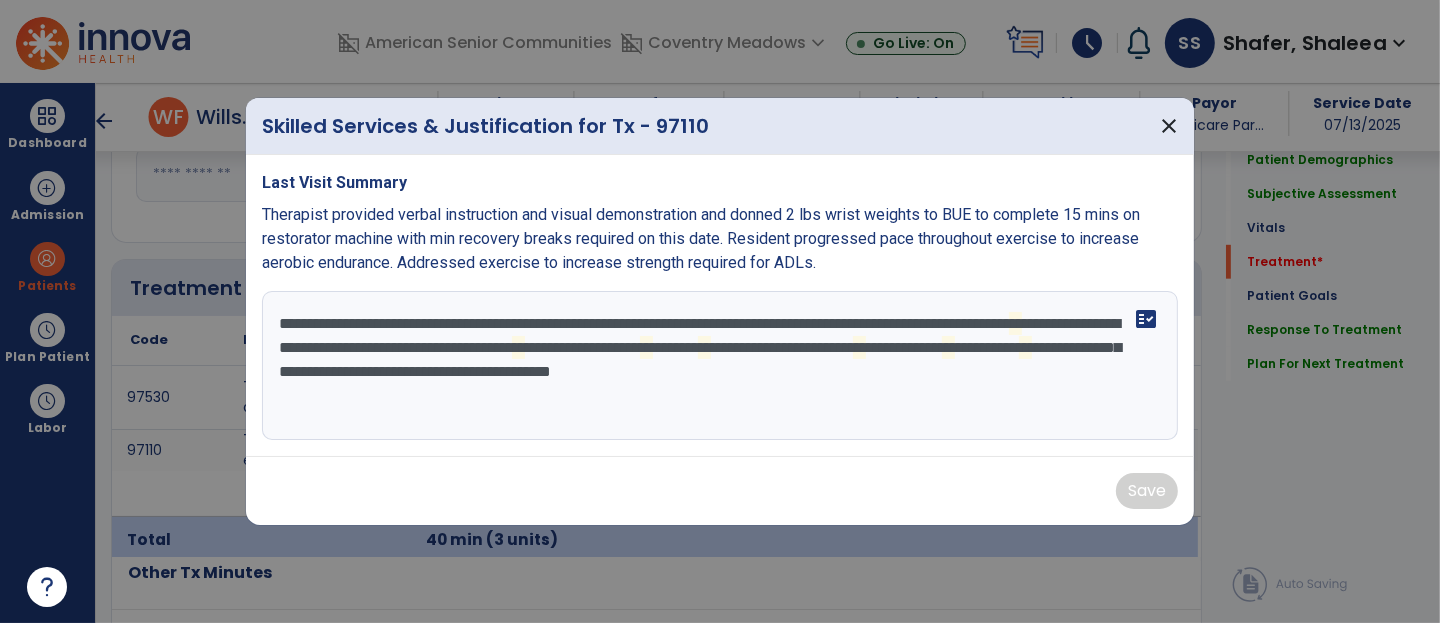 click on "**********" at bounding box center [720, 366] 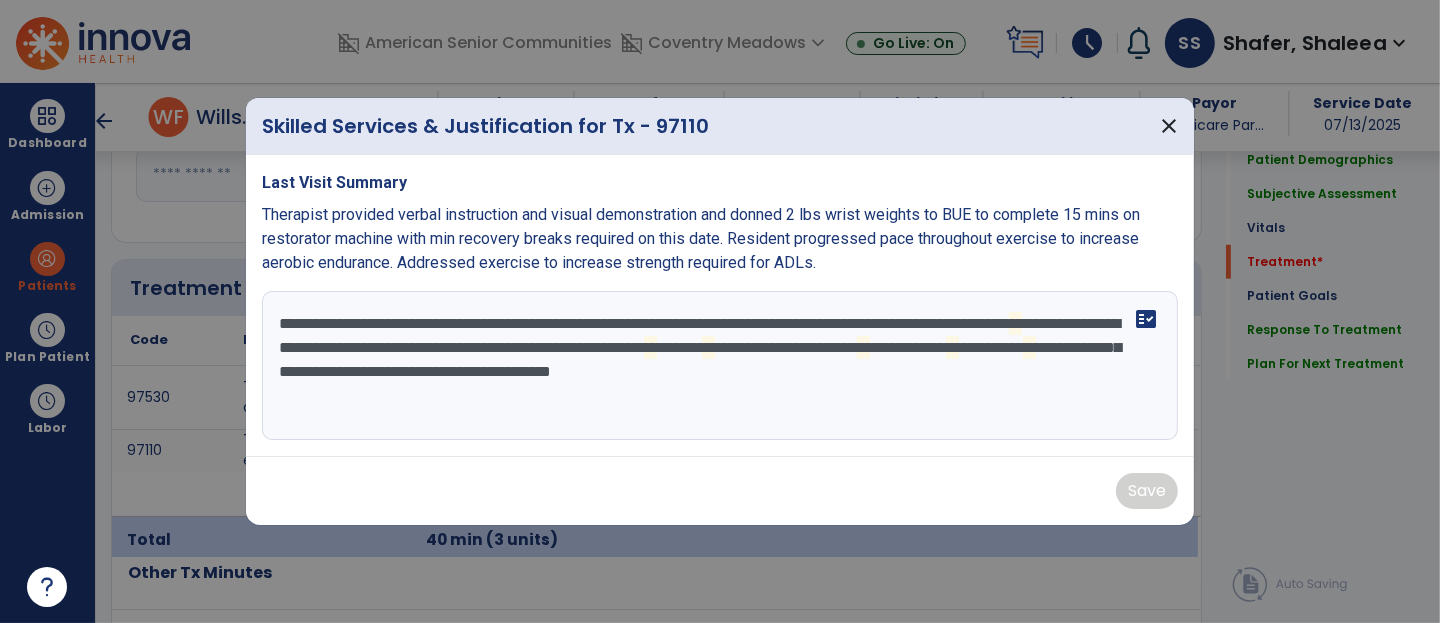 click on "**********" at bounding box center (720, 366) 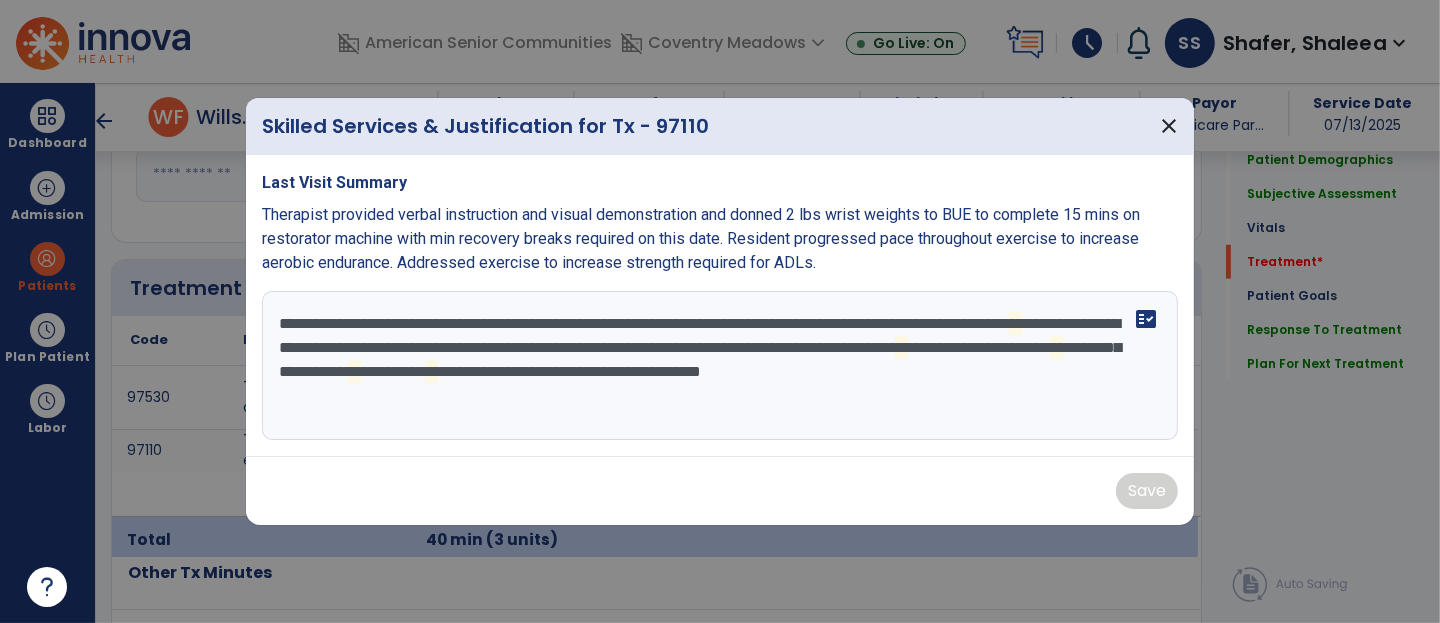 click on "**********" at bounding box center (720, 366) 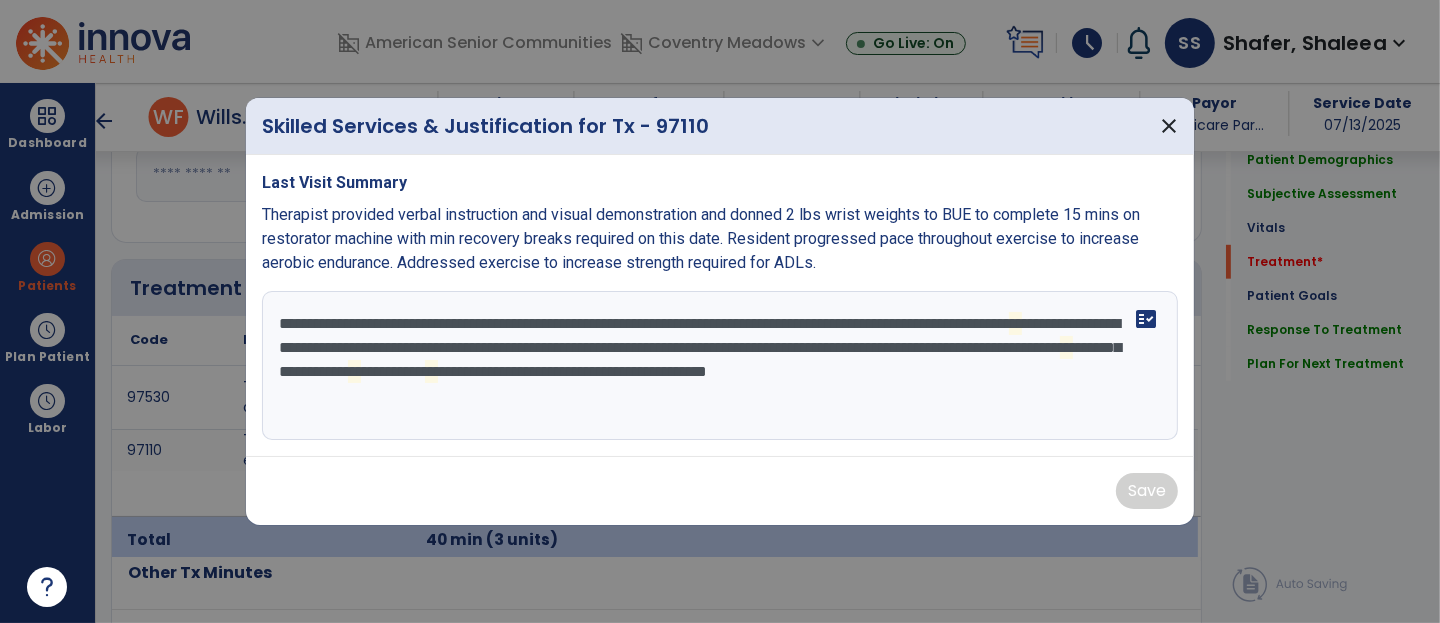 click on "**********" at bounding box center [720, 366] 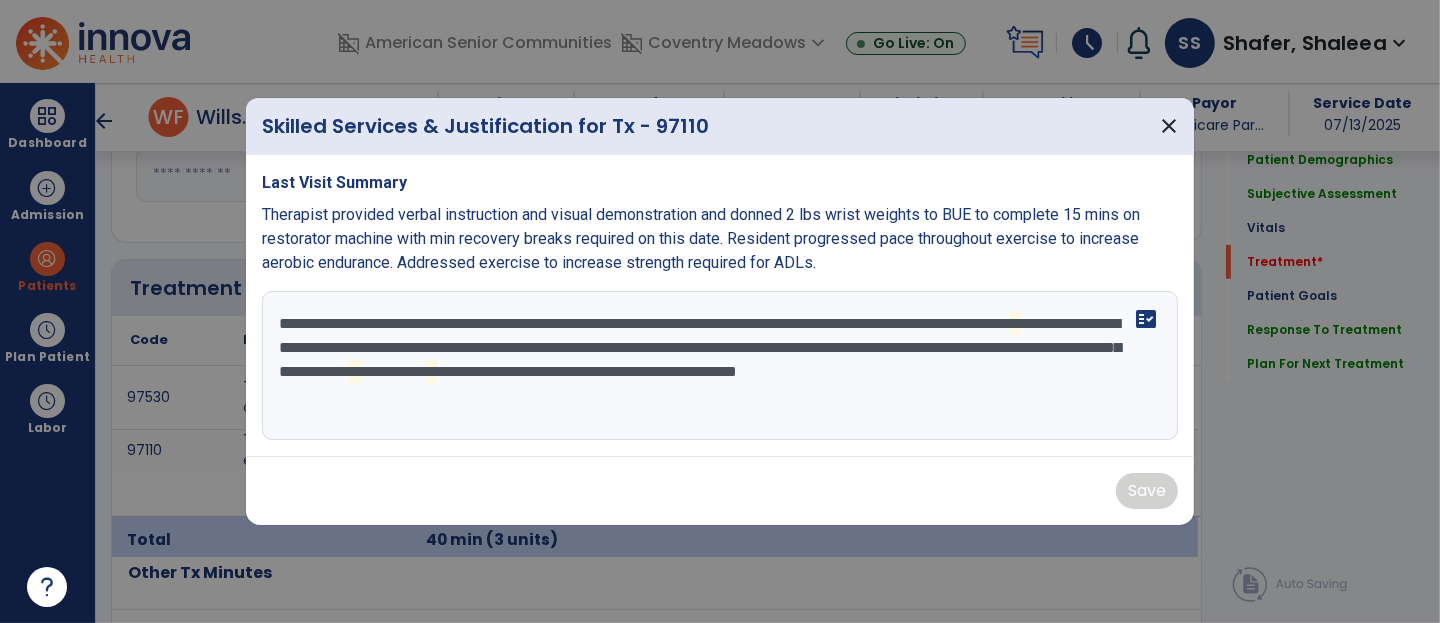 click on "**********" at bounding box center (720, 366) 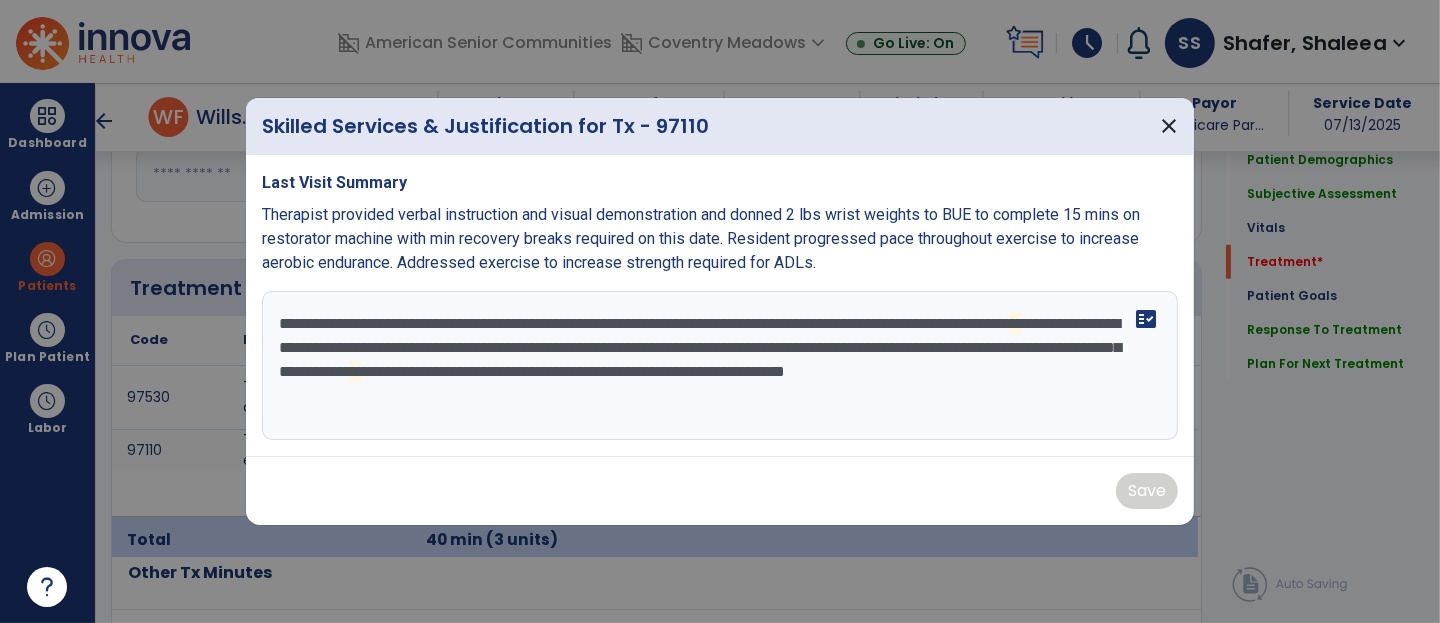 click on "**********" at bounding box center (720, 366) 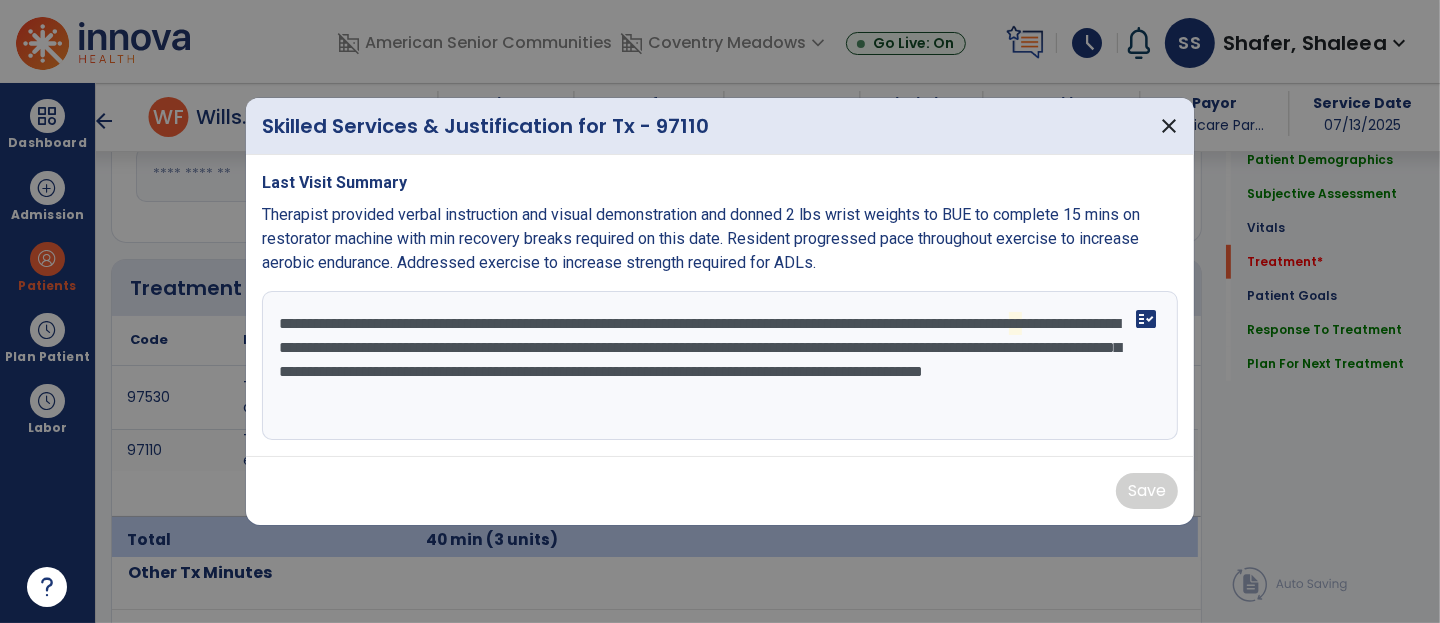 click on "**********" at bounding box center (720, 366) 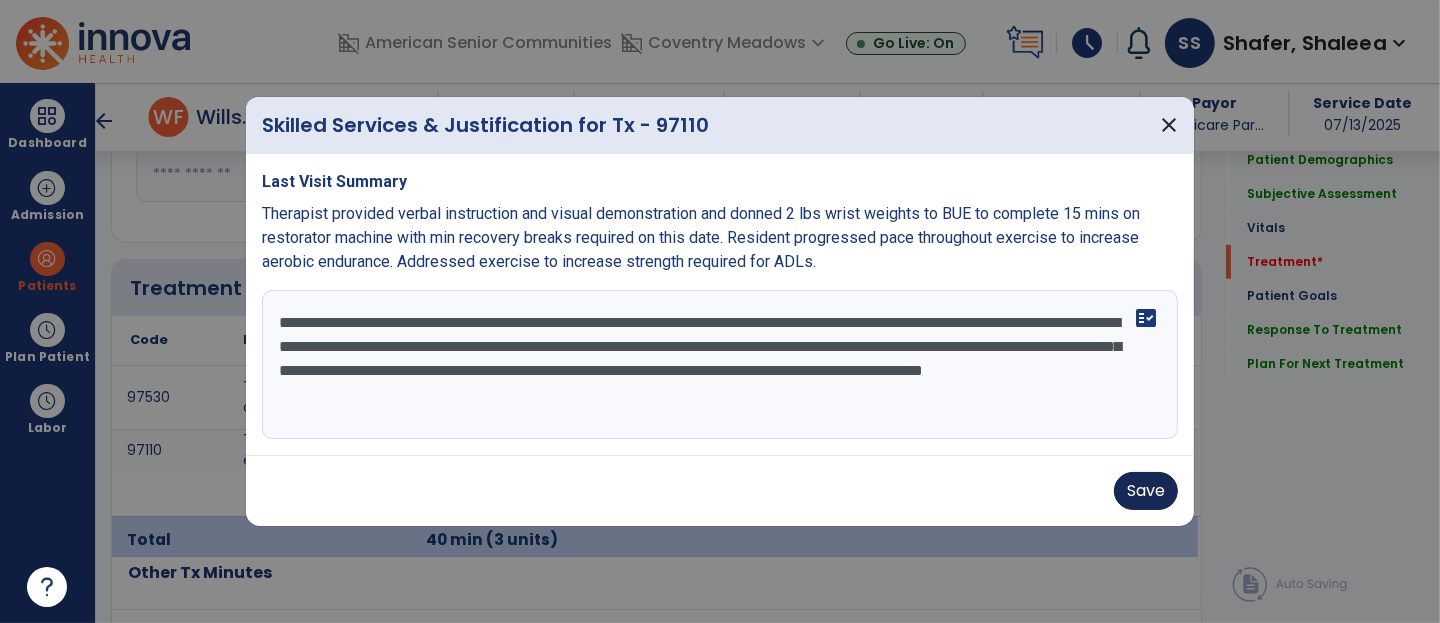 type on "**********" 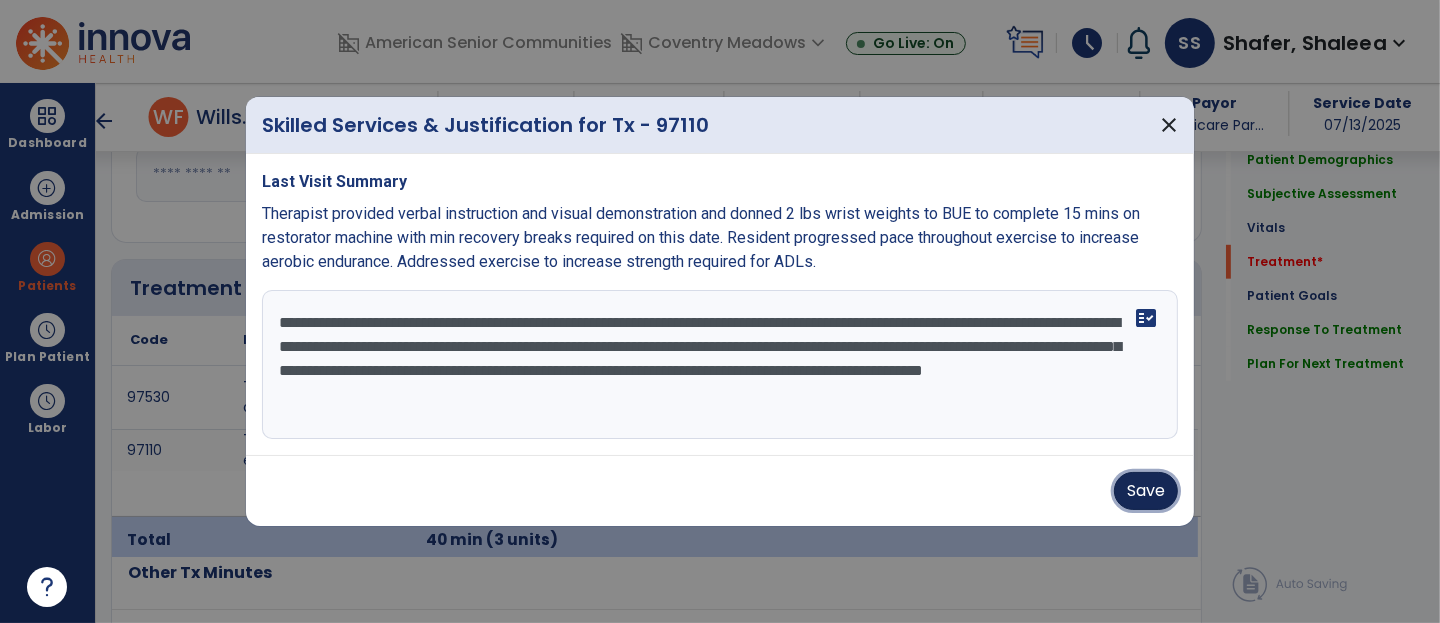 click on "Save" at bounding box center [1146, 491] 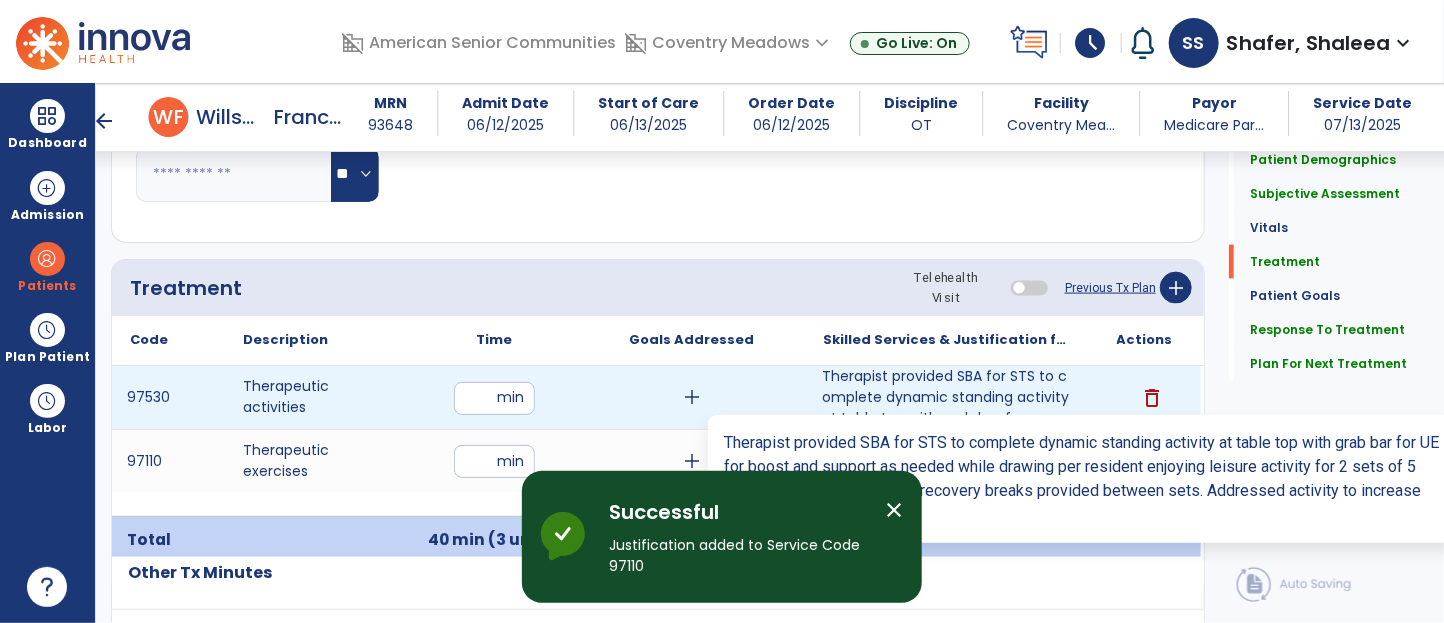click on "Therapist provided SBA for STS to complete dynamic standing activity at table top with grab bar for ..." at bounding box center (946, 397) 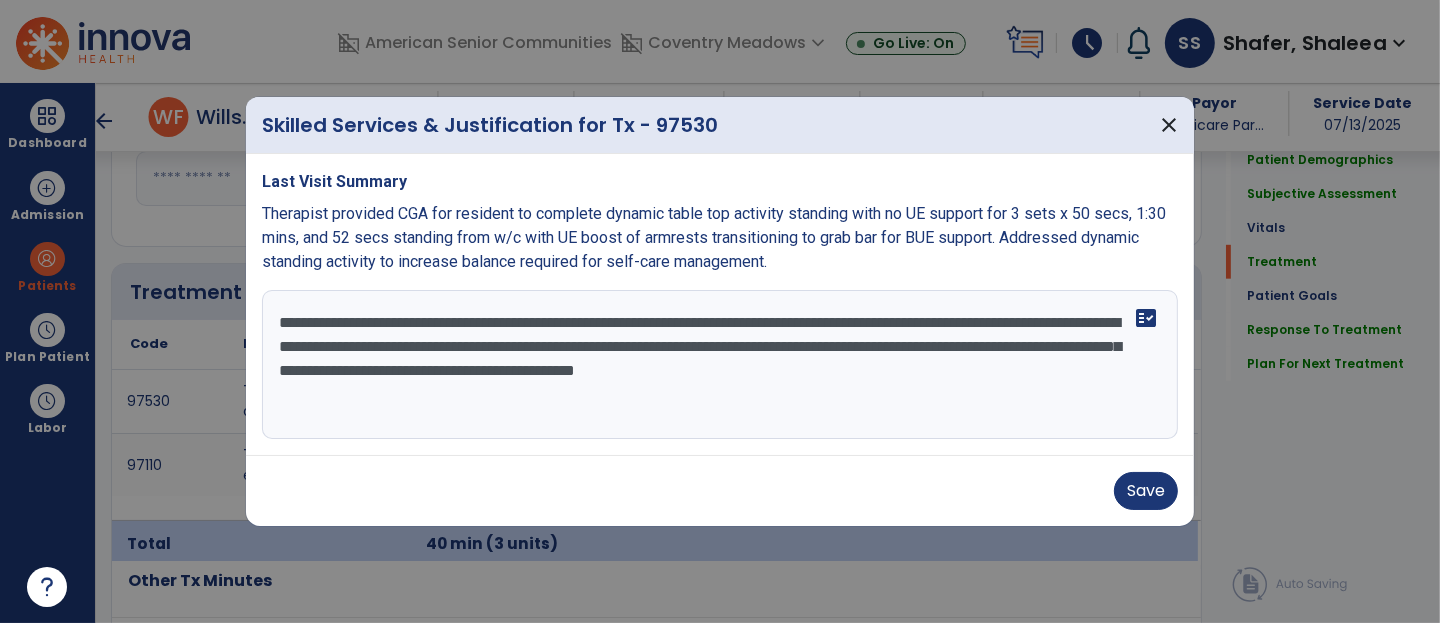 scroll, scrollTop: 1110, scrollLeft: 0, axis: vertical 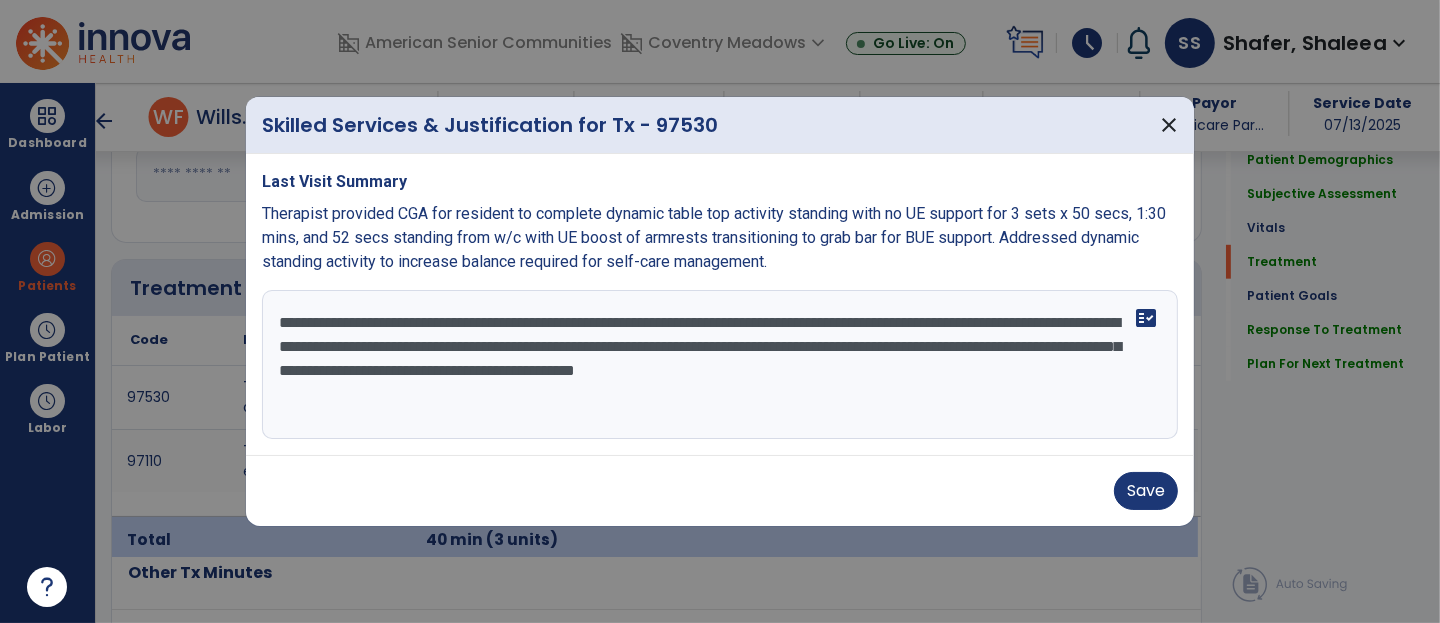 click on "**********" at bounding box center (720, 365) 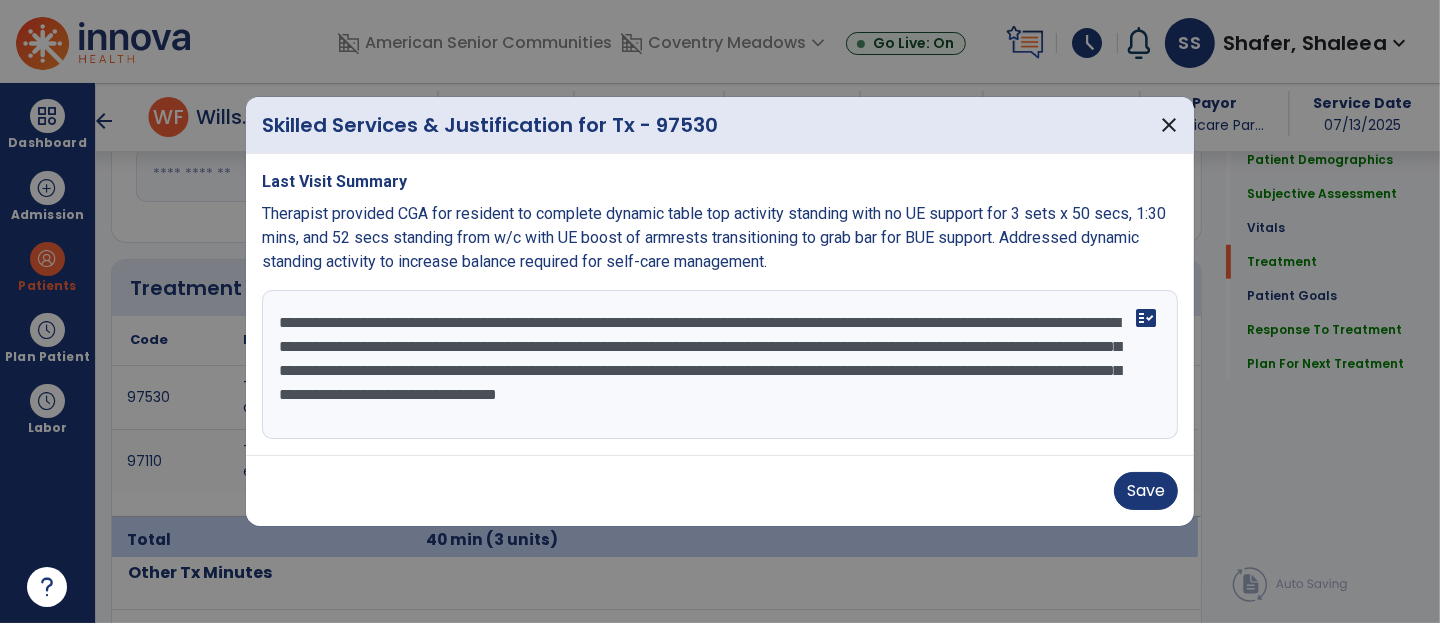 click on "**********" at bounding box center (720, 365) 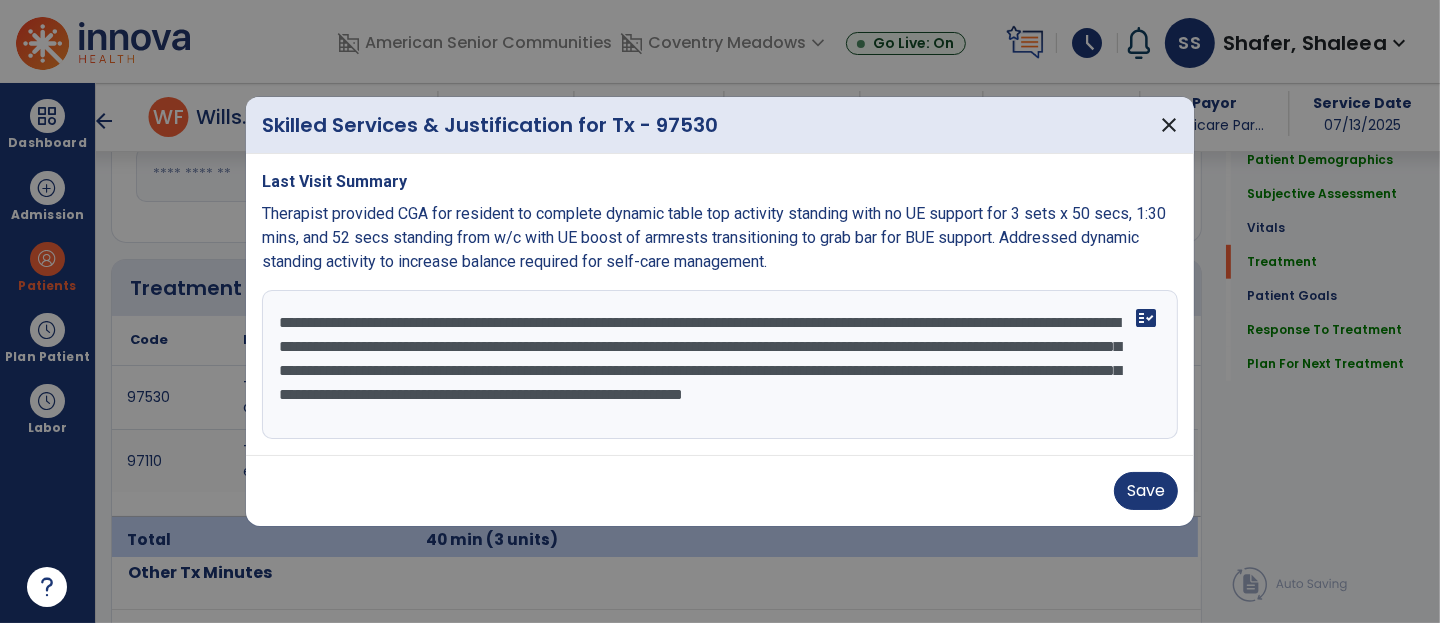 drag, startPoint x: 437, startPoint y: 420, endPoint x: 812, endPoint y: 421, distance: 375.00134 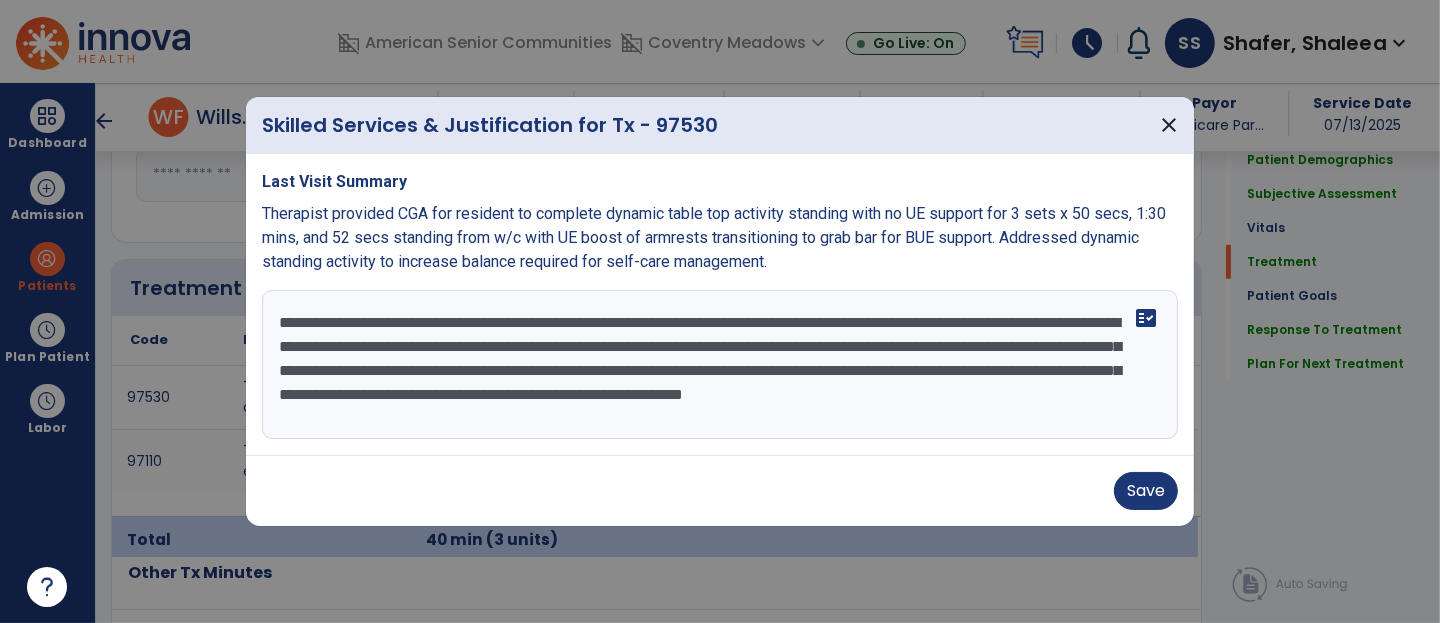 click on "**********" at bounding box center (720, 365) 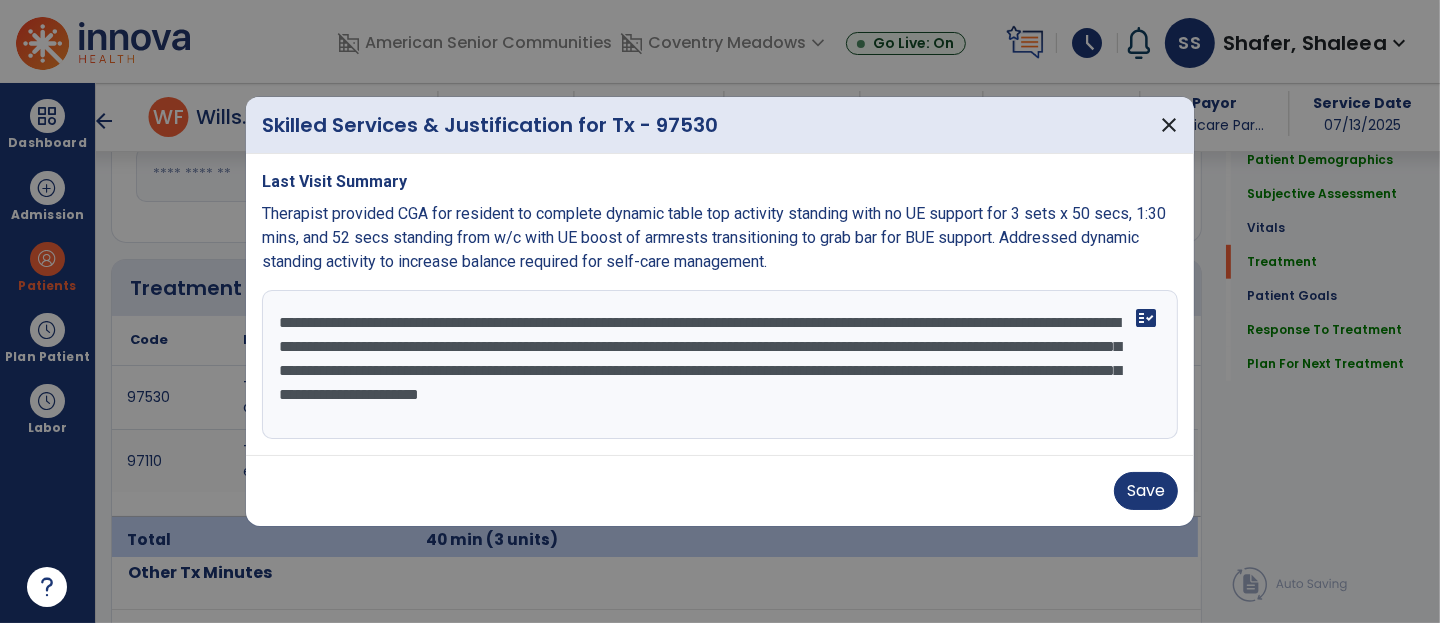 click on "**********" at bounding box center (720, 365) 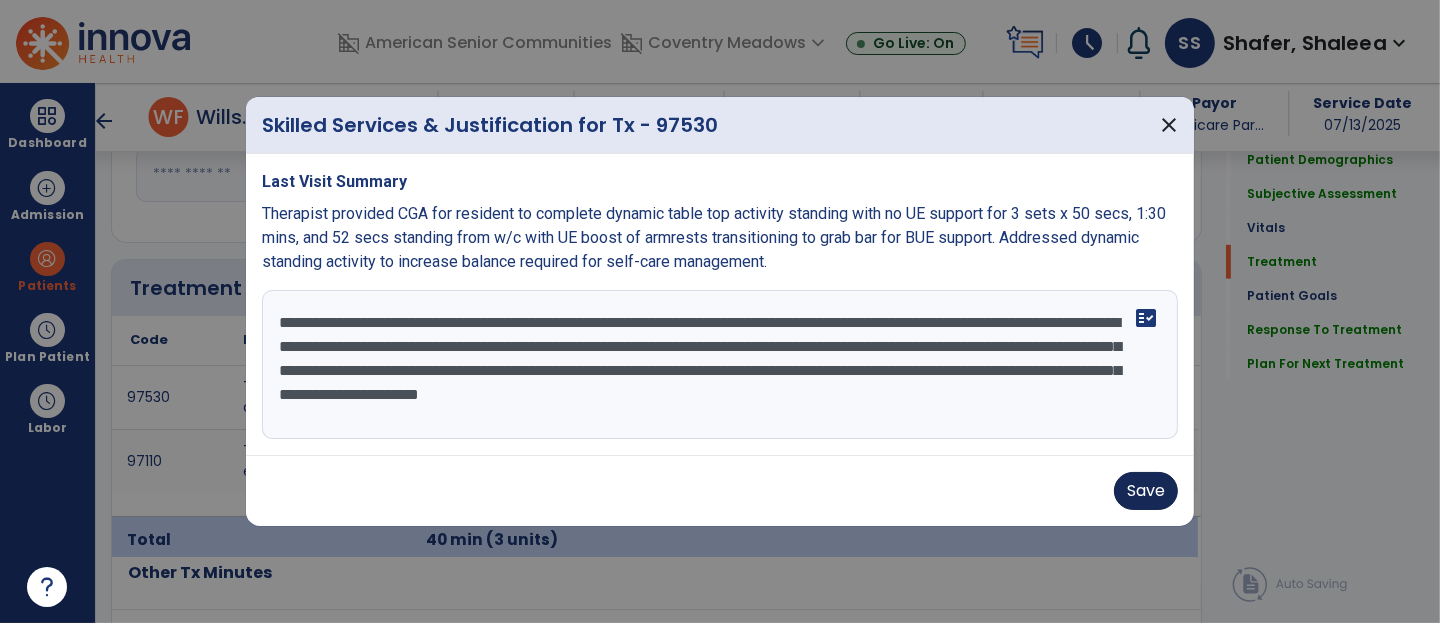 type on "**********" 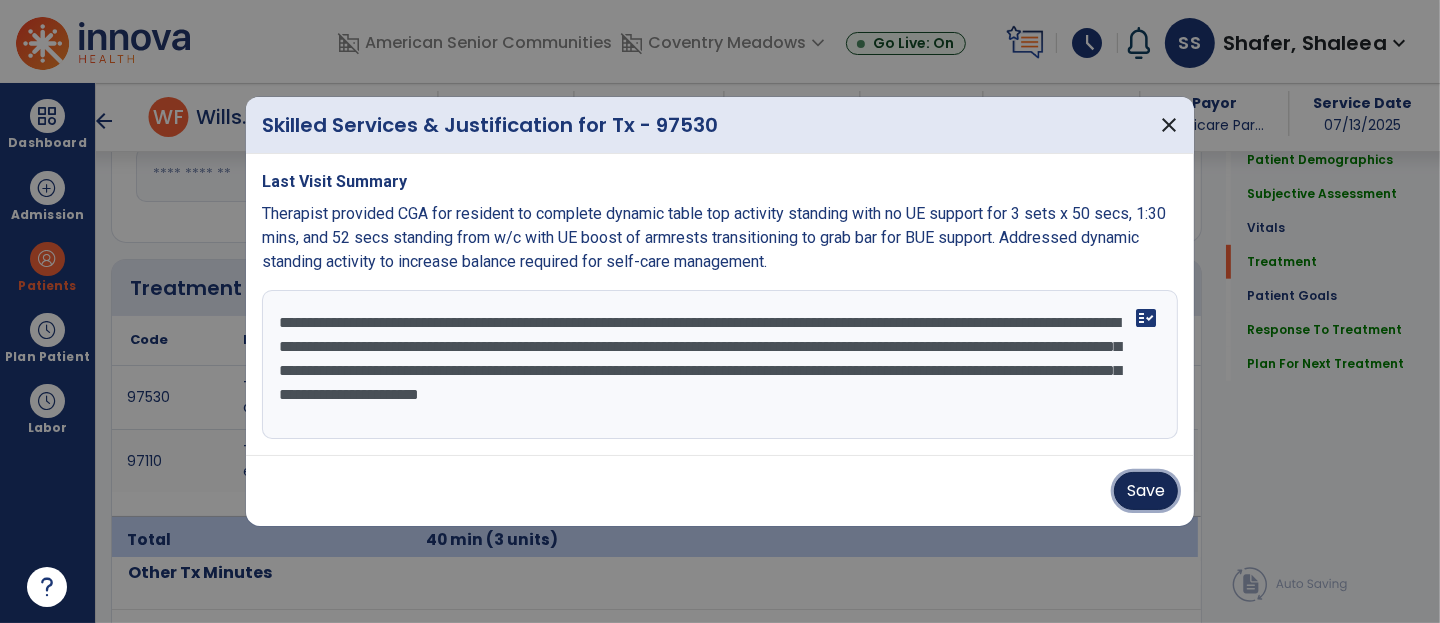 click on "Save" at bounding box center [1146, 491] 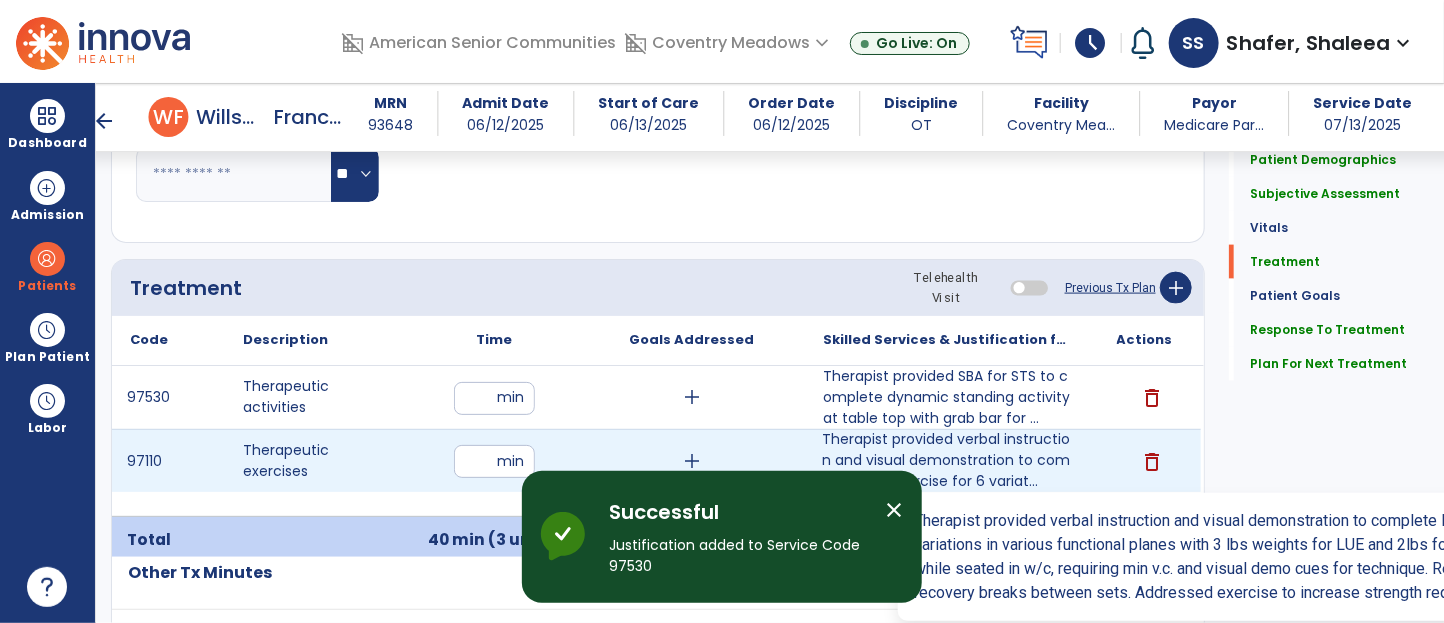 click on "Therapist provided verbal instruction and visual demonstration to complete BUE exercise for 6 variat..." at bounding box center (946, 460) 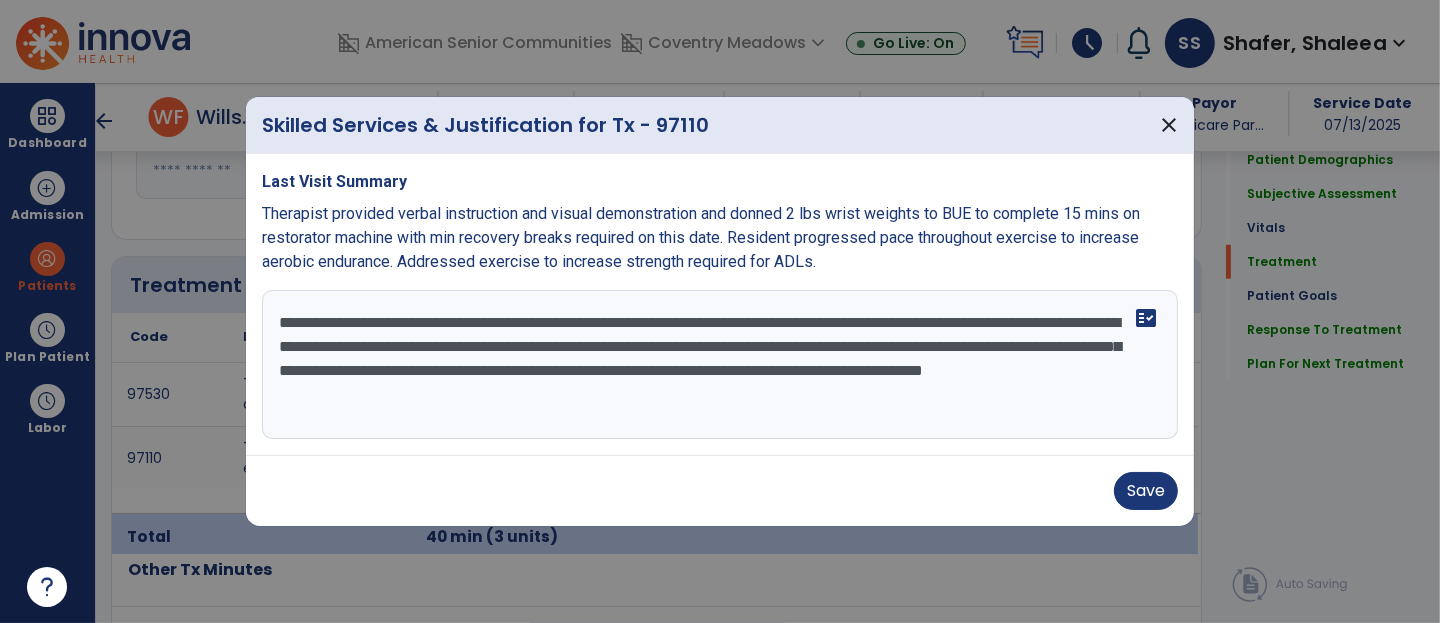 scroll, scrollTop: 1110, scrollLeft: 0, axis: vertical 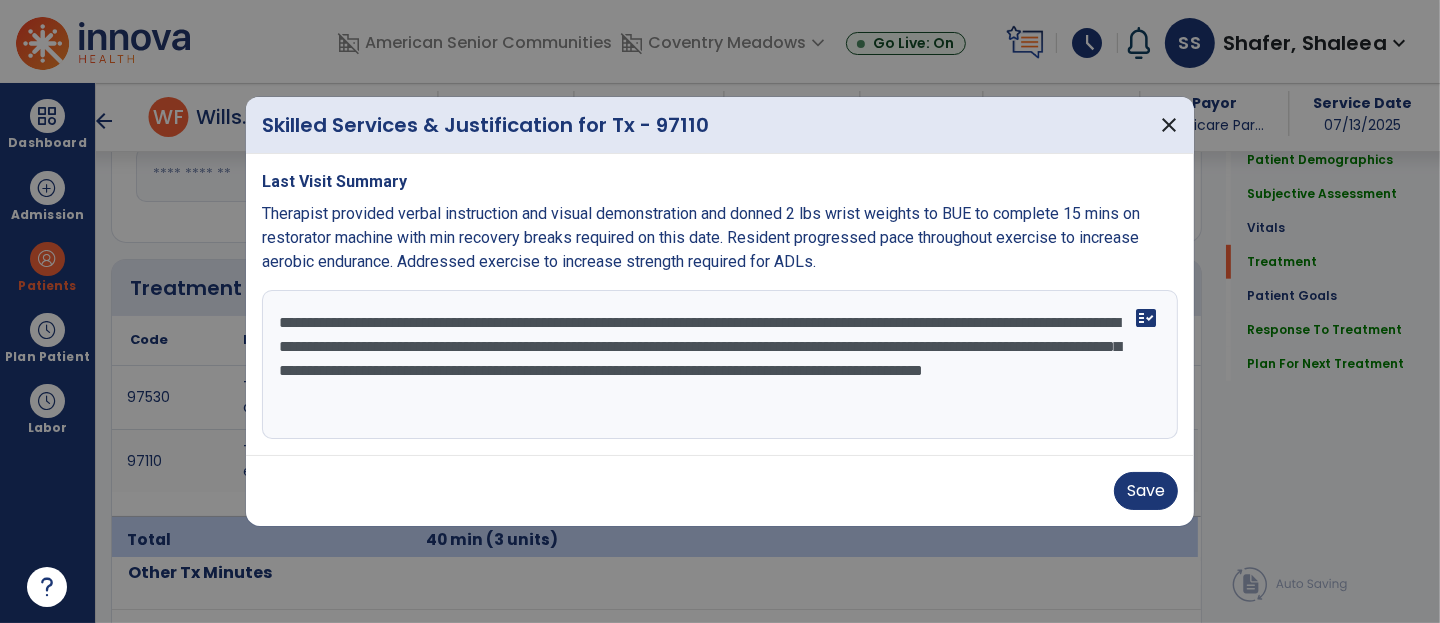 click on "**********" at bounding box center (720, 365) 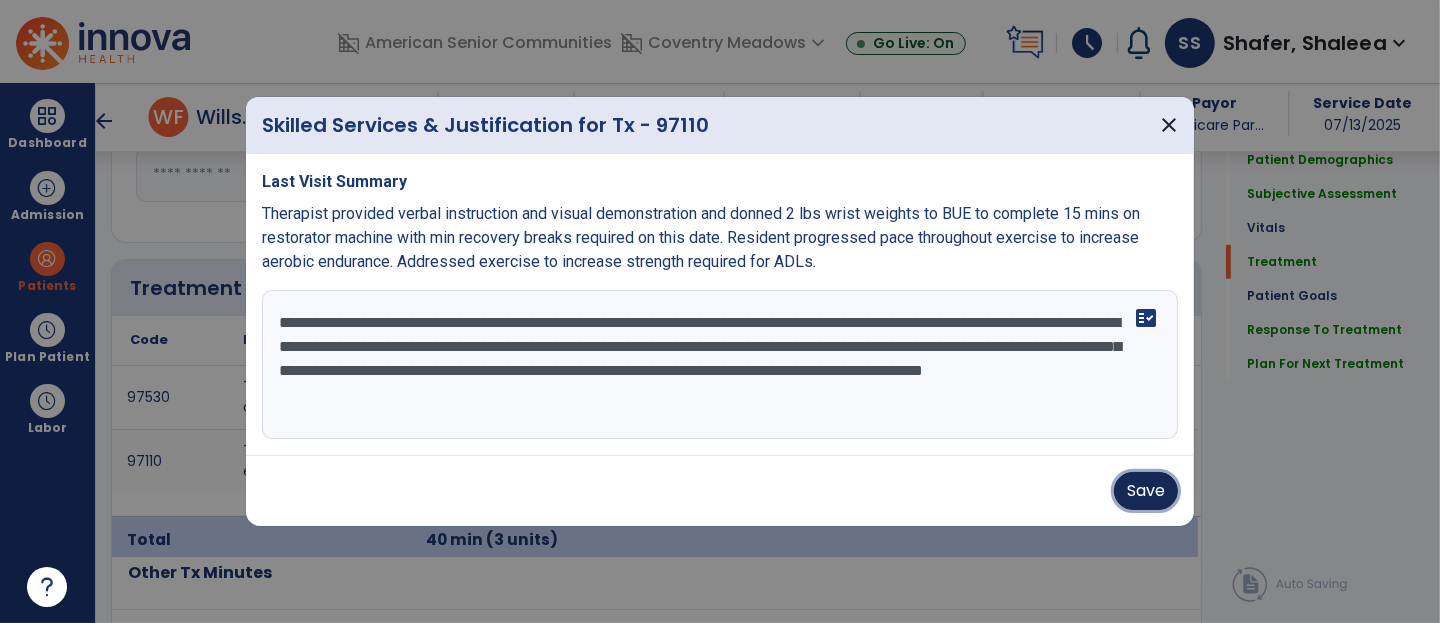 click on "Save" at bounding box center [1146, 491] 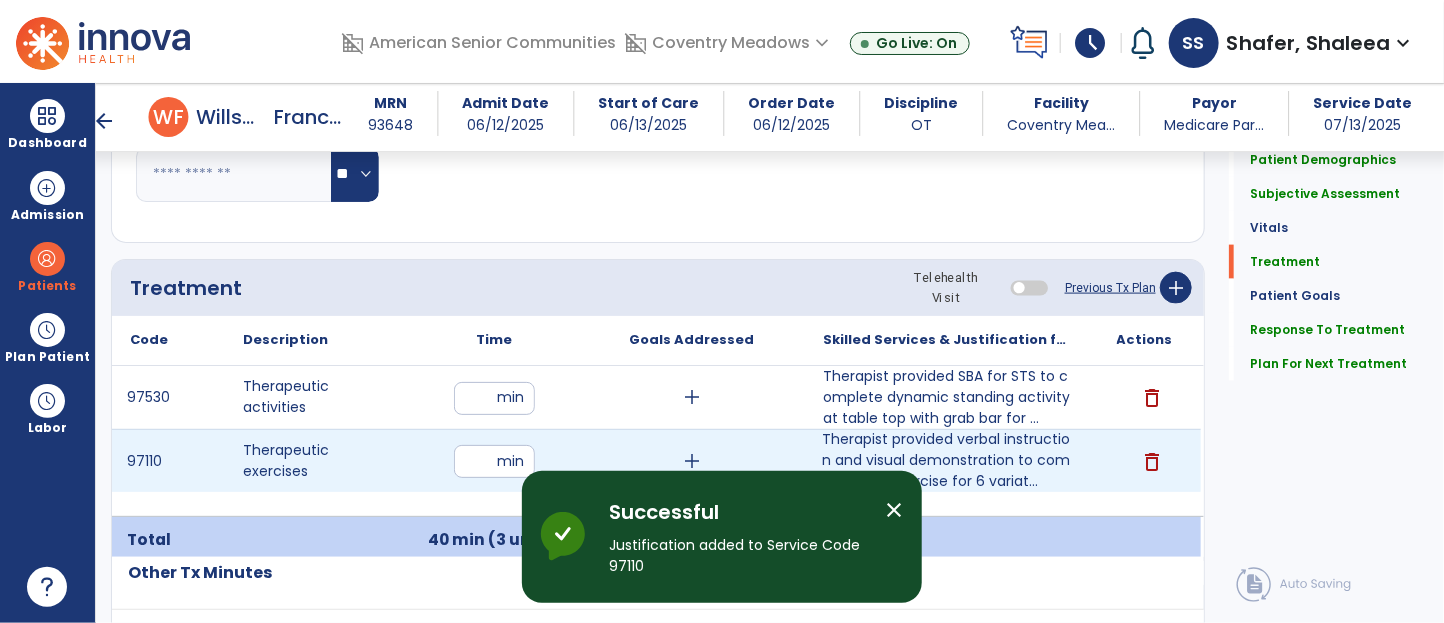 click on "**" at bounding box center (494, 461) 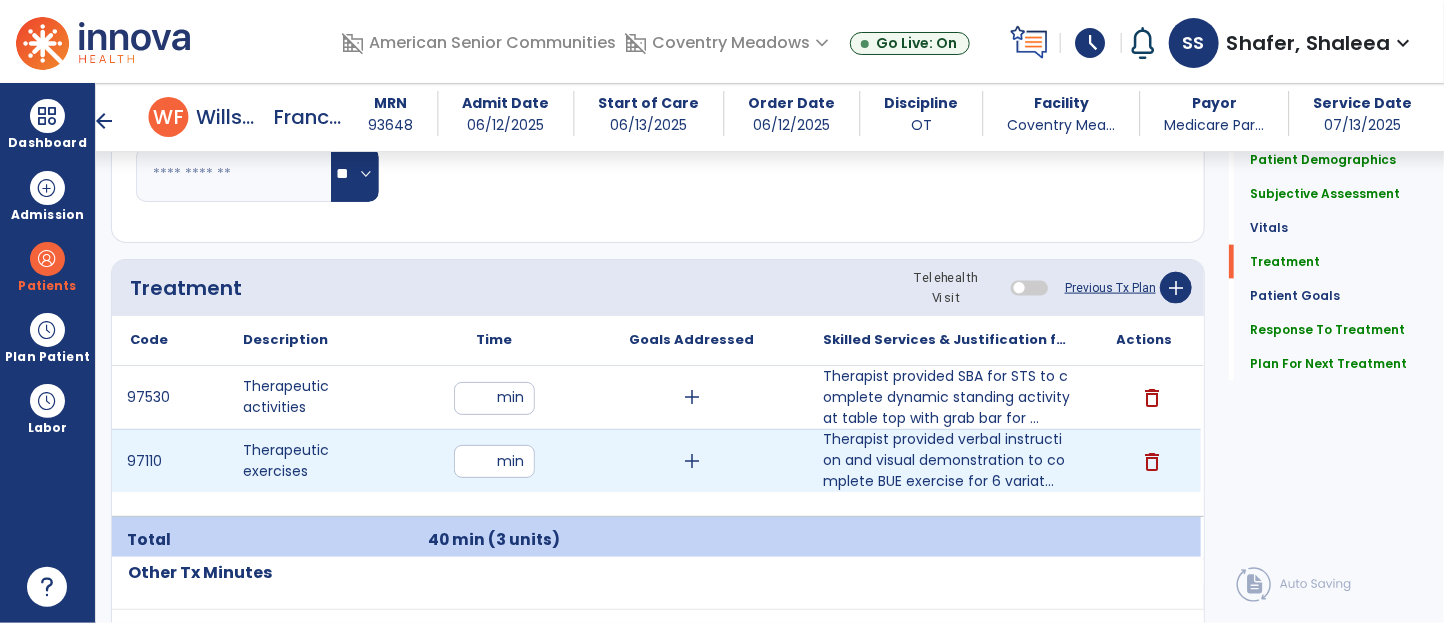type on "*" 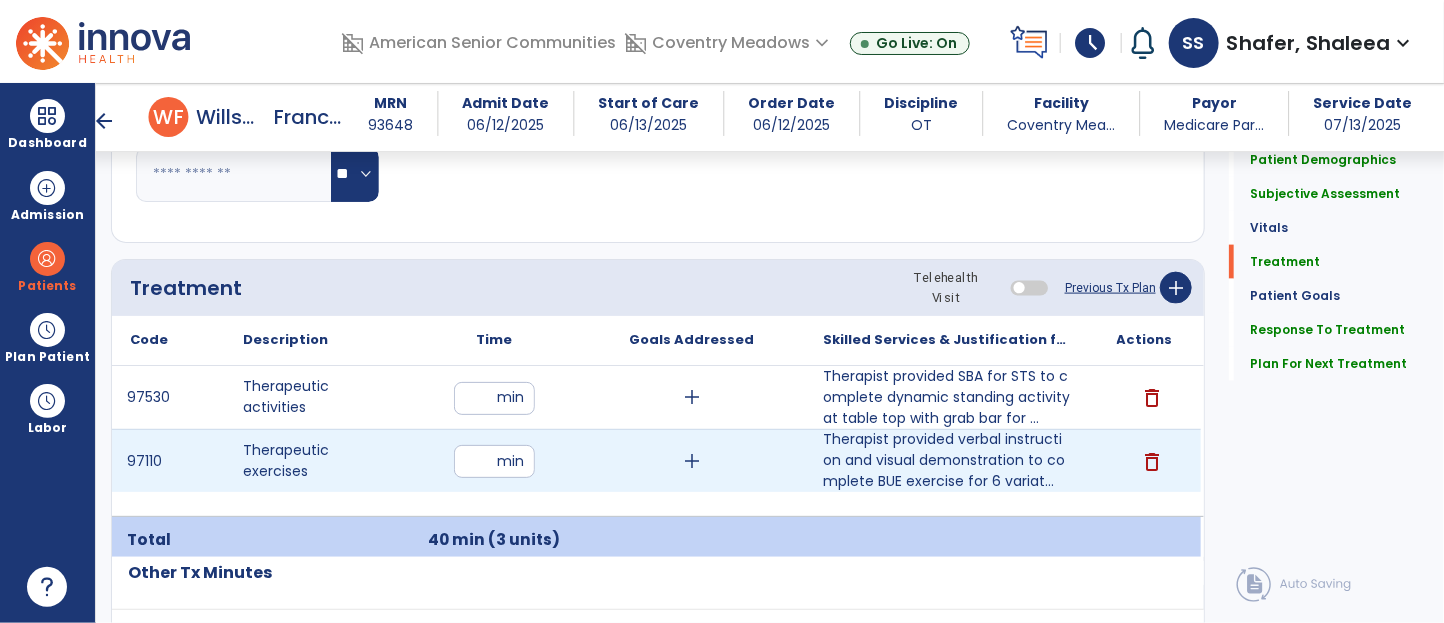 type on "**" 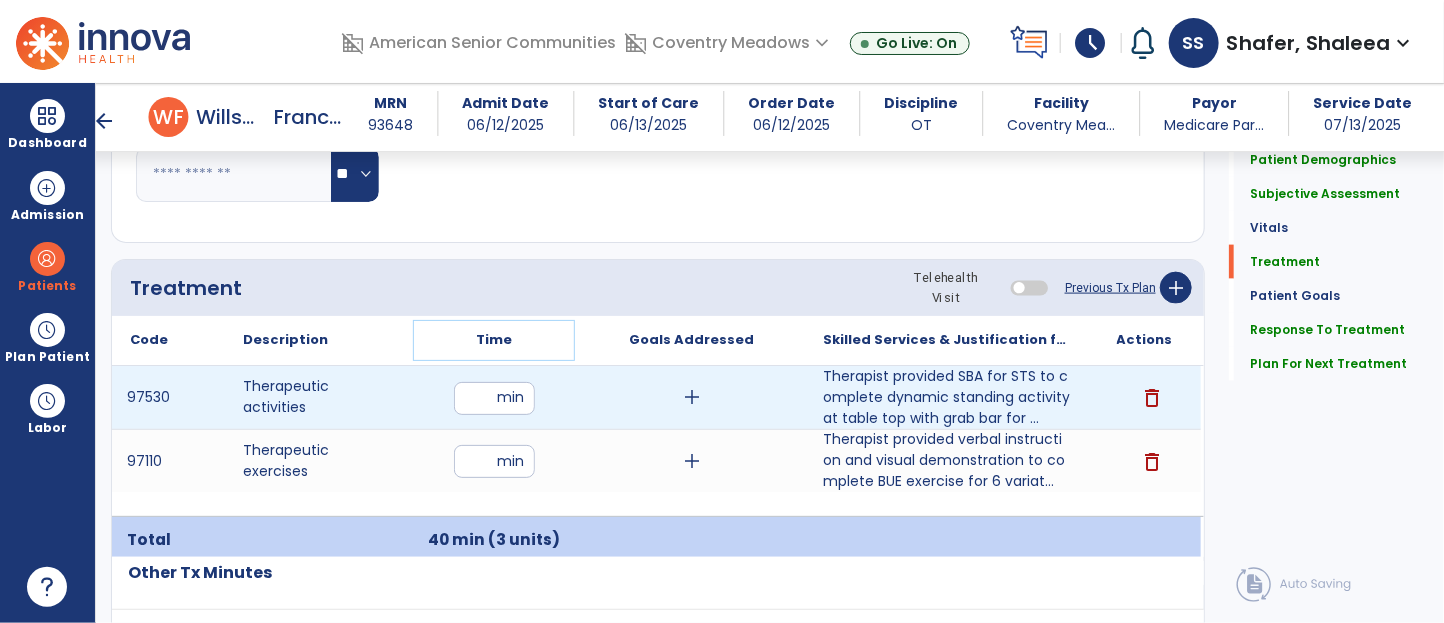 click on "Time" at bounding box center (494, 340) 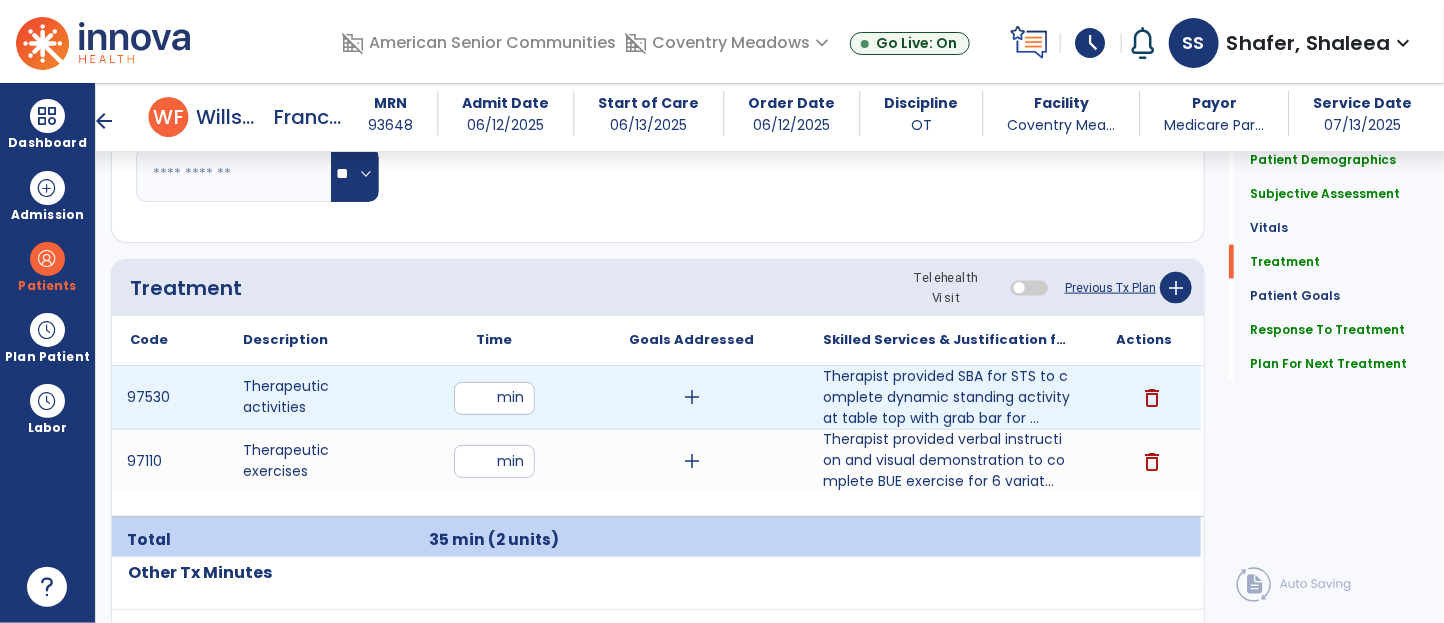 click on "**" at bounding box center (494, 398) 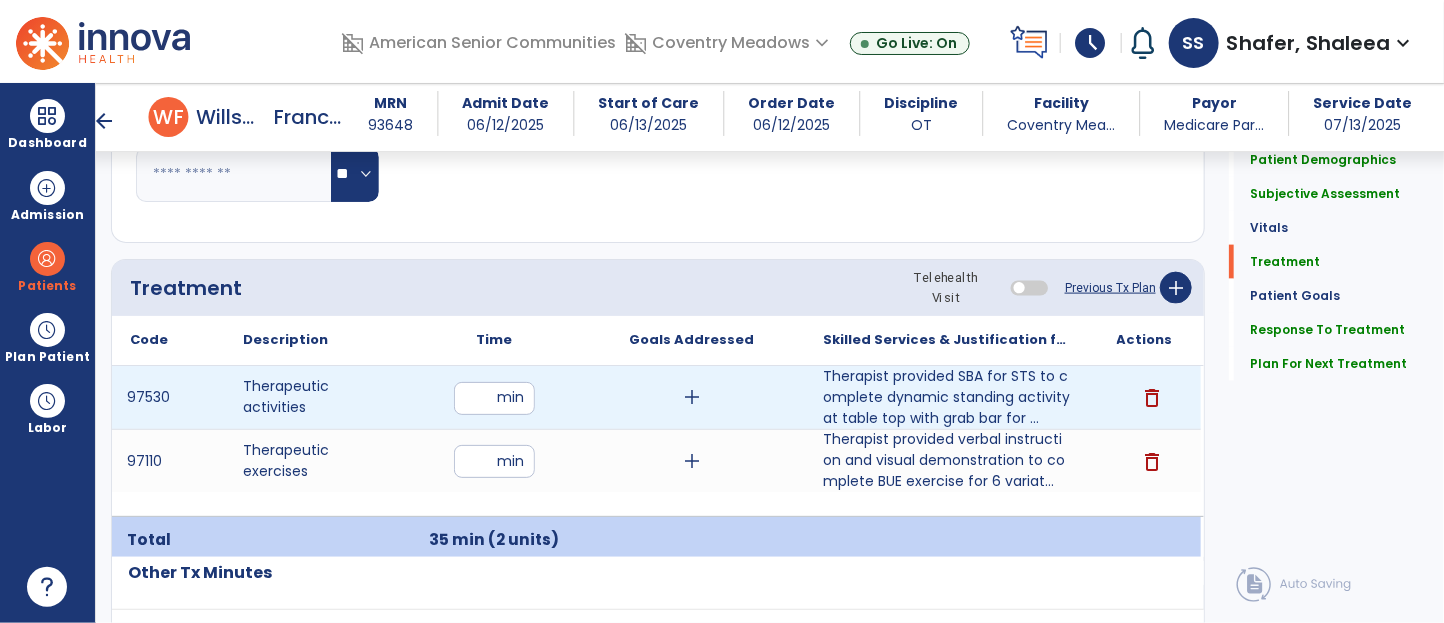 type on "**" 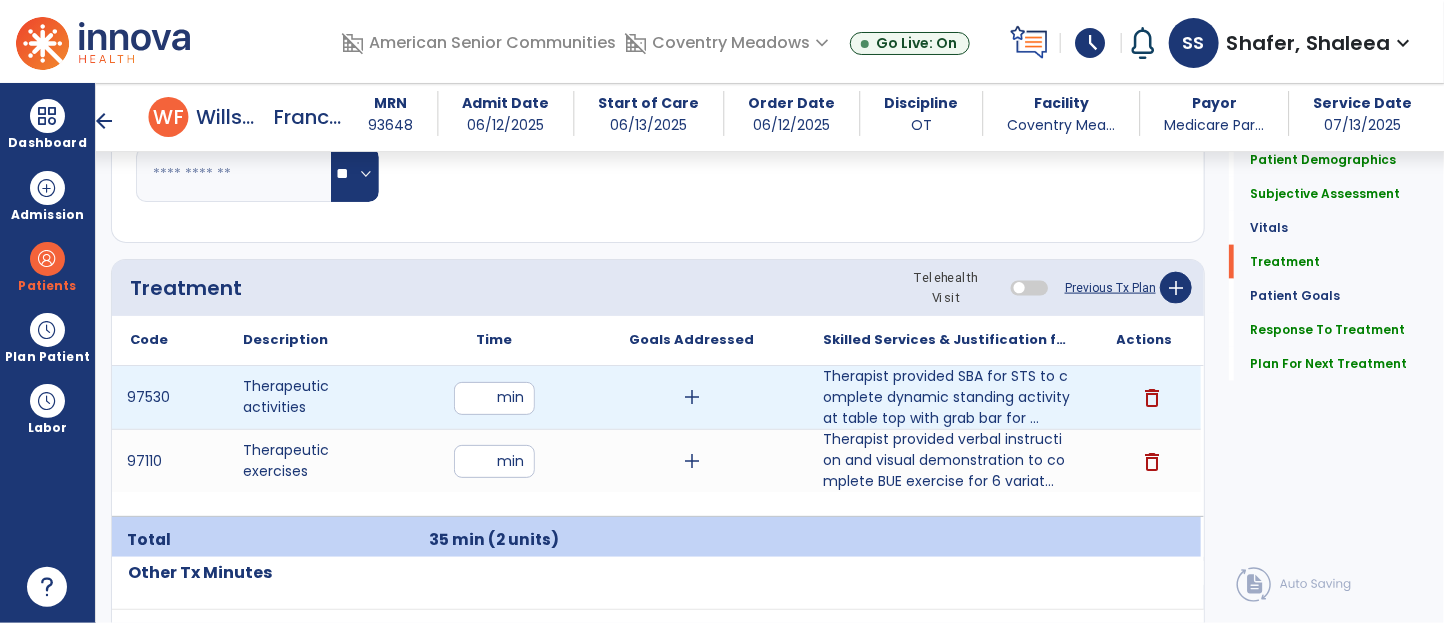 click on "Treatment Telehealth Visit  Previous Tx Plan   add" 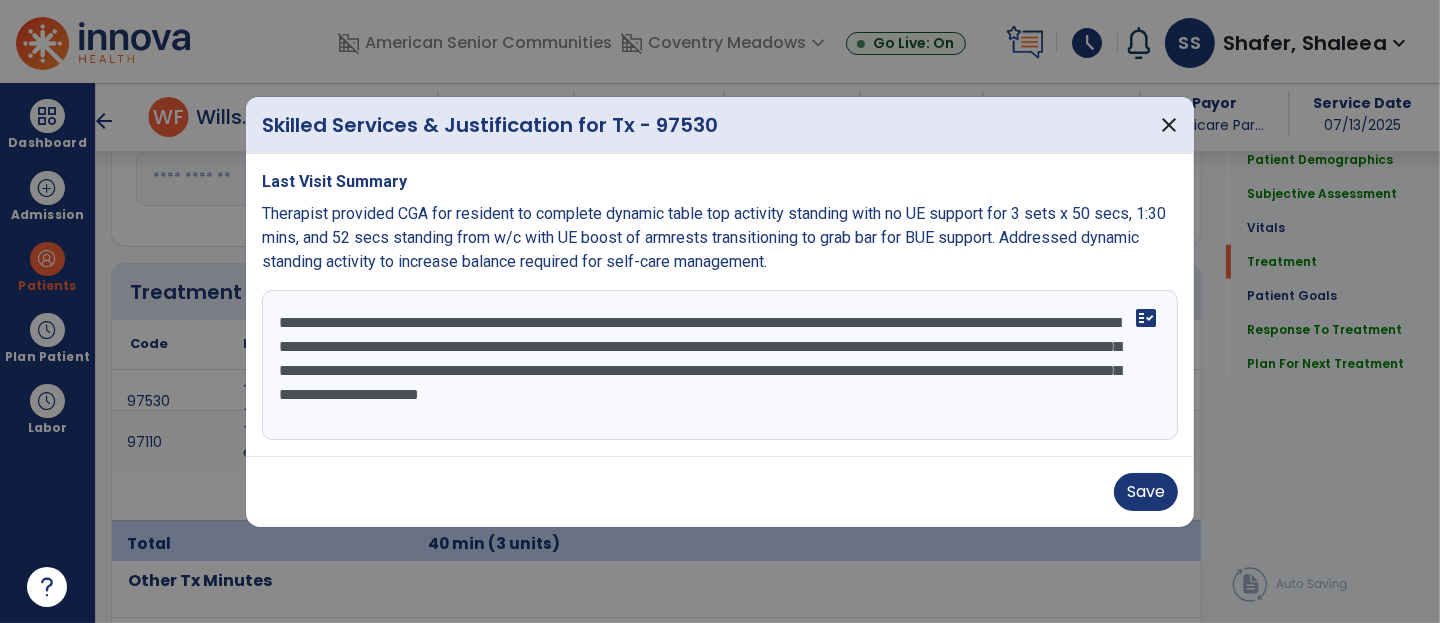 click on "**********" at bounding box center [720, 365] 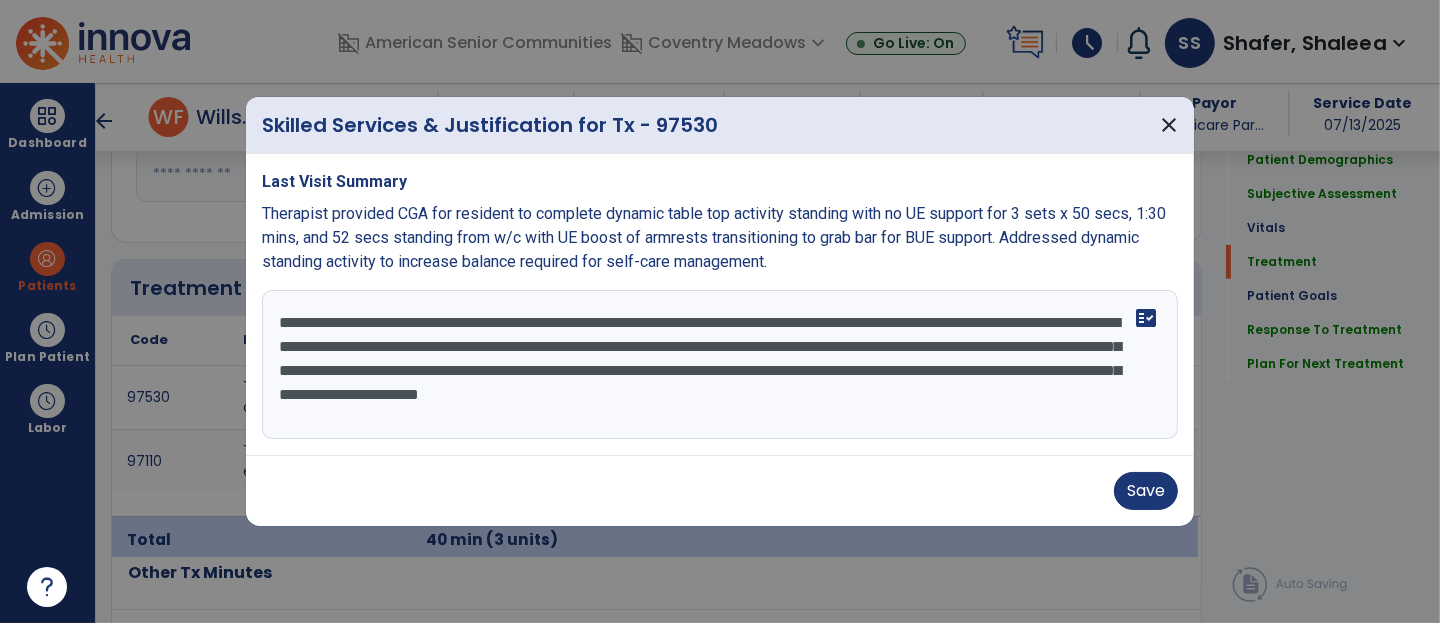 scroll, scrollTop: 1110, scrollLeft: 0, axis: vertical 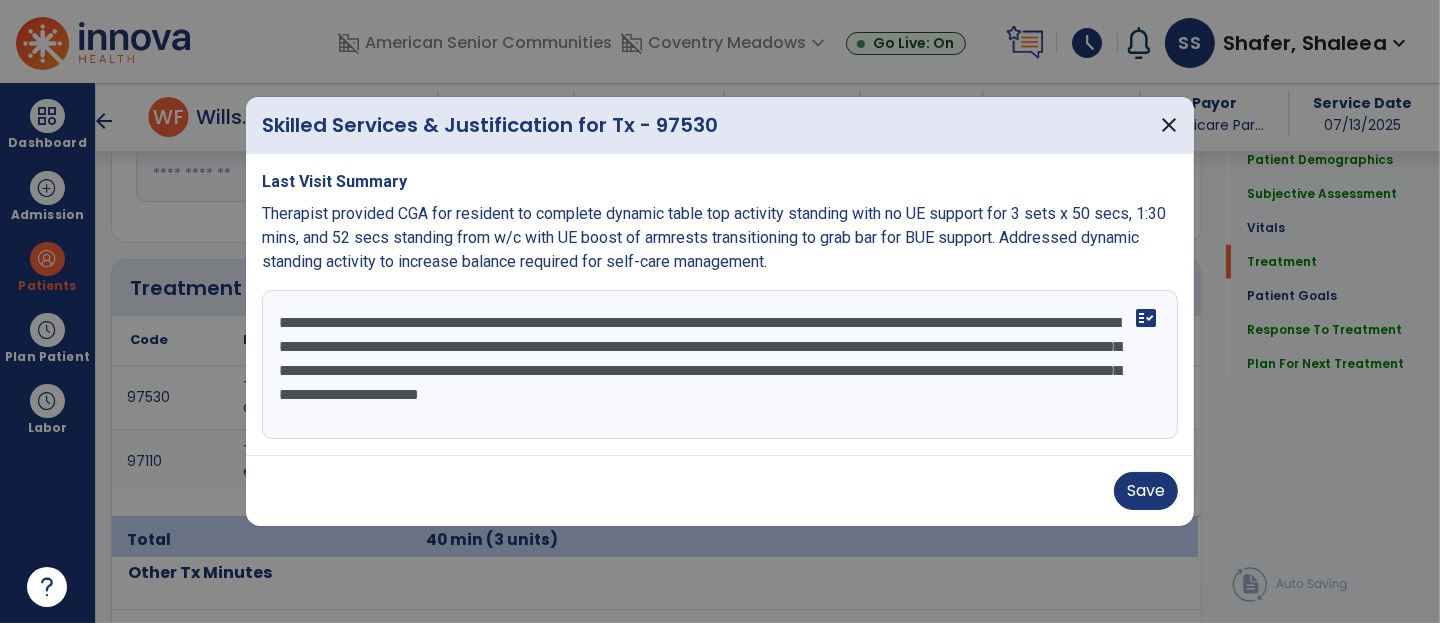 click on "**********" at bounding box center [720, 365] 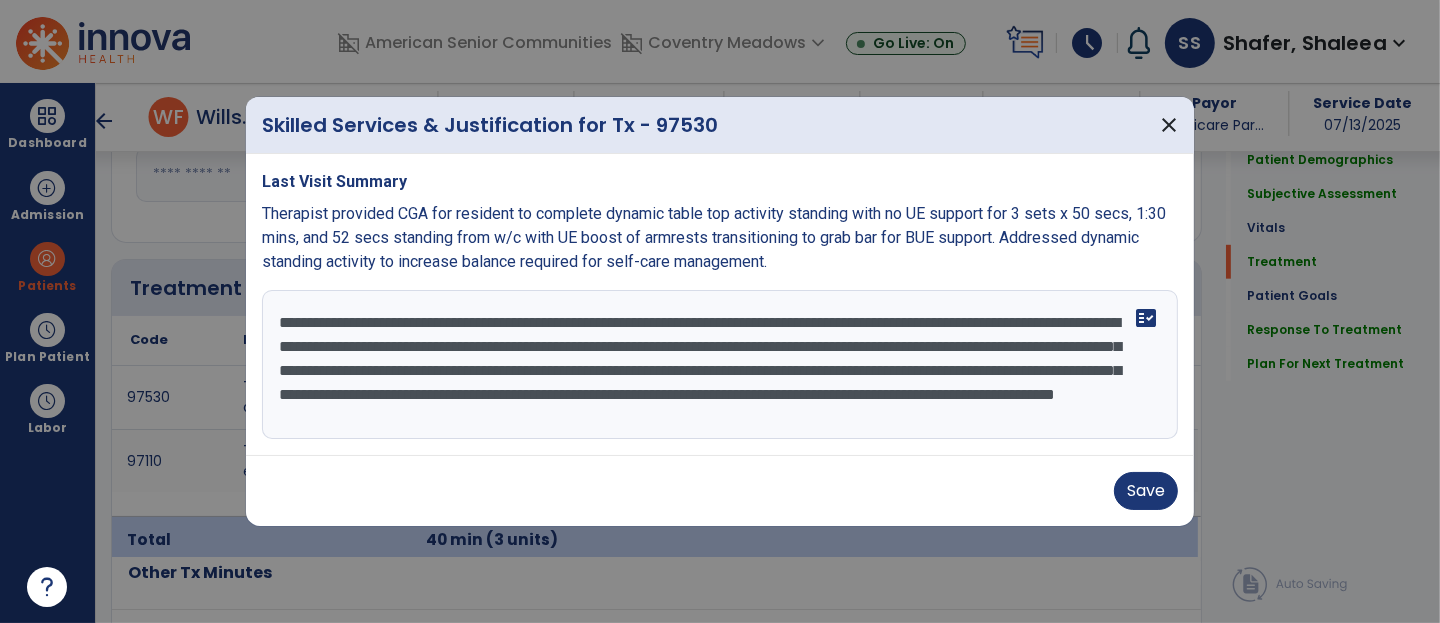 type on "**********" 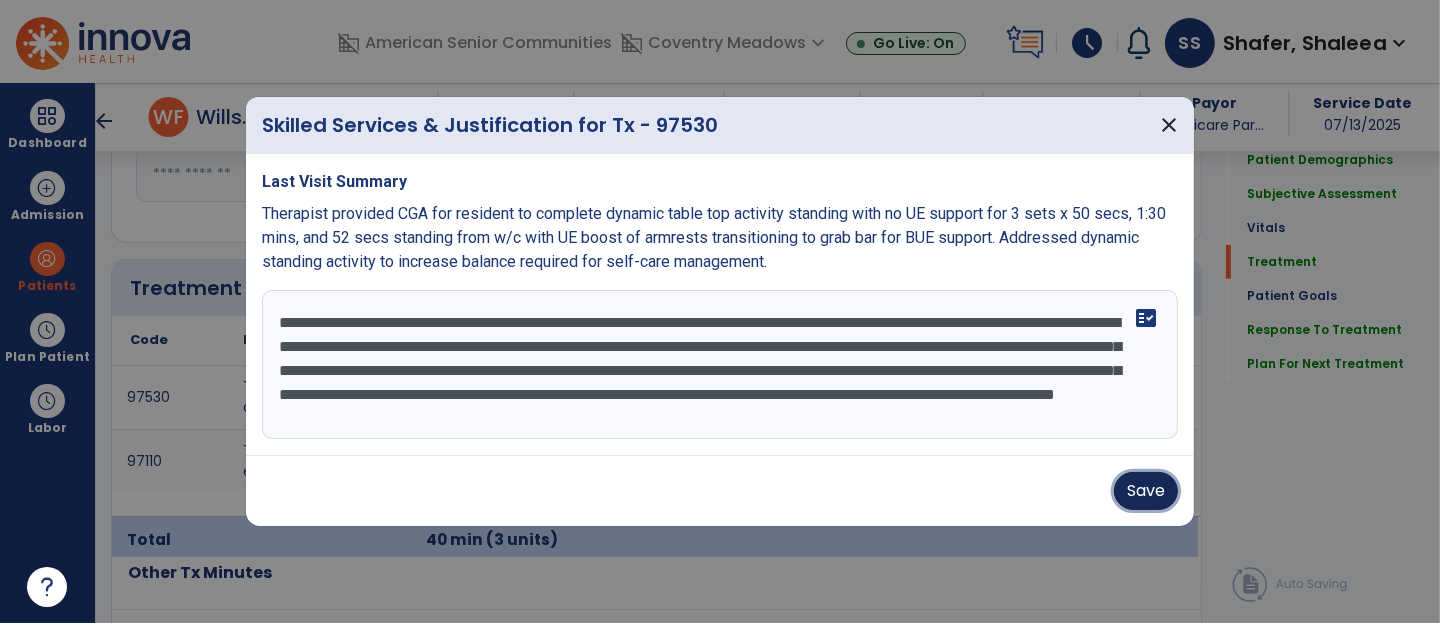 click on "Save" at bounding box center [1146, 491] 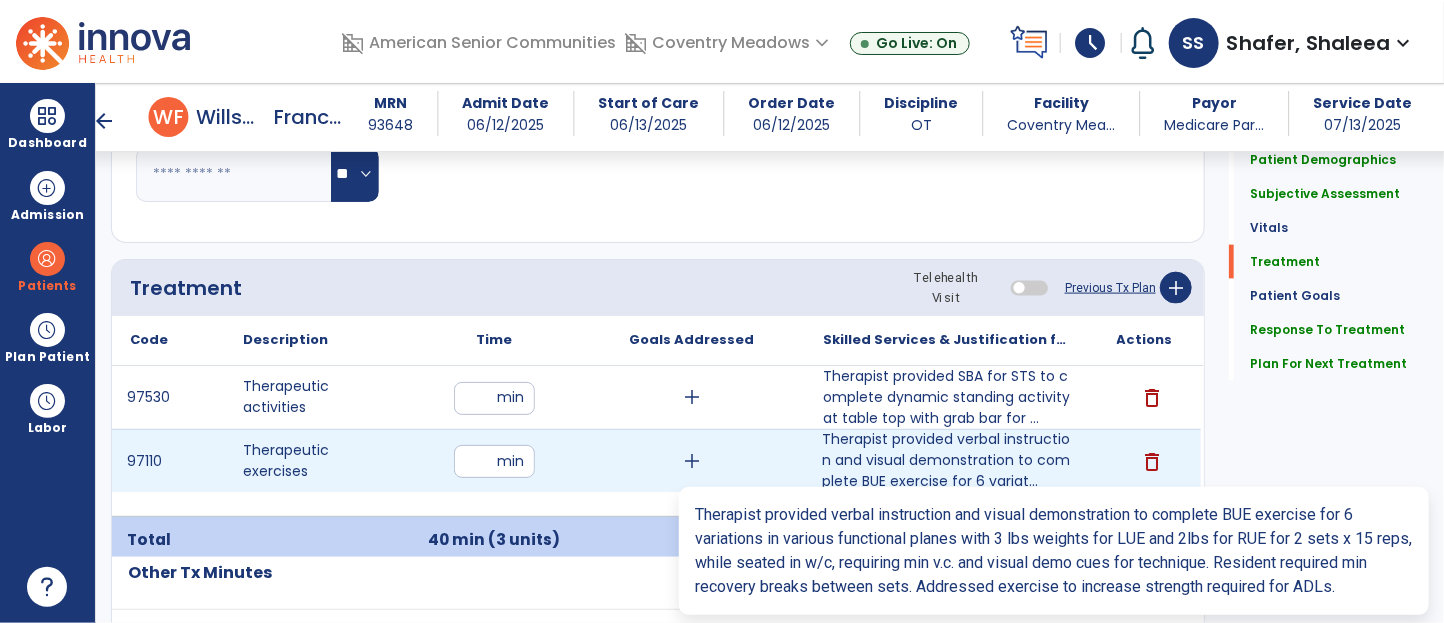 click on "Therapist provided verbal instruction and visual demonstration to complete BUE exercise for 6 variat..." at bounding box center (946, 460) 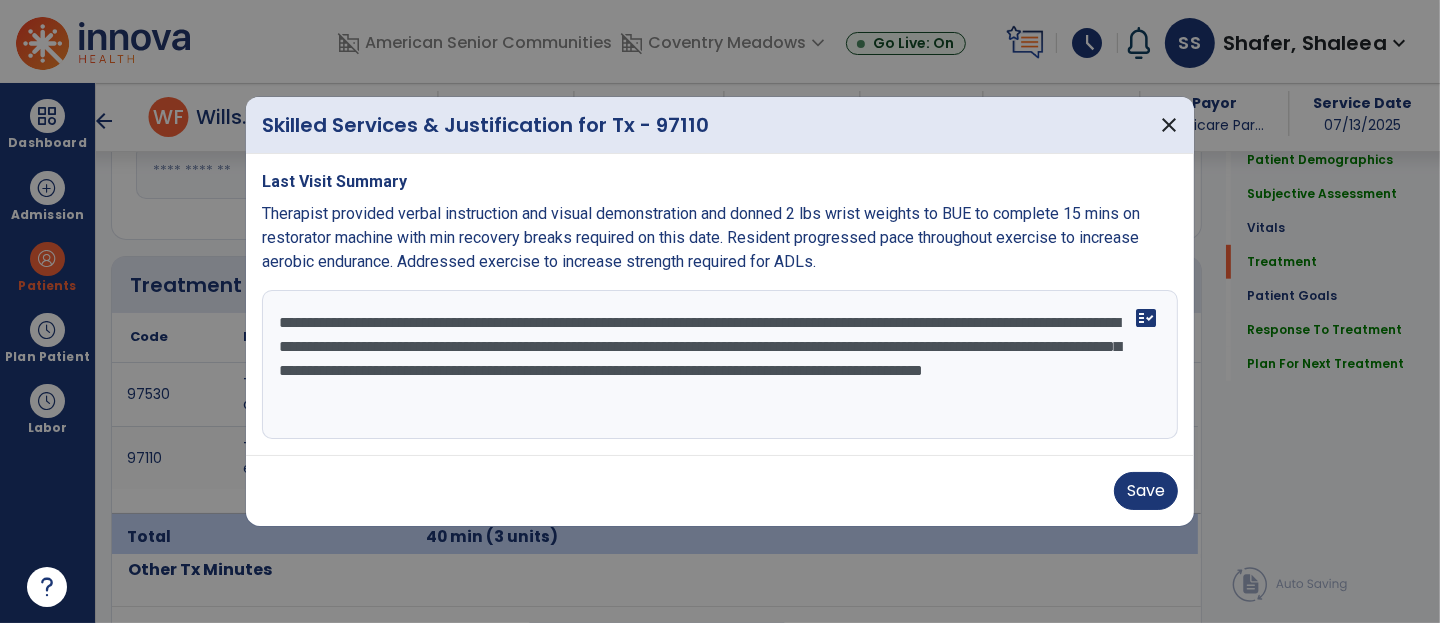 scroll, scrollTop: 1110, scrollLeft: 0, axis: vertical 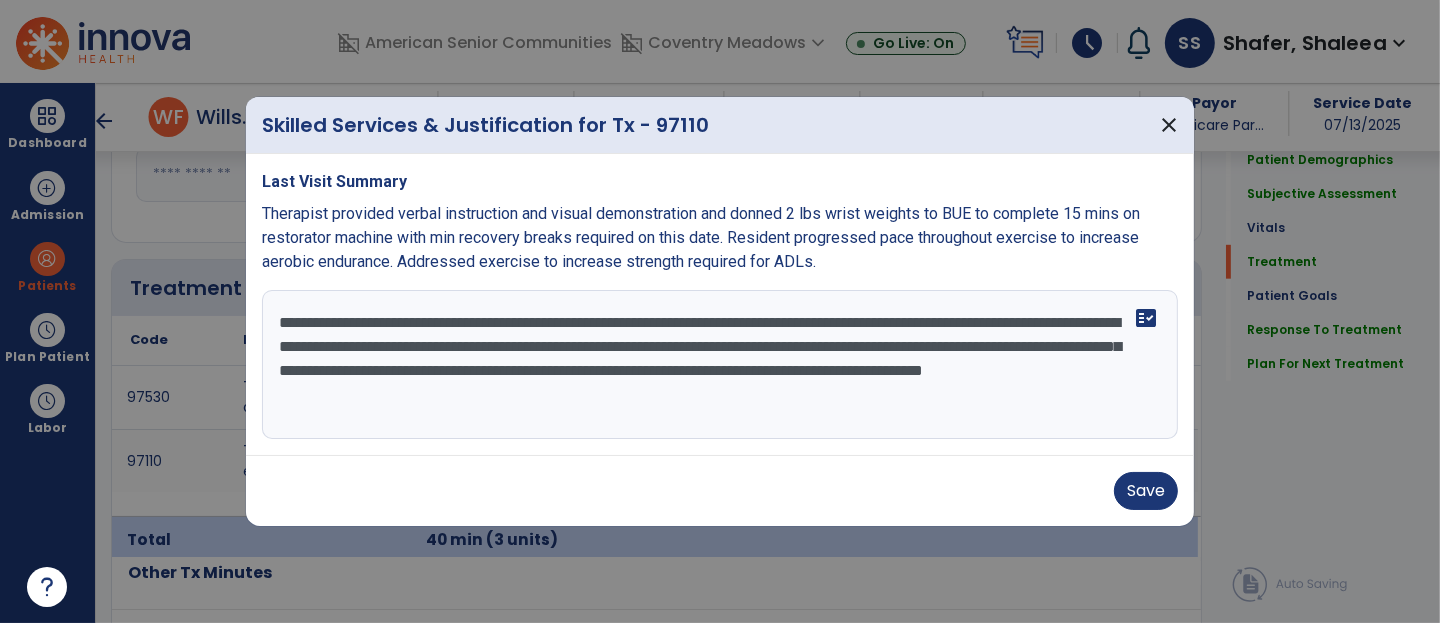 click on "**********" at bounding box center [720, 365] 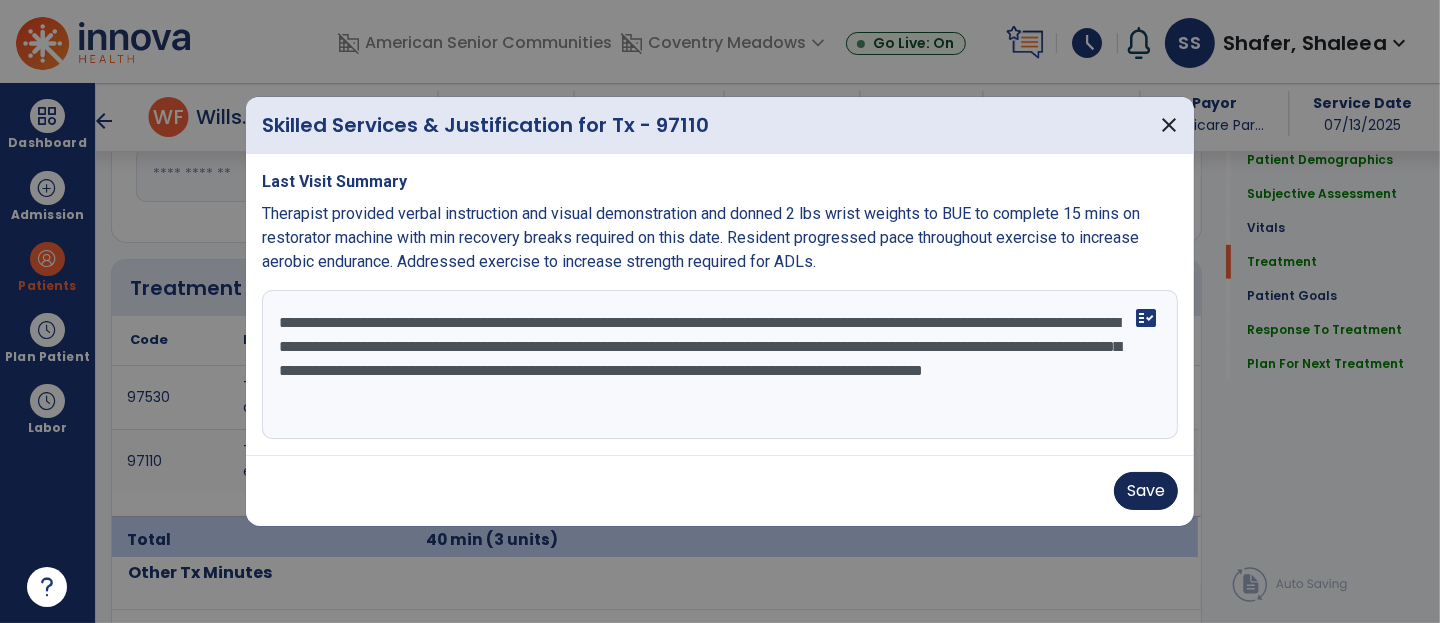 type on "**********" 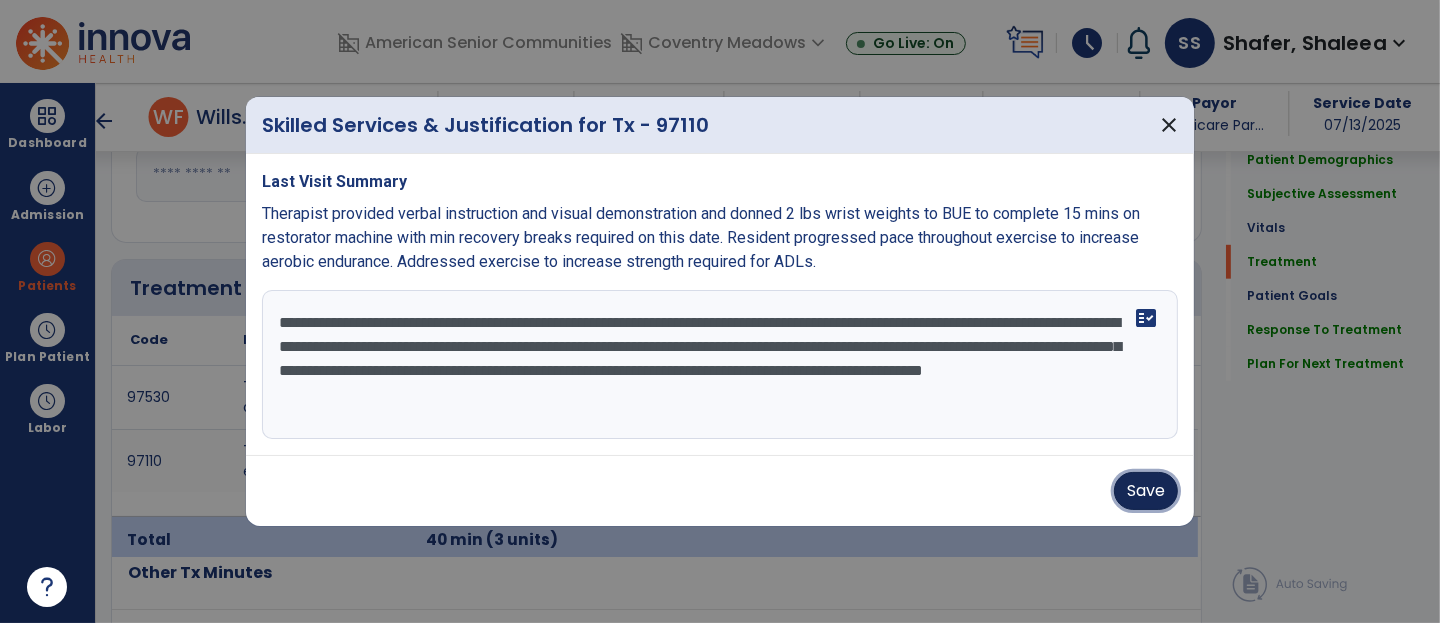 click on "Save" at bounding box center (1146, 491) 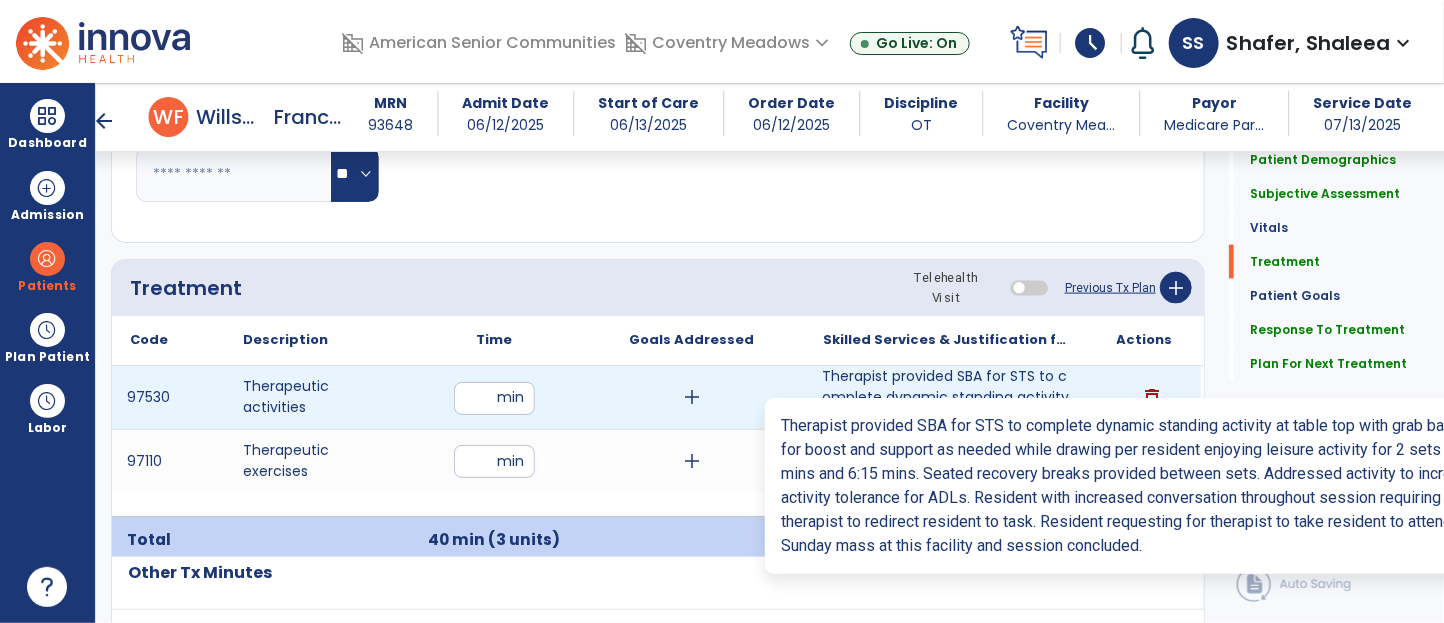 click on "Therapist provided SBA for STS to complete dynamic standing activity at table top with grab bar for ..." at bounding box center [946, 397] 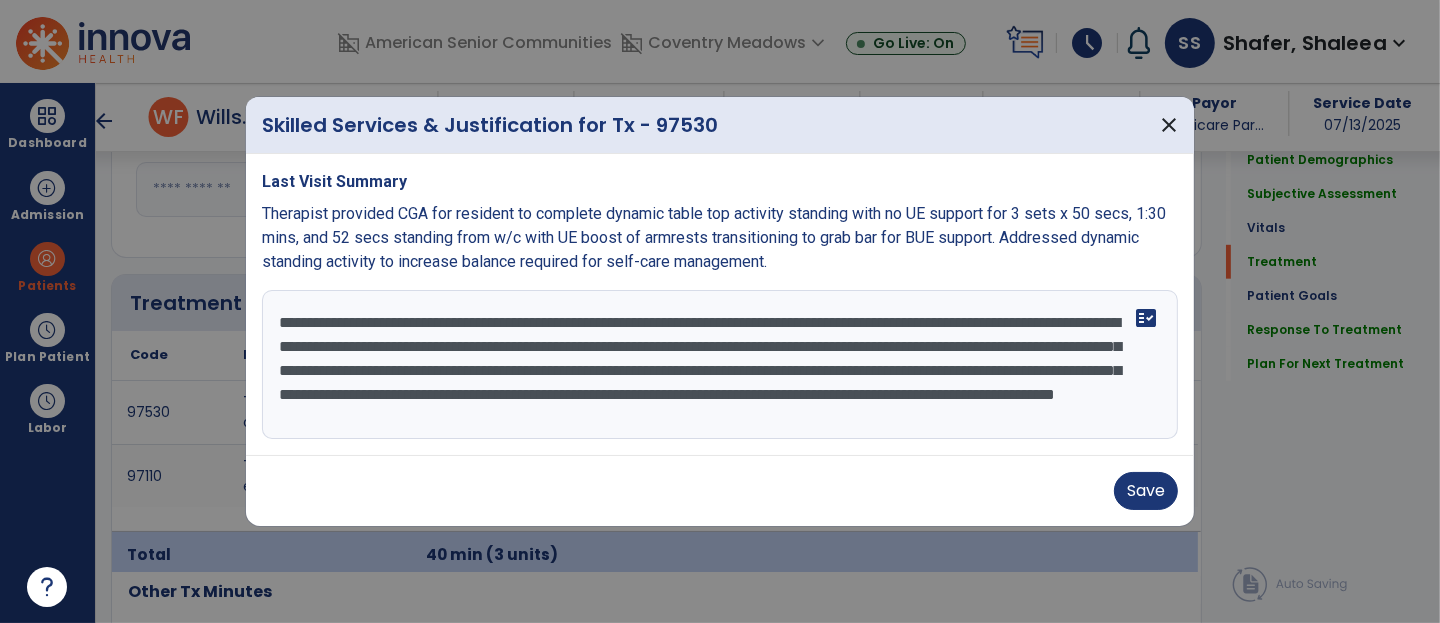 scroll, scrollTop: 1099, scrollLeft: 0, axis: vertical 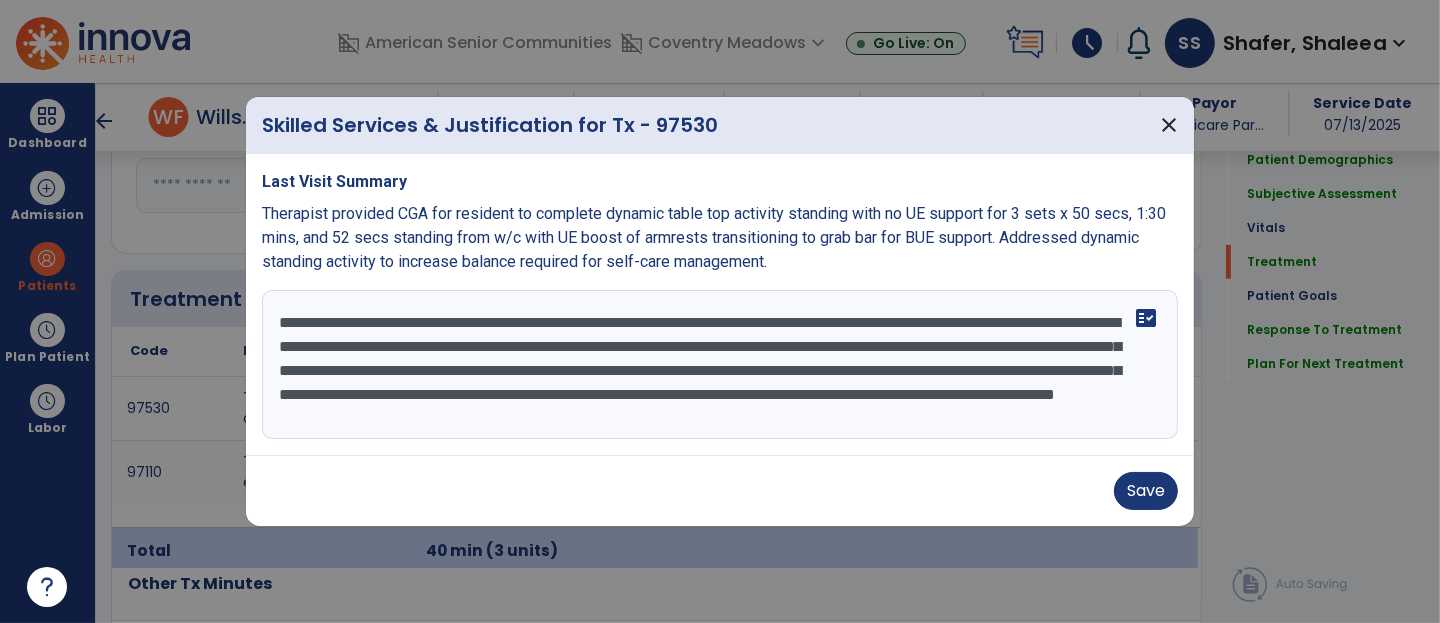 drag, startPoint x: 432, startPoint y: 364, endPoint x: 478, endPoint y: 389, distance: 52.35456 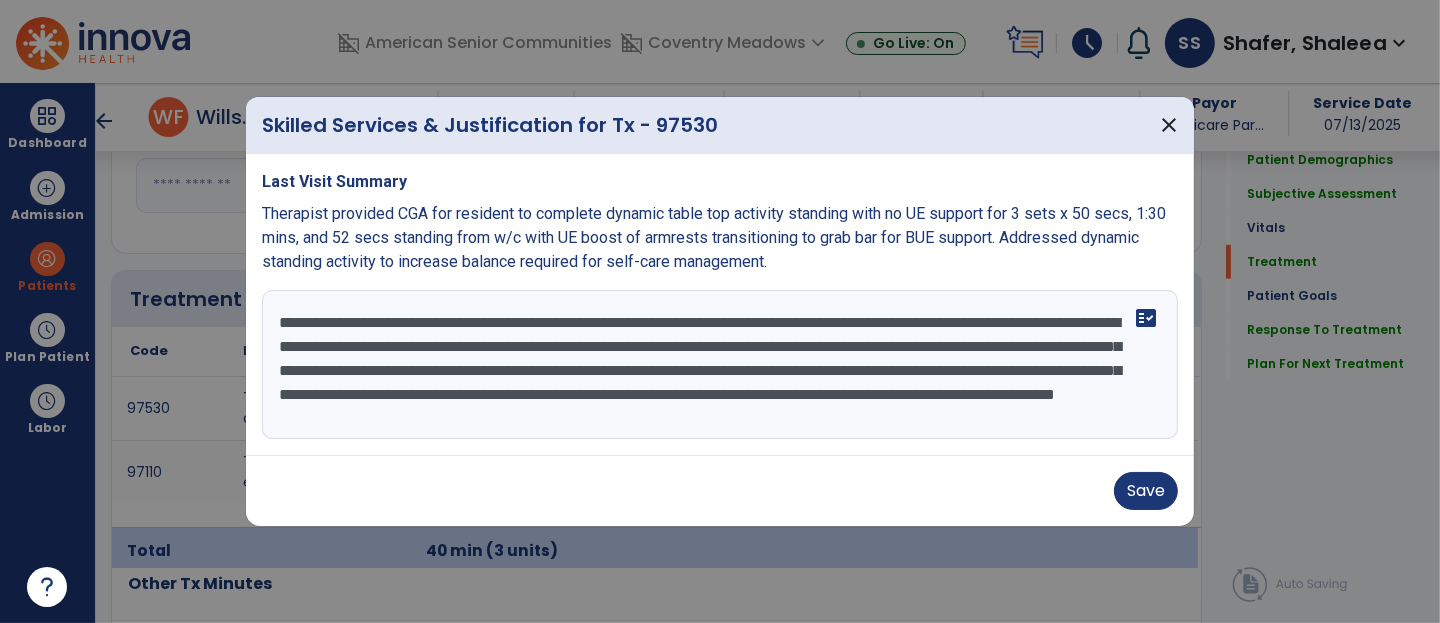 click on "**********" at bounding box center [720, 365] 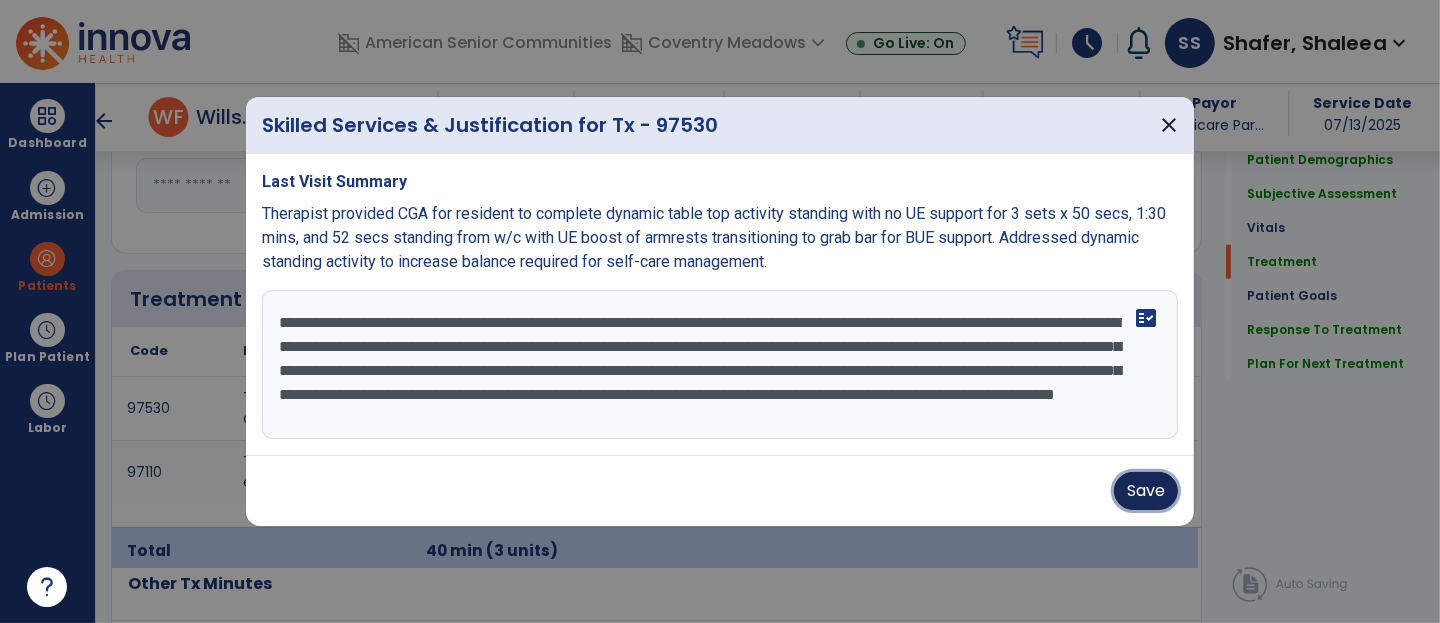 click on "Save" at bounding box center [1146, 491] 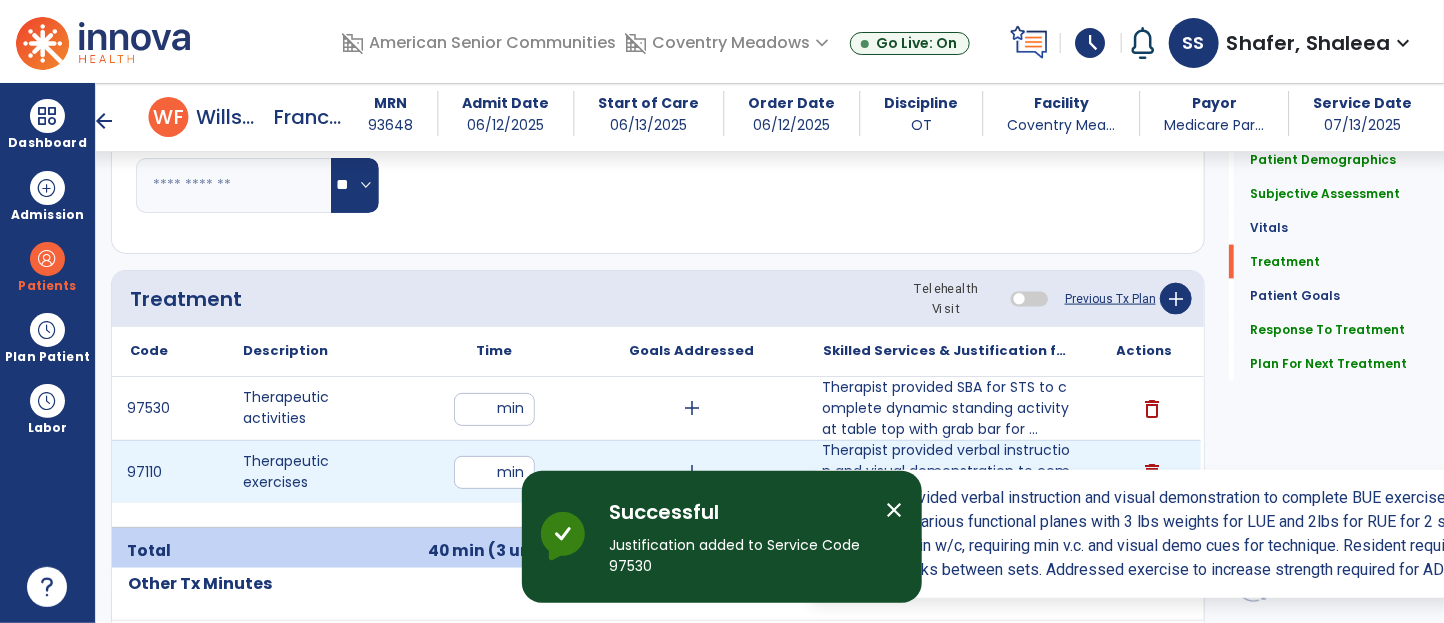 click on "Therapist provided verbal instruction and visual demonstration to complete BUE exercise for 4 variat..." at bounding box center [946, 471] 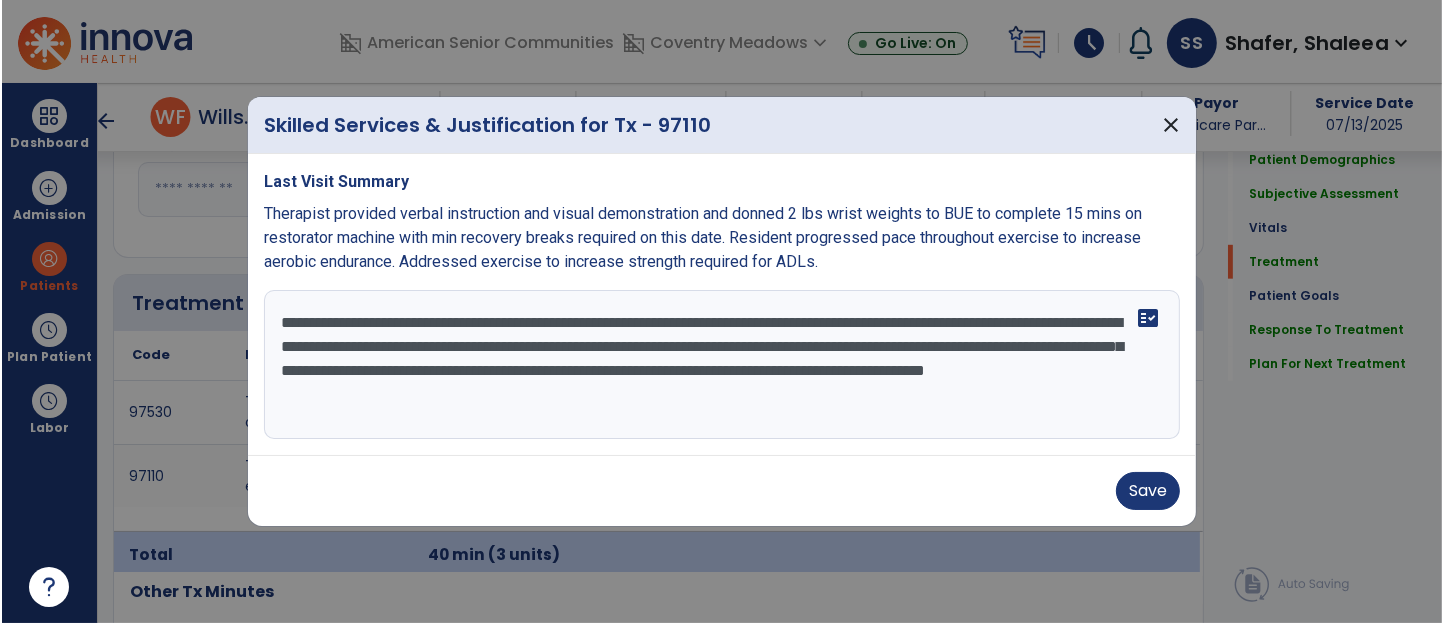 scroll, scrollTop: 1099, scrollLeft: 0, axis: vertical 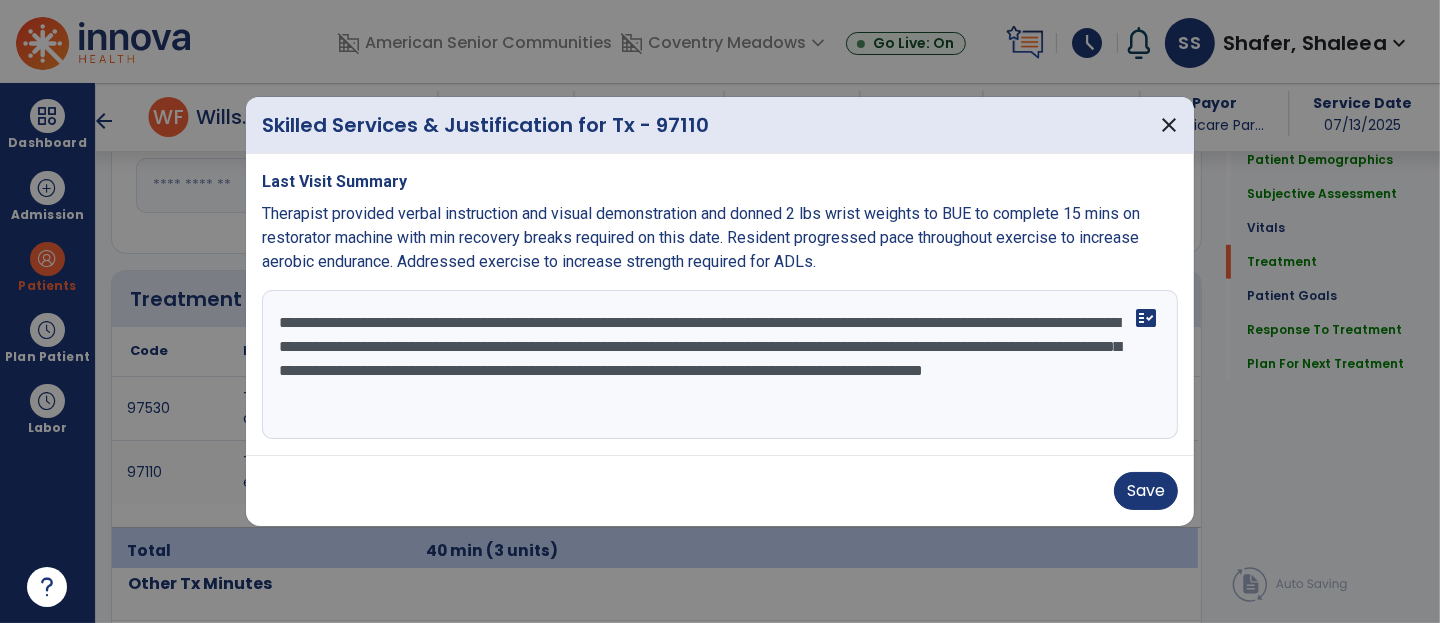 click on "**********" at bounding box center [720, 365] 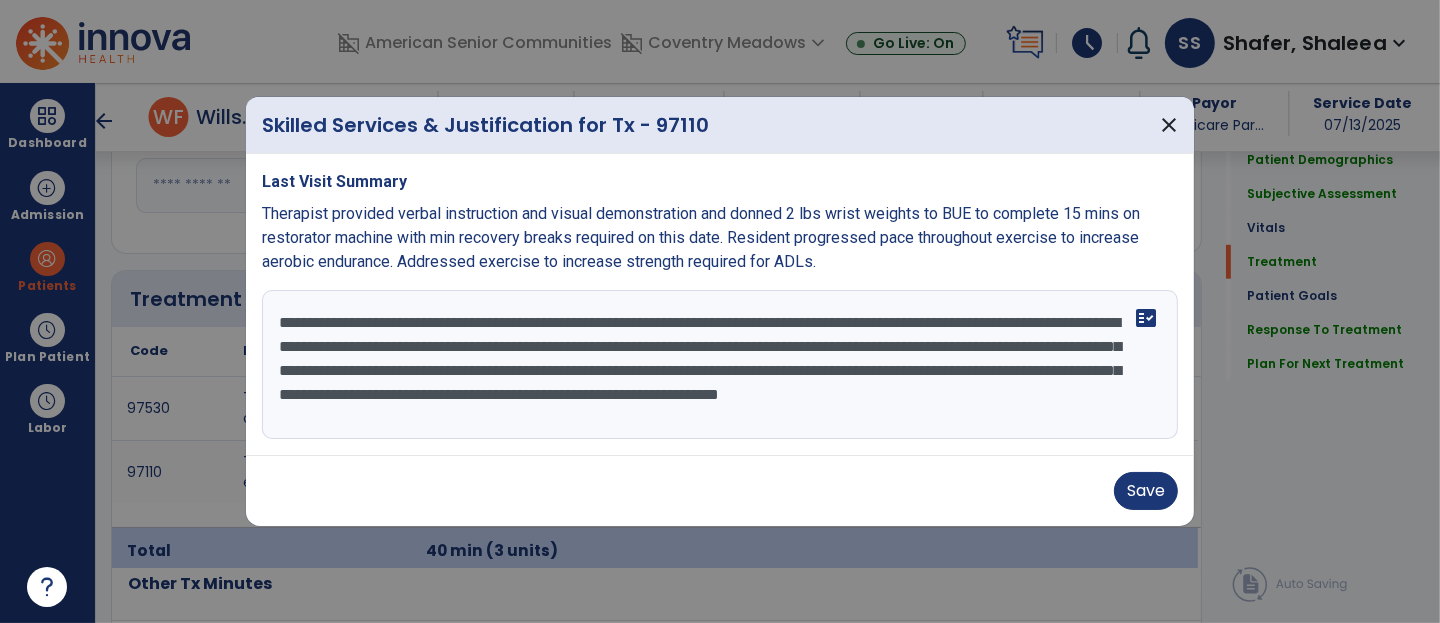 click on "**********" at bounding box center (720, 365) 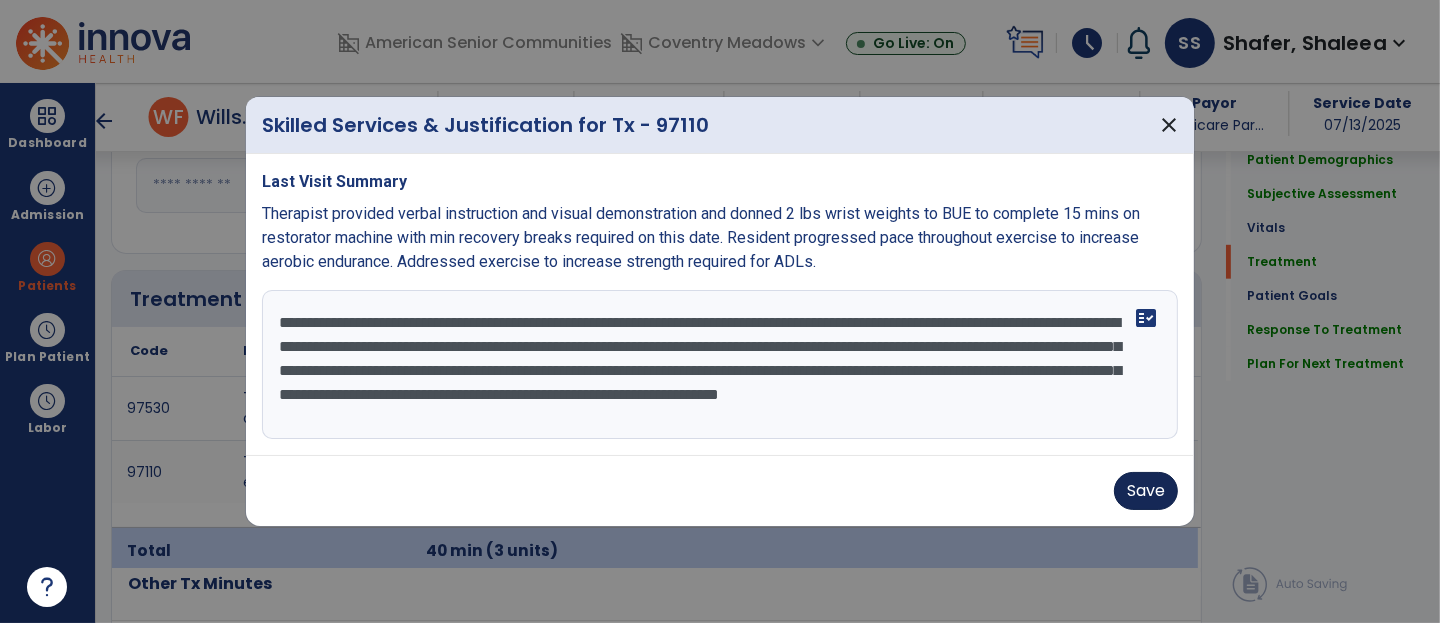 type on "**********" 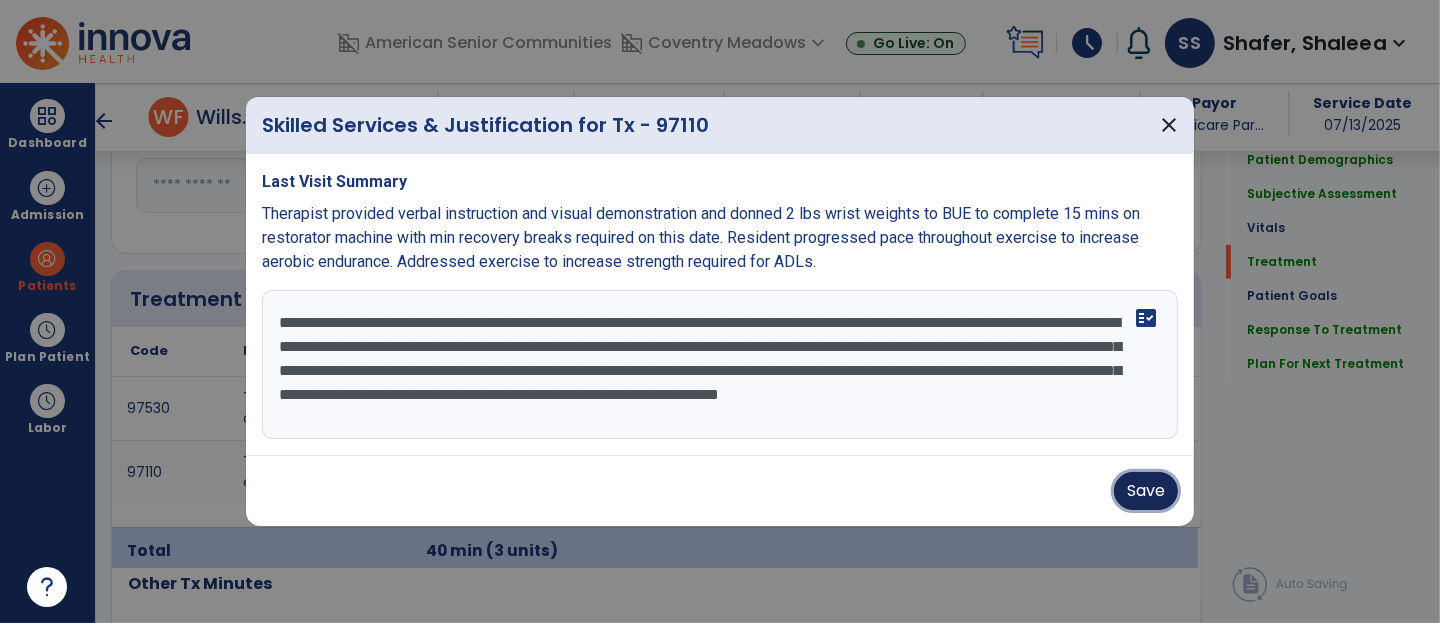 click on "Save" at bounding box center (1146, 491) 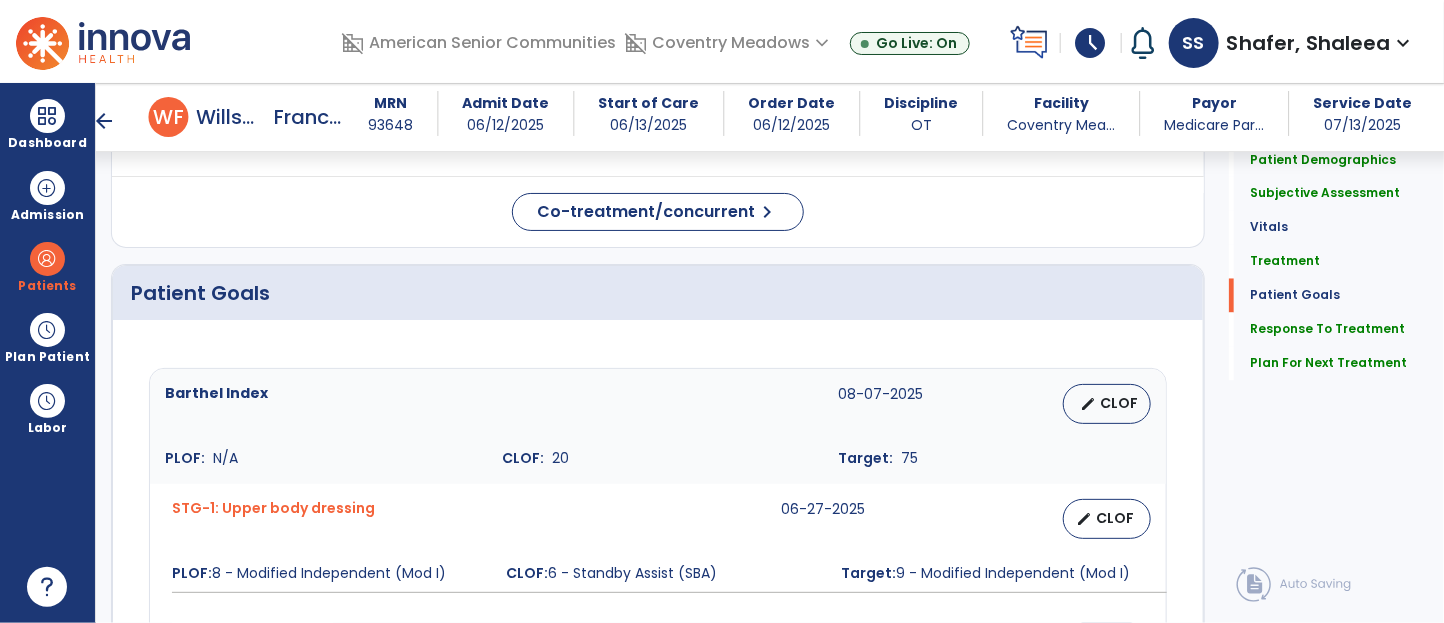 scroll, scrollTop: 1558, scrollLeft: 0, axis: vertical 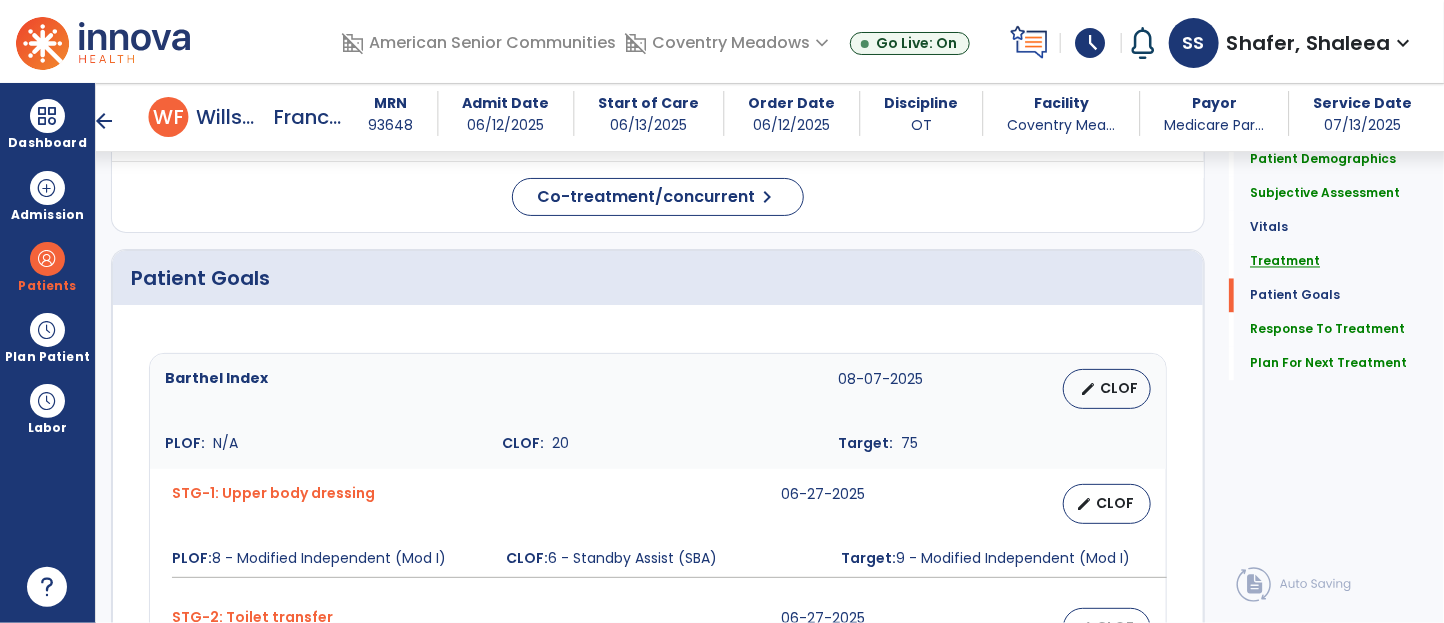click on "Treatment" 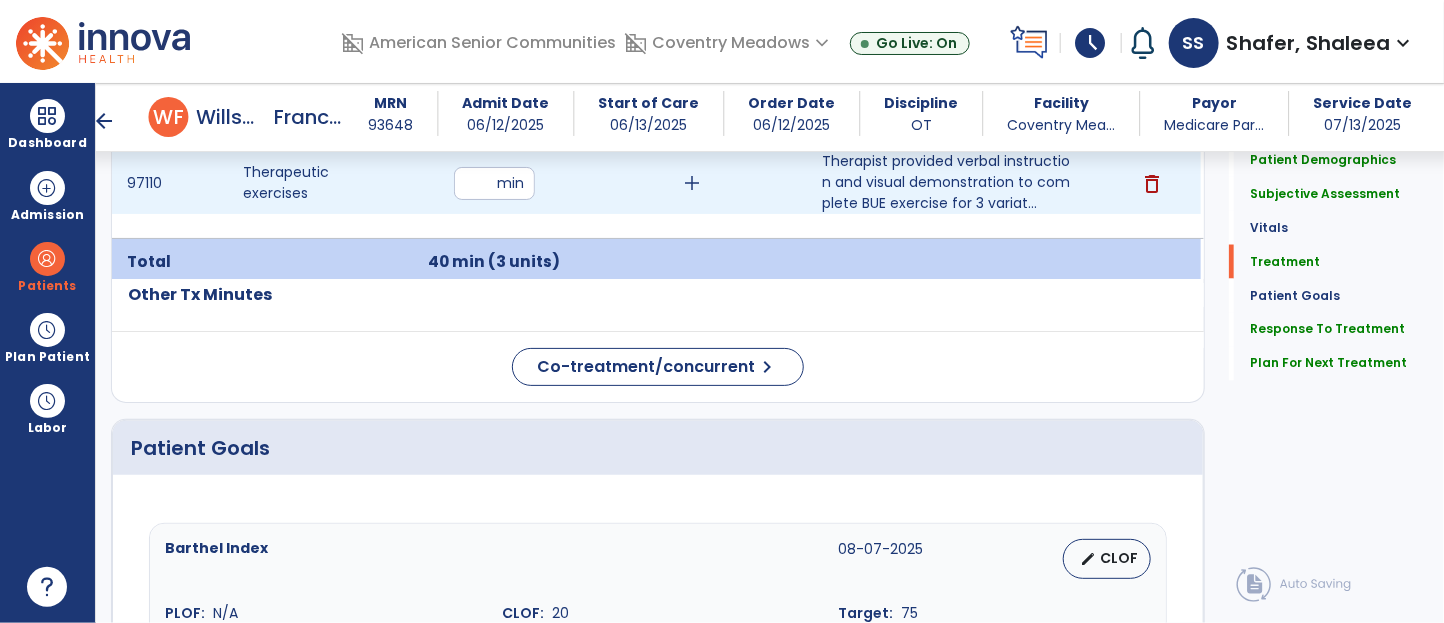 scroll, scrollTop: 1226, scrollLeft: 0, axis: vertical 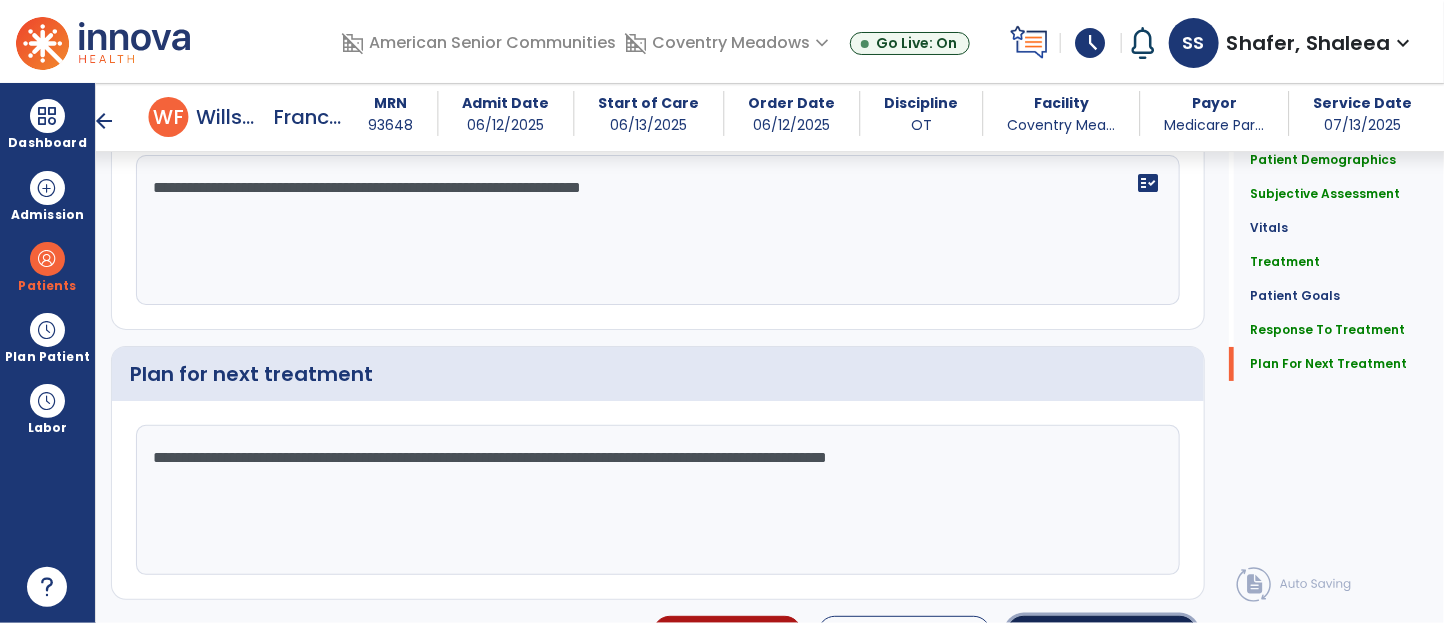 click on "Sign Doc" 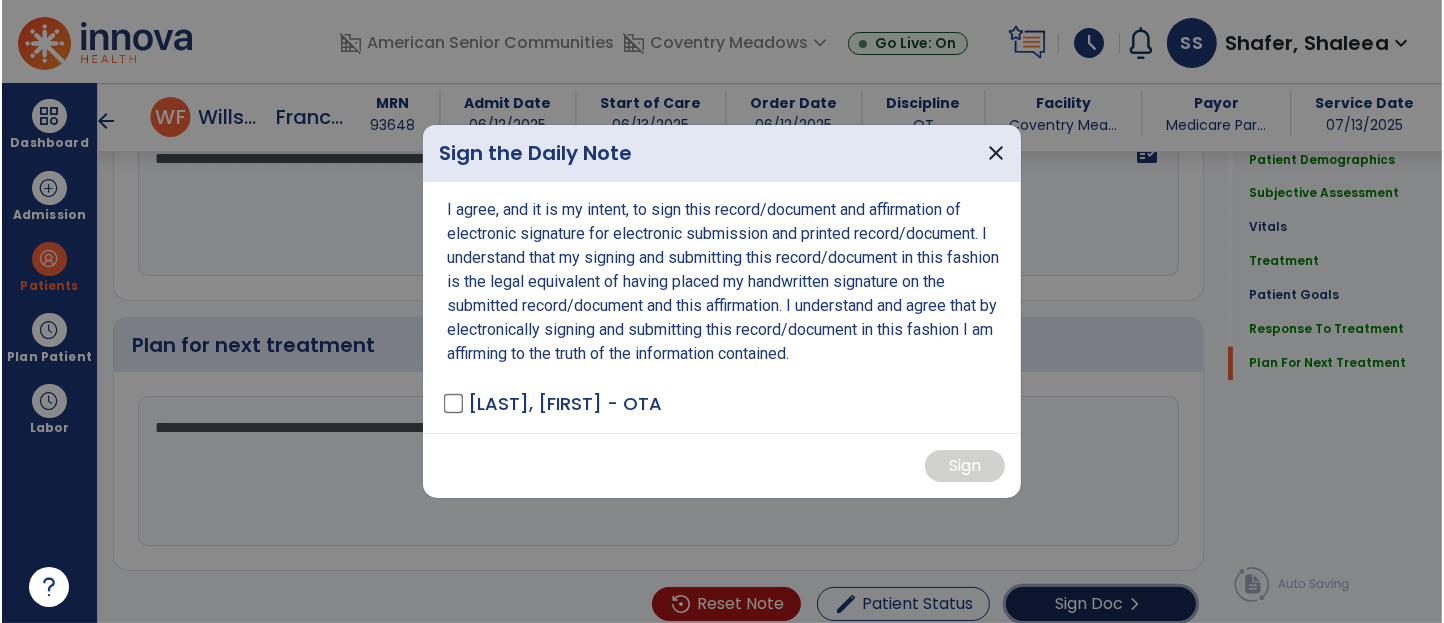 scroll, scrollTop: 3236, scrollLeft: 0, axis: vertical 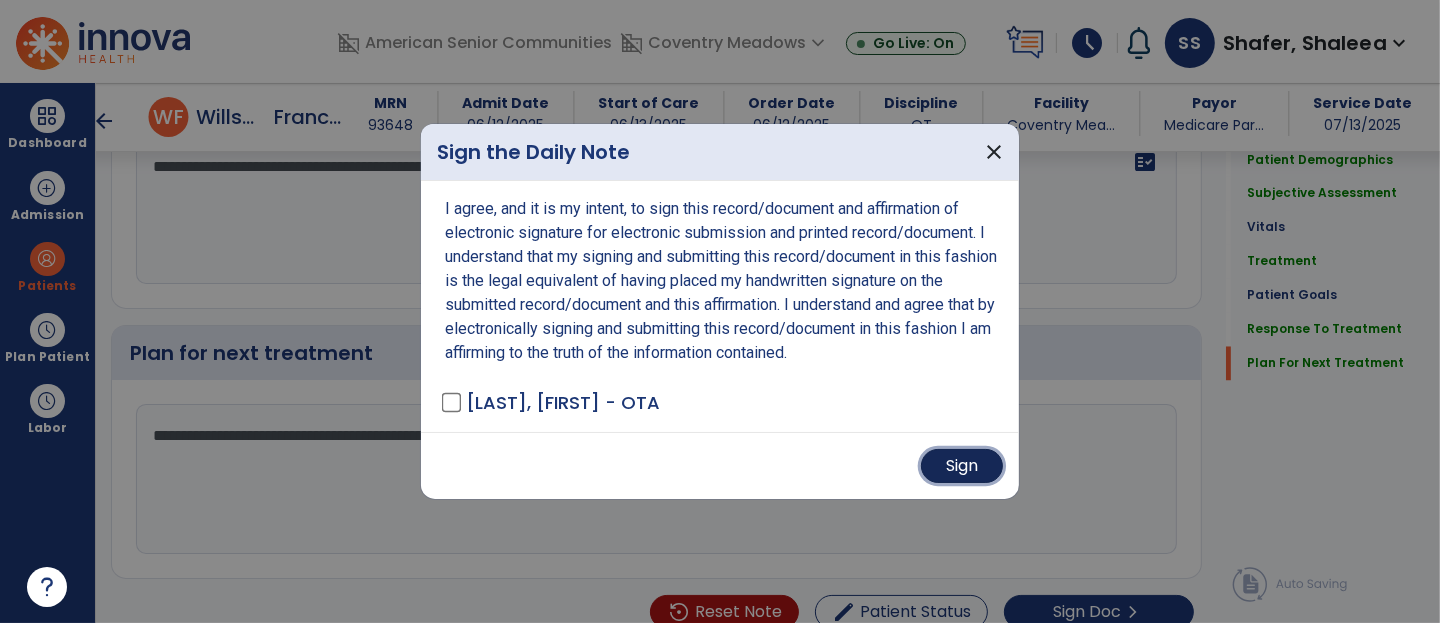 click on "Sign" at bounding box center [962, 466] 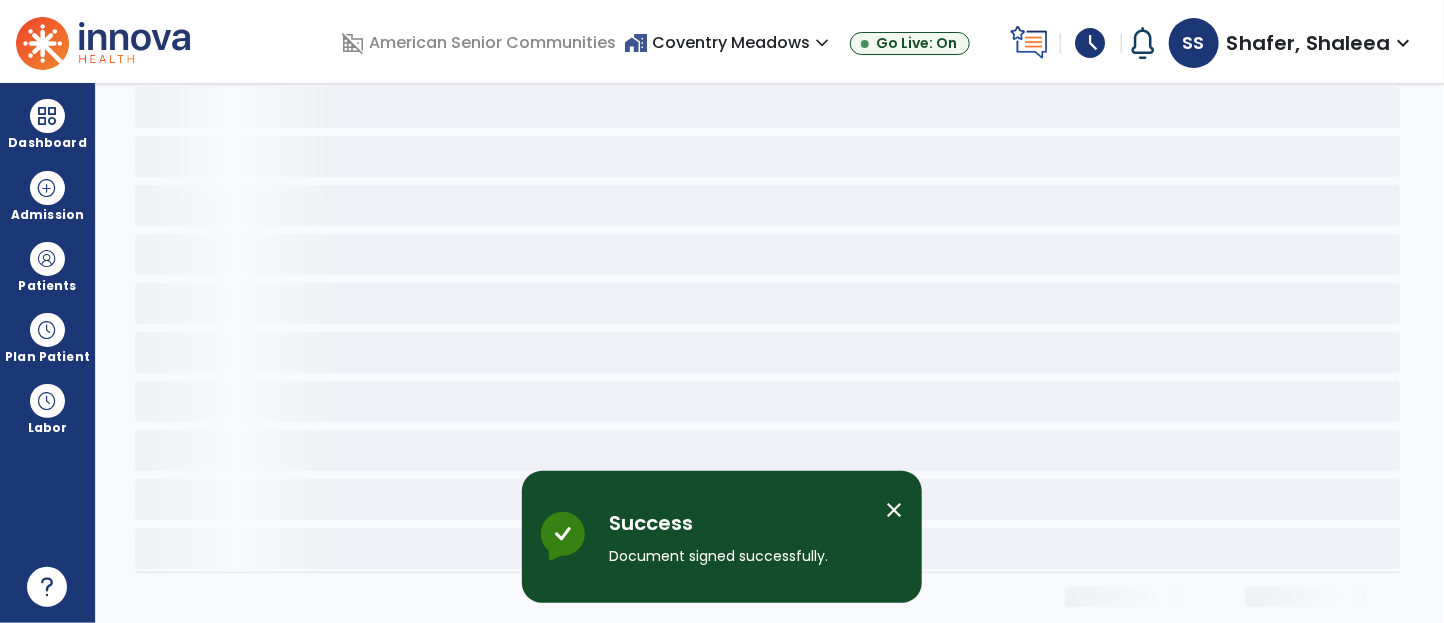 scroll, scrollTop: 0, scrollLeft: 0, axis: both 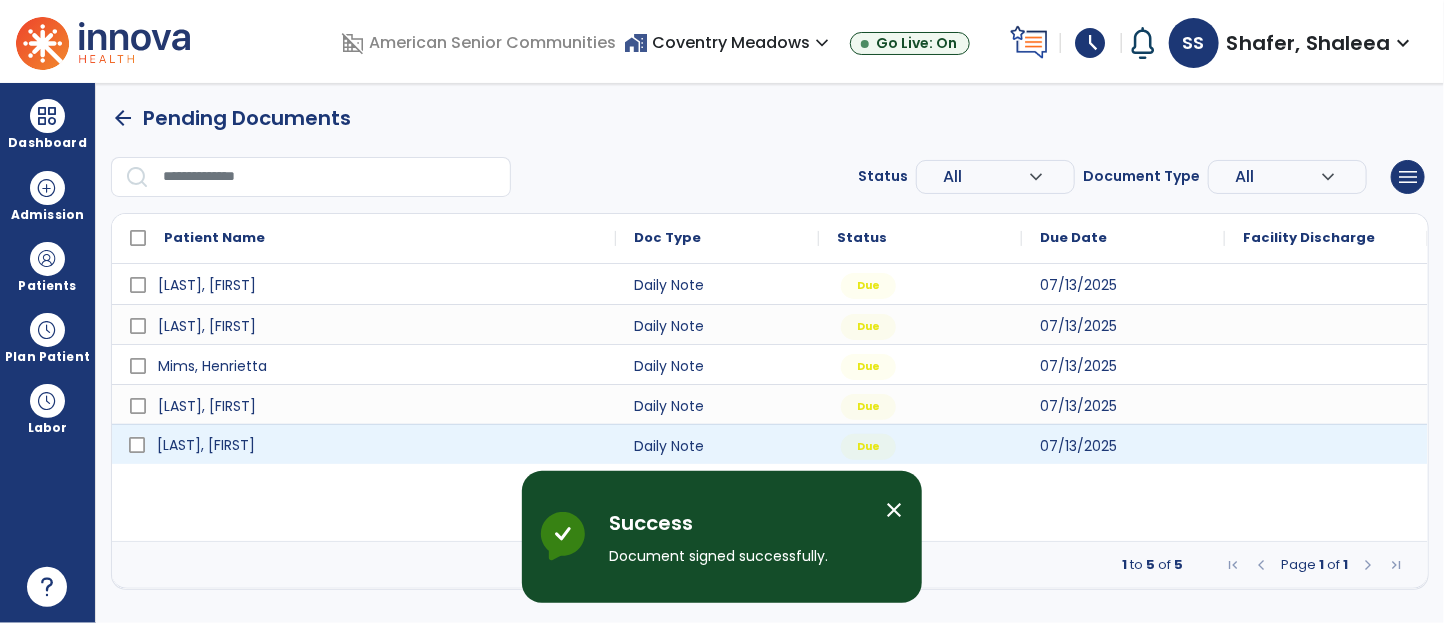 click on "Maag, Daryle" at bounding box center (378, 445) 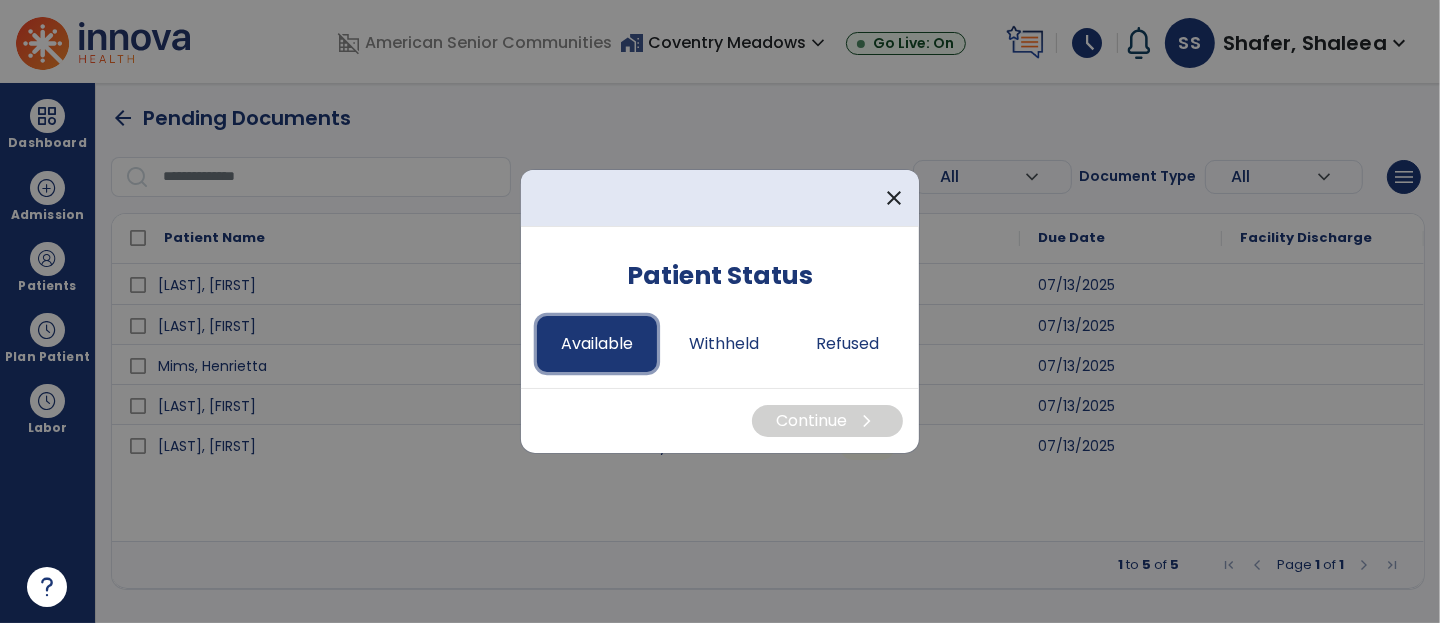 click on "Available" at bounding box center (597, 344) 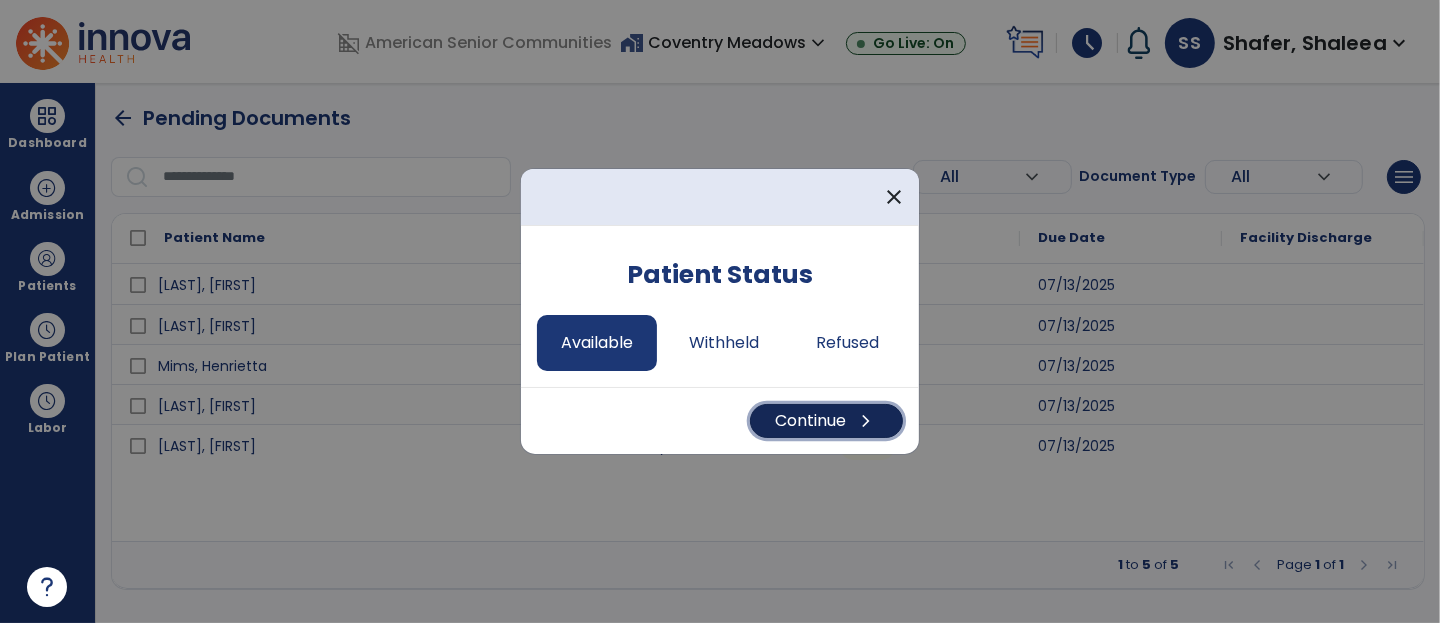 click on "Continue   chevron_right" at bounding box center [826, 421] 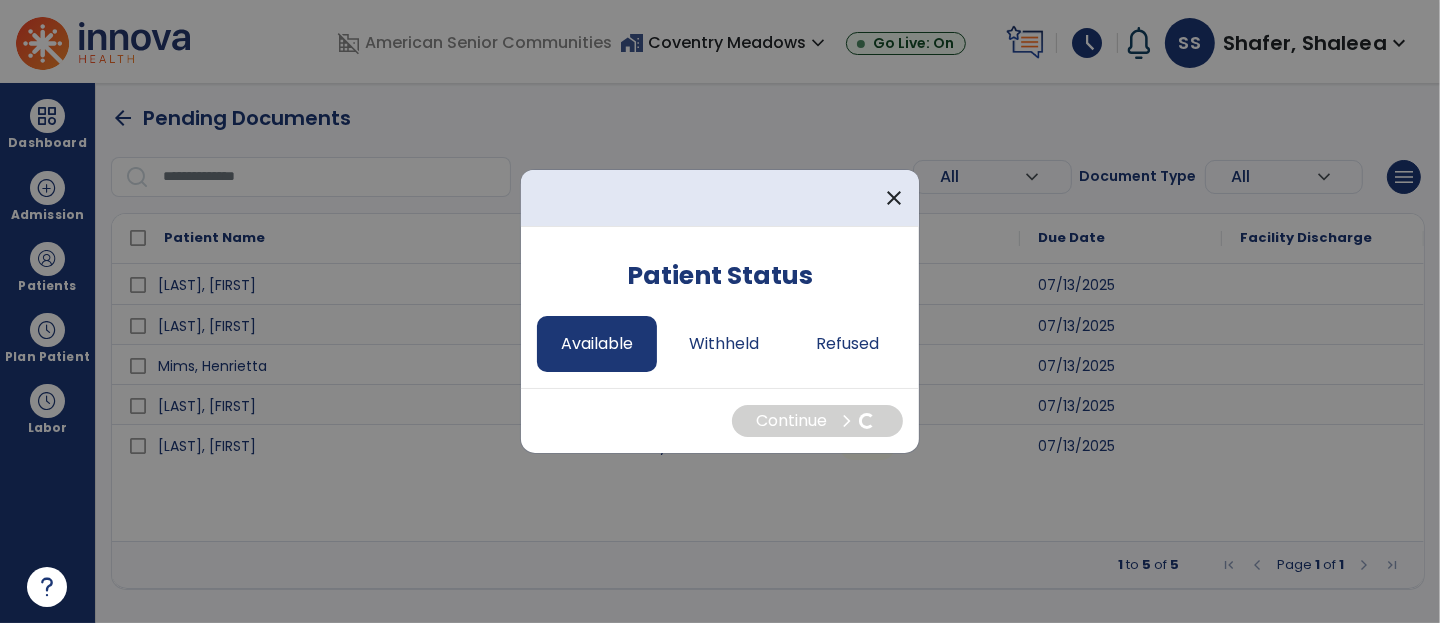 select on "*" 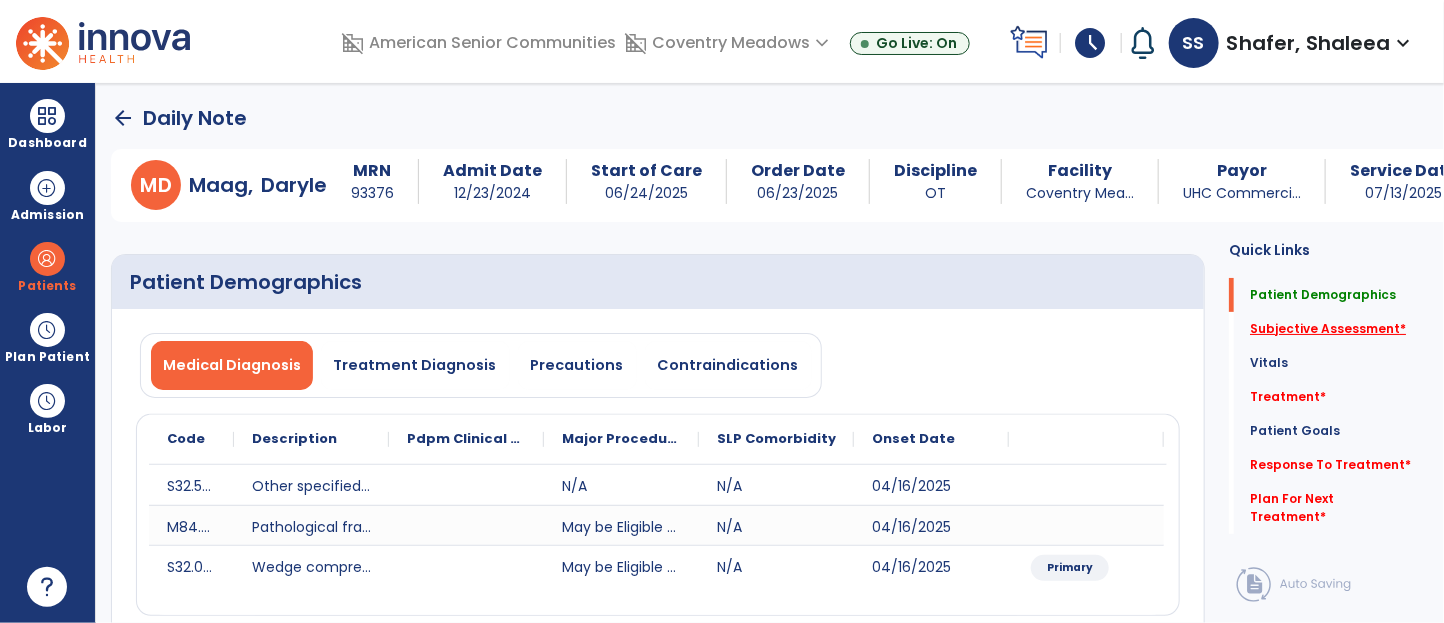 click on "Subjective Assessment   *" 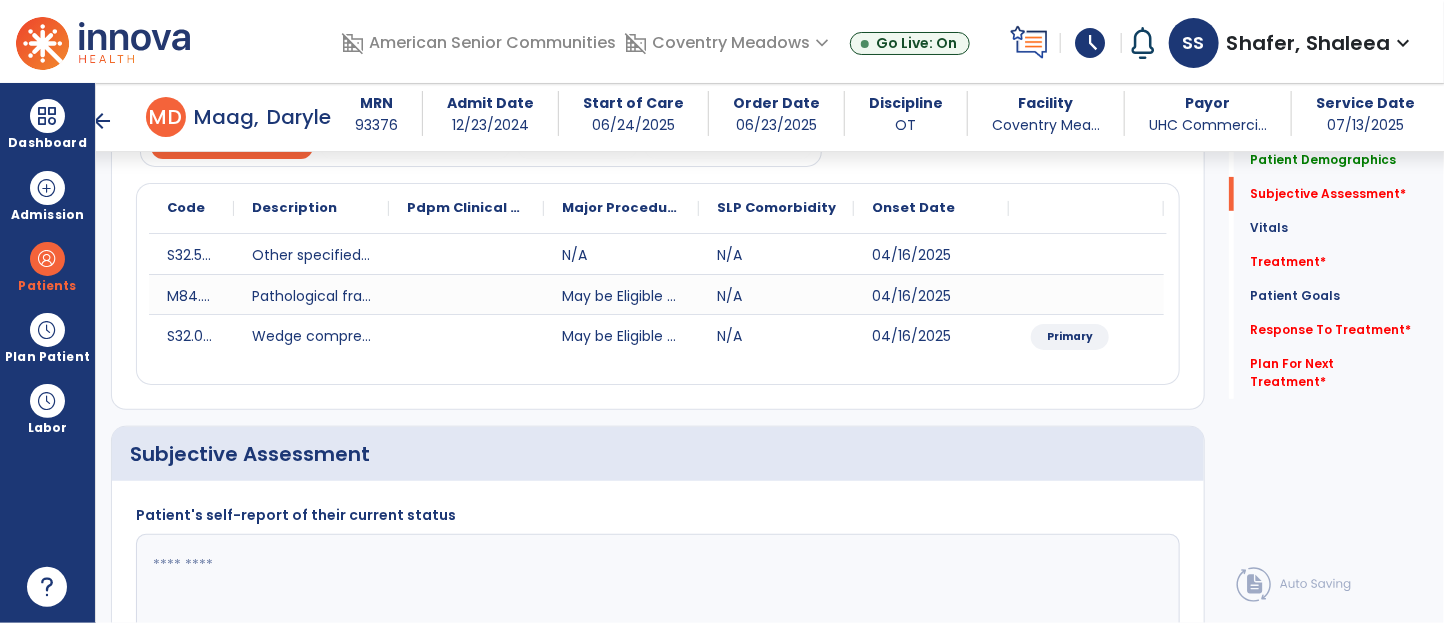 scroll, scrollTop: 445, scrollLeft: 0, axis: vertical 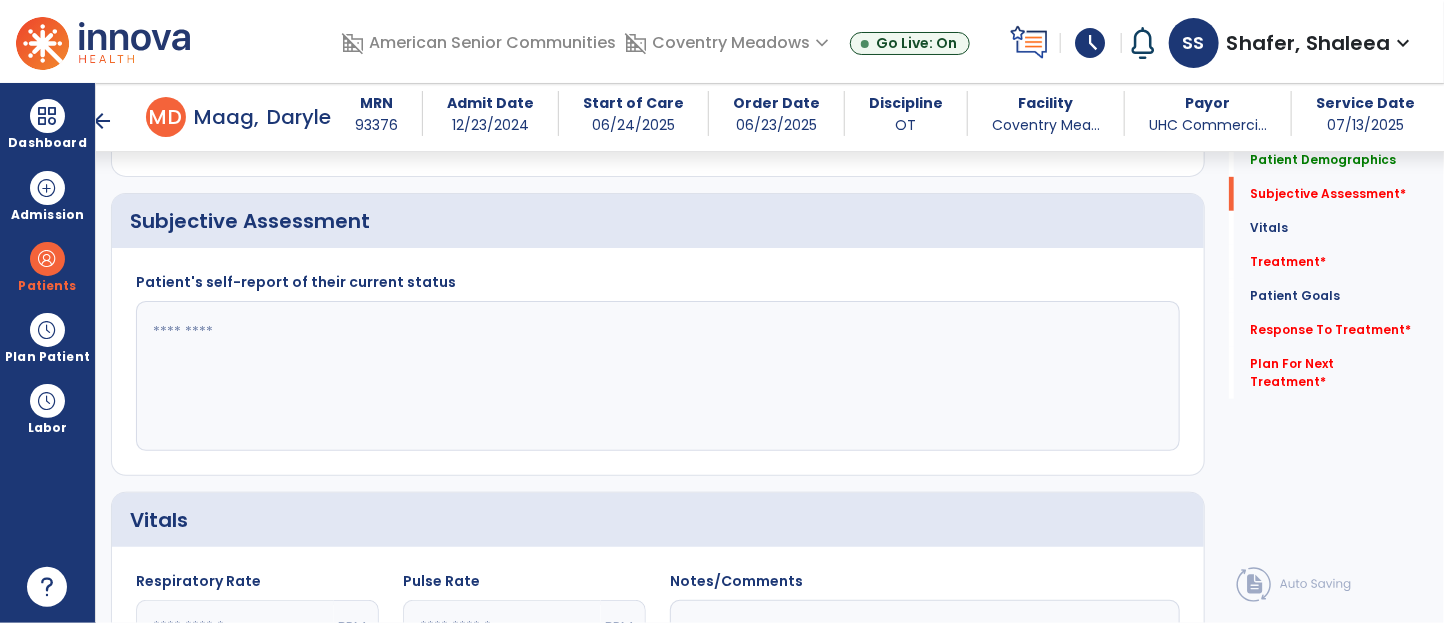click 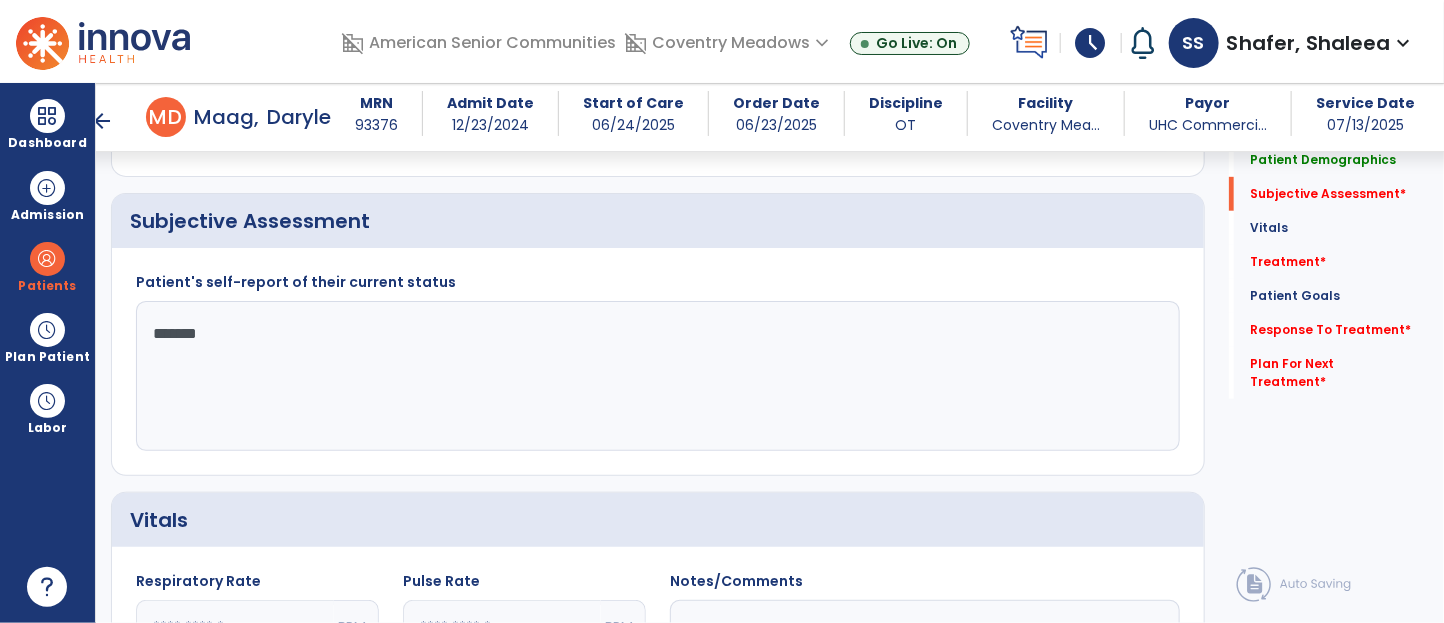 type on "********" 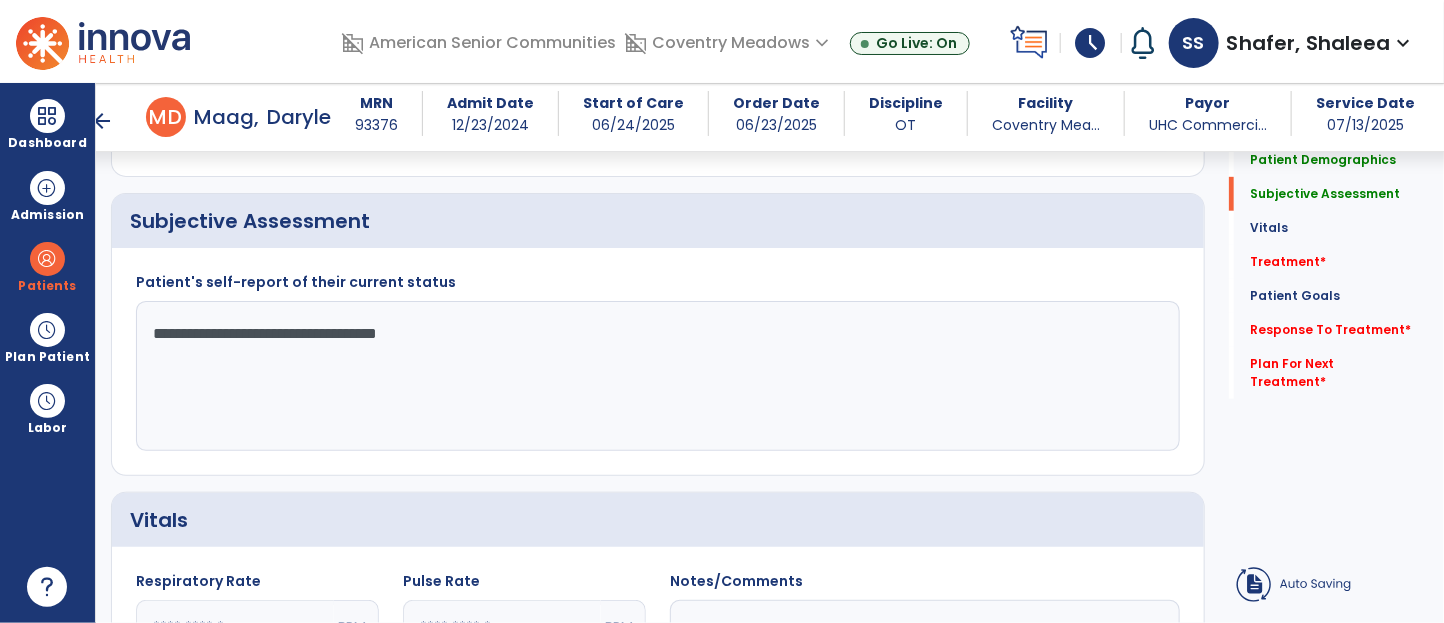click on "**********" 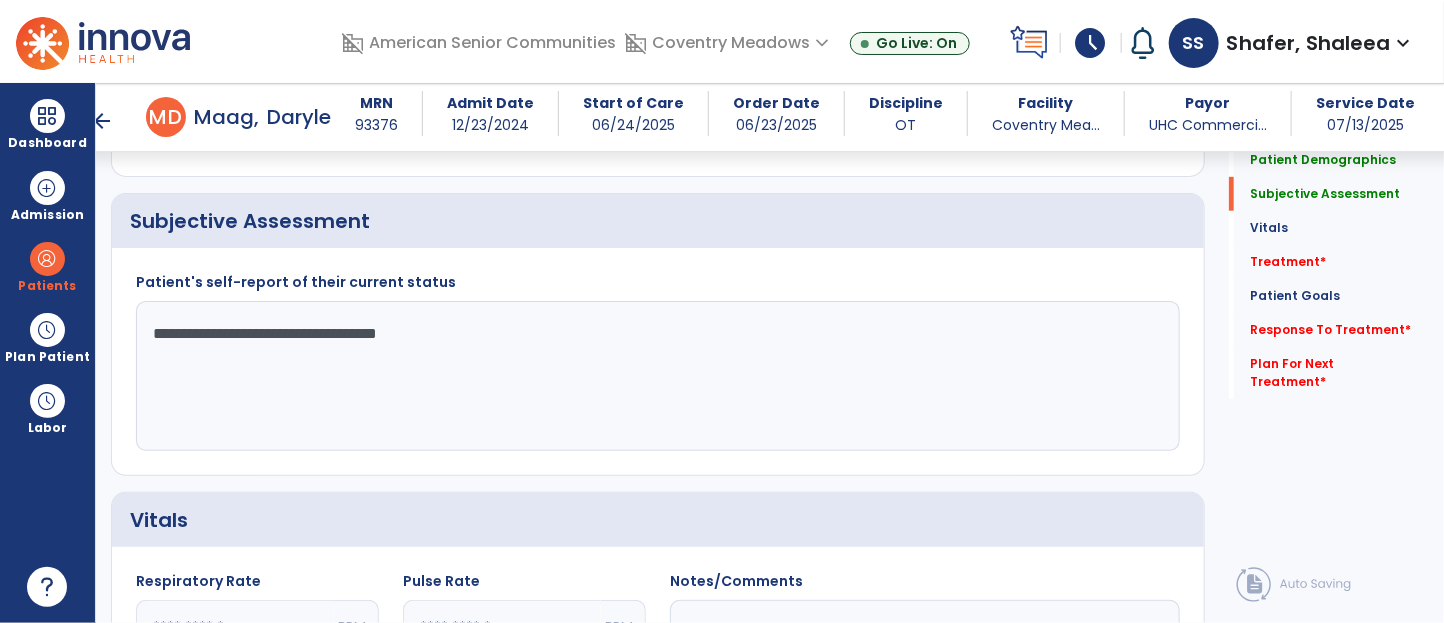 drag, startPoint x: 356, startPoint y: 334, endPoint x: 481, endPoint y: 328, distance: 125.14392 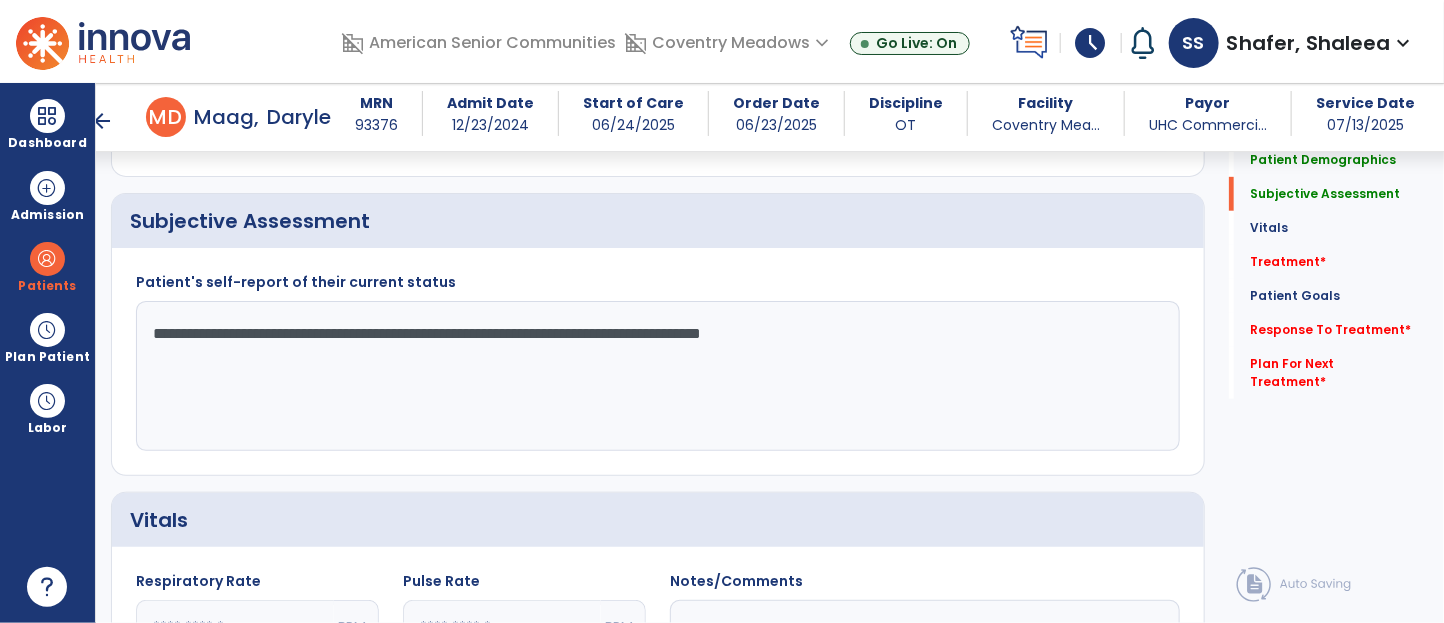 type on "**********" 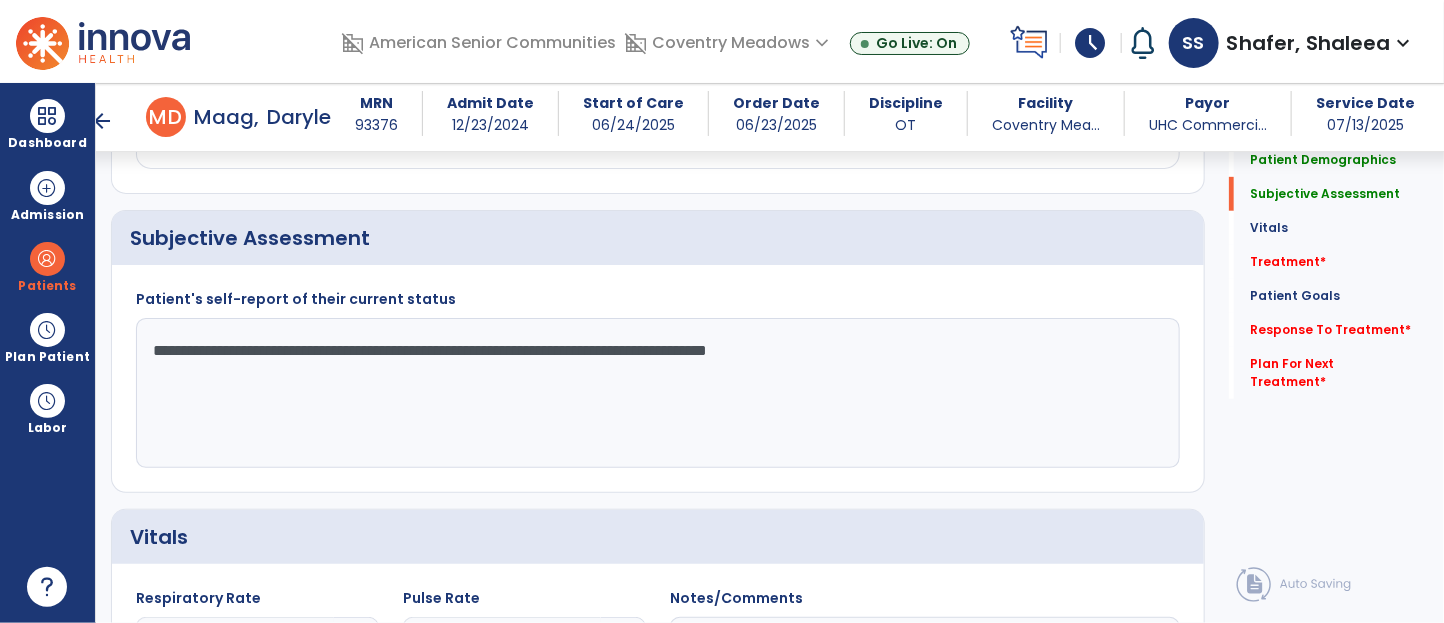 scroll, scrollTop: 410, scrollLeft: 0, axis: vertical 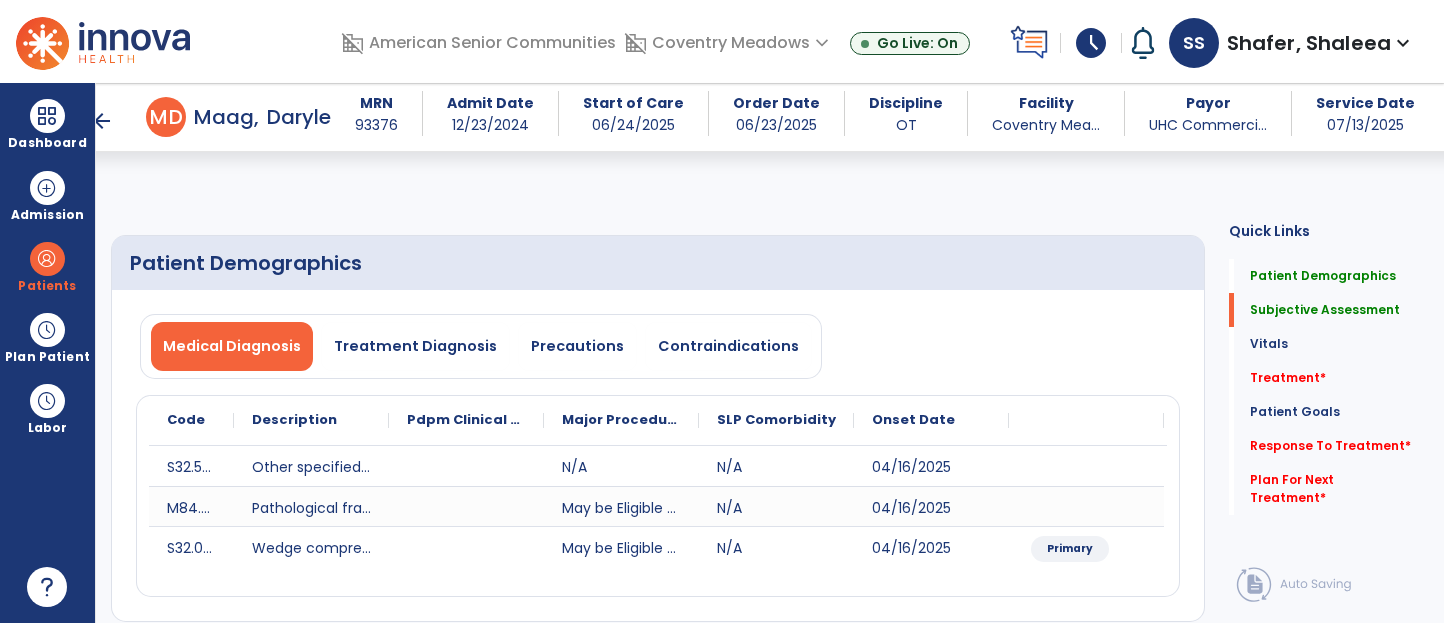 select on "*" 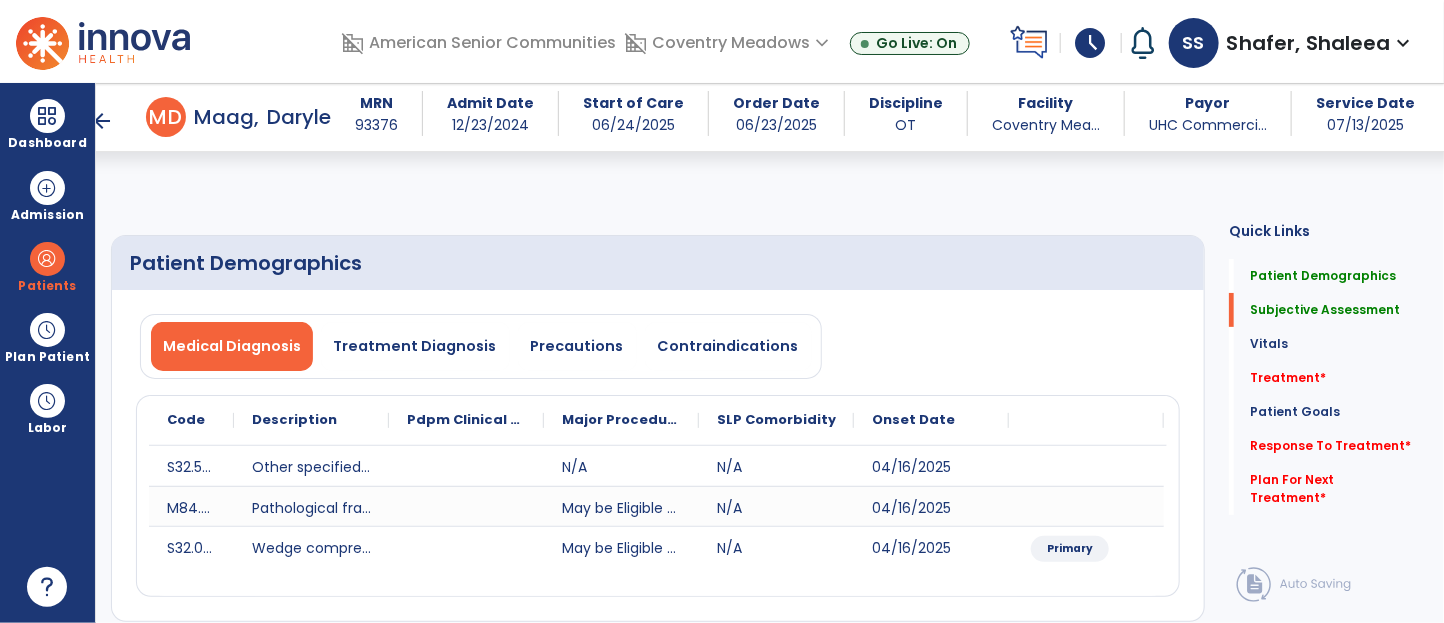 scroll, scrollTop: 410, scrollLeft: 0, axis: vertical 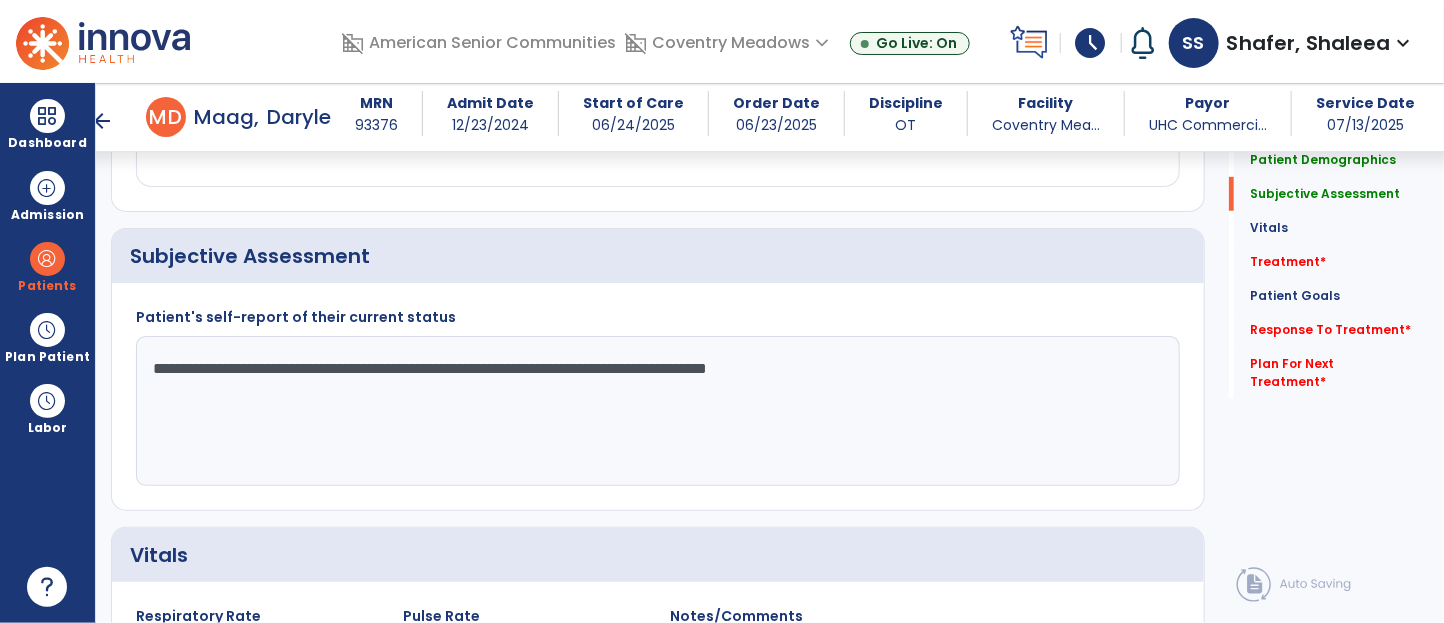 type on "**********" 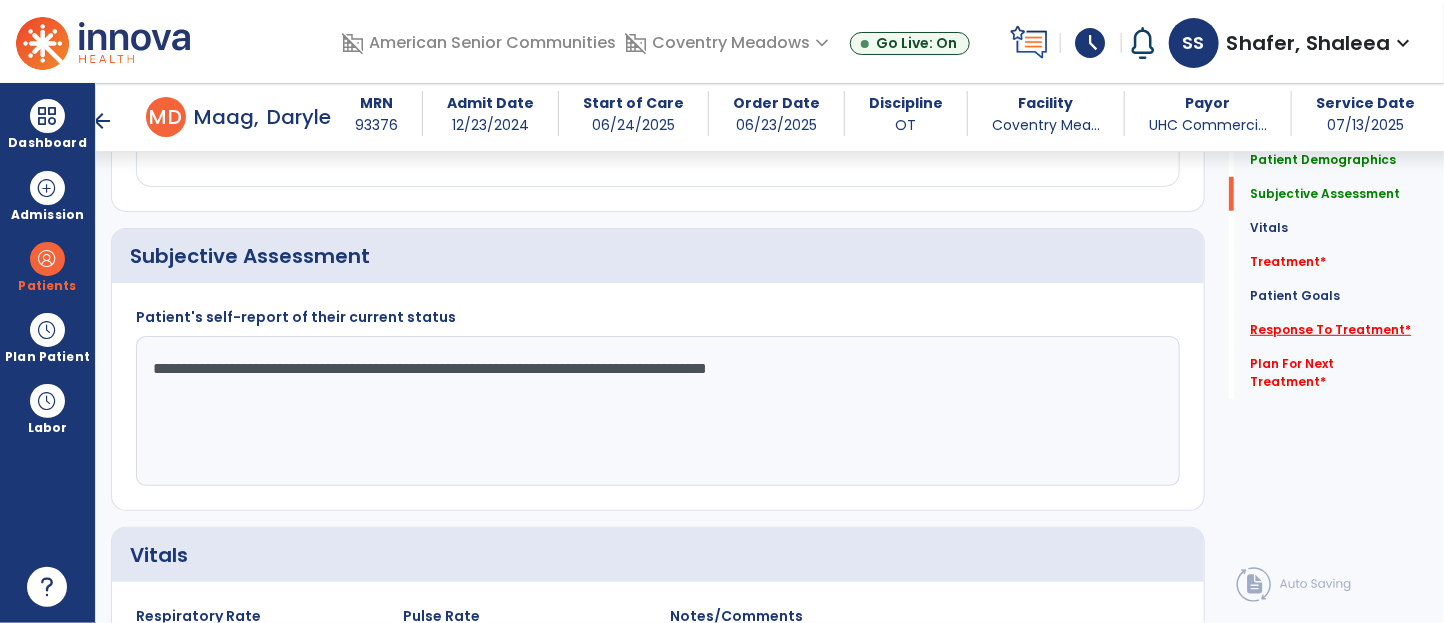 click on "Response To Treatment   *" 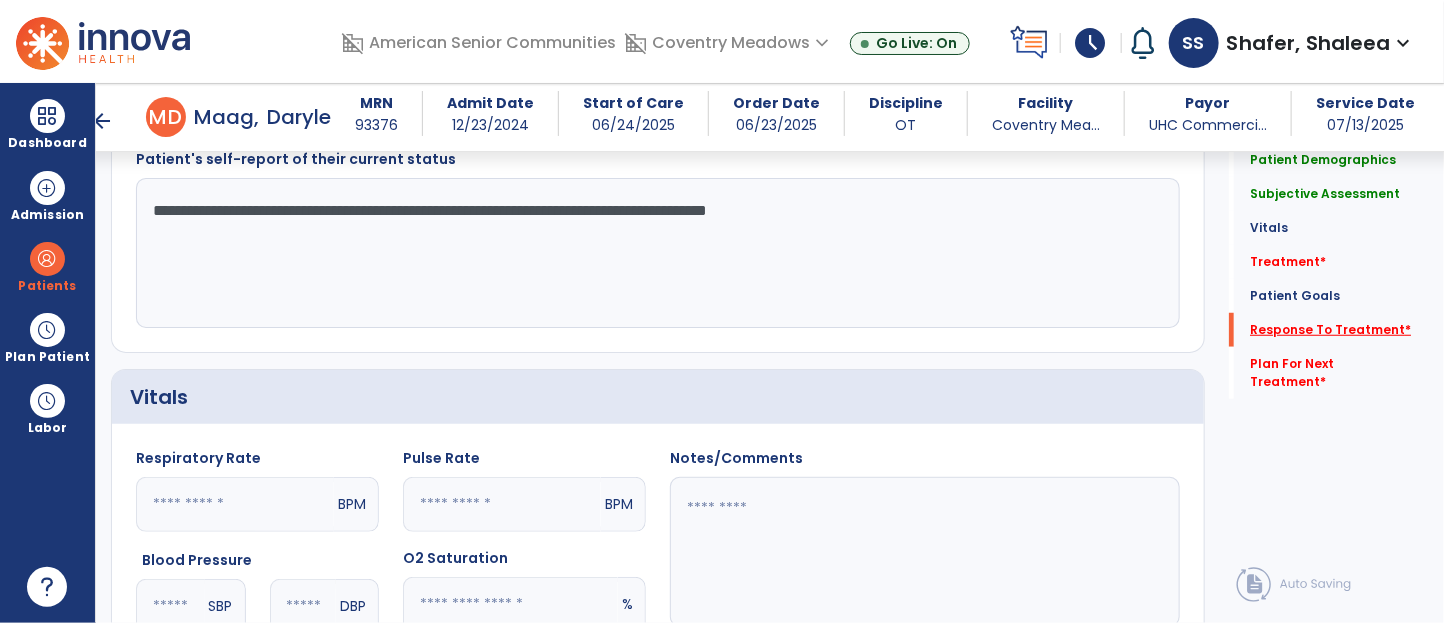 click on "Response To Treatment   *" 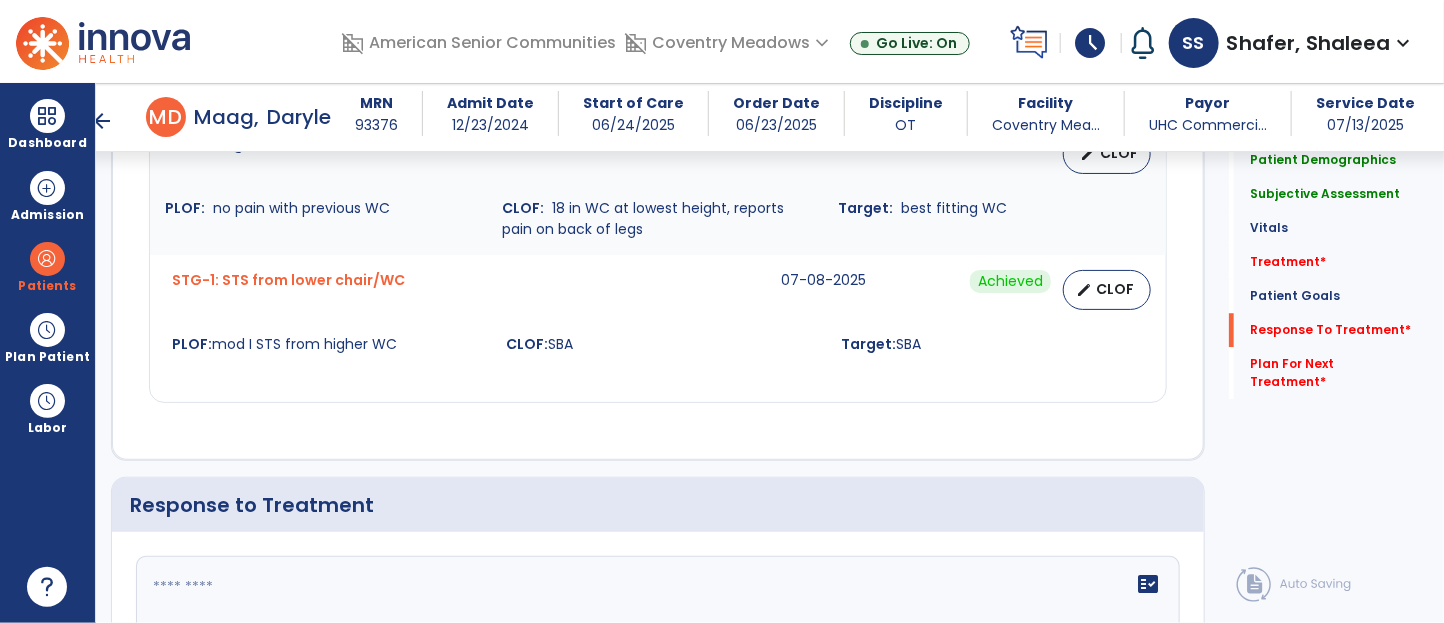 scroll, scrollTop: 2556, scrollLeft: 0, axis: vertical 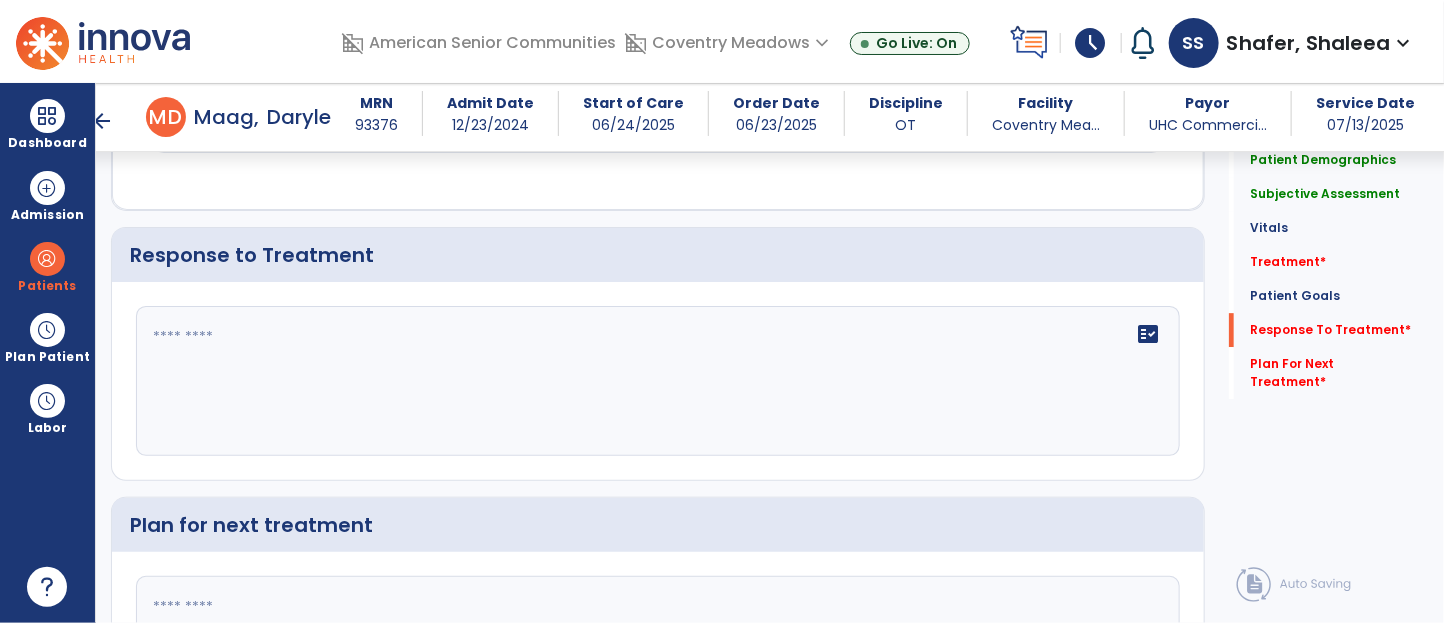 click on "fact_check" 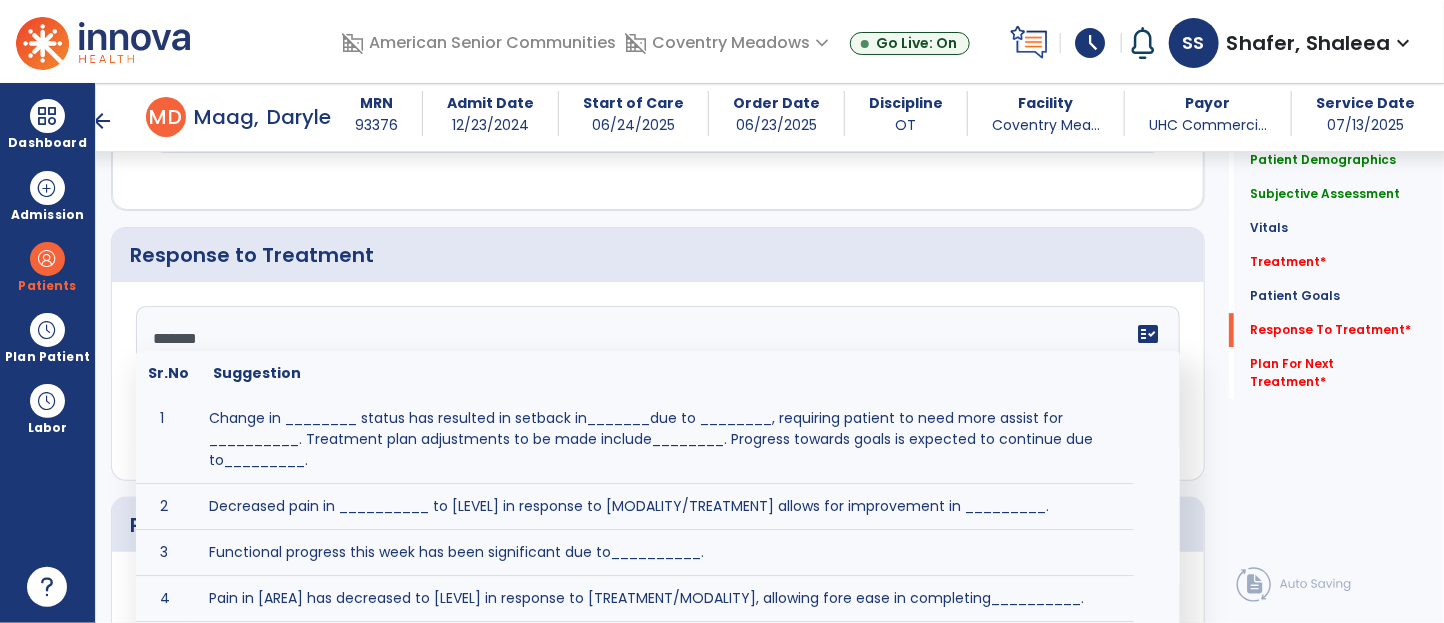 type on "********" 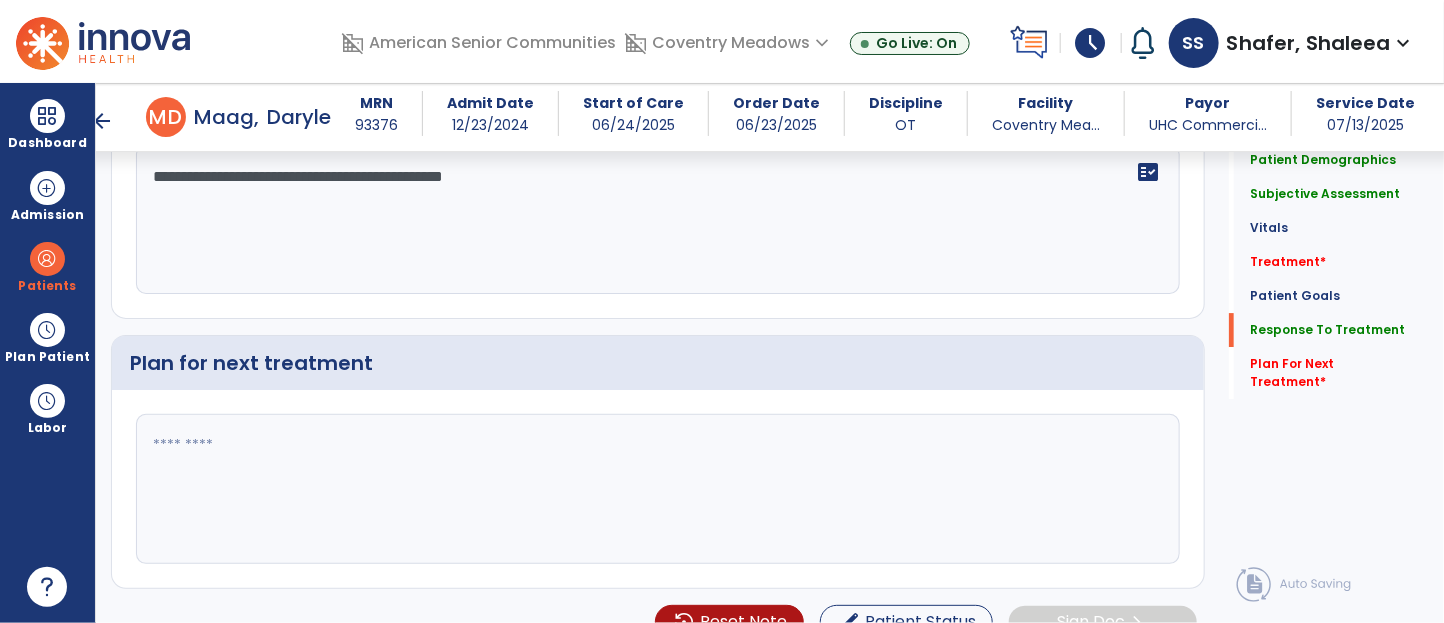 type on "**********" 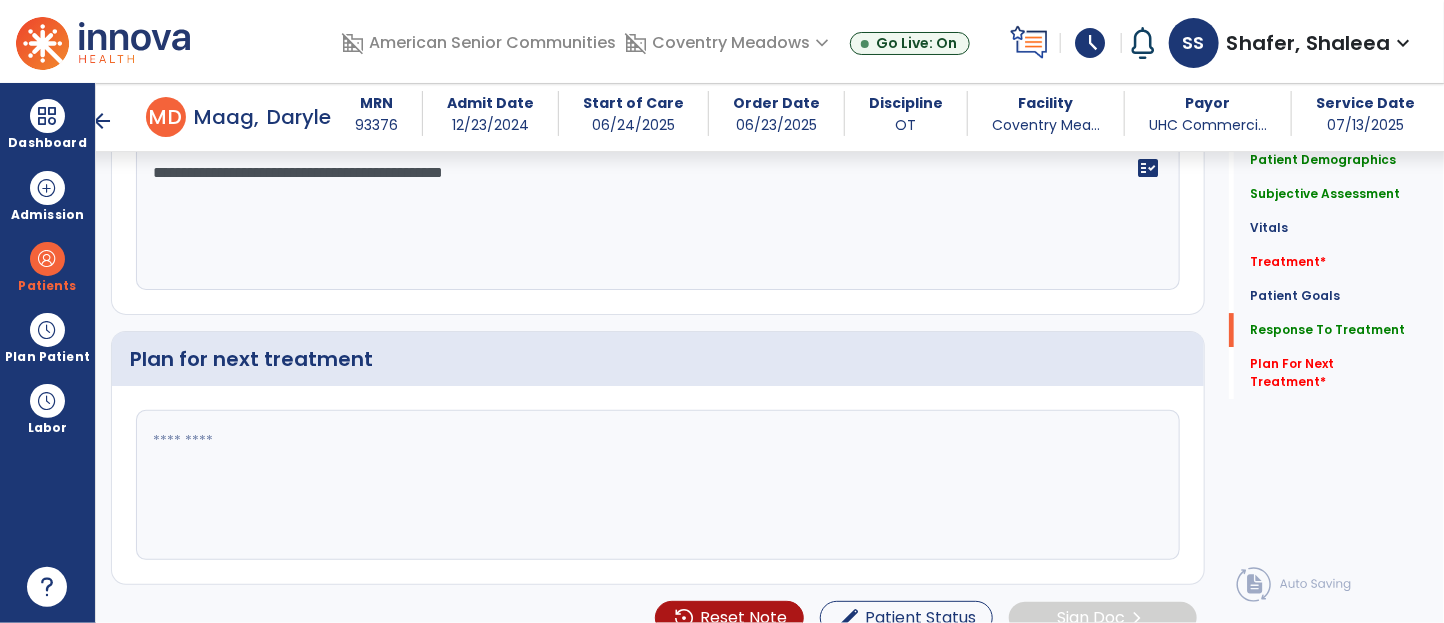 click 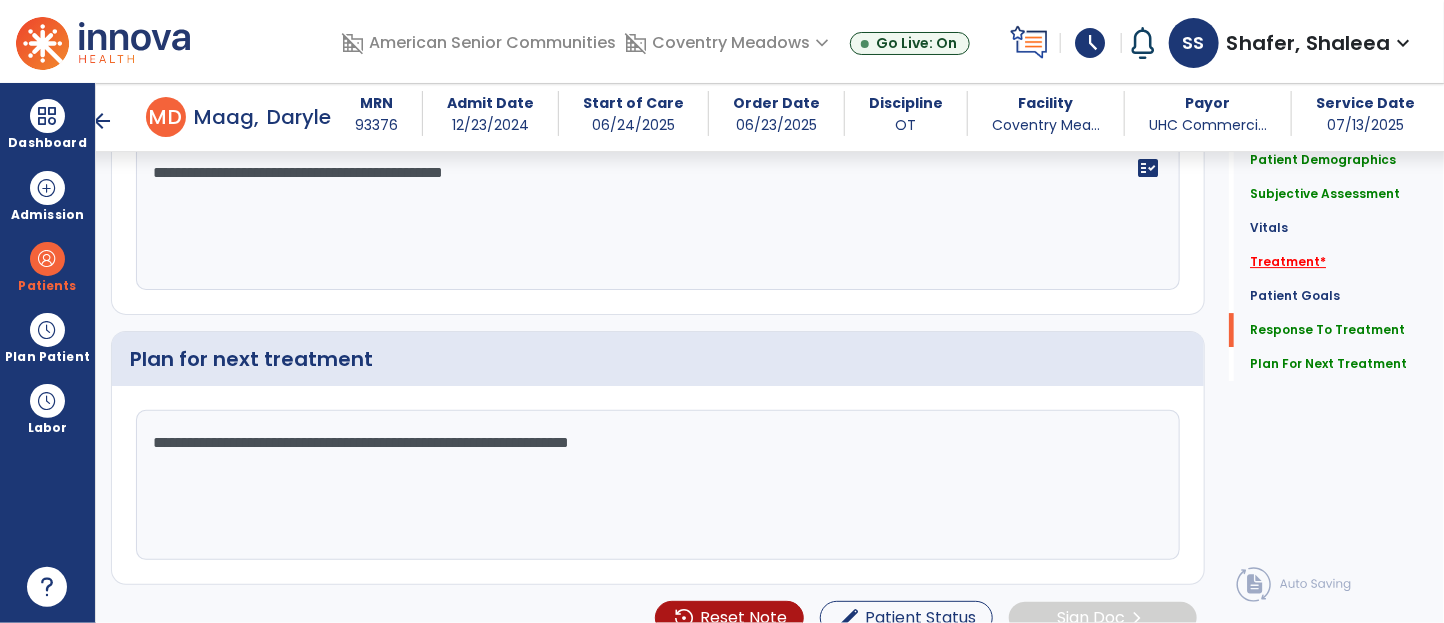 type on "**********" 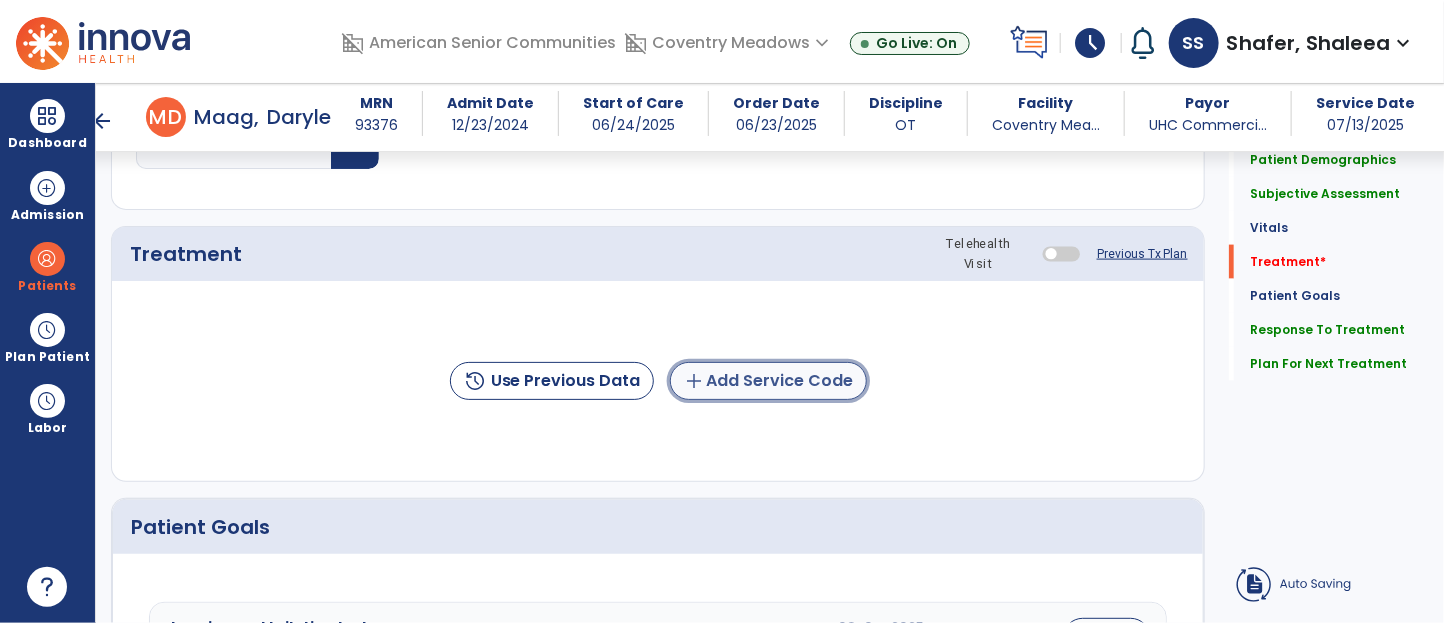 click on "add  Add Service Code" 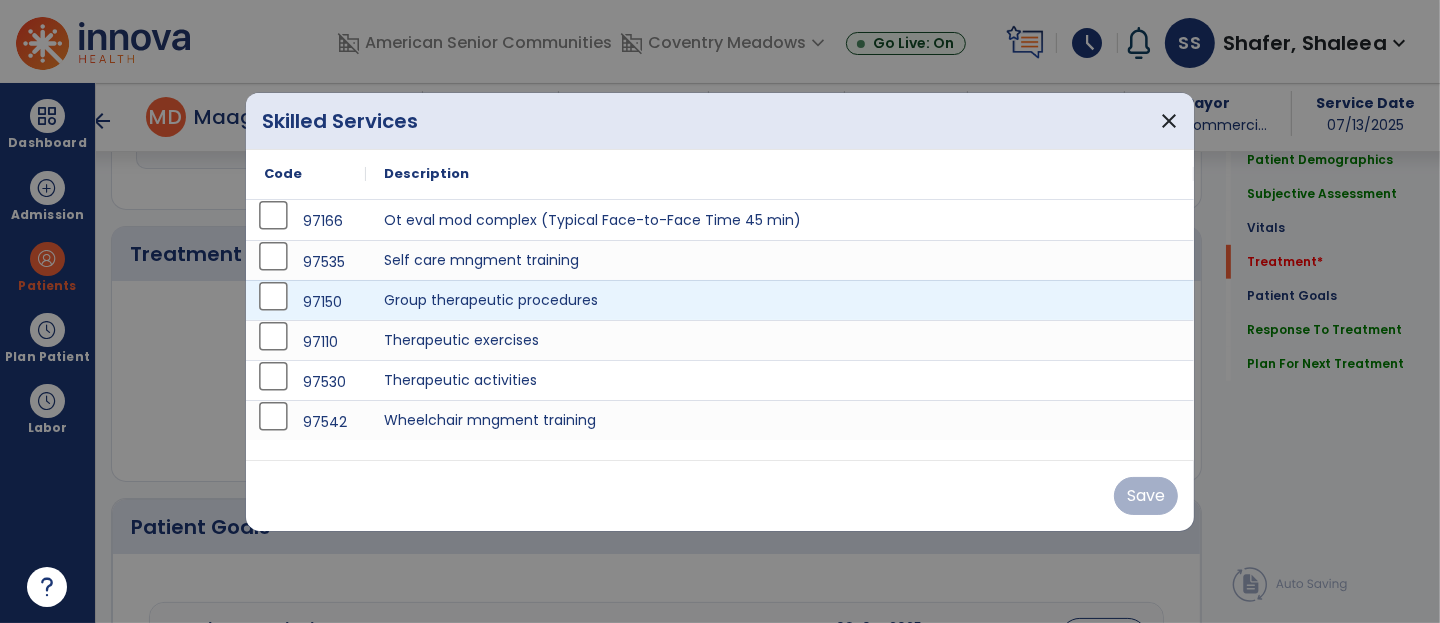 scroll, scrollTop: 1133, scrollLeft: 0, axis: vertical 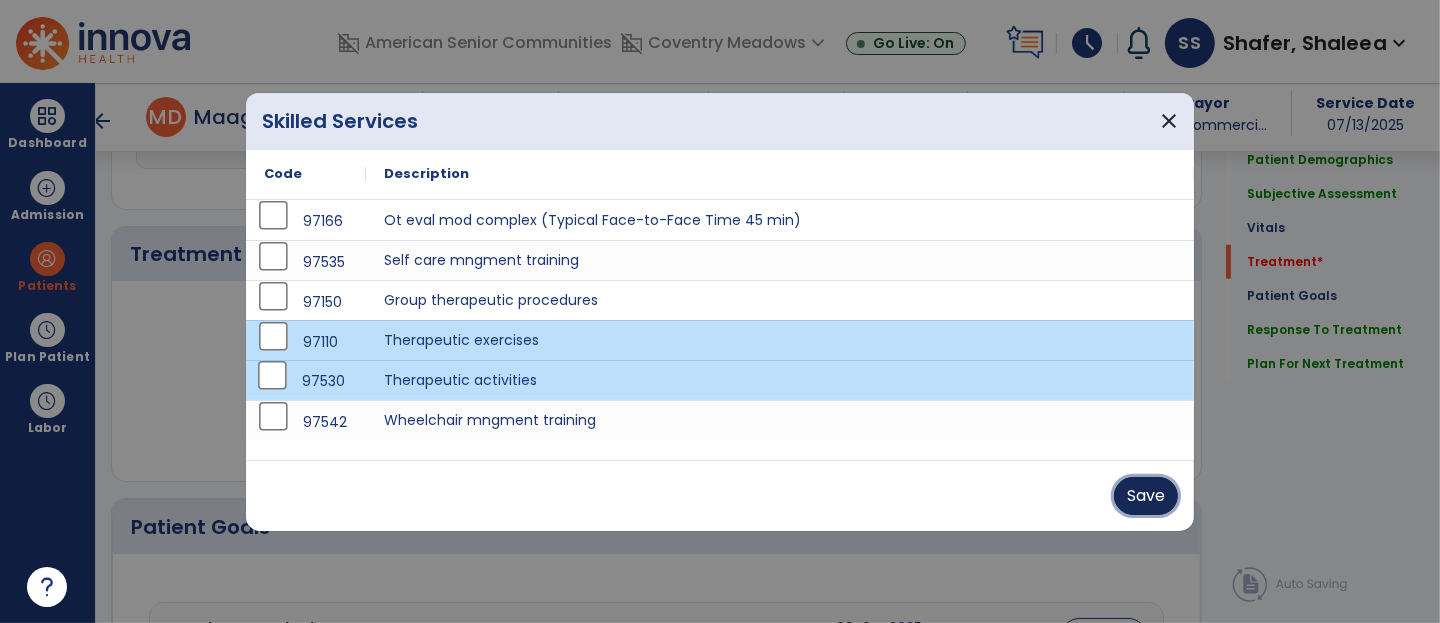 click on "Save" at bounding box center (1146, 496) 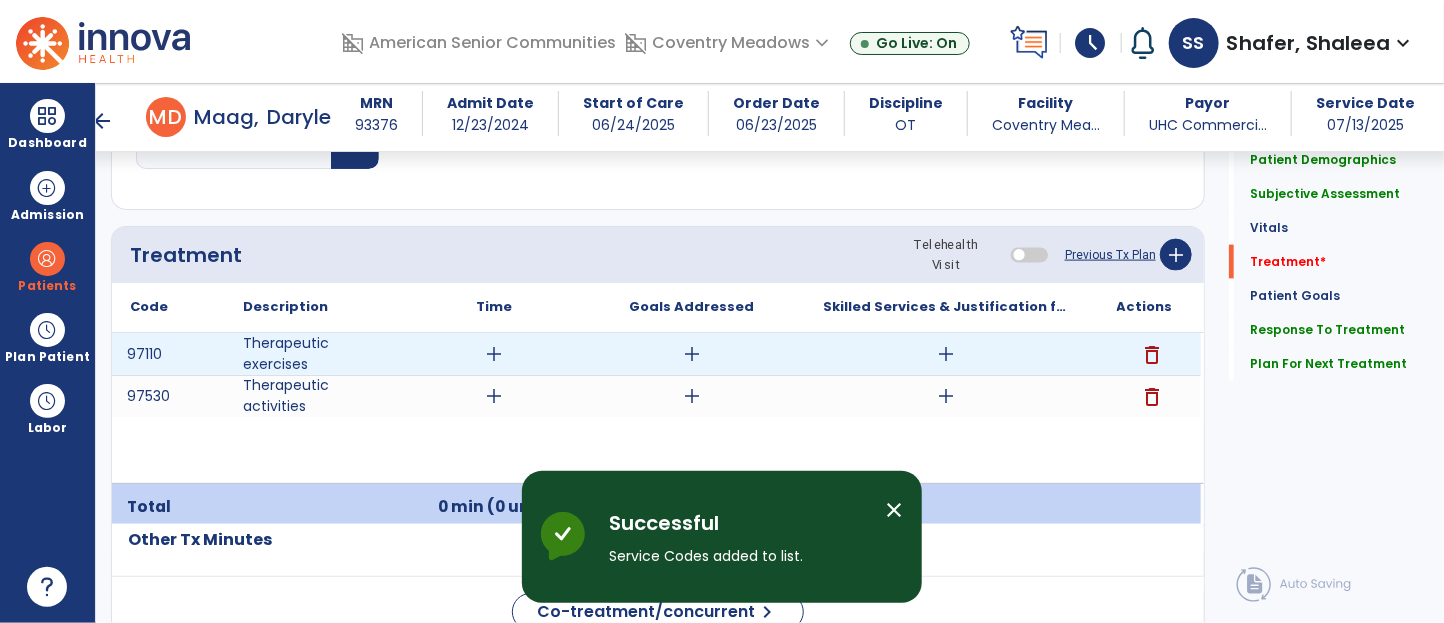 click on "add" at bounding box center (494, 354) 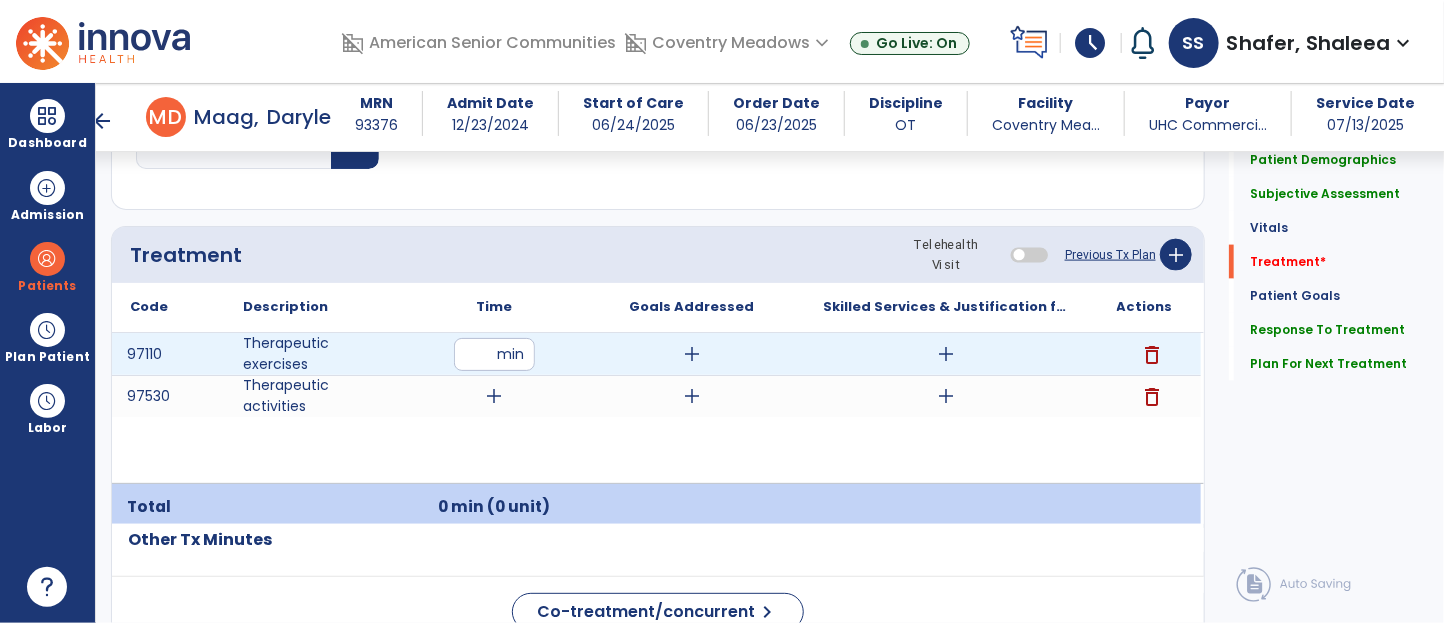 type on "**" 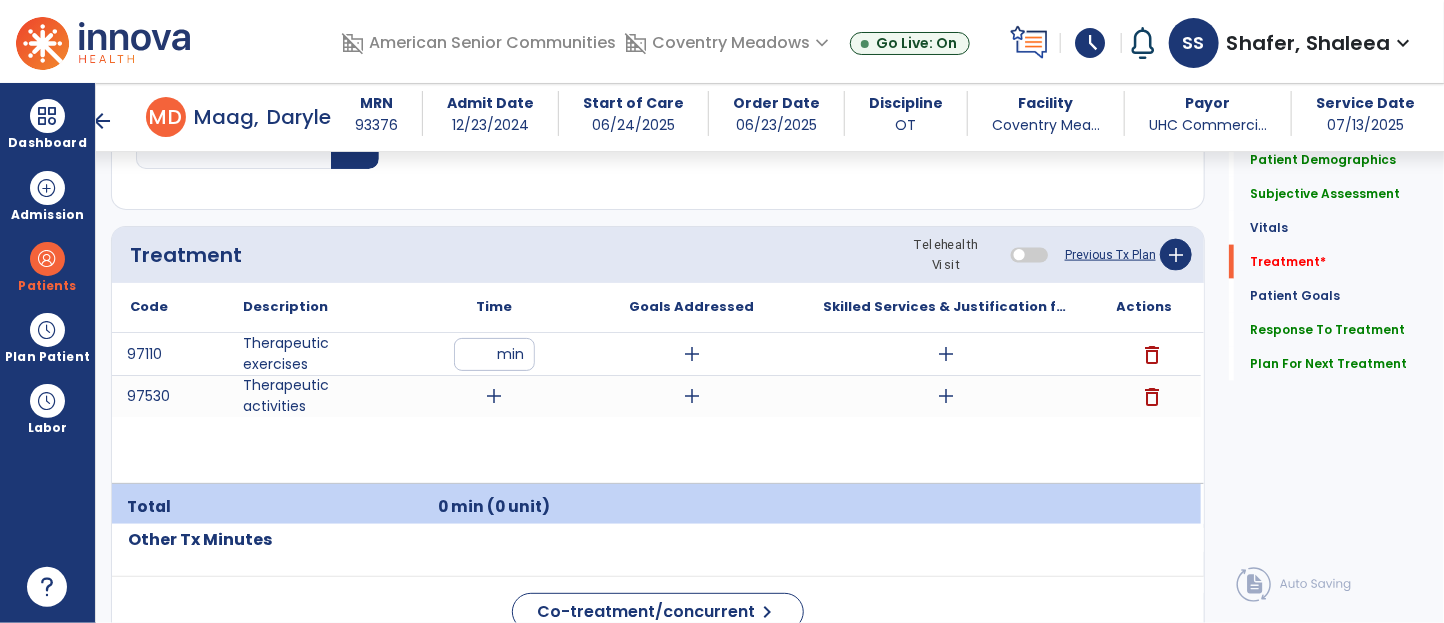 click on "Treatment Telehealth Visit  Previous Tx Plan   add" 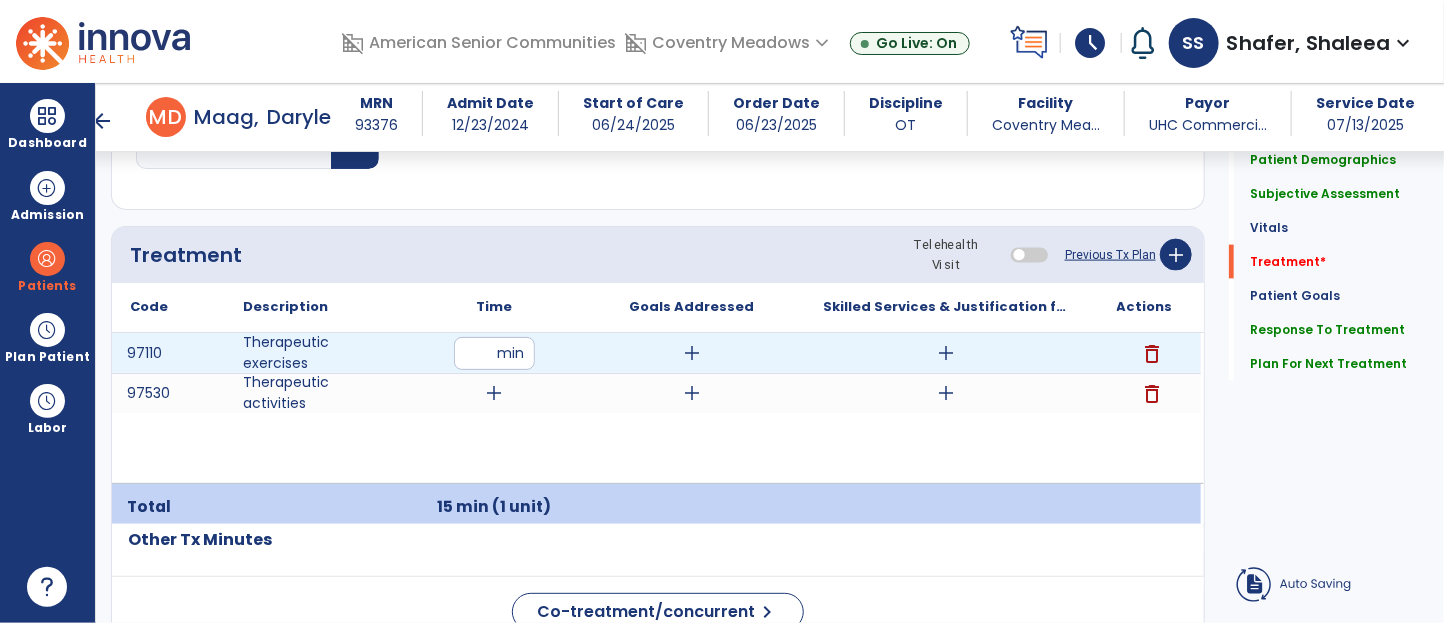 click on "add" at bounding box center [947, 353] 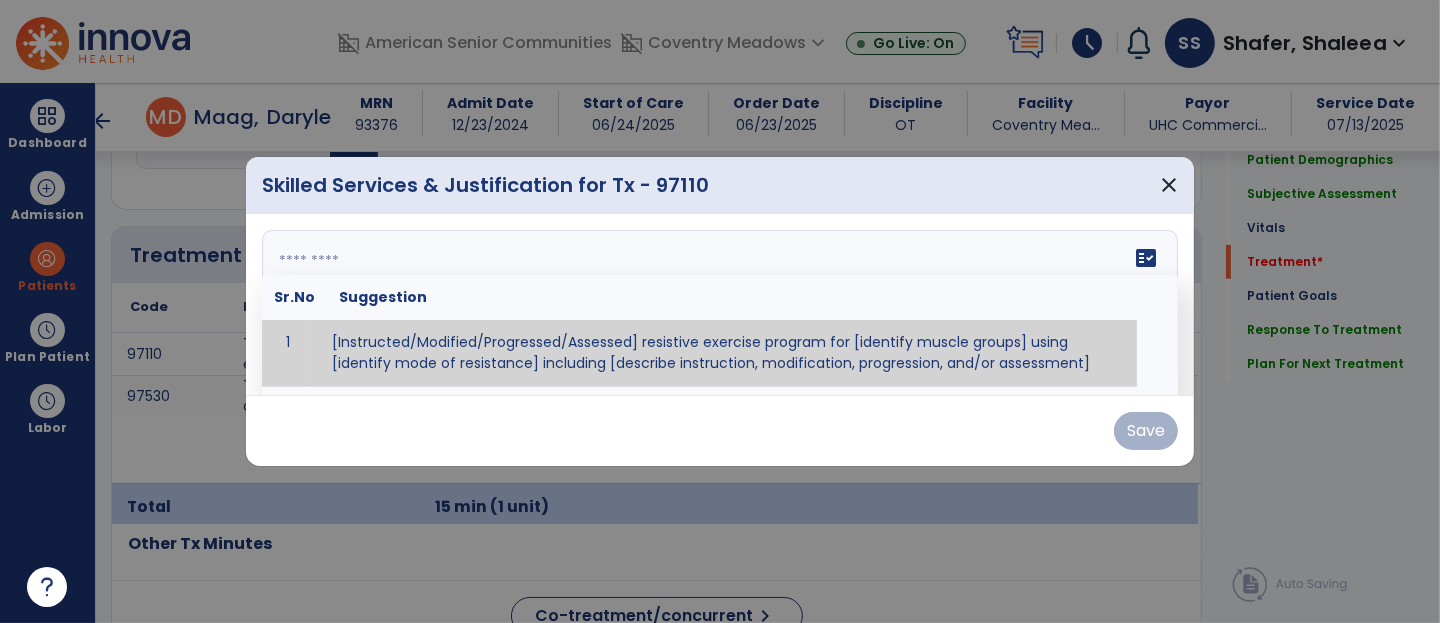 scroll, scrollTop: 1133, scrollLeft: 0, axis: vertical 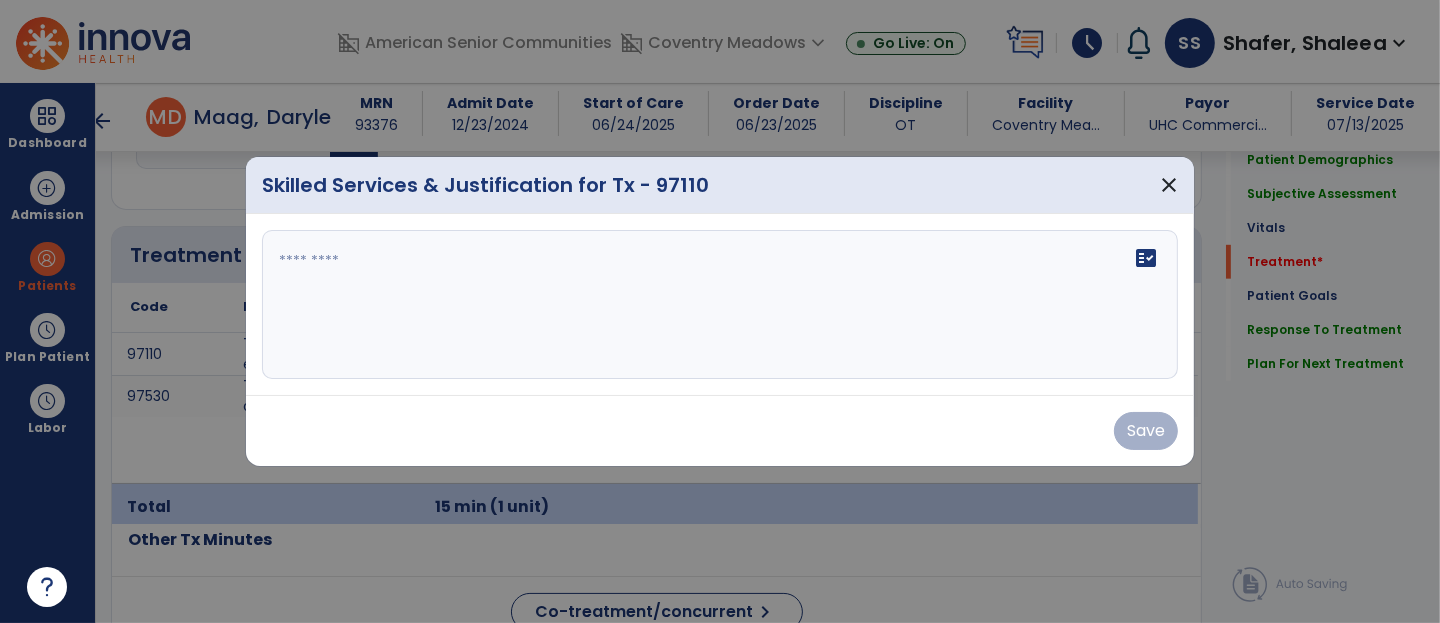 click on "fact_check" at bounding box center (720, 305) 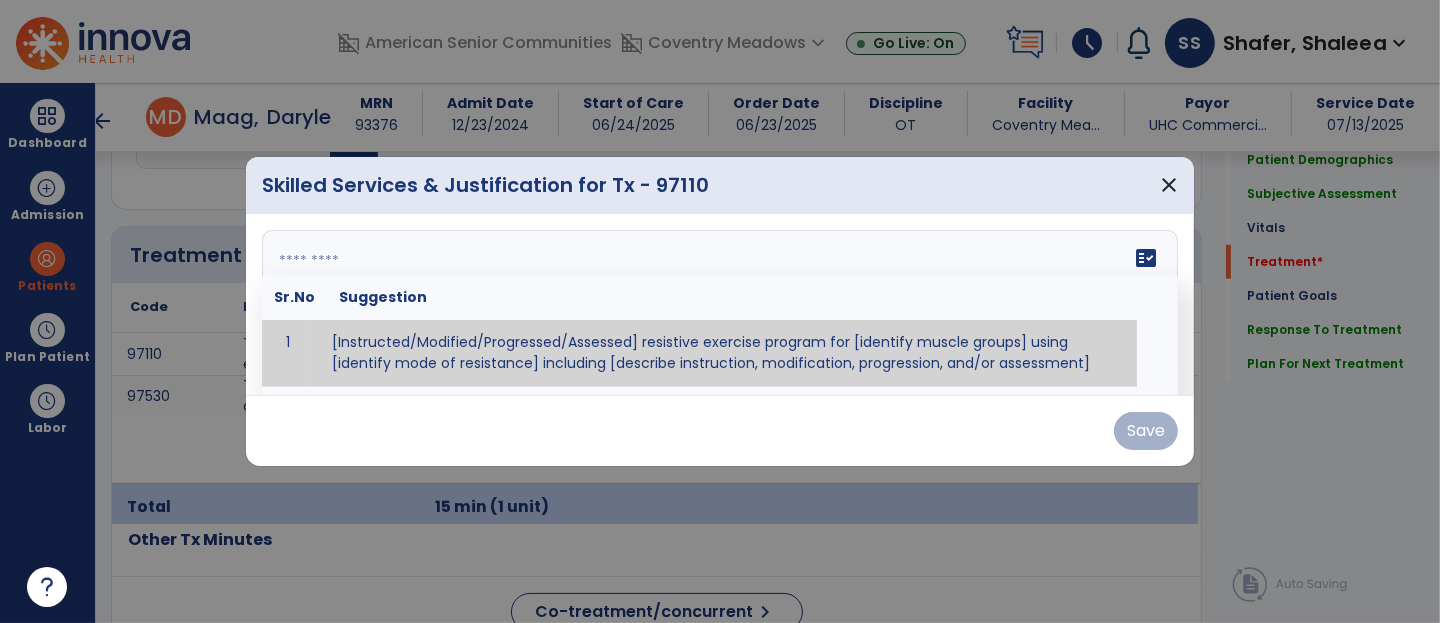 paste on "**********" 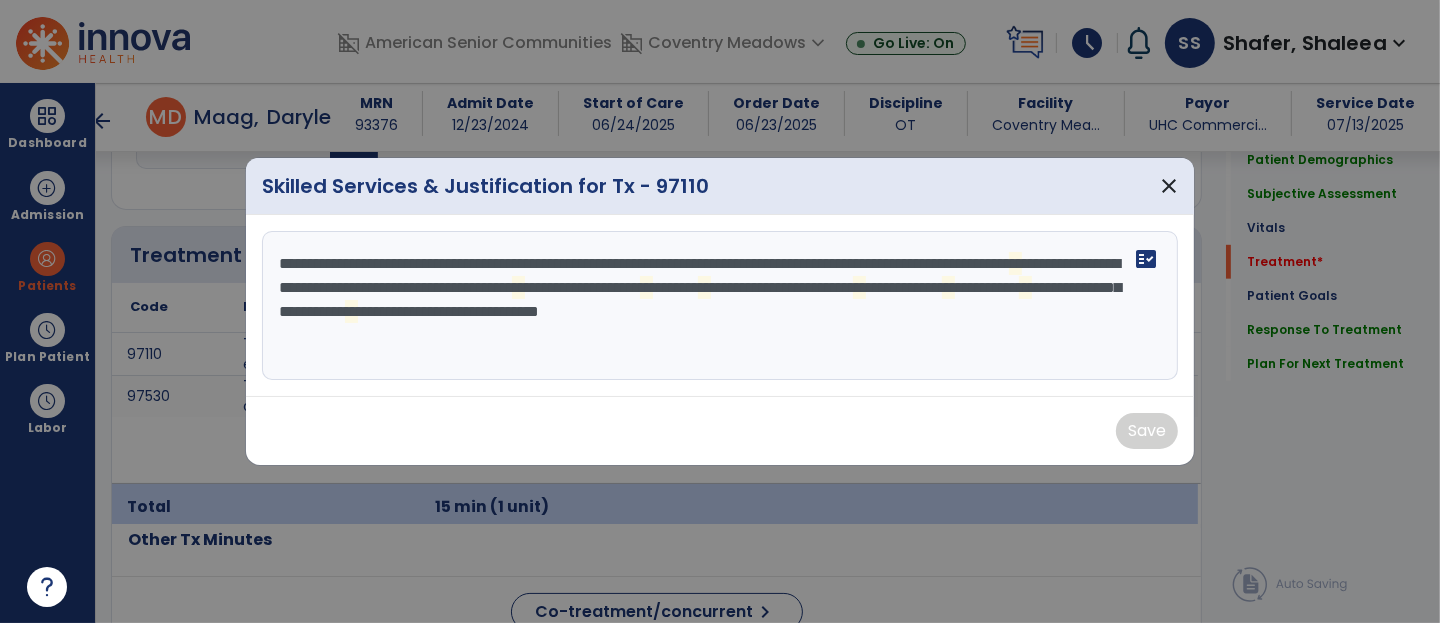 click on "**********" at bounding box center [720, 306] 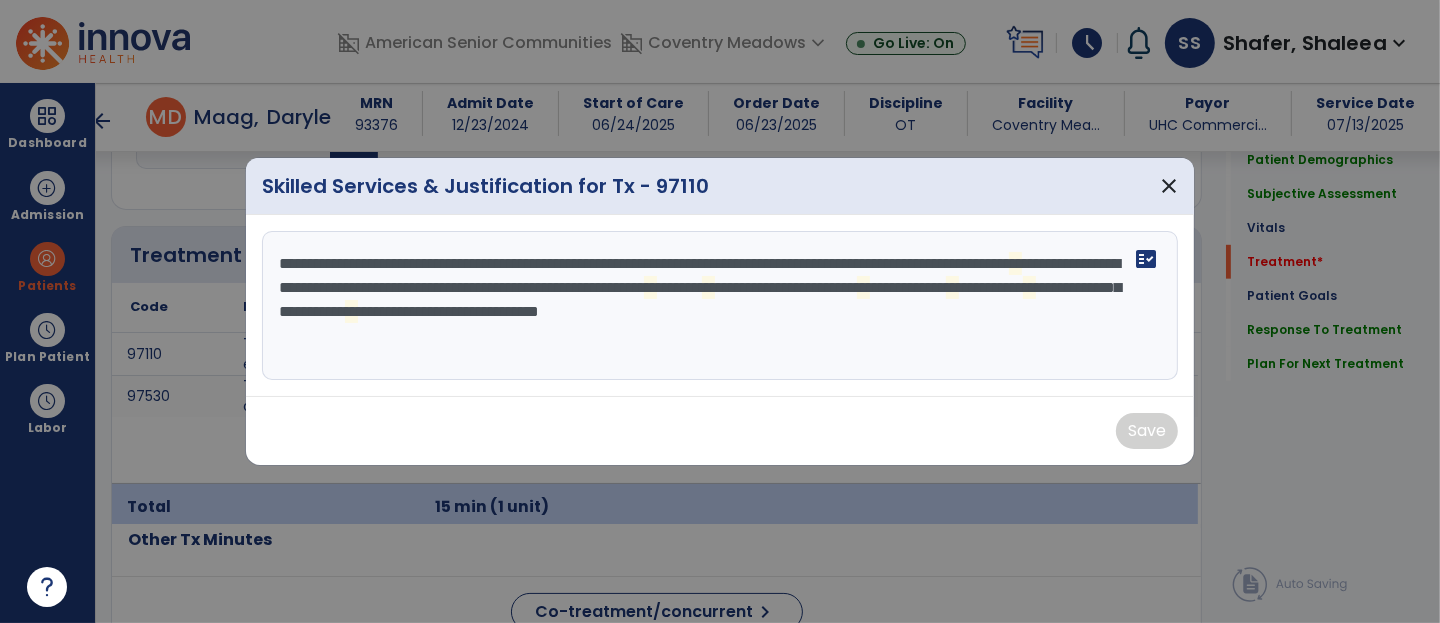 click on "**********" at bounding box center [720, 306] 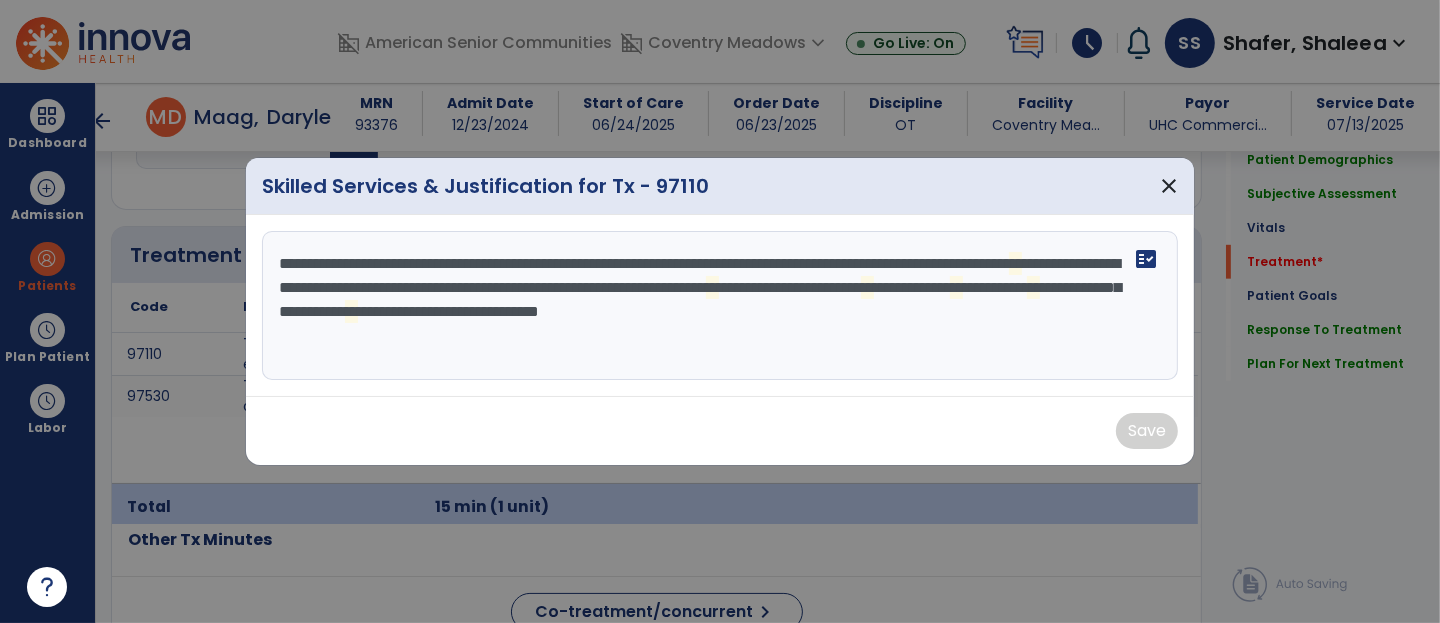 click on "**********" at bounding box center [720, 306] 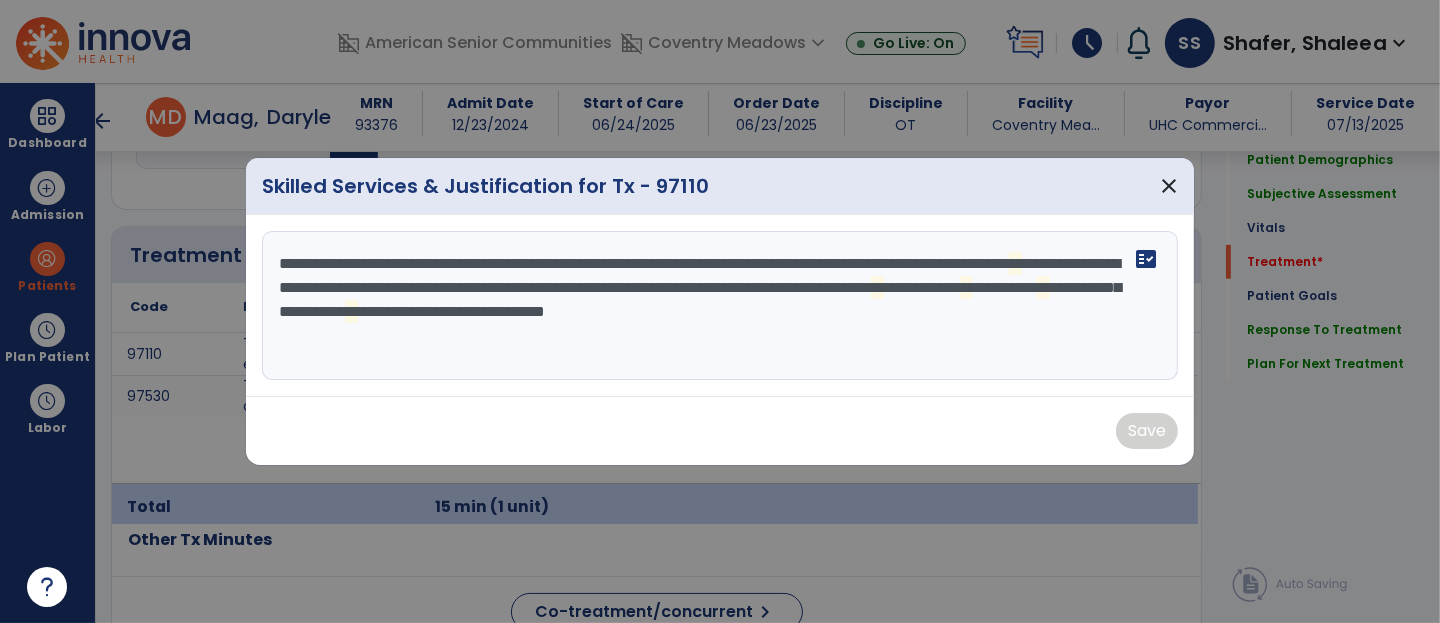 click on "**********" at bounding box center (720, 306) 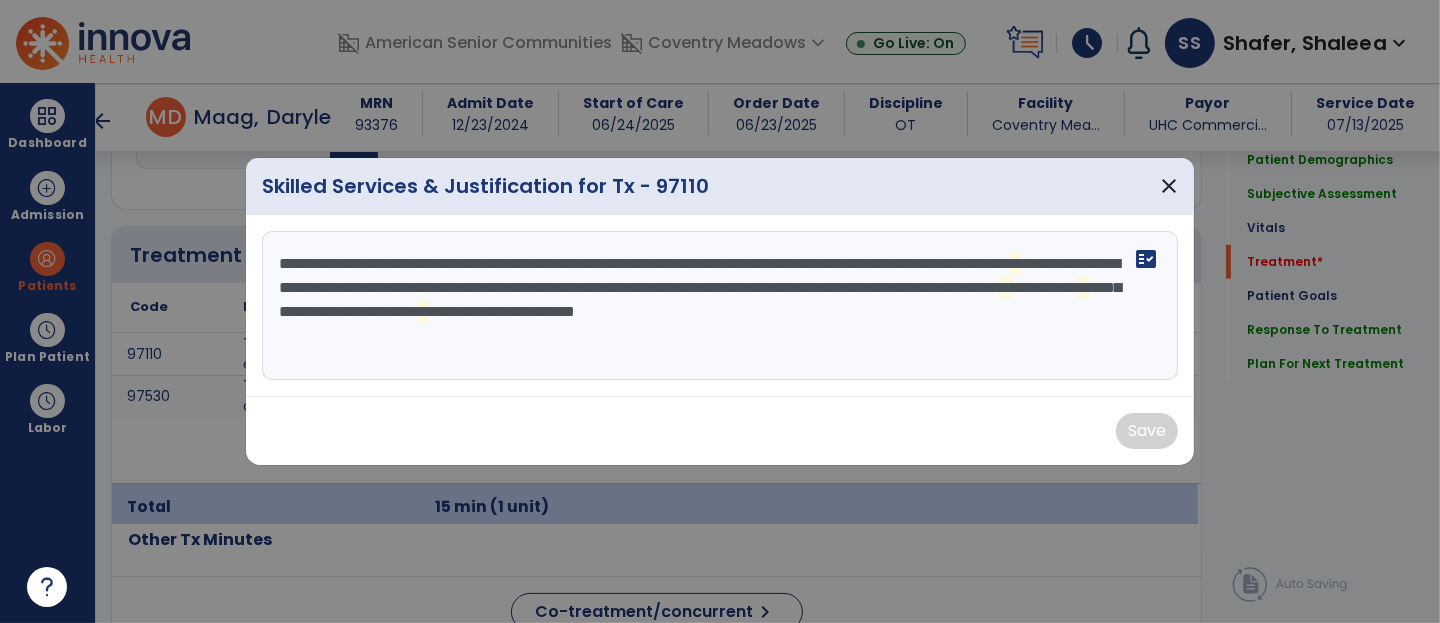 click on "**********" at bounding box center [720, 306] 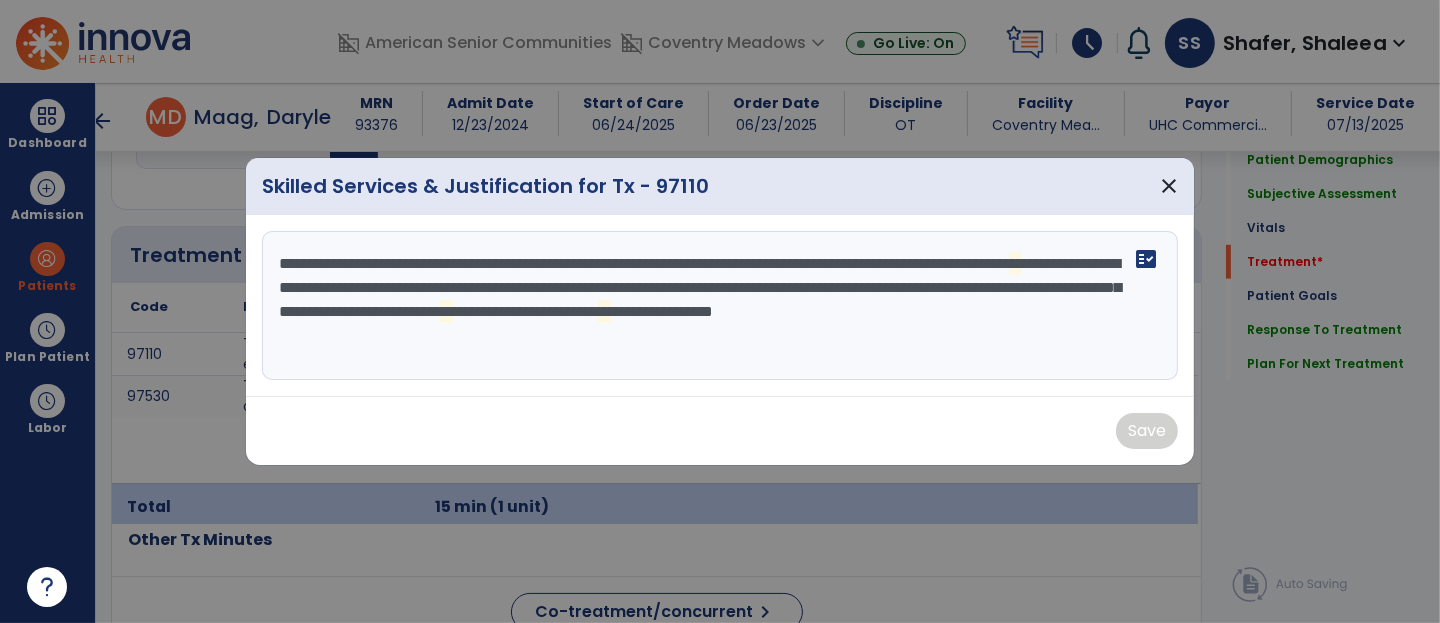 click on "**********" at bounding box center (720, 306) 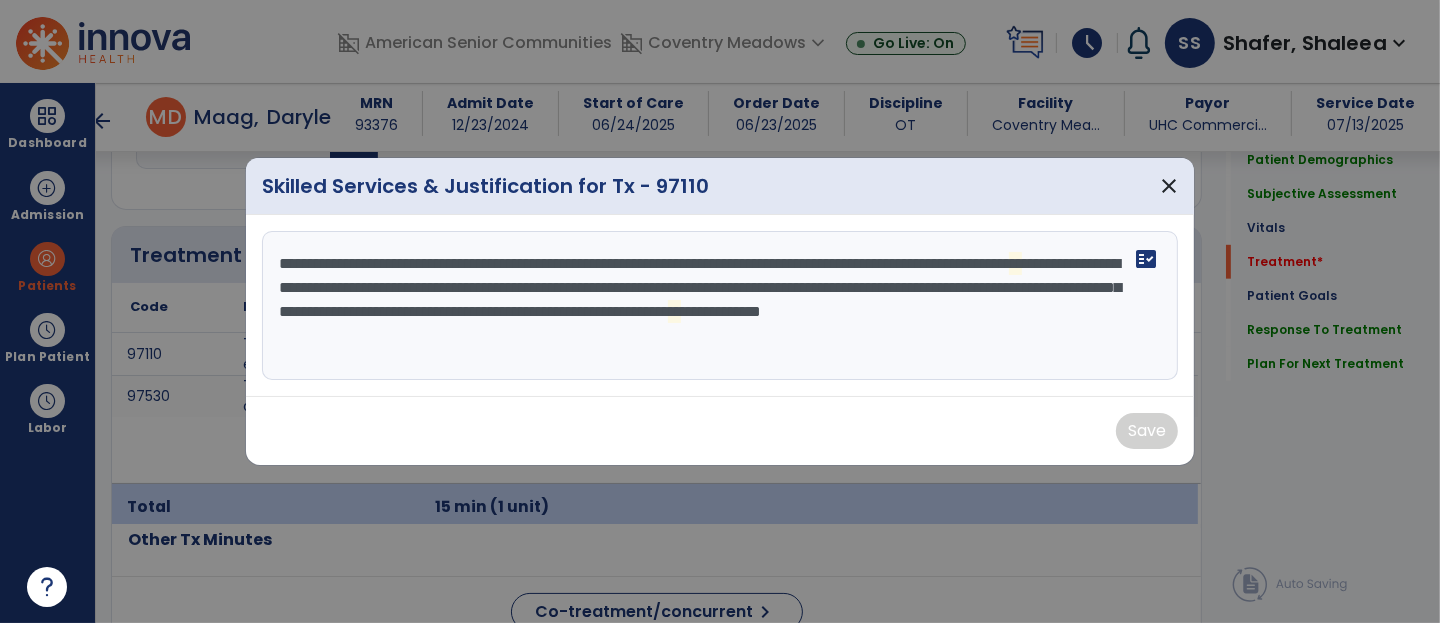 click on "**********" at bounding box center (720, 306) 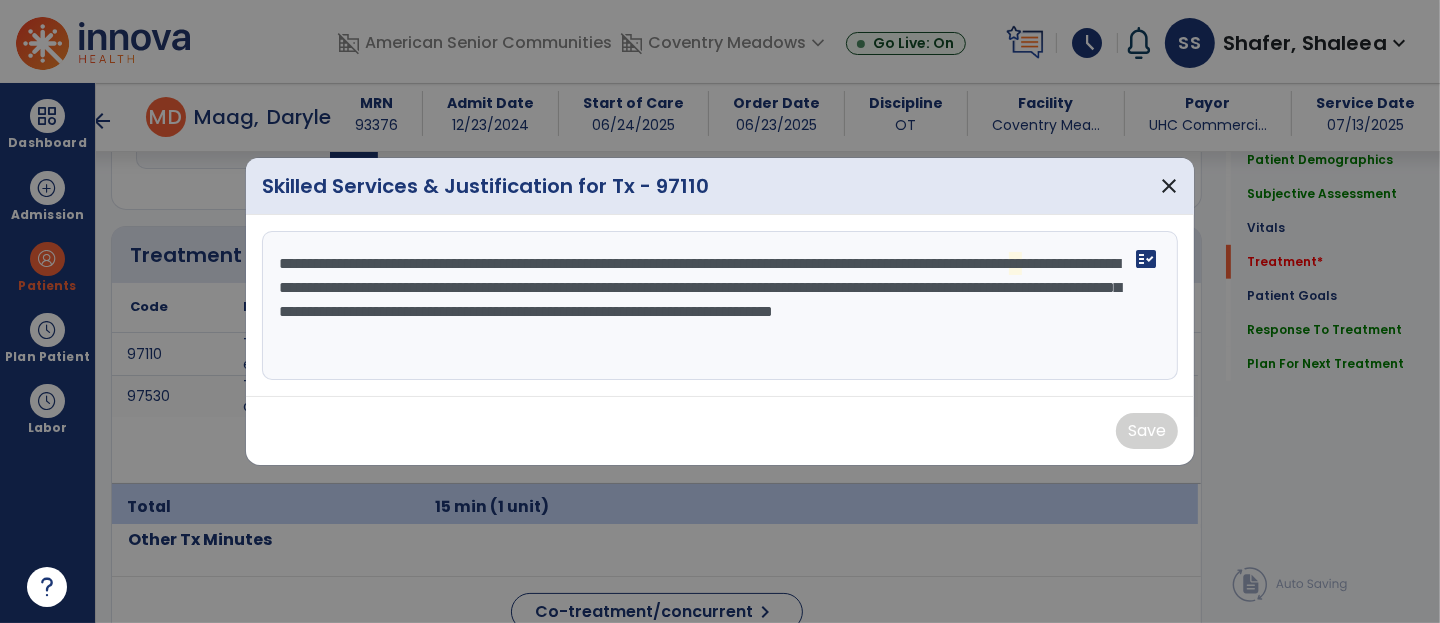 click on "**********" at bounding box center [720, 306] 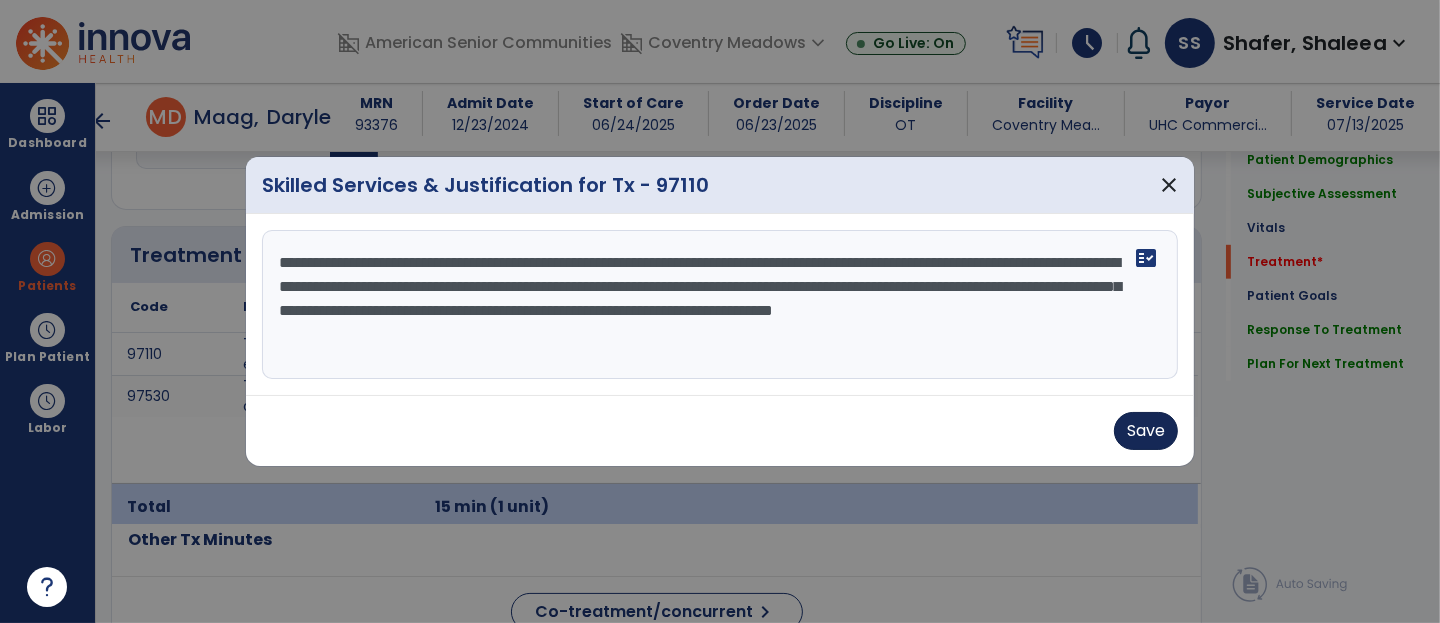 type on "**********" 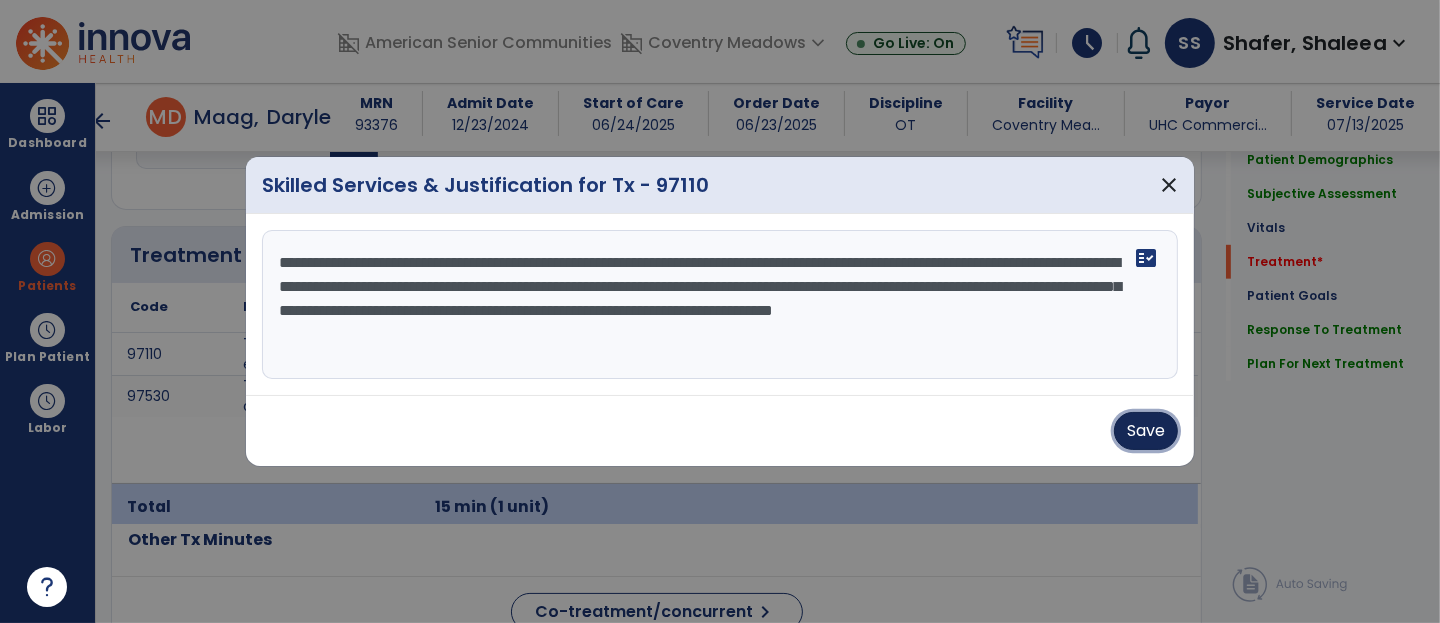 click on "Save" at bounding box center [1146, 431] 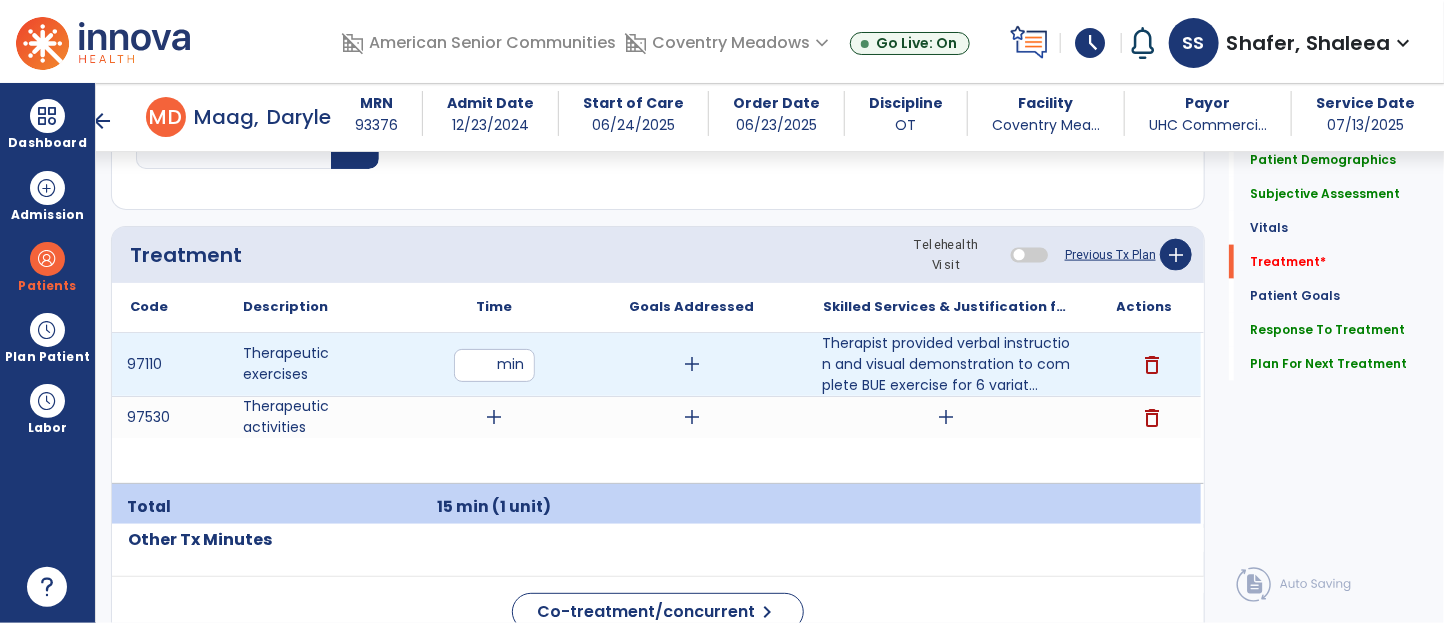 click on "**" at bounding box center (494, 365) 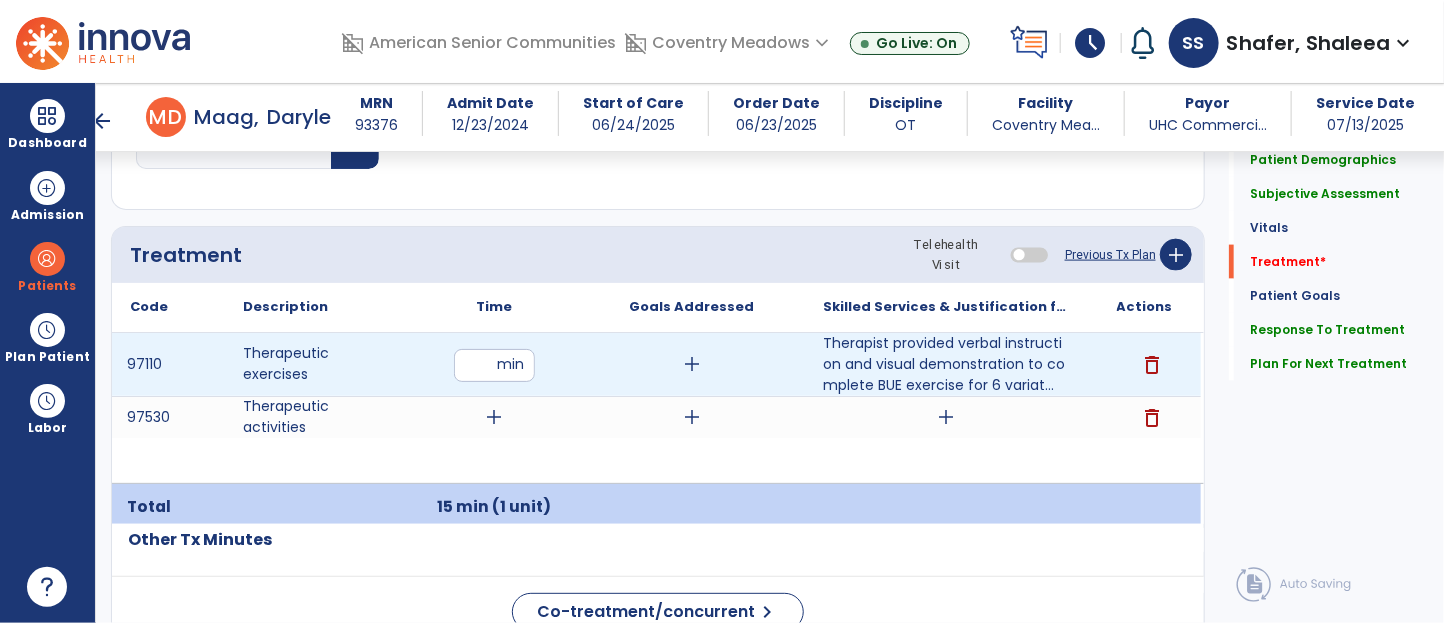type on "*" 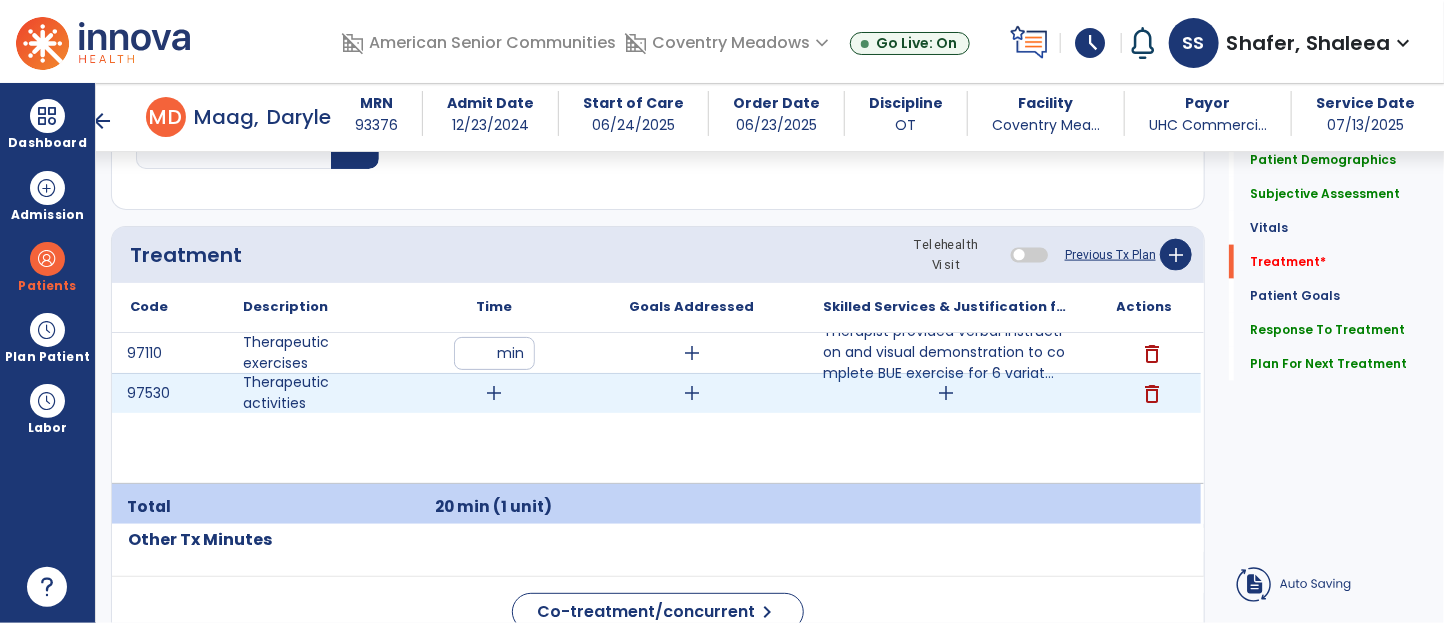 click on "97110  Therapeutic exercises  ** min add  Therapist provided verbal instruction and visual demonstration to complete BUE exercise for 6 variat...  delete 97530  Therapeutic activities  add add add delete" at bounding box center [656, 408] 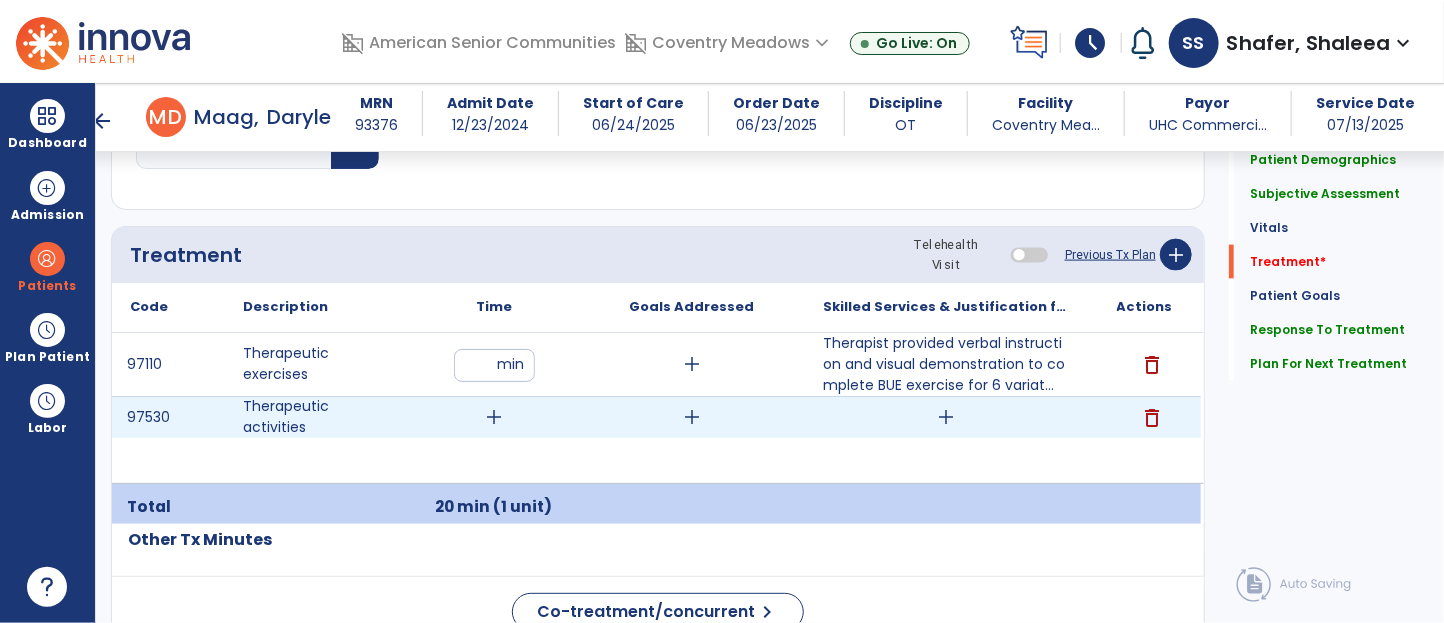 click on "add" at bounding box center (494, 417) 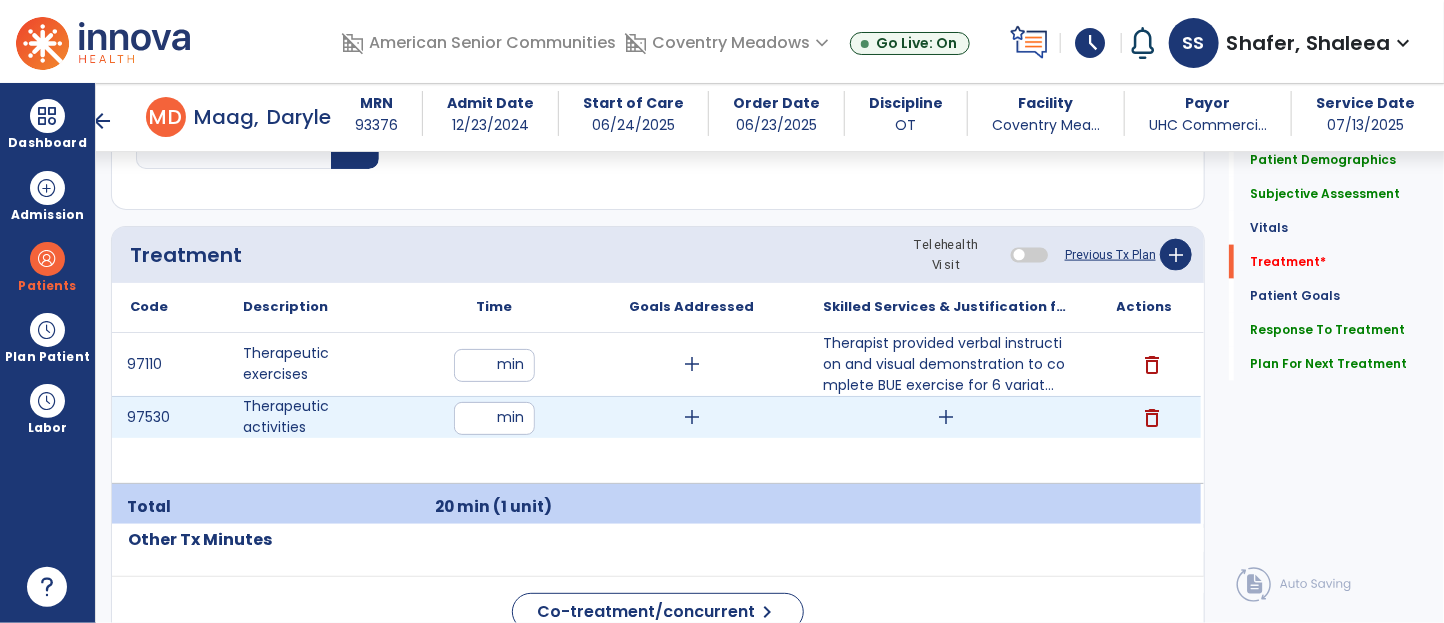 type on "**" 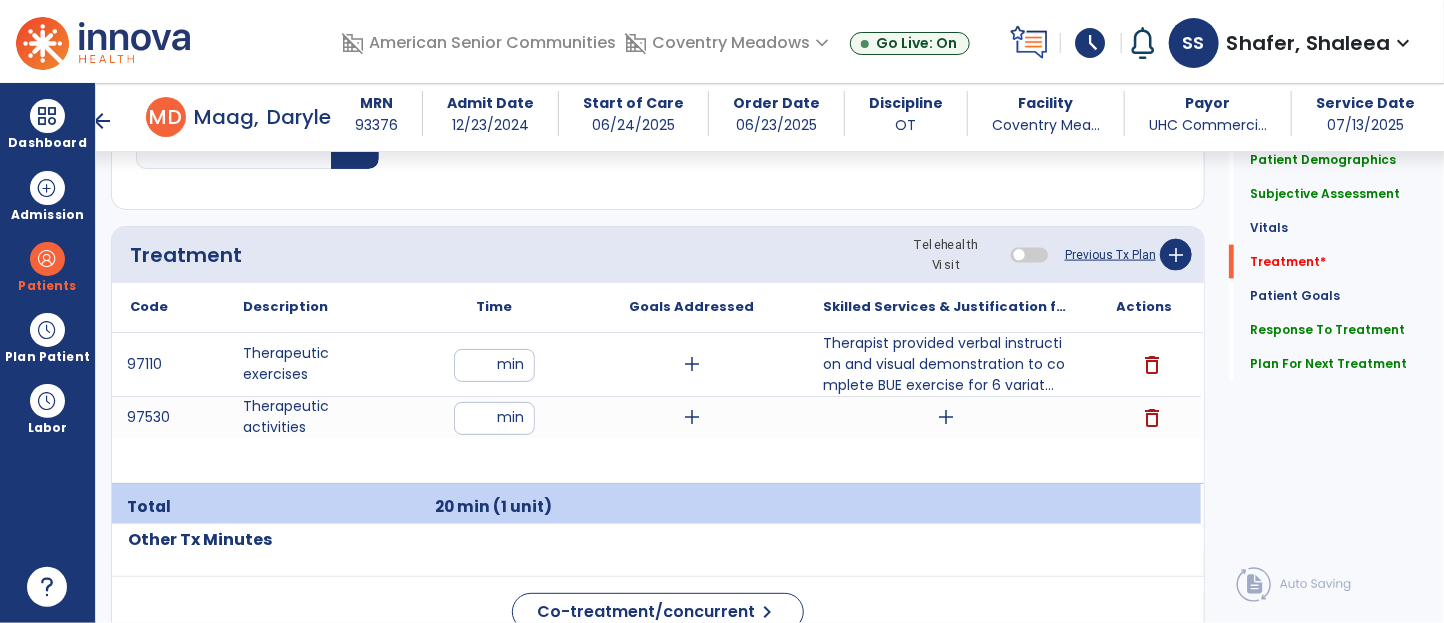 click on "Treatment Telehealth Visit  Previous Tx Plan   add" 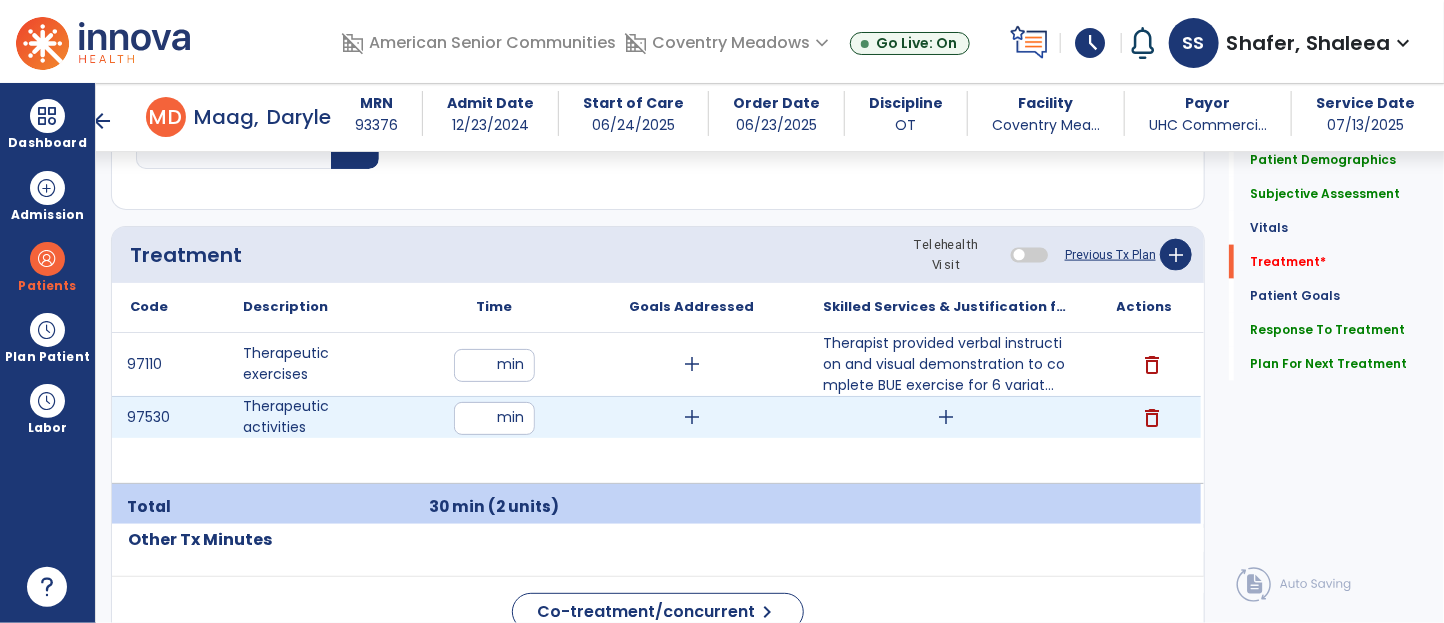 click on "add" at bounding box center (947, 417) 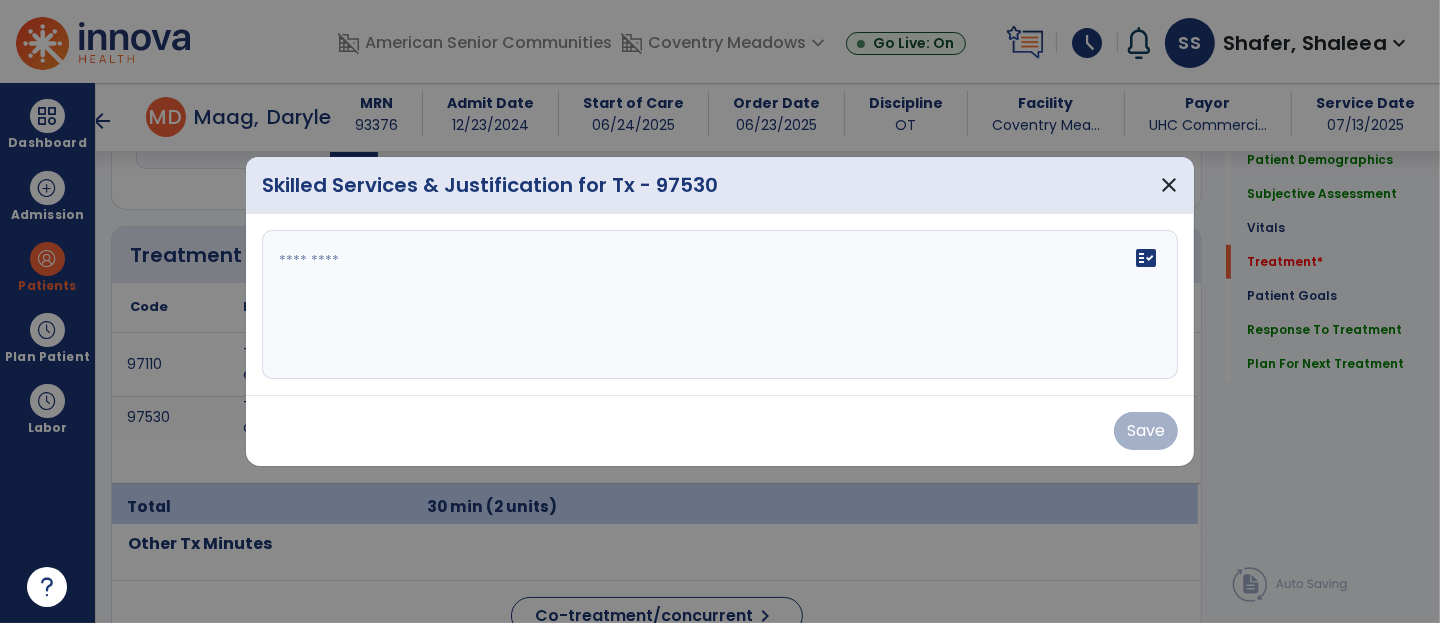 click on "Save" at bounding box center [720, 430] 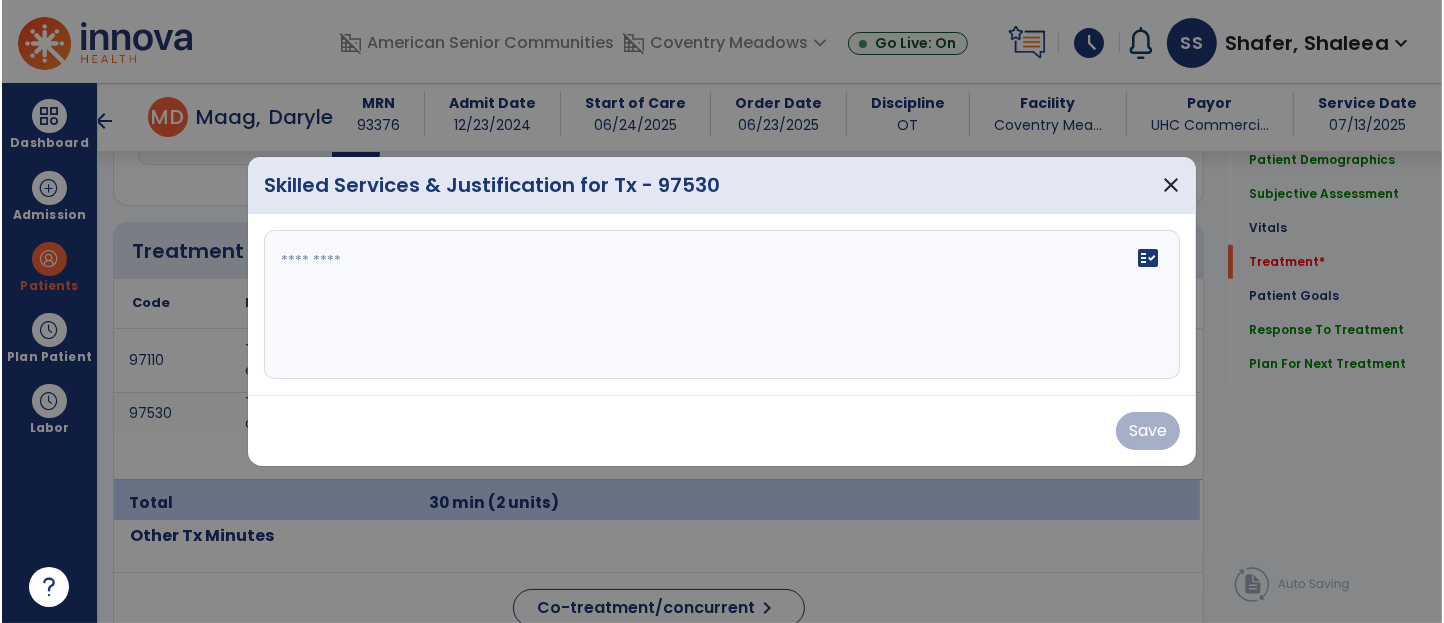 scroll, scrollTop: 1133, scrollLeft: 0, axis: vertical 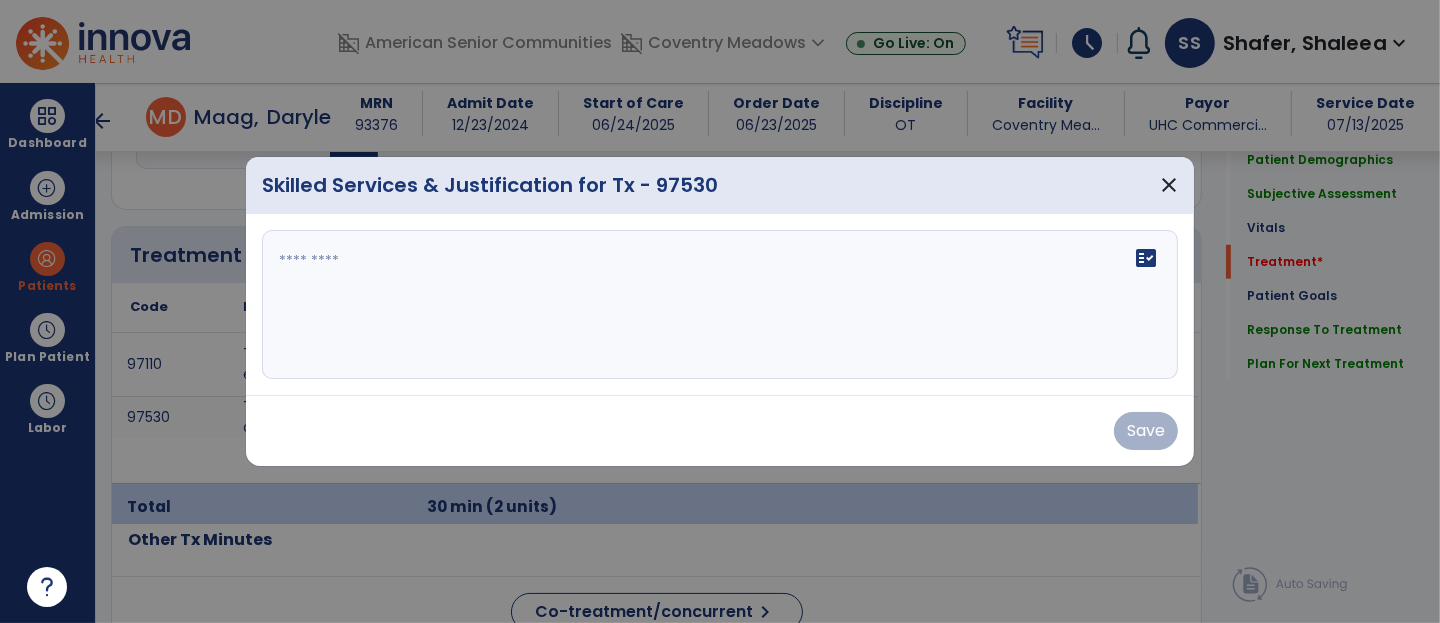 click on "fact_check" at bounding box center (720, 305) 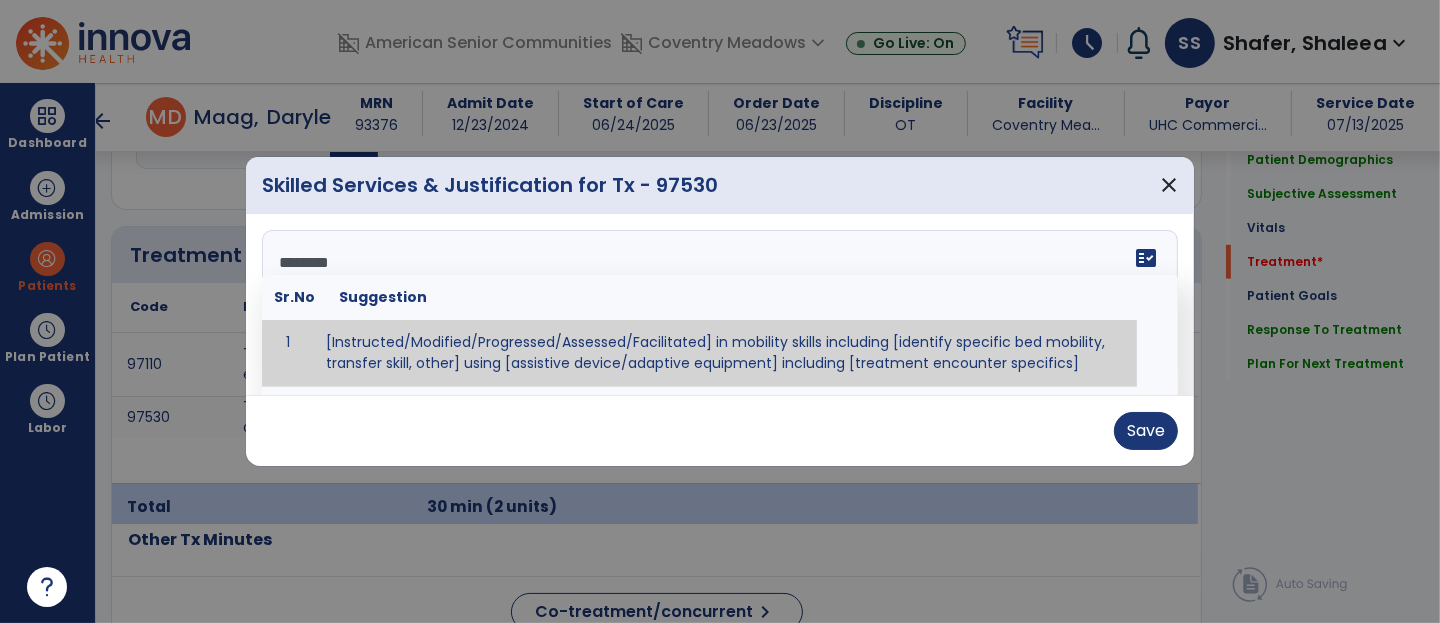 type on "*********" 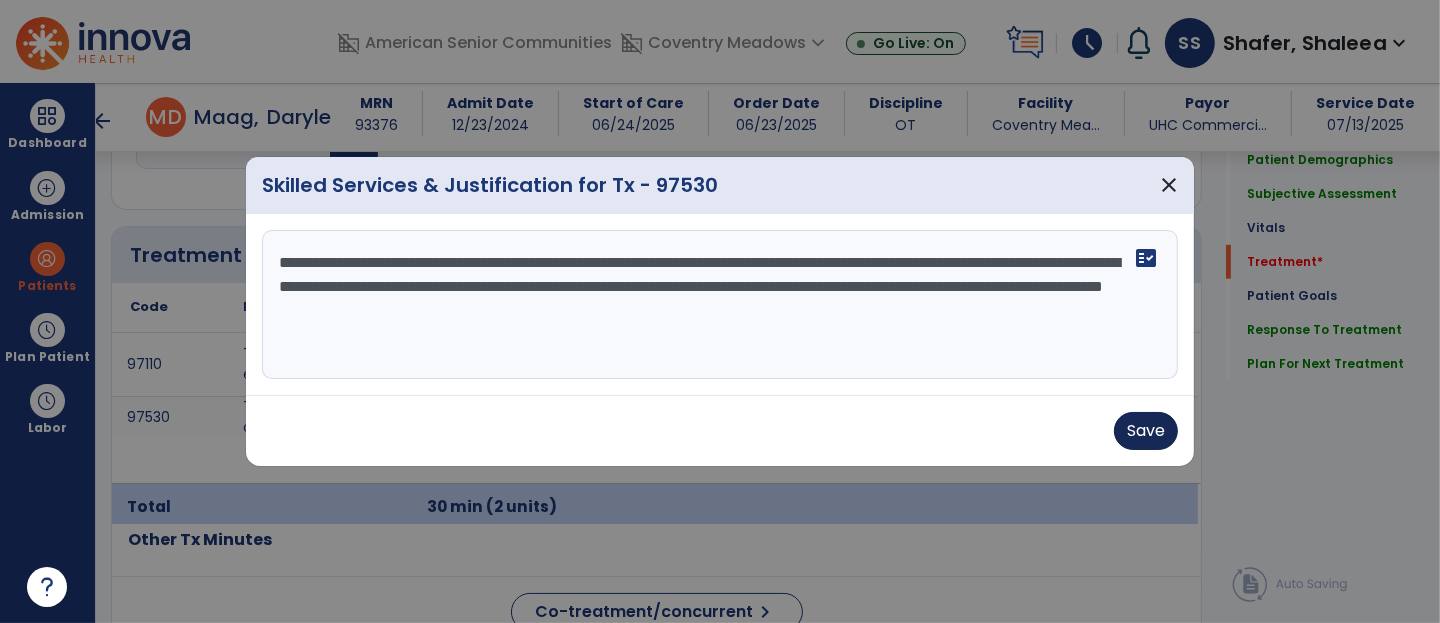 type on "**********" 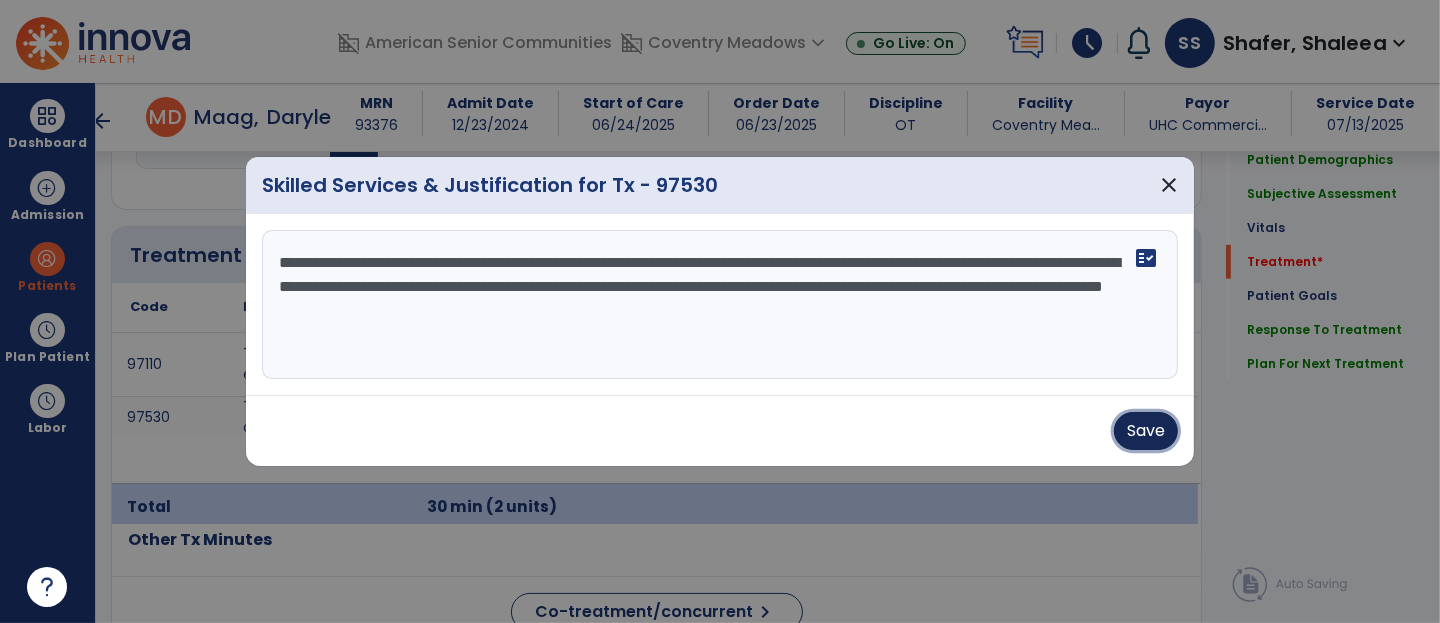 click on "Save" at bounding box center (1146, 431) 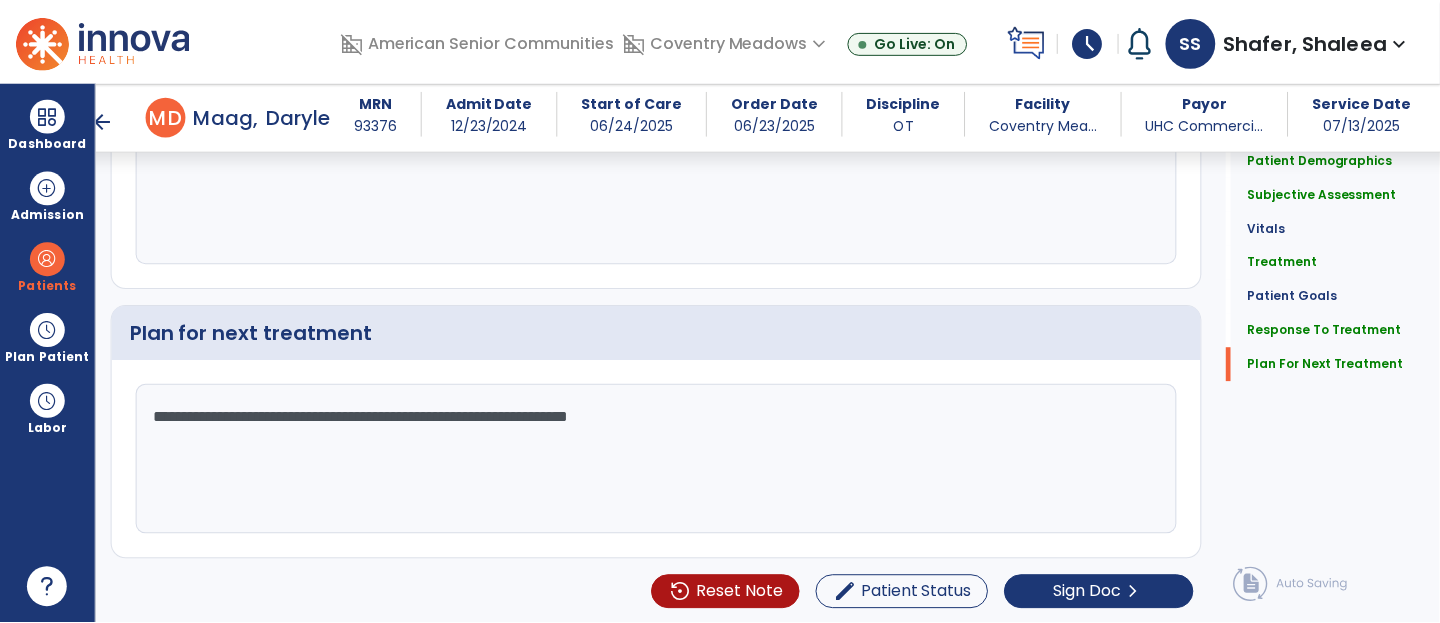 scroll, scrollTop: 2915, scrollLeft: 0, axis: vertical 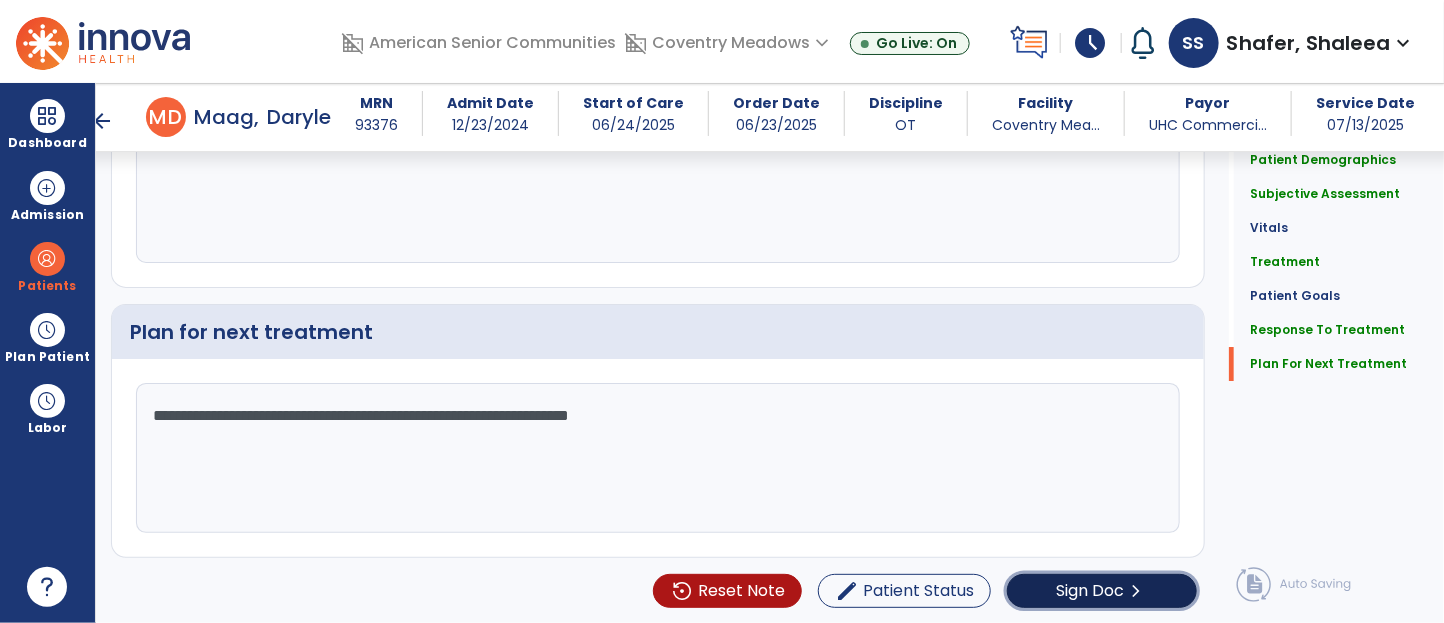 click on "Sign Doc" 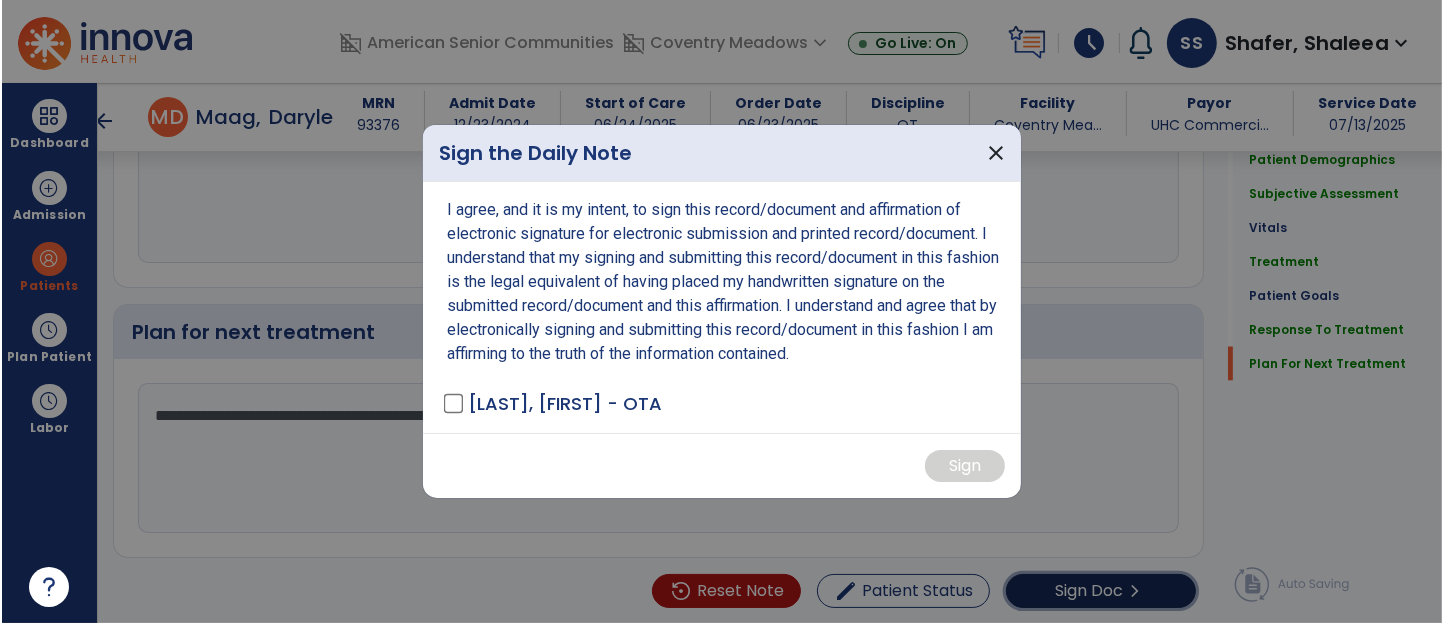scroll, scrollTop: 2915, scrollLeft: 0, axis: vertical 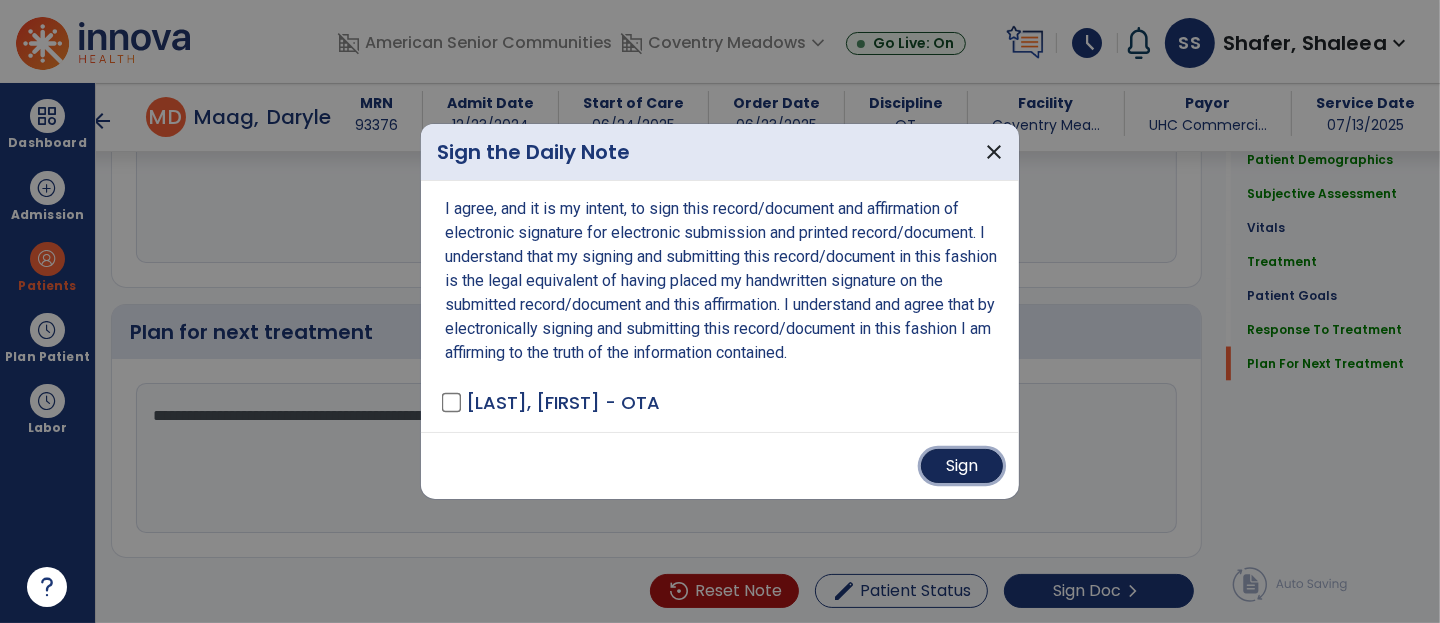 click on "Sign" at bounding box center [962, 466] 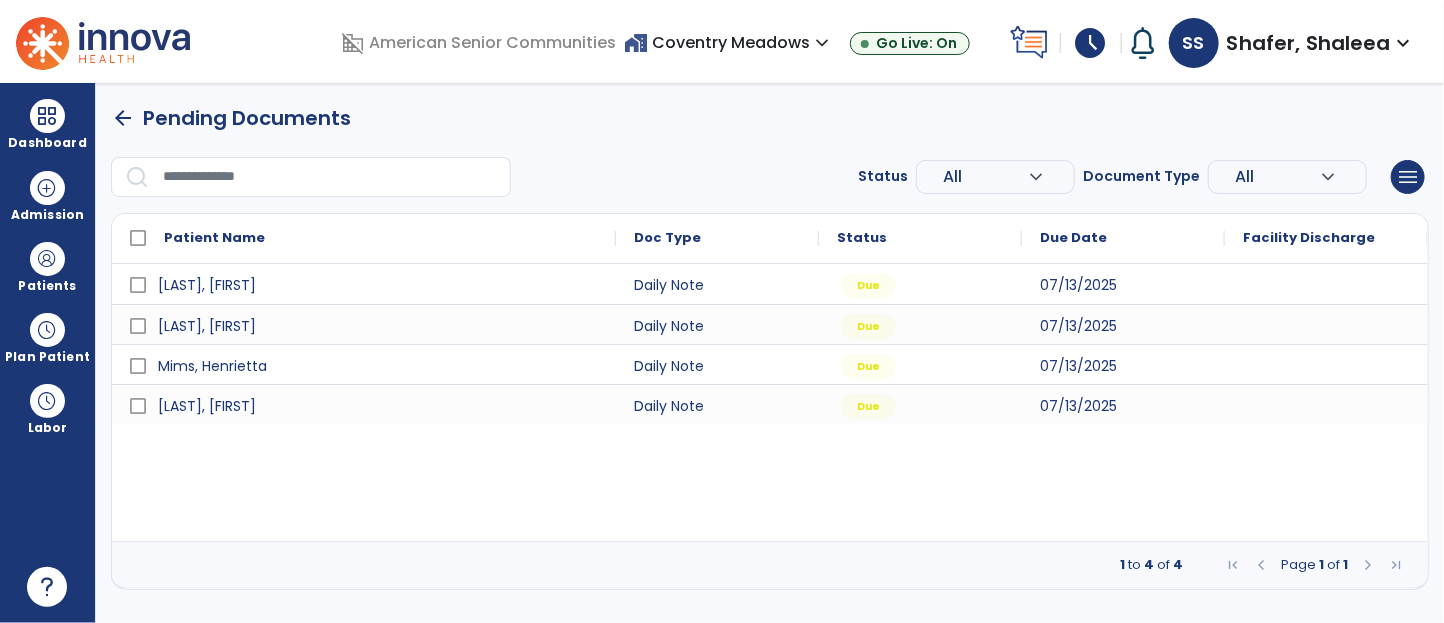 scroll, scrollTop: 0, scrollLeft: 0, axis: both 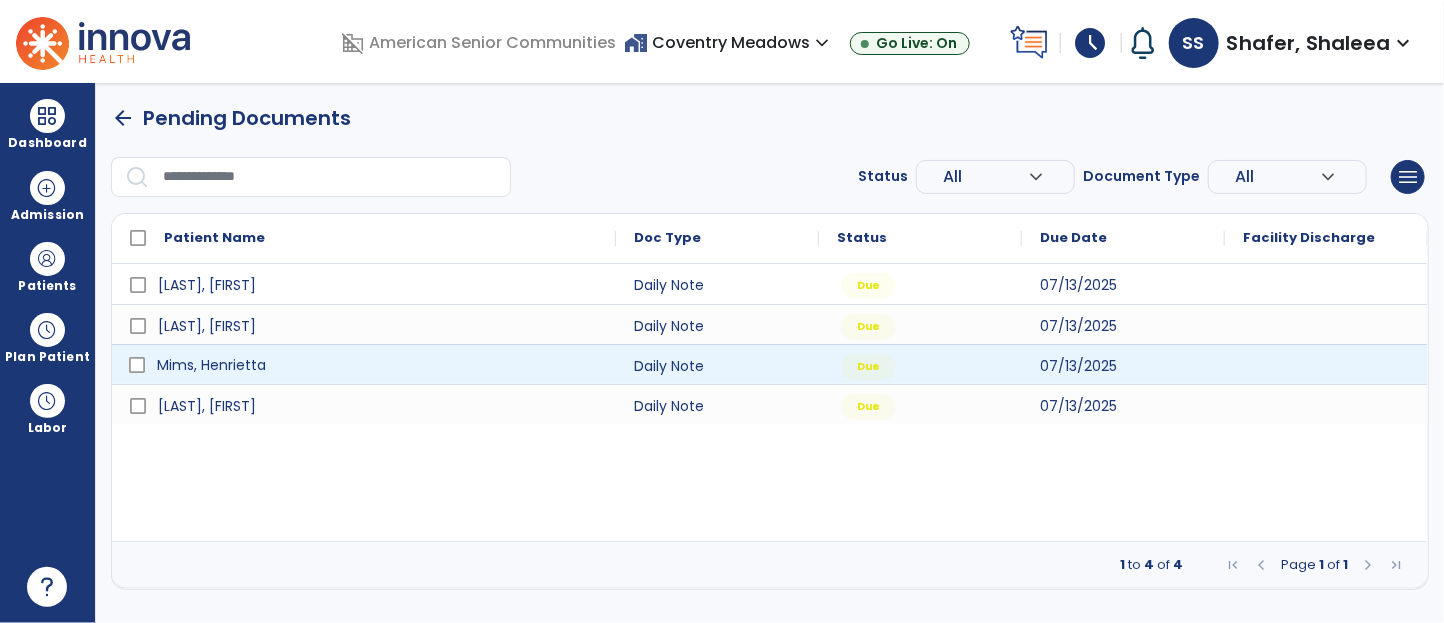 click on "Mims, Henrietta" at bounding box center (211, 365) 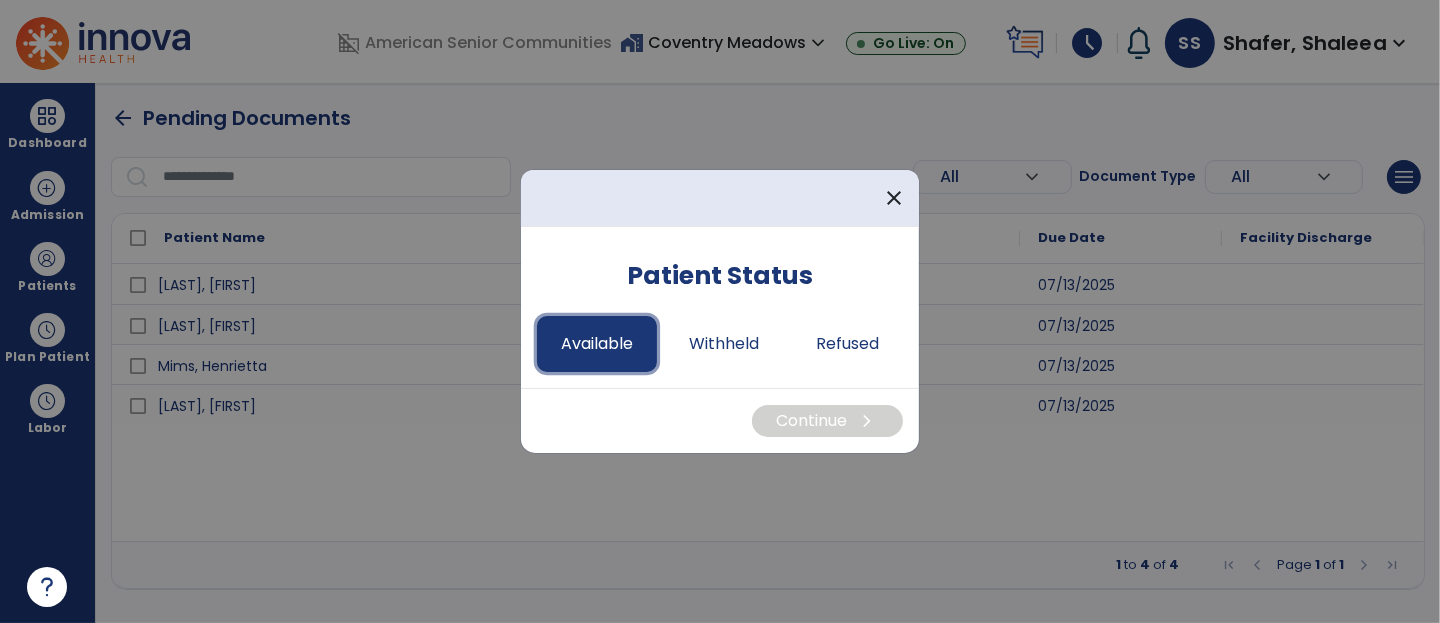 click on "Available" at bounding box center (597, 344) 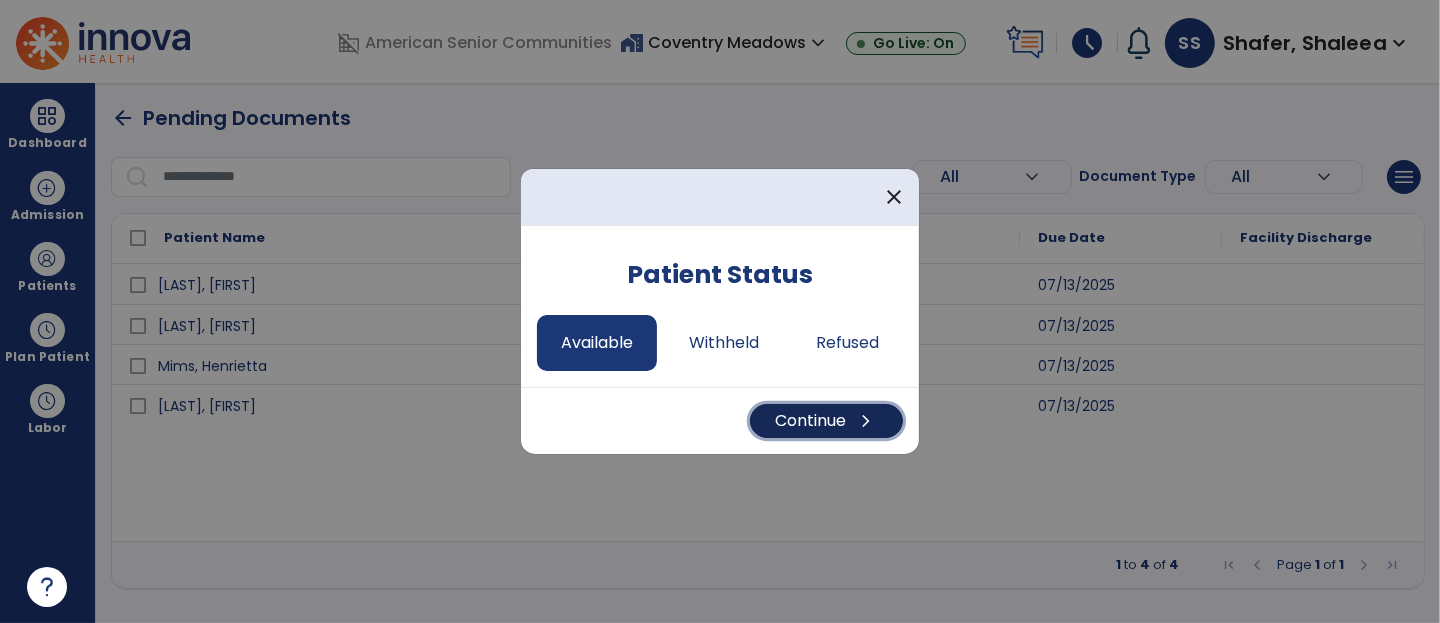 click on "Continue   chevron_right" at bounding box center [826, 421] 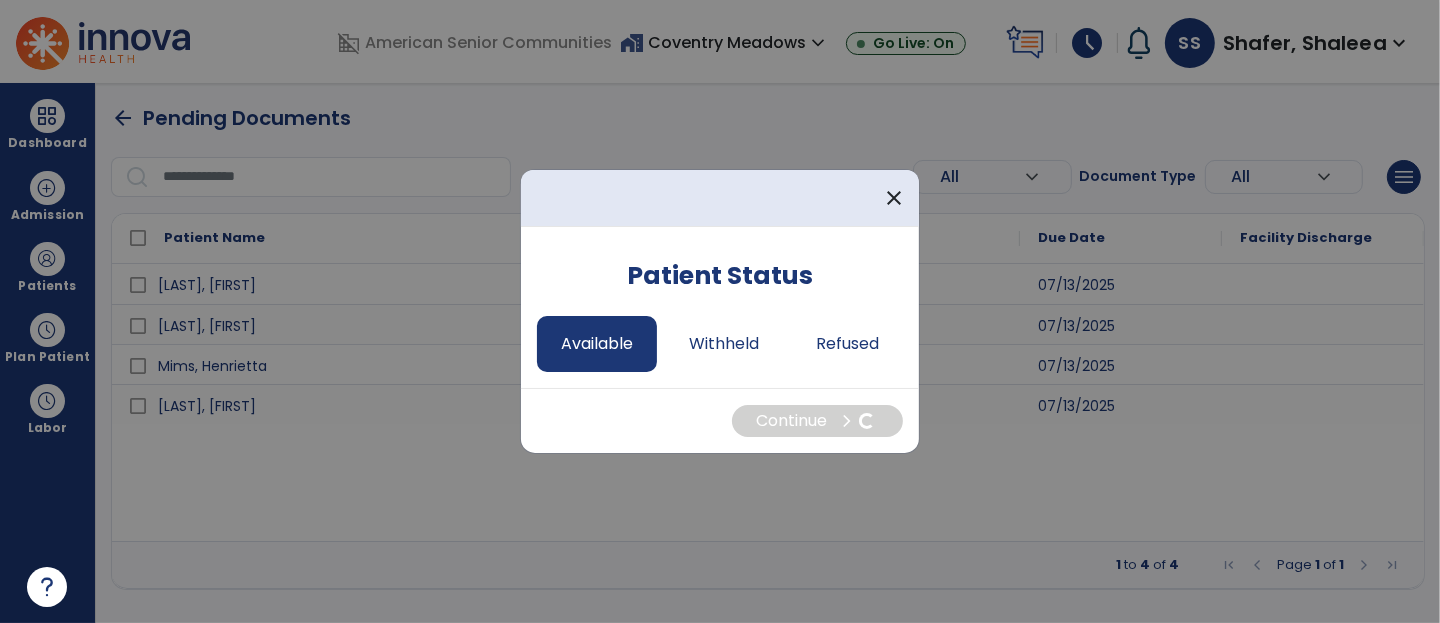 select on "*" 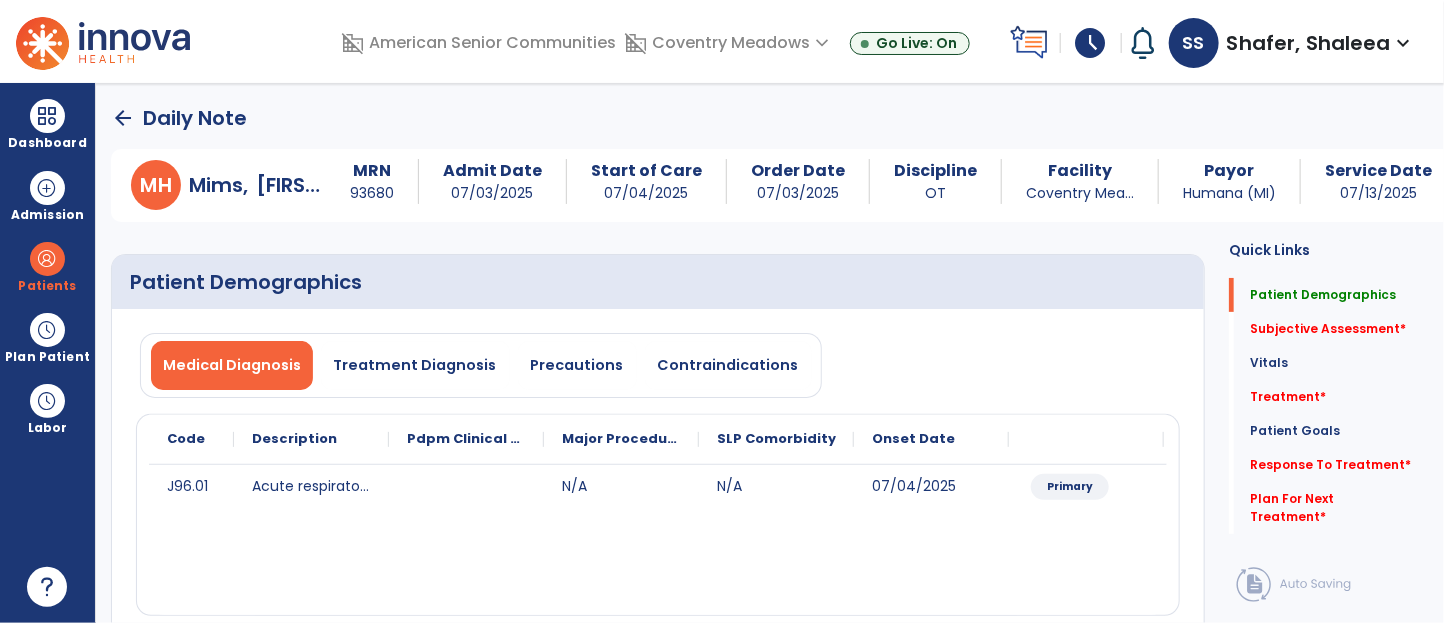 click on "Patient Goals   Patient Goals" 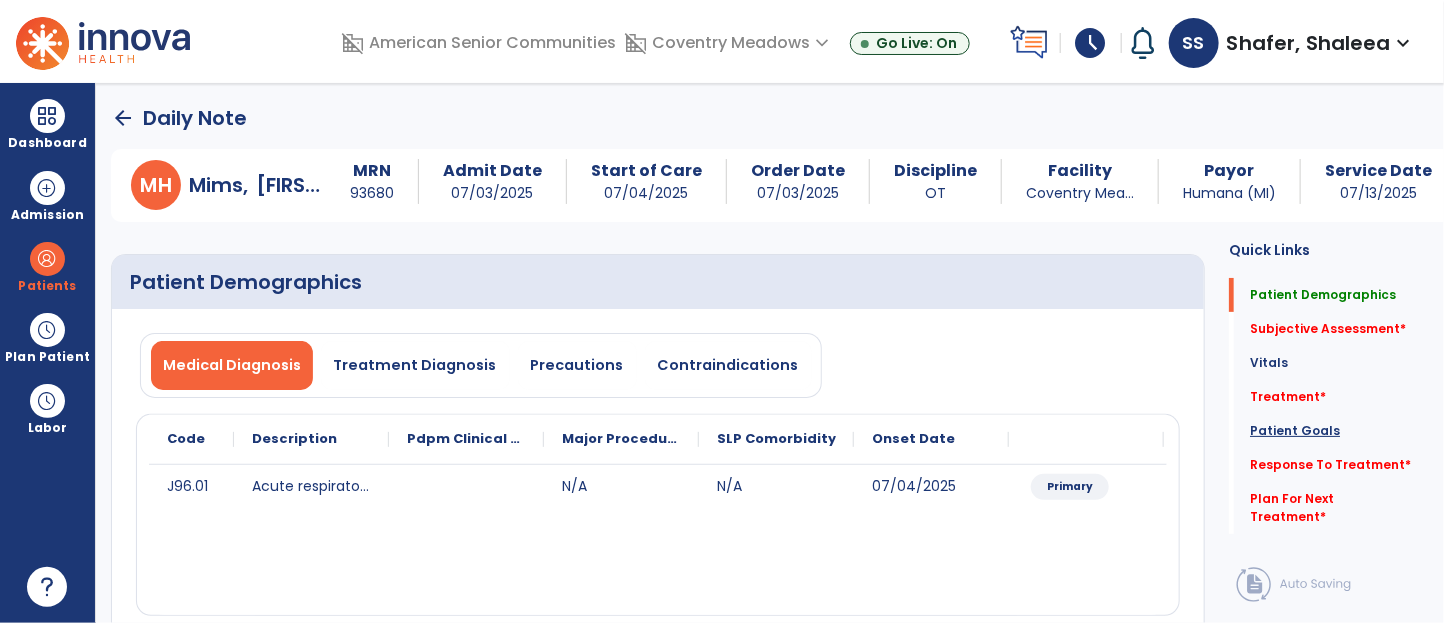 click on "Patient Goals" 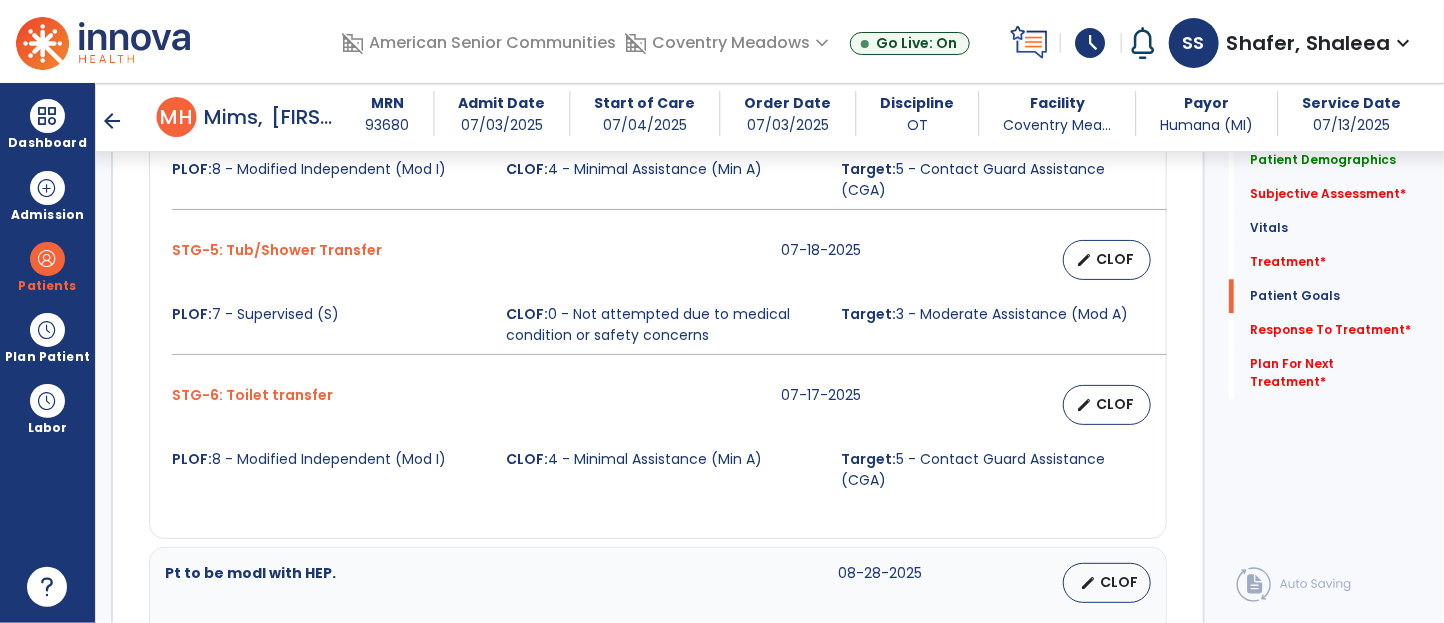 scroll, scrollTop: 2150, scrollLeft: 0, axis: vertical 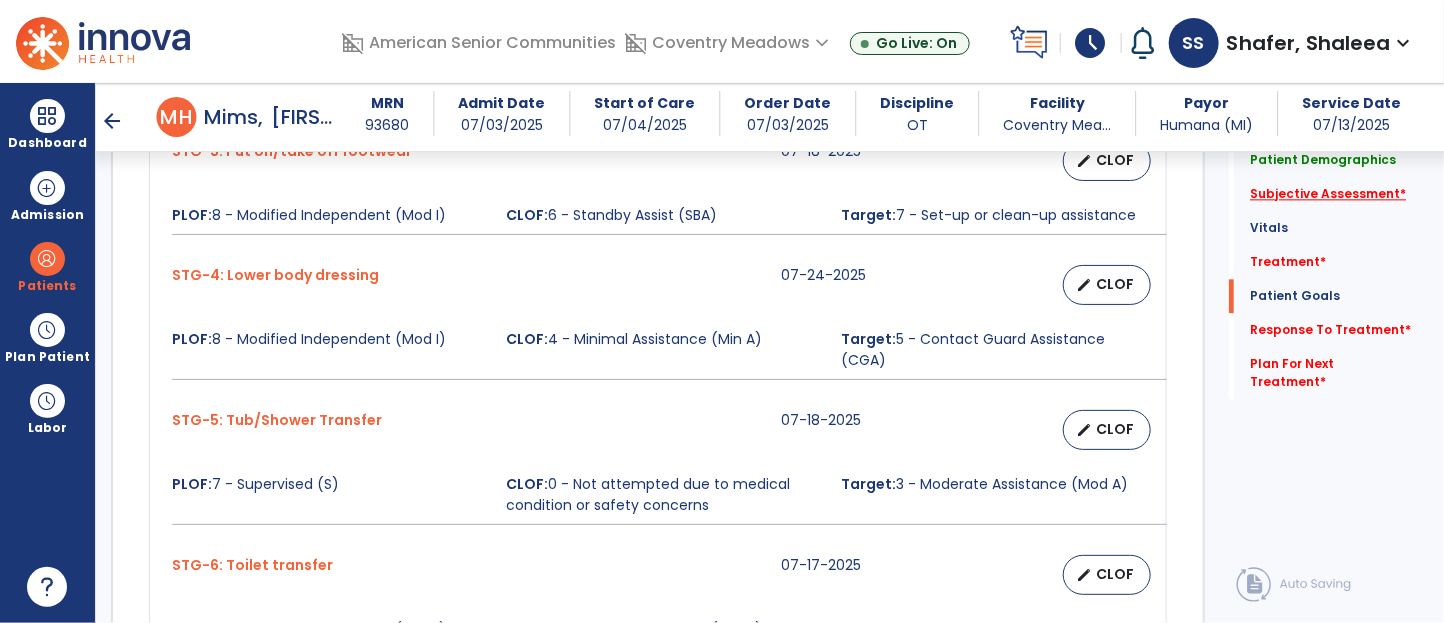 click on "Subjective Assessment   *" 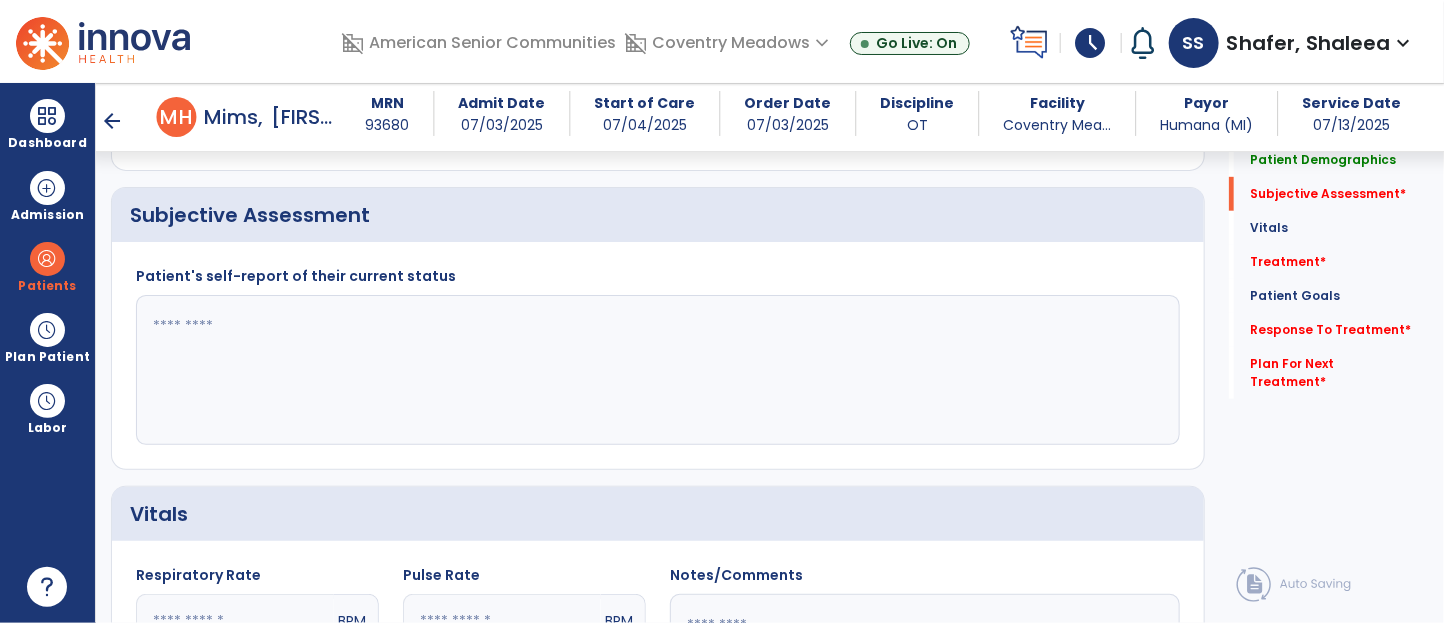 scroll, scrollTop: 426, scrollLeft: 0, axis: vertical 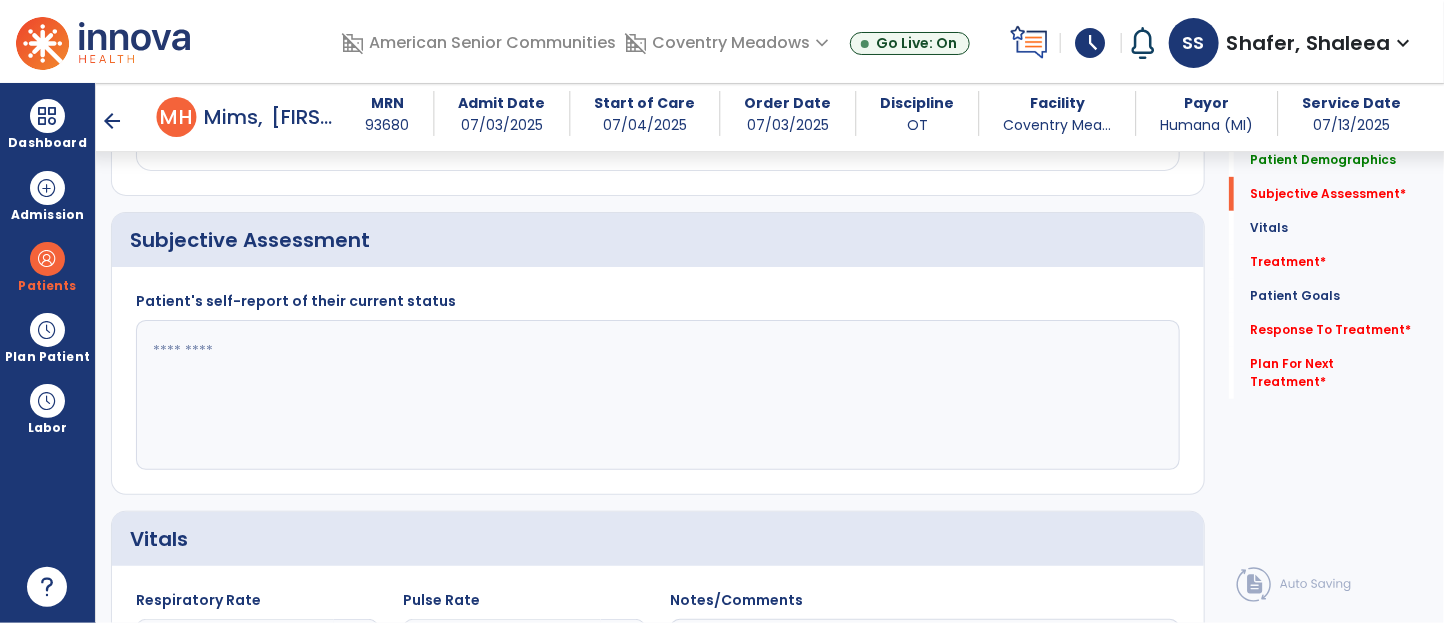 click 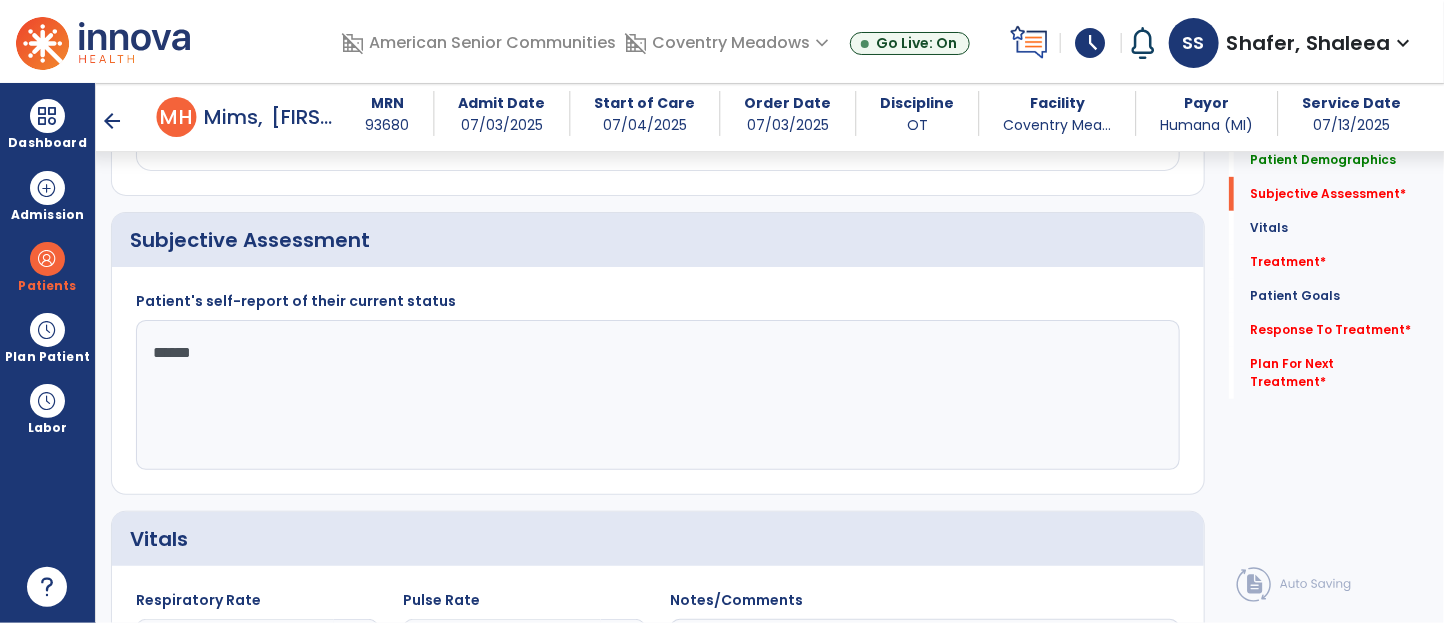 type on "*******" 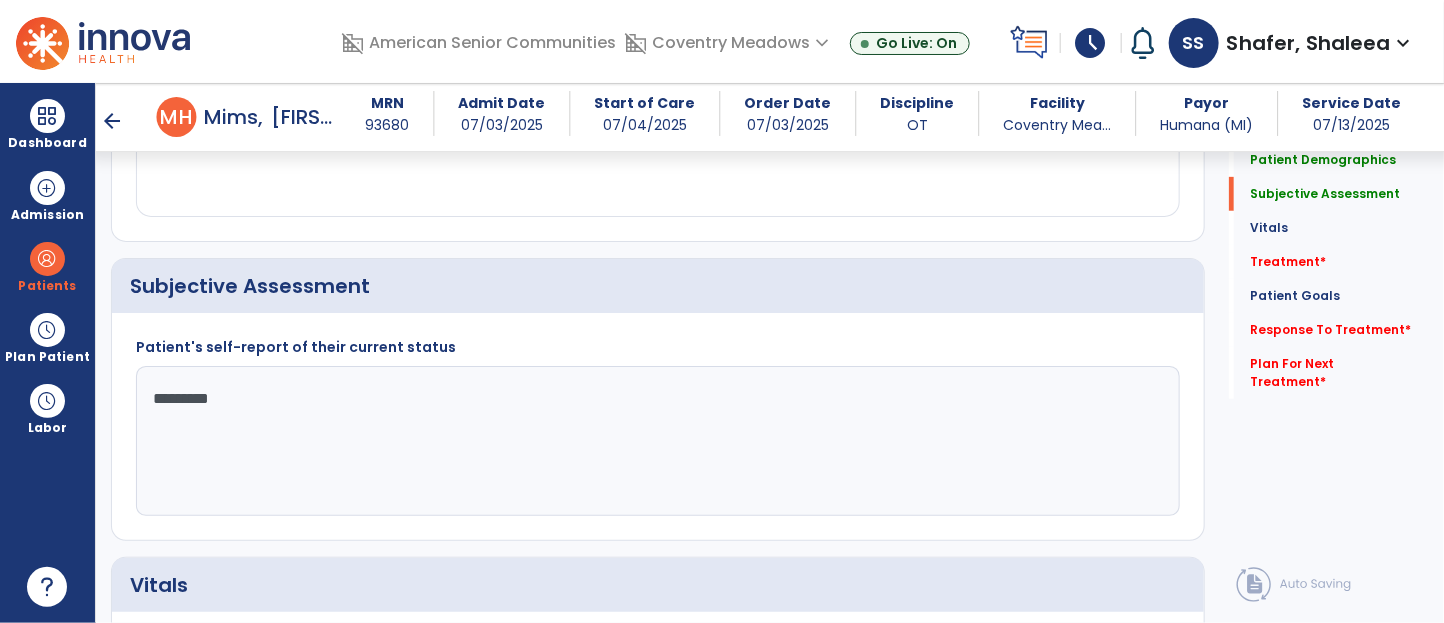 scroll, scrollTop: 379, scrollLeft: 0, axis: vertical 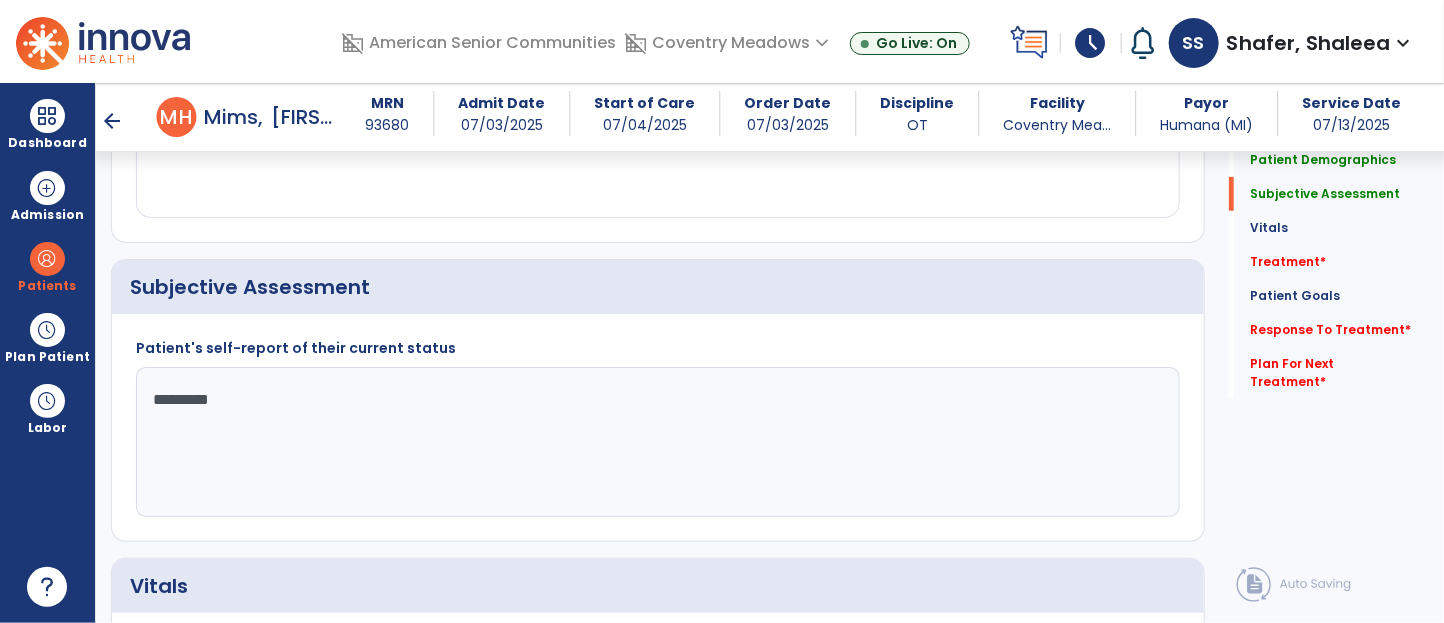 click on "Patient's self-report of their current status  Resident  ********" 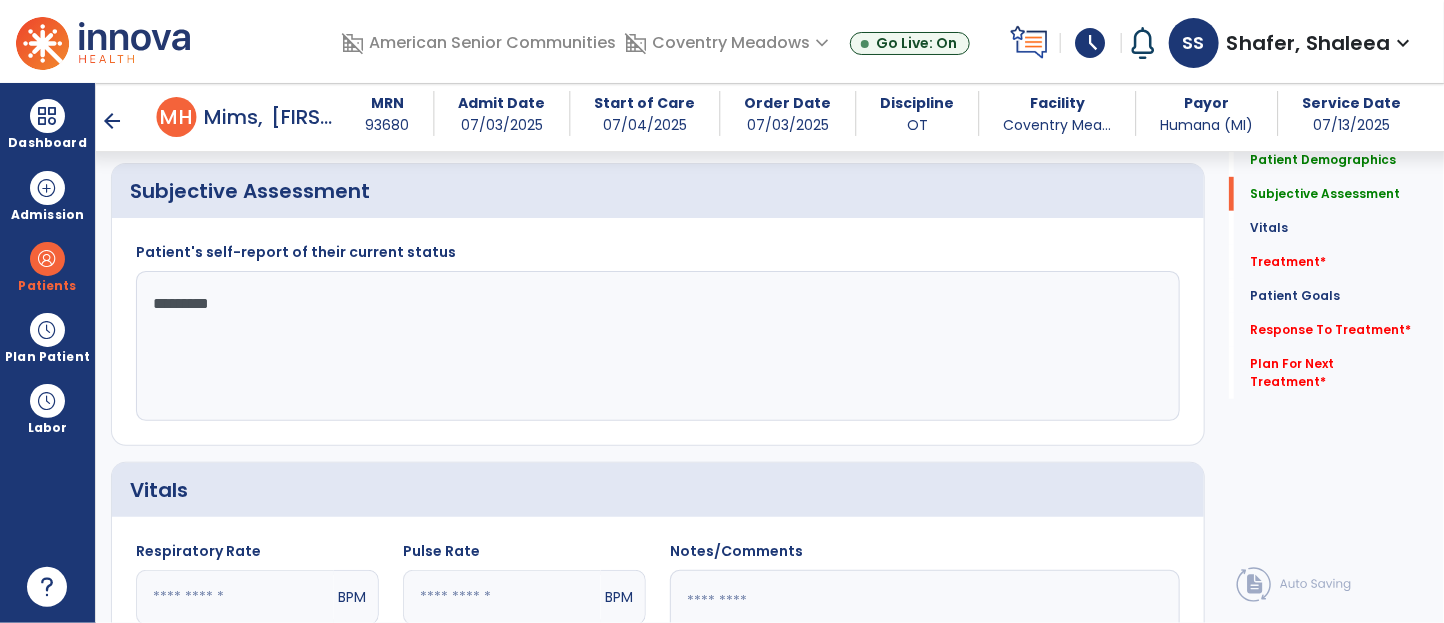 scroll, scrollTop: 469, scrollLeft: 0, axis: vertical 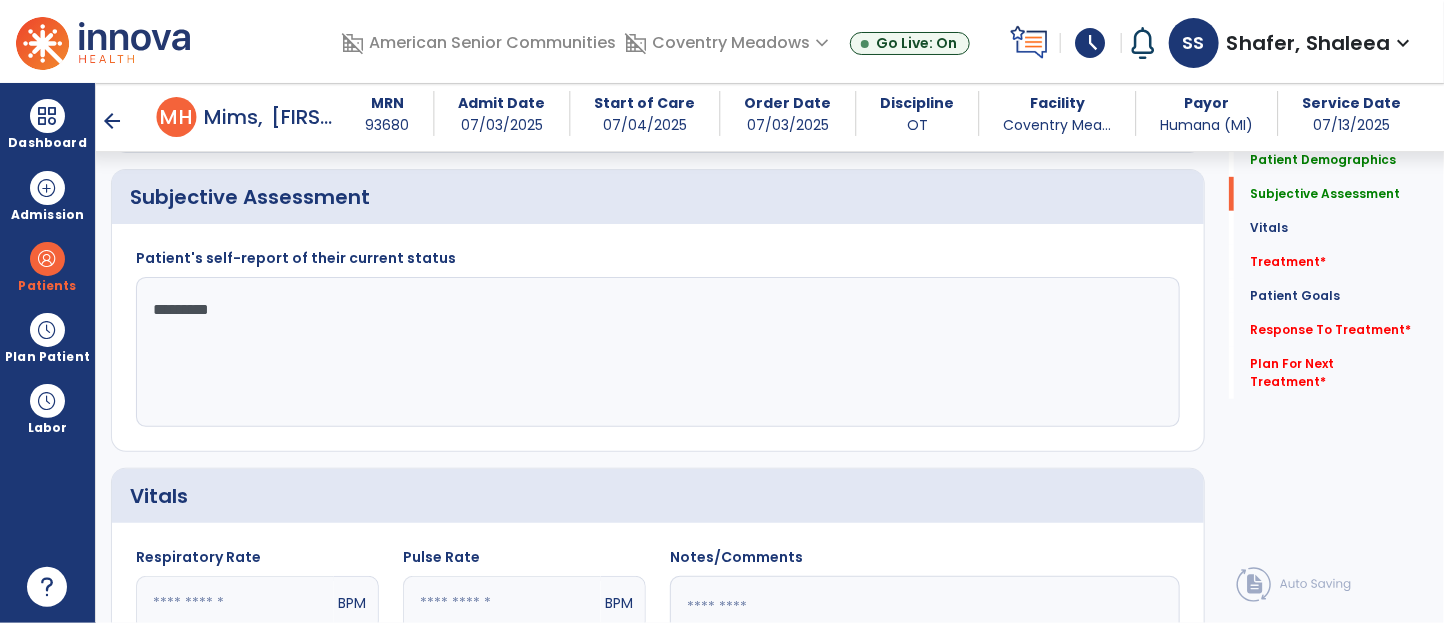 click on "********" 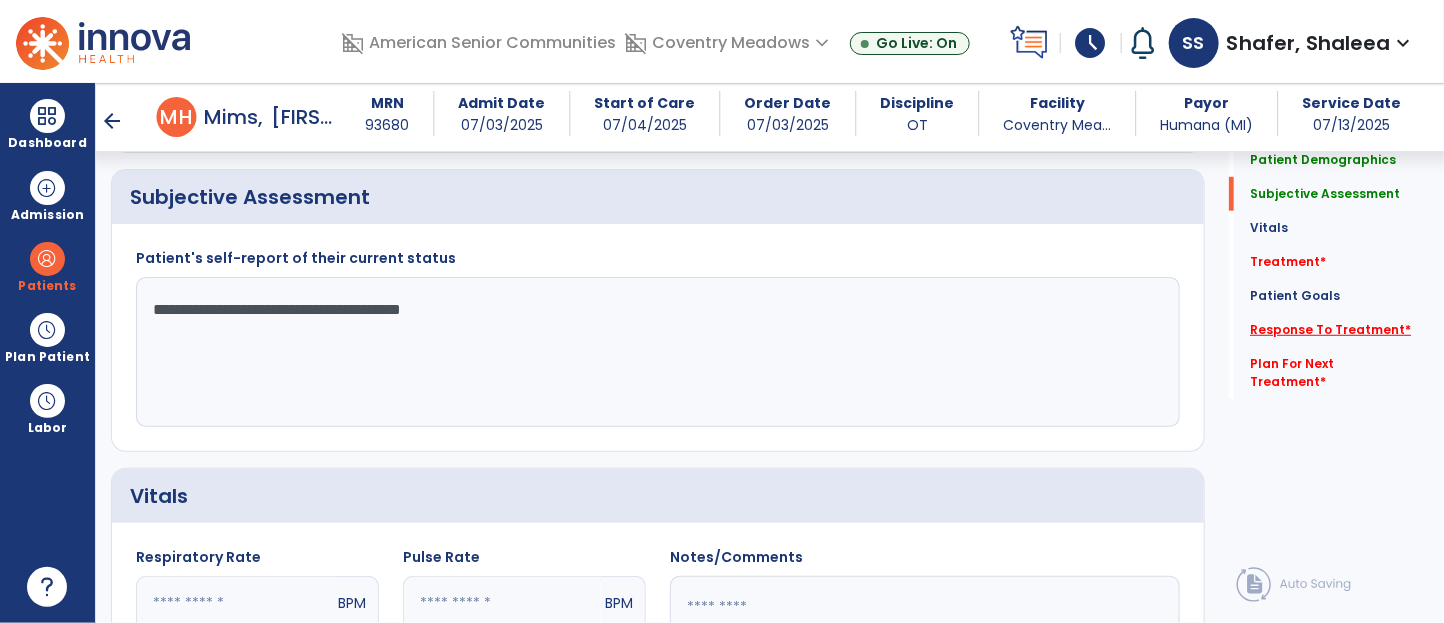 type on "**********" 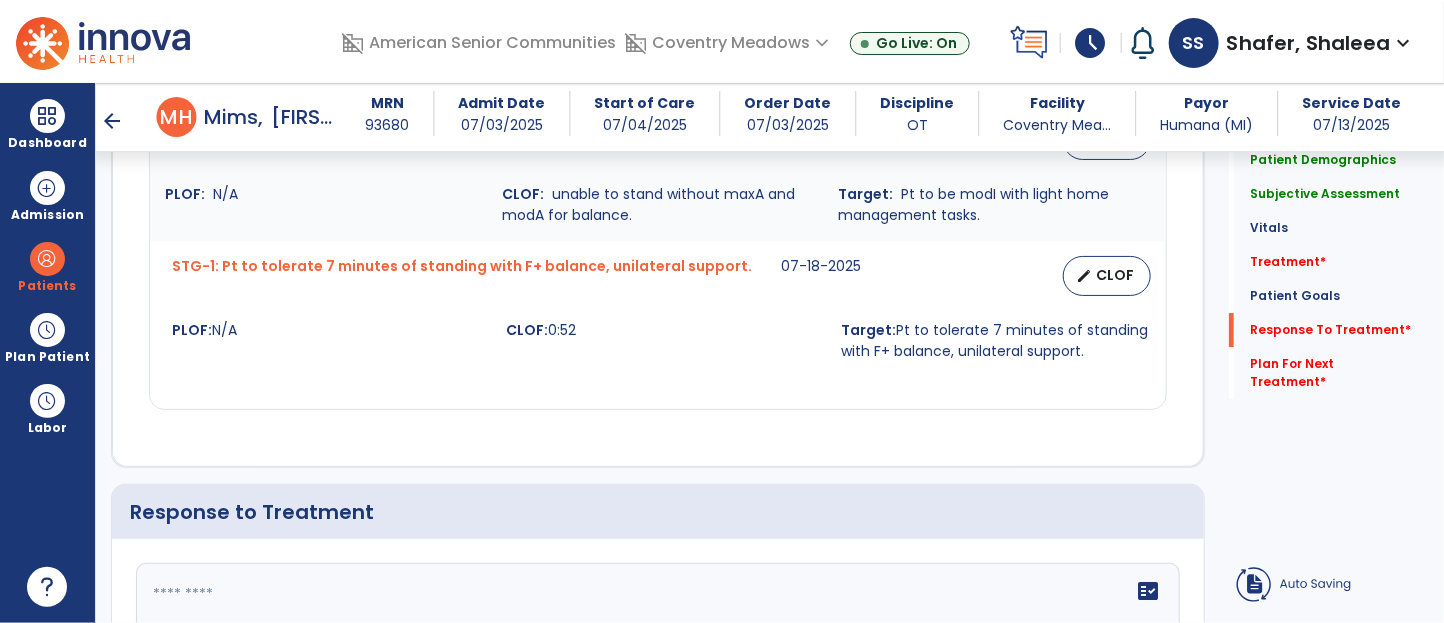 scroll, scrollTop: 3095, scrollLeft: 0, axis: vertical 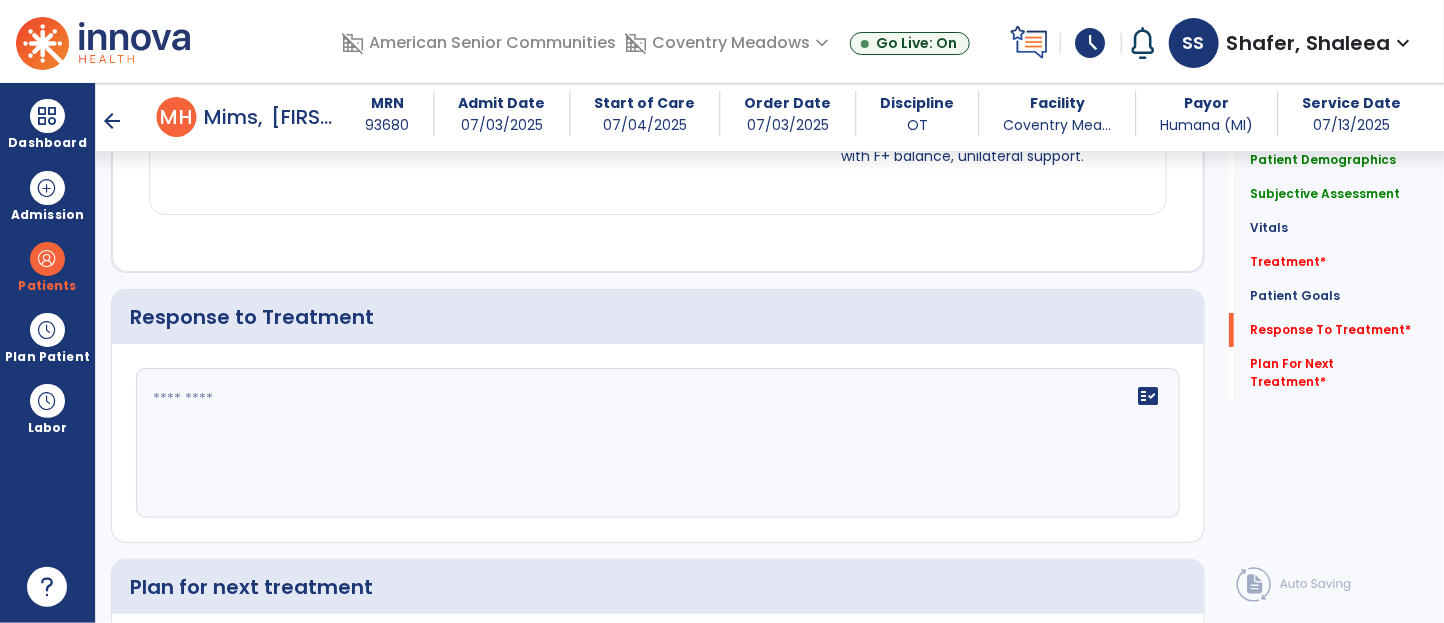 click 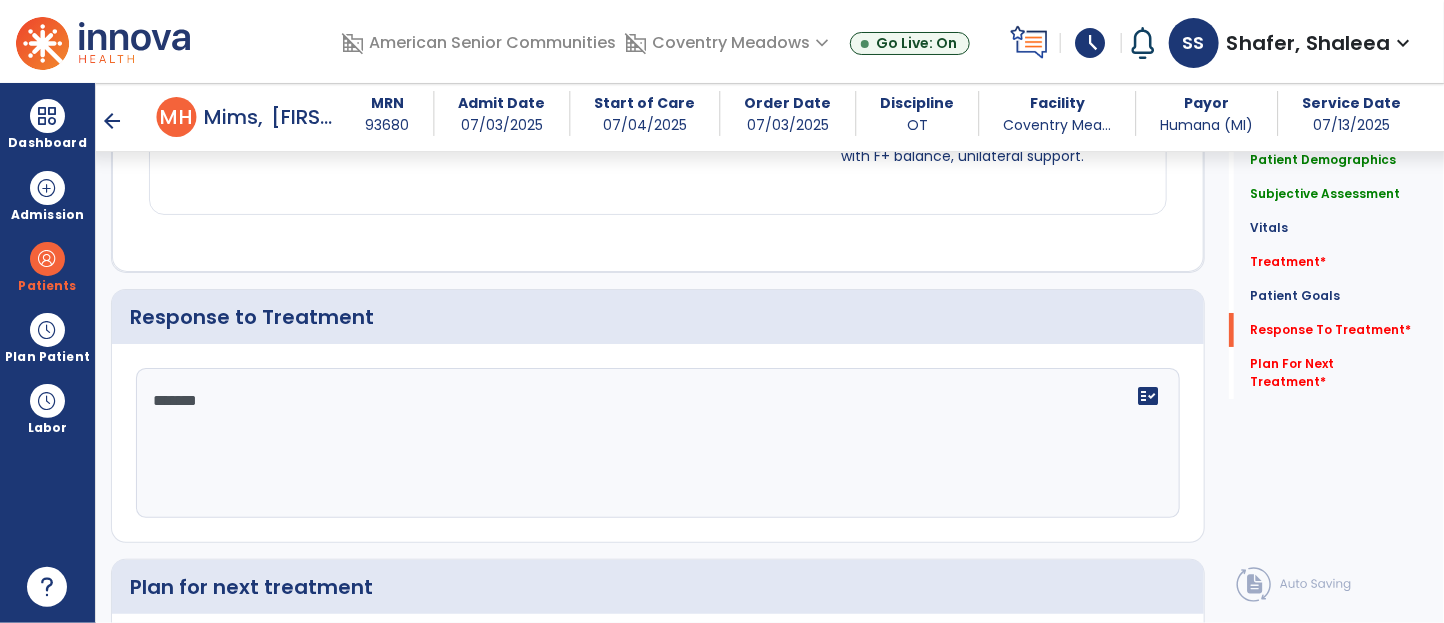 type on "********" 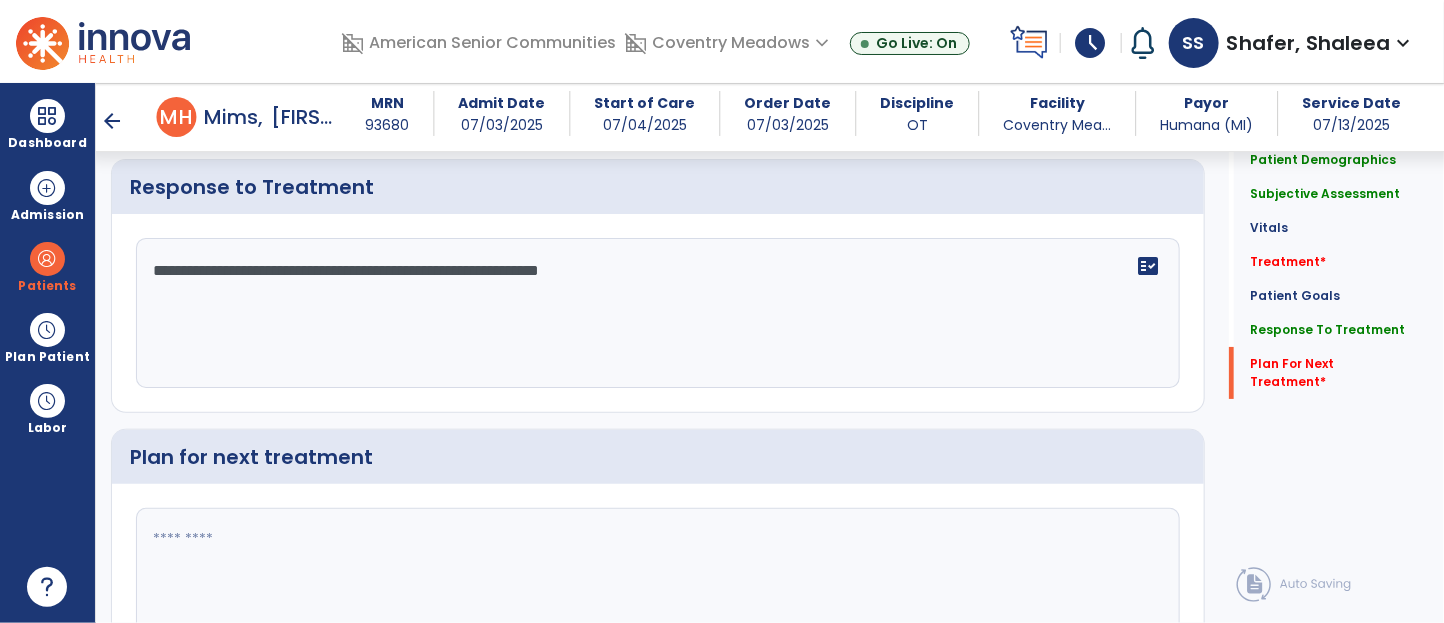 scroll, scrollTop: 3287, scrollLeft: 0, axis: vertical 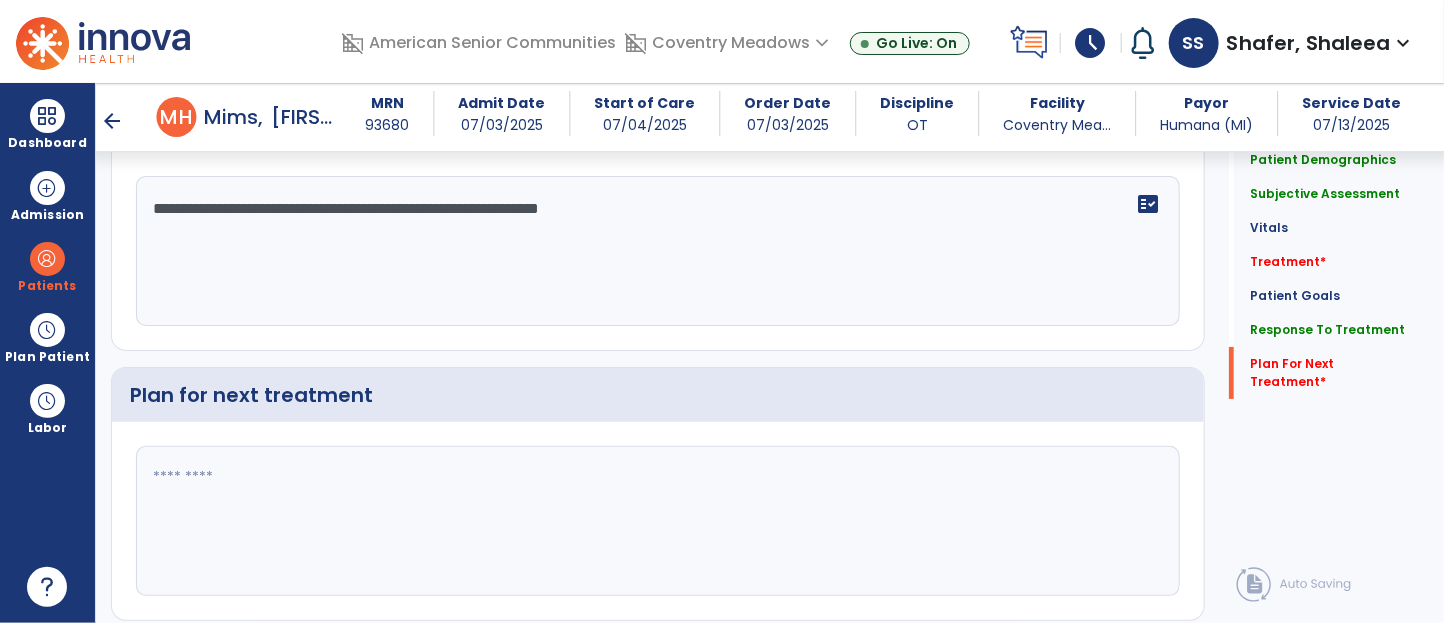 type on "**********" 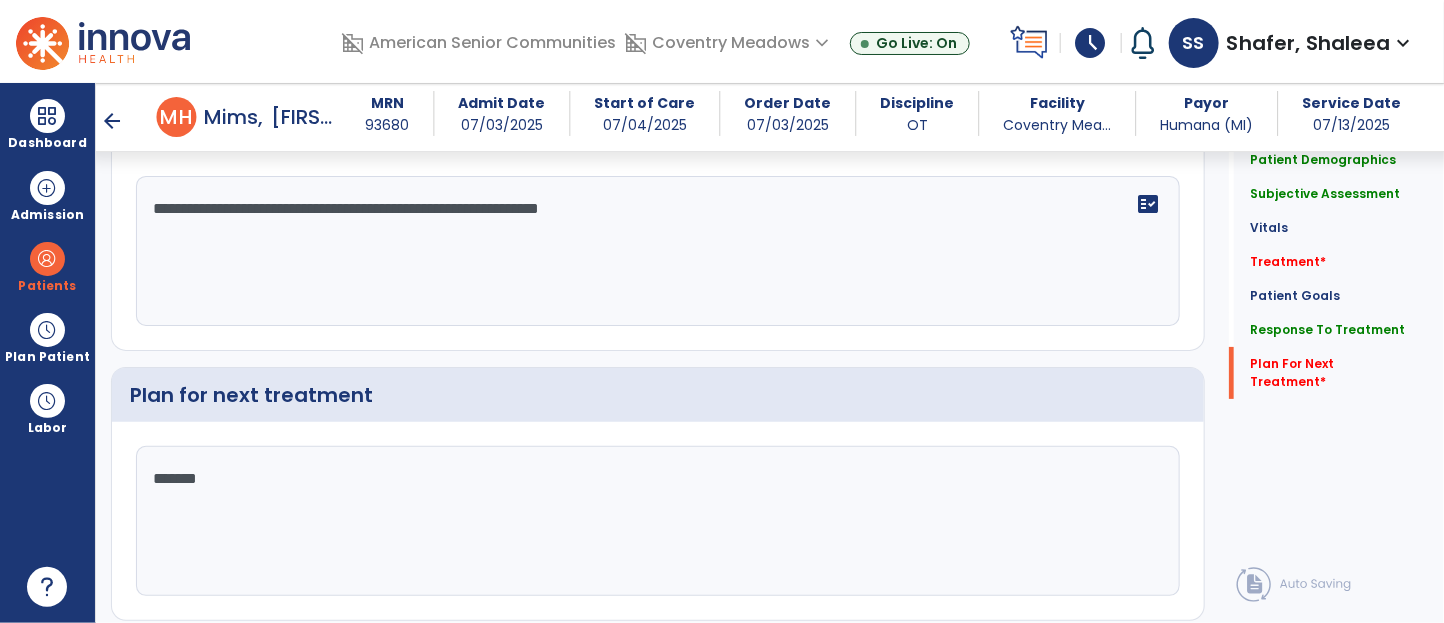 type on "********" 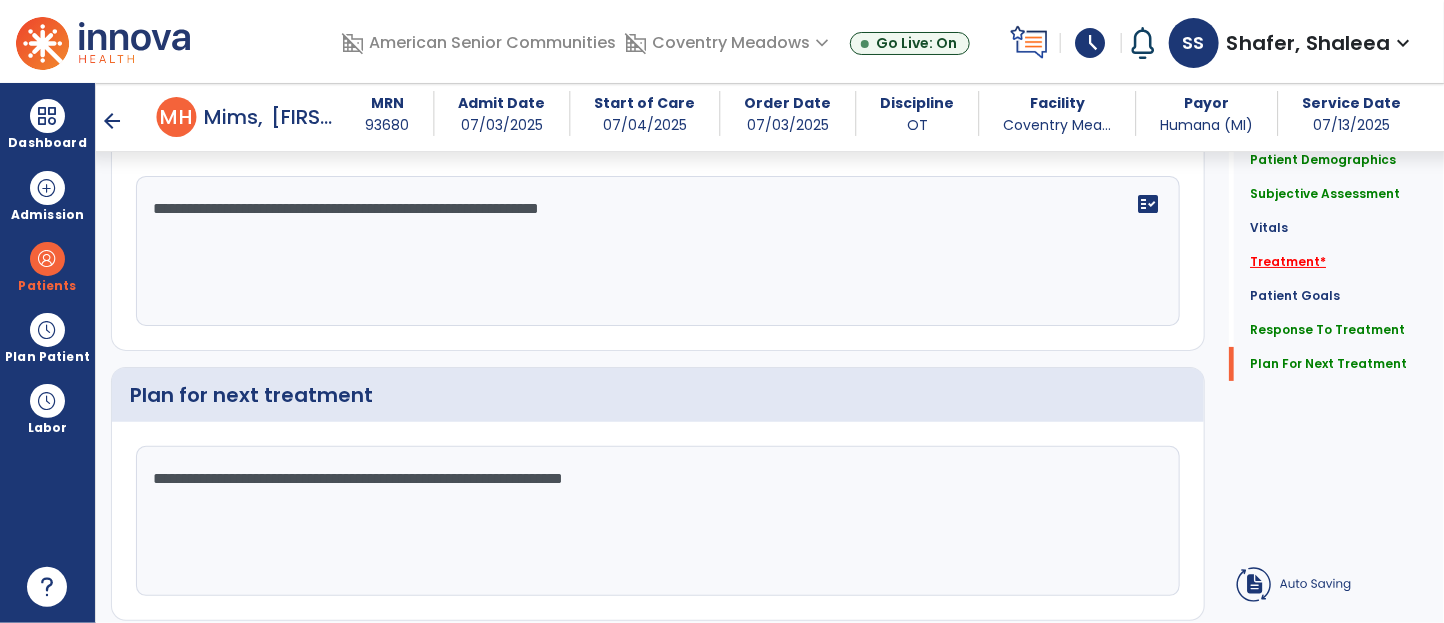 type on "**********" 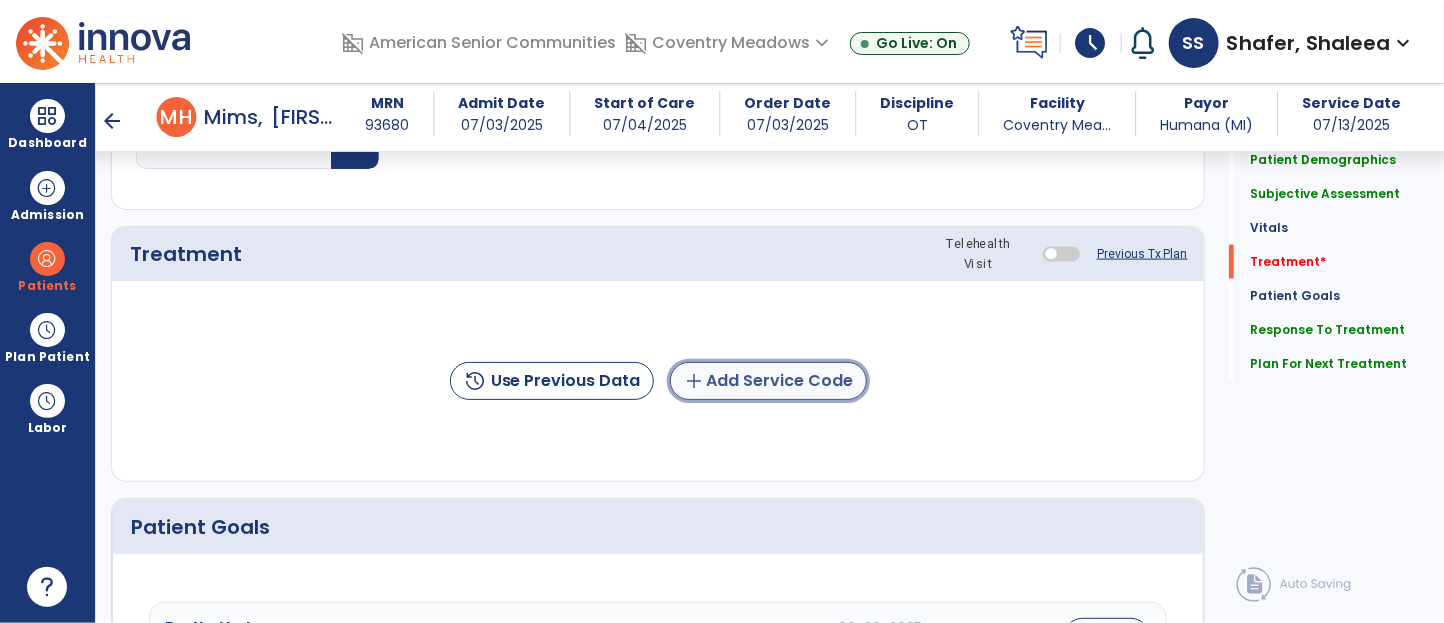 click on "add  Add Service Code" 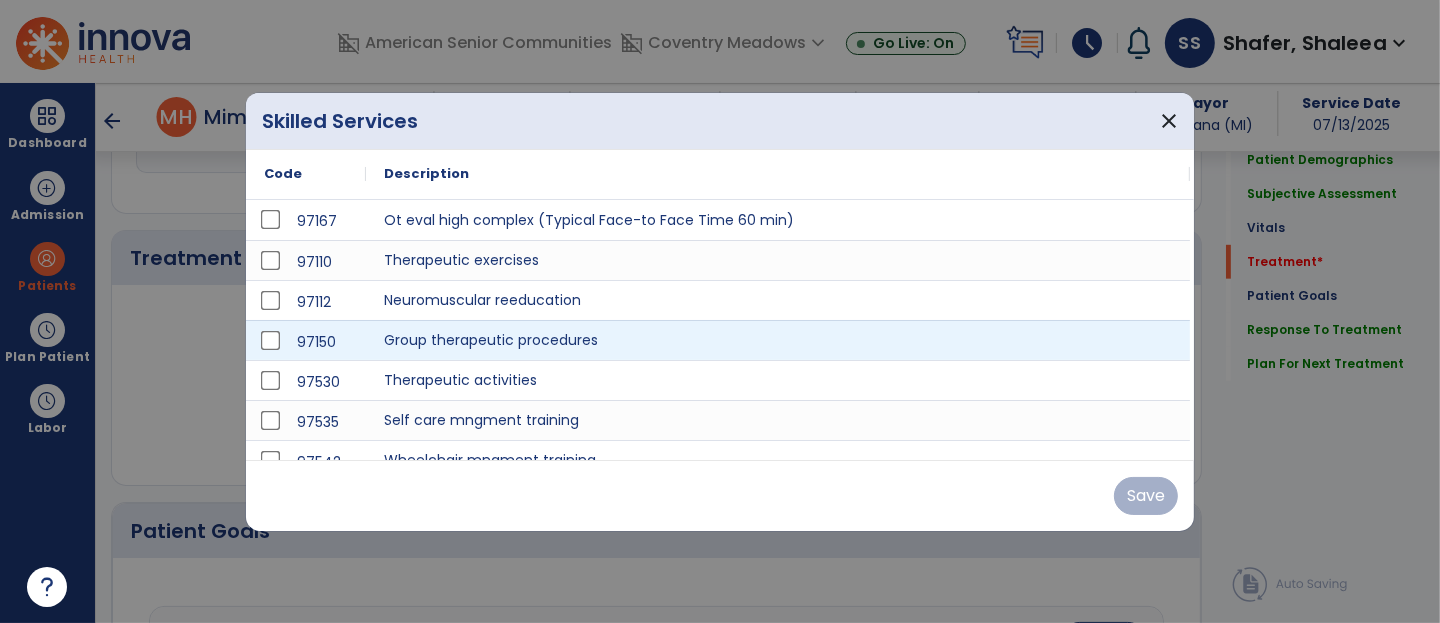 scroll, scrollTop: 1133, scrollLeft: 0, axis: vertical 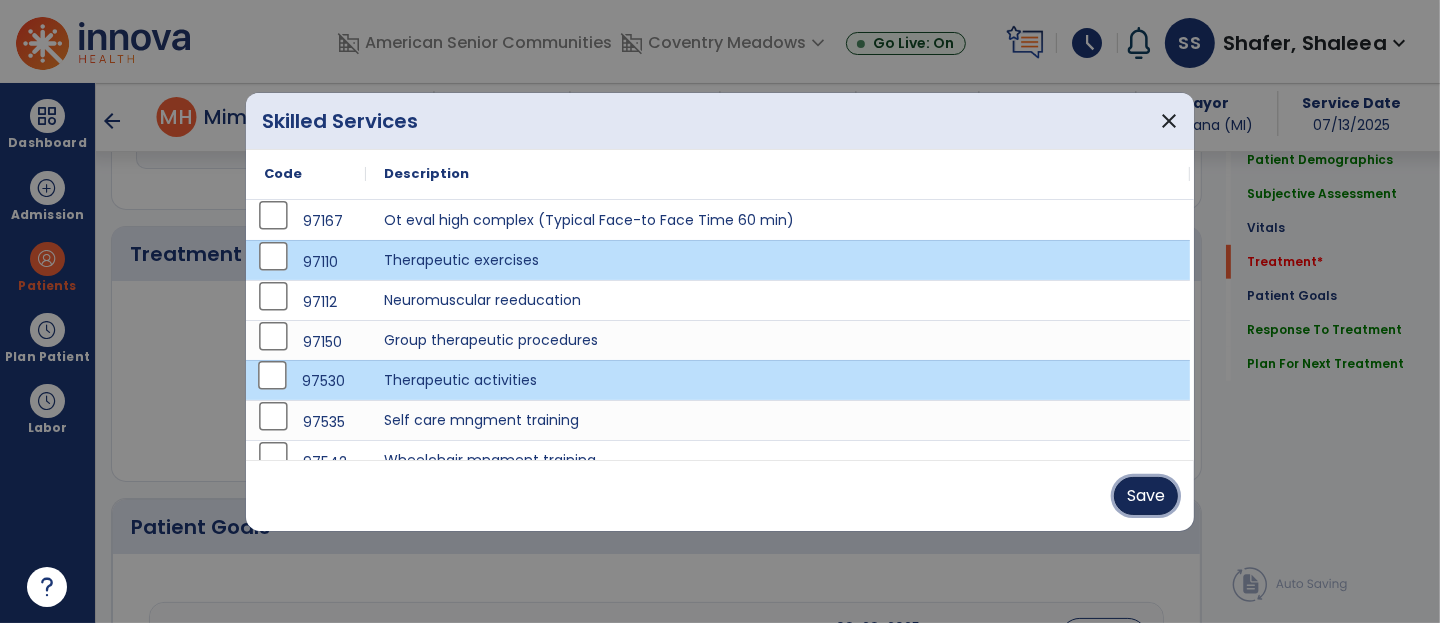 click on "Save" at bounding box center [1146, 496] 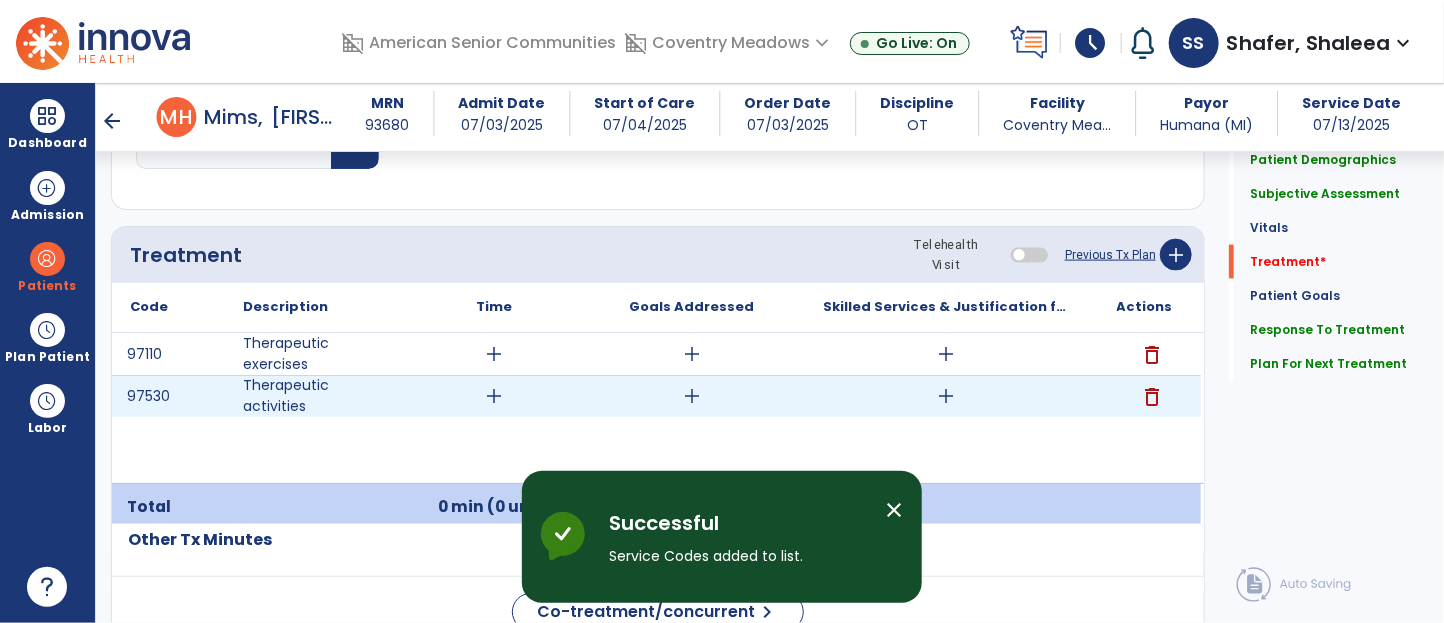 click on "add" at bounding box center (692, 396) 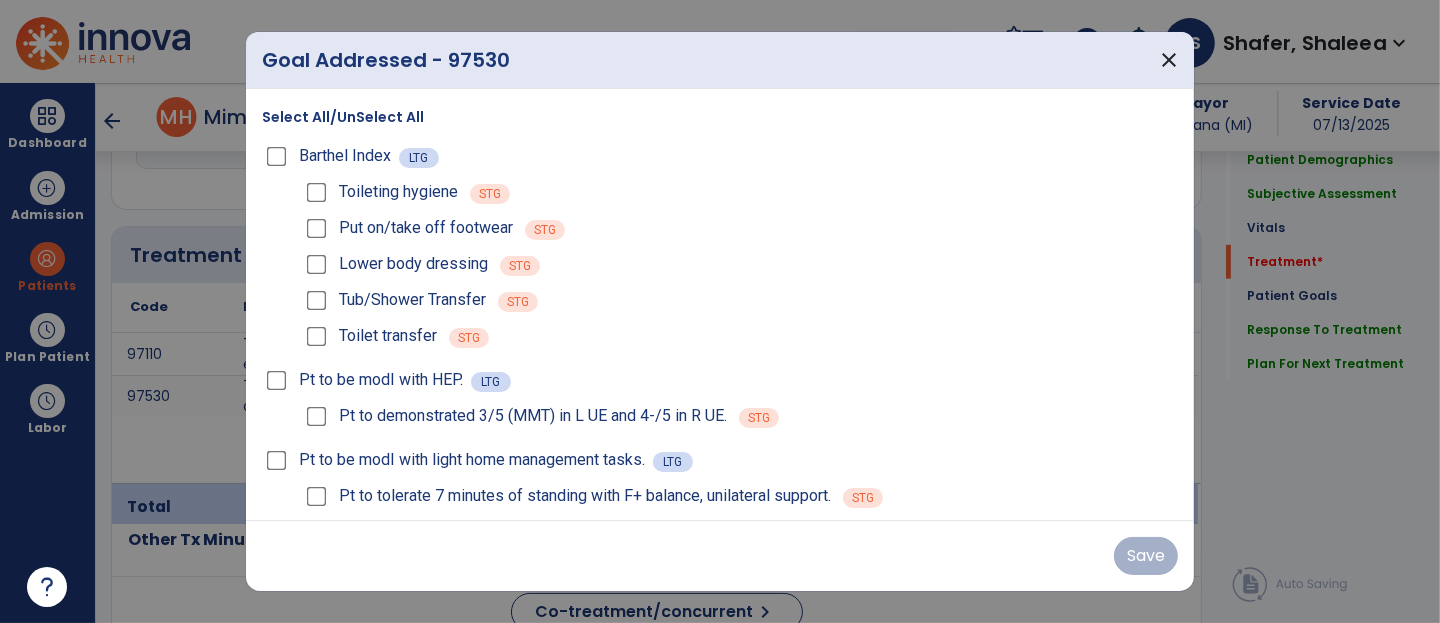 scroll, scrollTop: 1133, scrollLeft: 0, axis: vertical 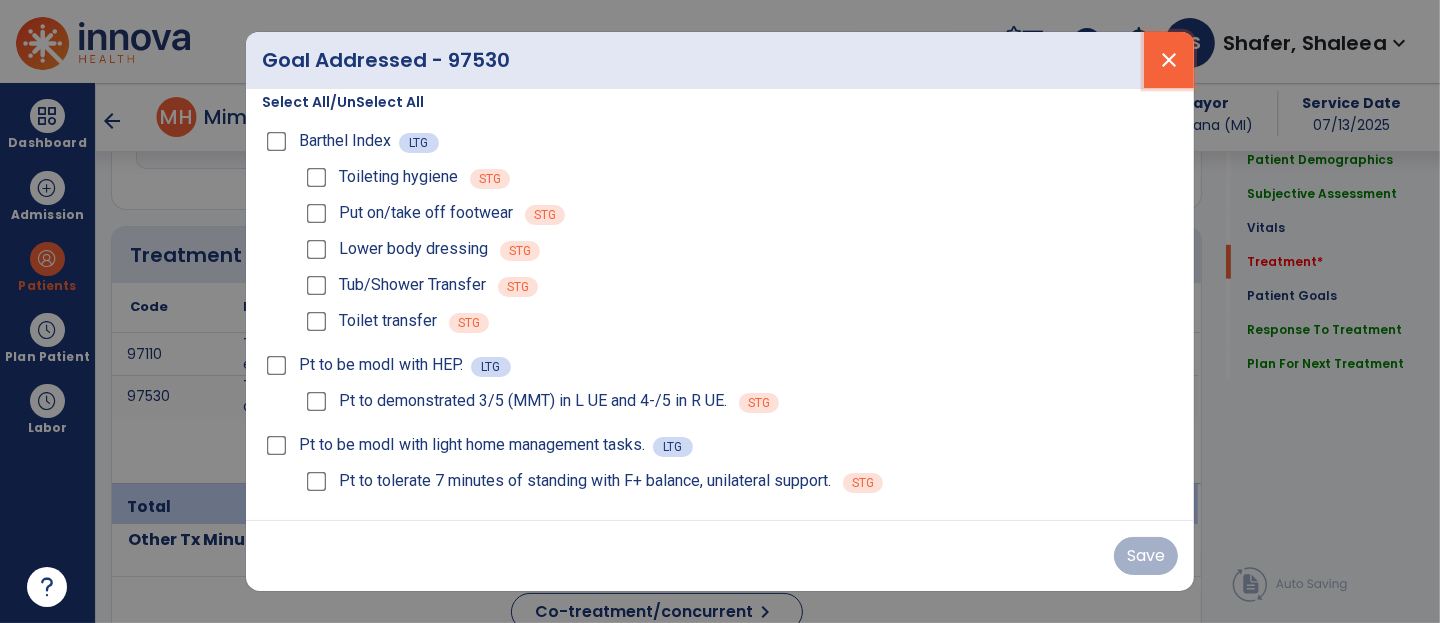 click on "close" at bounding box center [1169, 60] 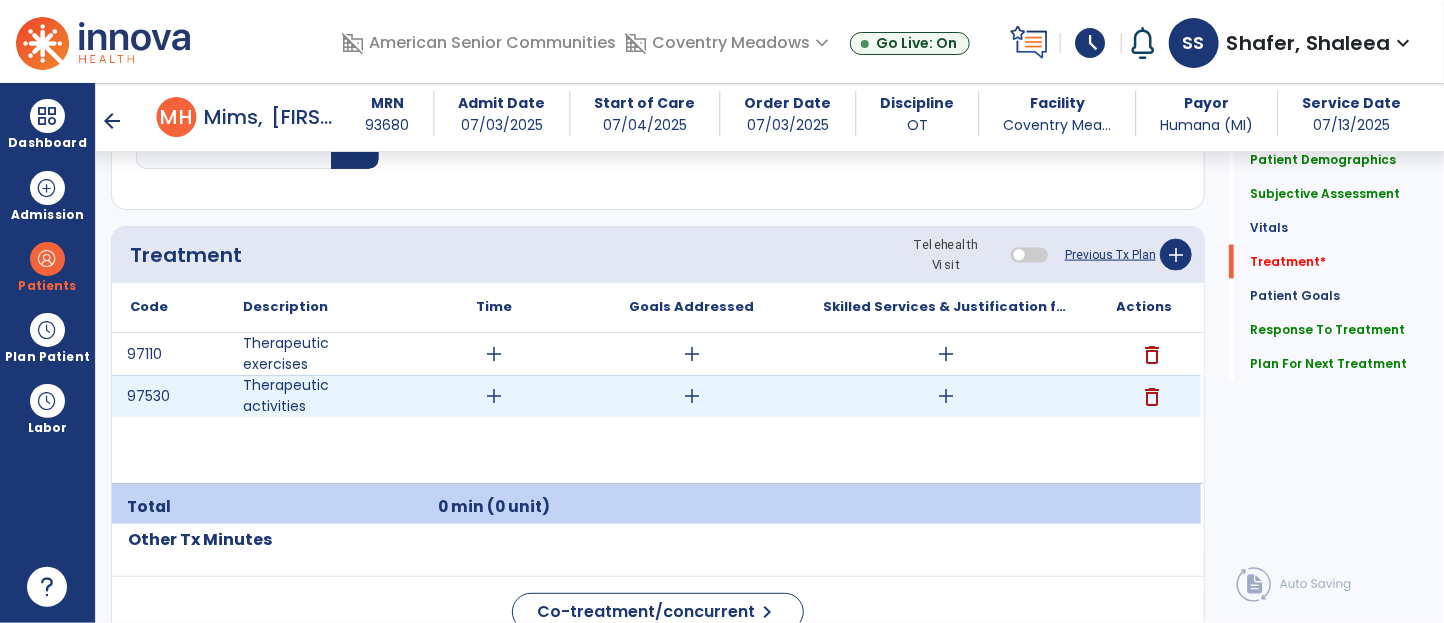 click on "add" at bounding box center (692, 396) 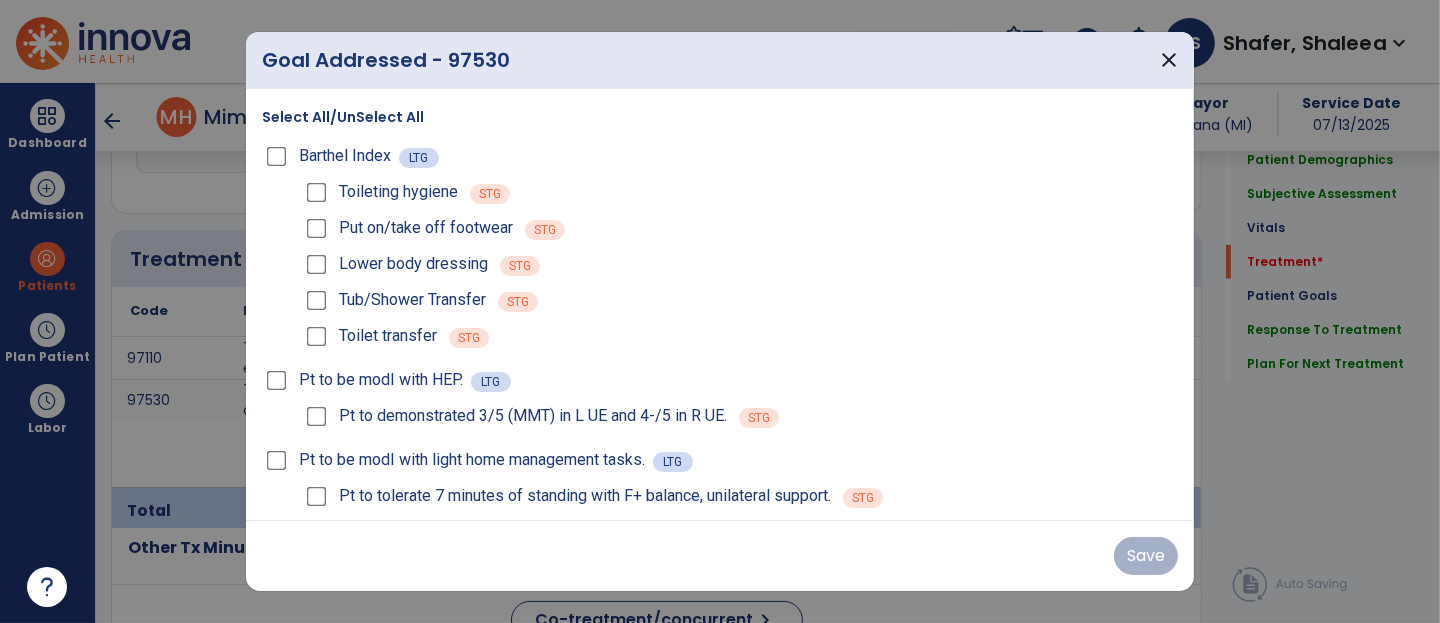 scroll, scrollTop: 1133, scrollLeft: 0, axis: vertical 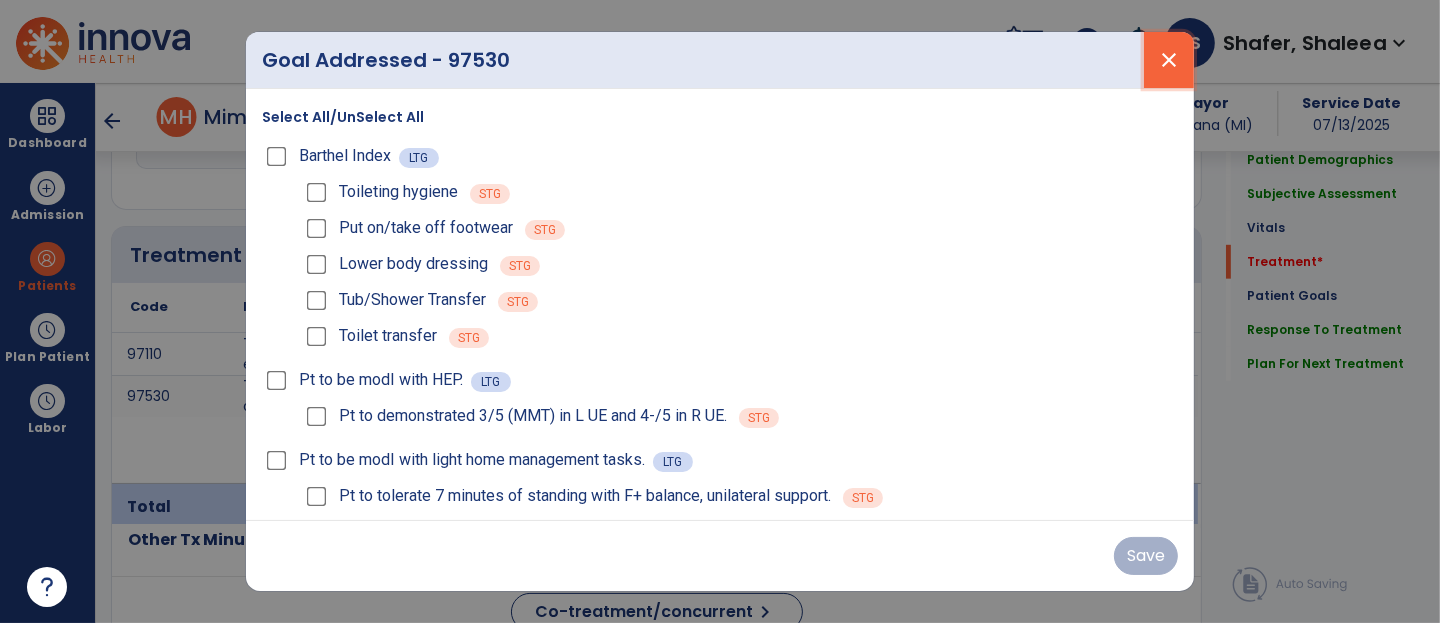 click on "close" at bounding box center (1169, 60) 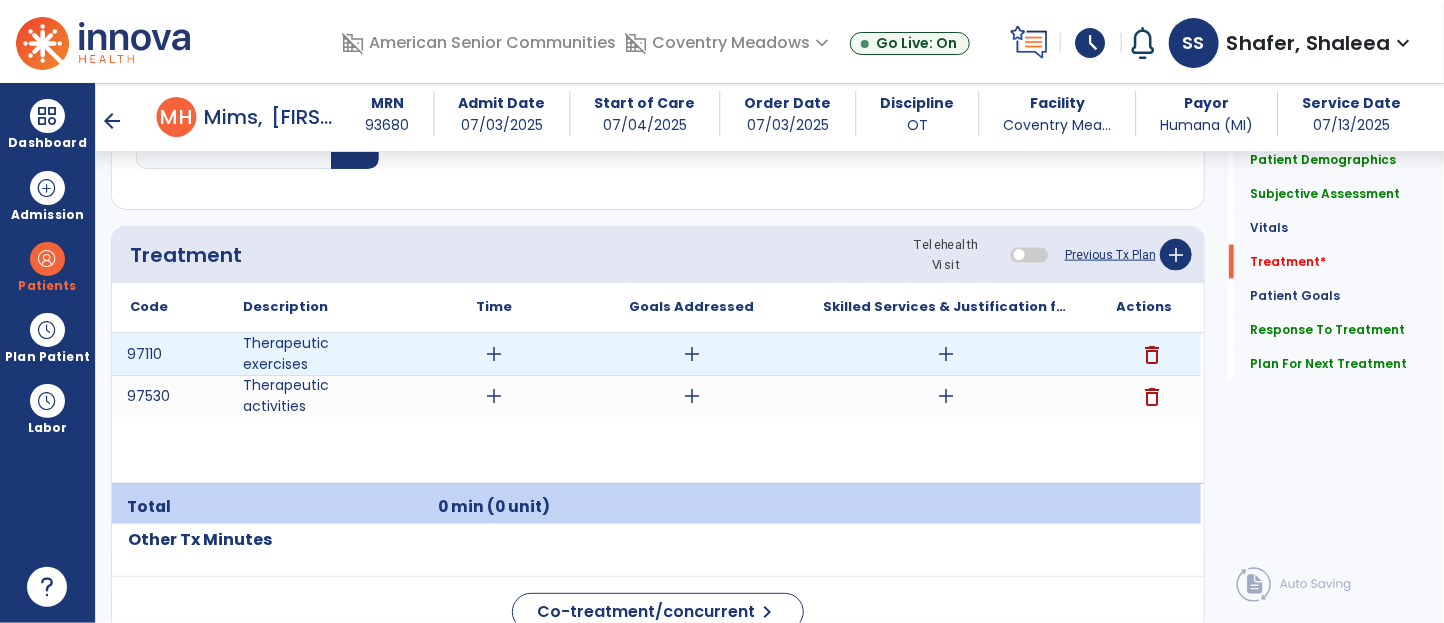 click on "add" at bounding box center [692, 354] 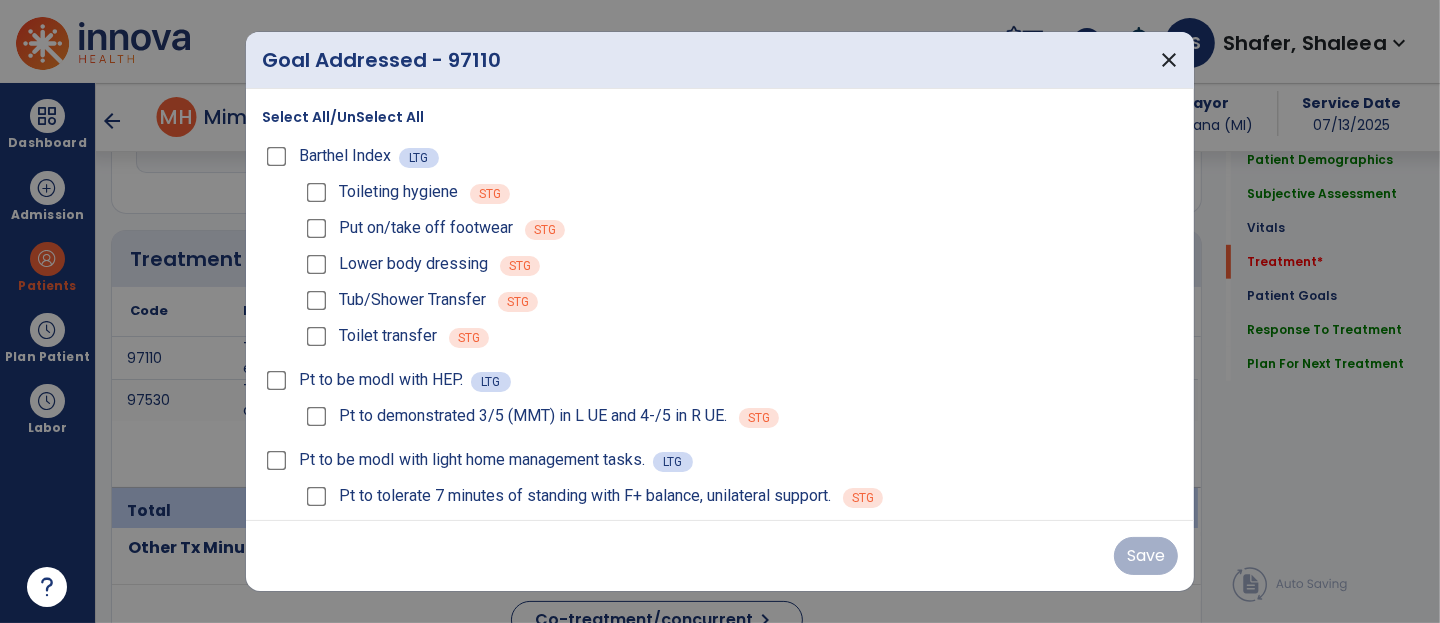 scroll, scrollTop: 1133, scrollLeft: 0, axis: vertical 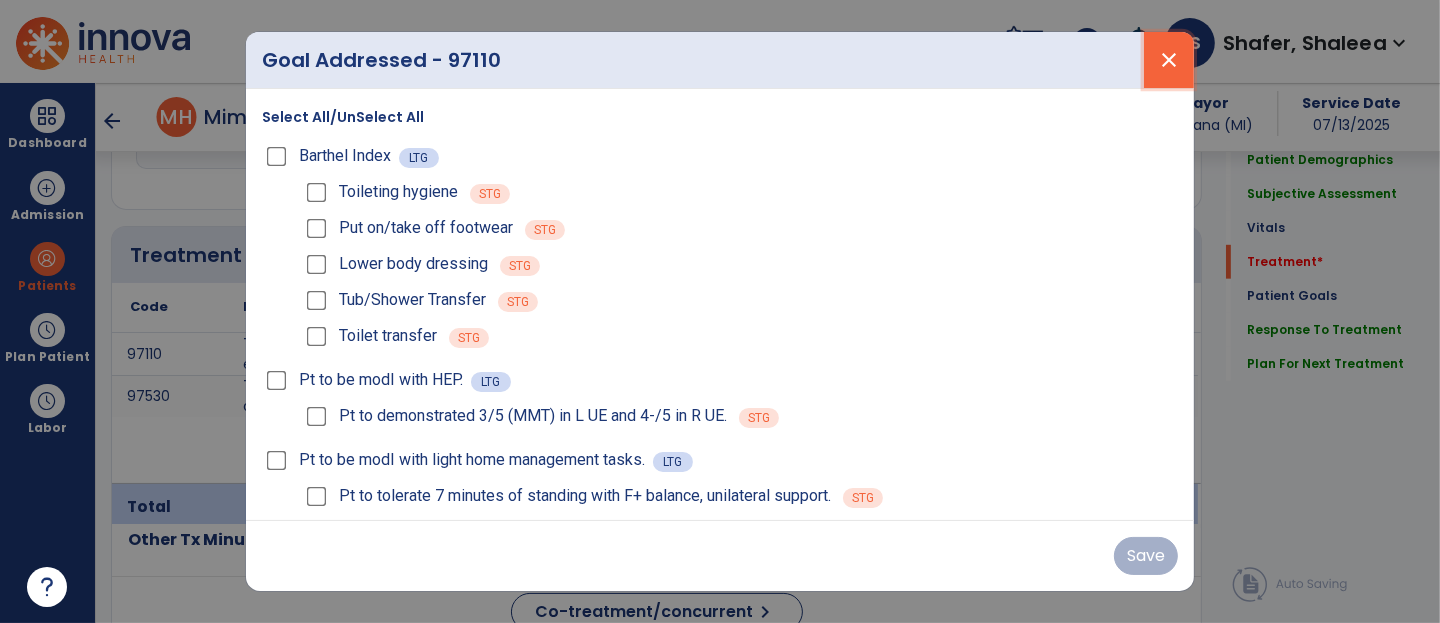 click on "close" at bounding box center [1169, 60] 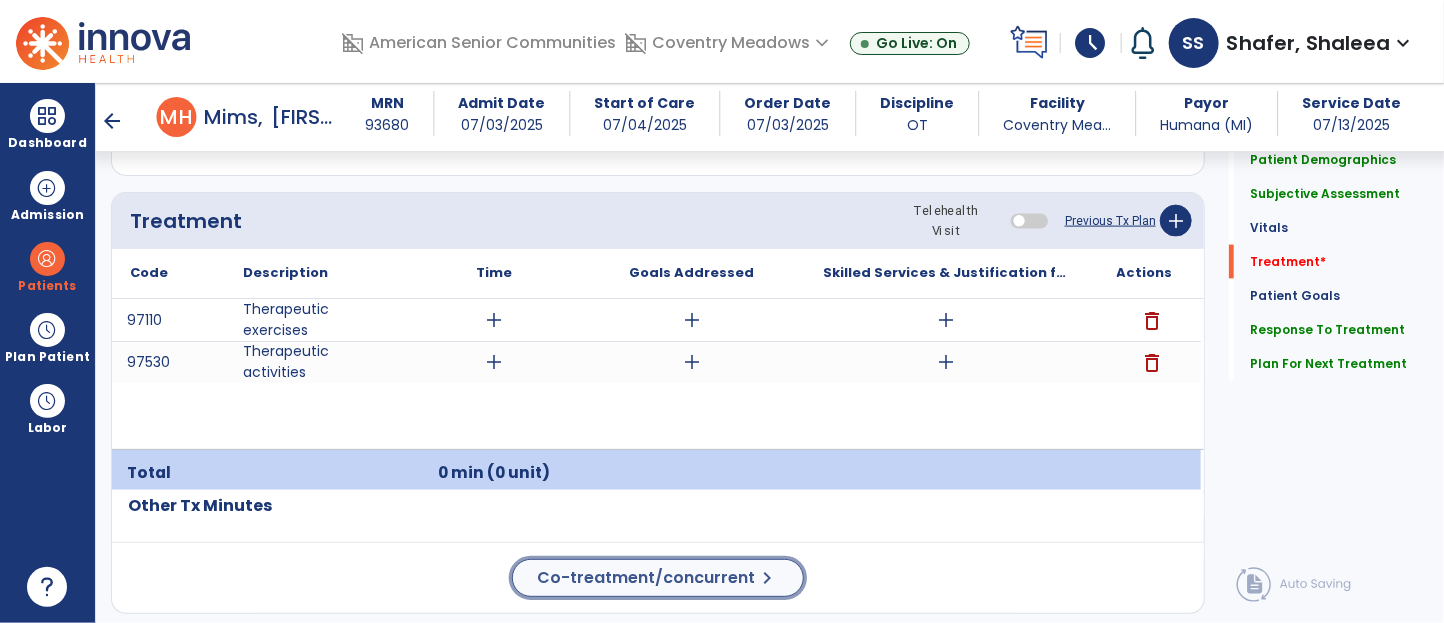 click on "Co-treatment/concurrent" 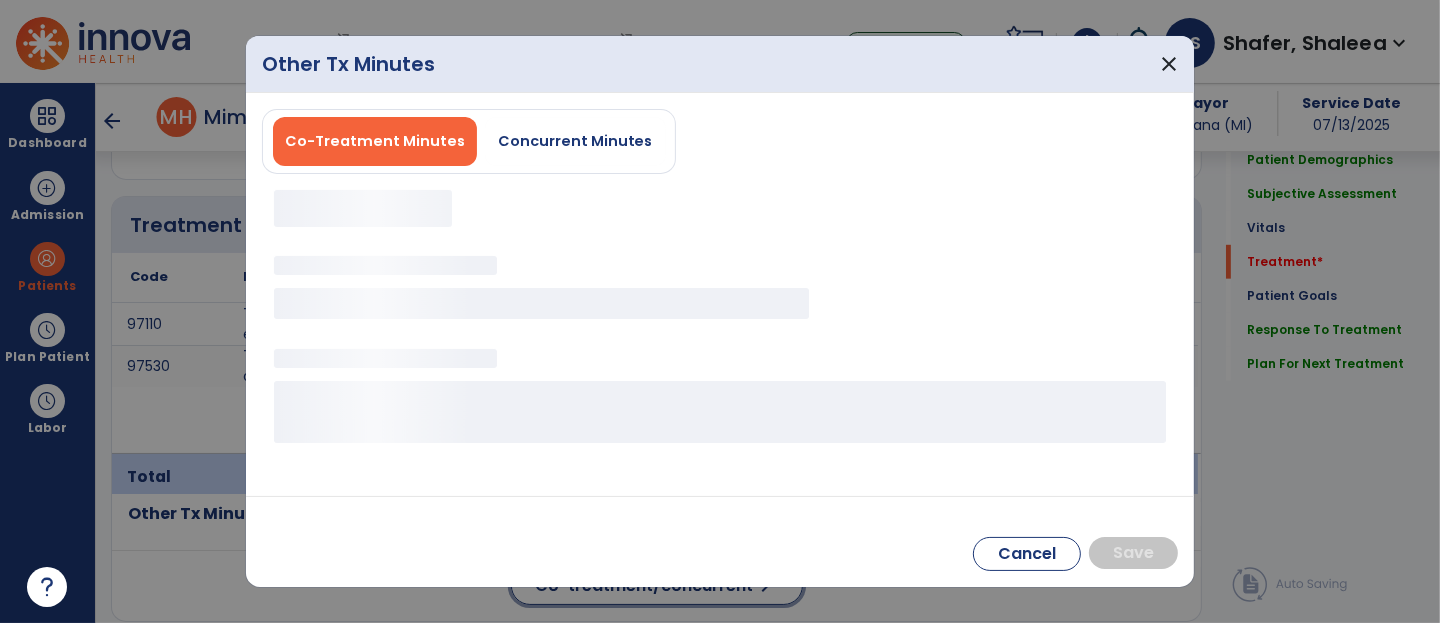 scroll, scrollTop: 1167, scrollLeft: 0, axis: vertical 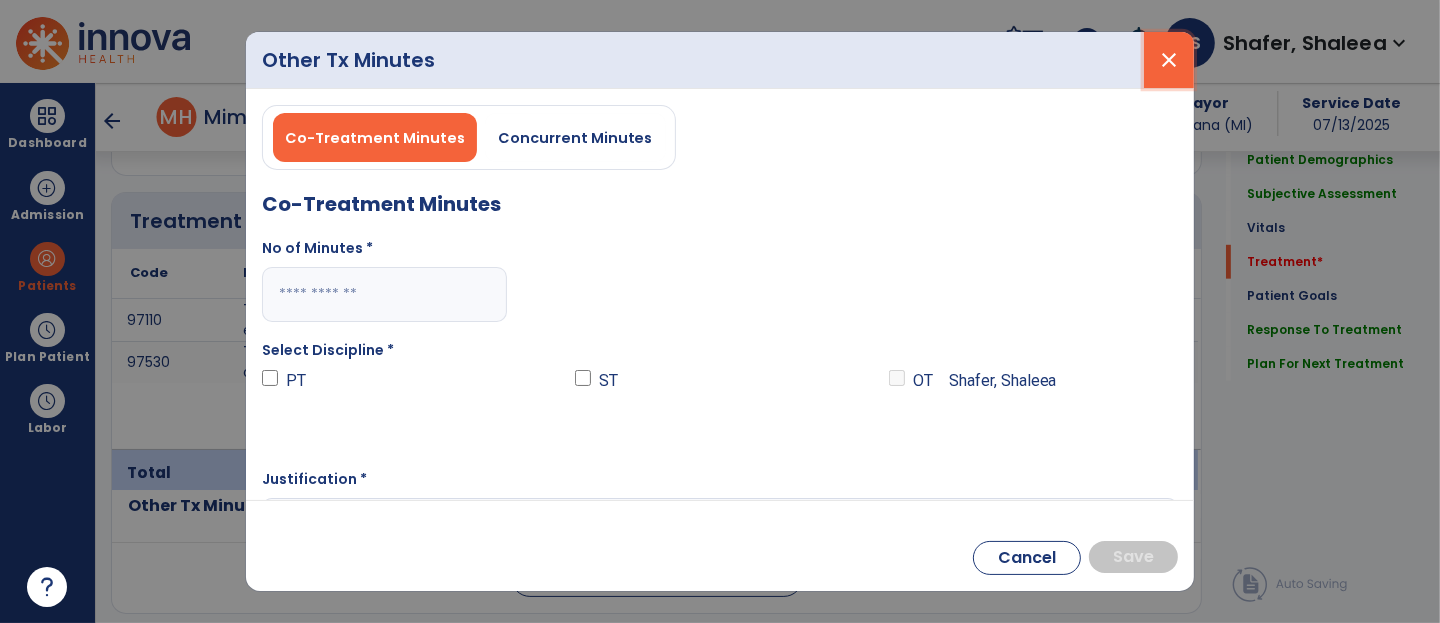 click on "close" at bounding box center (1169, 60) 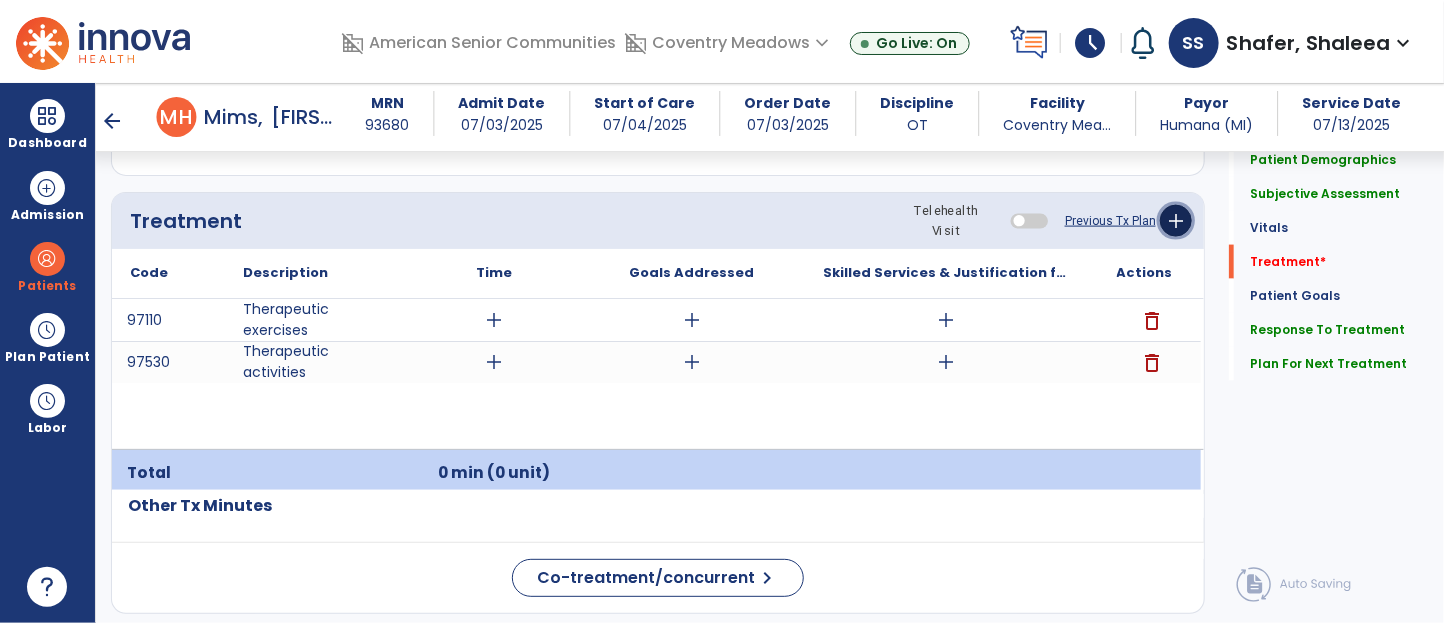 click on "add" 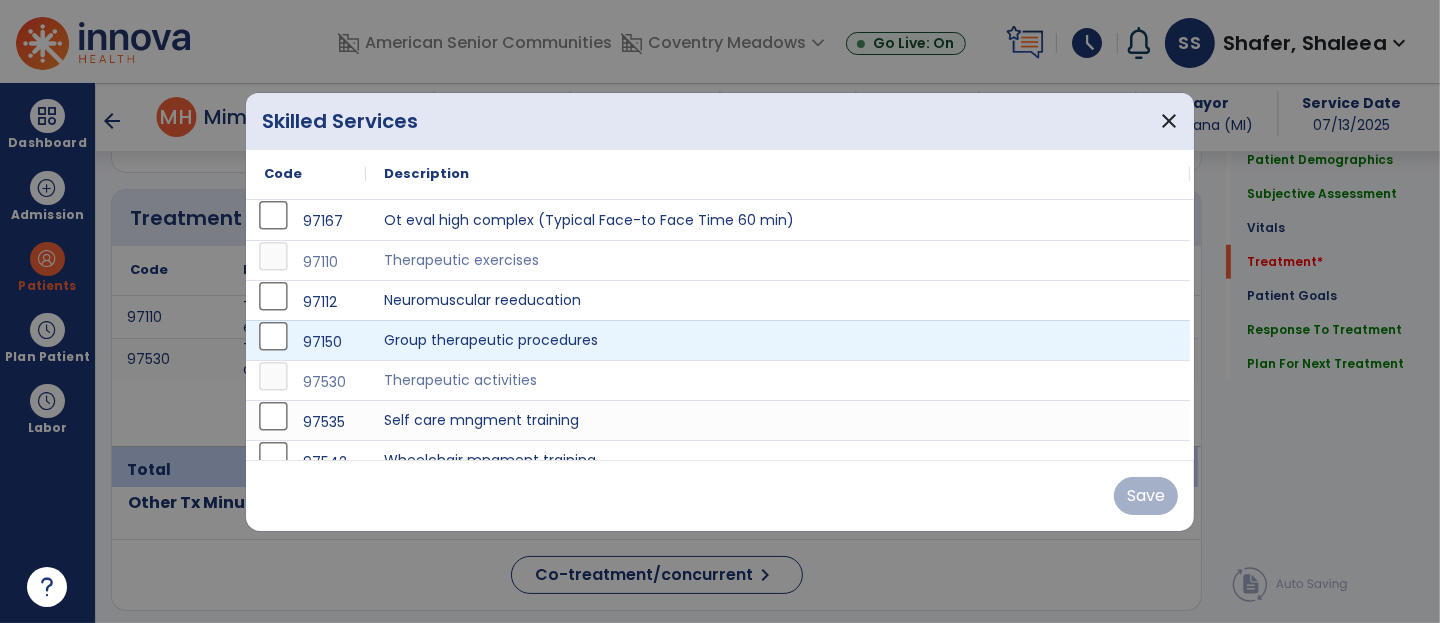 scroll, scrollTop: 1167, scrollLeft: 0, axis: vertical 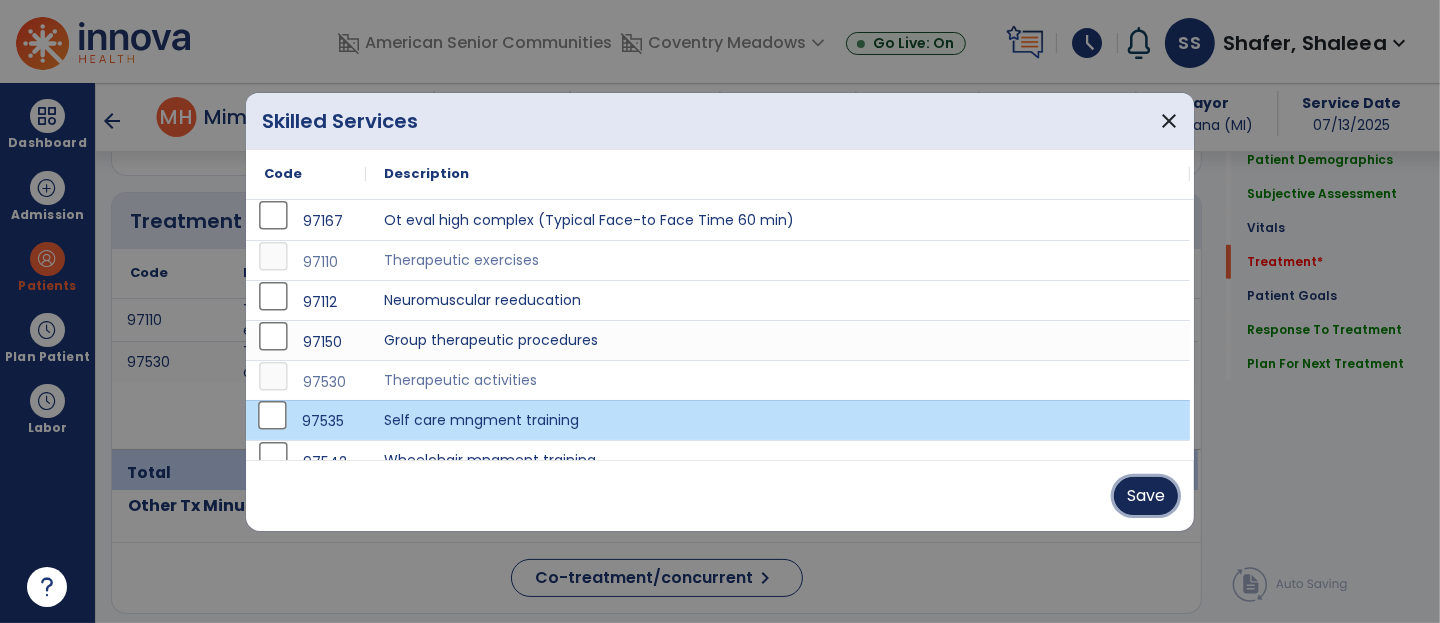 click on "Save" at bounding box center (1146, 496) 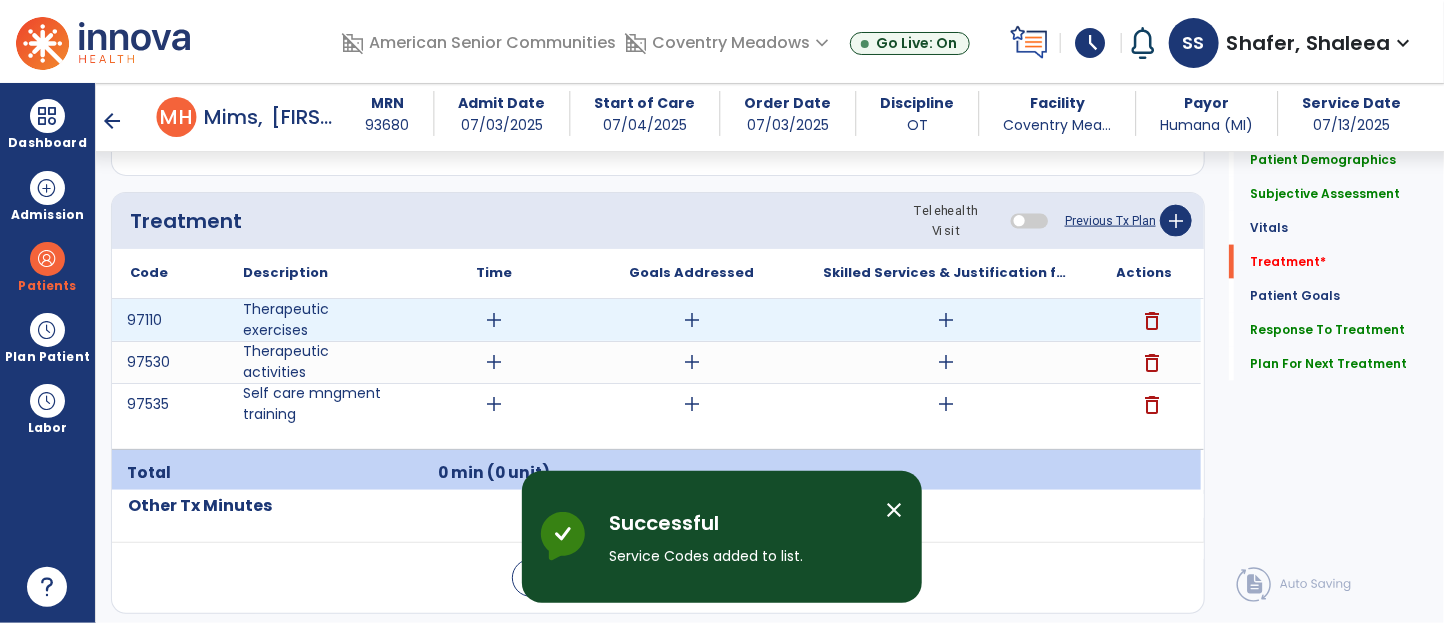click on "add" at bounding box center [494, 320] 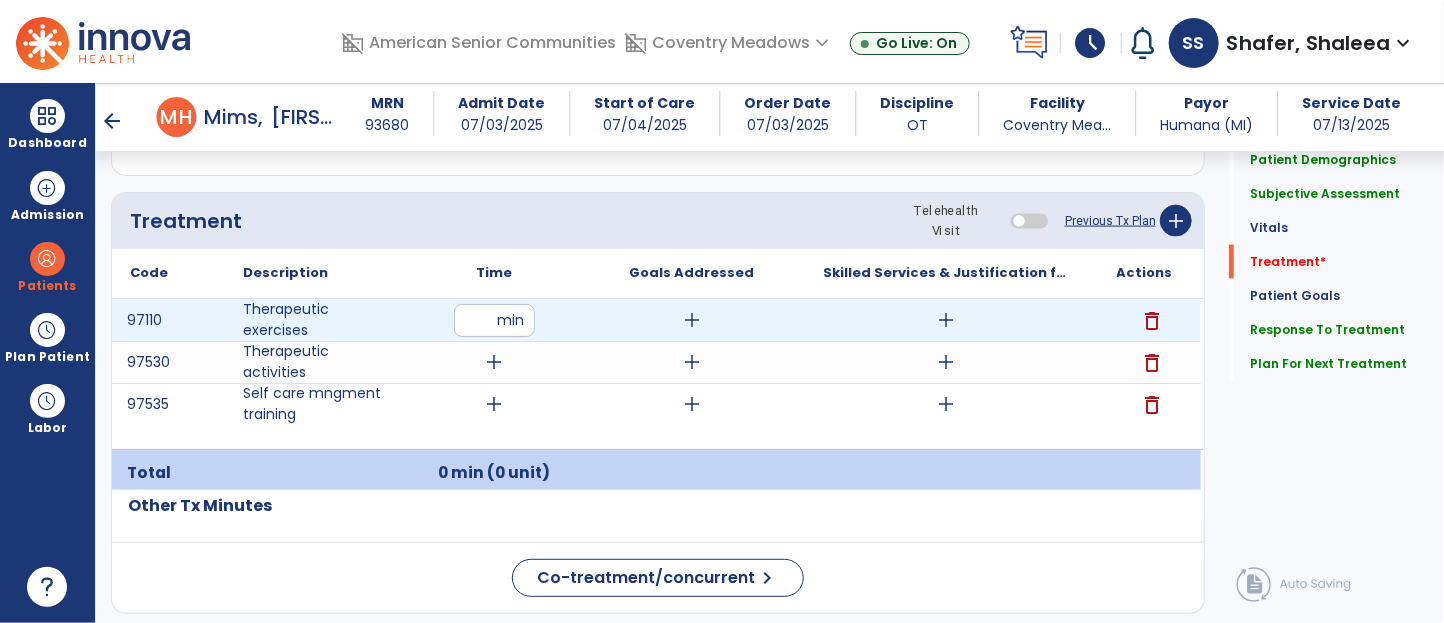 type on "**" 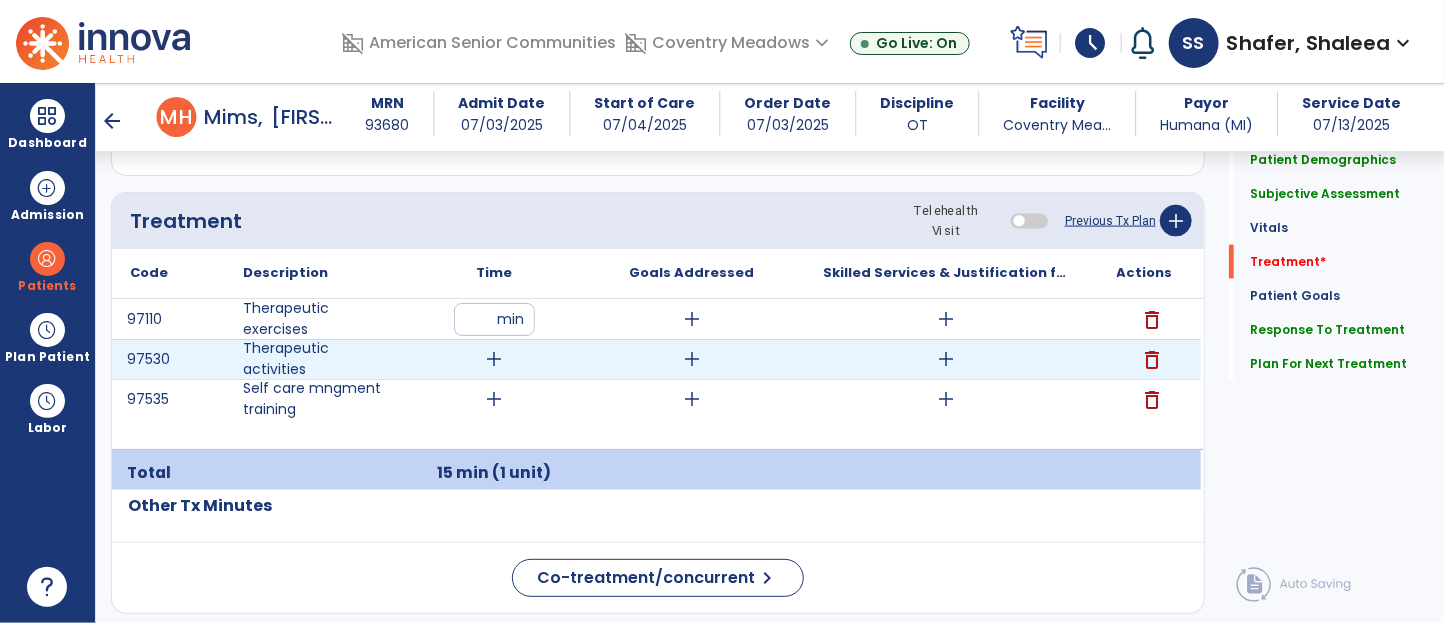 click on "add" at bounding box center [494, 359] 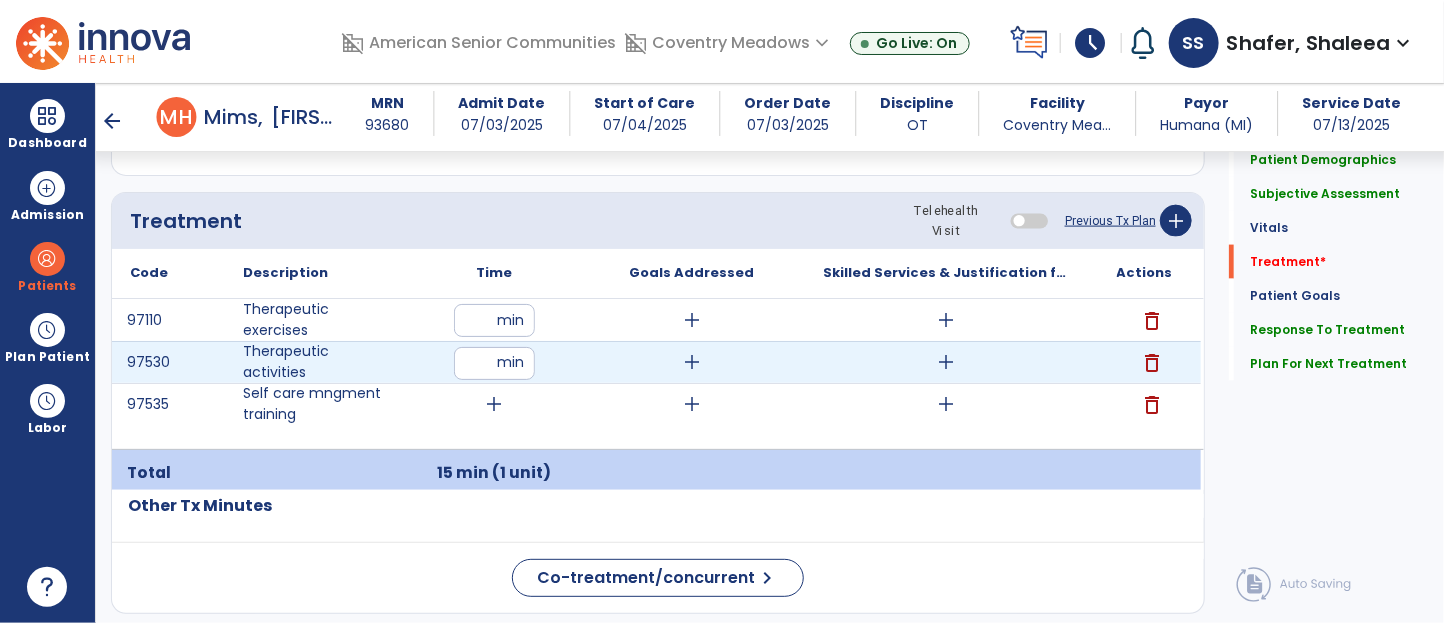 type on "**" 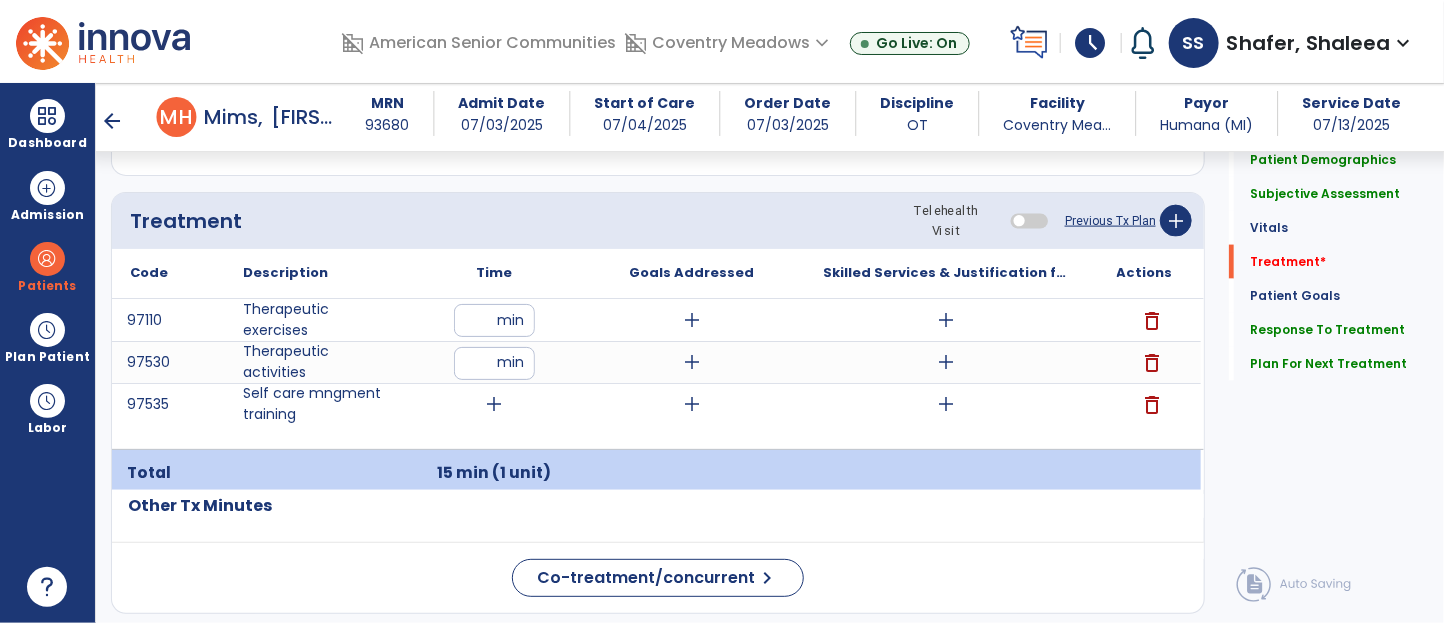 click on "Treatment Telehealth Visit  Previous Tx Plan   add" 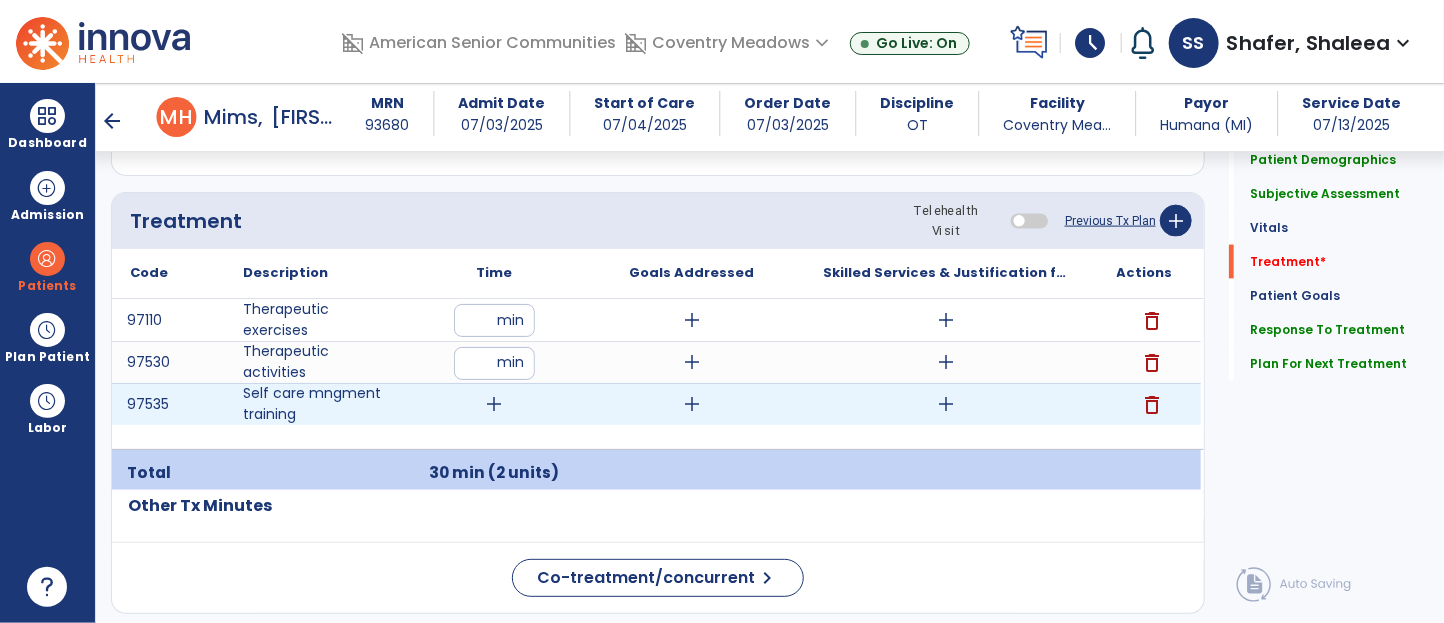 click on "add" at bounding box center (494, 404) 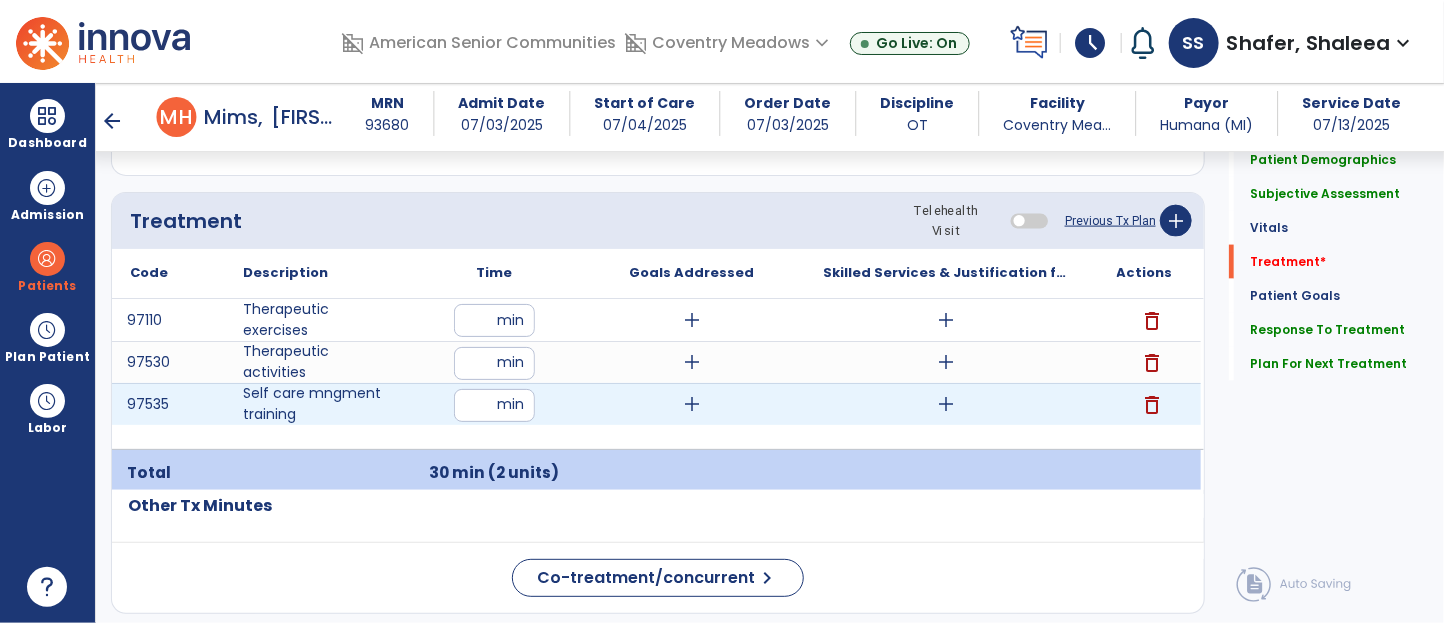 type on "**" 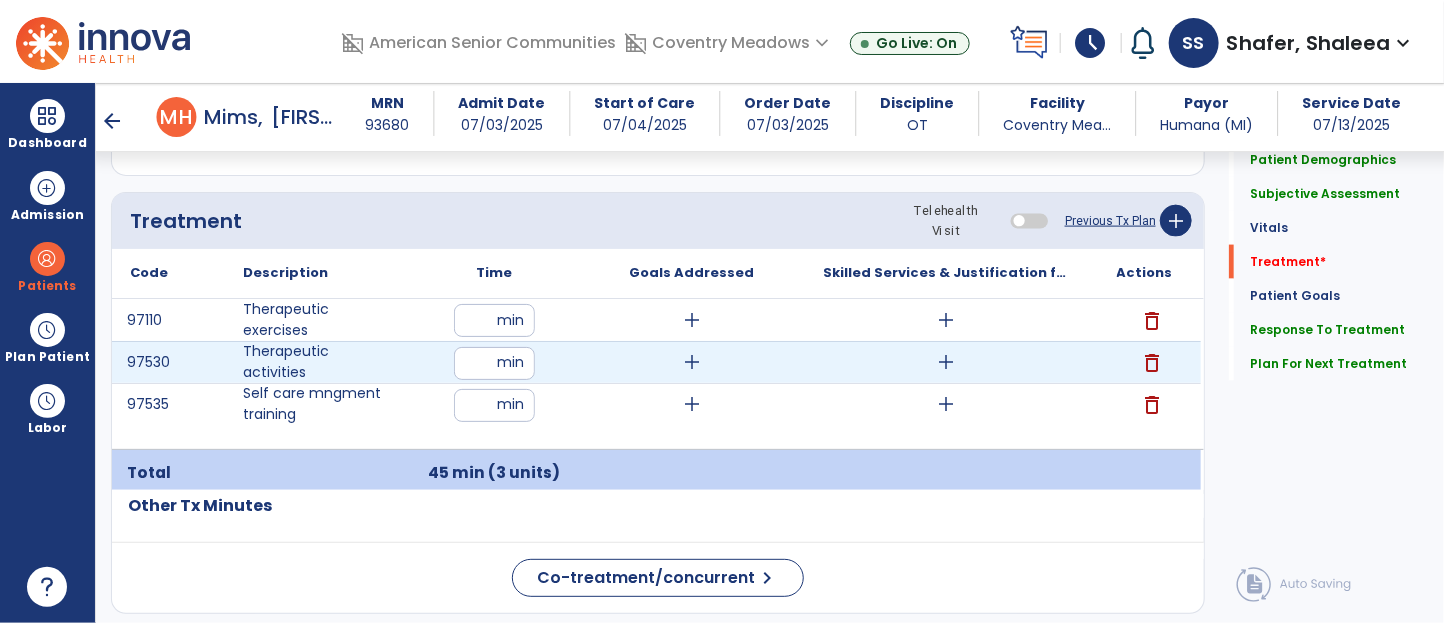 click on "**" at bounding box center [494, 363] 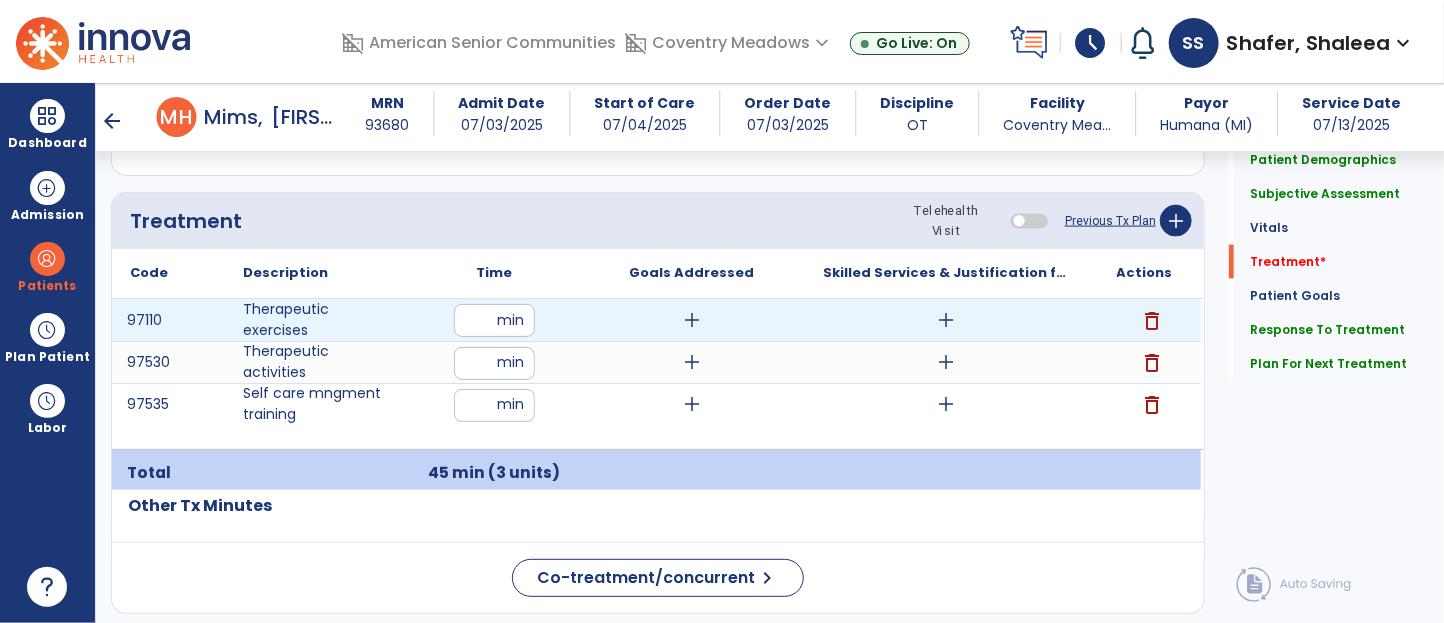 click on "Treatment Telehealth Visit  Previous Tx Plan   add" 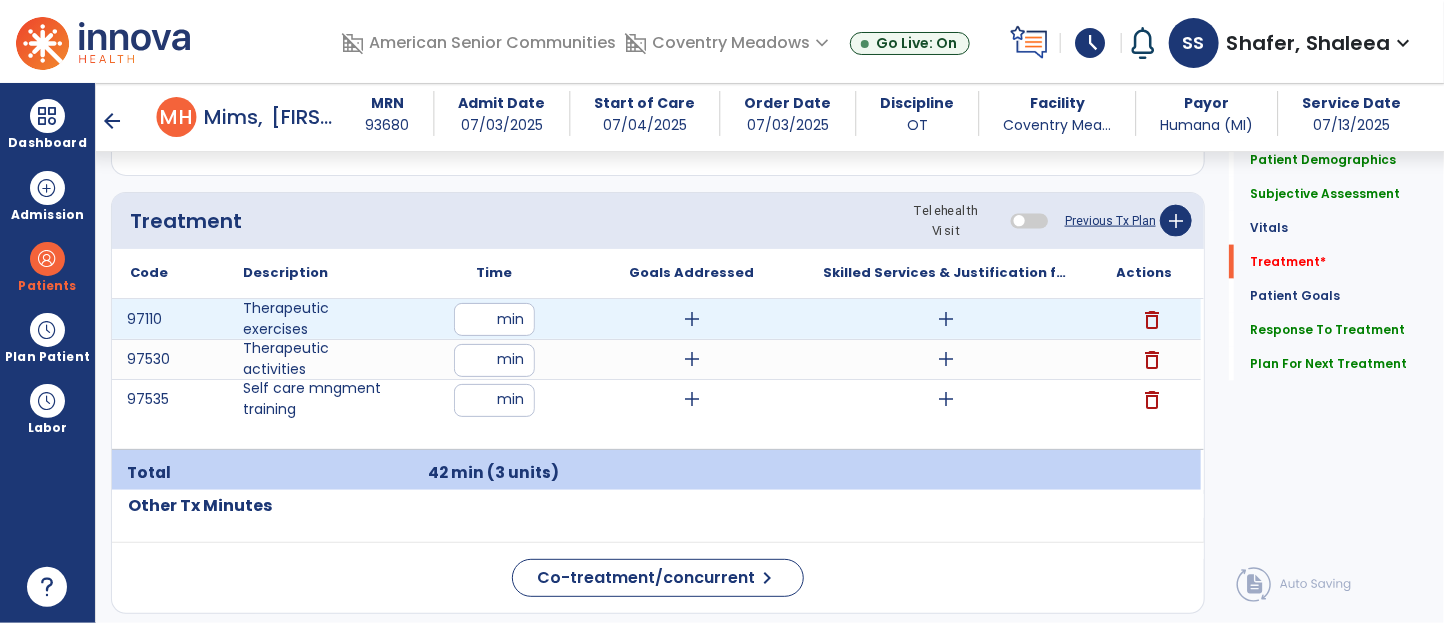 click on "**" at bounding box center [494, 319] 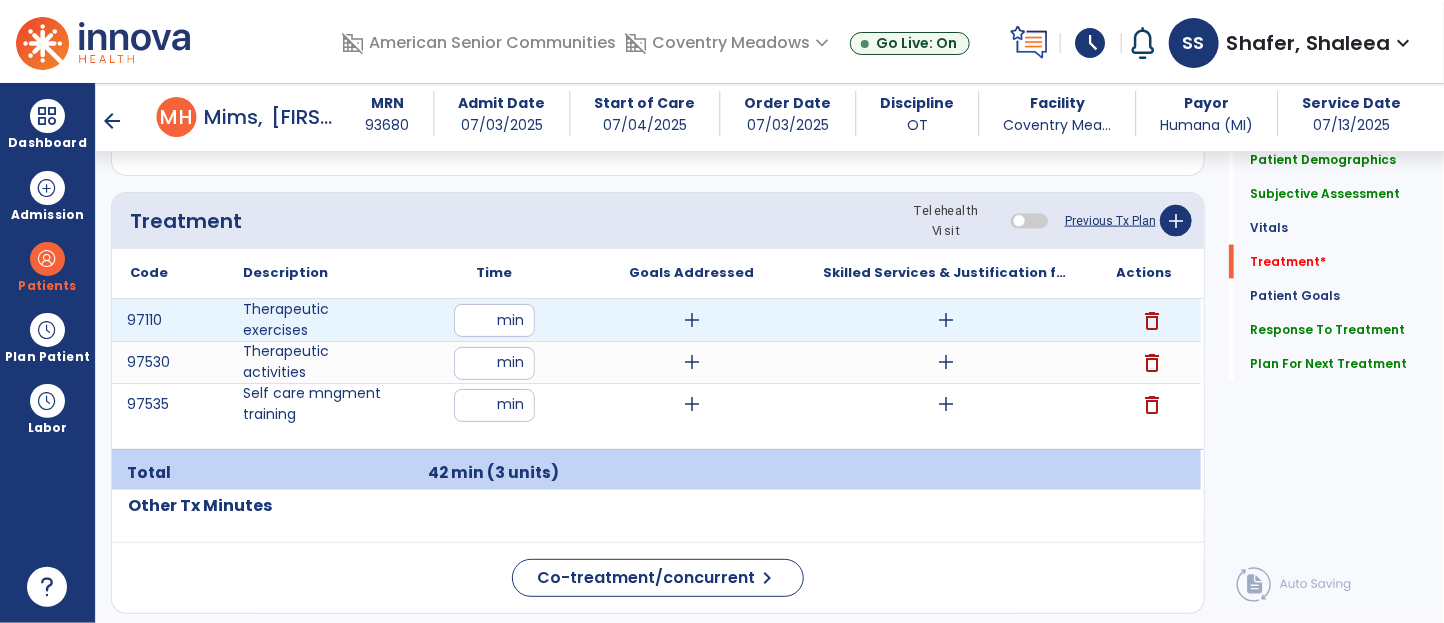 type on "**" 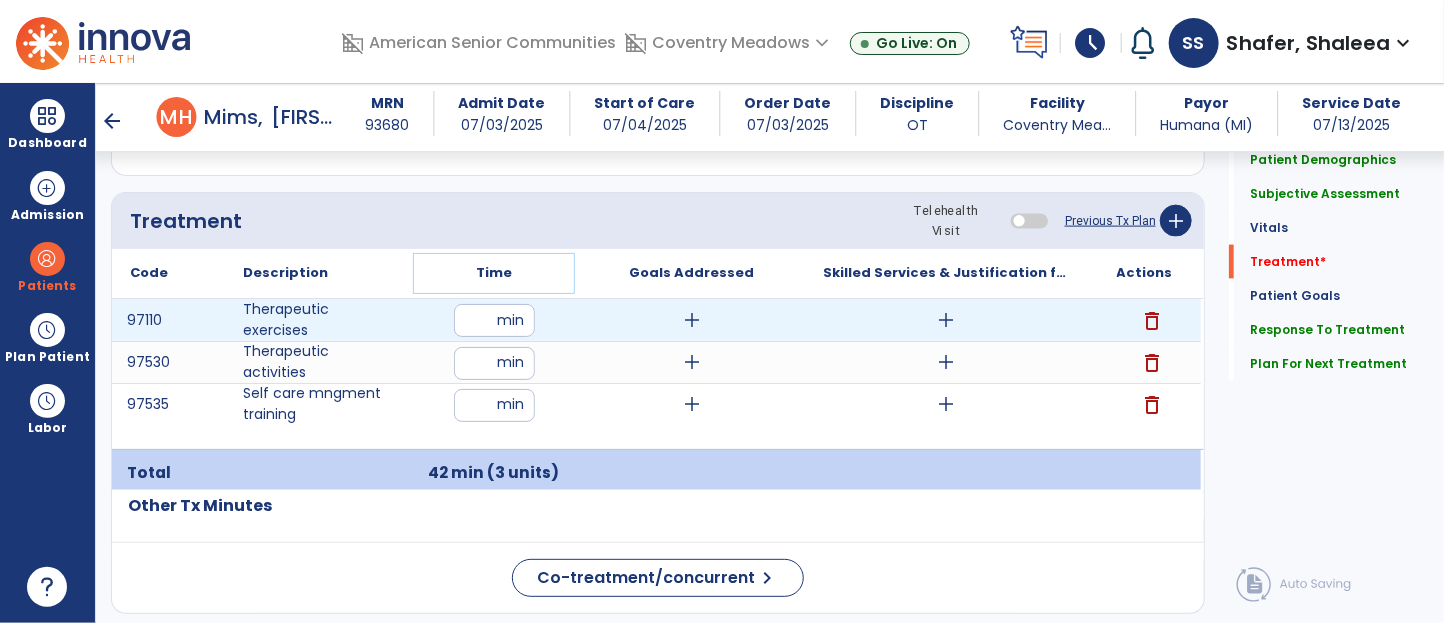 click on "Time" at bounding box center [494, 273] 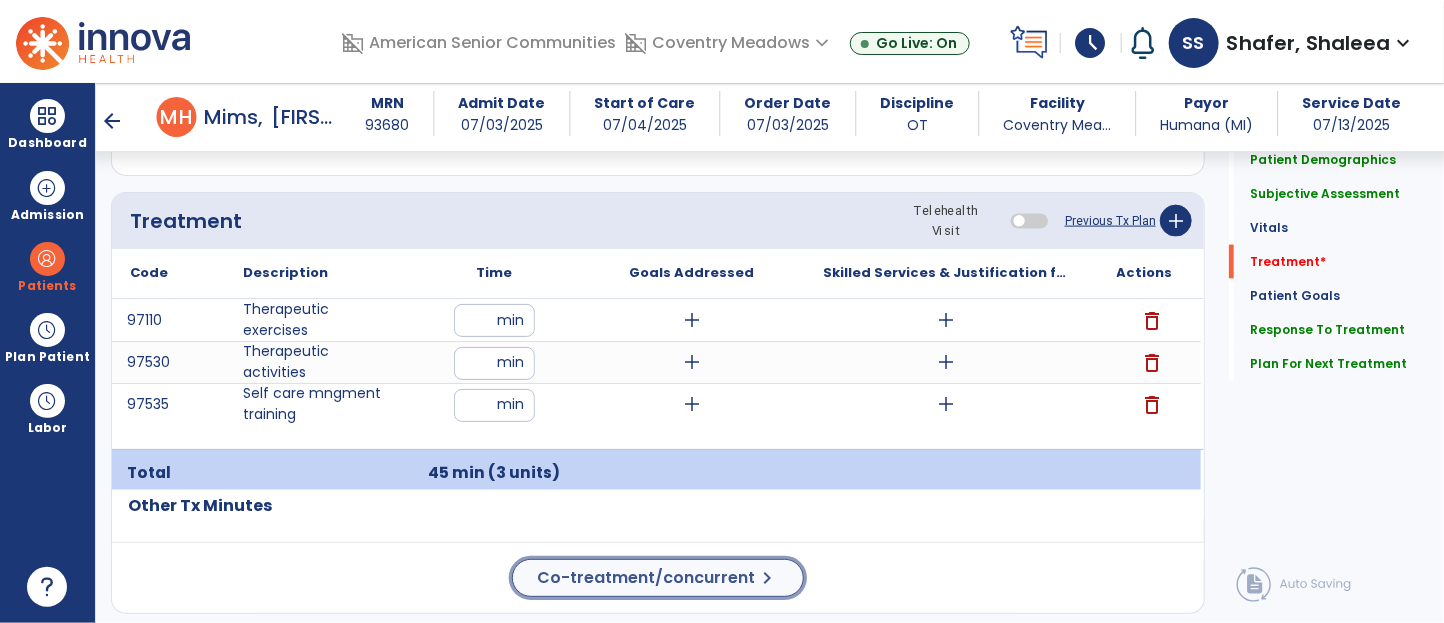 click on "Co-treatment/concurrent" 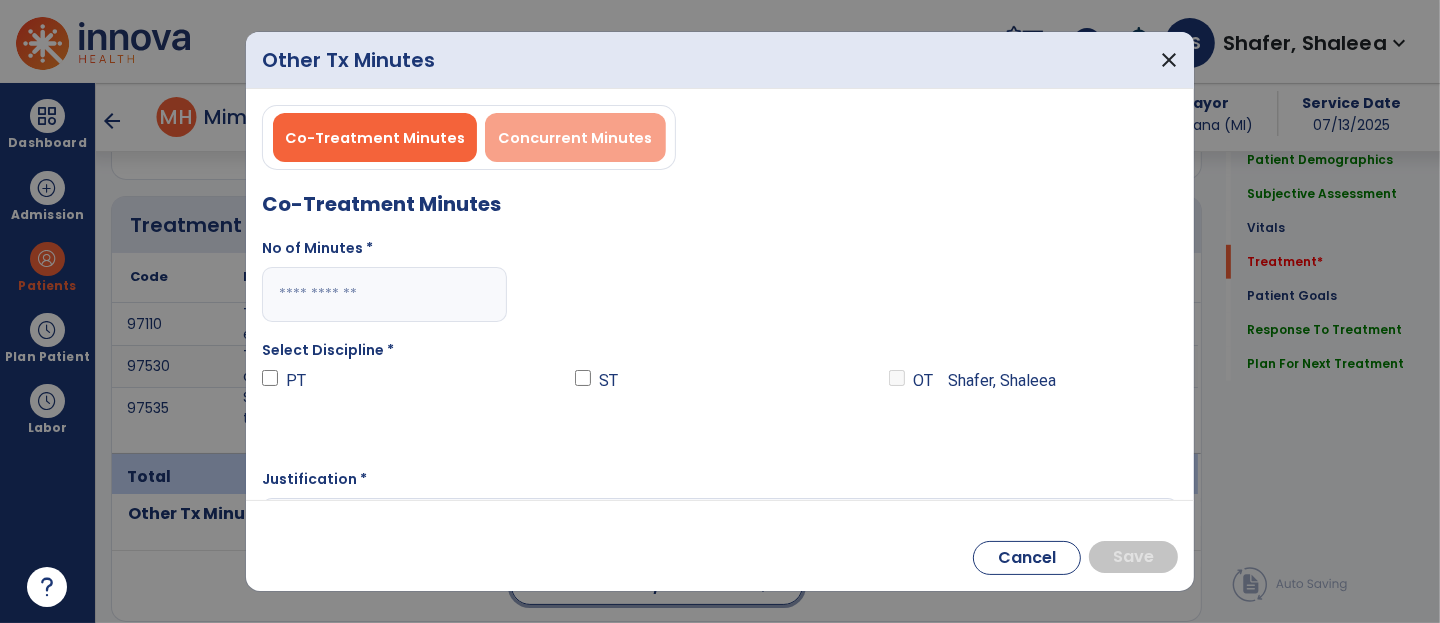 scroll, scrollTop: 1167, scrollLeft: 0, axis: vertical 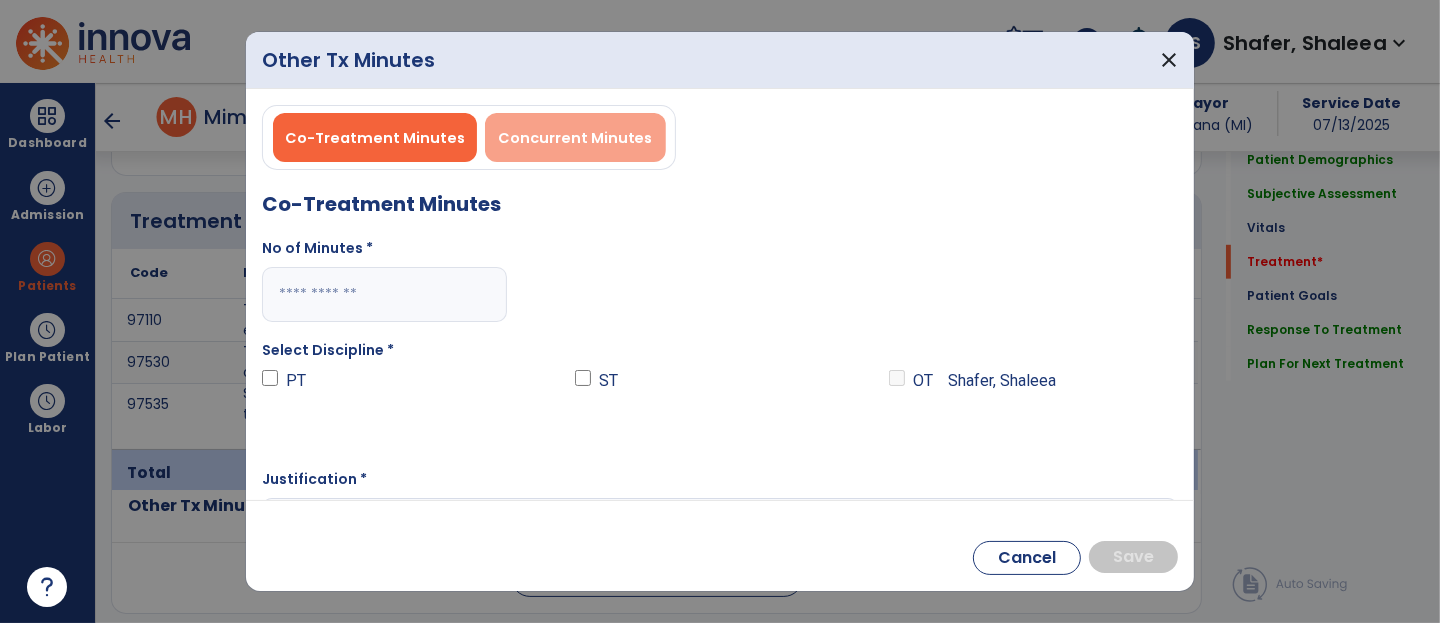 click on "Concurrent Minutes" at bounding box center [575, 138] 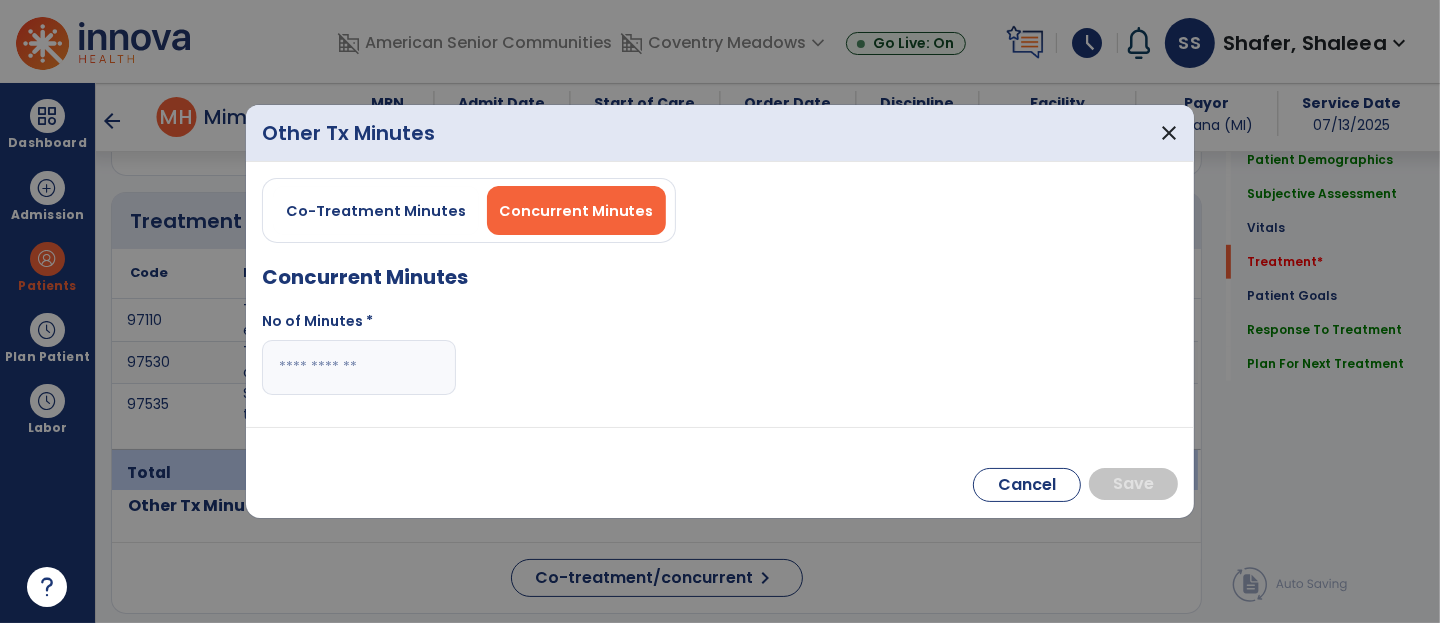 click at bounding box center [359, 367] 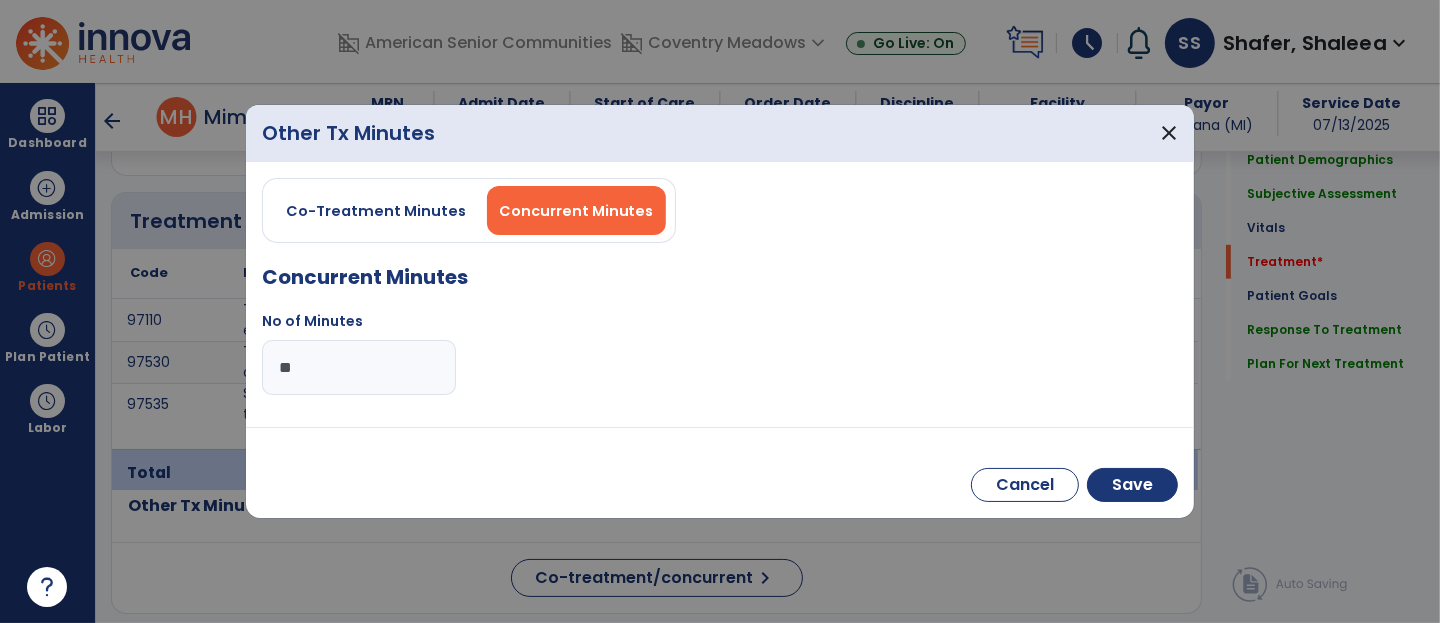 type on "**" 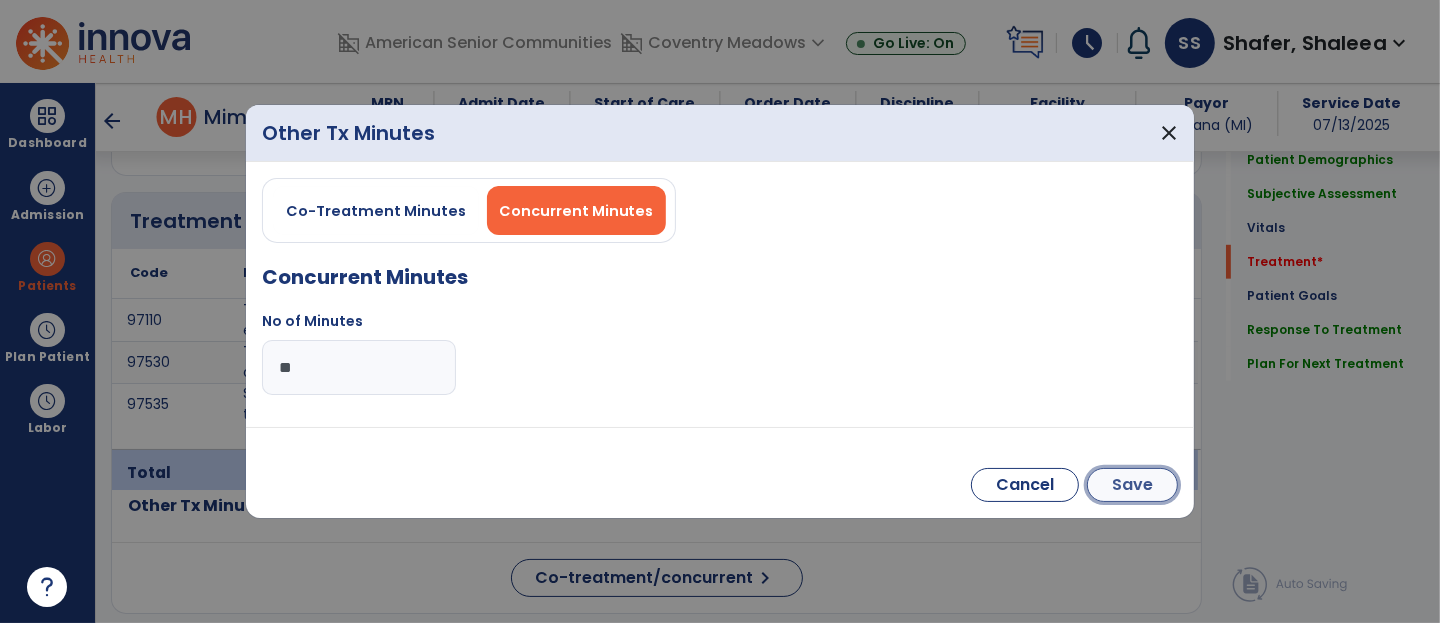 click on "Save" at bounding box center [1132, 485] 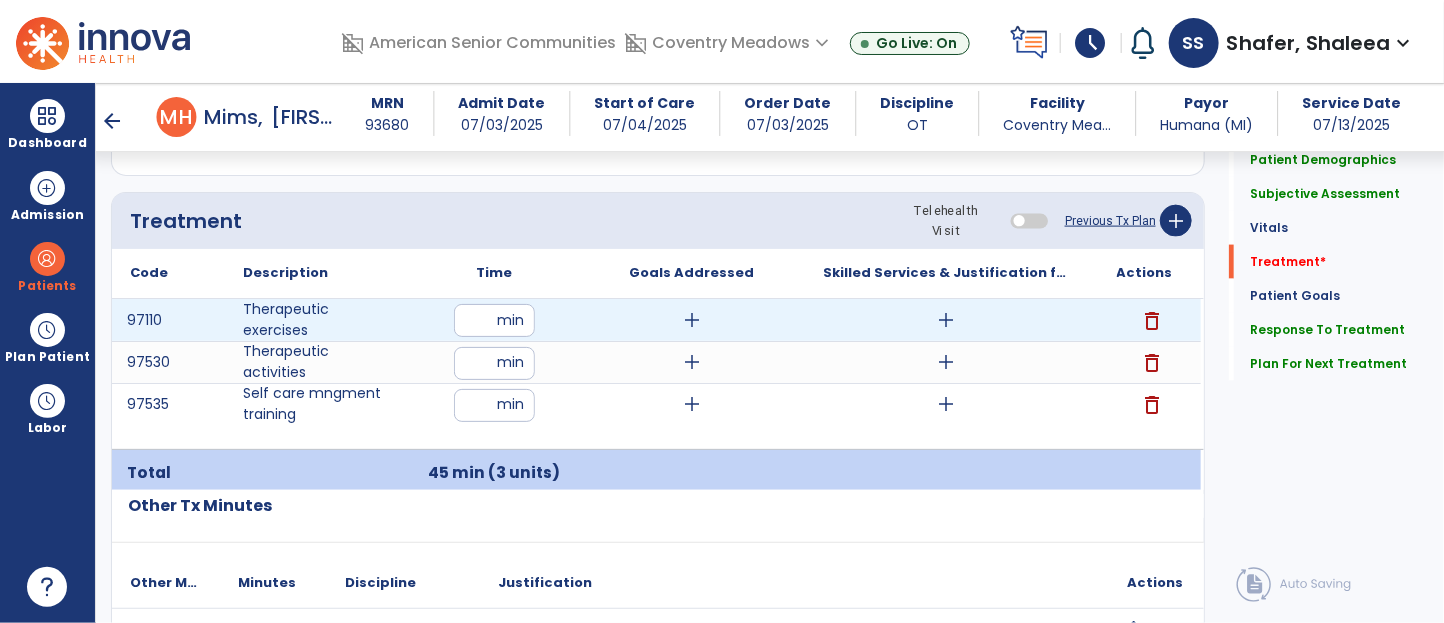 click on "add" at bounding box center [947, 320] 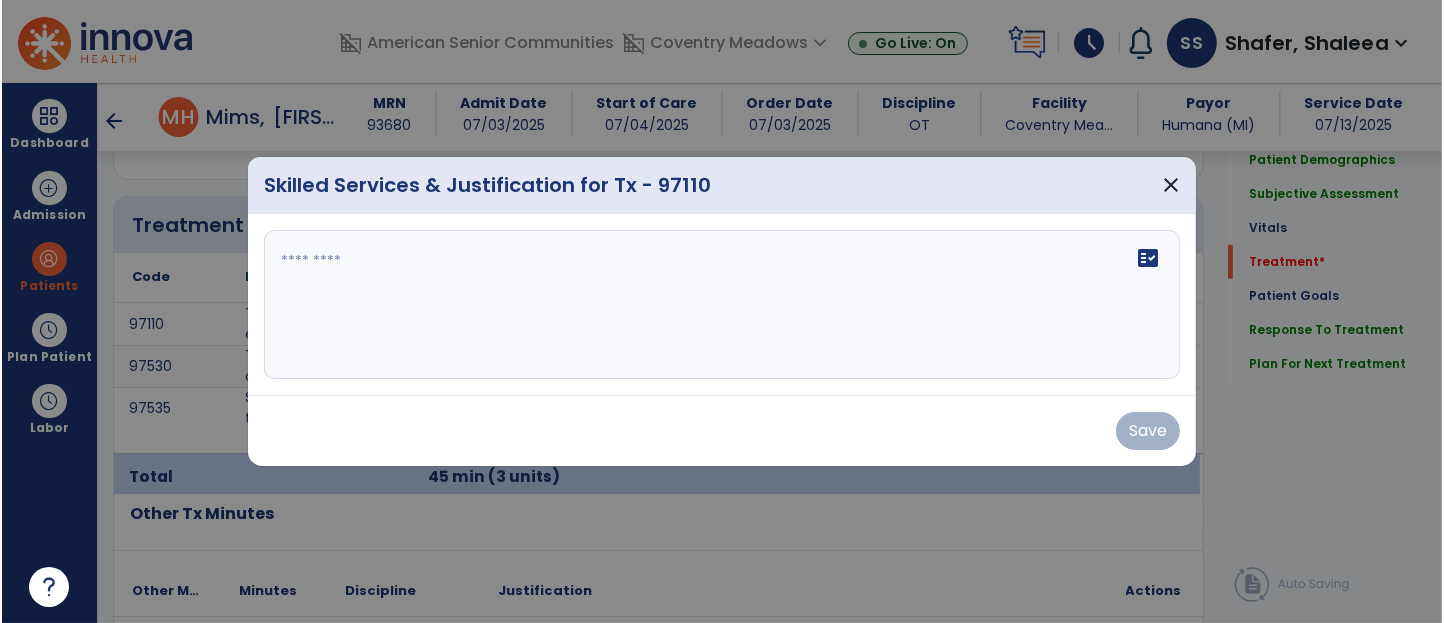 scroll, scrollTop: 1167, scrollLeft: 0, axis: vertical 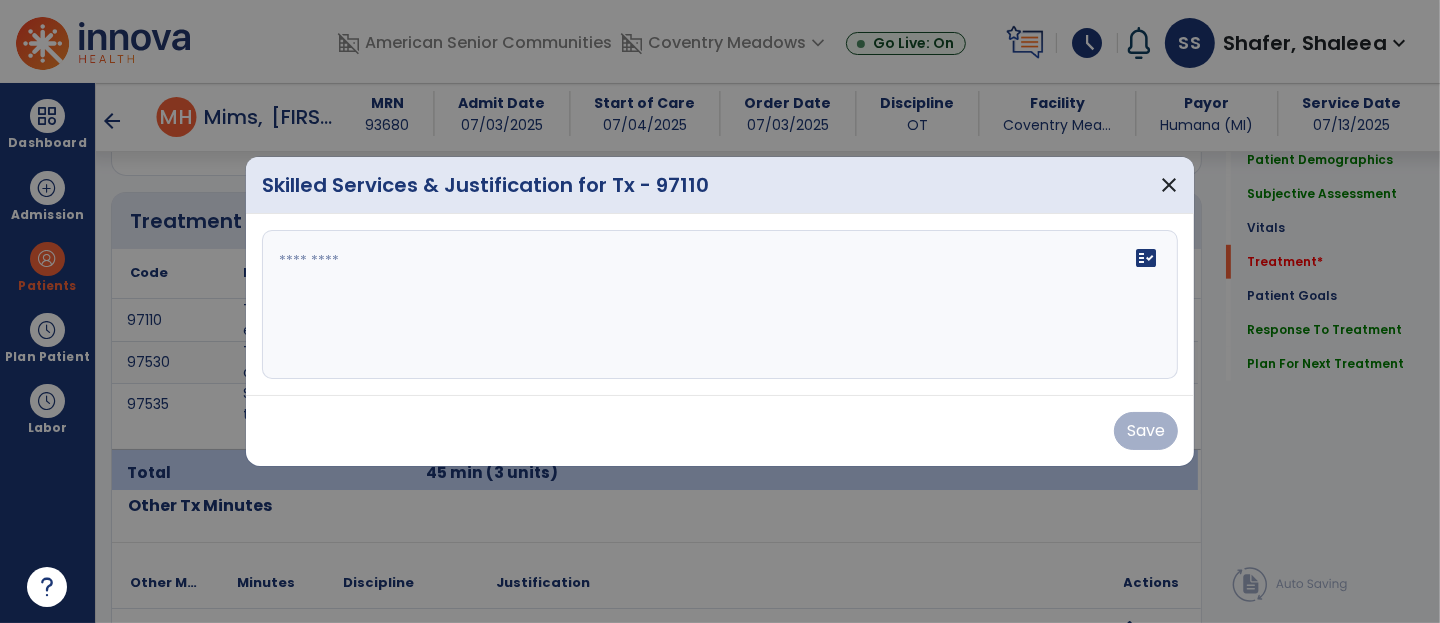 click on "fact_check" at bounding box center [720, 305] 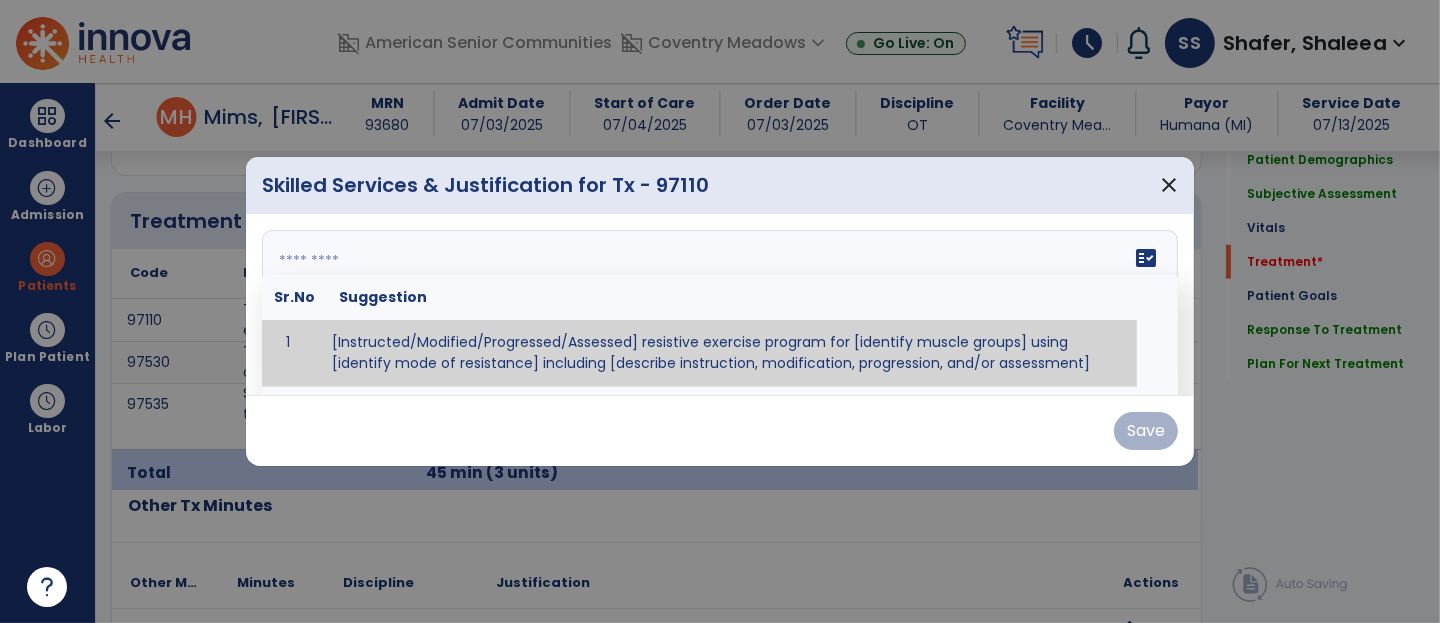 paste on "**********" 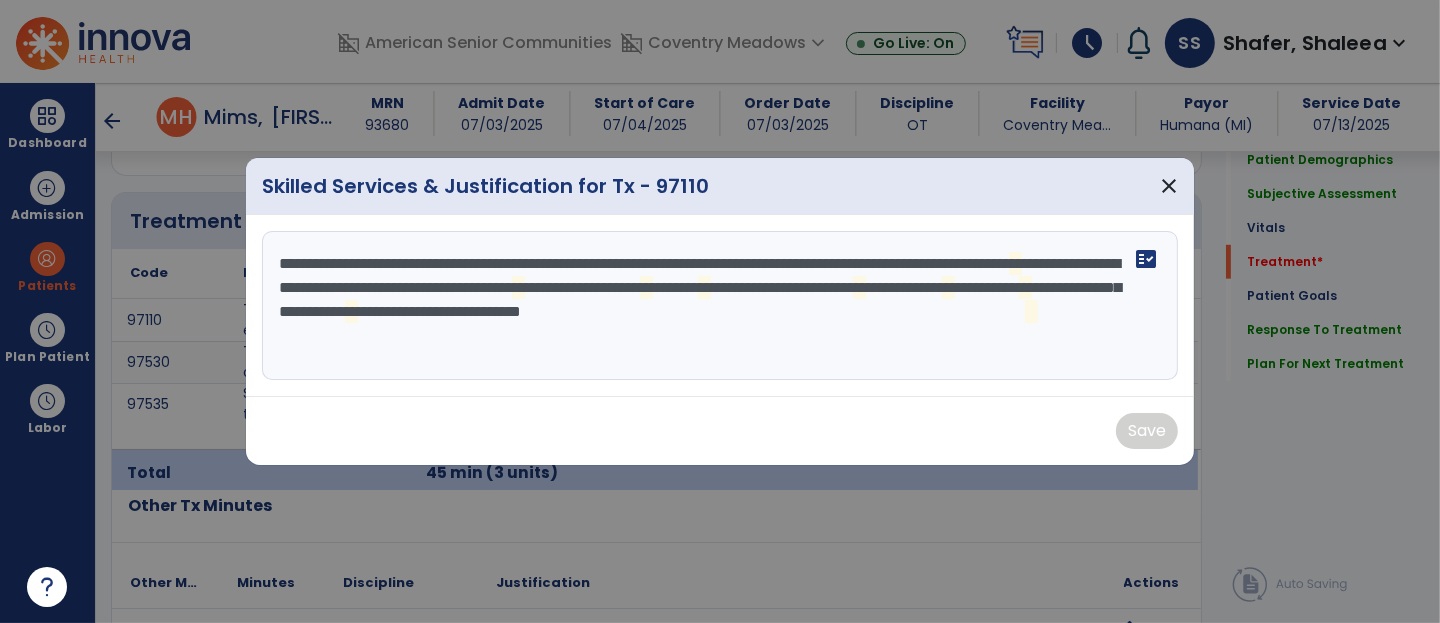 click on "**********" at bounding box center (720, 306) 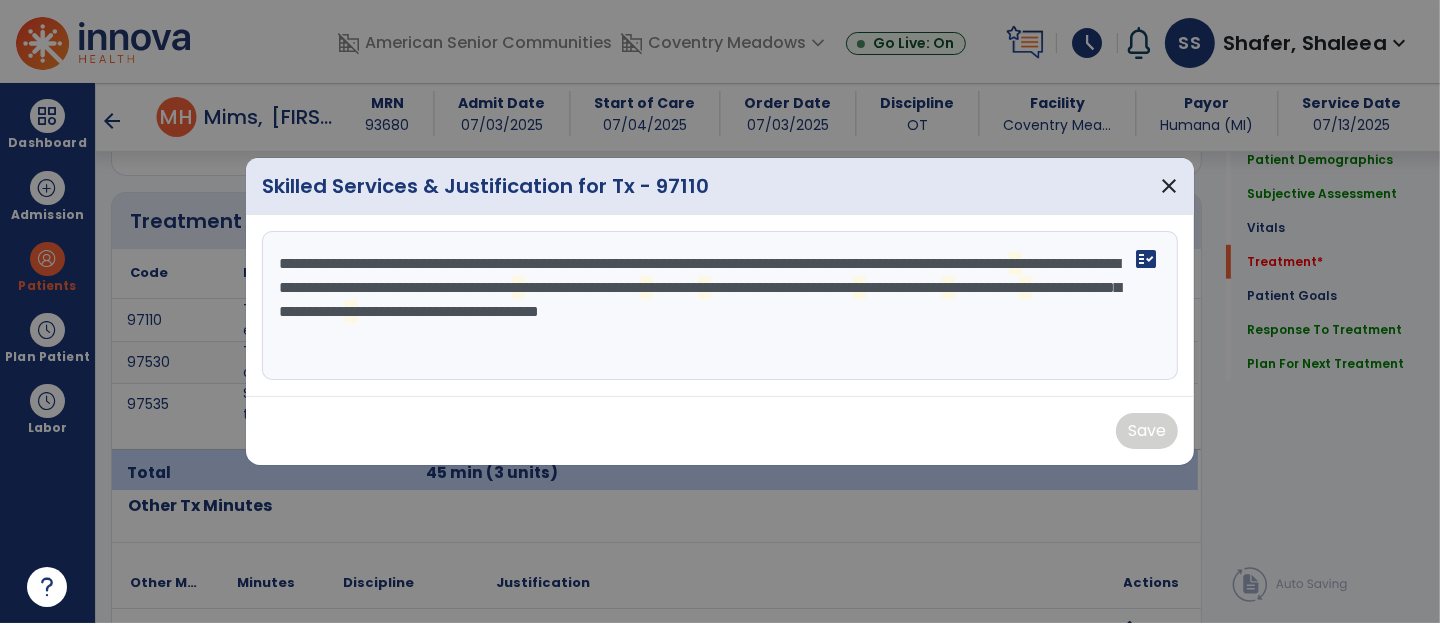 click on "**********" at bounding box center (720, 306) 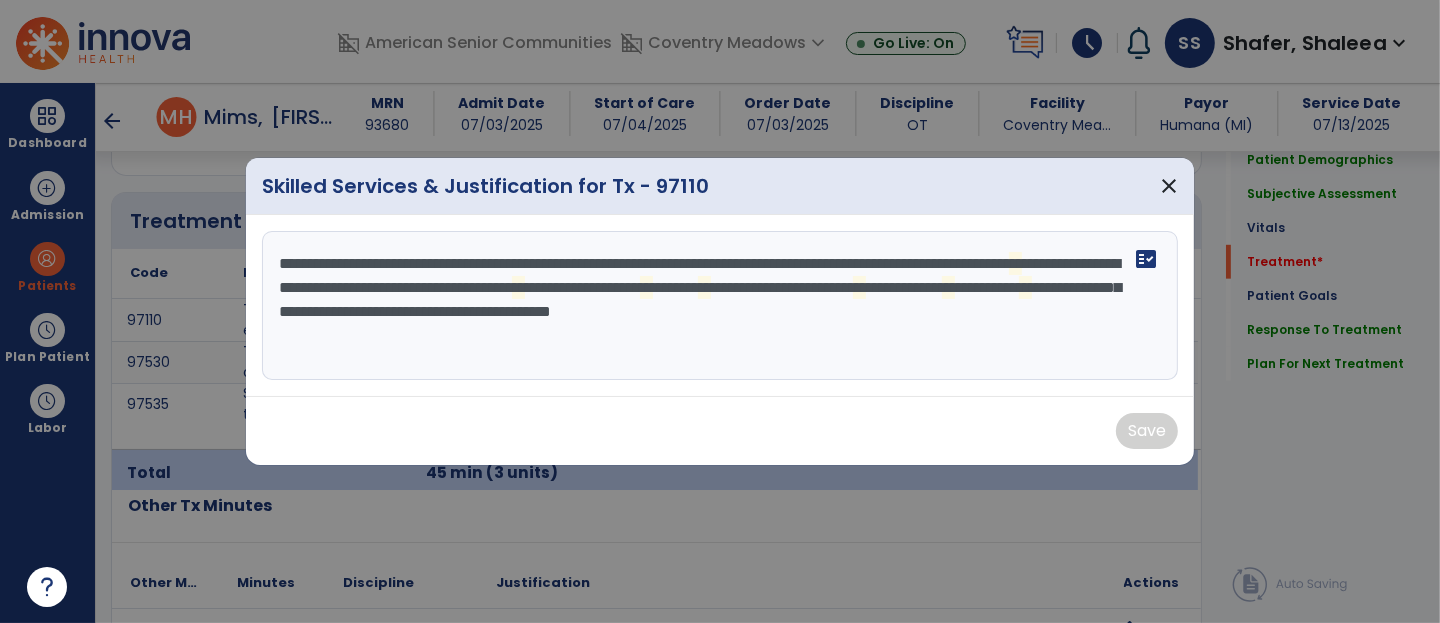 click on "**********" at bounding box center (720, 306) 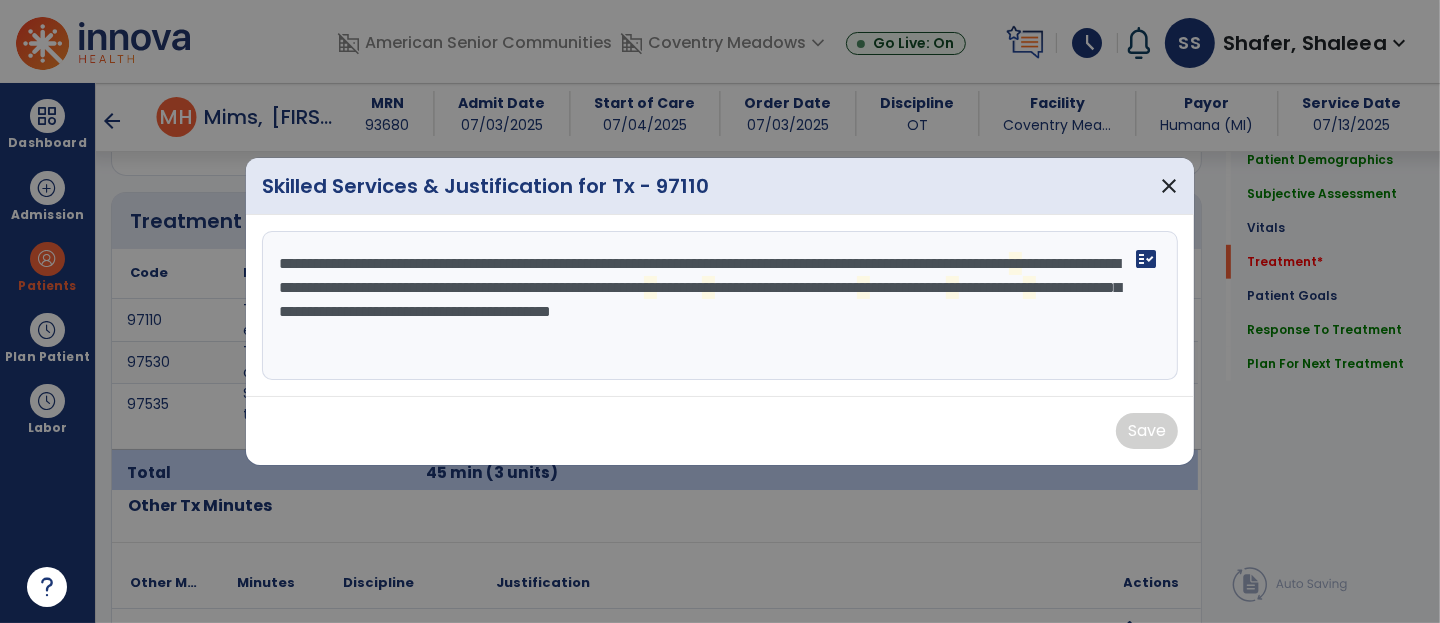 click on "**********" at bounding box center (720, 306) 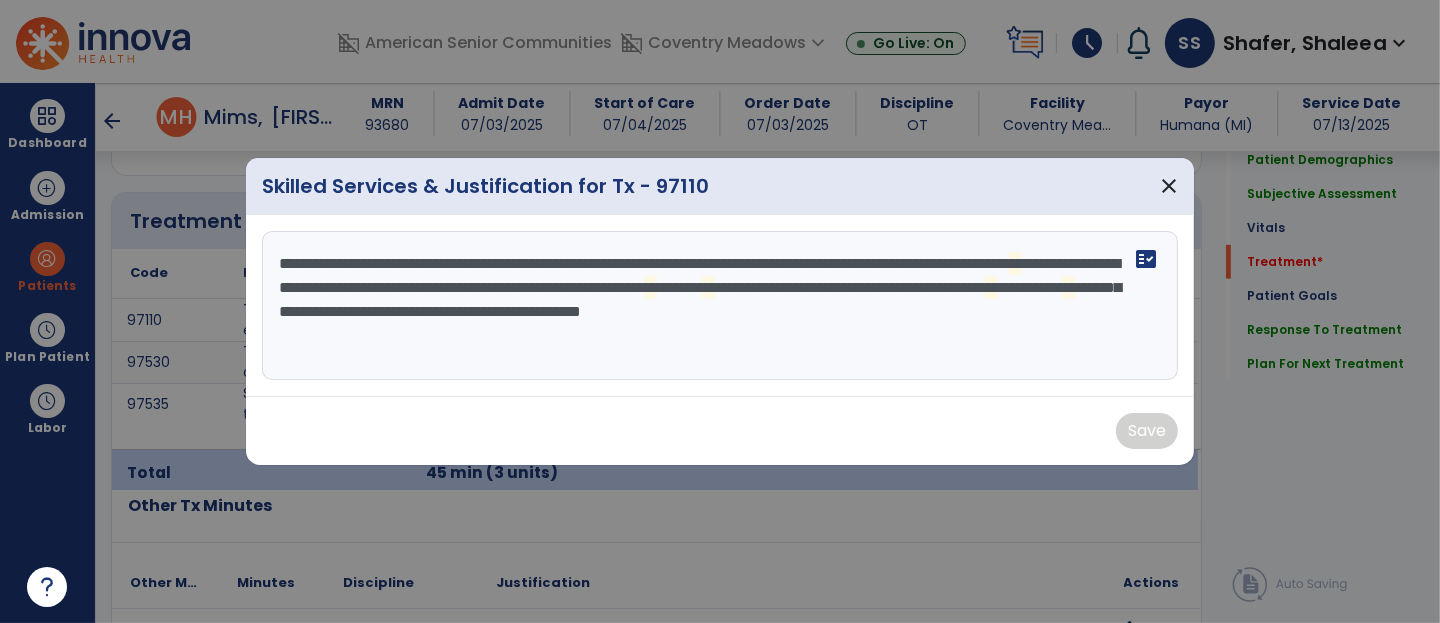 click on "**********" at bounding box center (720, 306) 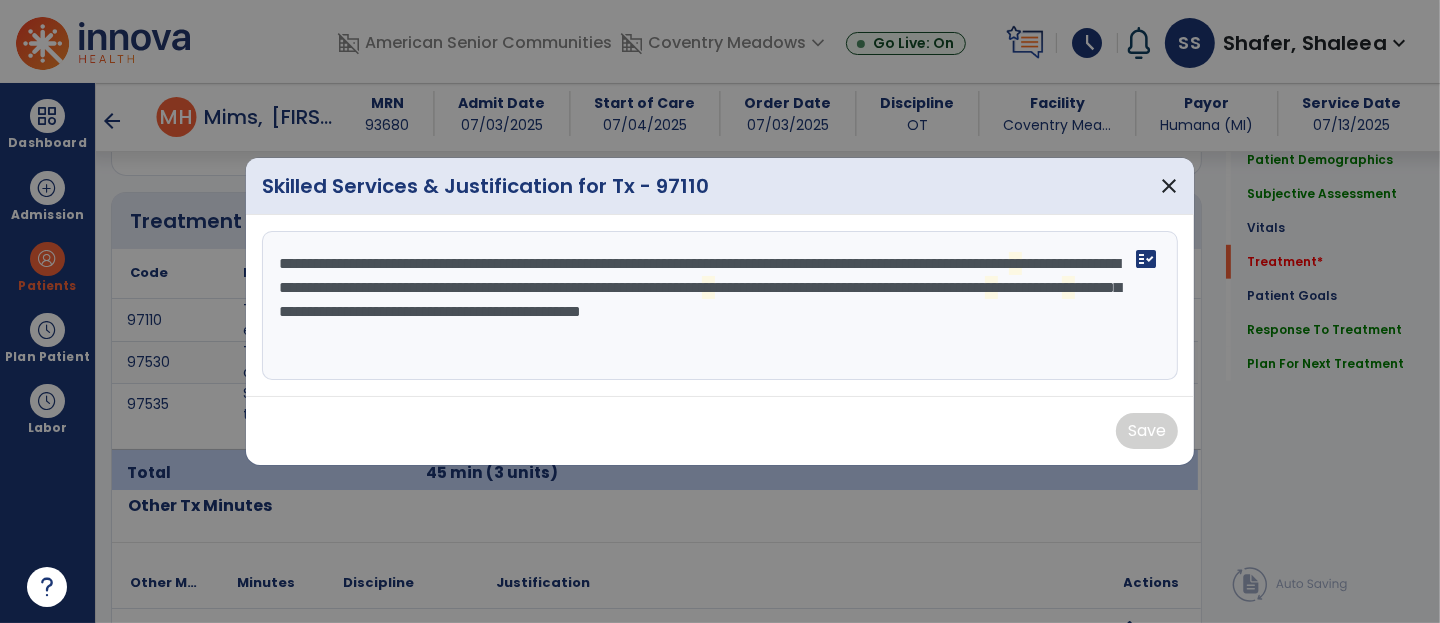 click on "**********" at bounding box center [720, 306] 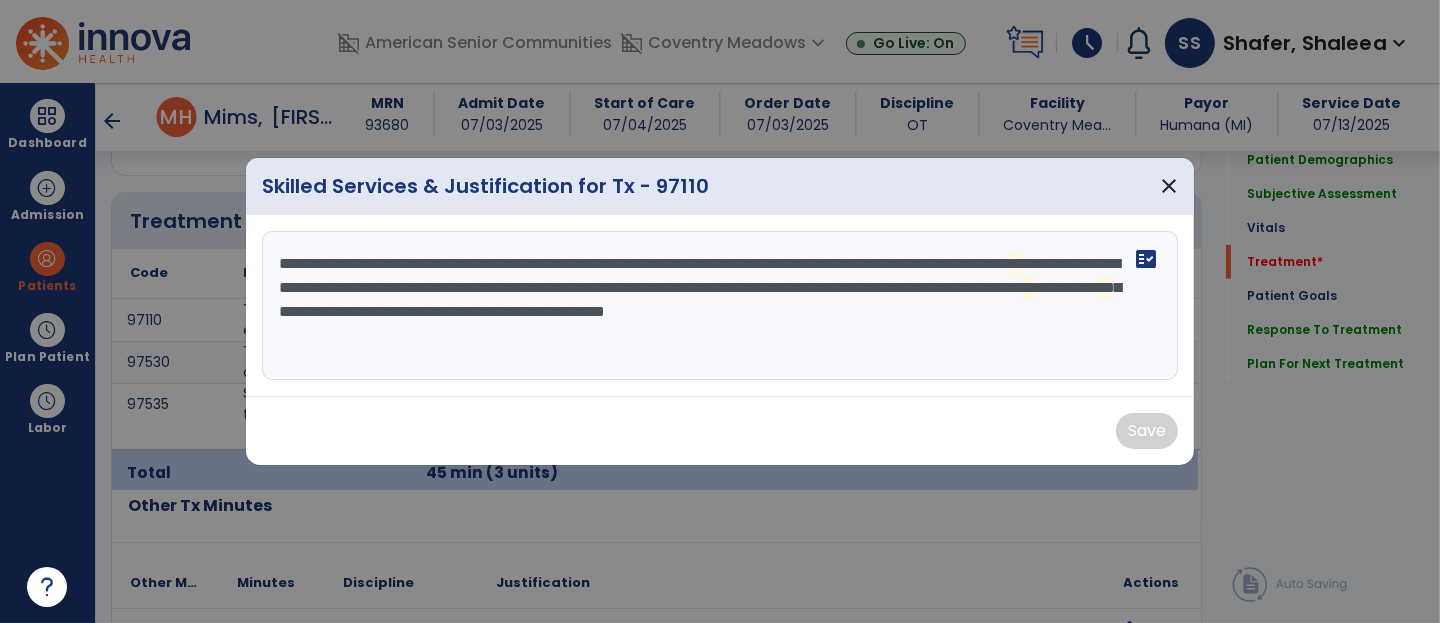 click on "**********" at bounding box center (720, 306) 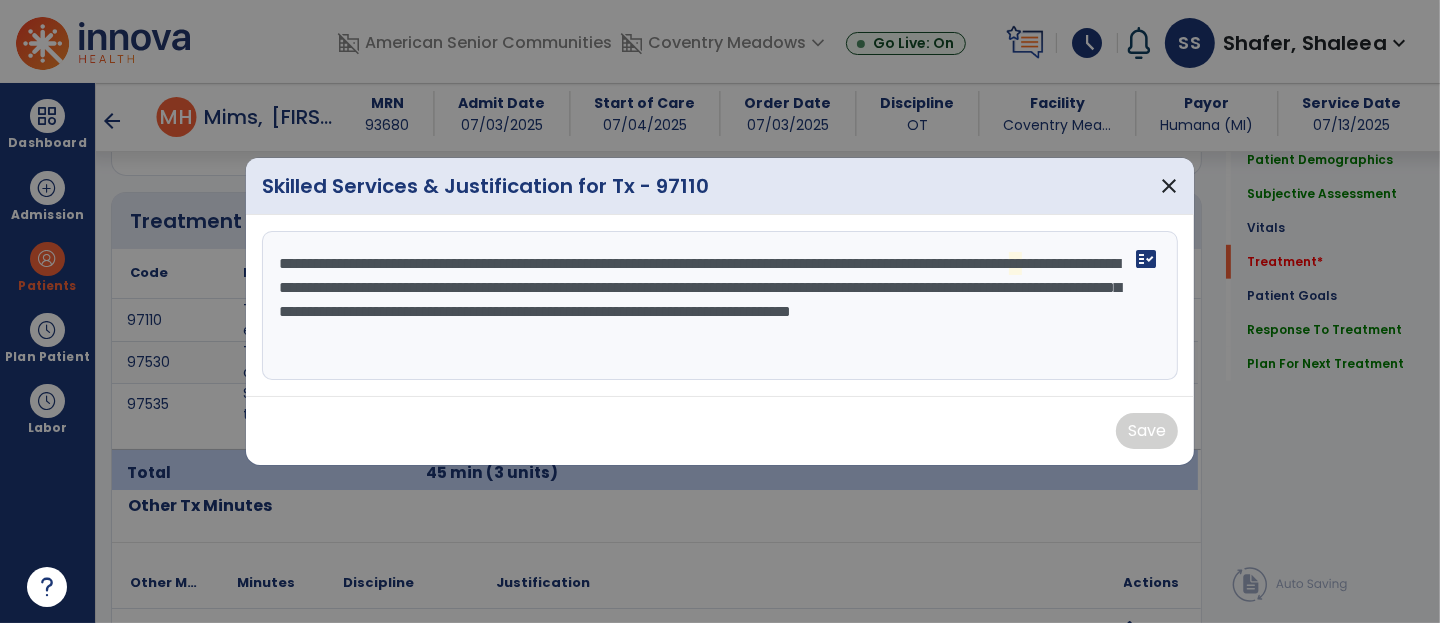 click on "**********" at bounding box center (720, 306) 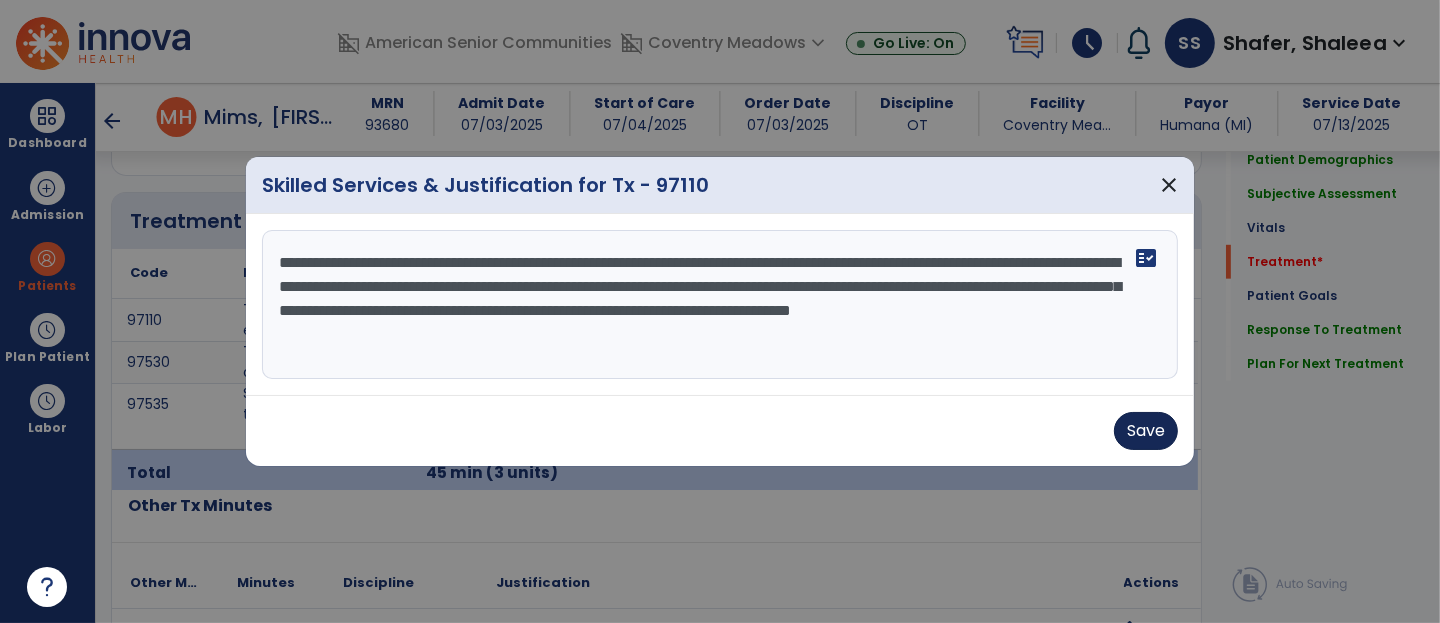 type on "**********" 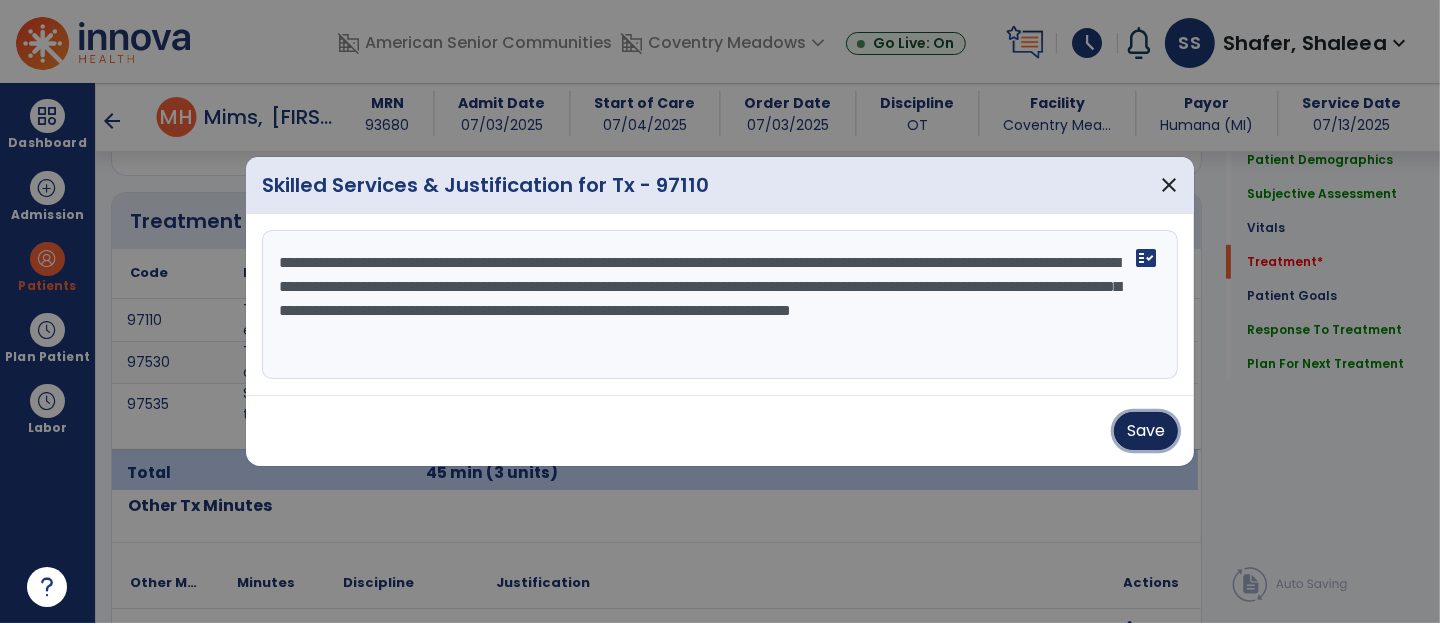 click on "Save" at bounding box center (1146, 431) 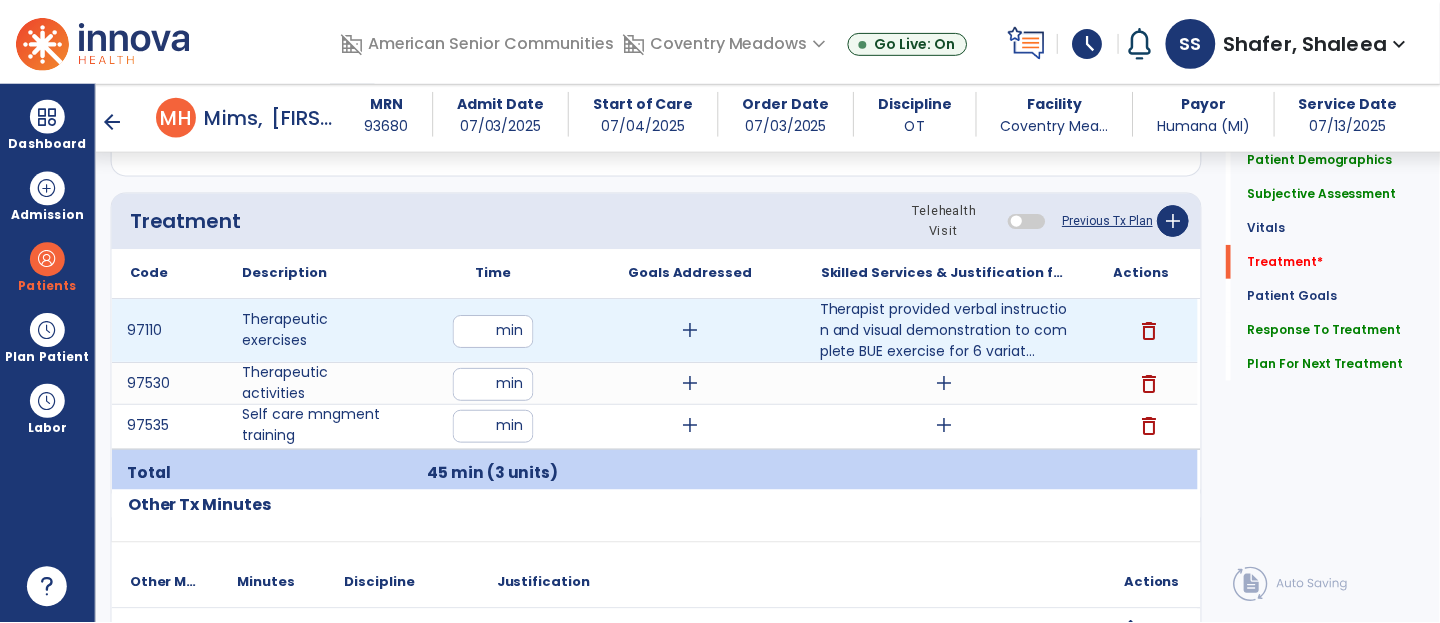 scroll, scrollTop: 1155, scrollLeft: 0, axis: vertical 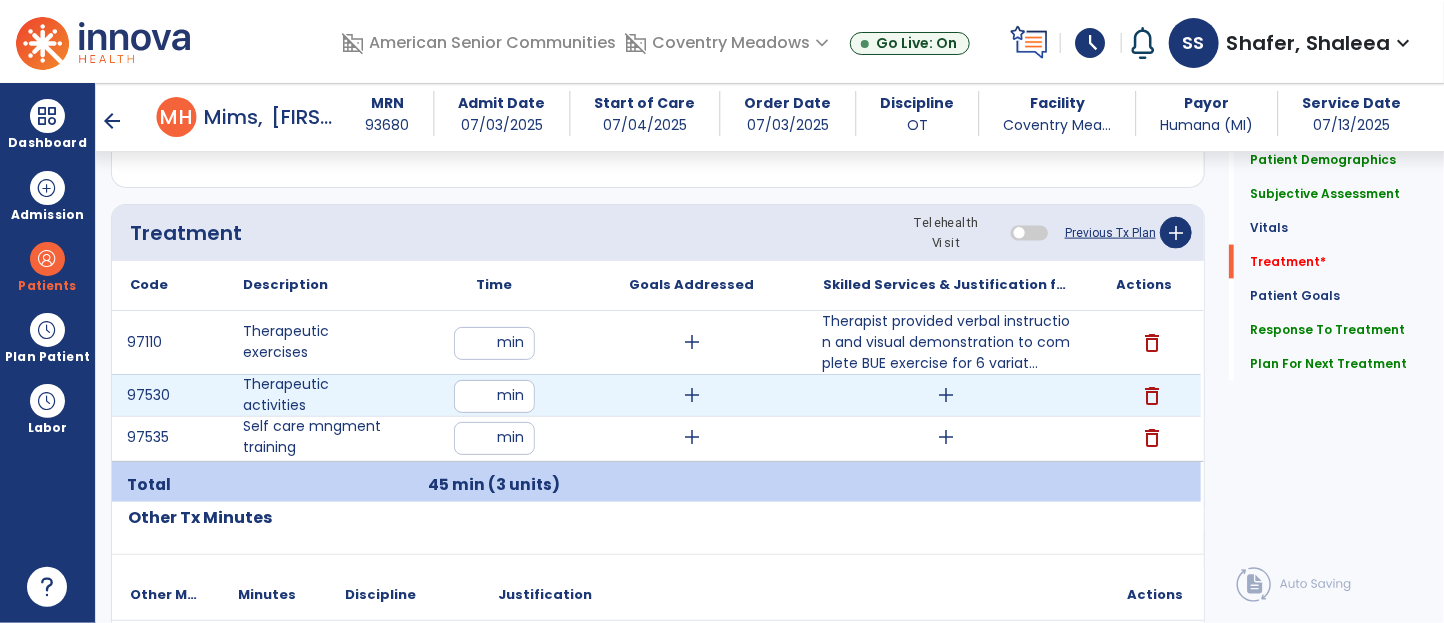 click on "add" at bounding box center (947, 395) 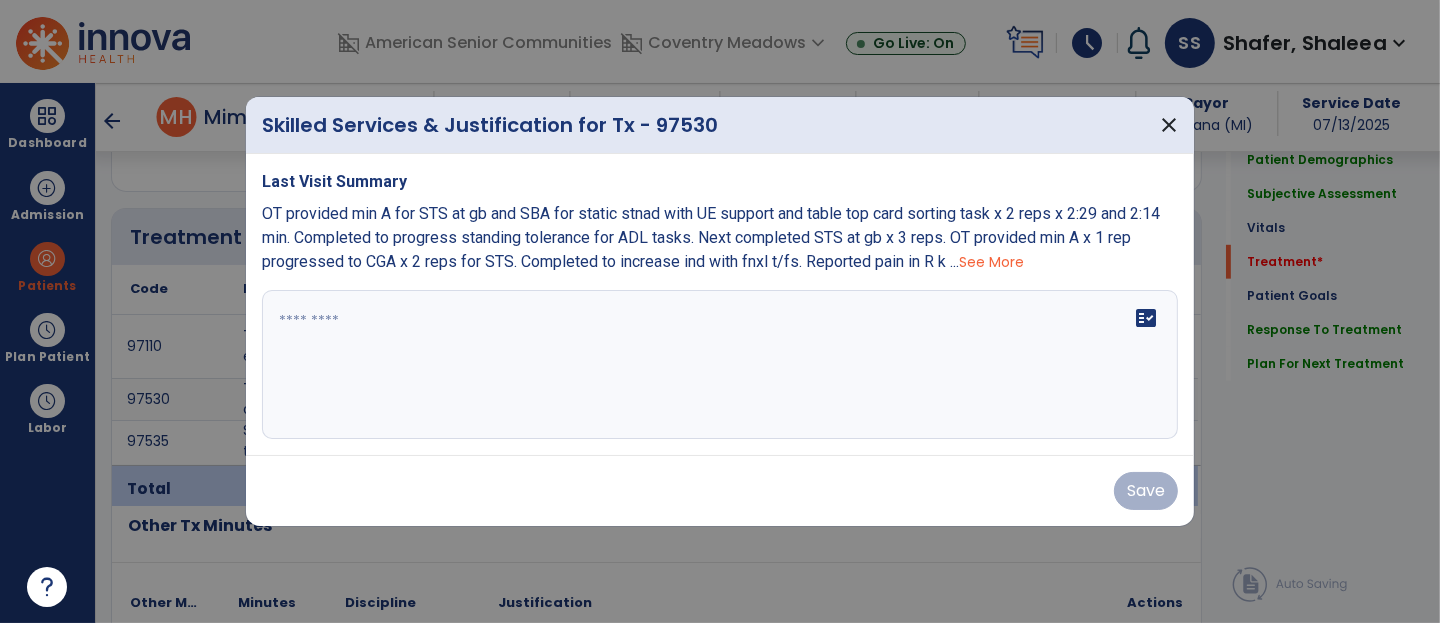 click on "fact_check" at bounding box center [720, 365] 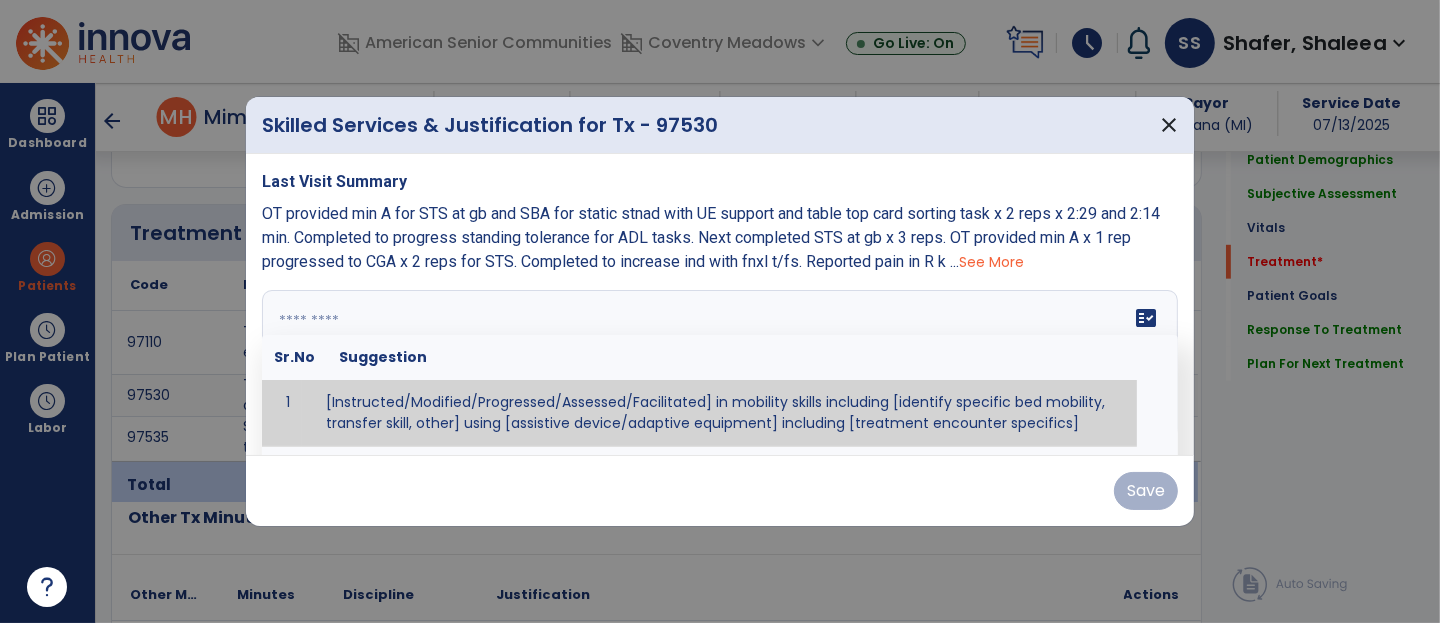 scroll, scrollTop: 1155, scrollLeft: 0, axis: vertical 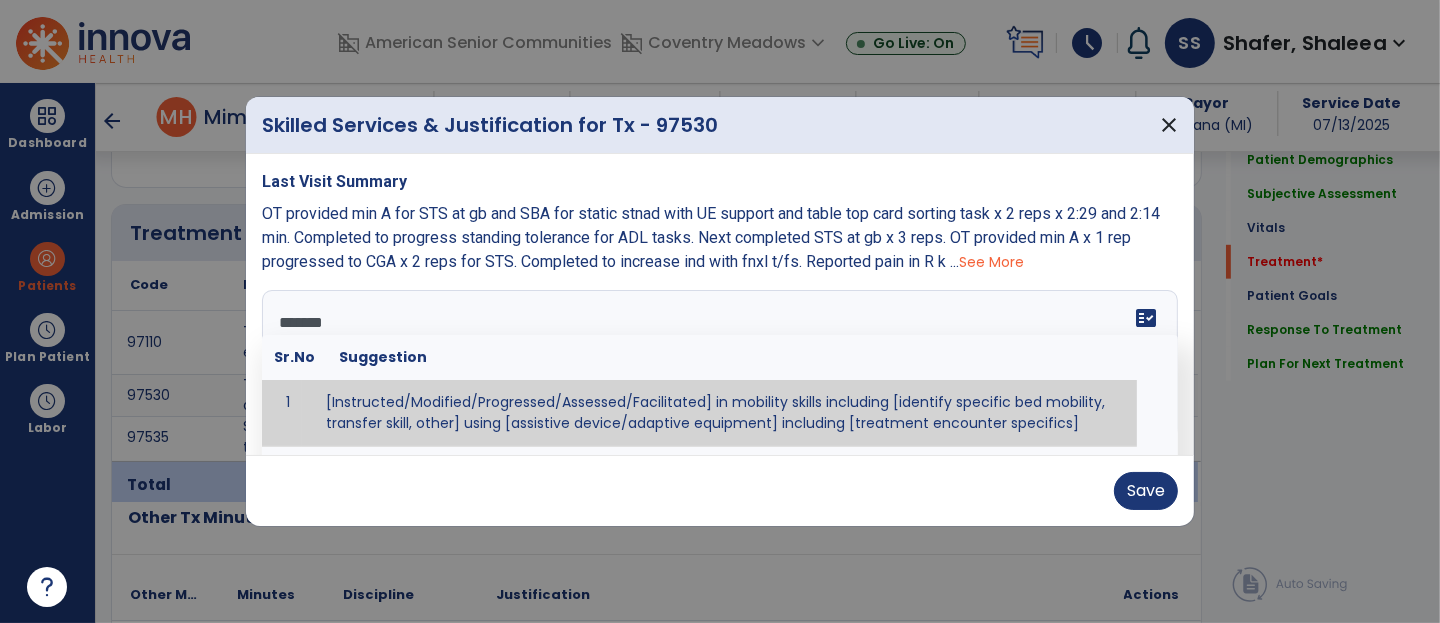 type on "********" 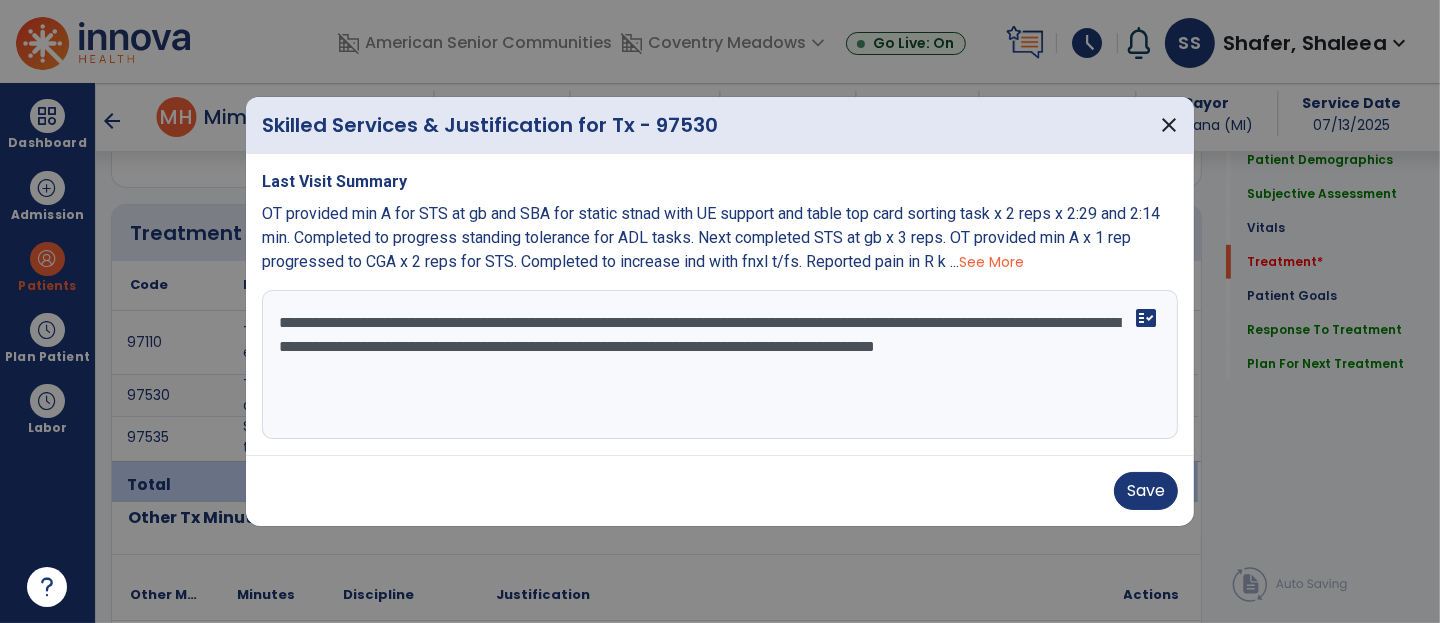 click on "**********" at bounding box center [720, 365] 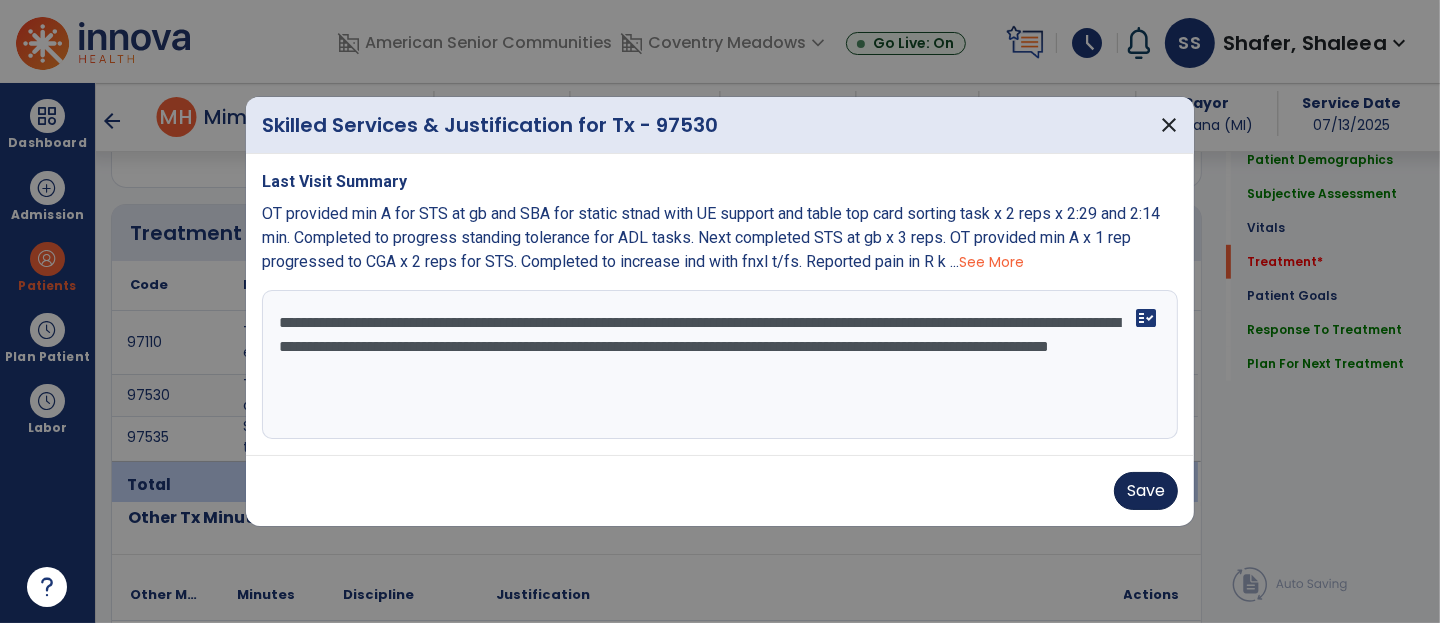 type on "**********" 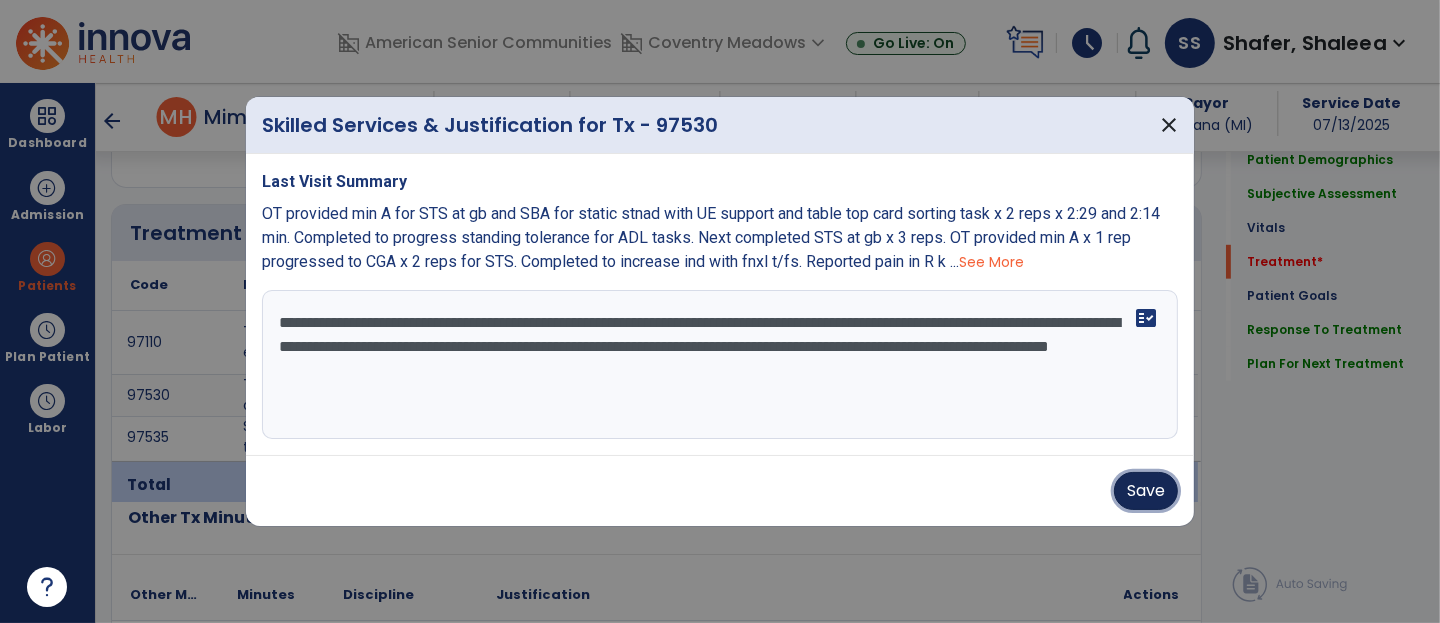 click on "Save" at bounding box center [1146, 491] 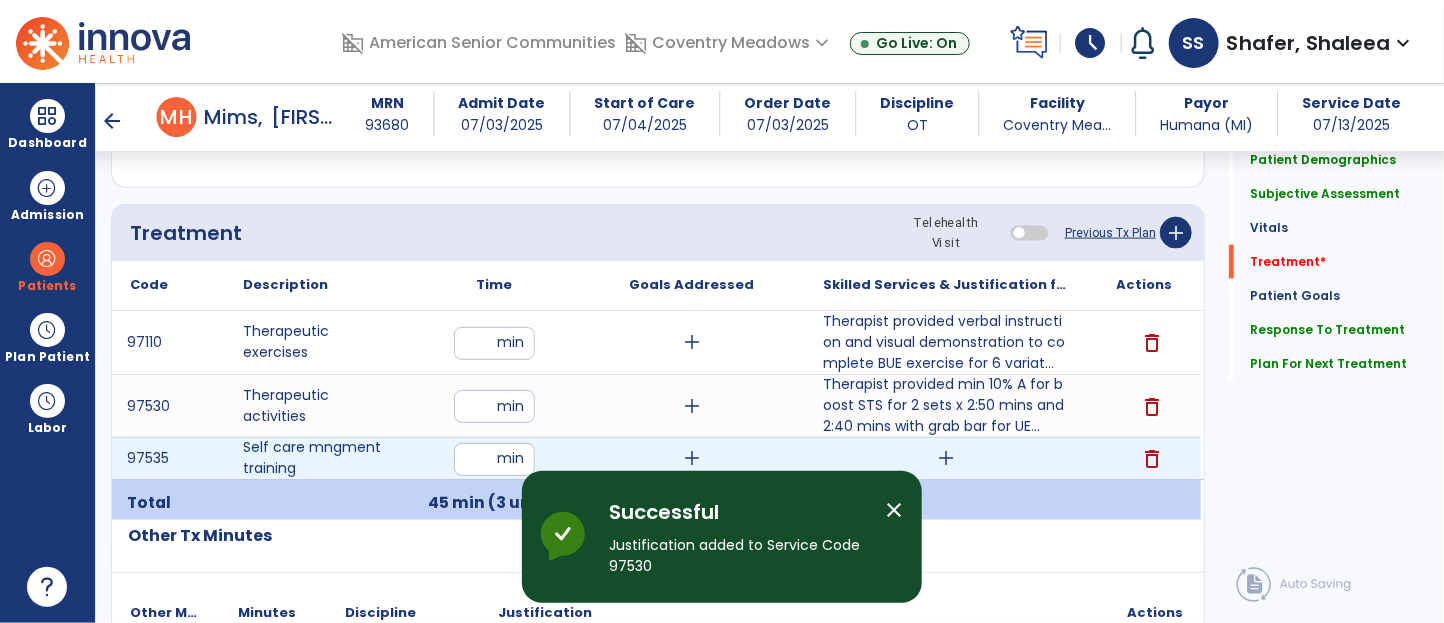 click on "add" at bounding box center (947, 458) 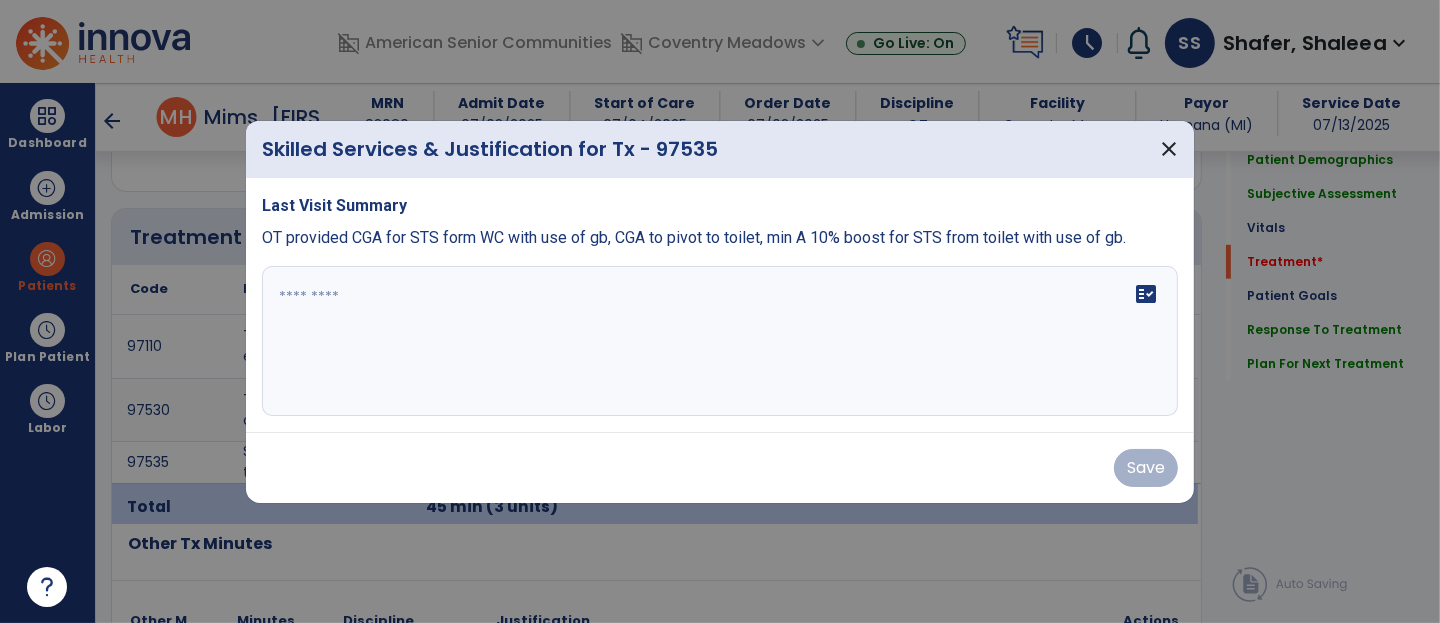 click on "fact_check" at bounding box center (720, 341) 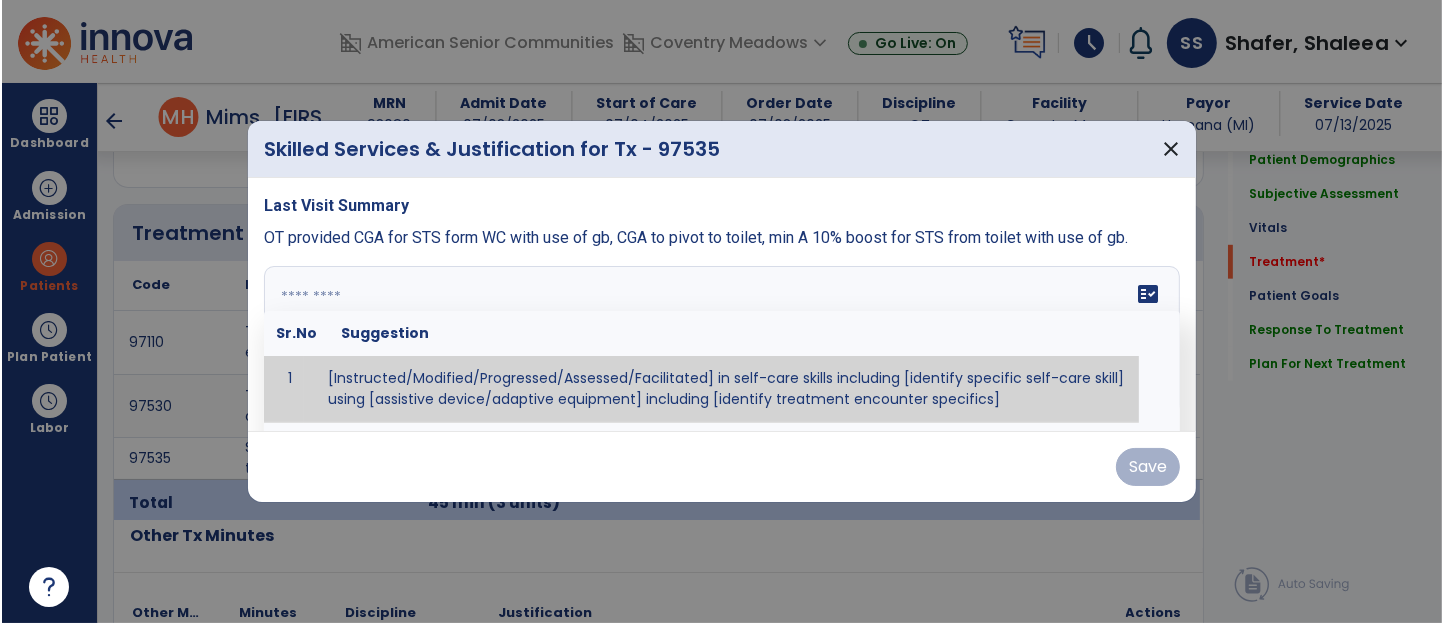 scroll, scrollTop: 1155, scrollLeft: 0, axis: vertical 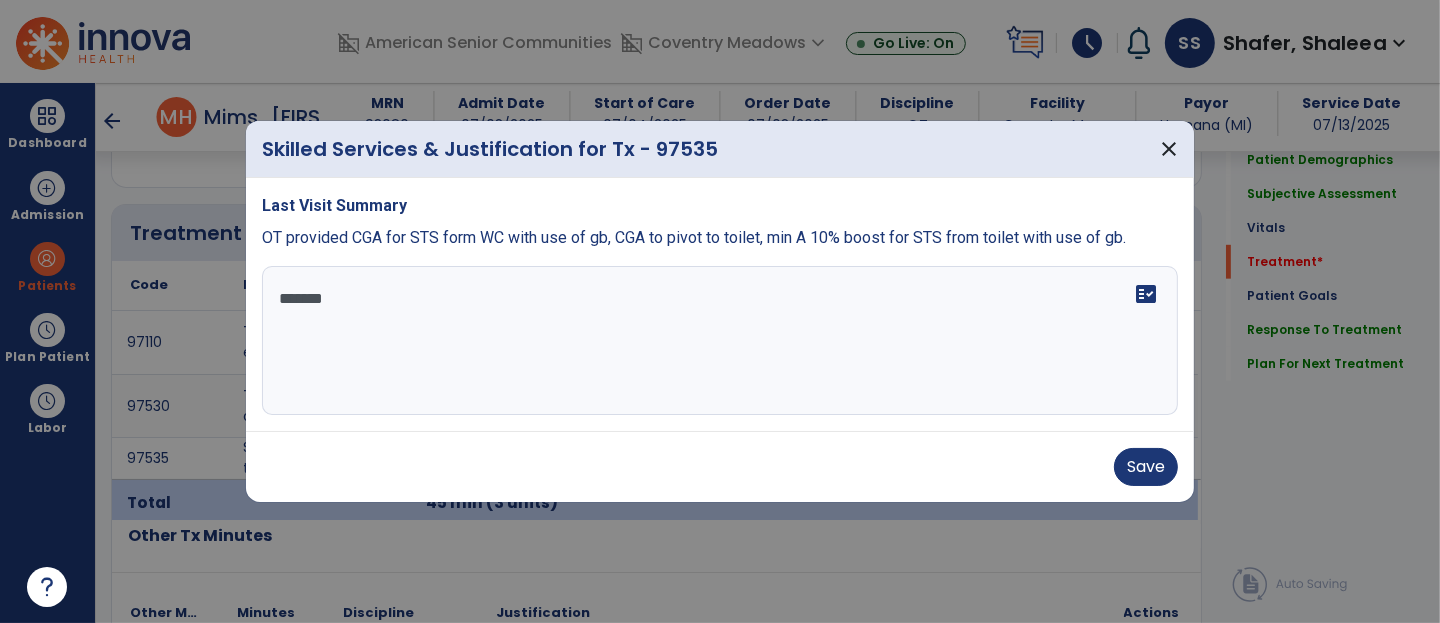 type on "********" 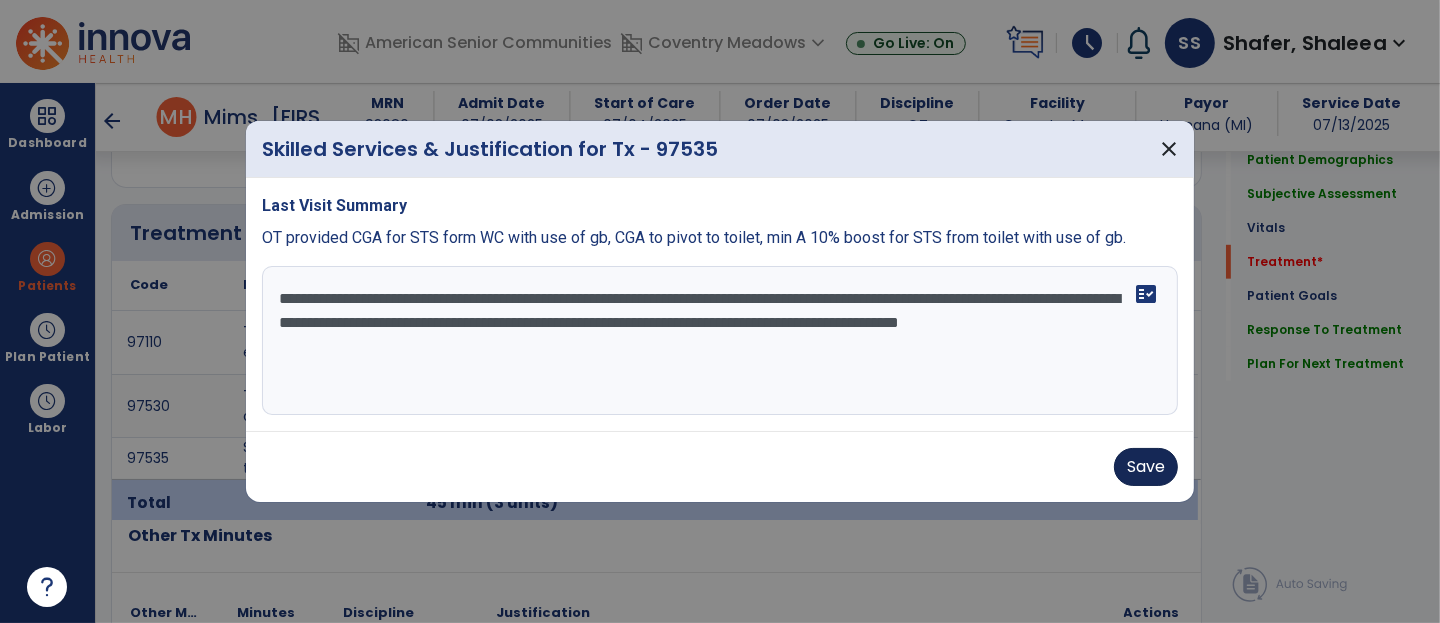 type on "**********" 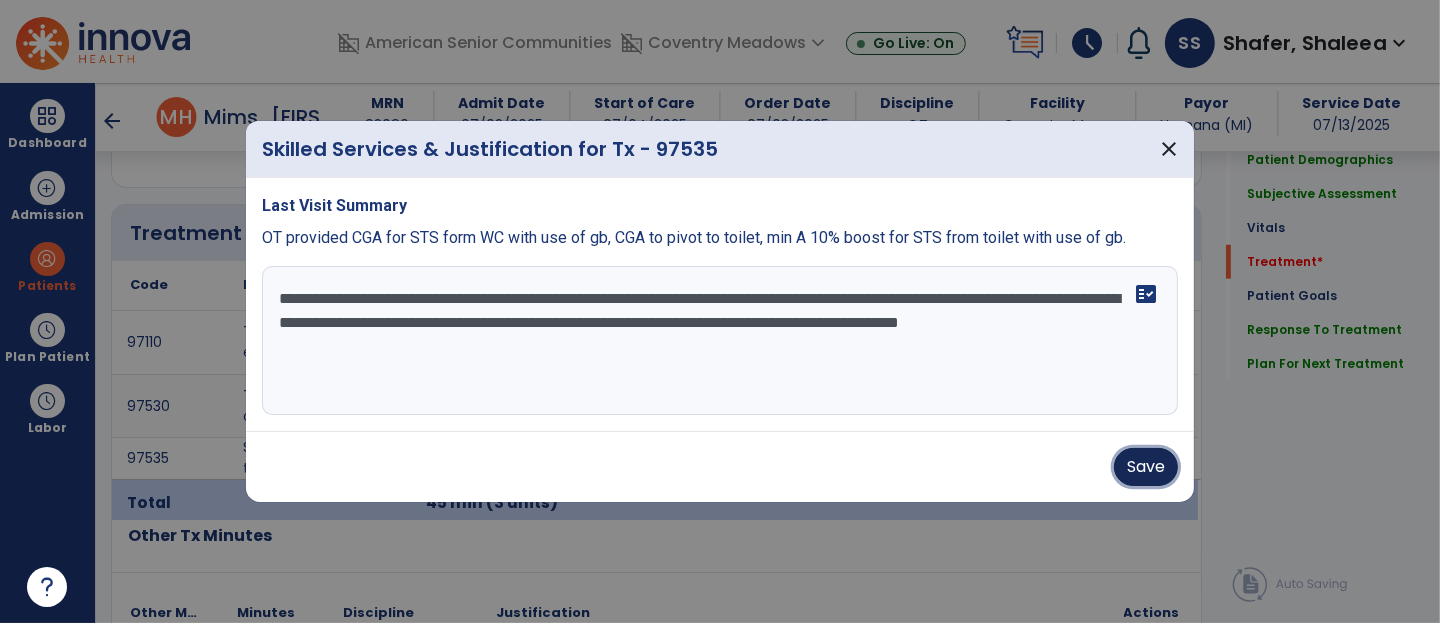 click on "Save" at bounding box center (1146, 467) 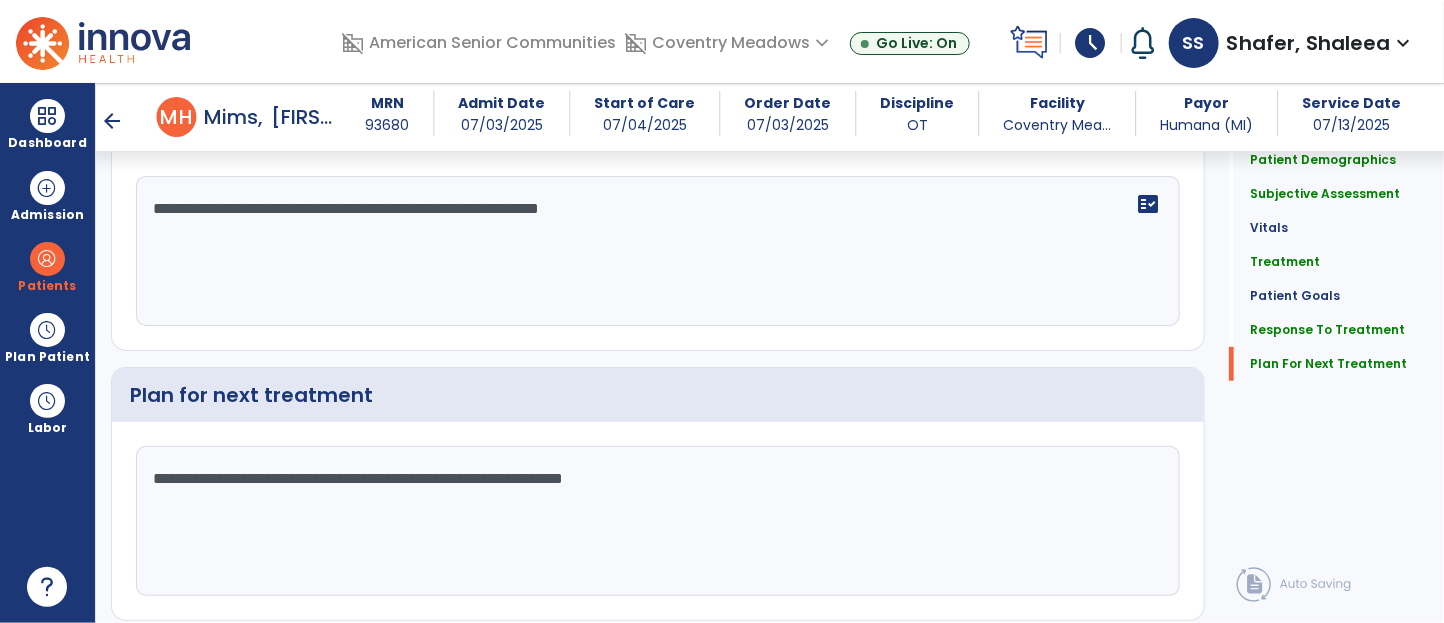 click on "Sign Doc  chevron_right" 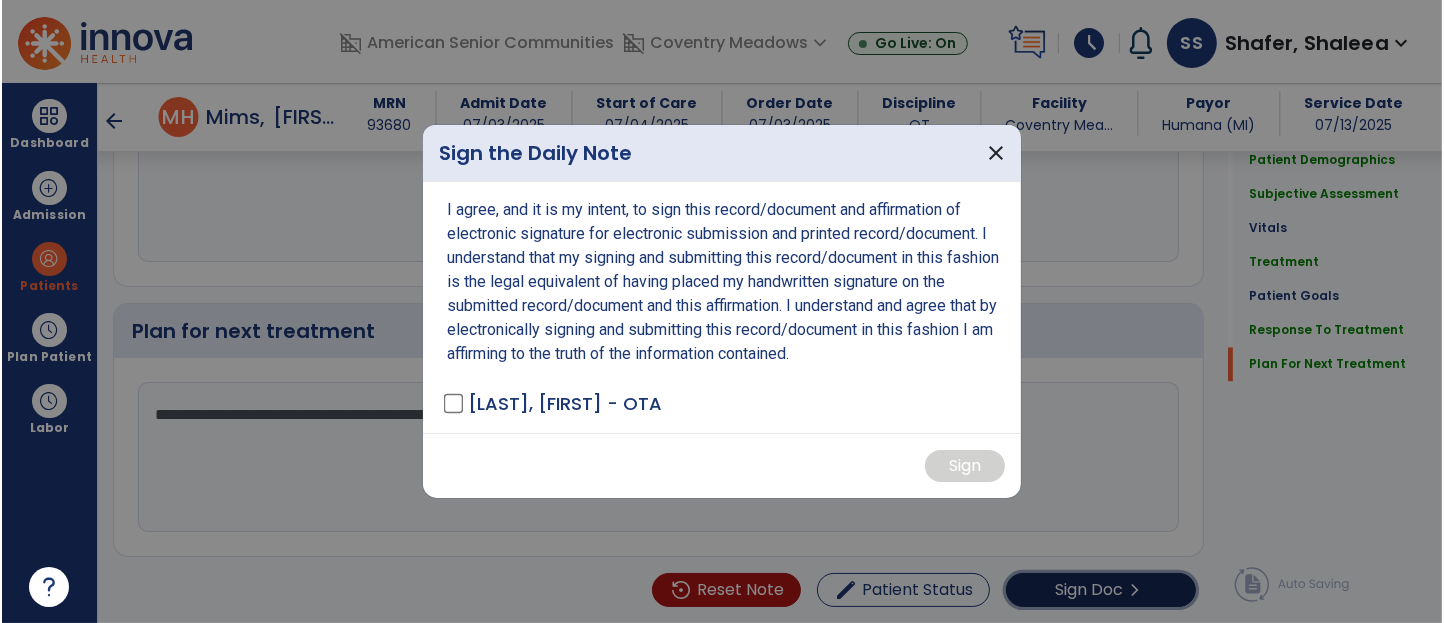 scroll, scrollTop: 3700, scrollLeft: 0, axis: vertical 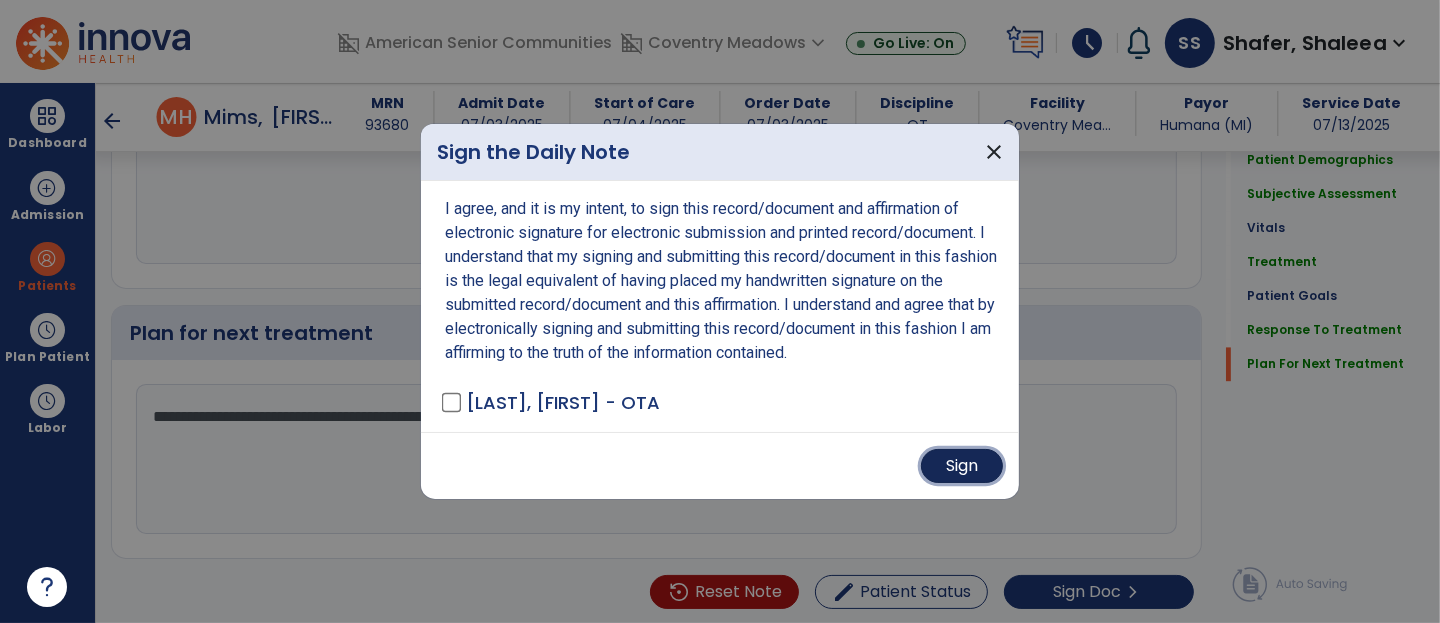 click on "Sign" at bounding box center (962, 466) 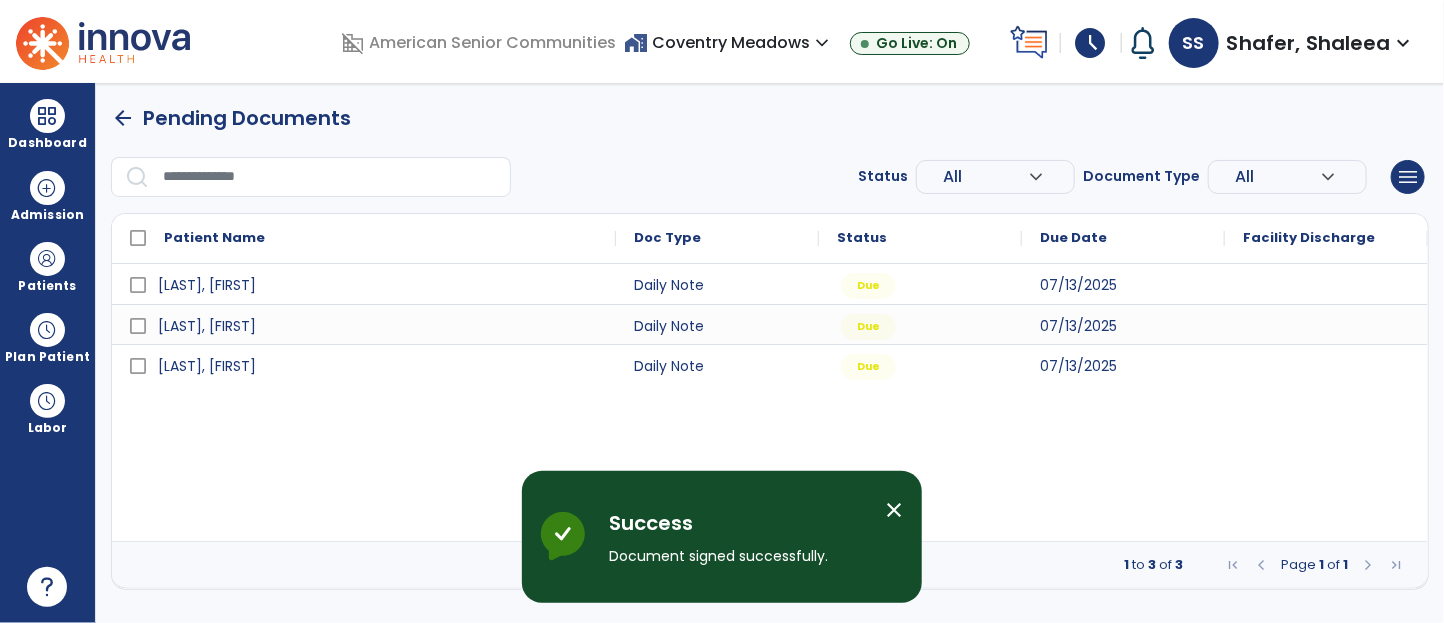 scroll, scrollTop: 0, scrollLeft: 0, axis: both 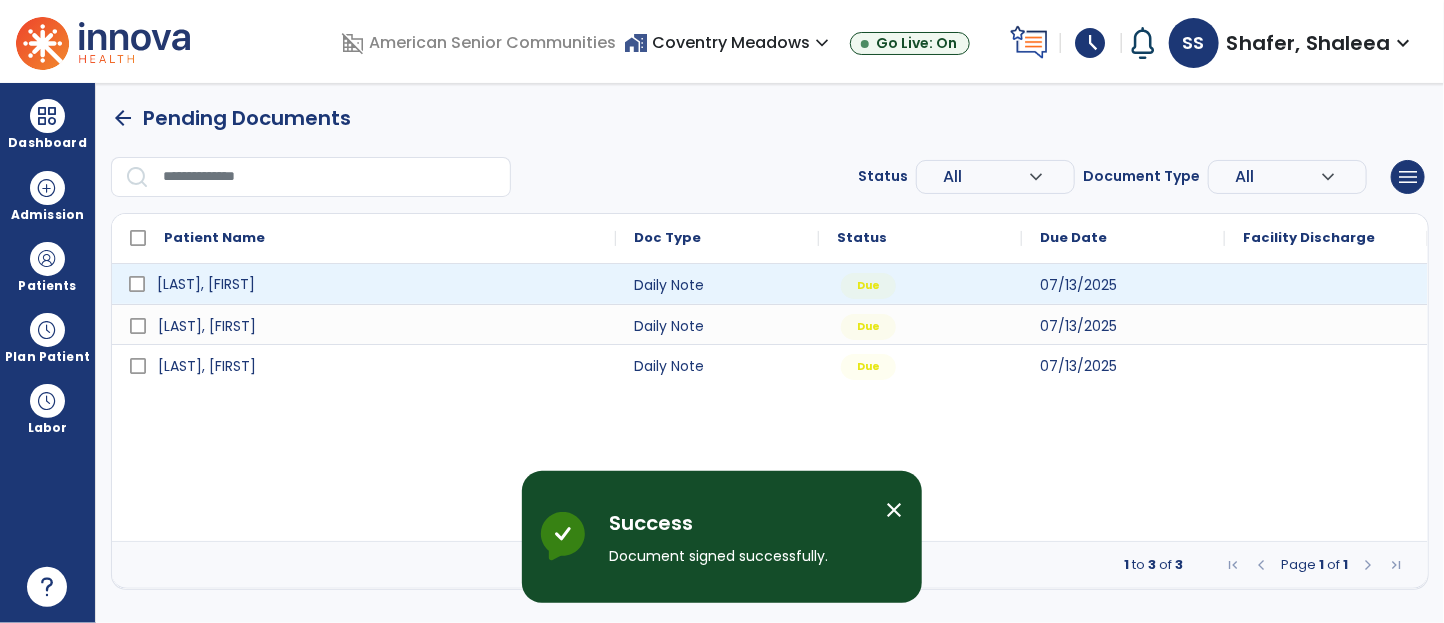 click on "[LAST], [FIRST]" at bounding box center (378, 284) 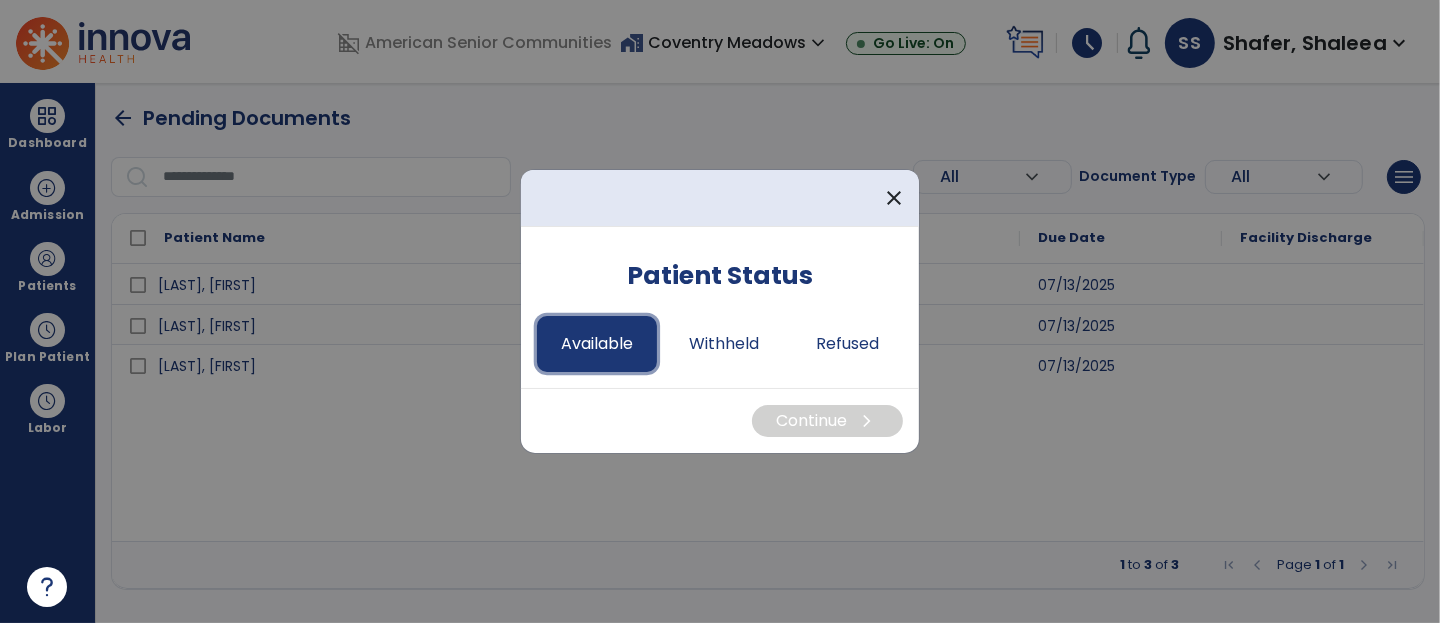 click on "Available" at bounding box center (597, 344) 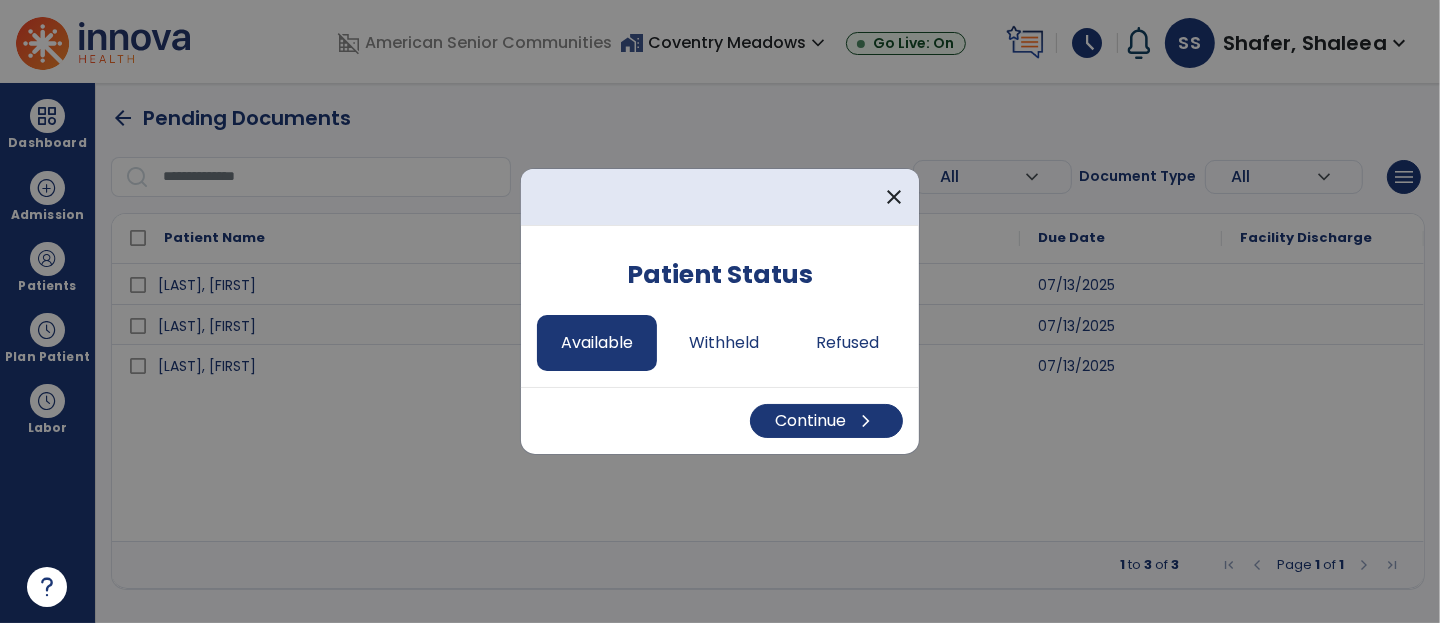 click on "Continue   chevron_right" at bounding box center [720, 420] 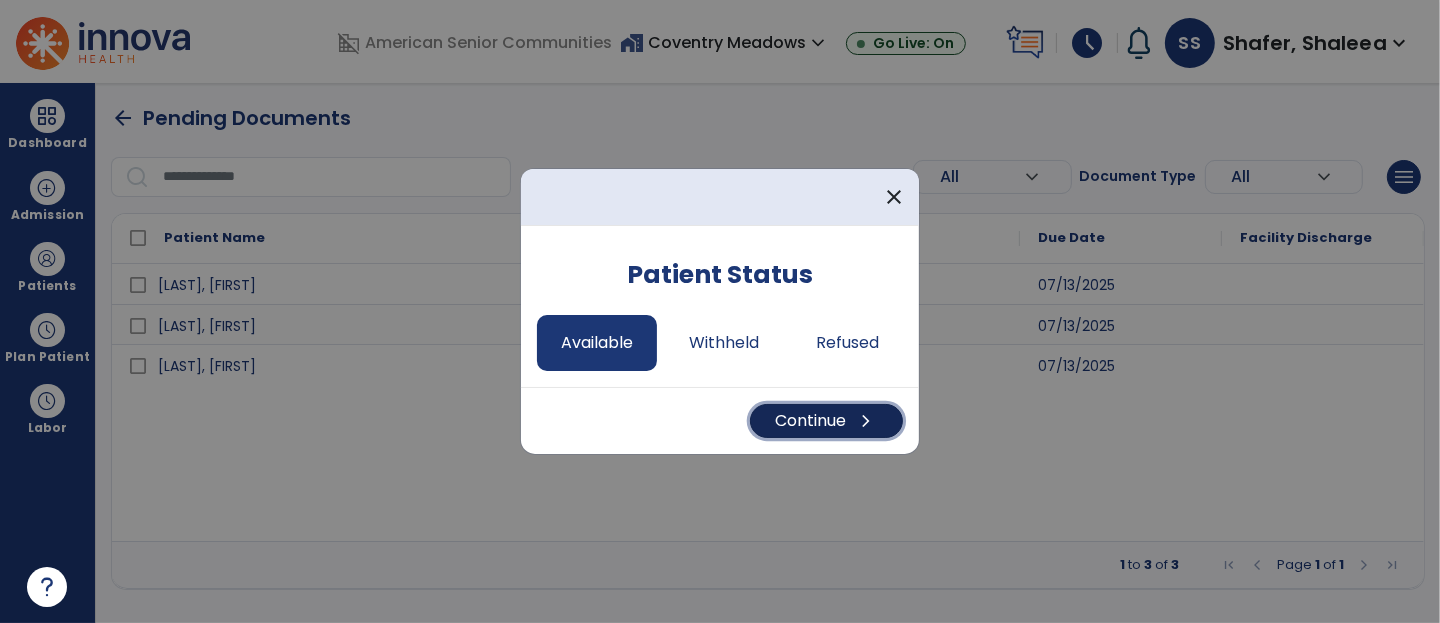 click on "Continue   chevron_right" at bounding box center (826, 421) 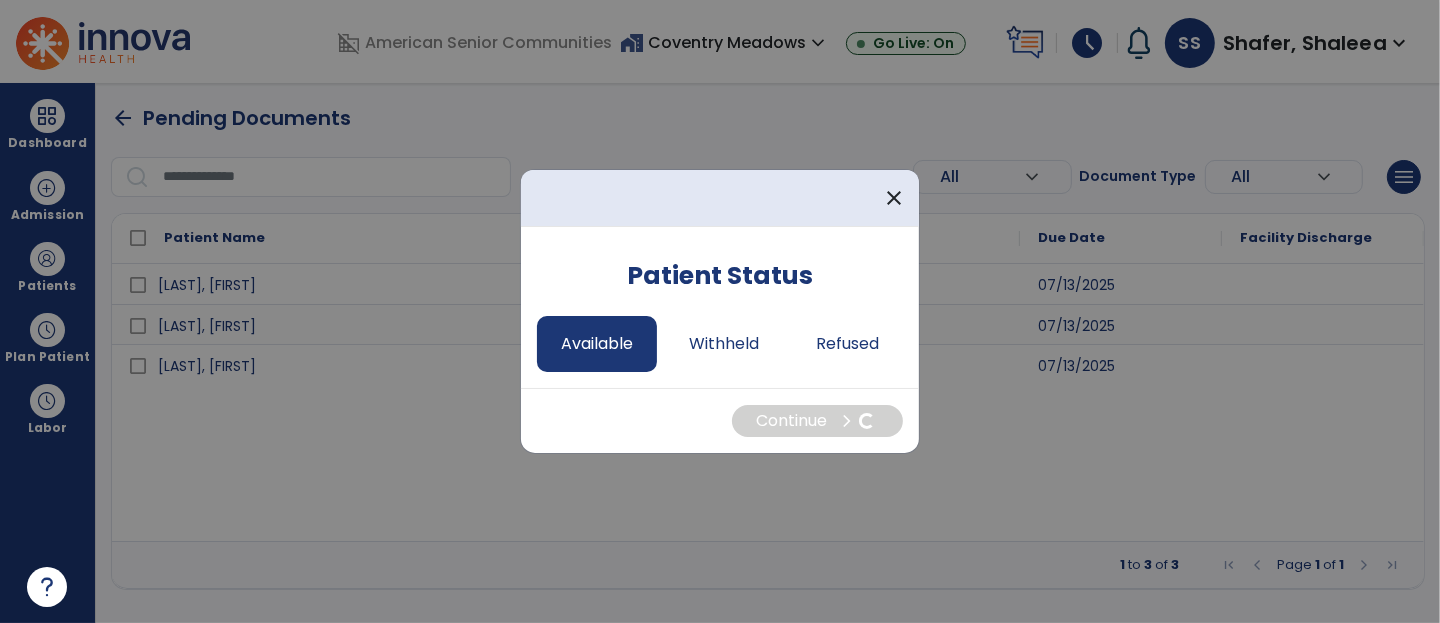 select on "*" 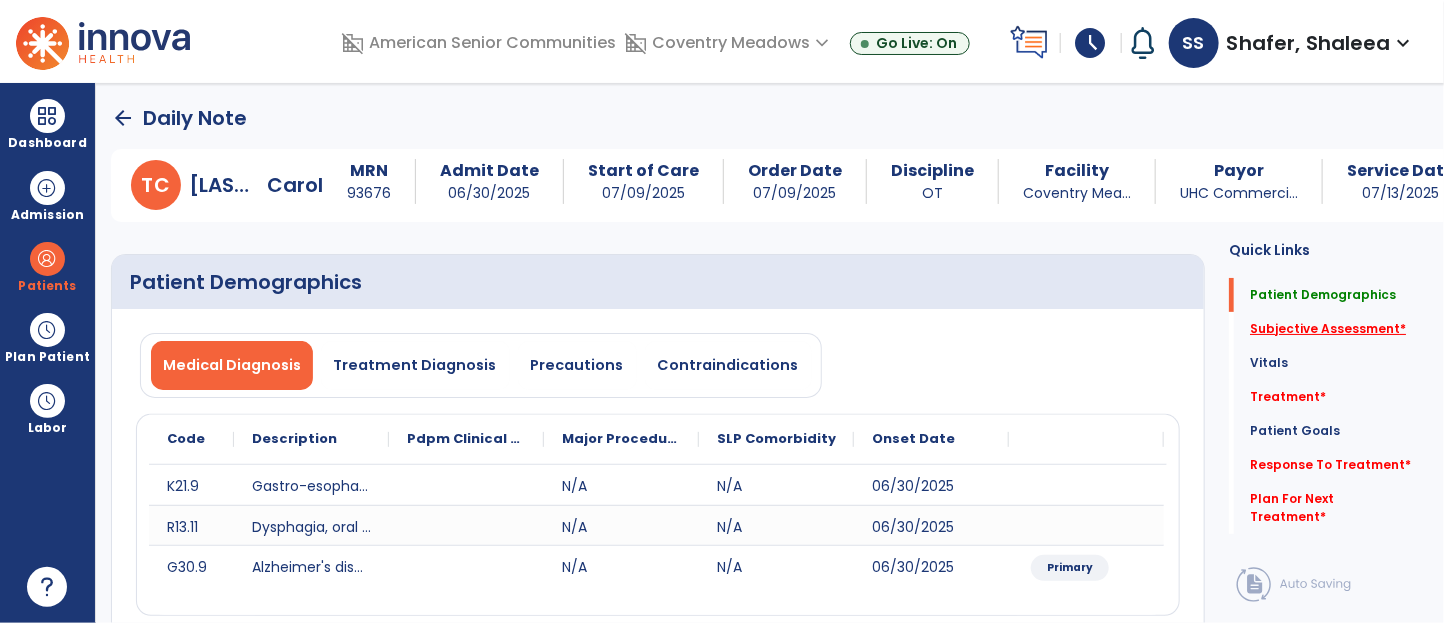 click on "Subjective Assessment   *" 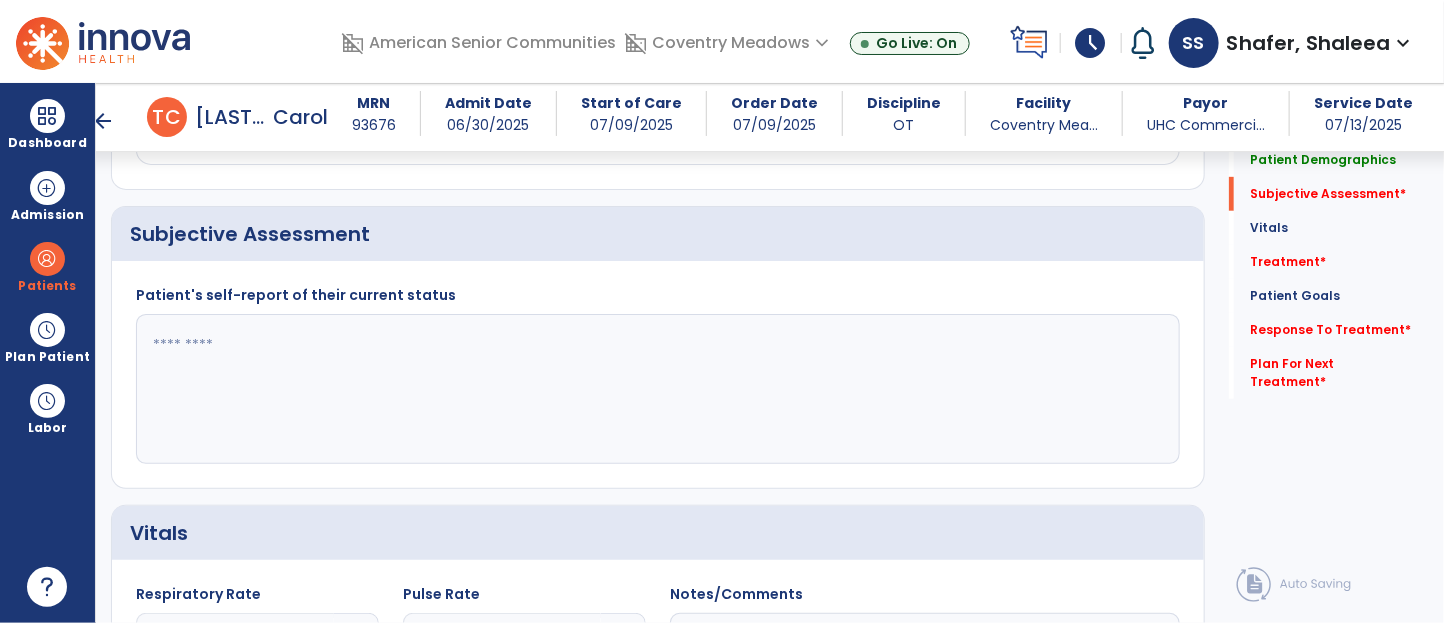 scroll, scrollTop: 422, scrollLeft: 0, axis: vertical 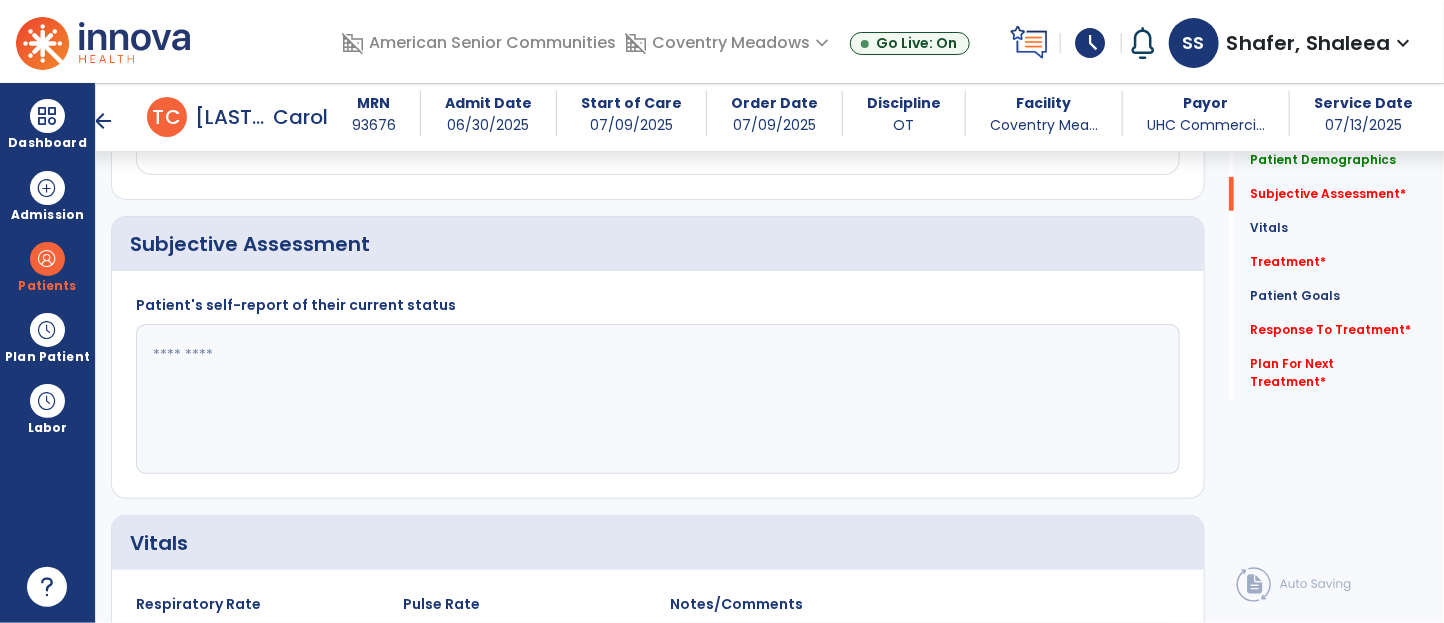 click 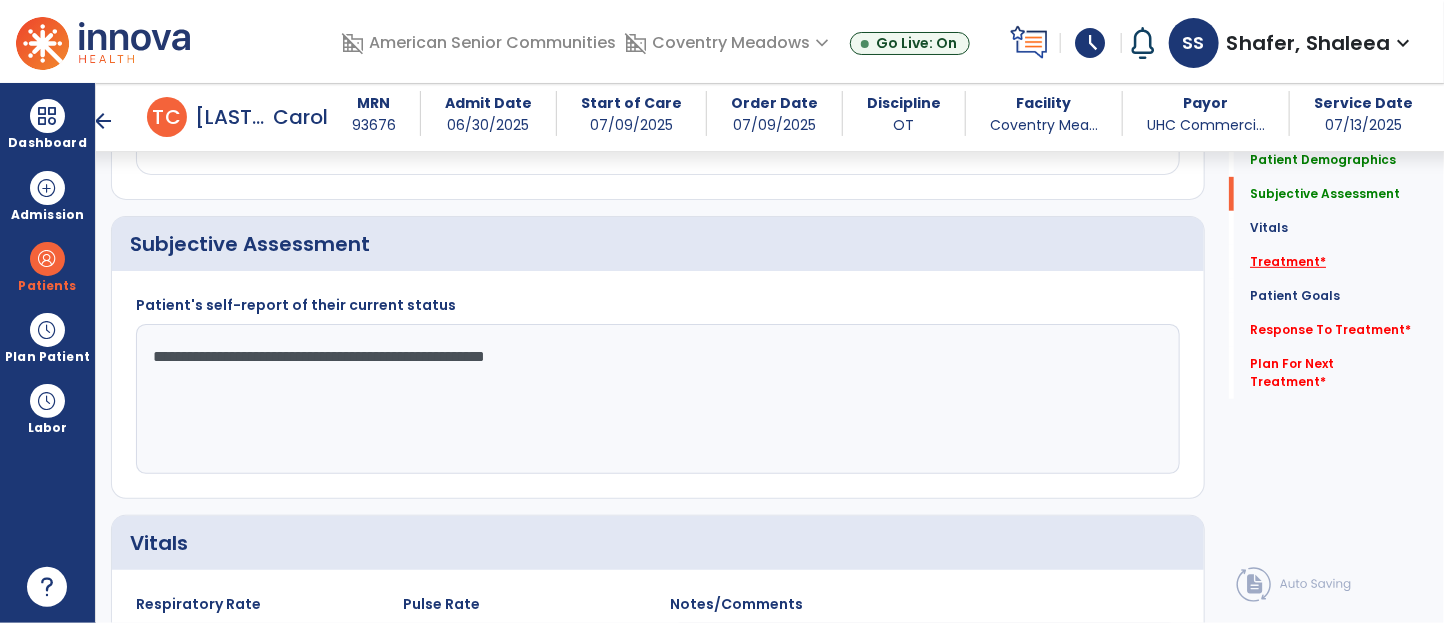 type on "**********" 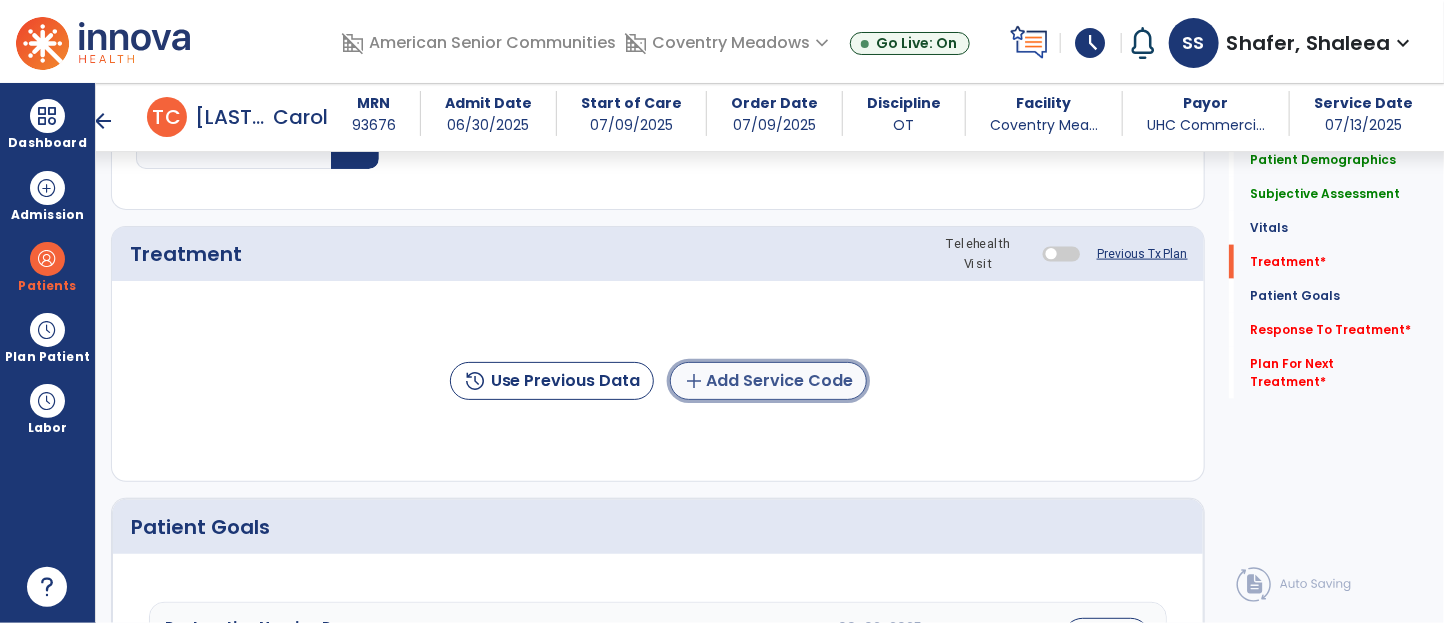 click on "add  Add Service Code" 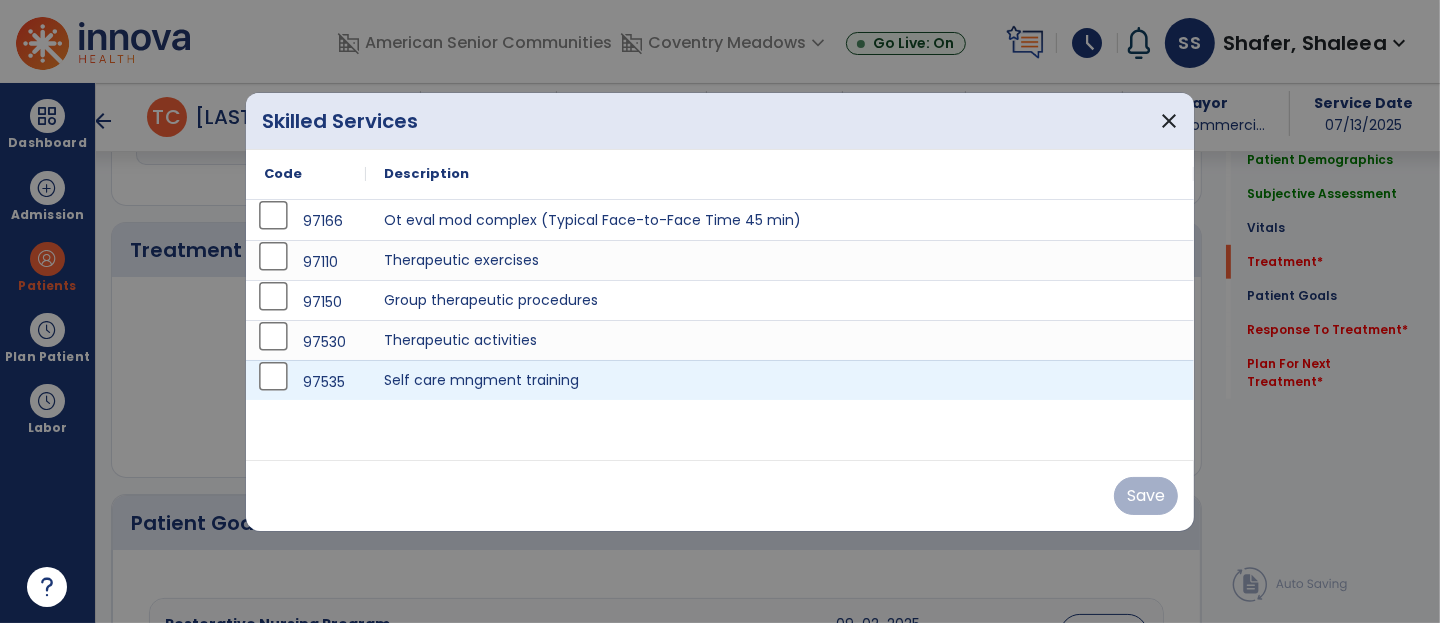 scroll, scrollTop: 1133, scrollLeft: 0, axis: vertical 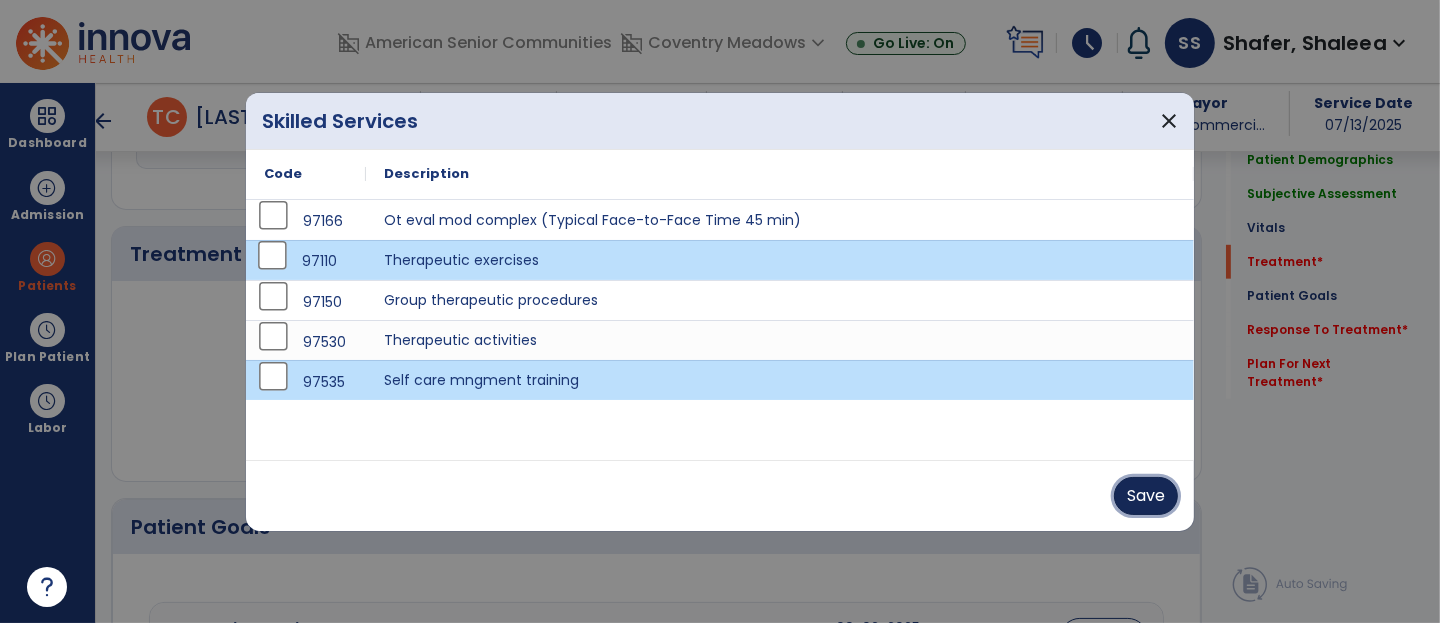 click on "Save" at bounding box center (1146, 496) 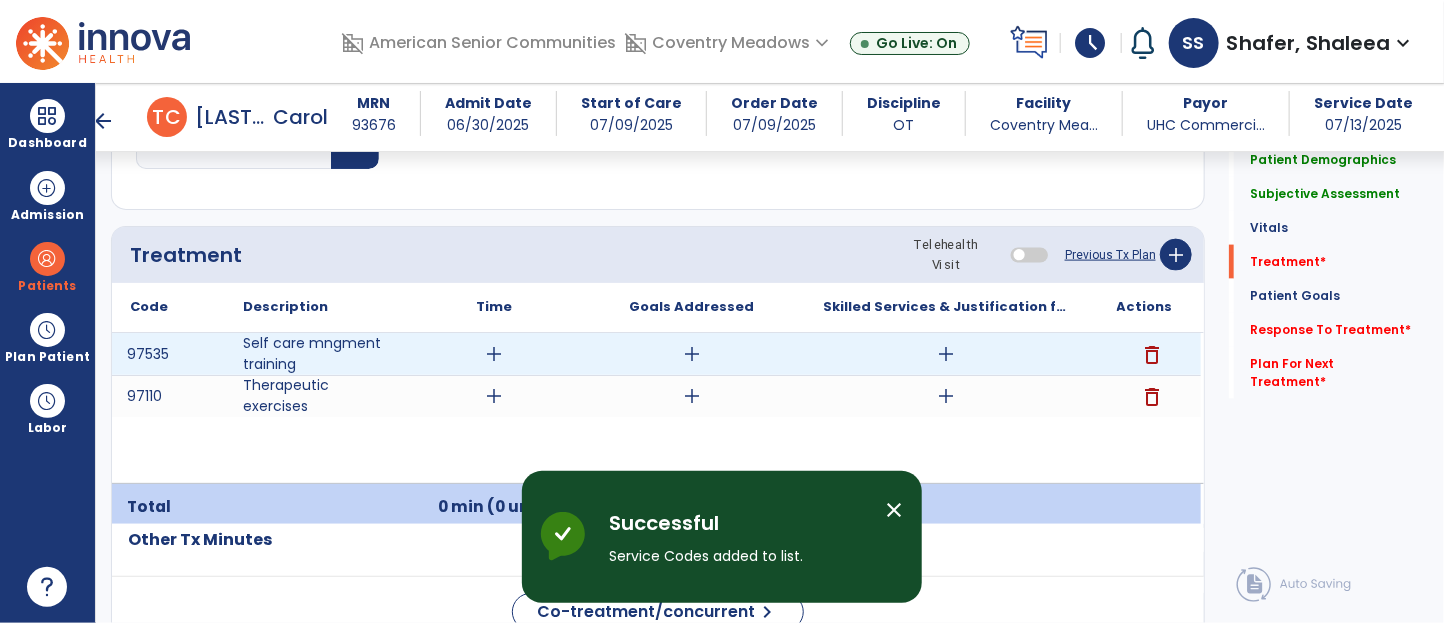 click on "add" at bounding box center [494, 354] 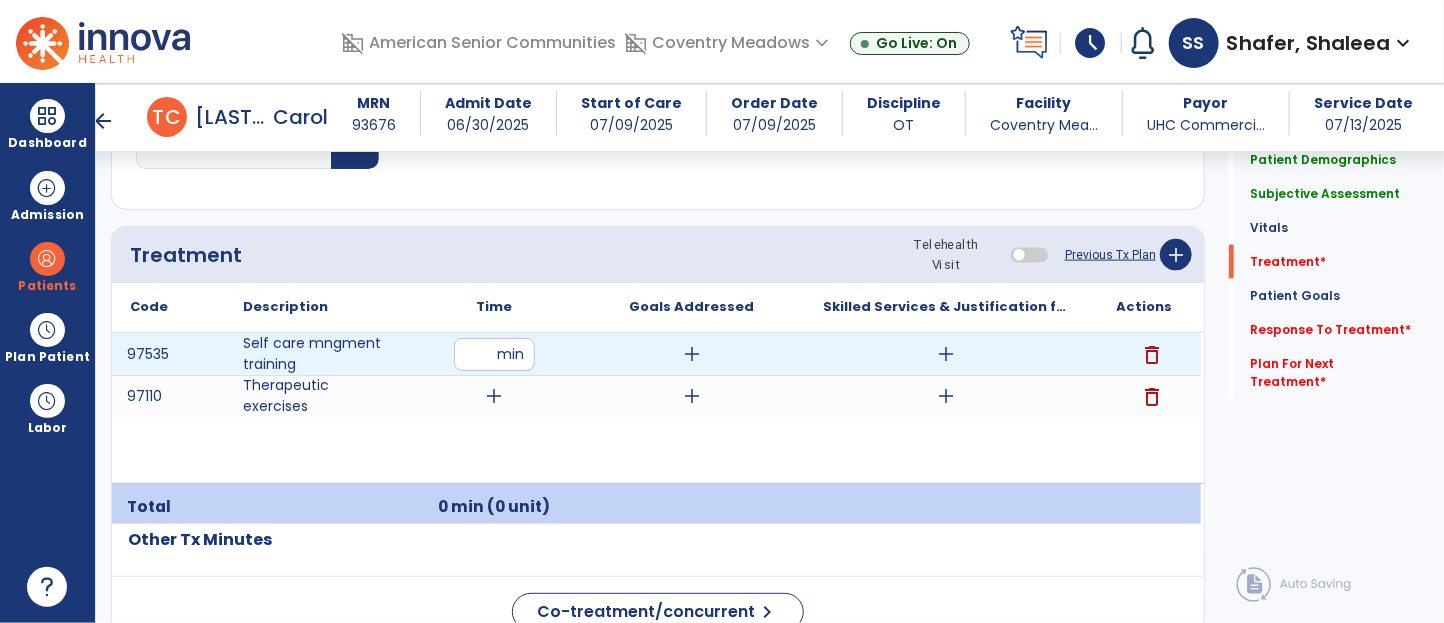 type on "**" 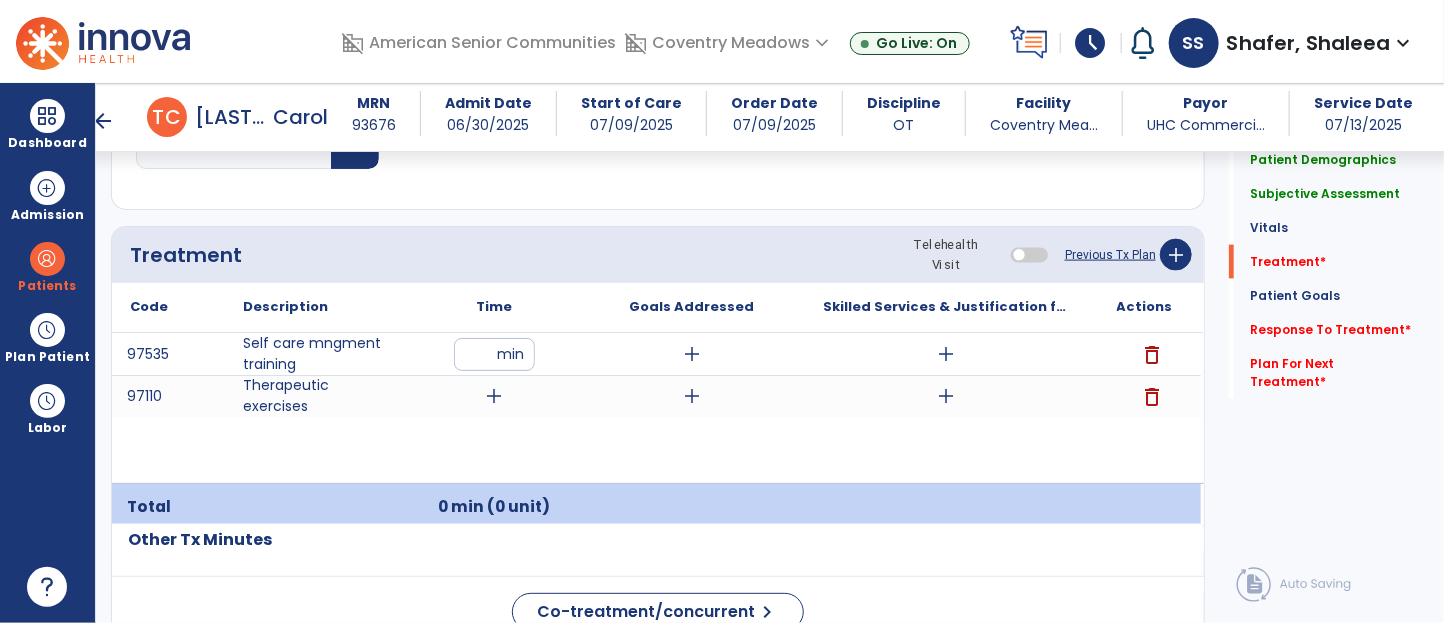 click on "Treatment Telehealth Visit  Previous Tx Plan   add" 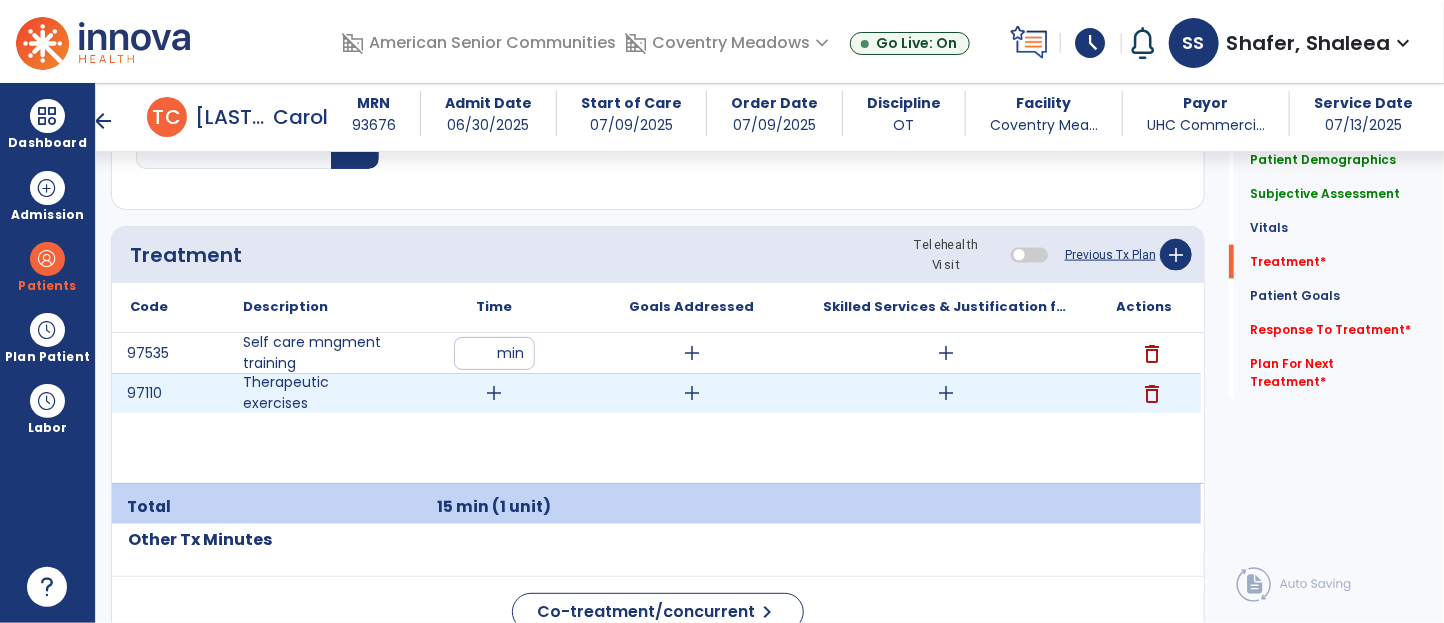 click on "add" at bounding box center [494, 393] 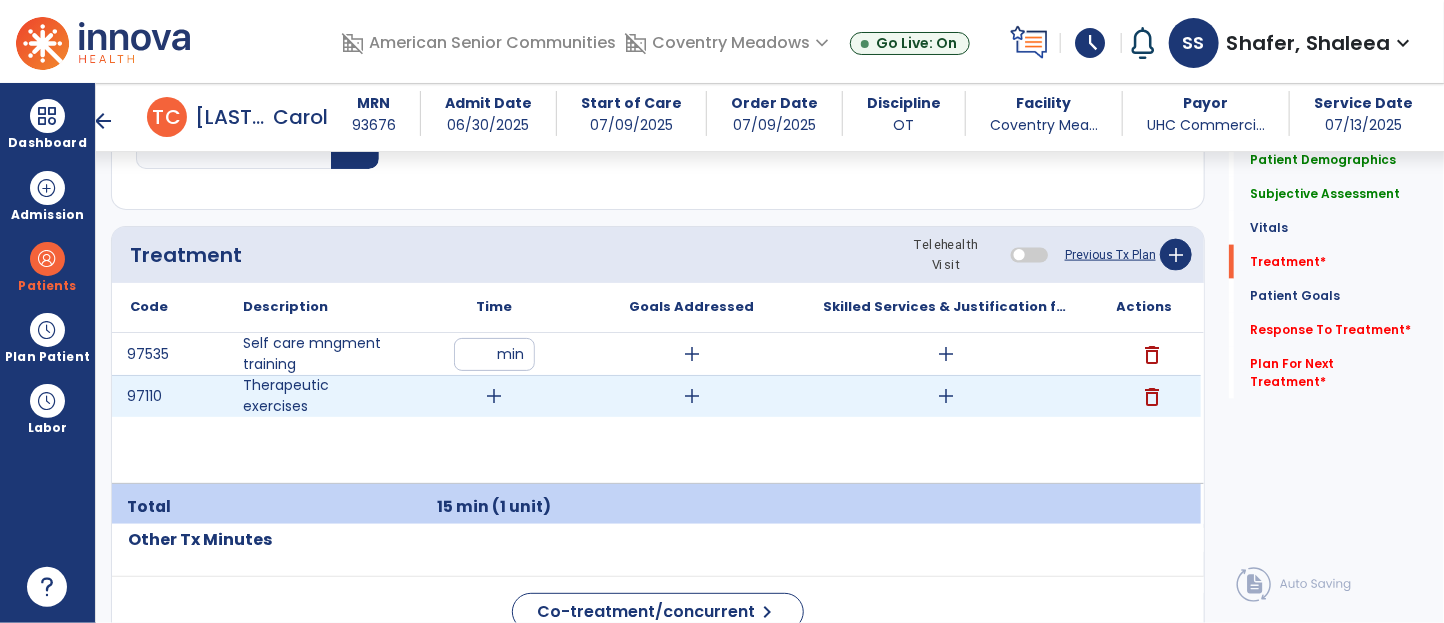 click on "add" at bounding box center (494, 396) 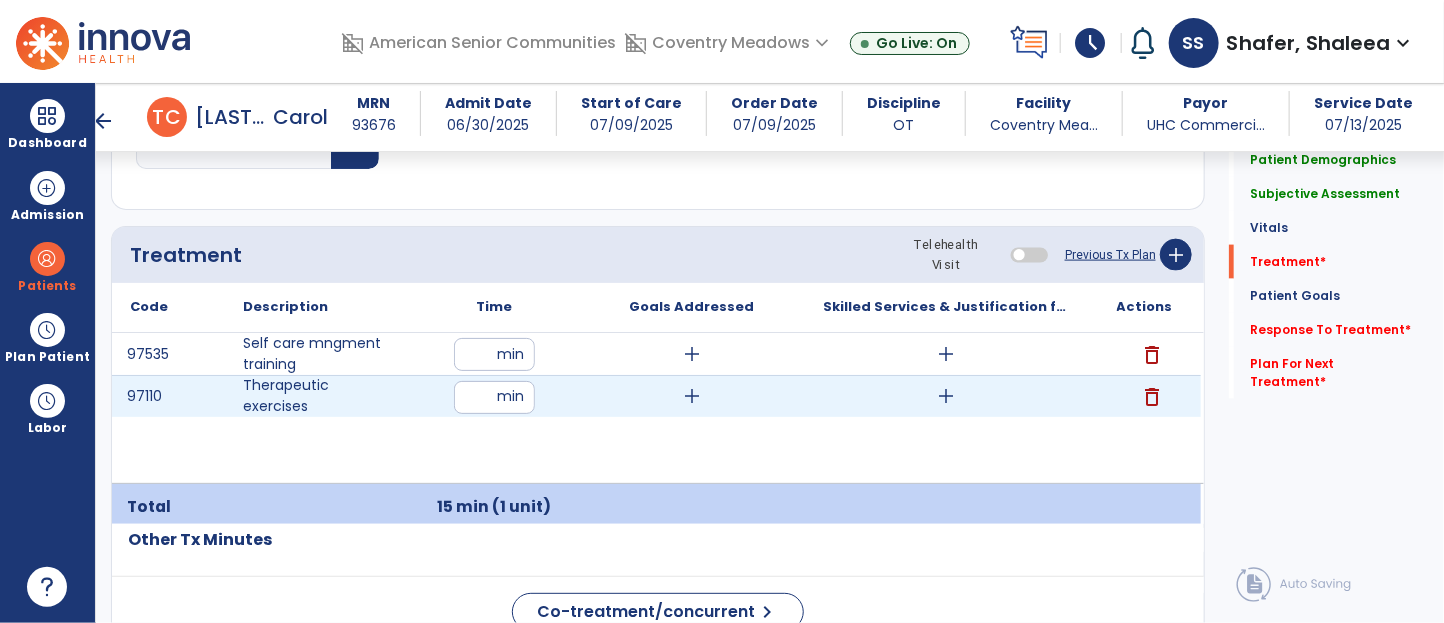 type on "**" 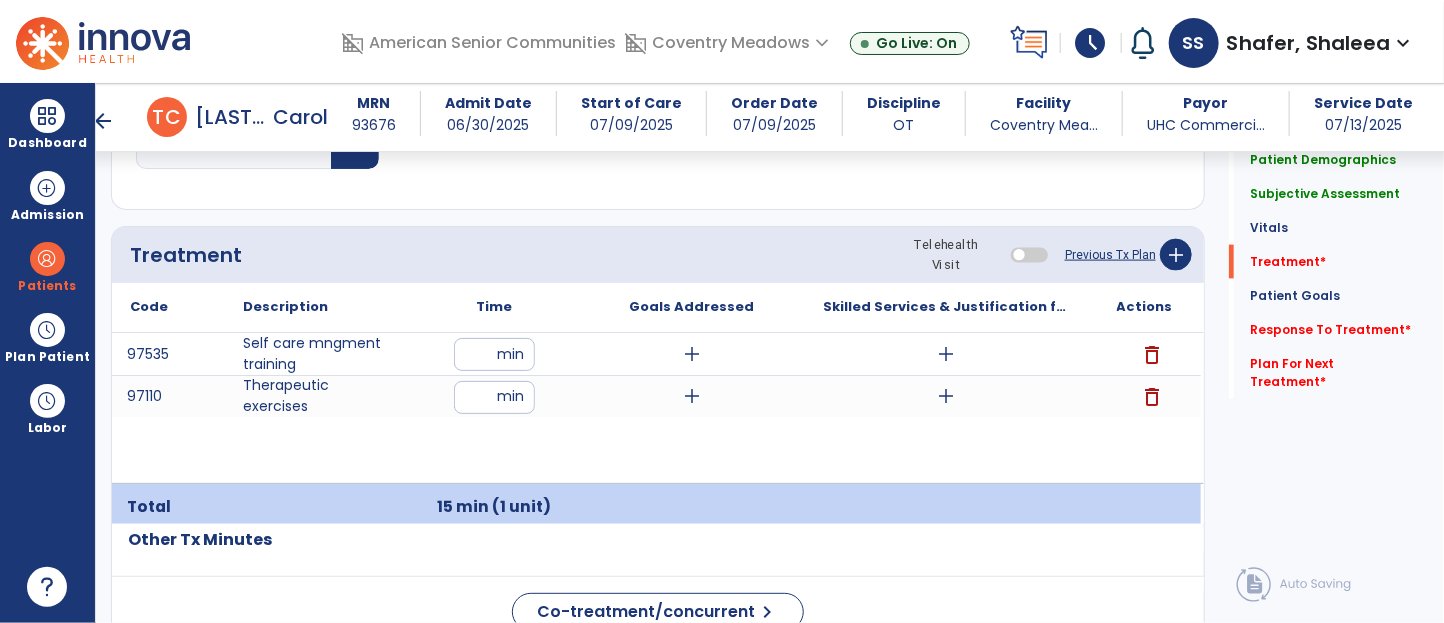 drag, startPoint x: 594, startPoint y: 257, endPoint x: 602, endPoint y: 283, distance: 27.202942 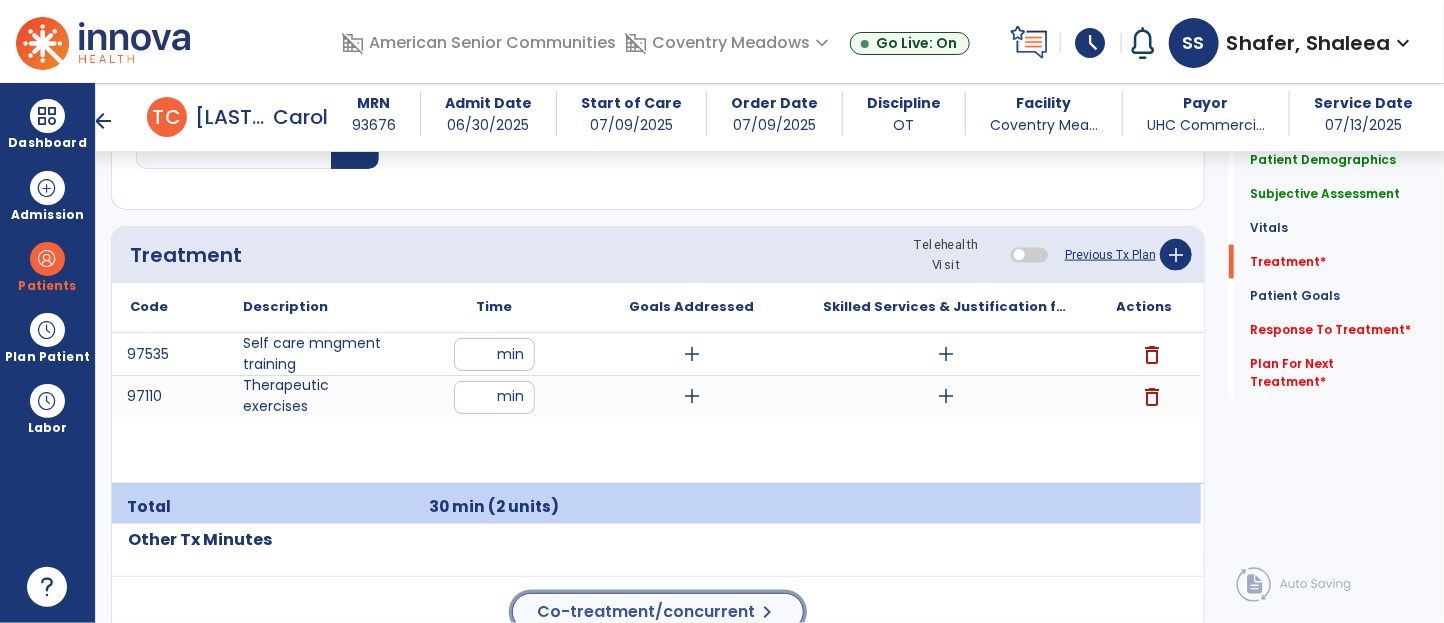 click on "Co-treatment/concurrent  chevron_right" 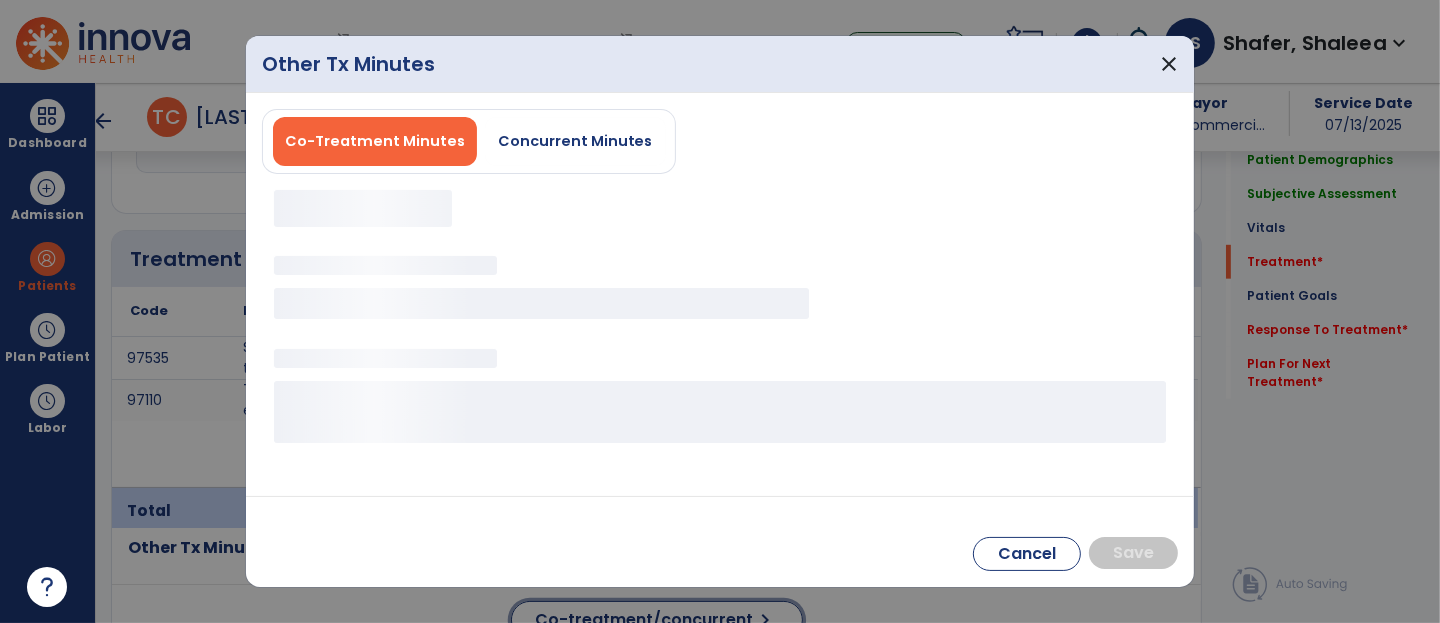 scroll, scrollTop: 1133, scrollLeft: 0, axis: vertical 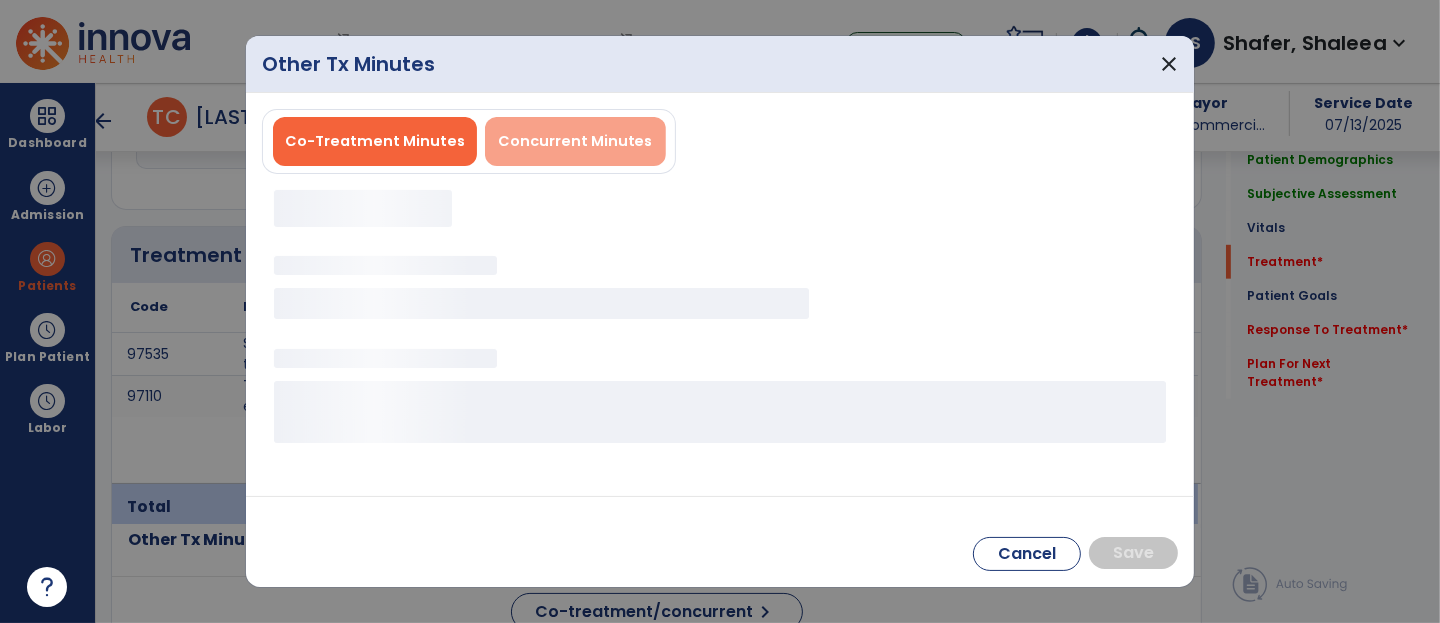 click on "Concurrent Minutes" at bounding box center [575, 141] 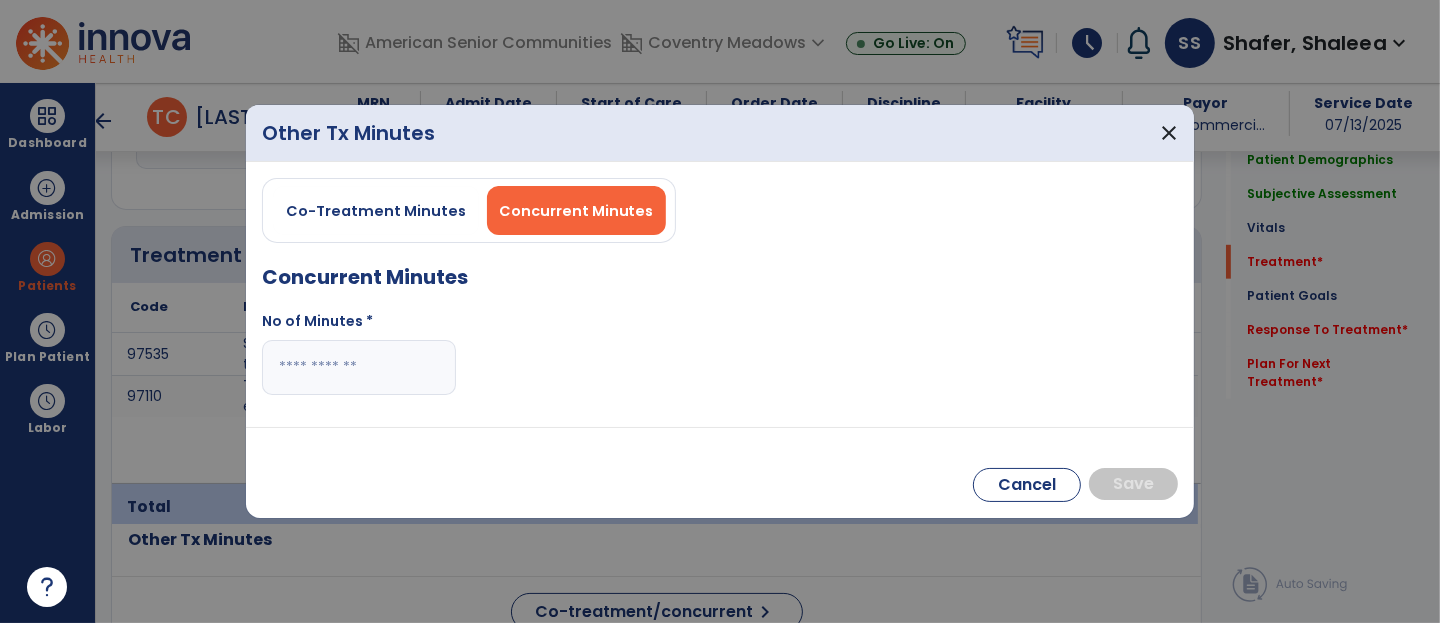 click at bounding box center [359, 367] 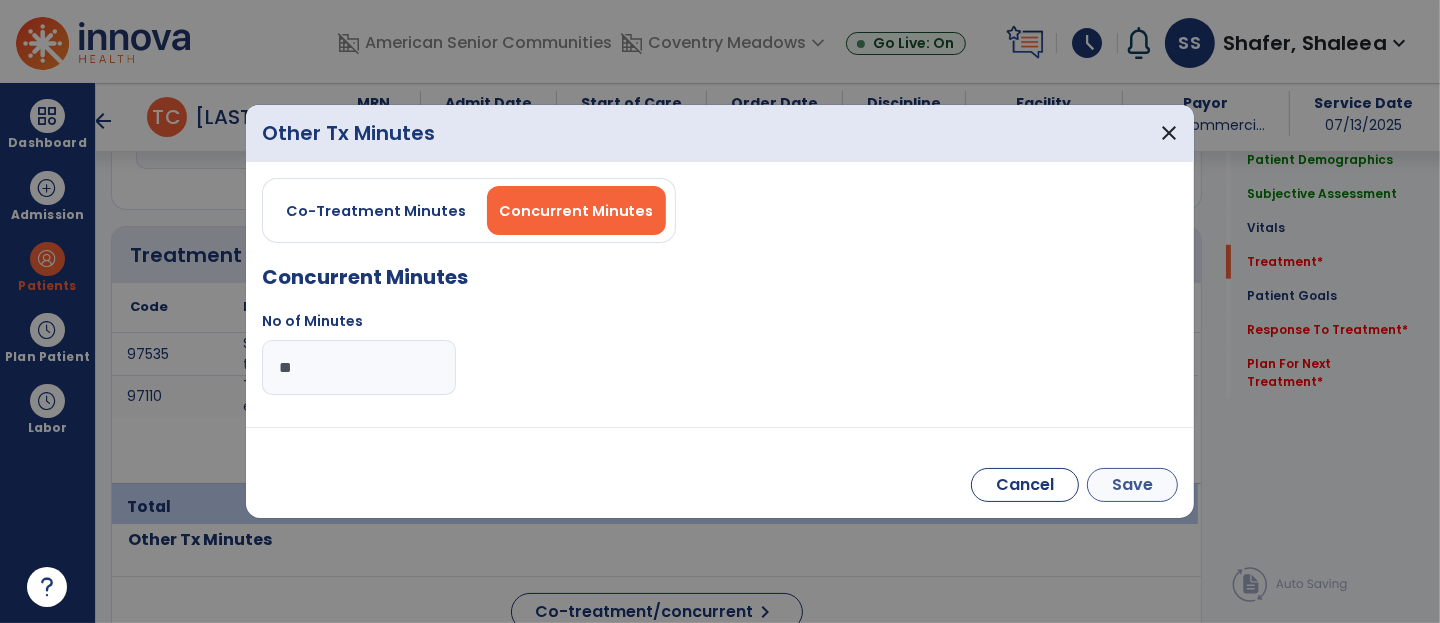 type on "**" 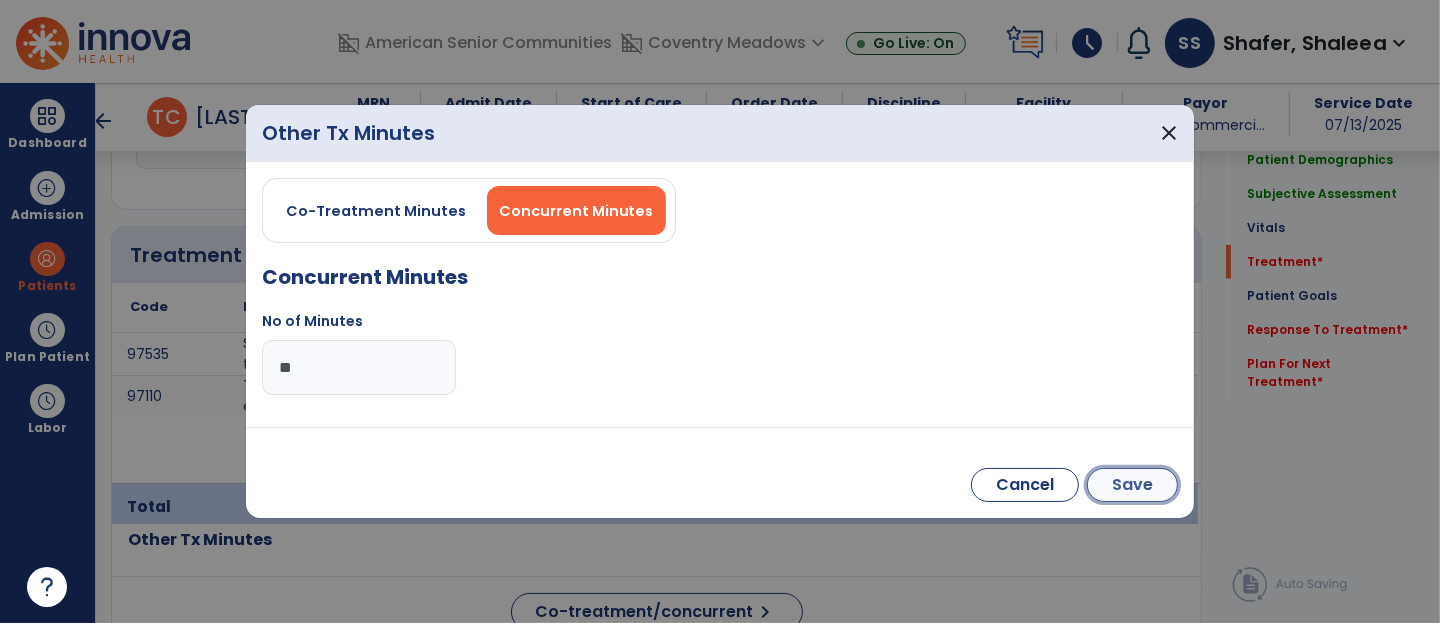 click on "Save" at bounding box center (1132, 485) 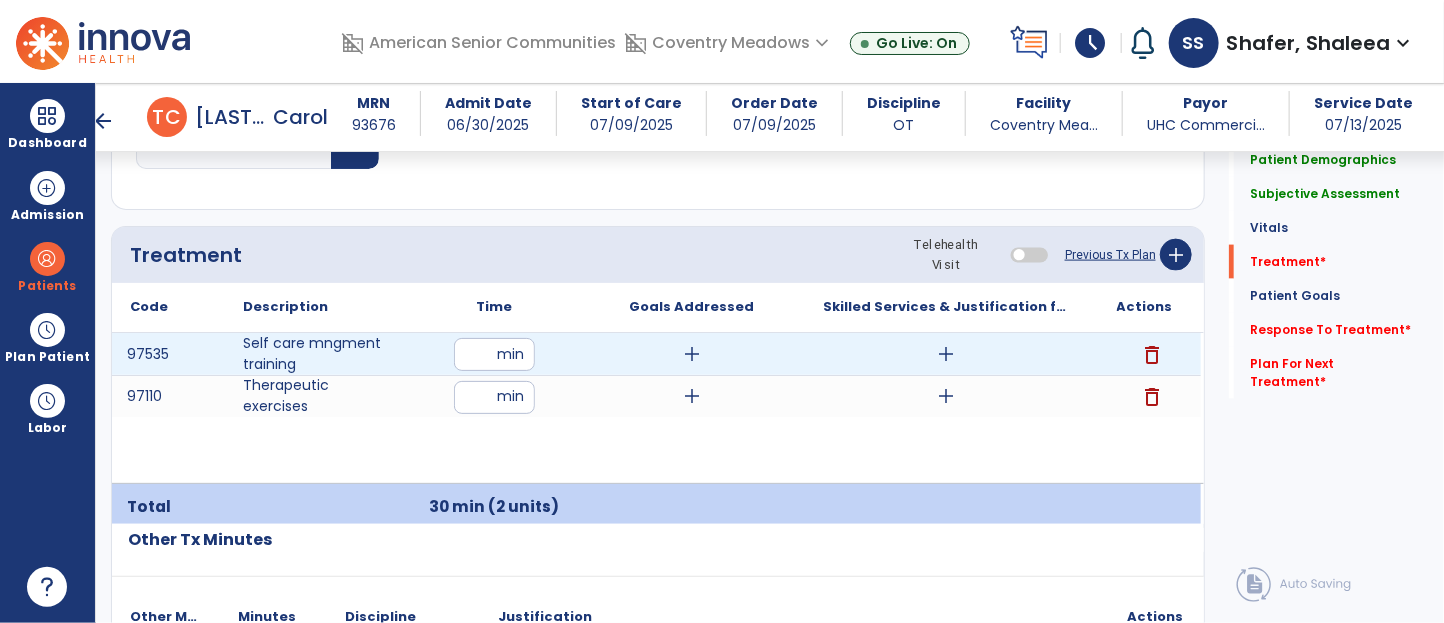 click on "add" at bounding box center [947, 354] 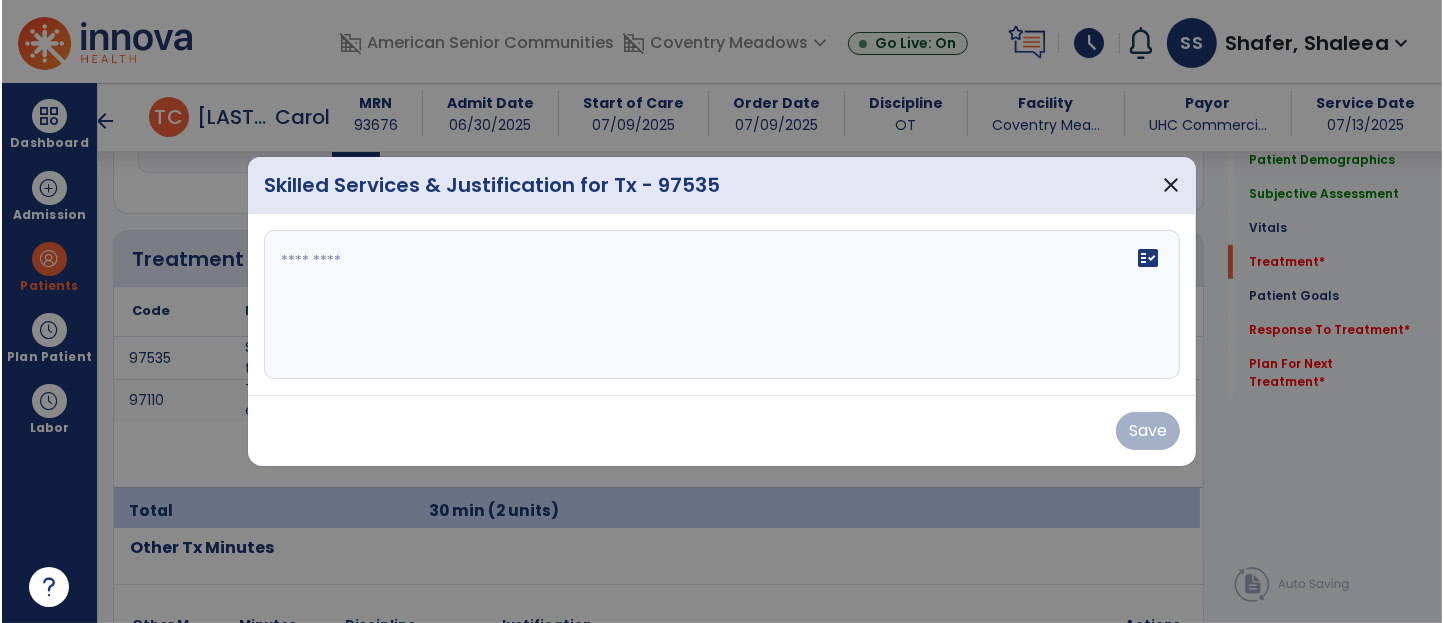 scroll, scrollTop: 1133, scrollLeft: 0, axis: vertical 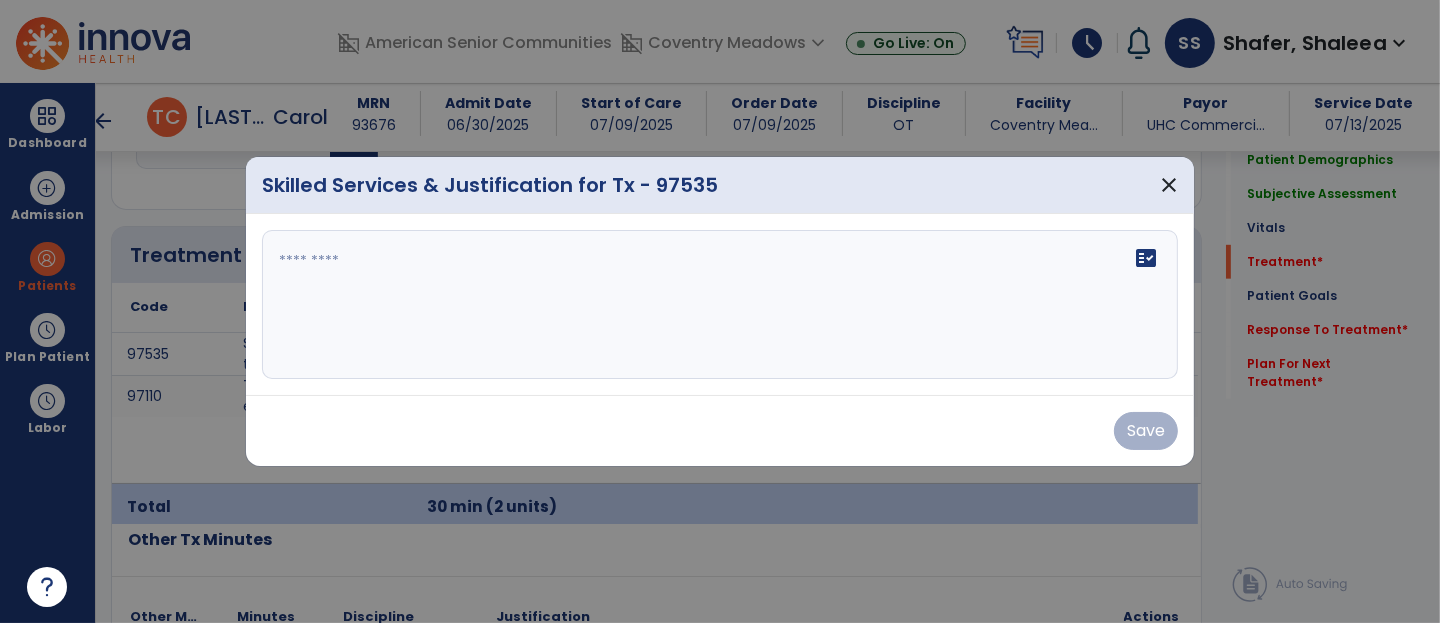 click on "fact_check" at bounding box center (720, 305) 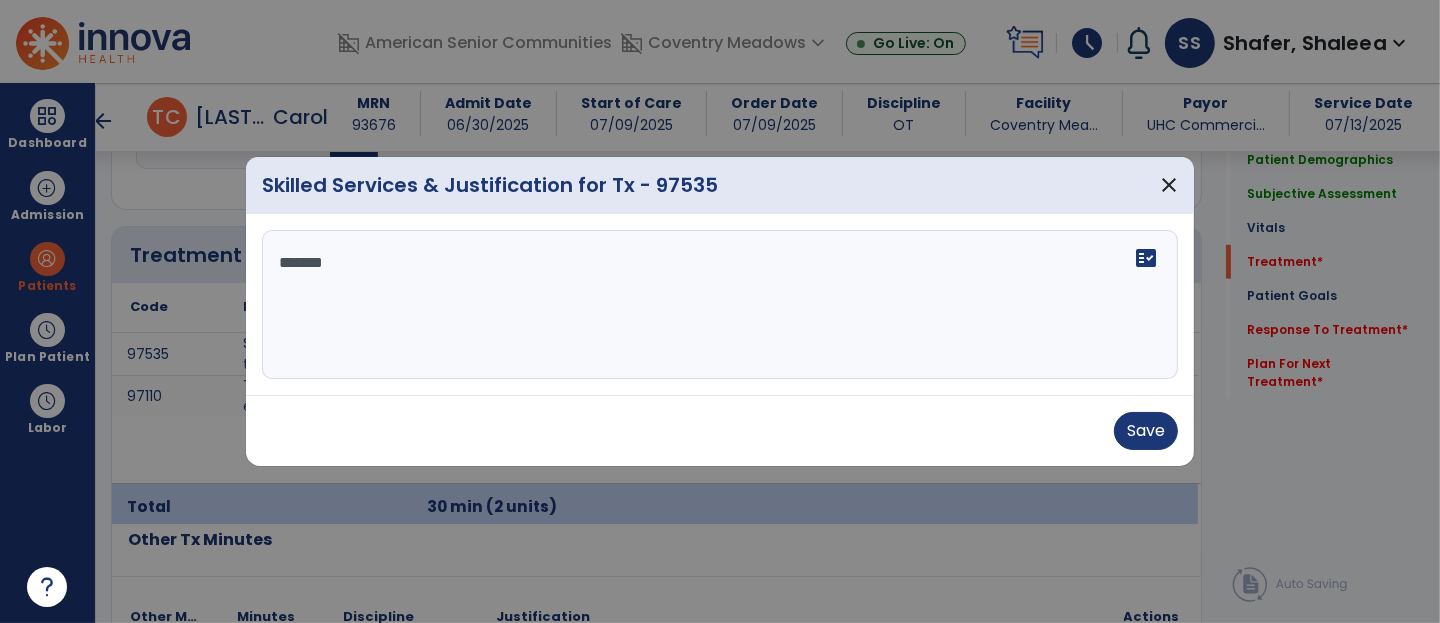 type on "********" 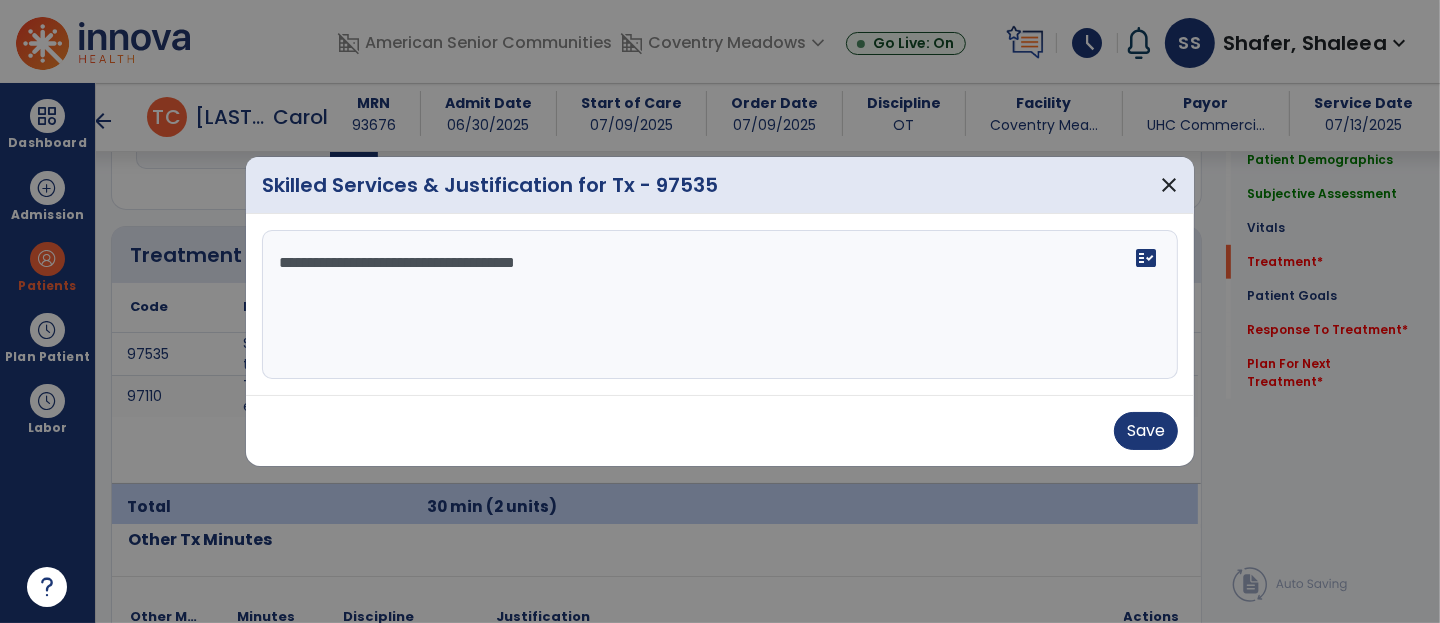 drag, startPoint x: 462, startPoint y: 258, endPoint x: 243, endPoint y: 261, distance: 219.02055 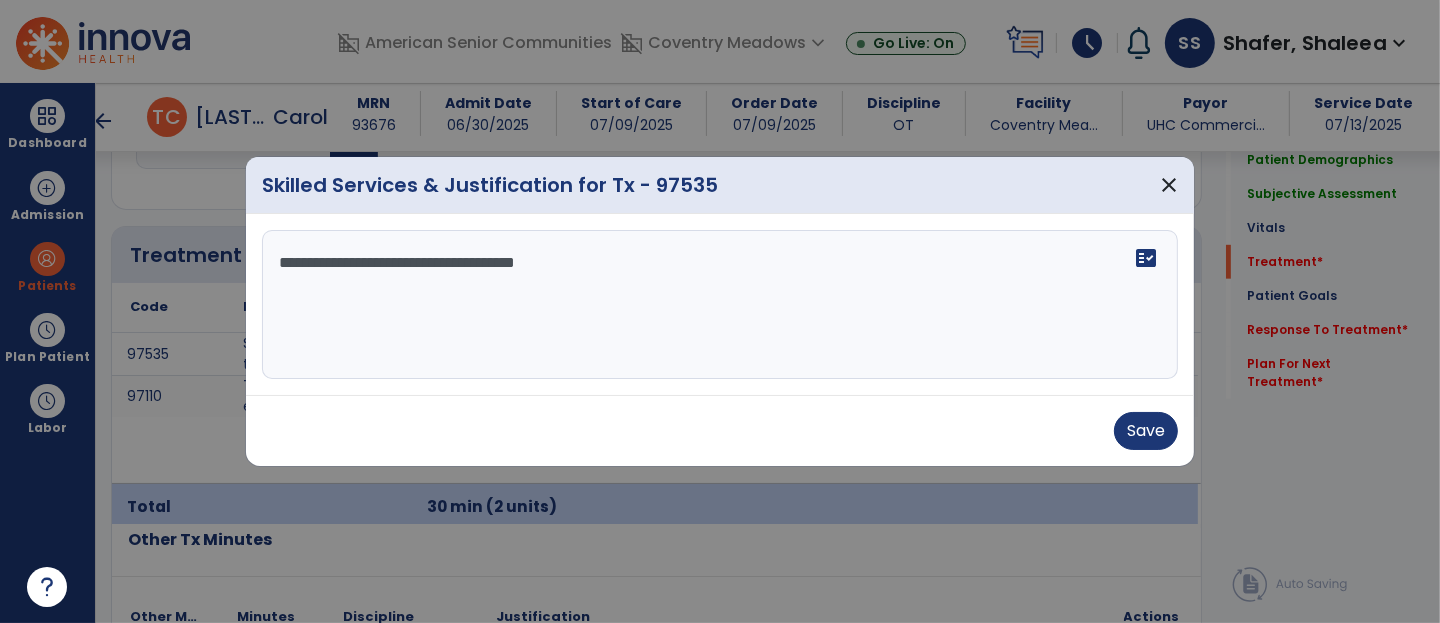 click on "**********" at bounding box center [720, 305] 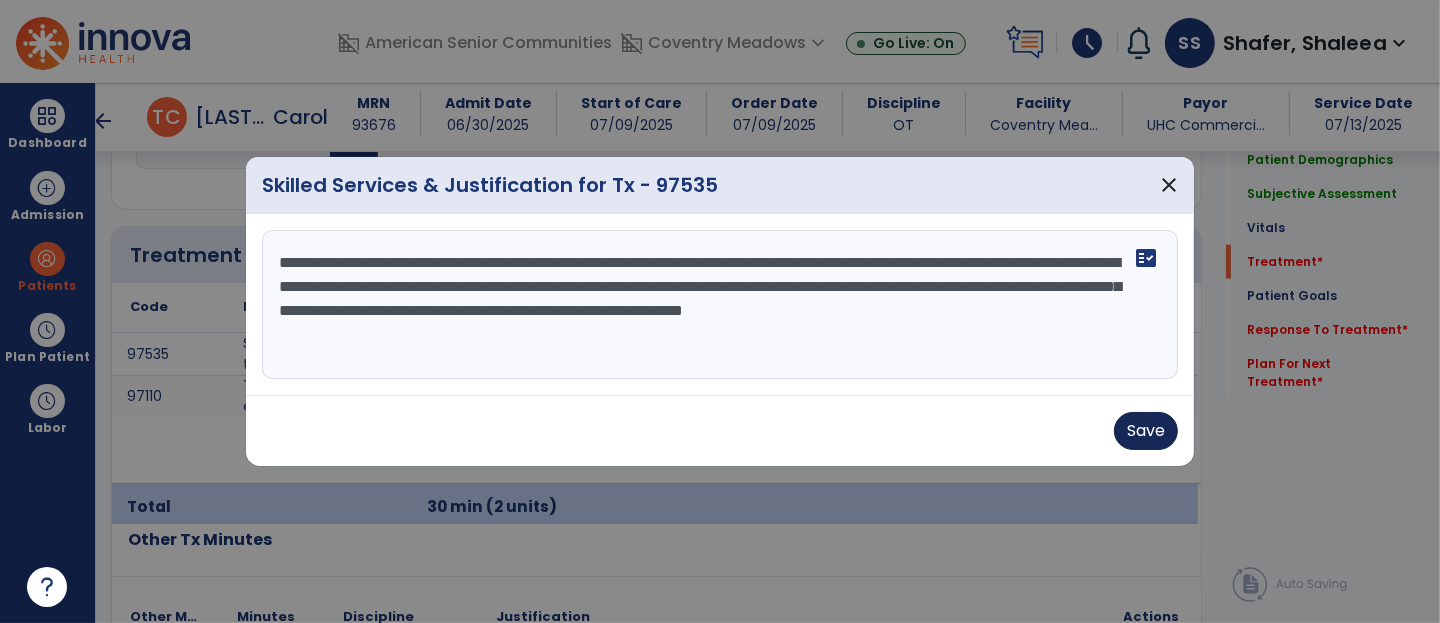 type on "**********" 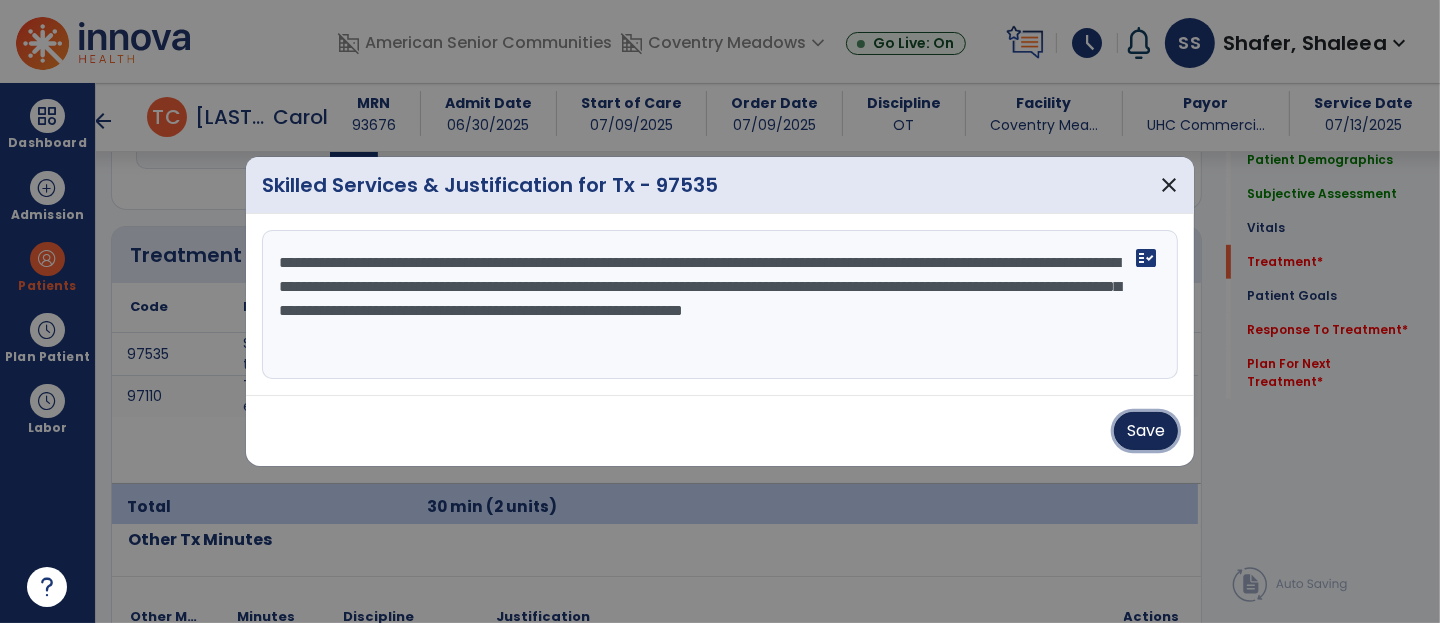 click on "Save" at bounding box center (1146, 431) 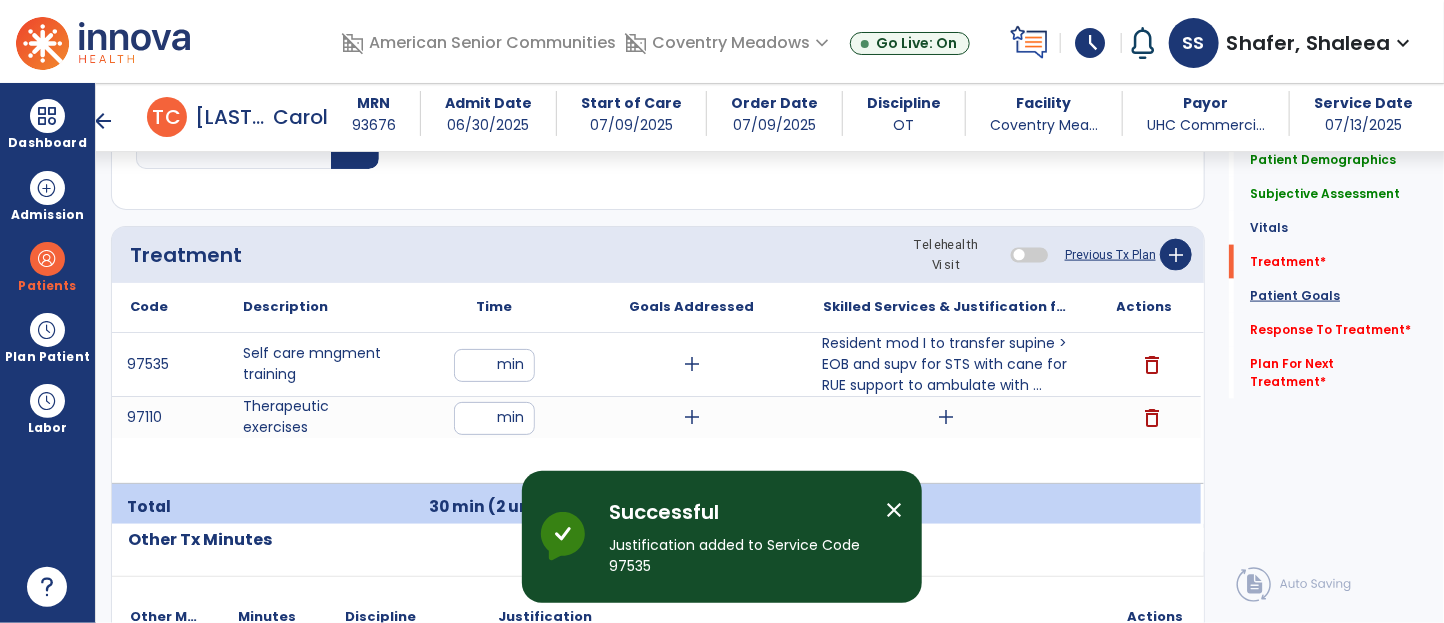 click on "Patient Goals" 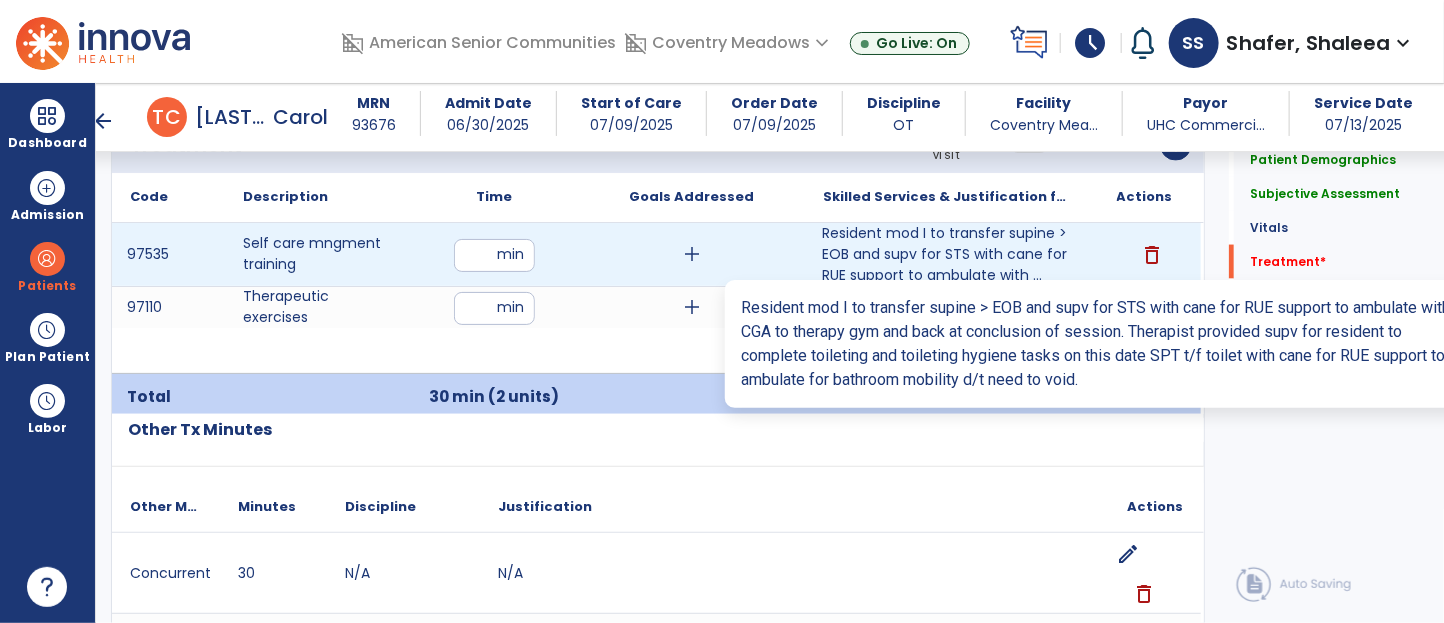 click on "Resident mod I to transfer supine > EOB and supv for STS with cane for RUE support to ambulate with ..." at bounding box center [946, 254] 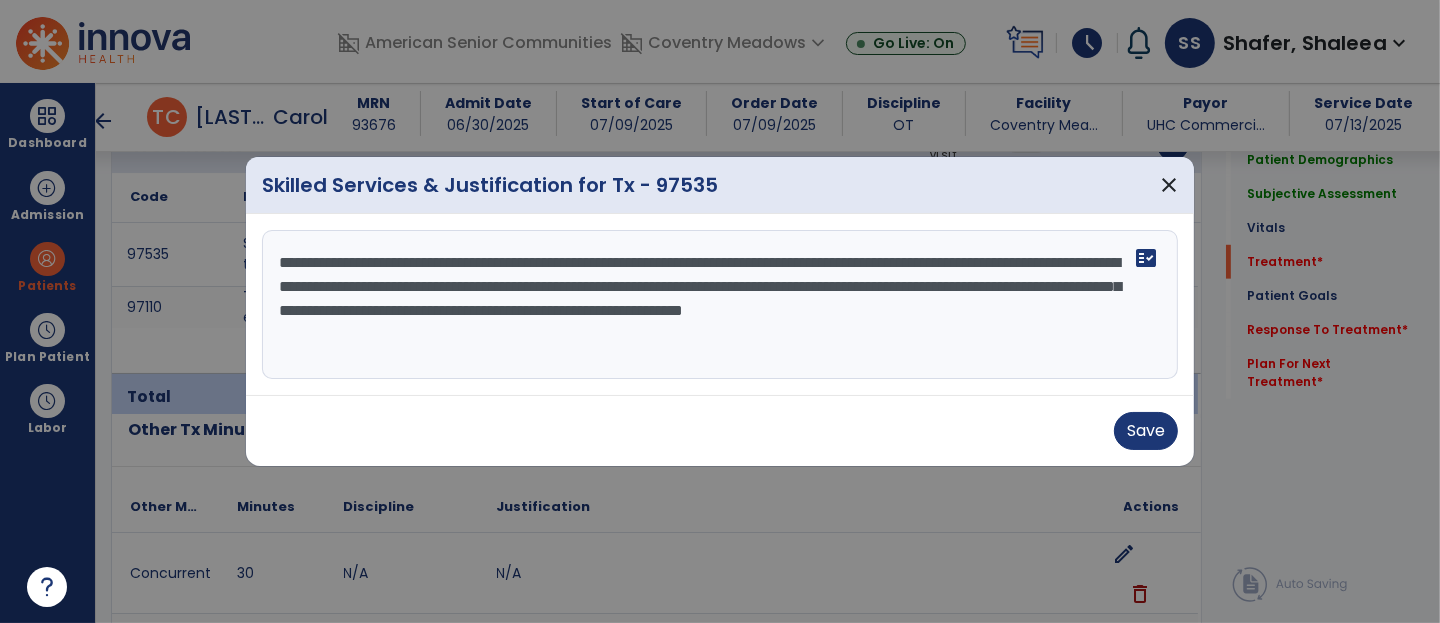 scroll, scrollTop: 1243, scrollLeft: 0, axis: vertical 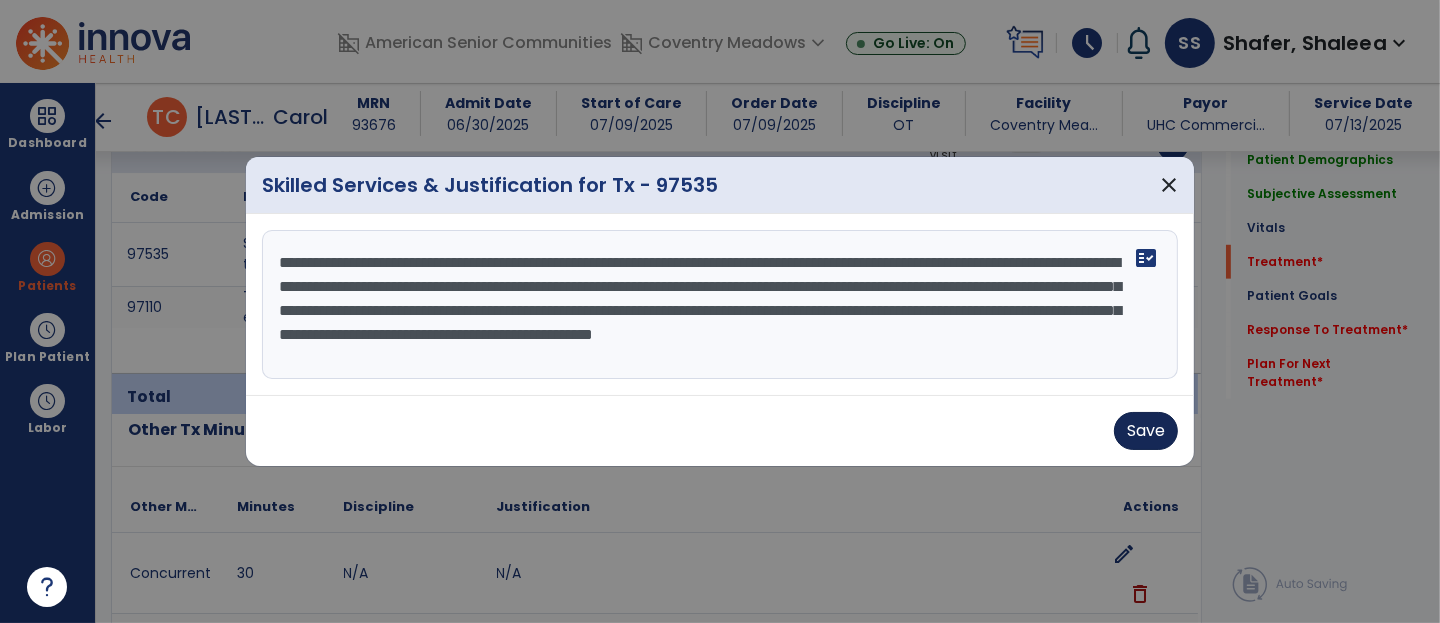 type on "**********" 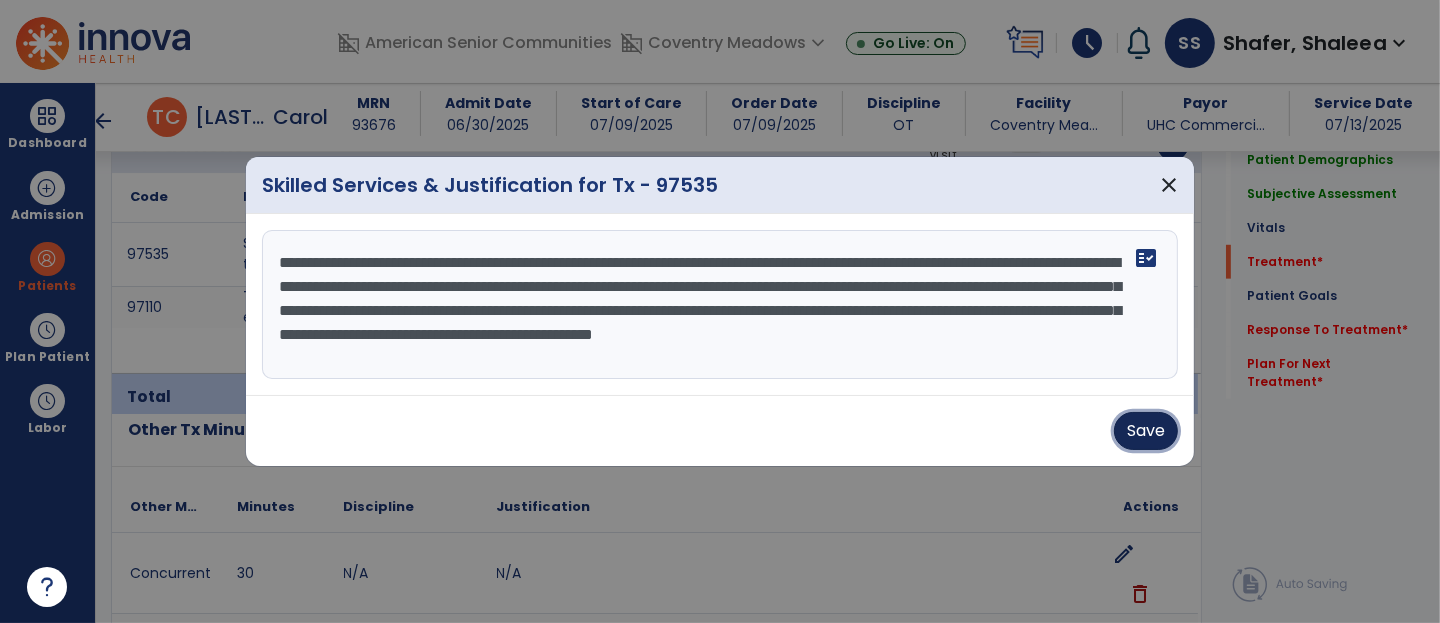 click on "Save" at bounding box center [1146, 431] 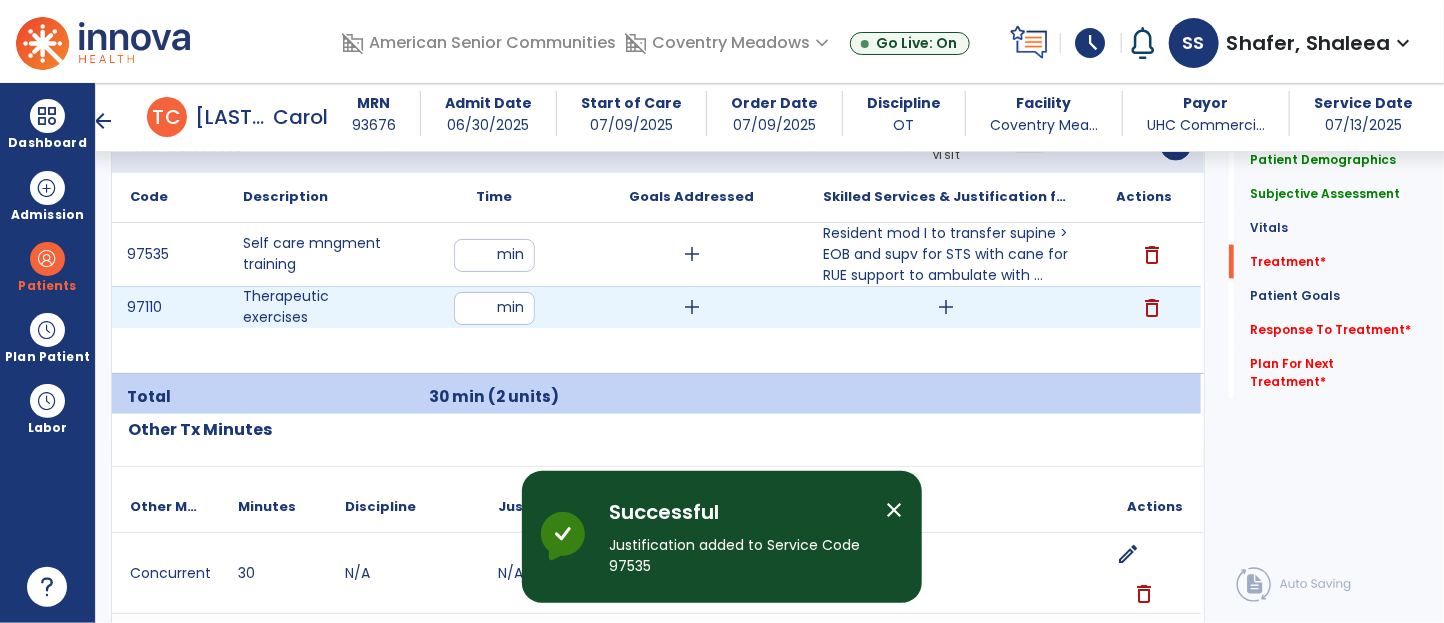 click on "add" at bounding box center (947, 307) 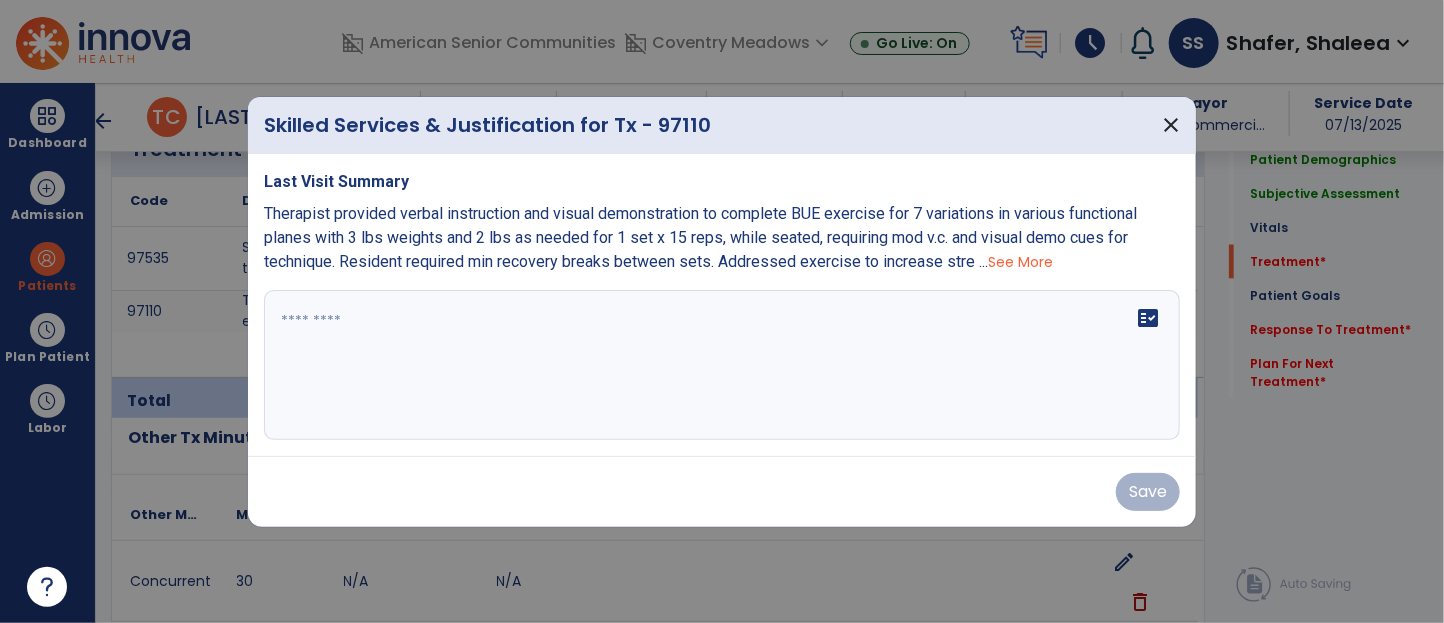 click at bounding box center (722, 365) 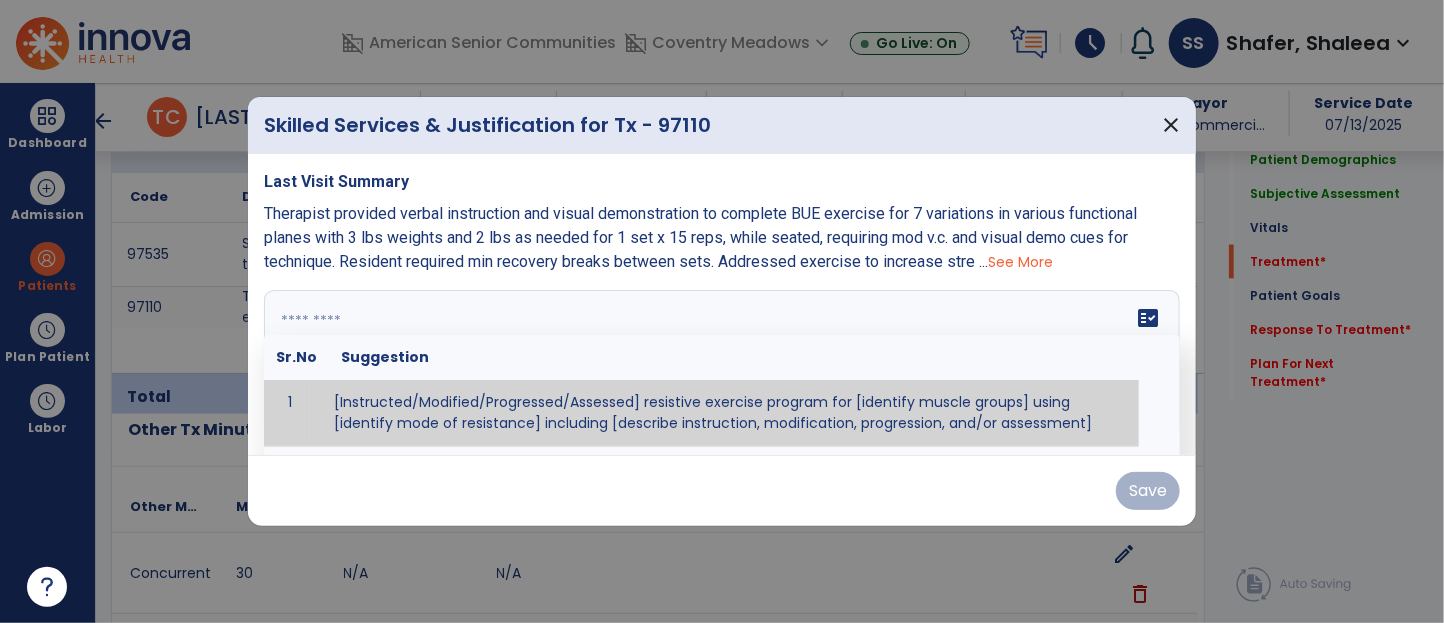 scroll, scrollTop: 1243, scrollLeft: 0, axis: vertical 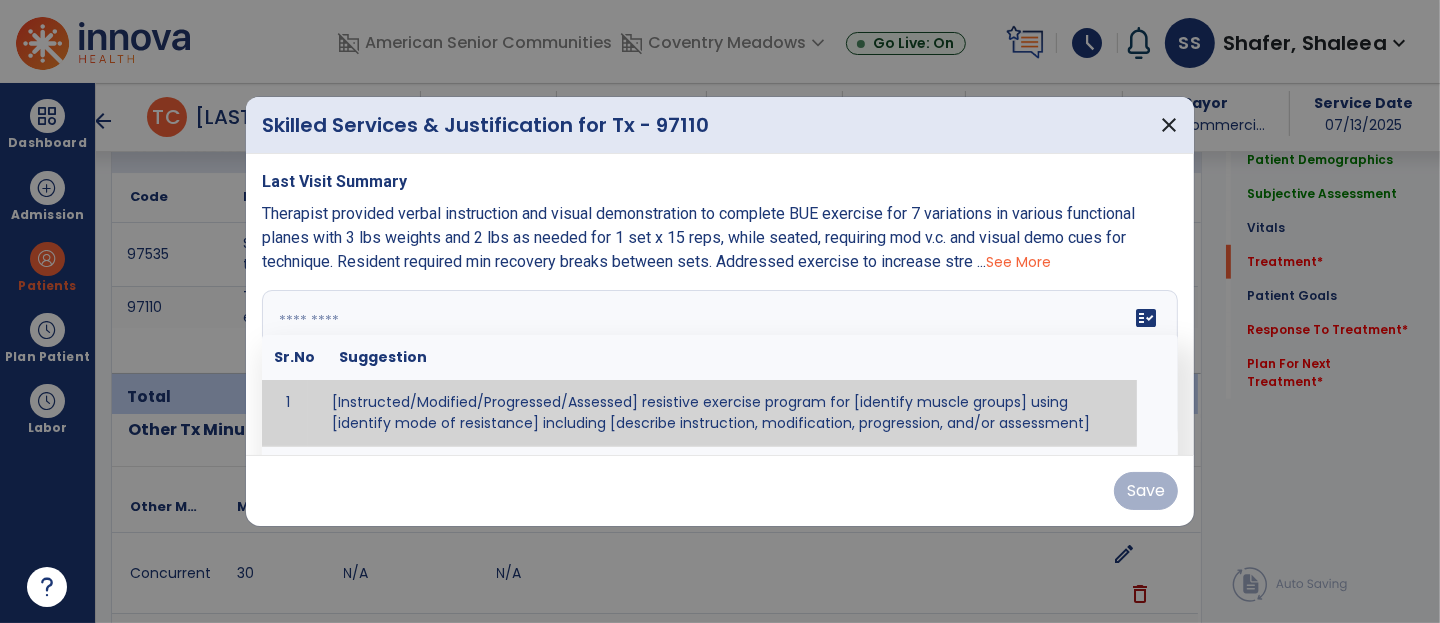 click on "See More" at bounding box center [1018, 262] 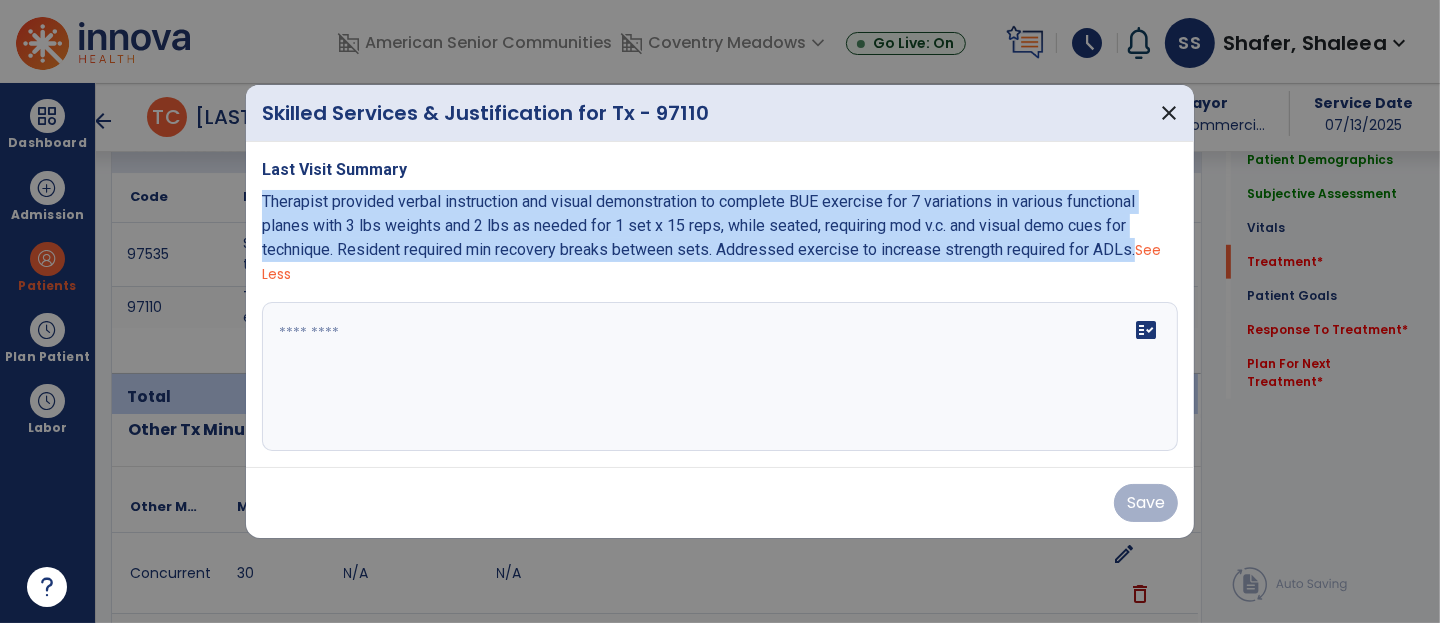 drag, startPoint x: 266, startPoint y: 200, endPoint x: 1133, endPoint y: 245, distance: 868.16705 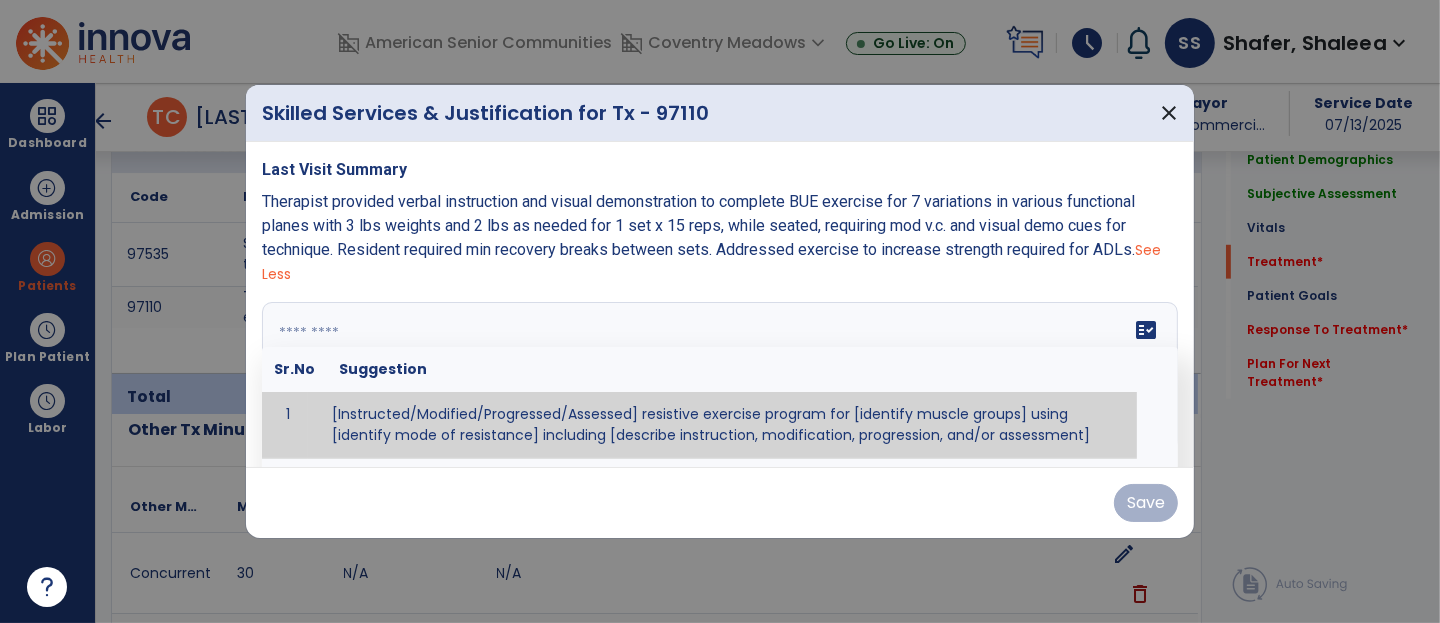 paste on "**********" 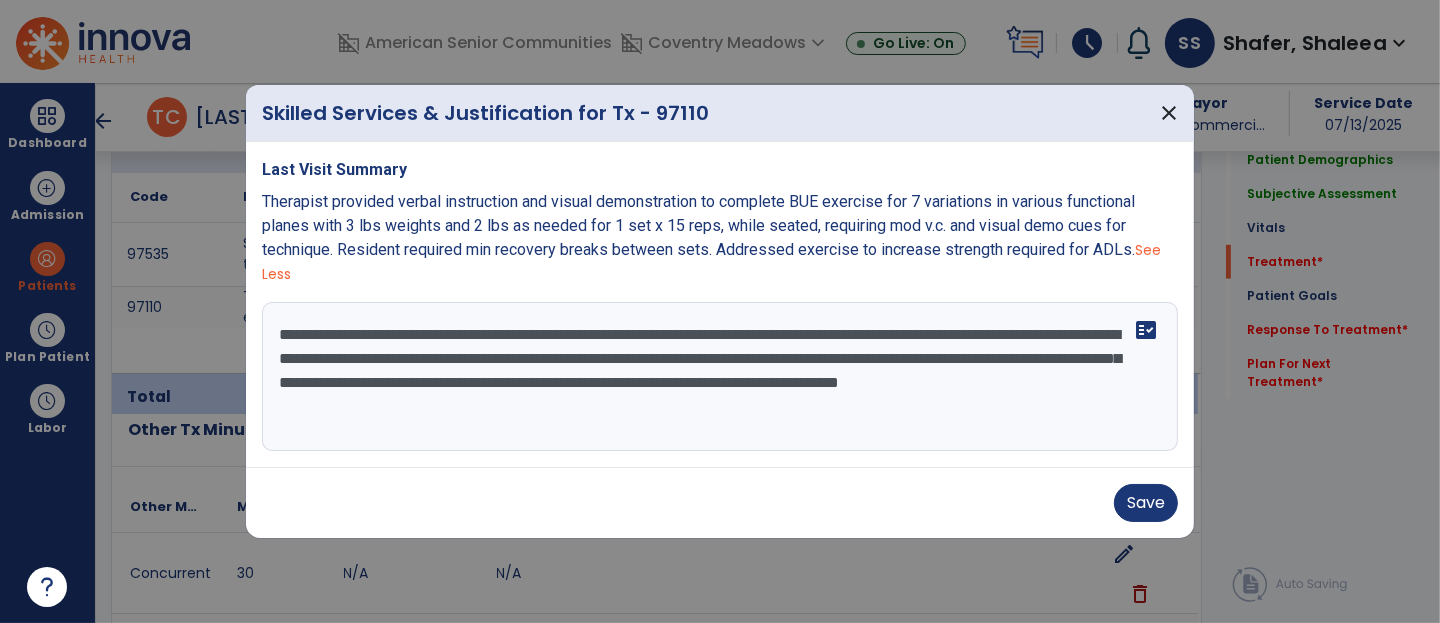 drag, startPoint x: 539, startPoint y: 363, endPoint x: 678, endPoint y: 354, distance: 139.29106 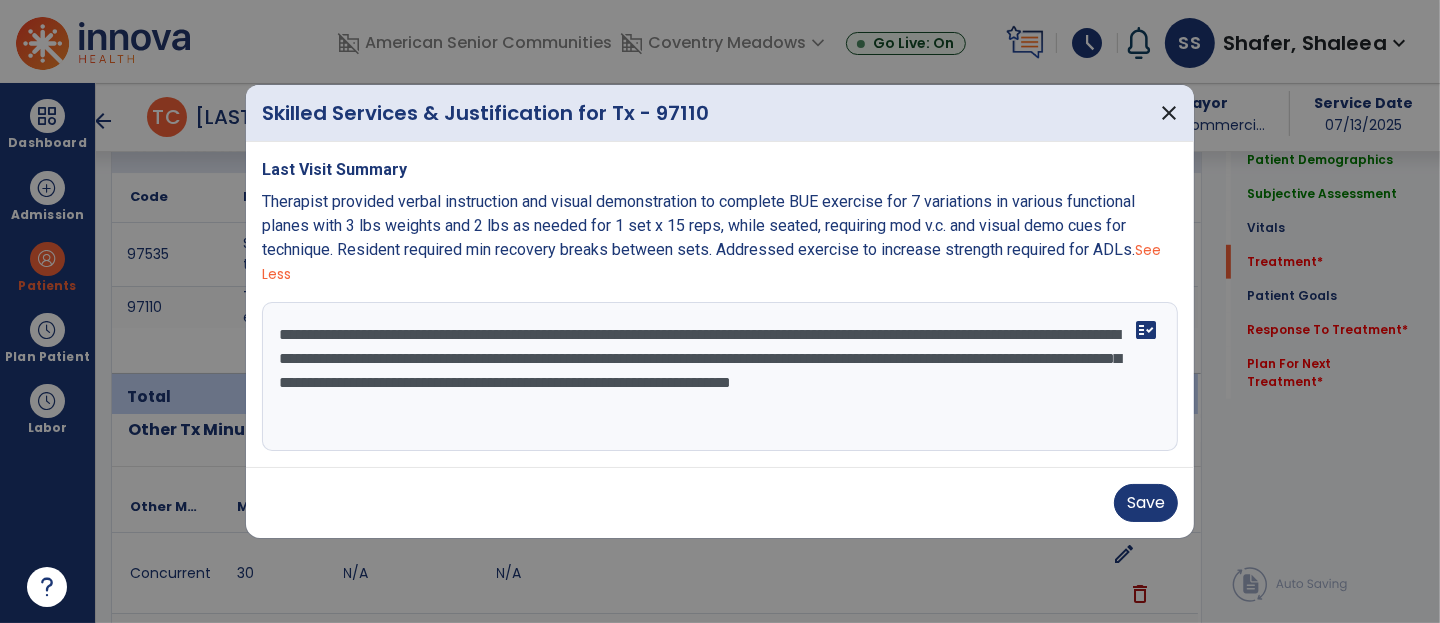 drag, startPoint x: 584, startPoint y: 363, endPoint x: 668, endPoint y: 354, distance: 84.48077 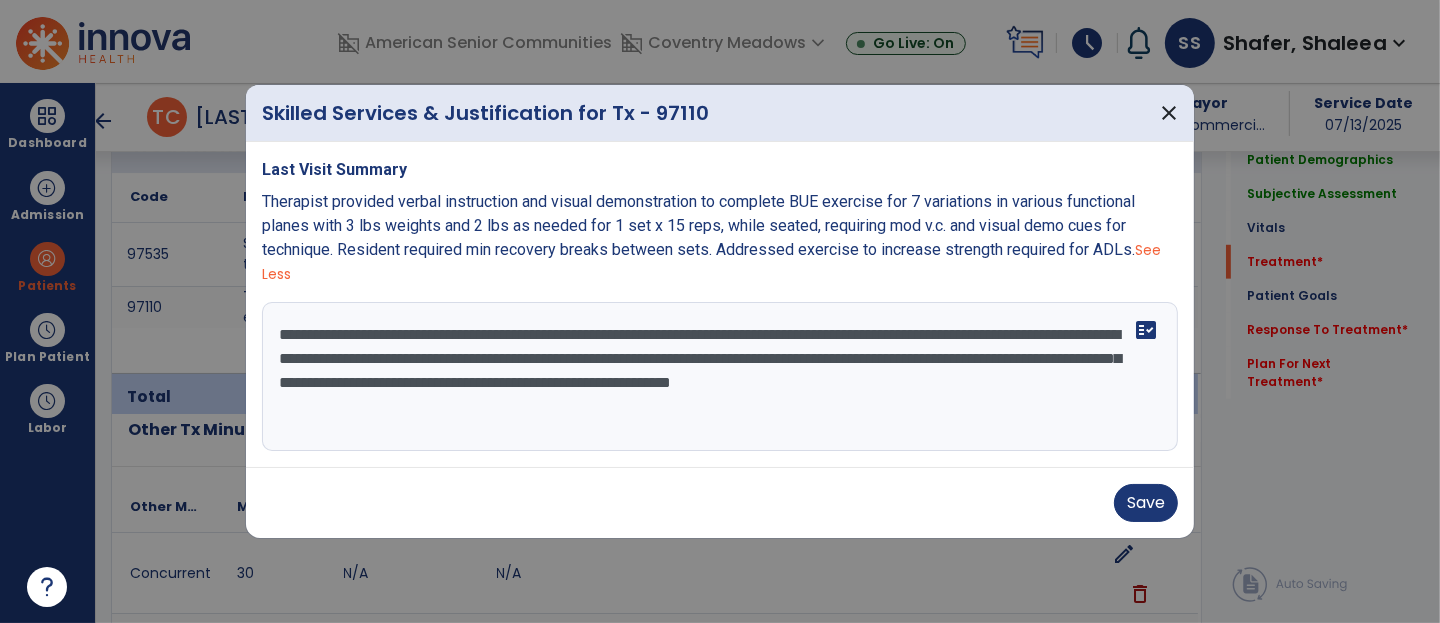 click on "**********" at bounding box center (720, 377) 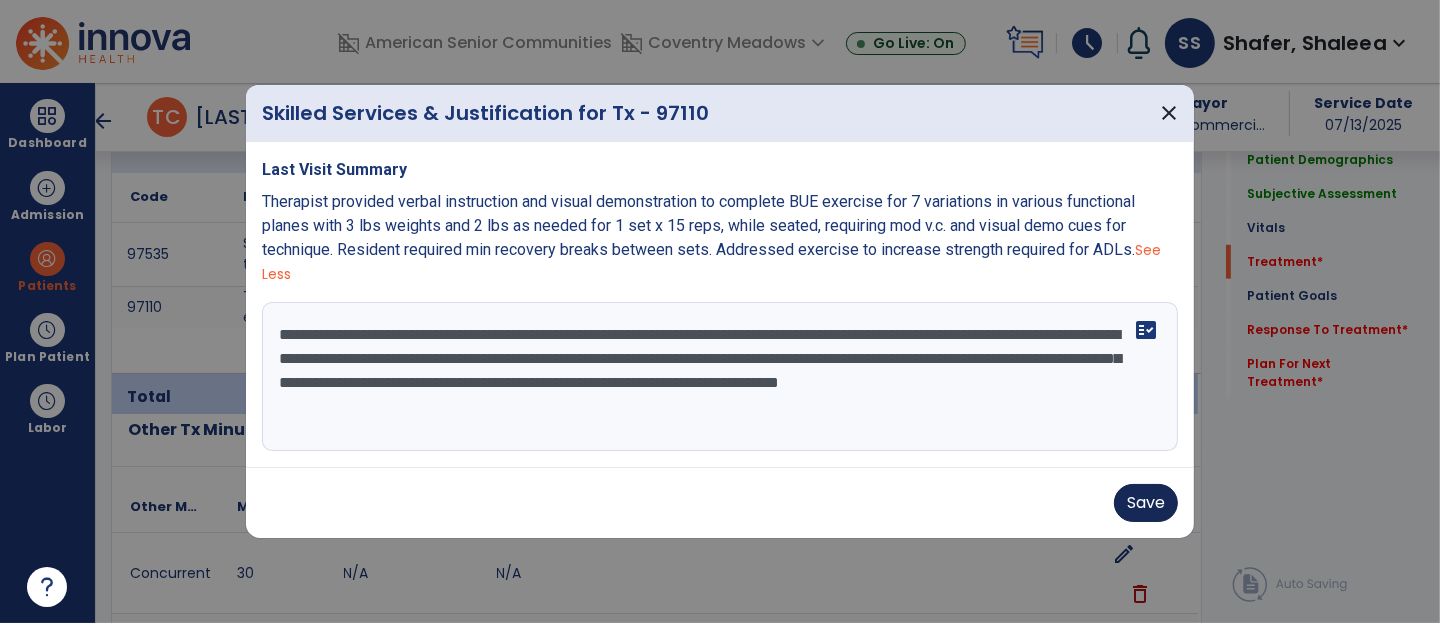 type on "**********" 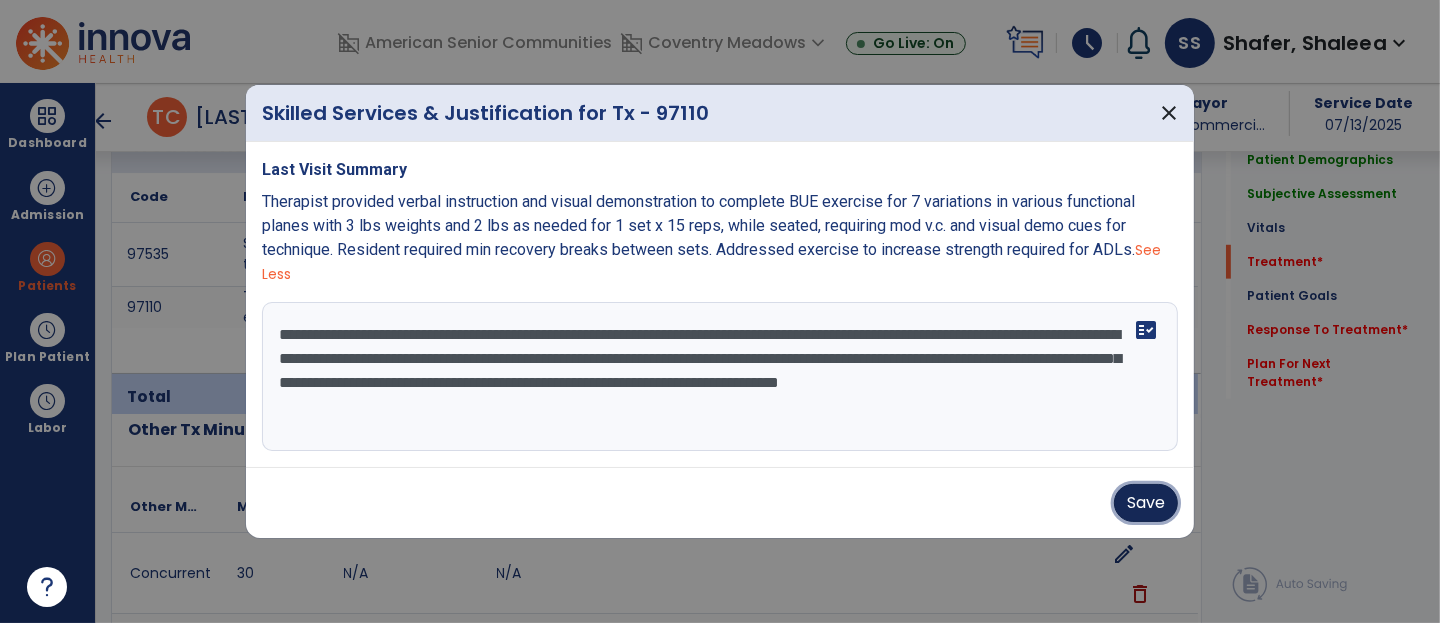 click on "Save" at bounding box center (1146, 503) 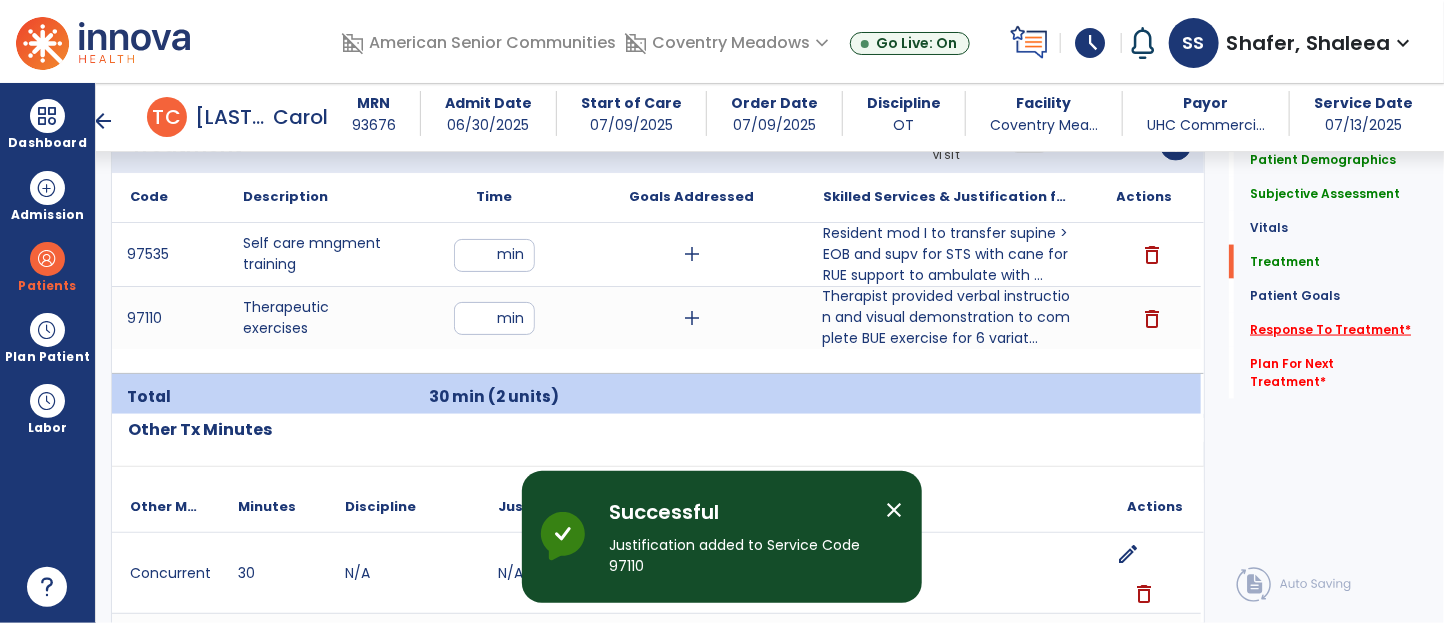 click on "Response To Treatment   *" 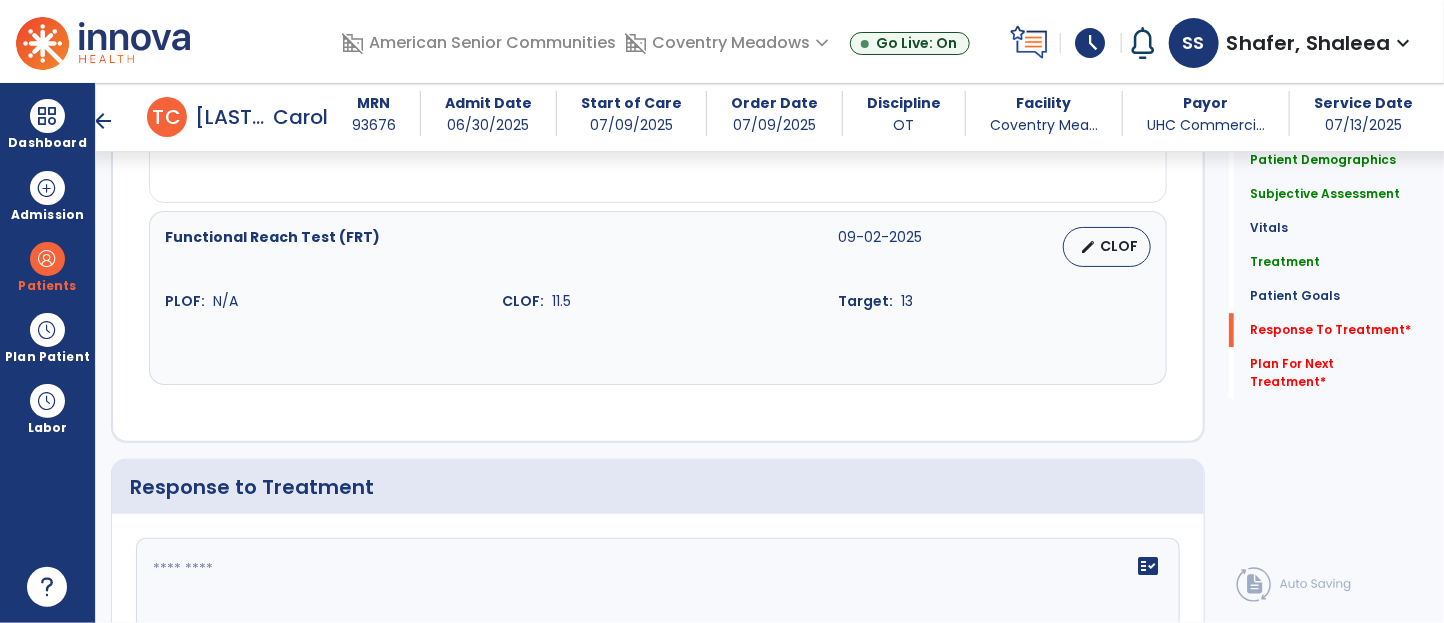 scroll, scrollTop: 2486, scrollLeft: 0, axis: vertical 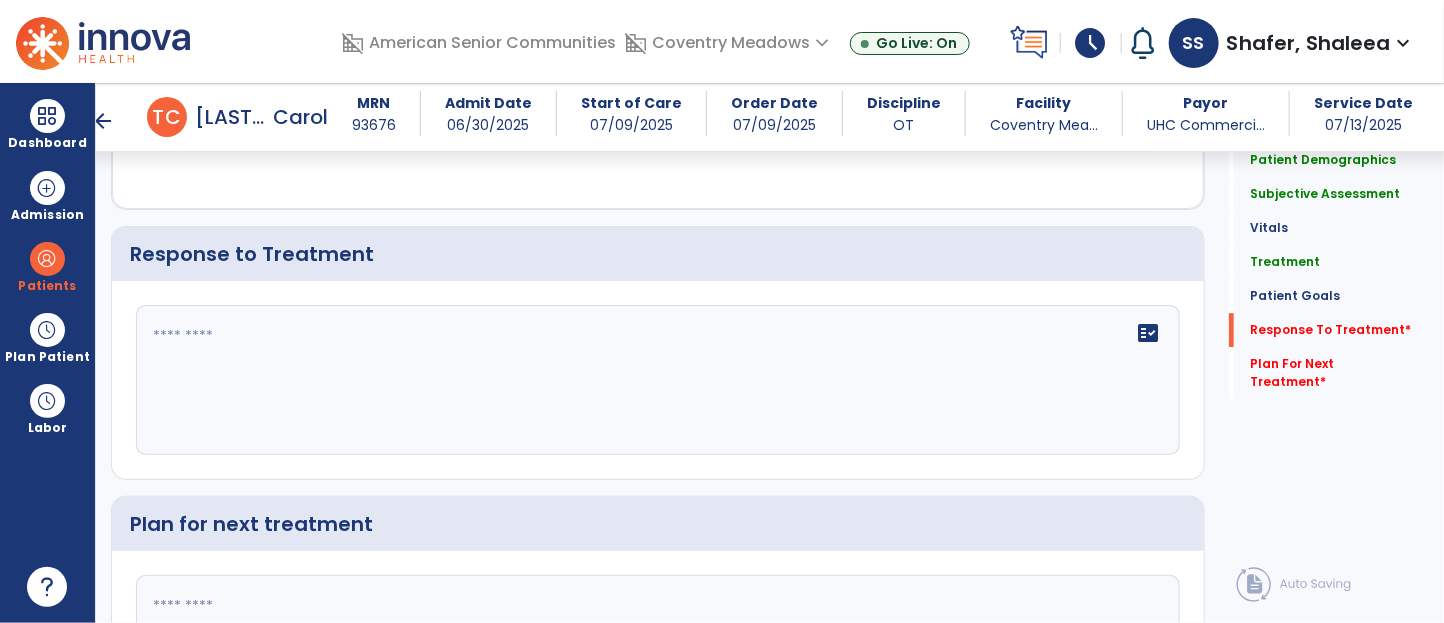 click on "fact_check" 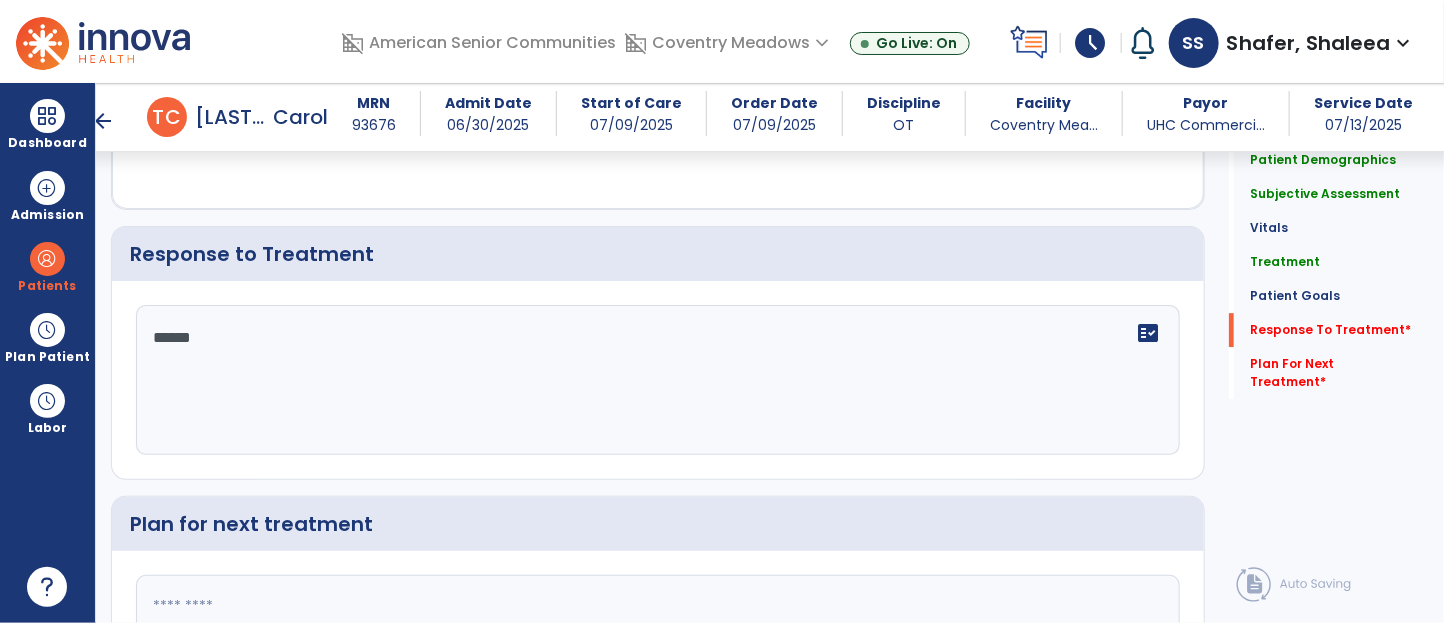 type on "*******" 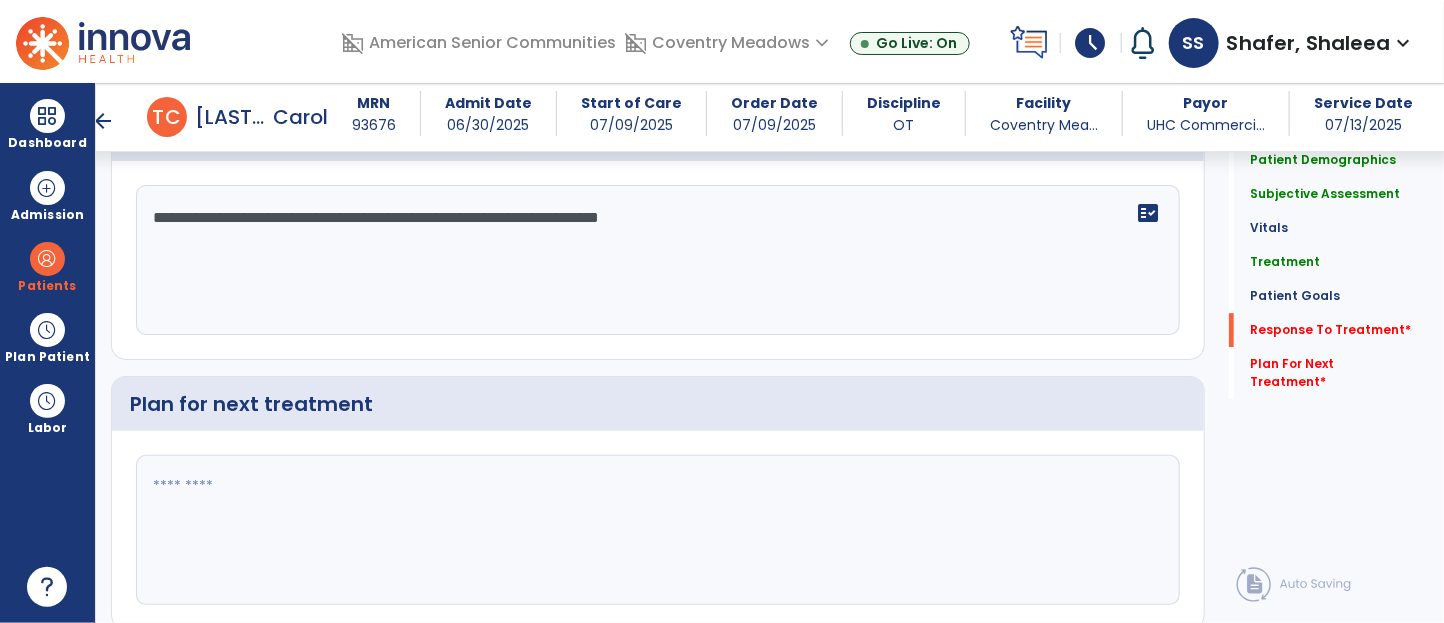 type on "**********" 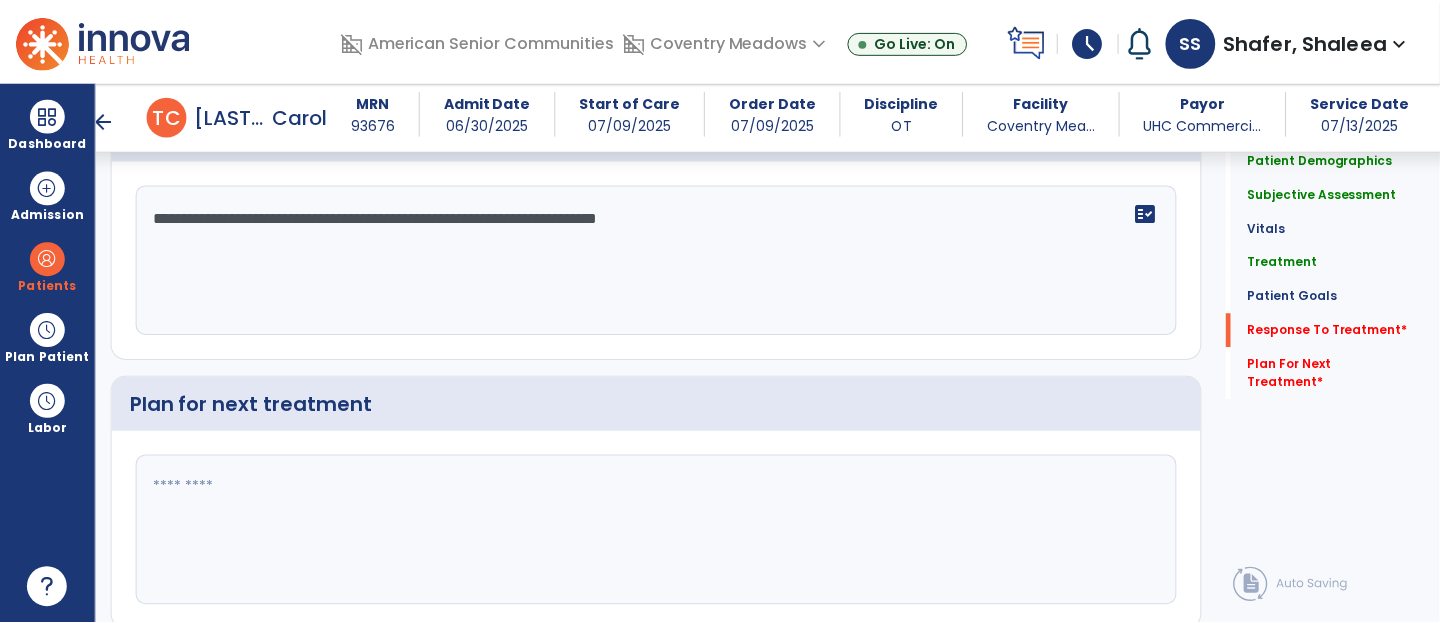 scroll, scrollTop: 2678, scrollLeft: 0, axis: vertical 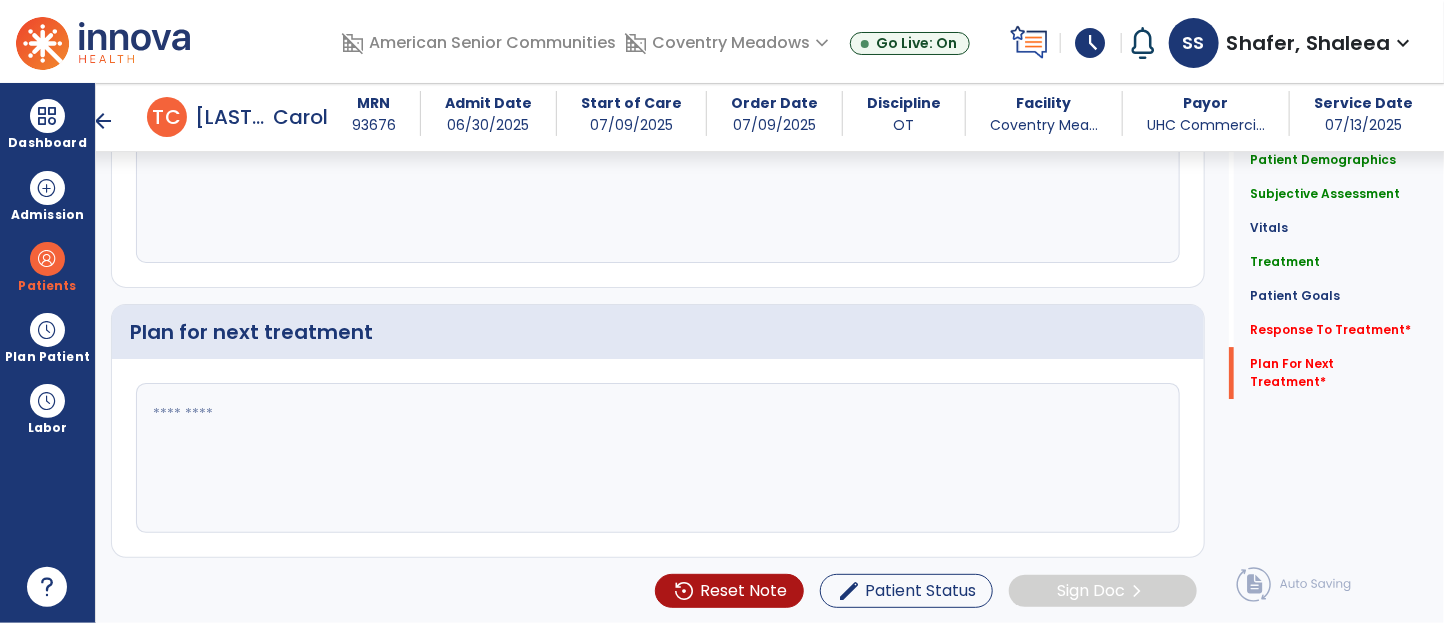 click 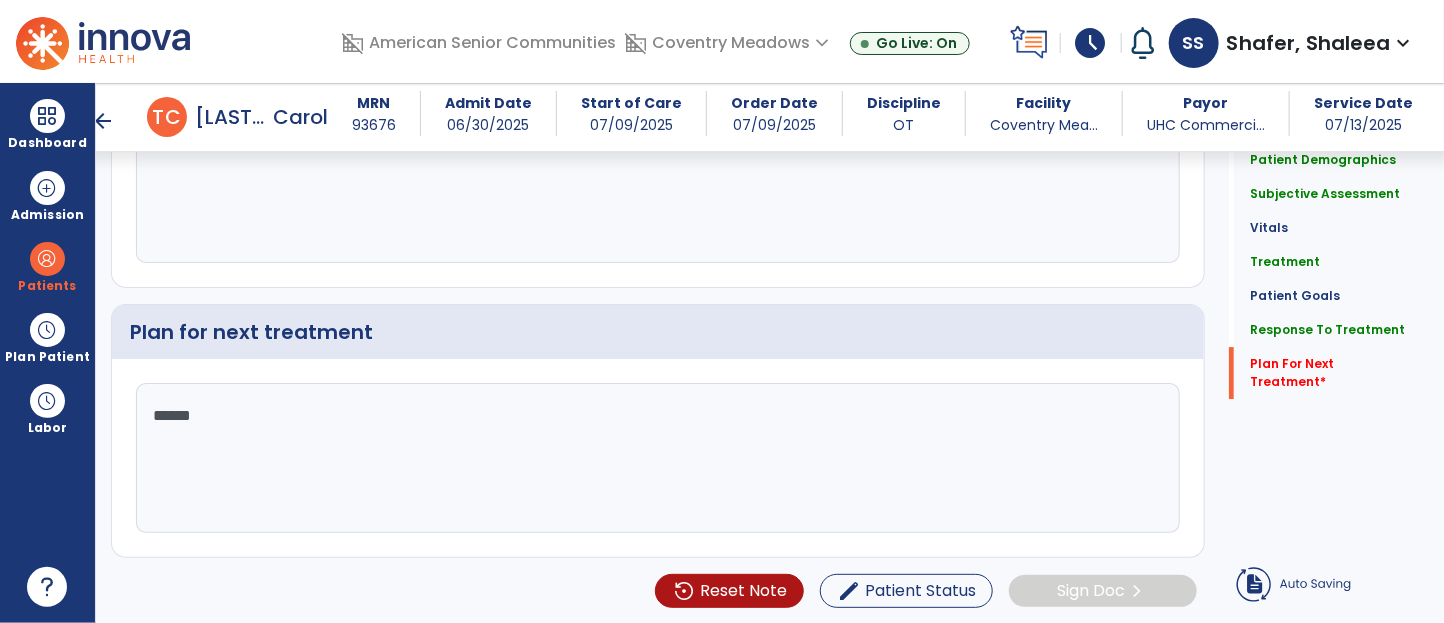 type on "*******" 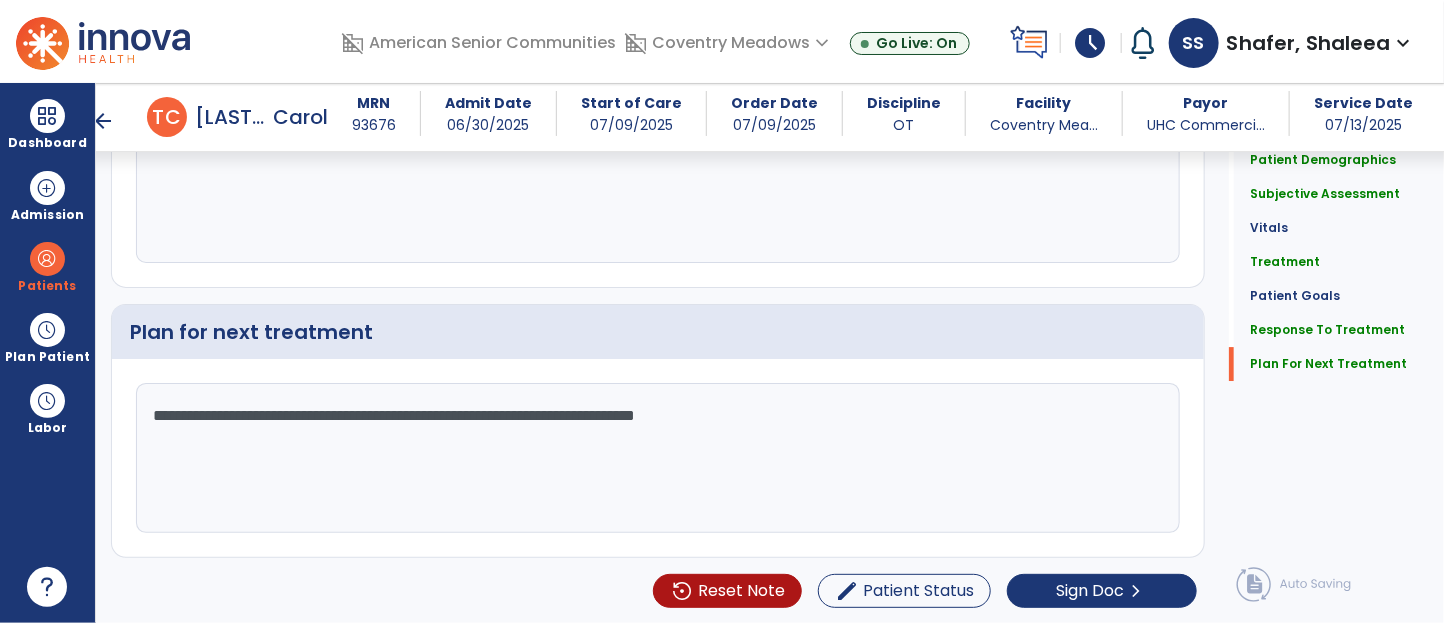 drag, startPoint x: 572, startPoint y: 416, endPoint x: 805, endPoint y: 417, distance: 233.00215 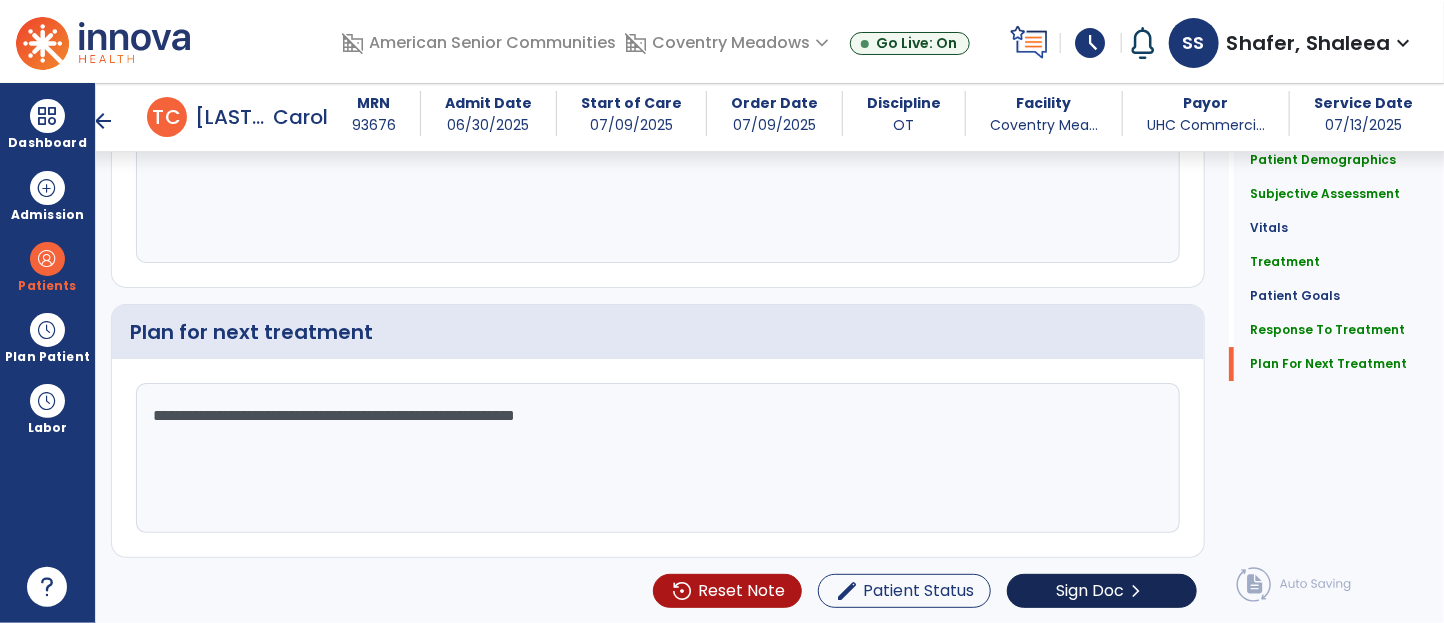 type on "**********" 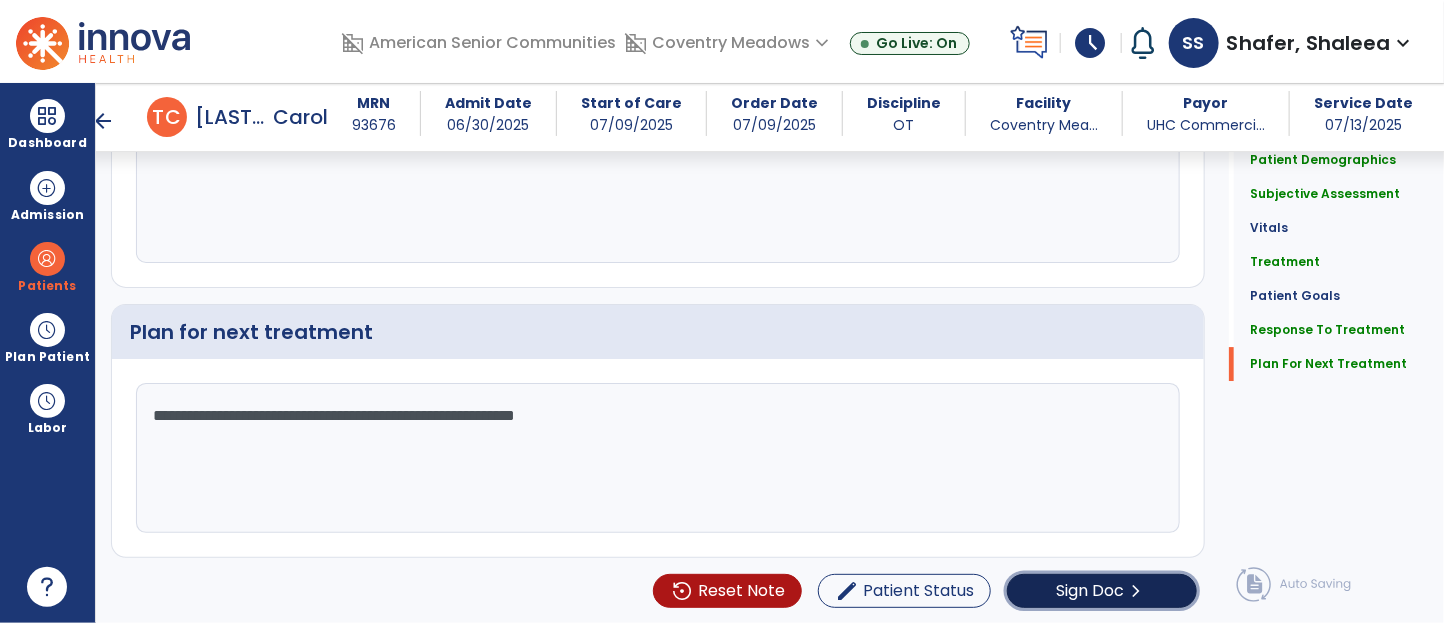 click on "Sign Doc" 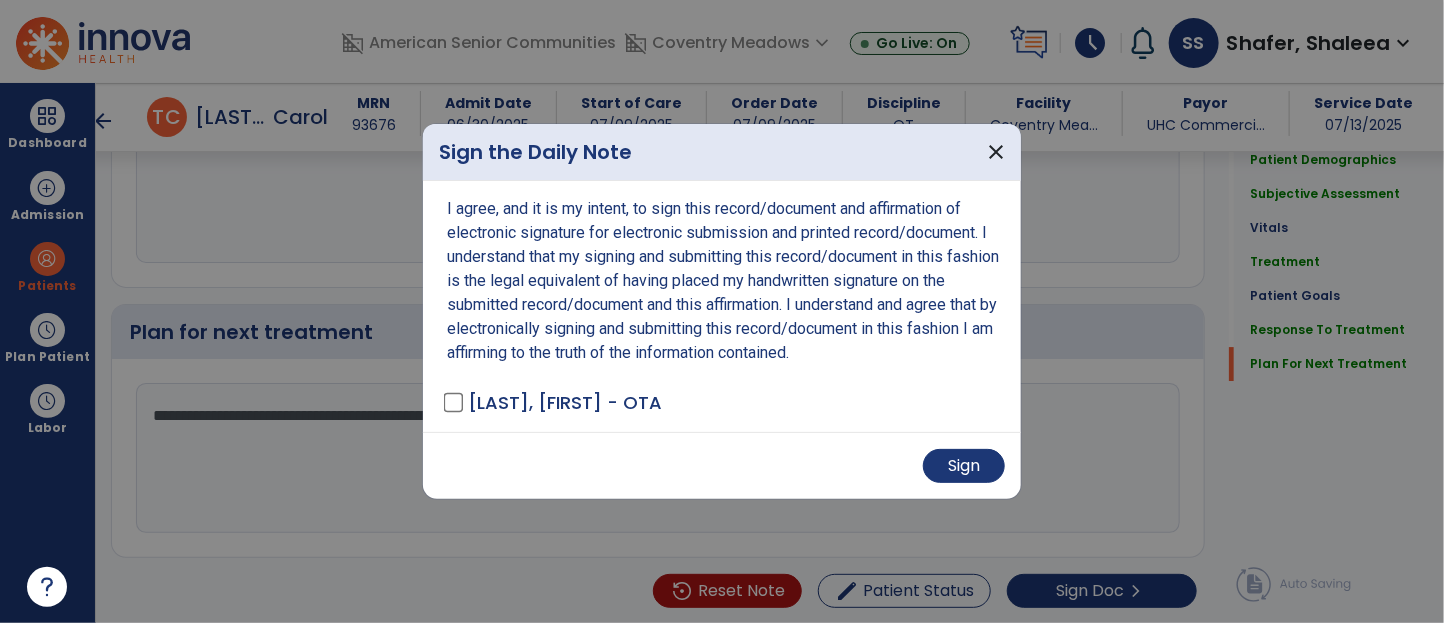 scroll, scrollTop: 2678, scrollLeft: 0, axis: vertical 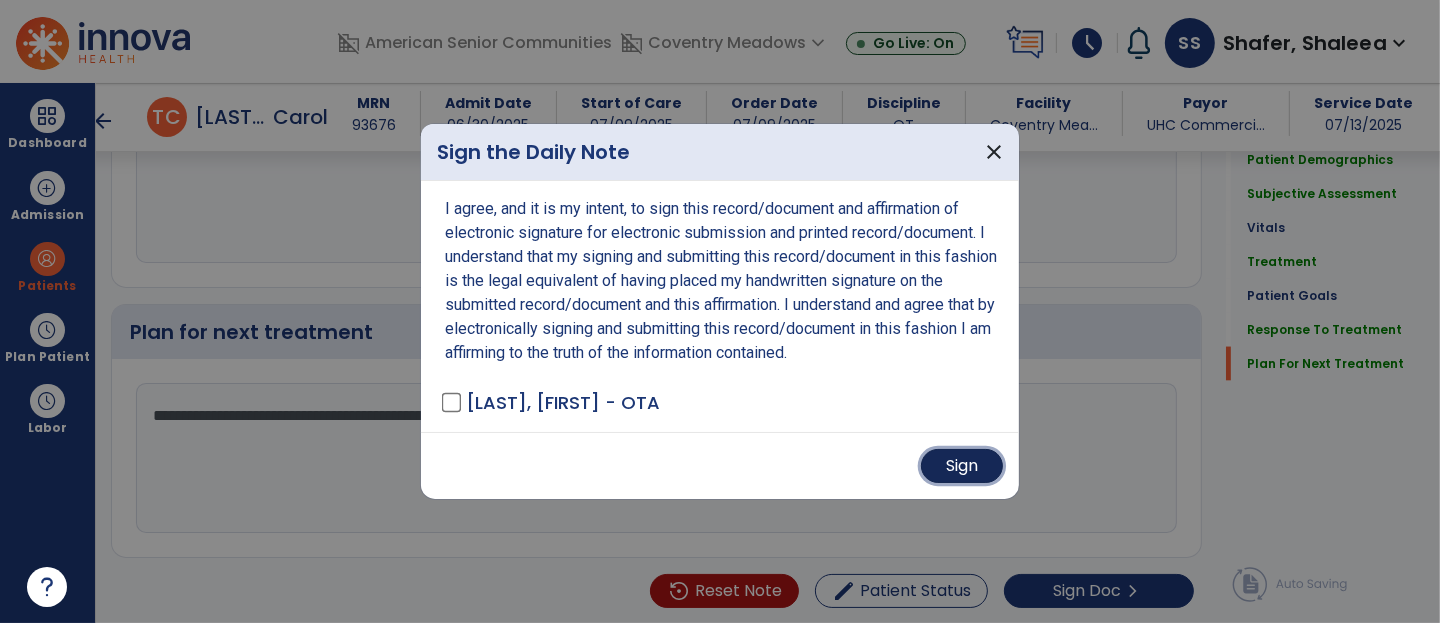 click on "Sign" at bounding box center [962, 466] 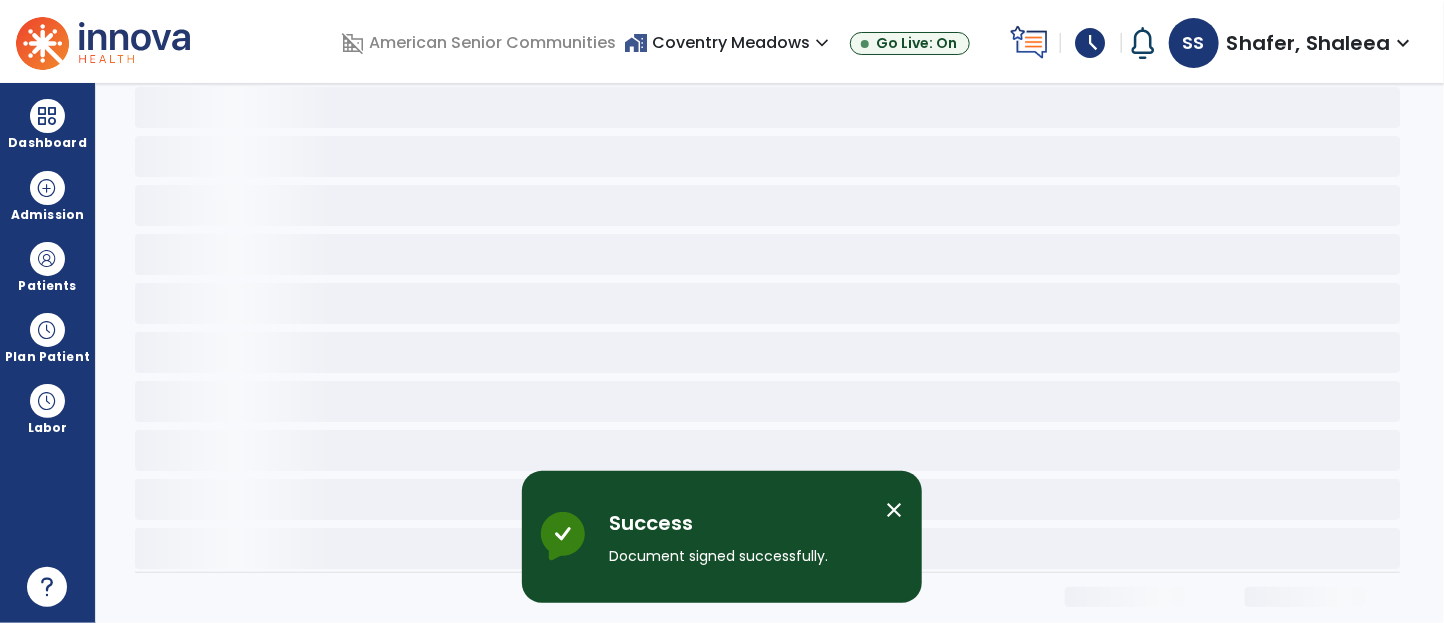 scroll, scrollTop: 0, scrollLeft: 0, axis: both 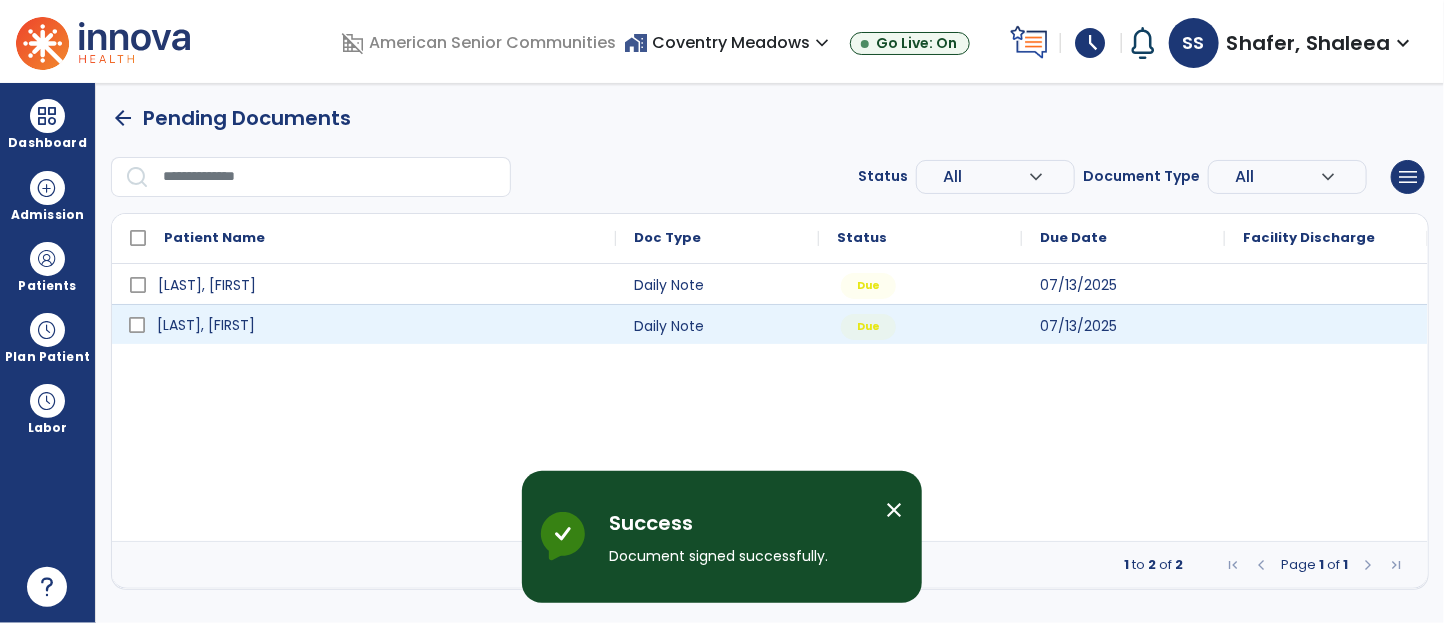click on "[LAST], [FIRST]" at bounding box center (378, 325) 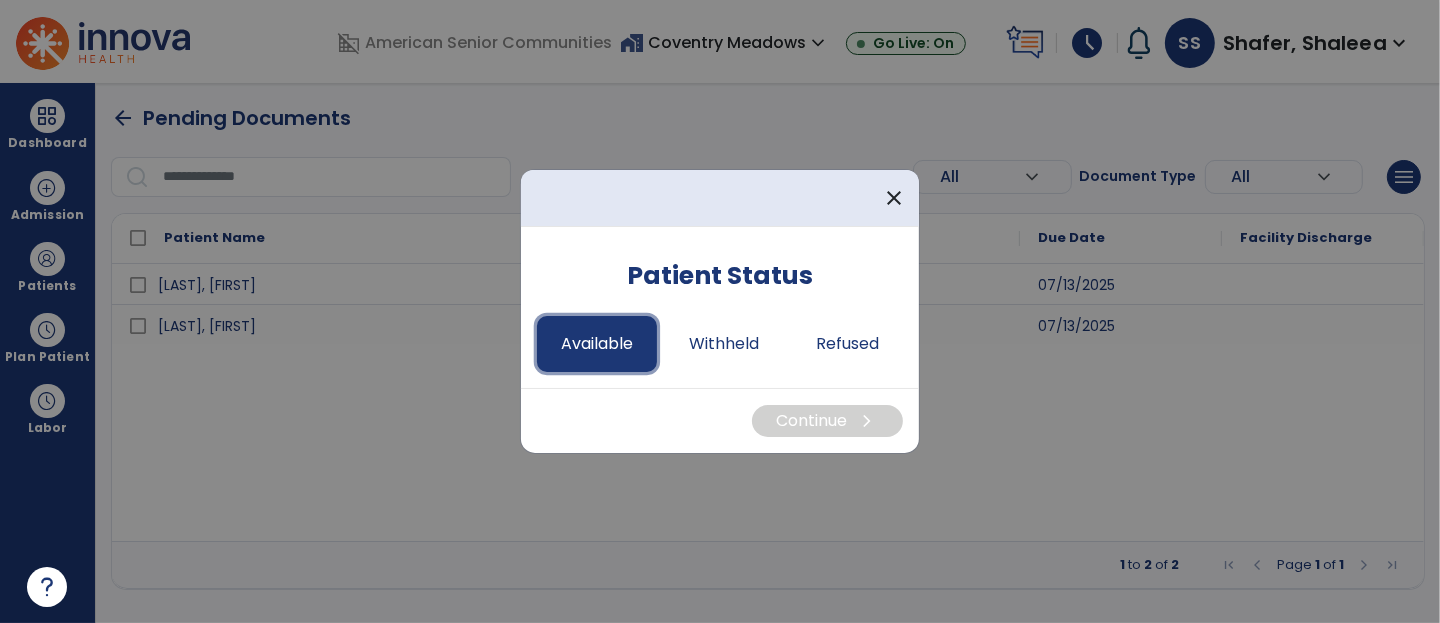 click on "Available" at bounding box center (597, 344) 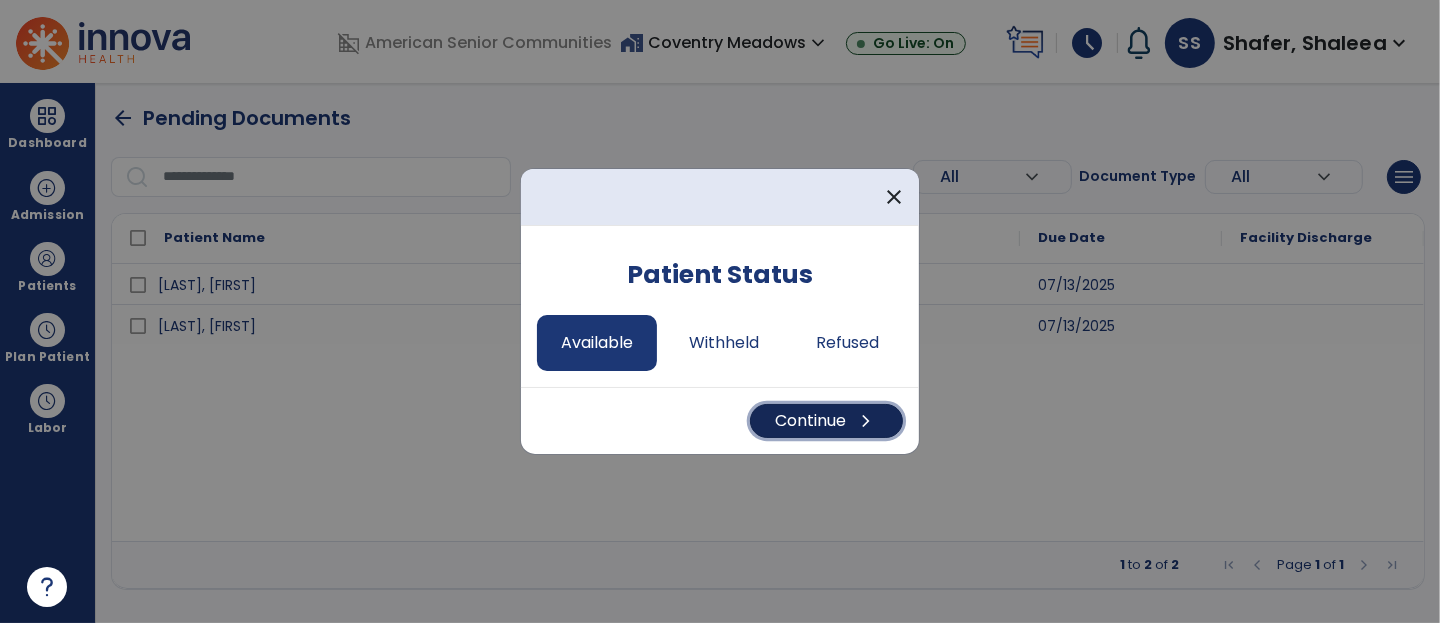 click on "Continue   chevron_right" at bounding box center (826, 421) 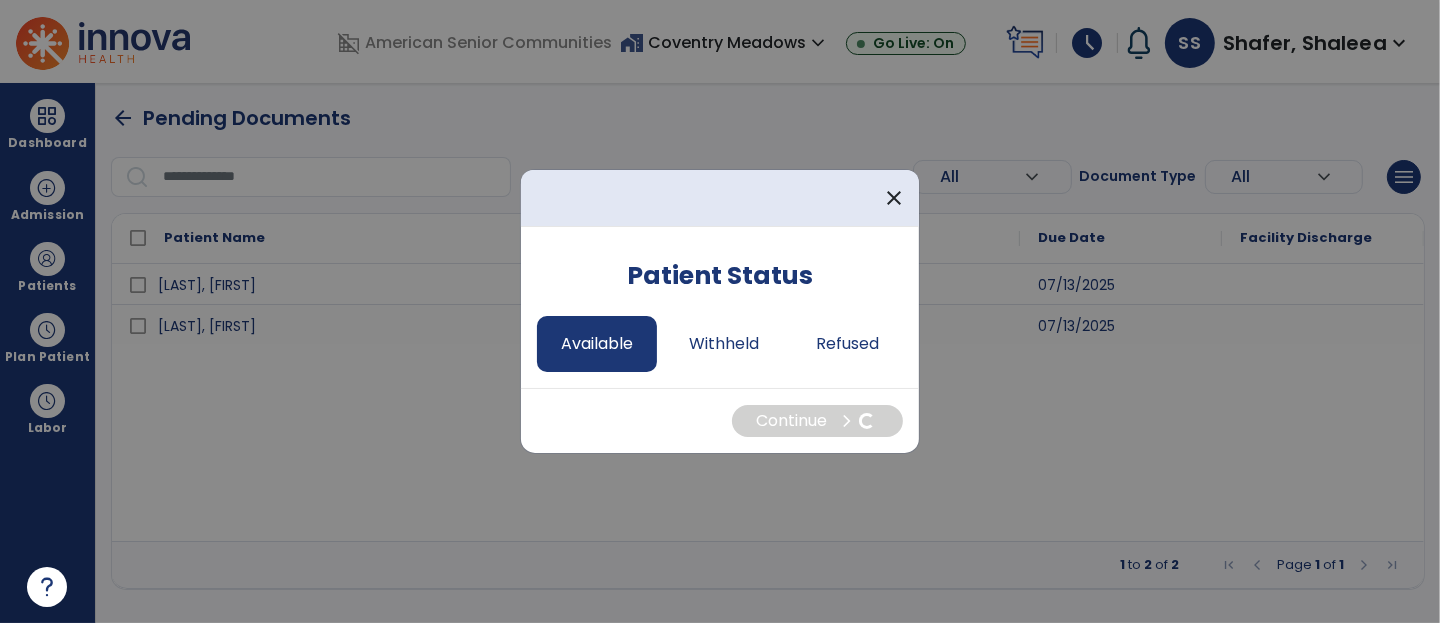 select on "*" 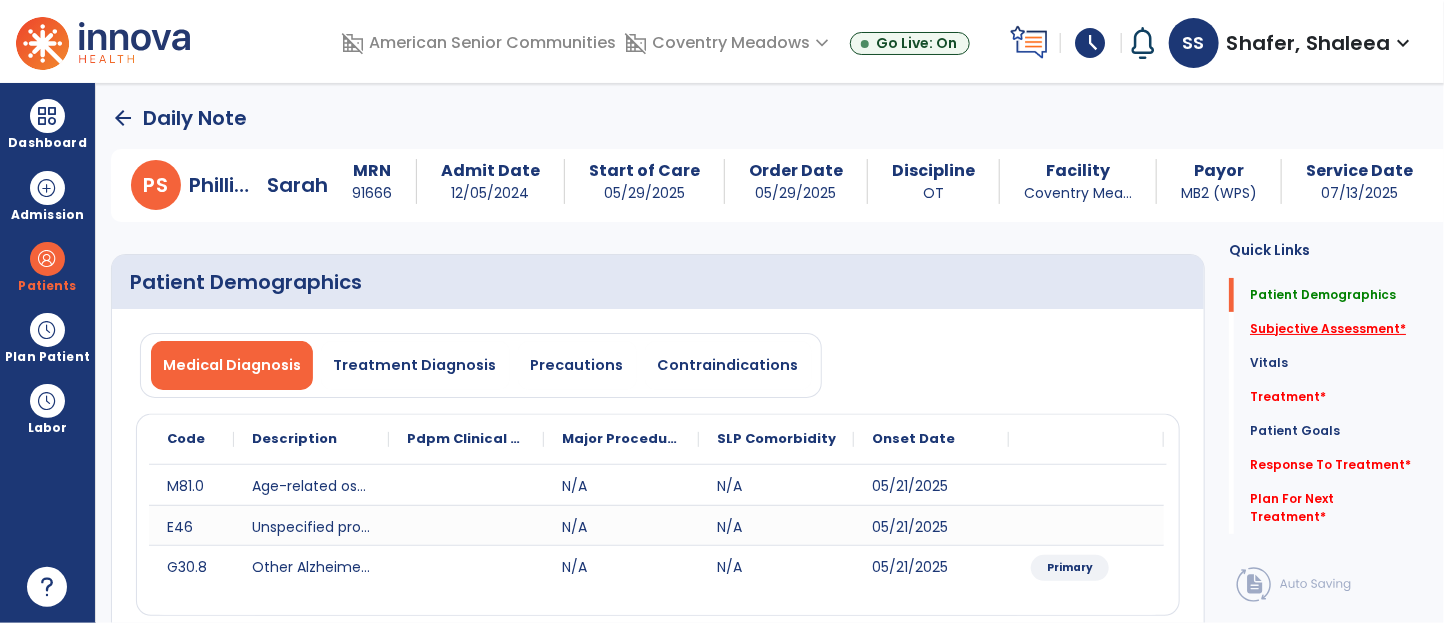 click on "Subjective Assessment   *" 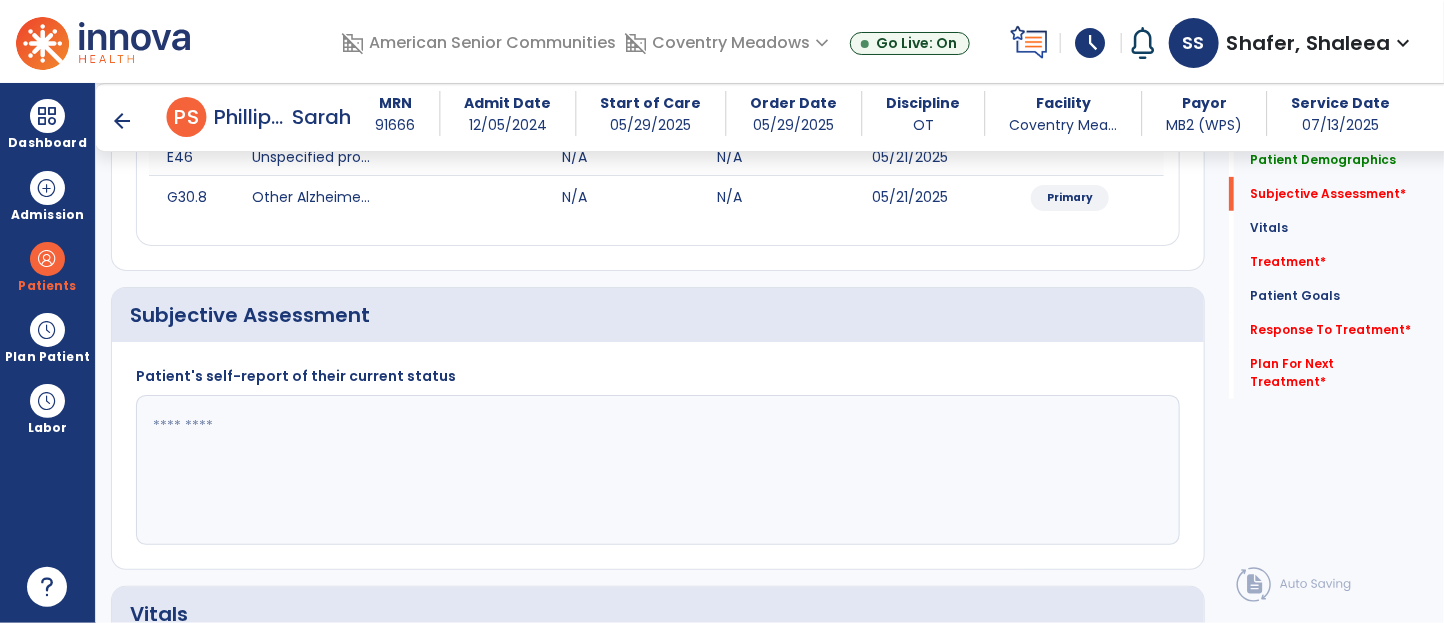 scroll, scrollTop: 445, scrollLeft: 0, axis: vertical 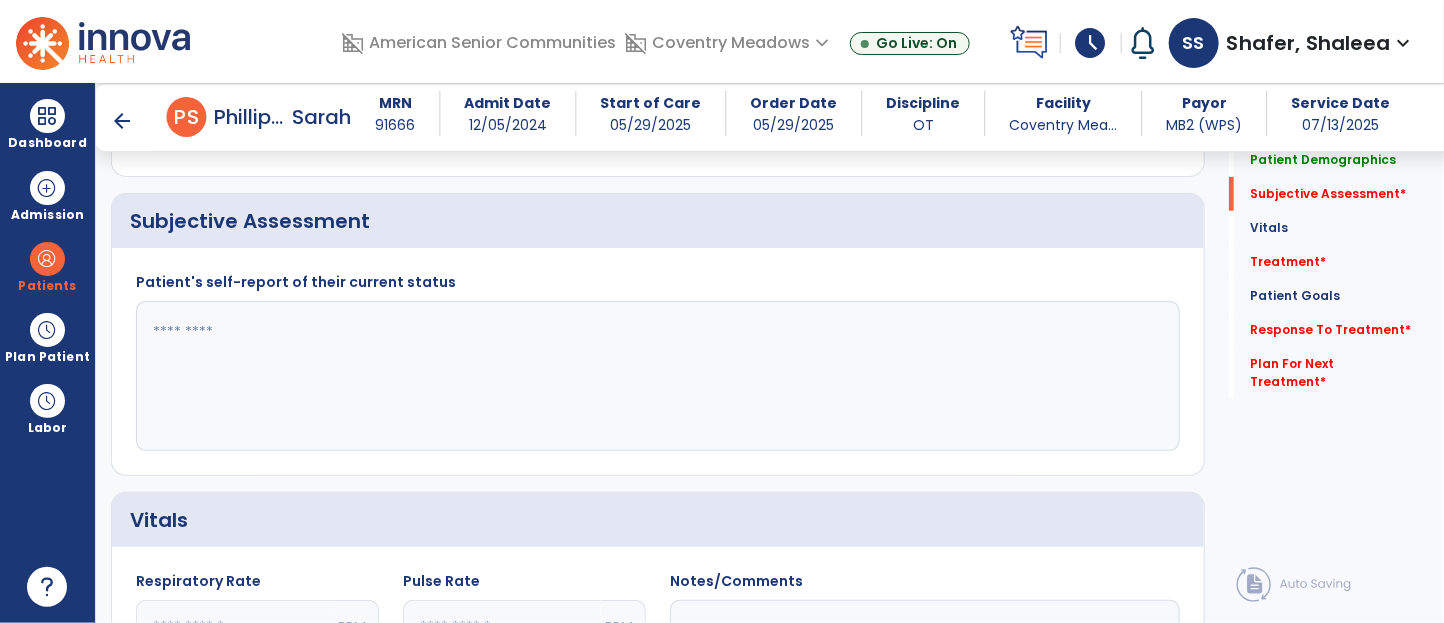 click 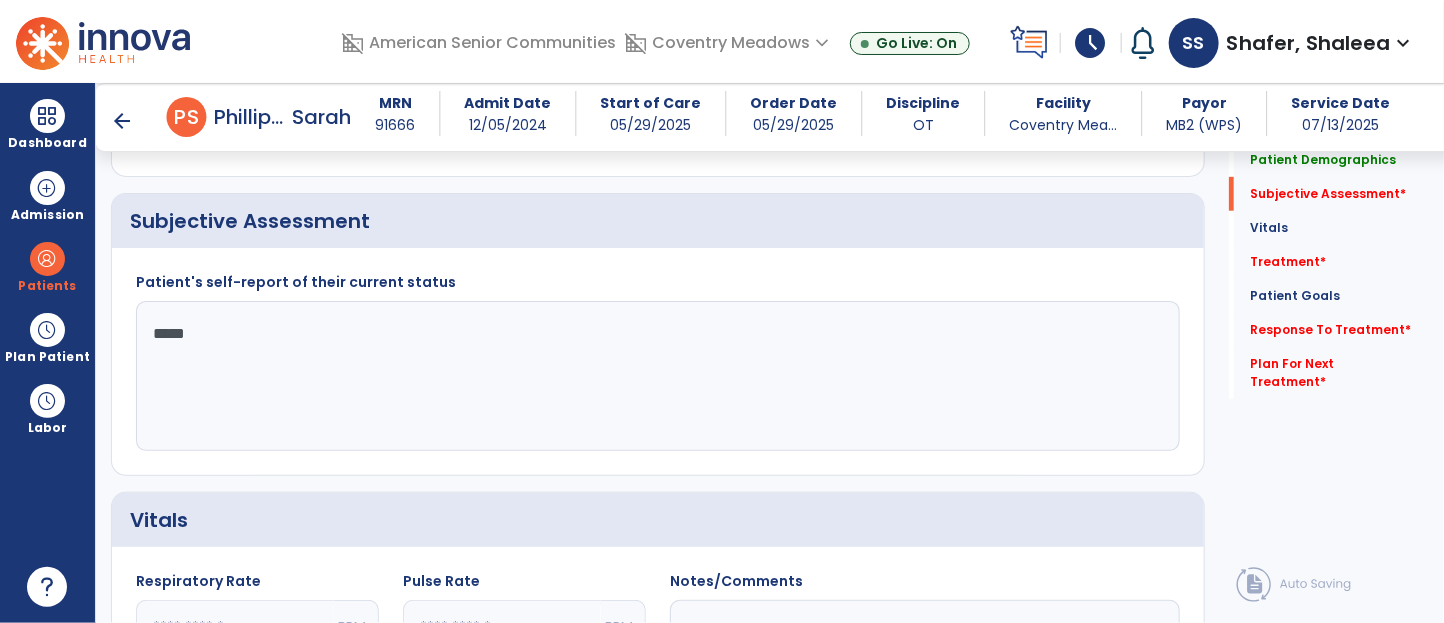 type on "******" 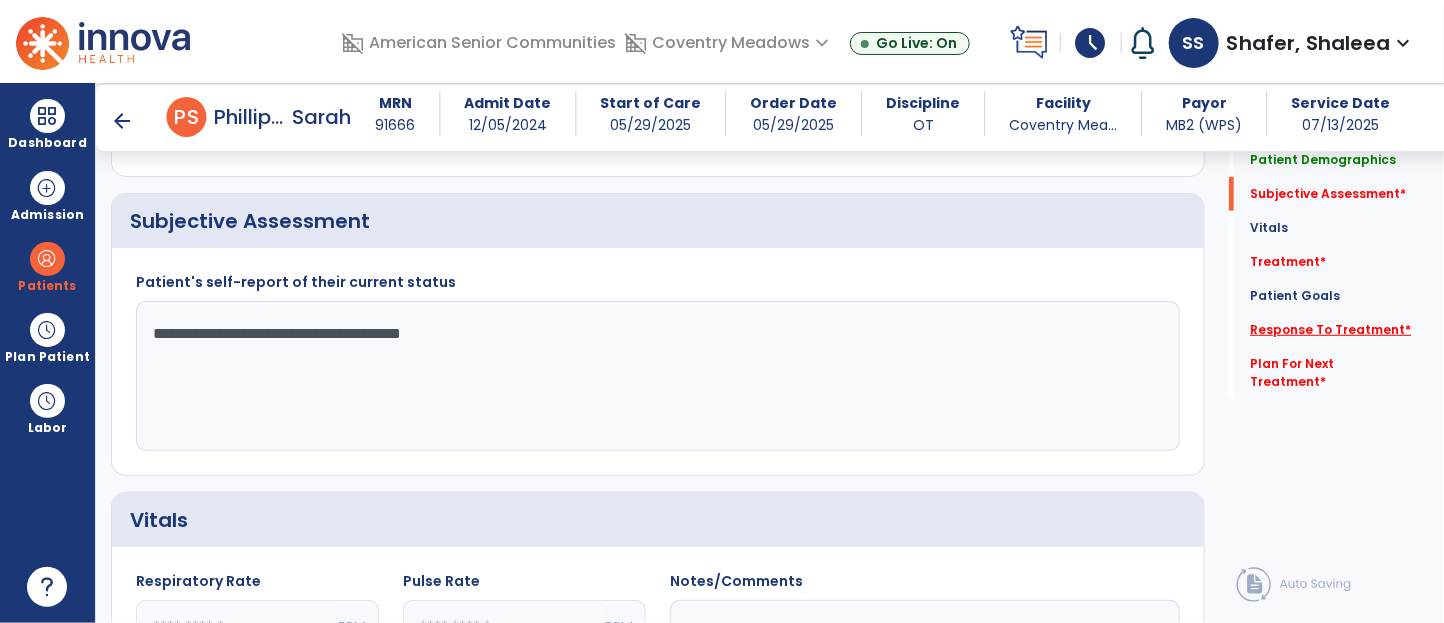 type on "**********" 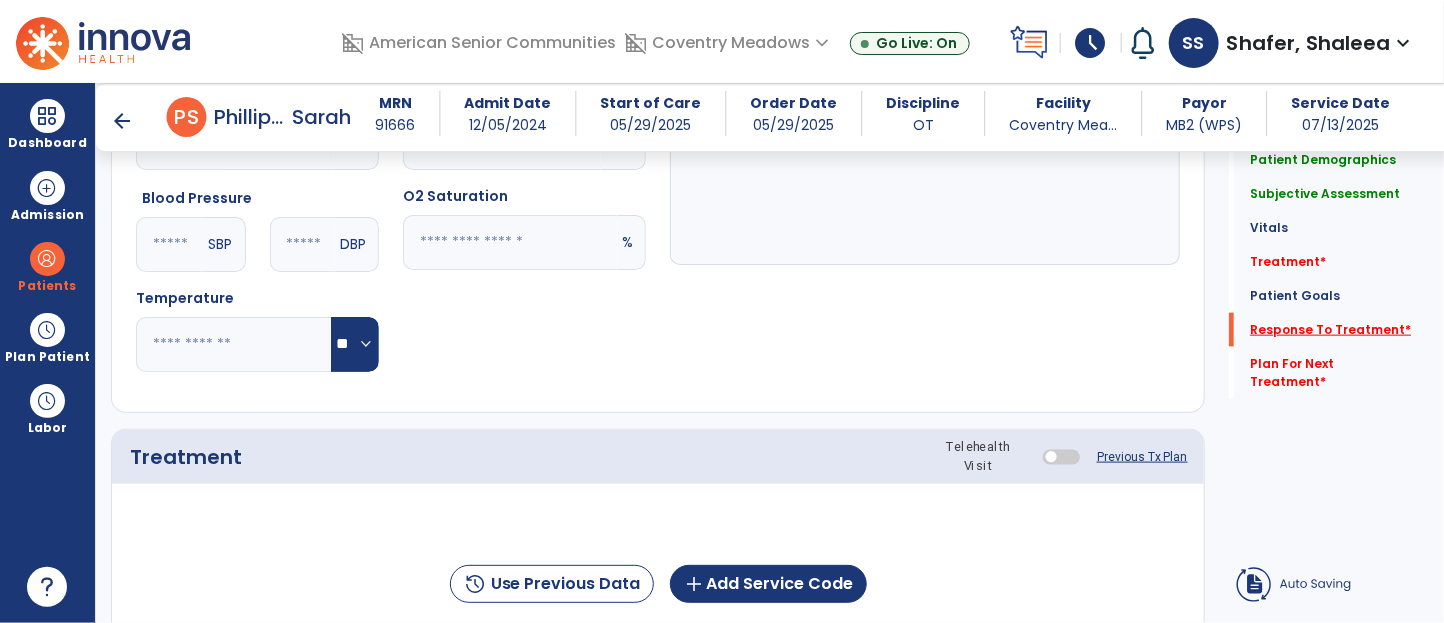 click on "Response To Treatment   *" 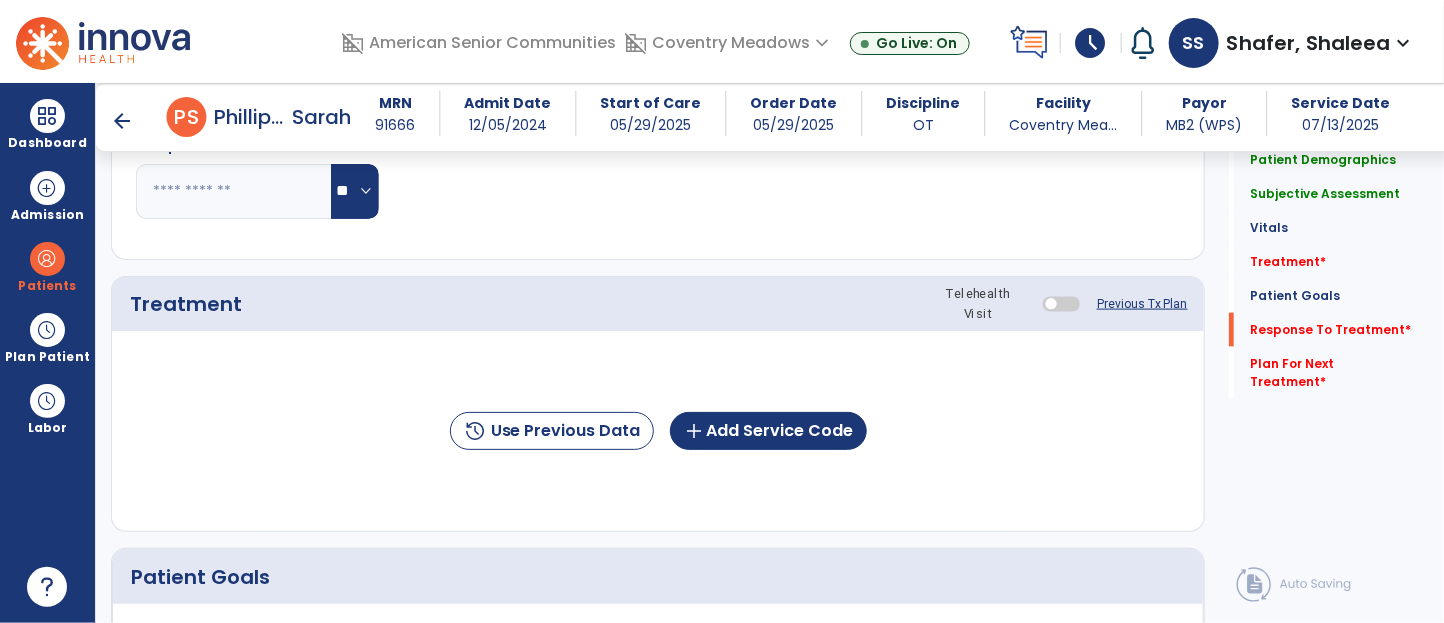scroll, scrollTop: 2846, scrollLeft: 0, axis: vertical 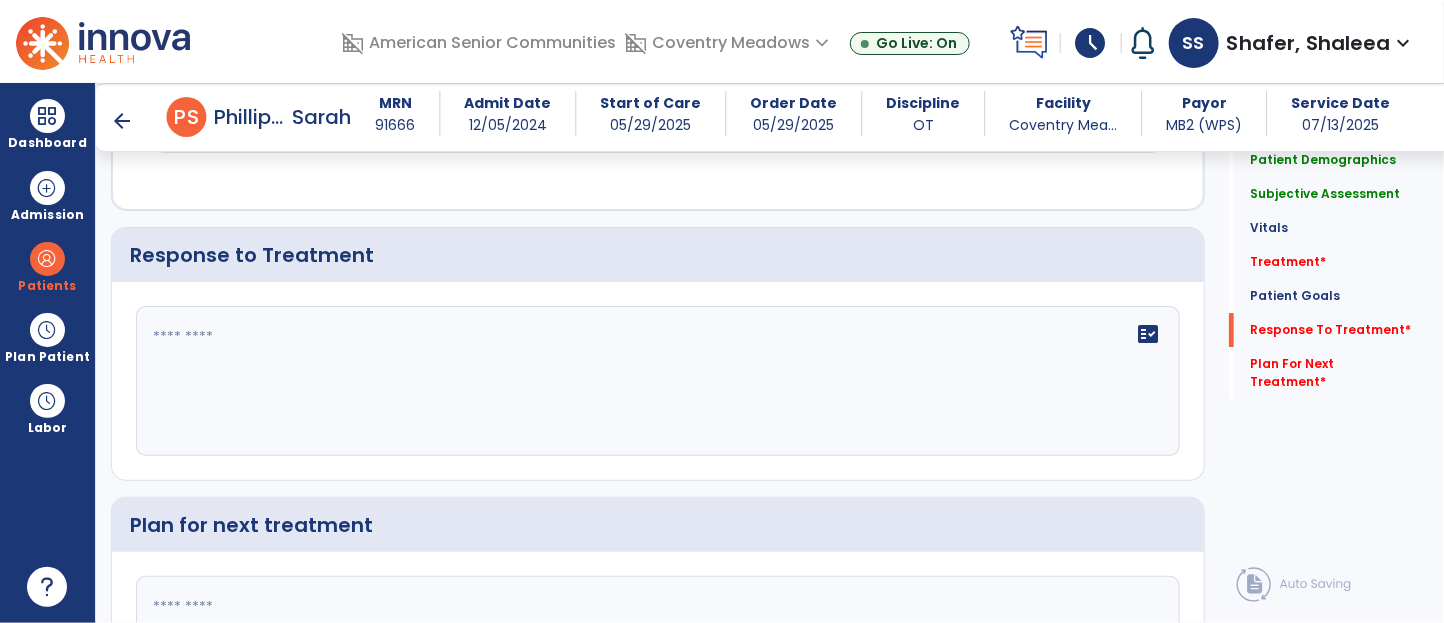 click on "fact_check" 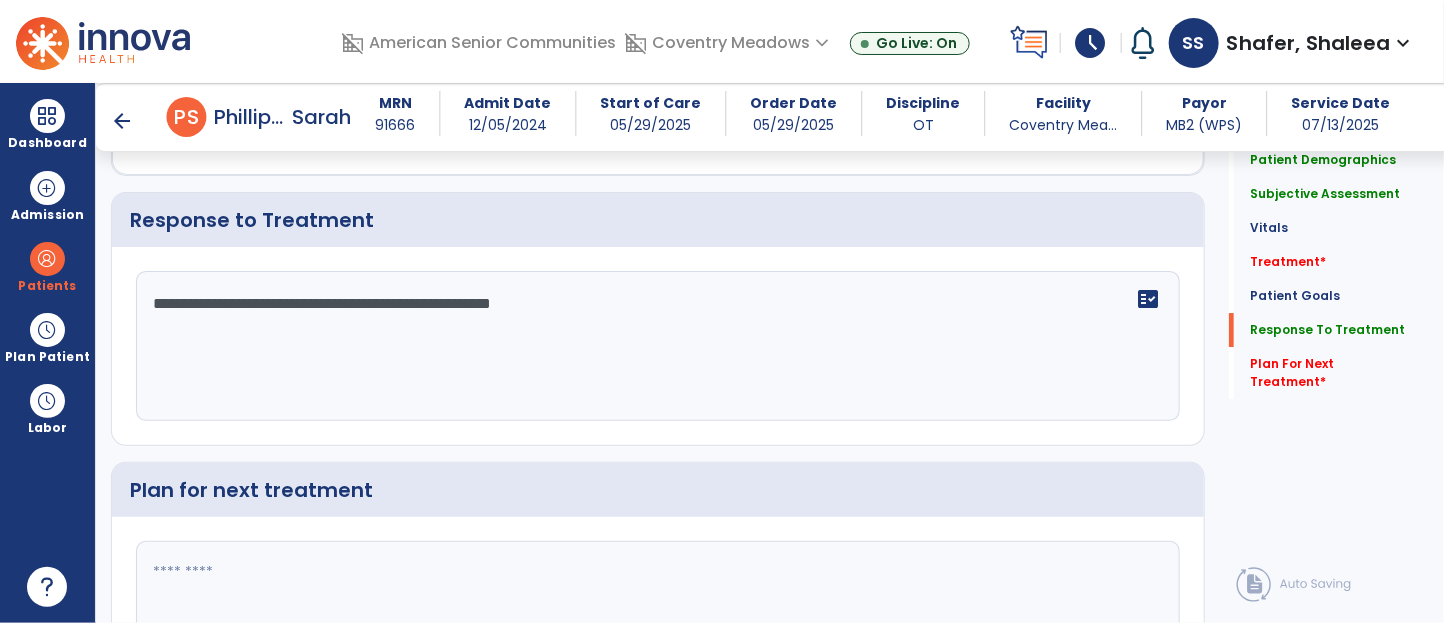 scroll, scrollTop: 3022, scrollLeft: 0, axis: vertical 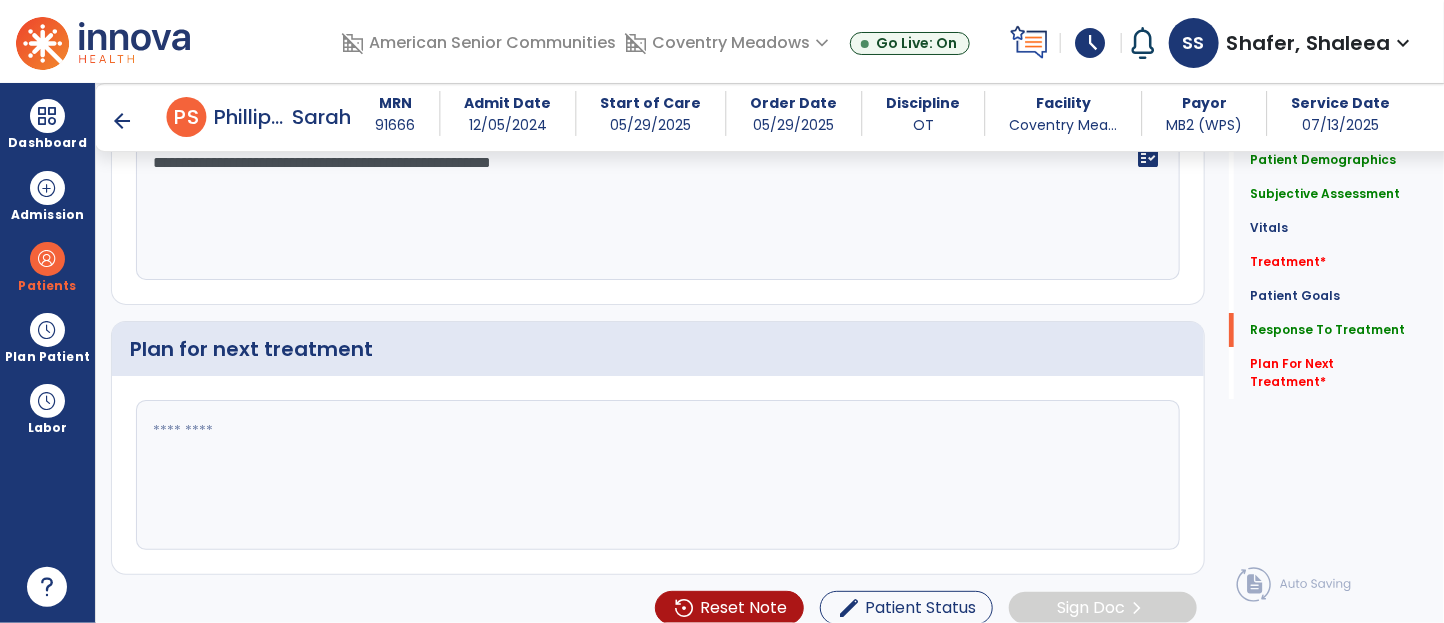 type on "**********" 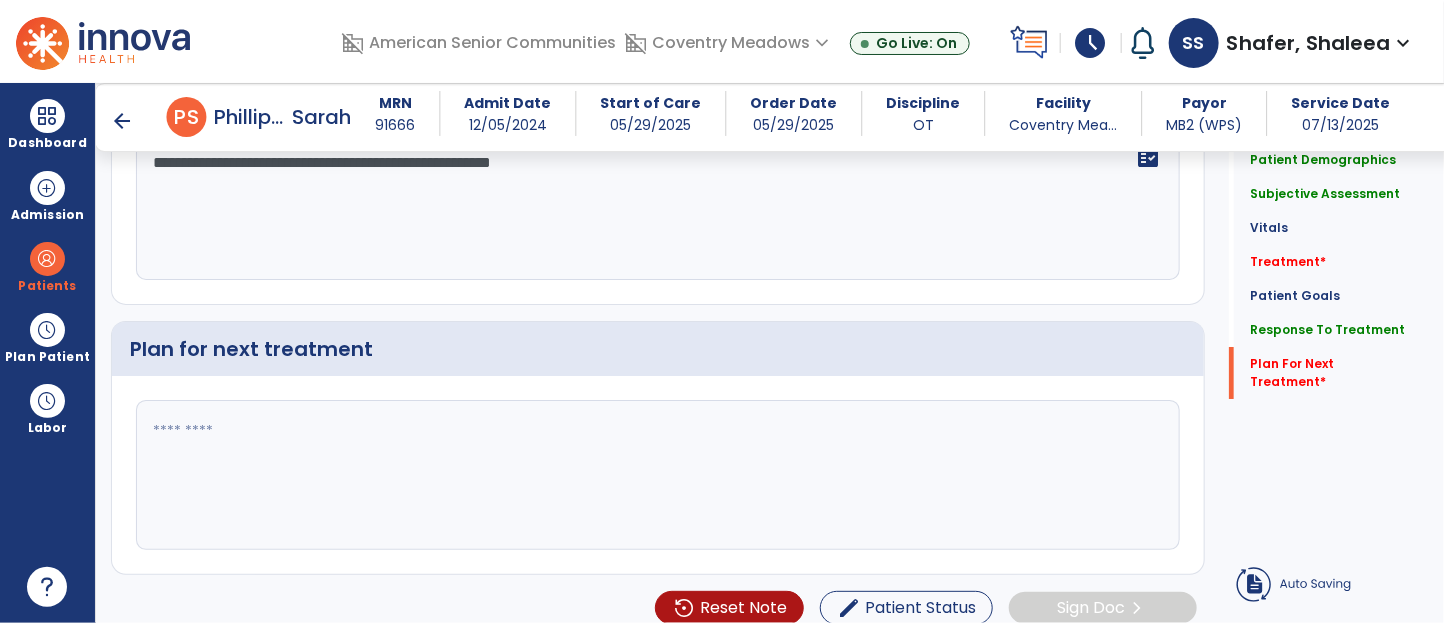 click 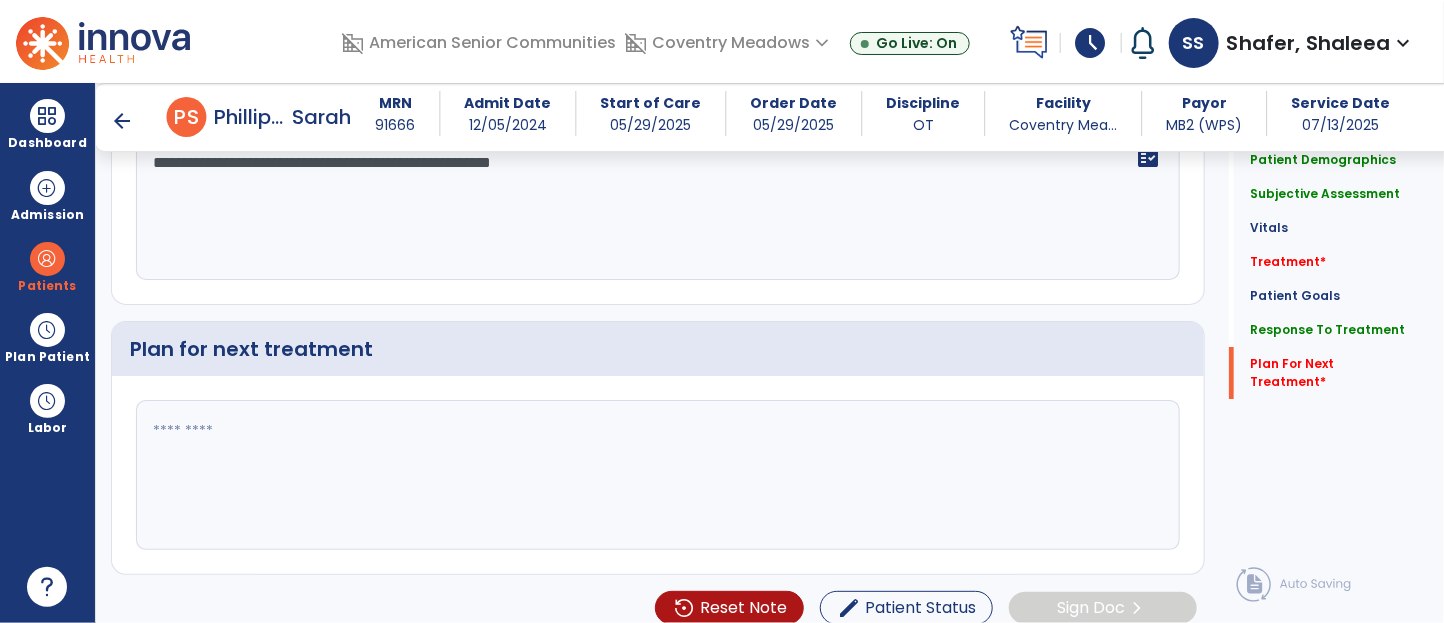 scroll, scrollTop: 3039, scrollLeft: 0, axis: vertical 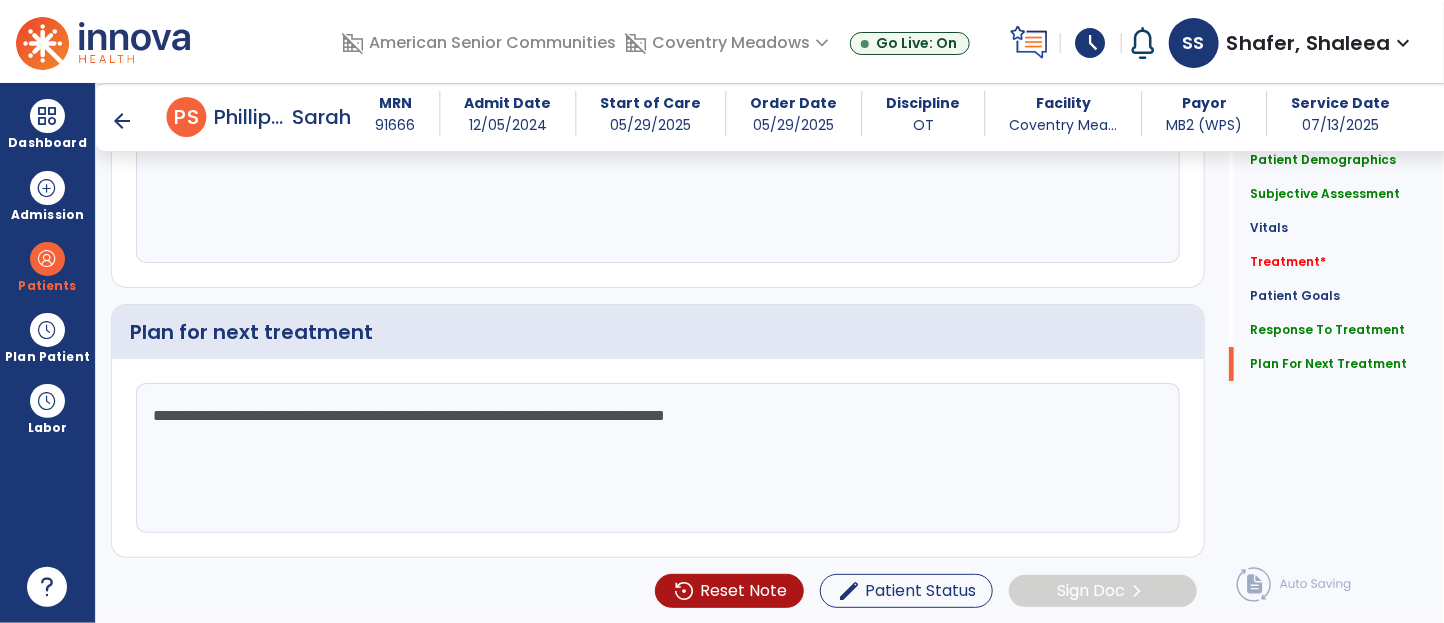 type on "**********" 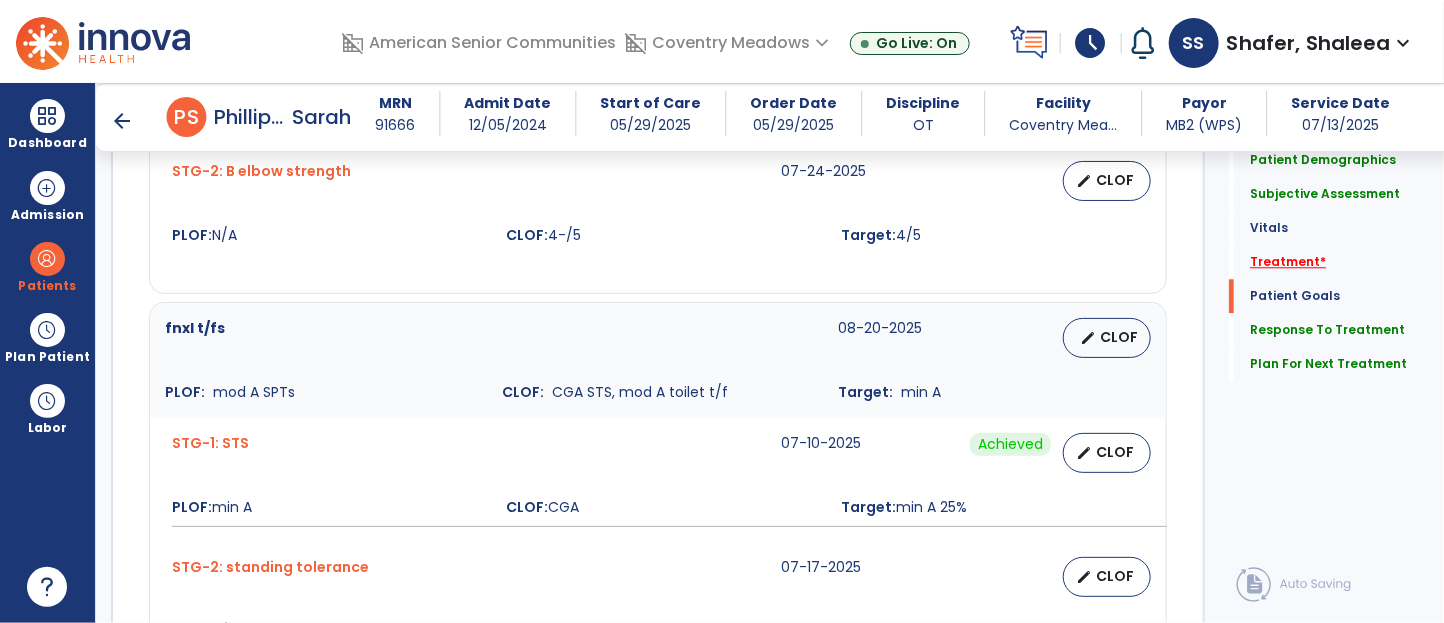 click on "Treatment   *" 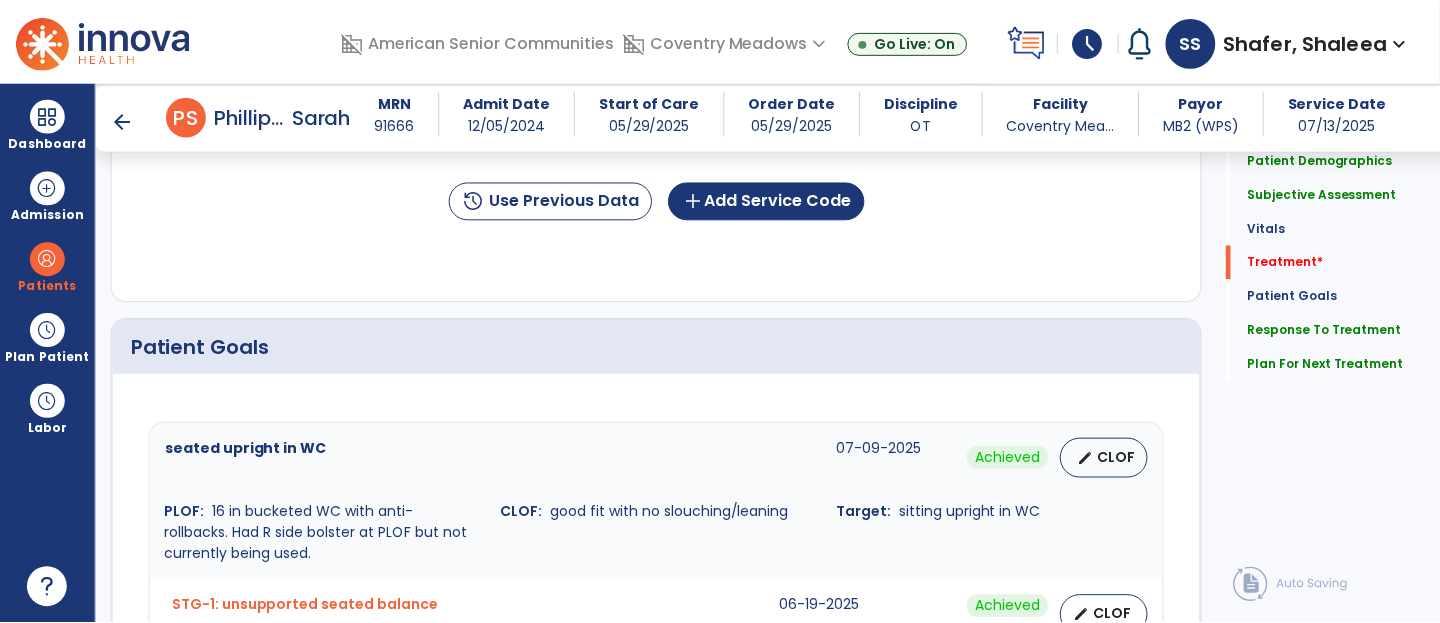 scroll, scrollTop: 1133, scrollLeft: 0, axis: vertical 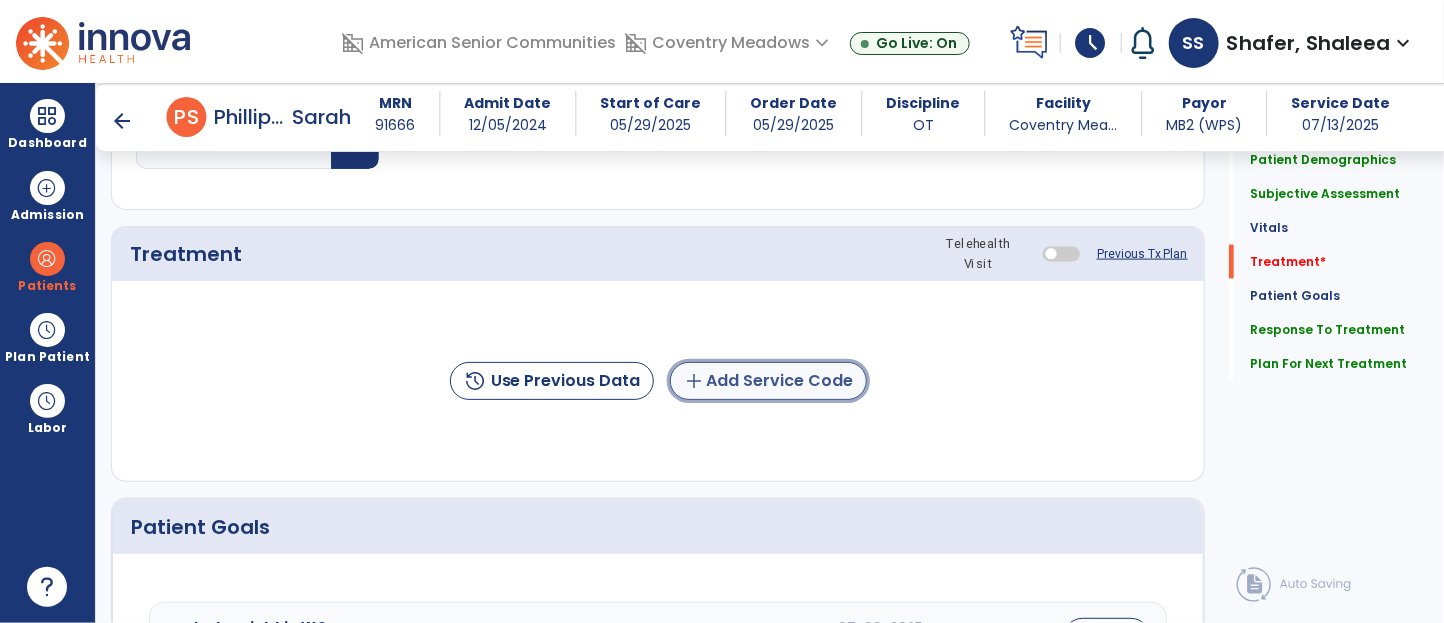 click on "add  Add Service Code" 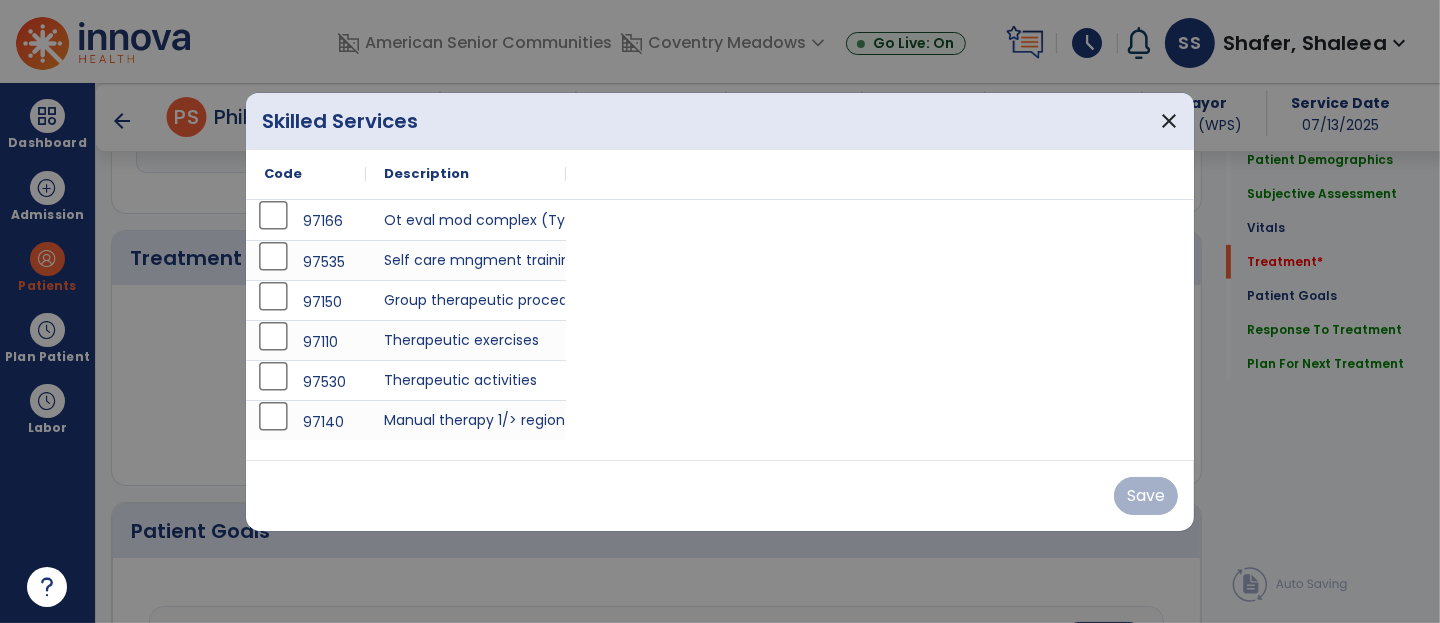 scroll, scrollTop: 1133, scrollLeft: 0, axis: vertical 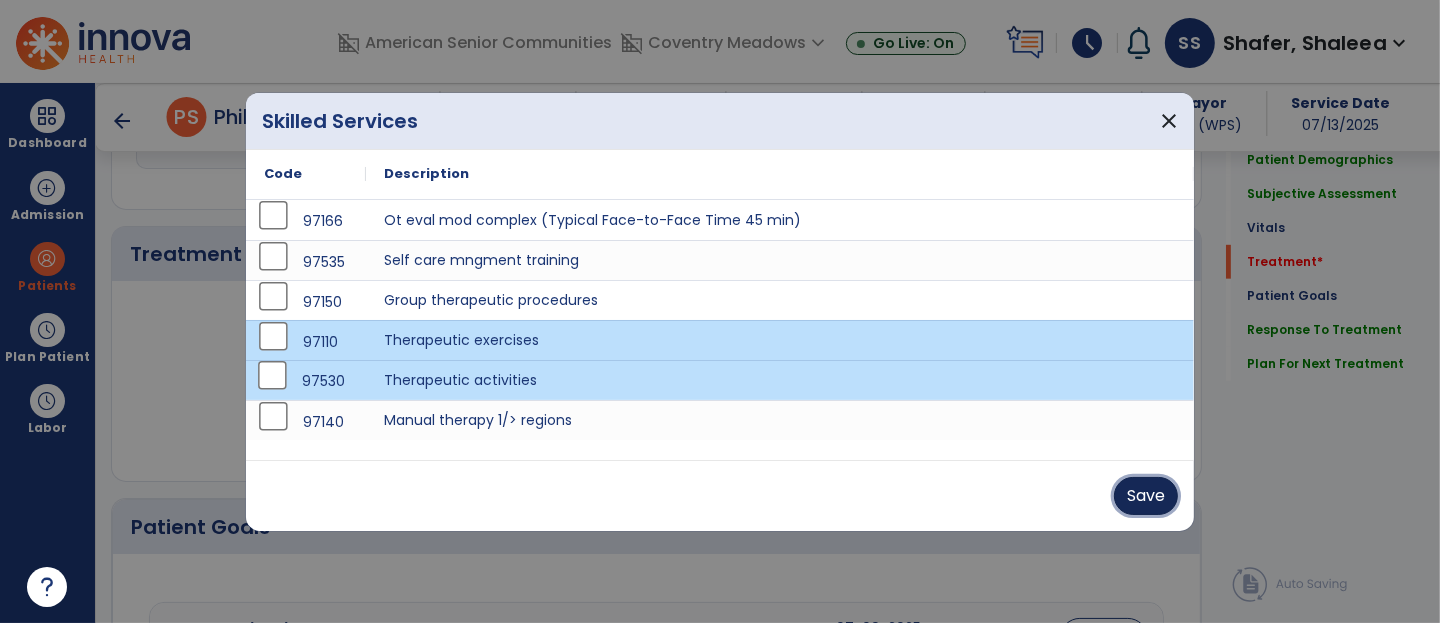 click on "Save" at bounding box center (1146, 496) 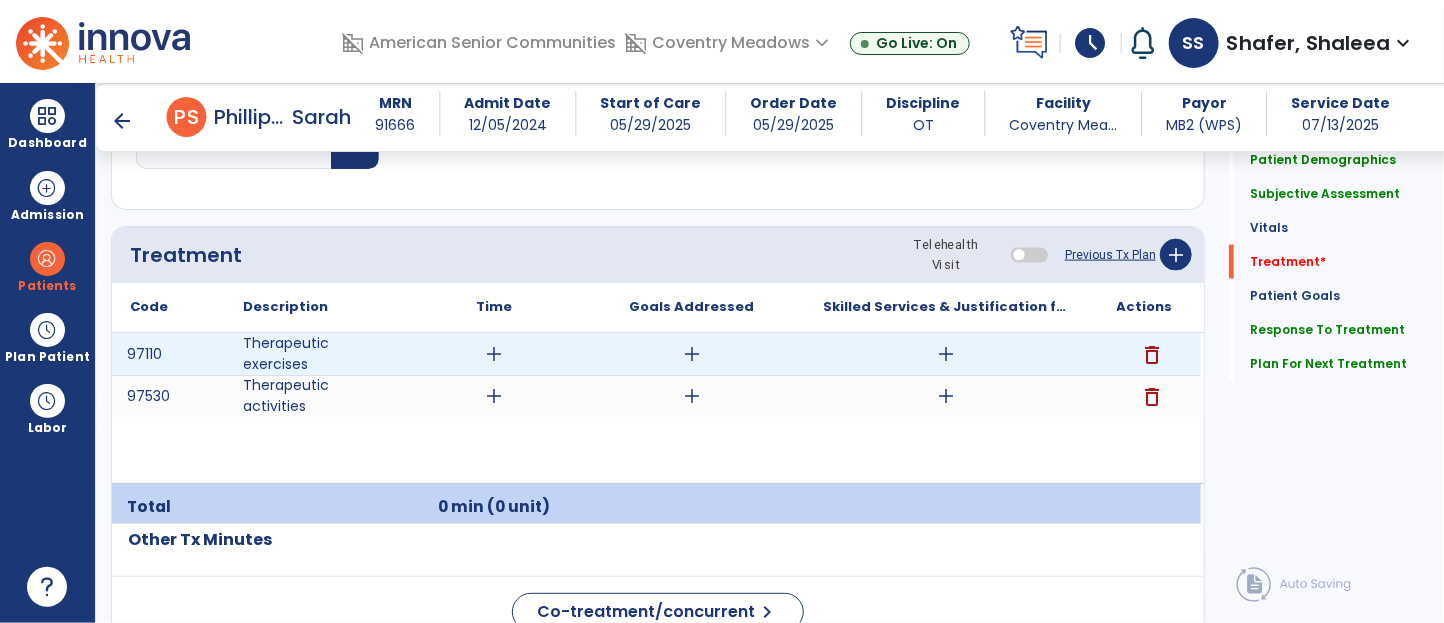 click on "add" at bounding box center (692, 354) 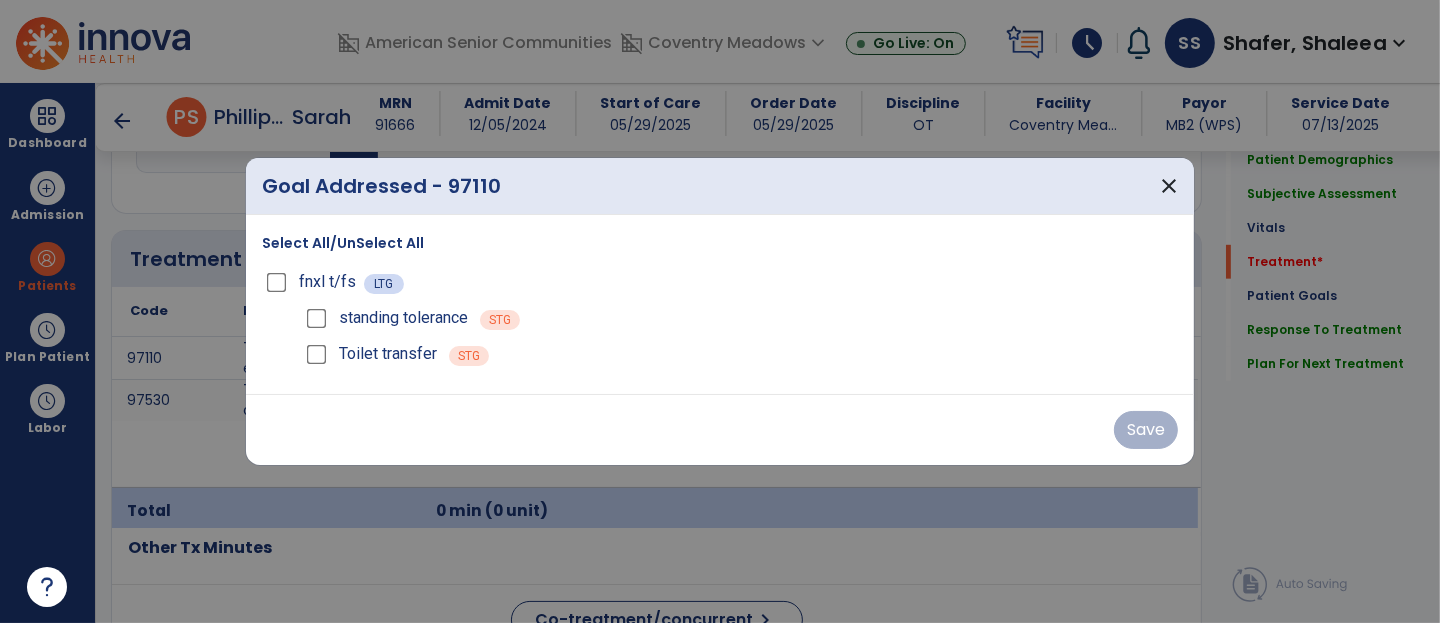 scroll, scrollTop: 1133, scrollLeft: 0, axis: vertical 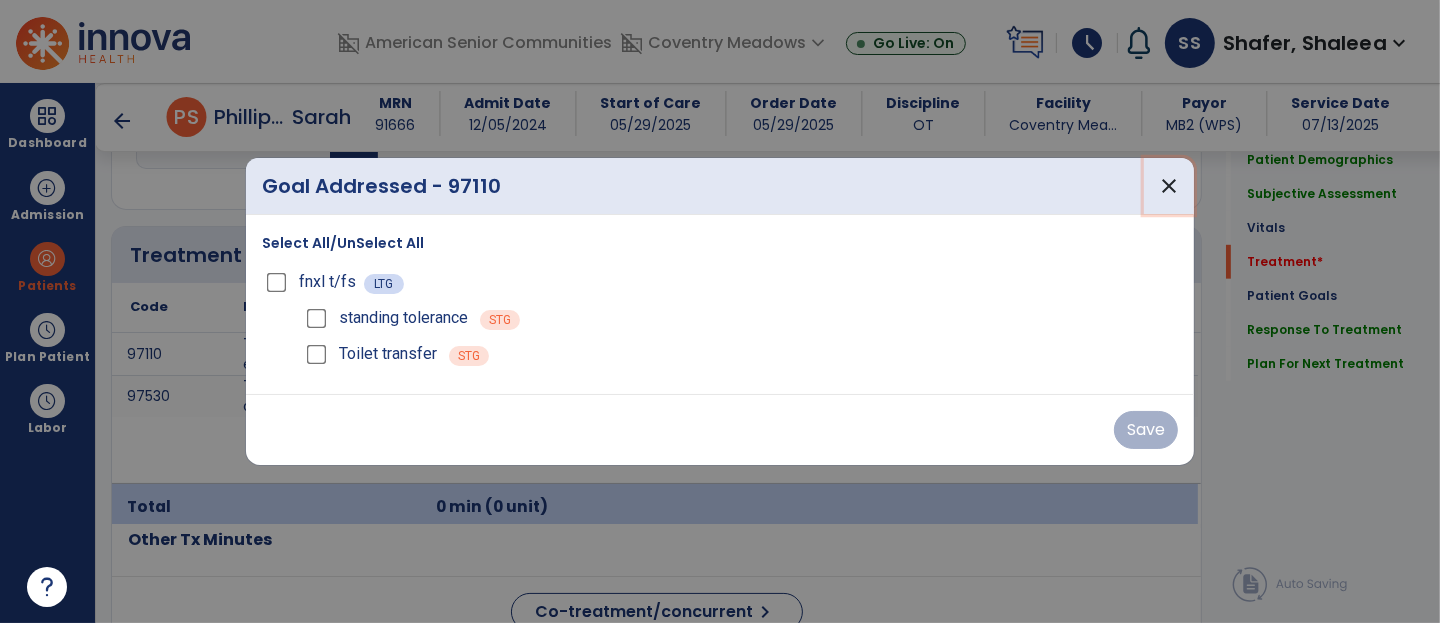 drag, startPoint x: 1162, startPoint y: 193, endPoint x: 1137, endPoint y: 206, distance: 28.178005 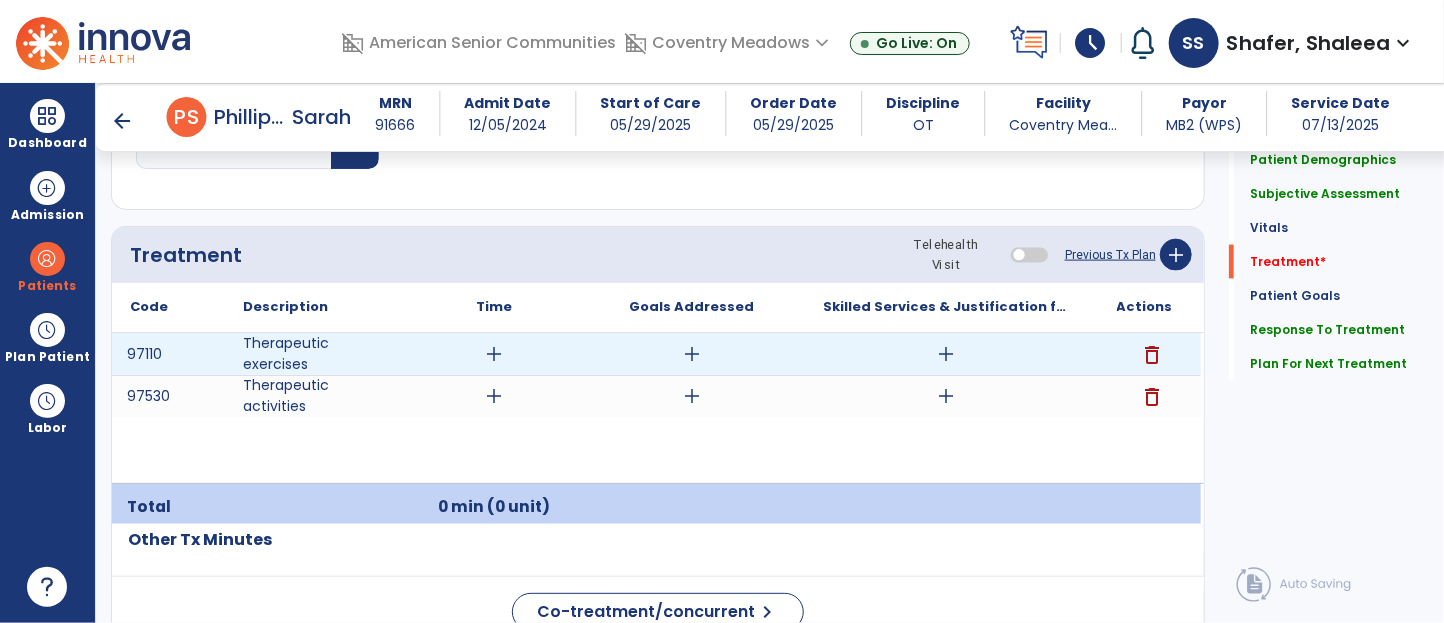 click on "add" at bounding box center (494, 354) 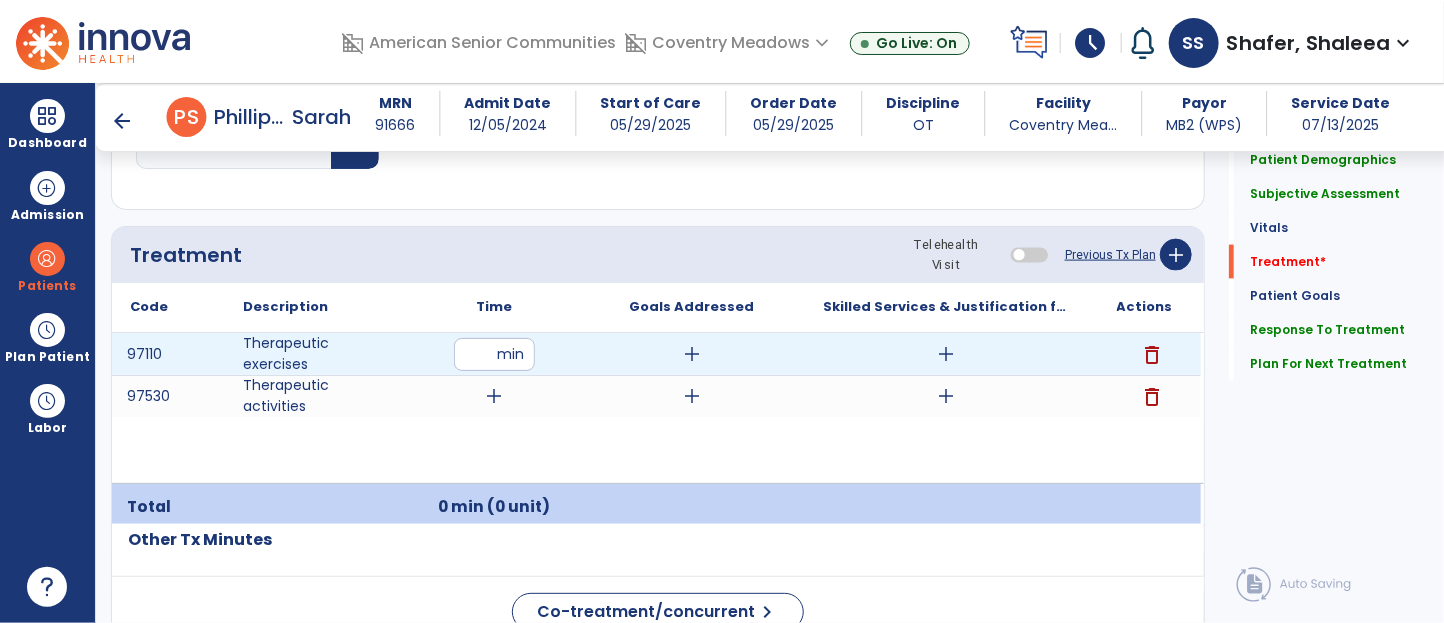 type on "**" 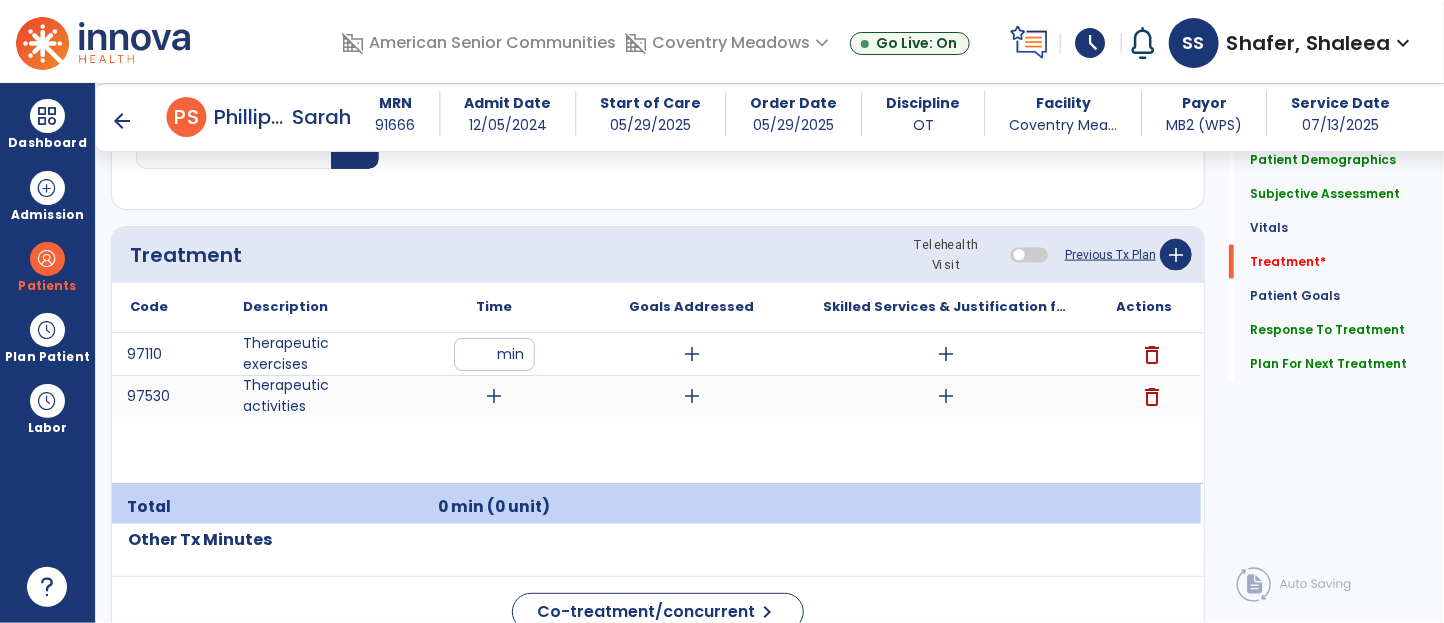 click on "97110  Therapeutic exercises  ** min add add delete 97530  Therapeutic activities  add add add delete" at bounding box center [656, 408] 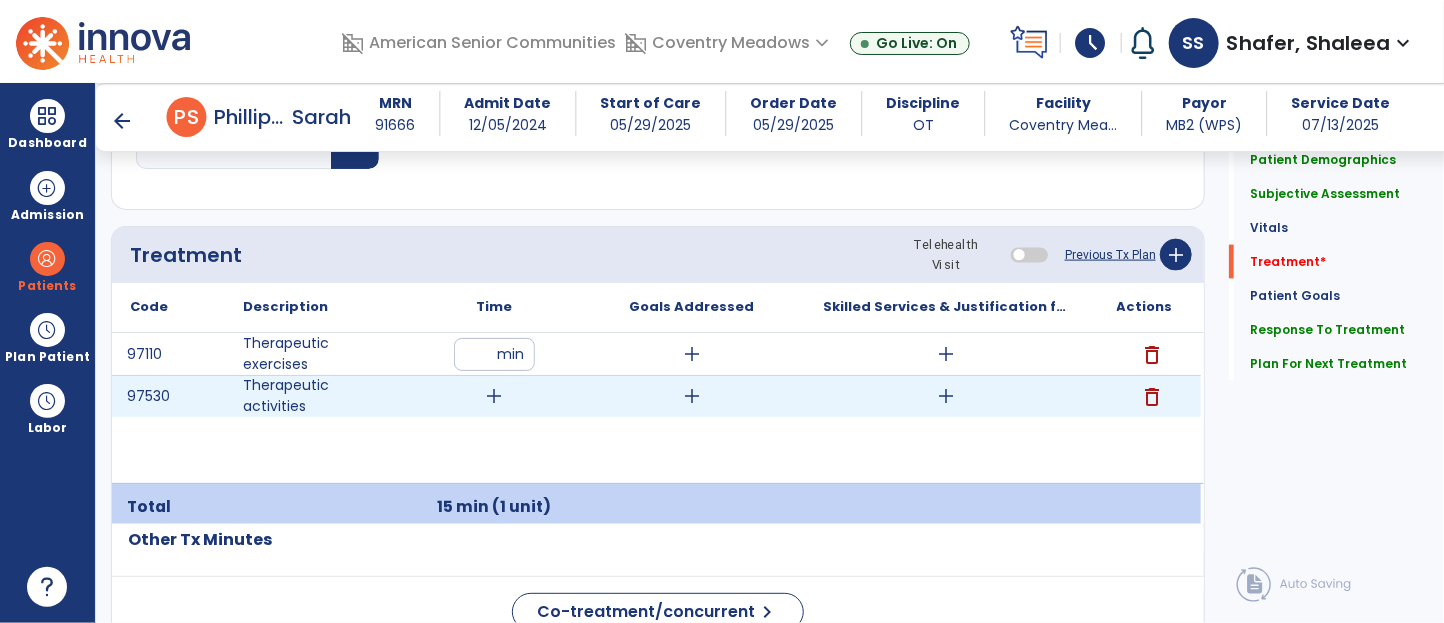 click on "add" at bounding box center (494, 396) 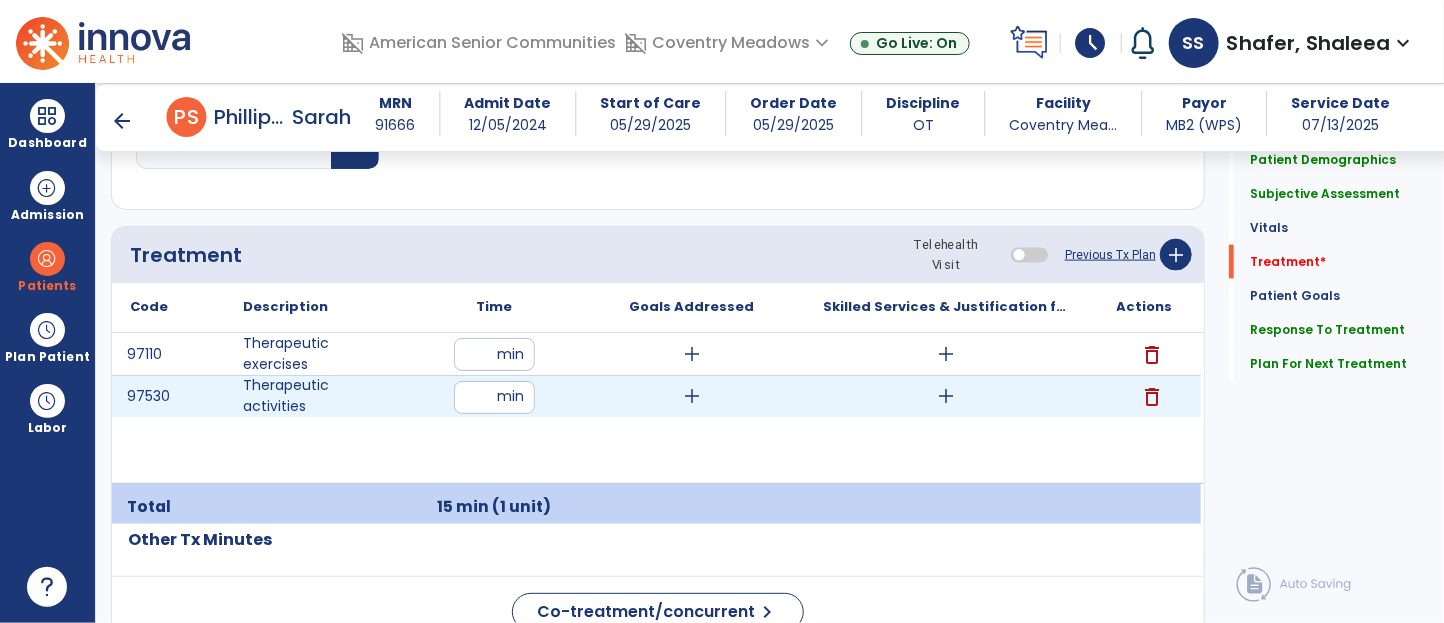 type on "**" 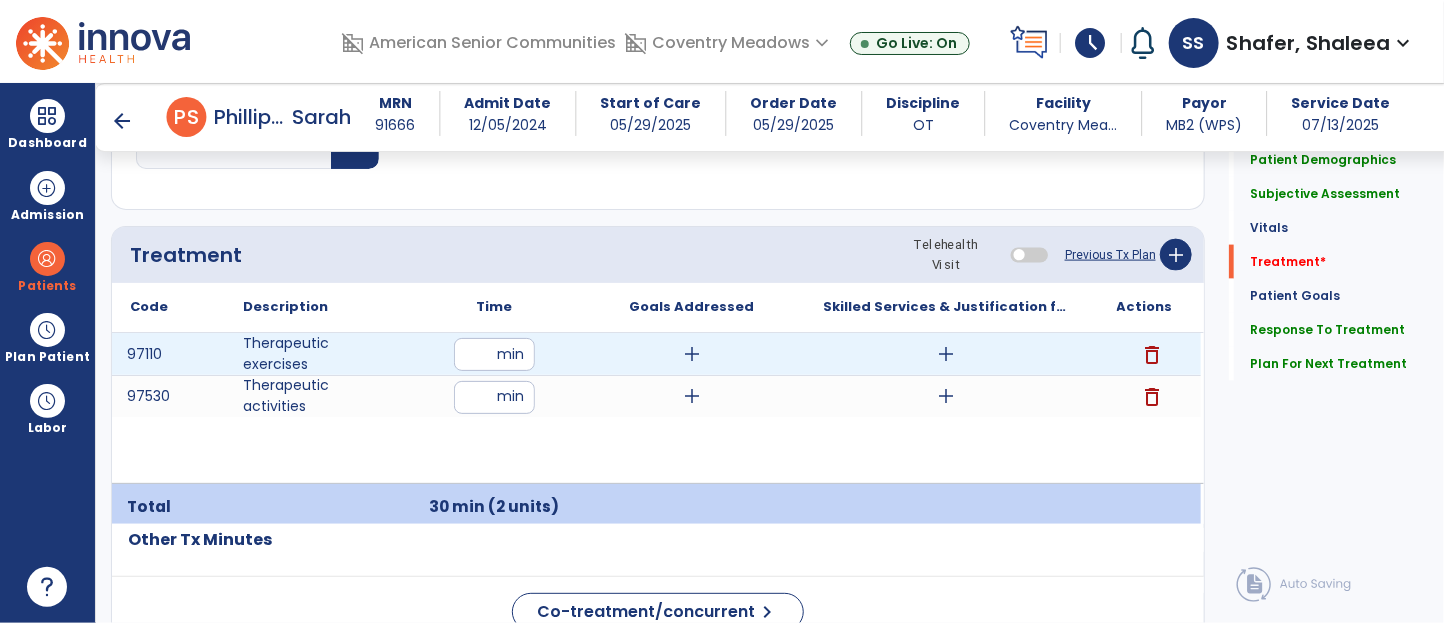 click on "**" at bounding box center [494, 354] 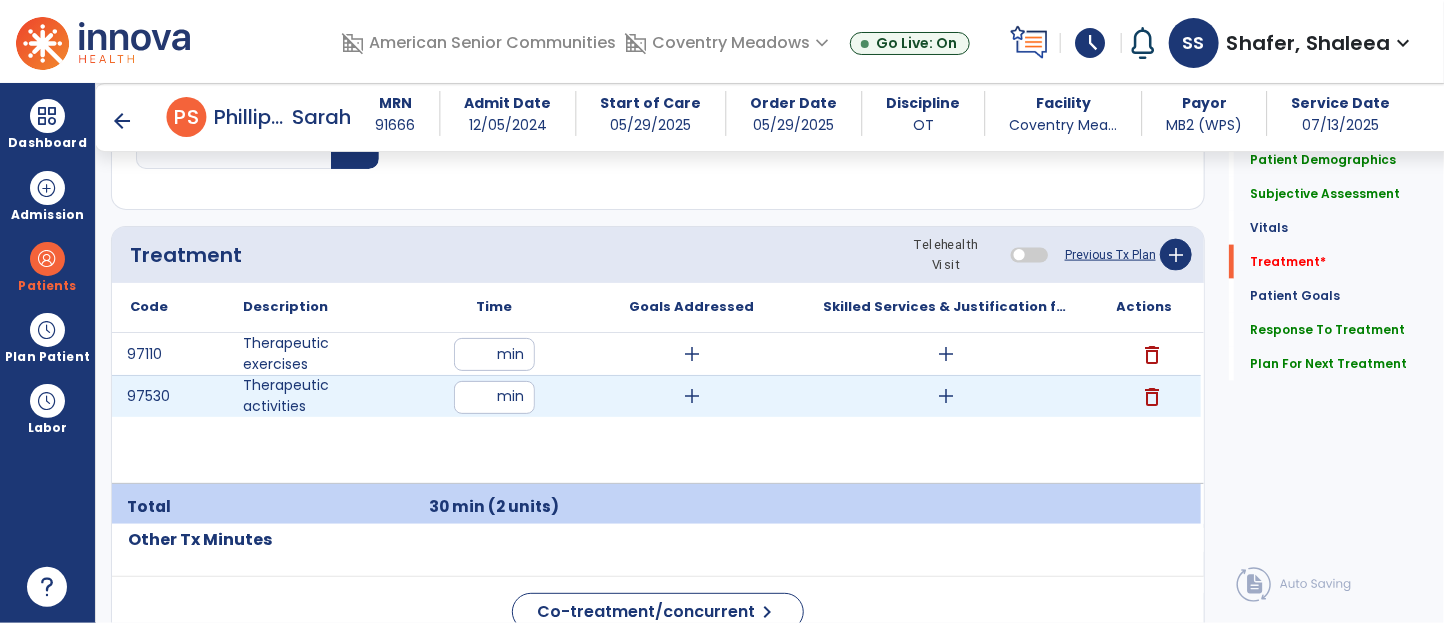 type on "**" 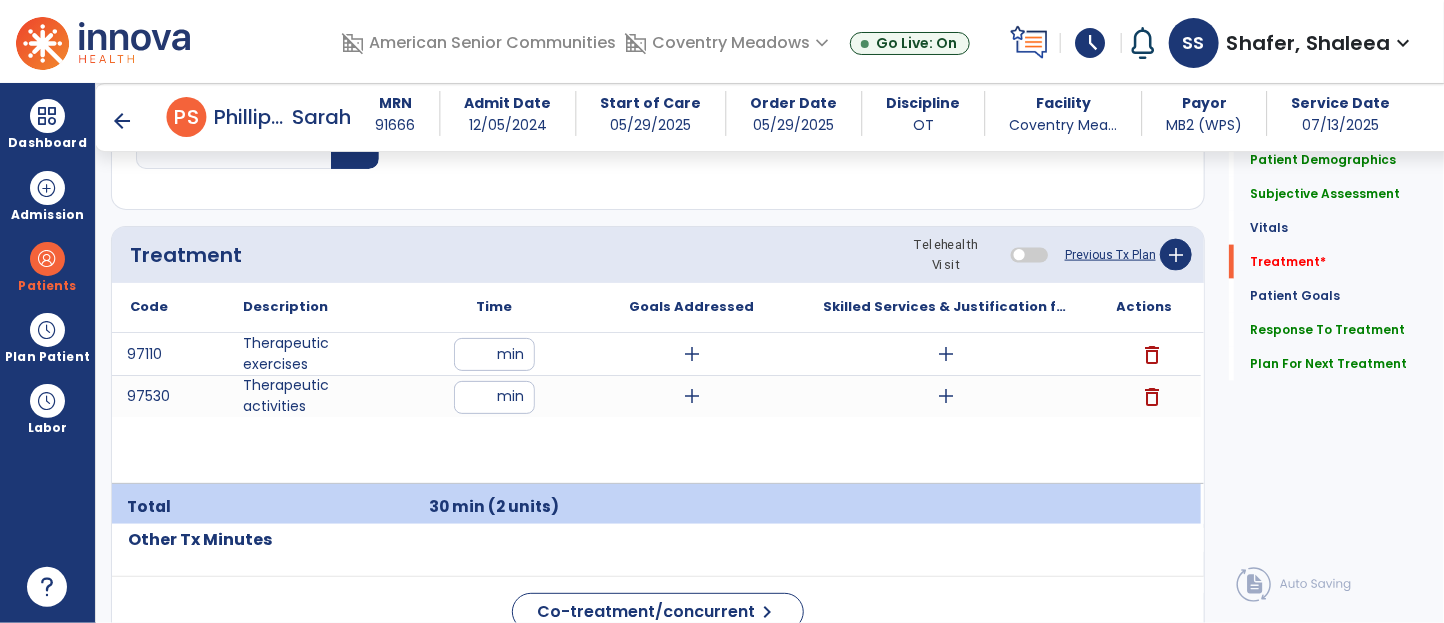 click on "Code
Description
Time" 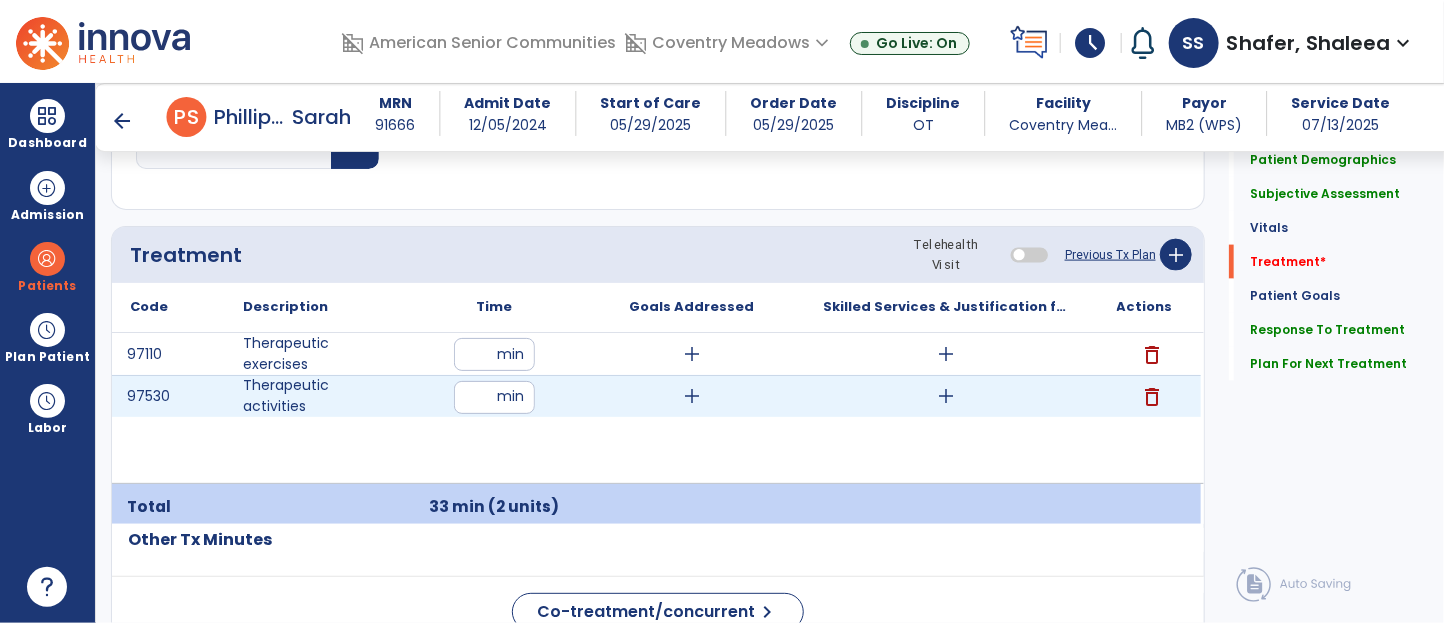 click on "**" at bounding box center (494, 397) 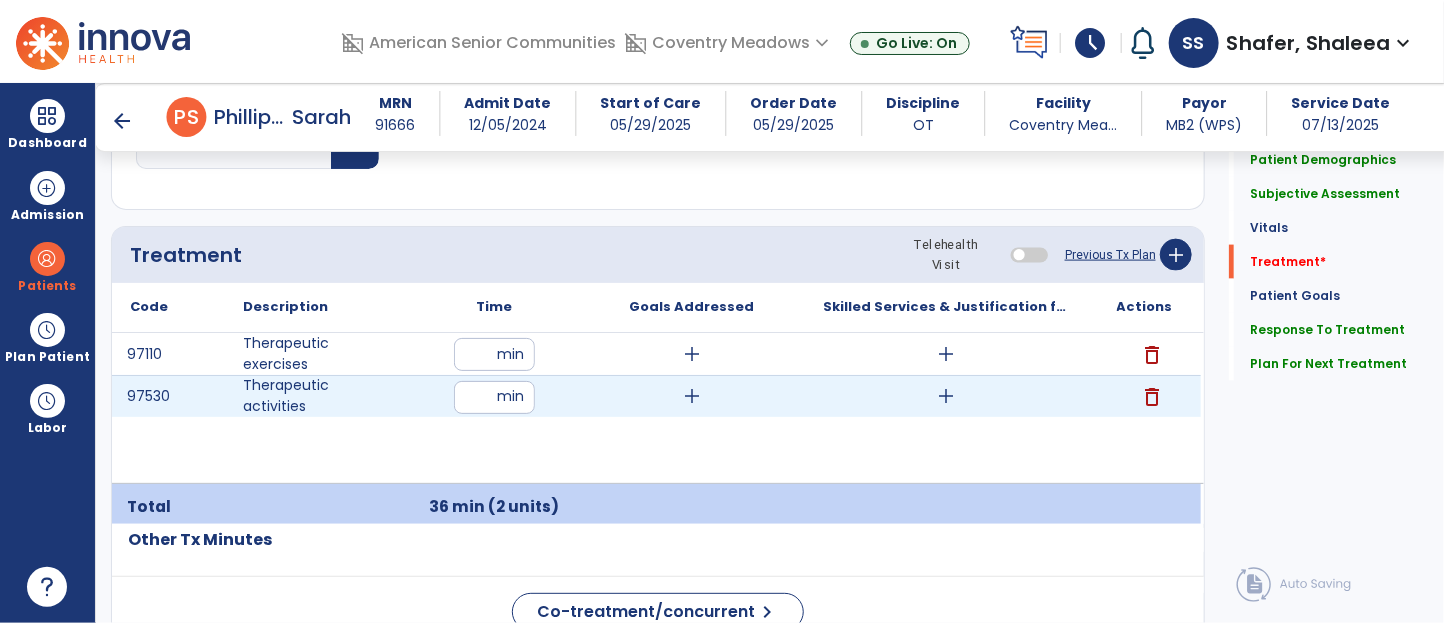 click on "**" at bounding box center (494, 397) 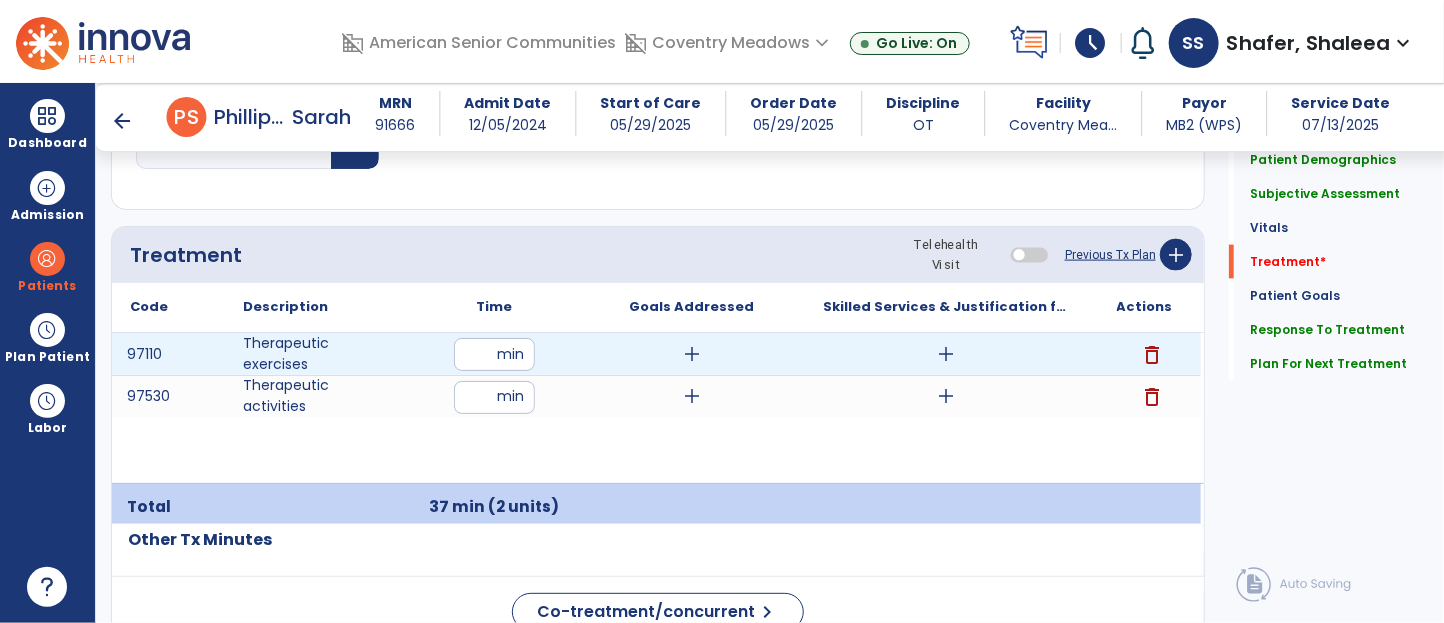 click on "**" at bounding box center (494, 354) 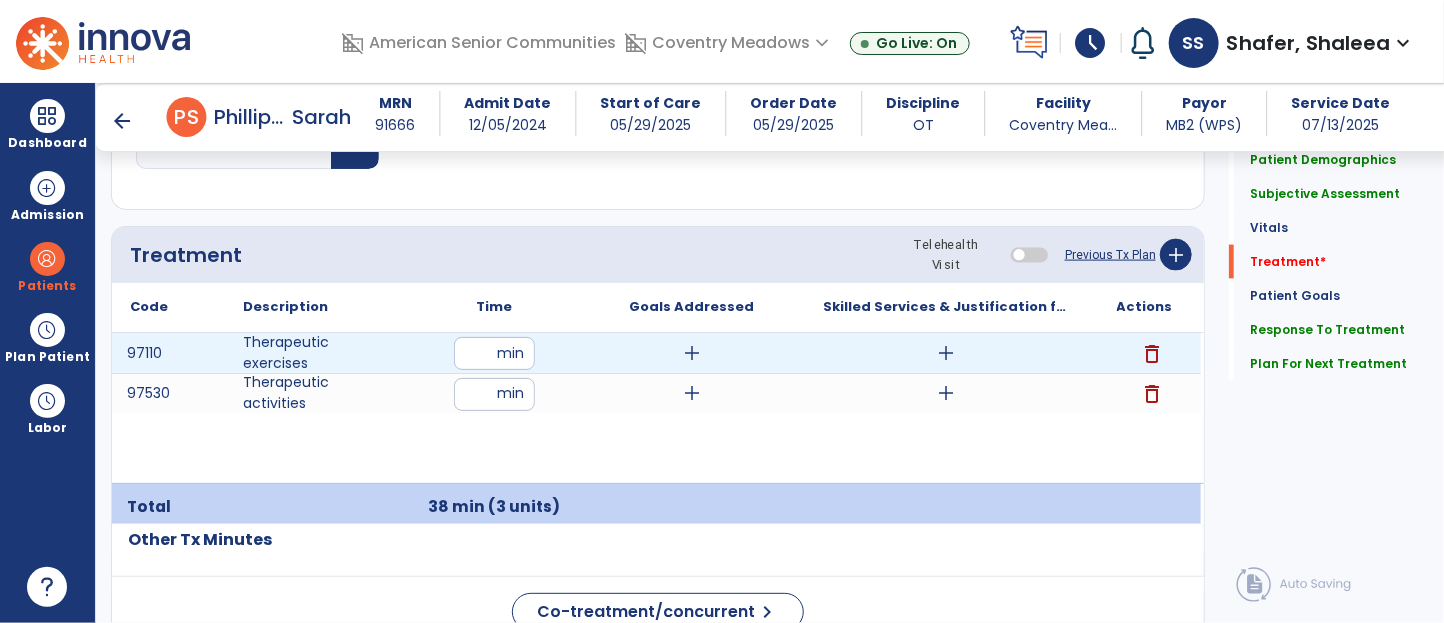 click on "add" at bounding box center (947, 353) 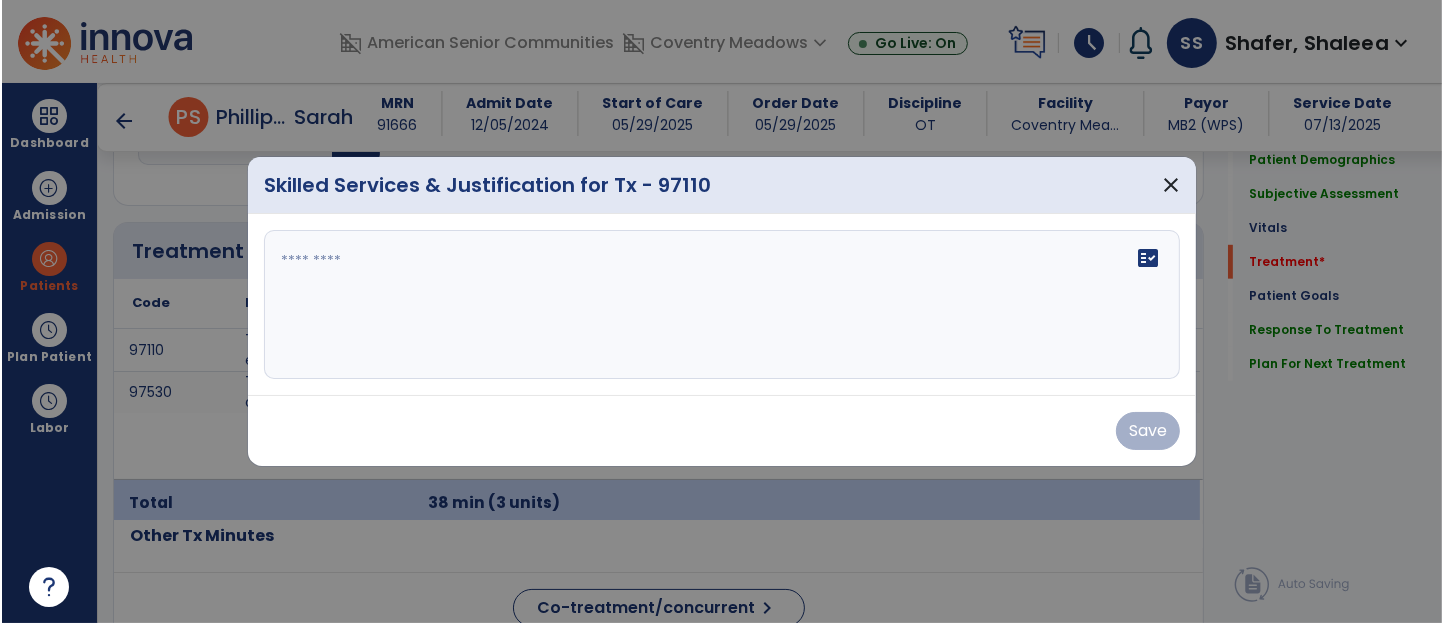 scroll, scrollTop: 1133, scrollLeft: 0, axis: vertical 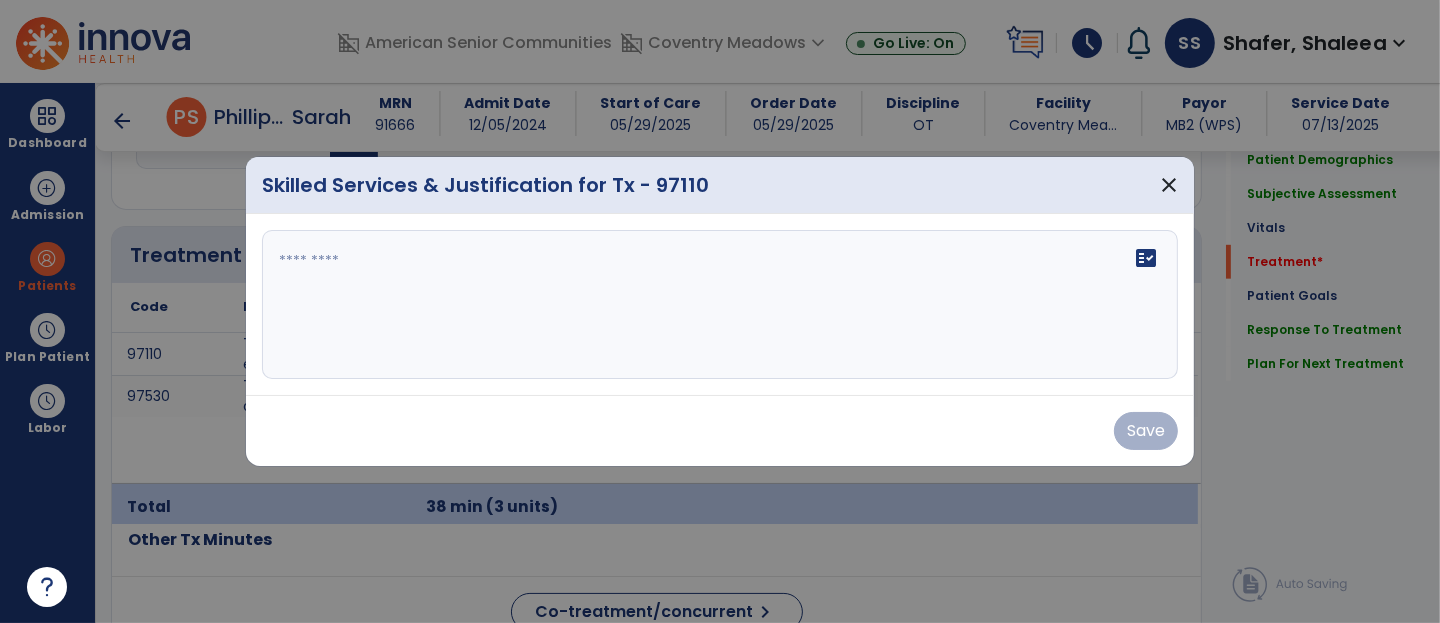 click on "fact_check" at bounding box center [720, 305] 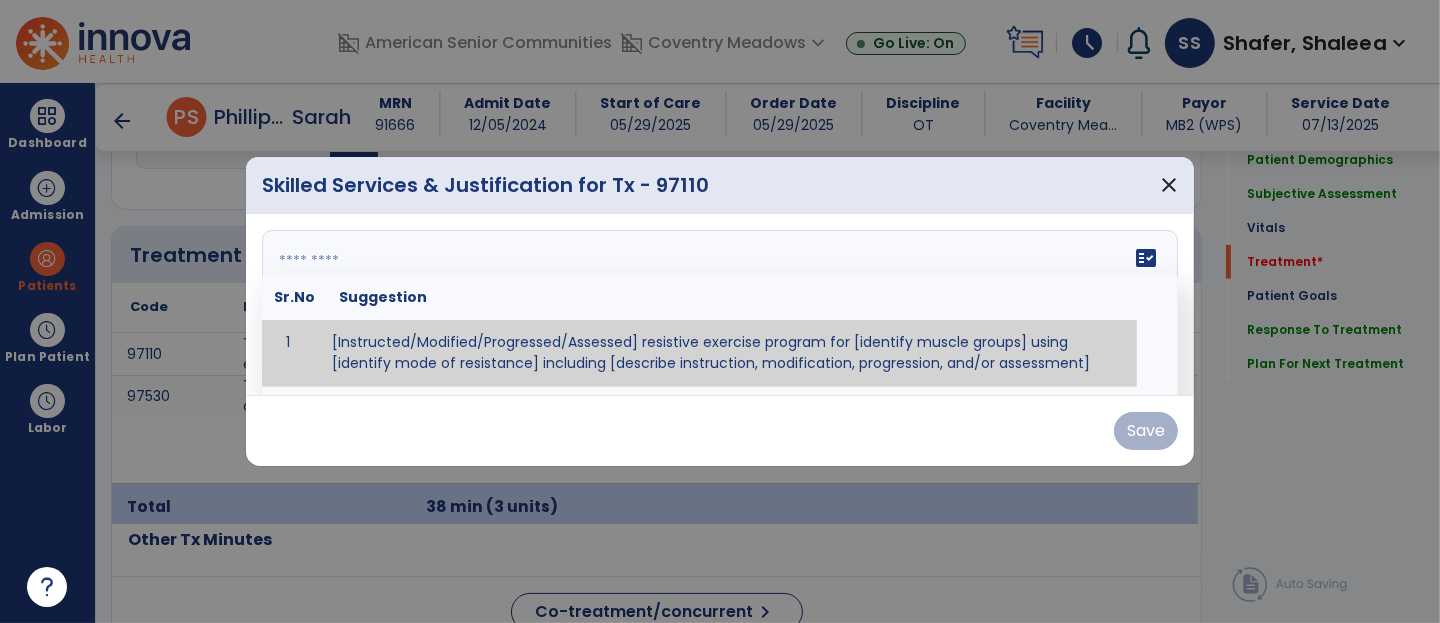paste on "**********" 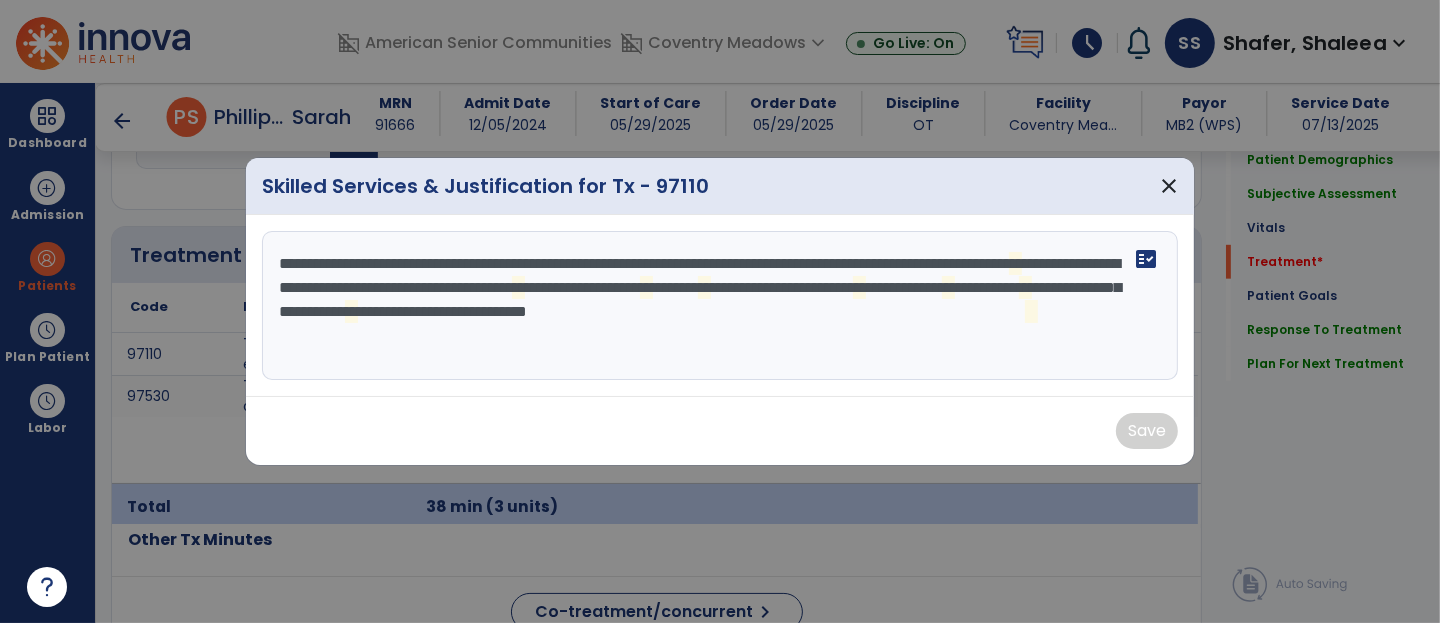 click on "**********" at bounding box center (720, 306) 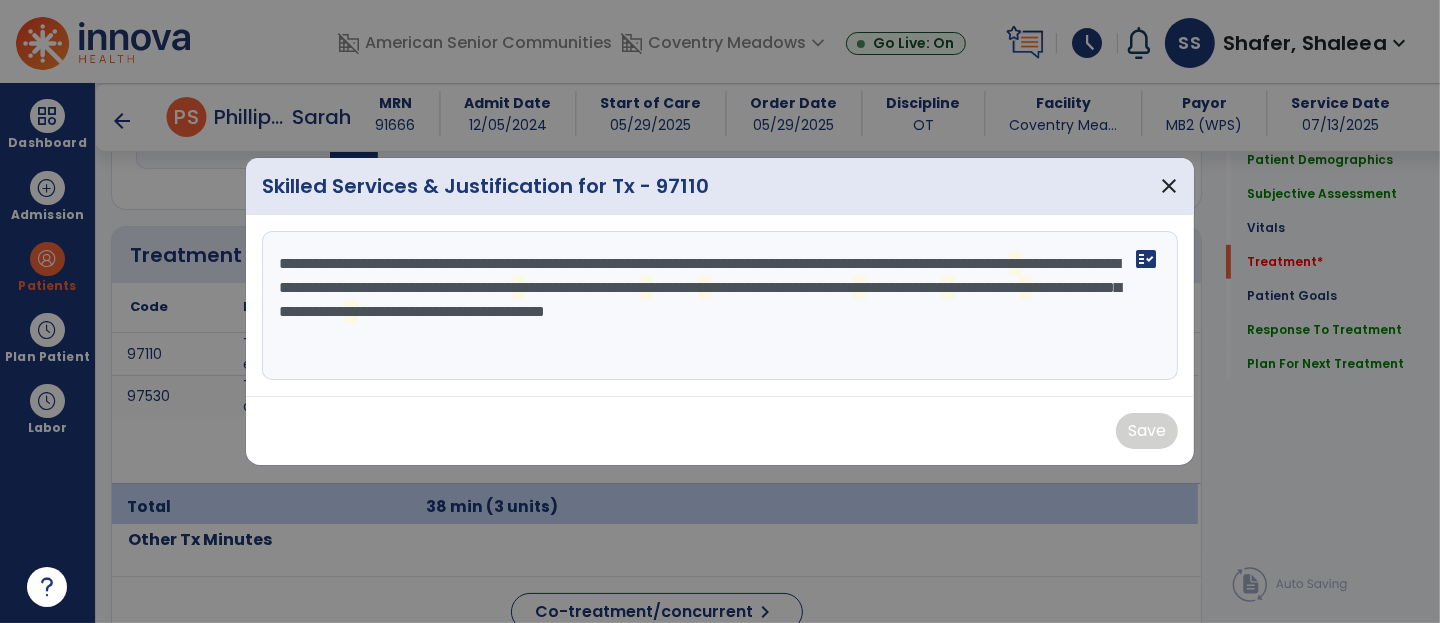 click on "**********" at bounding box center [720, 306] 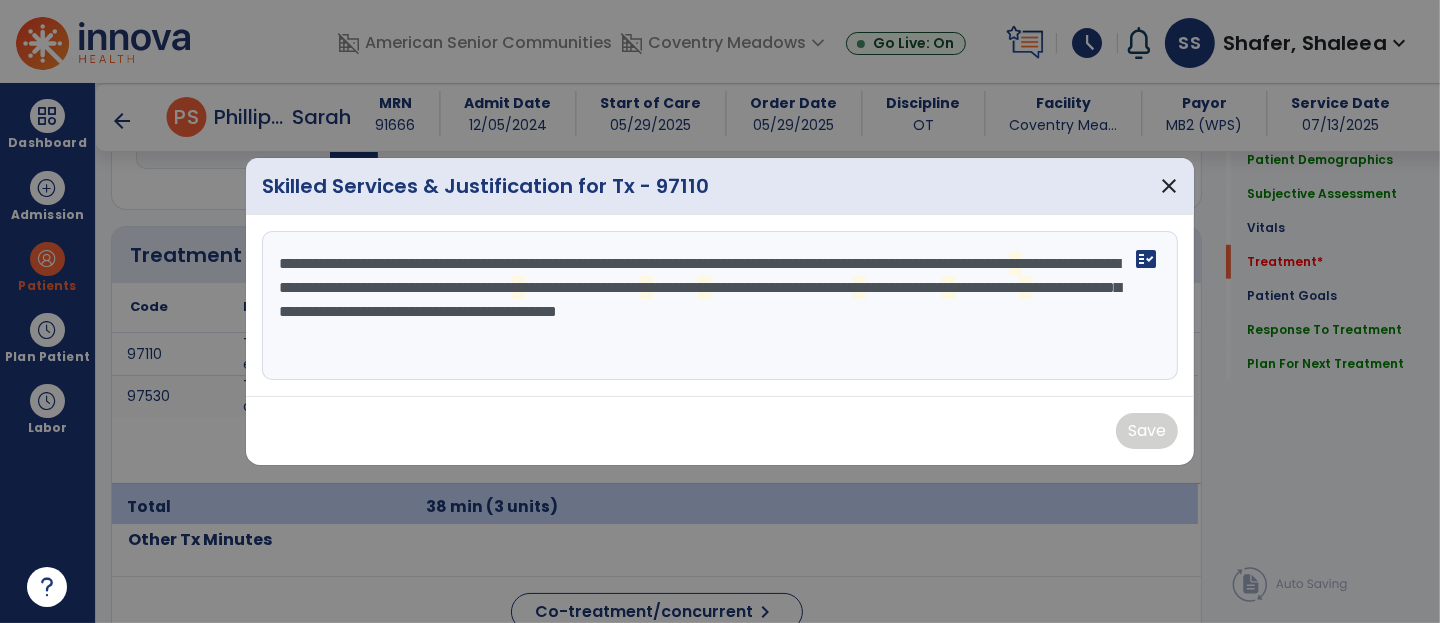 click on "**********" at bounding box center [720, 306] 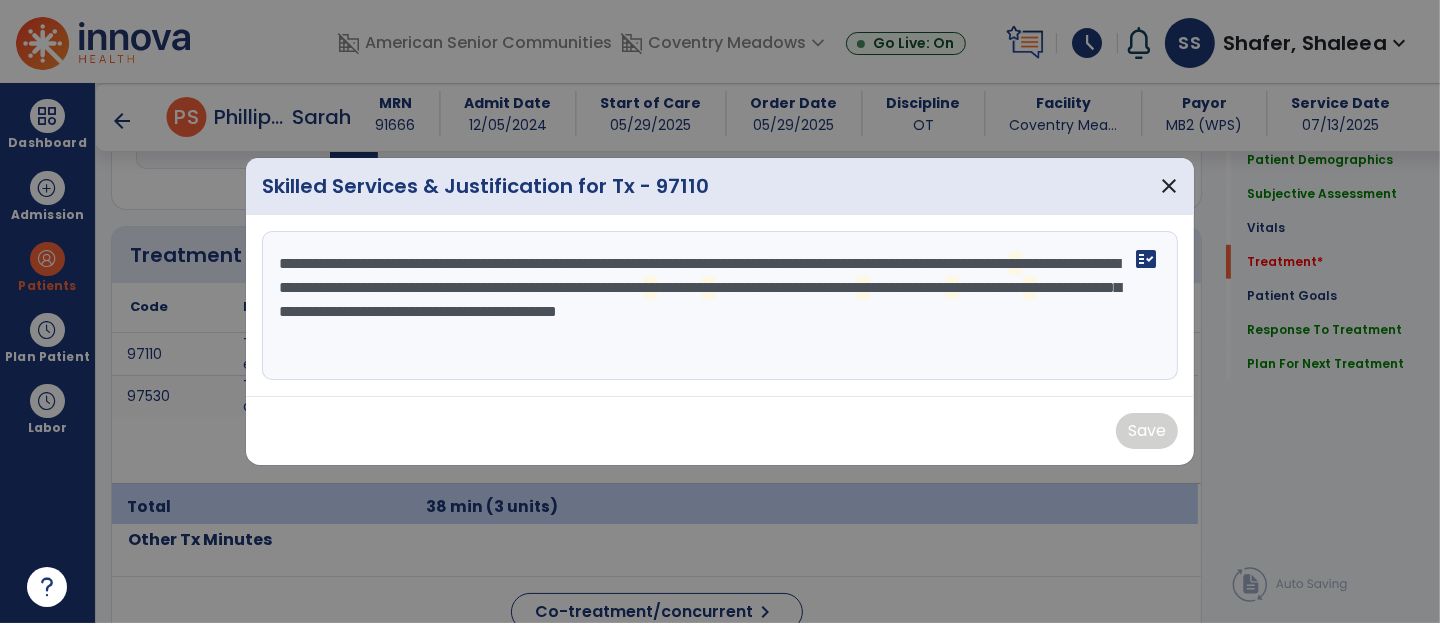 click on "**********" at bounding box center [720, 306] 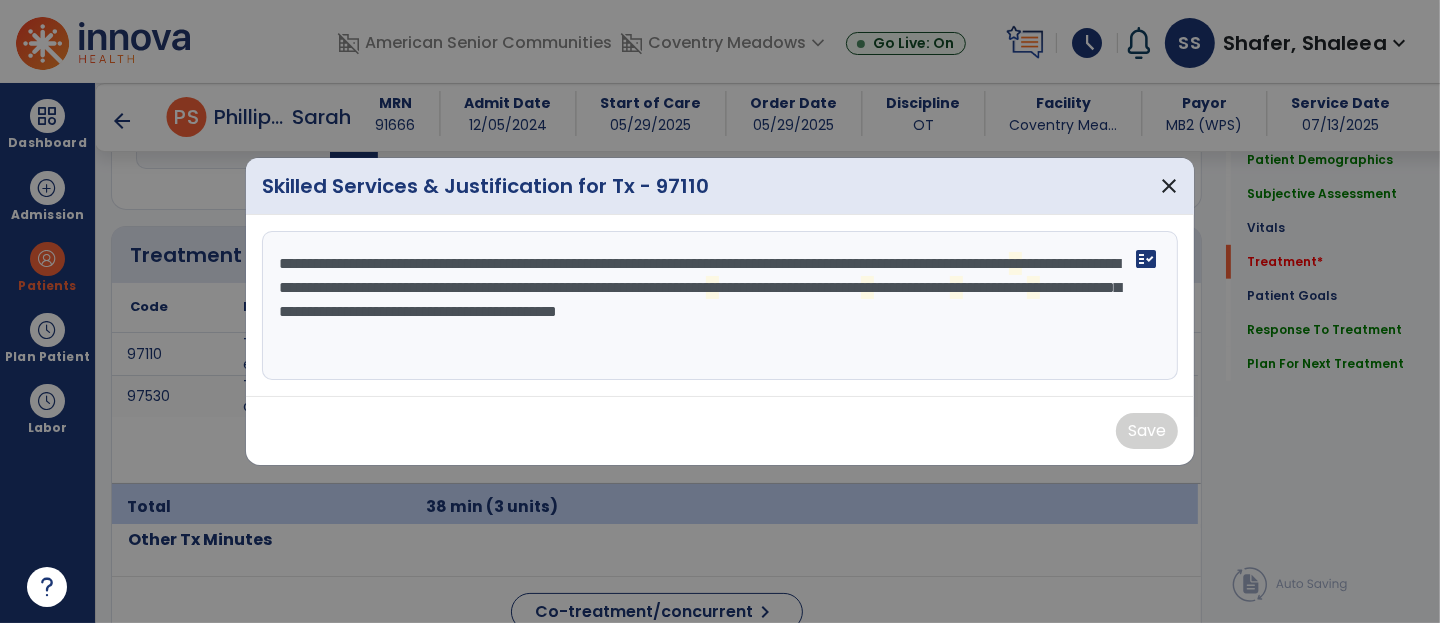 click on "**********" at bounding box center (720, 306) 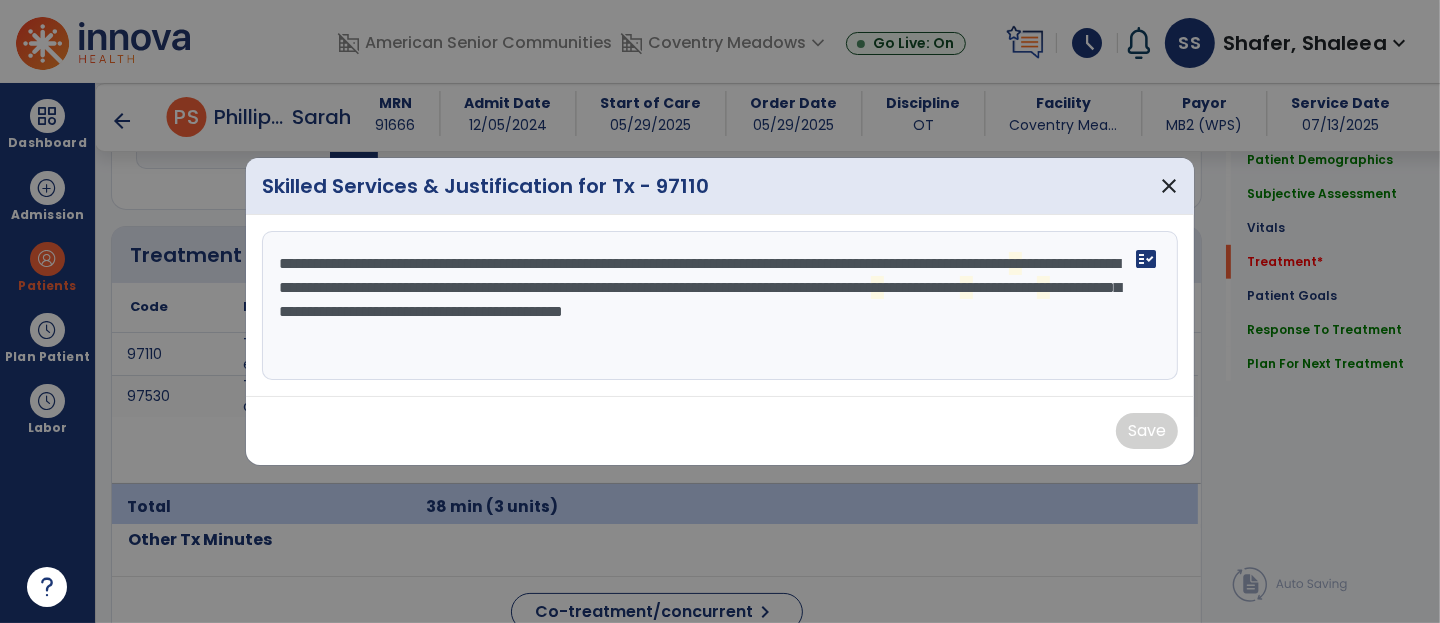 click on "**********" at bounding box center (720, 306) 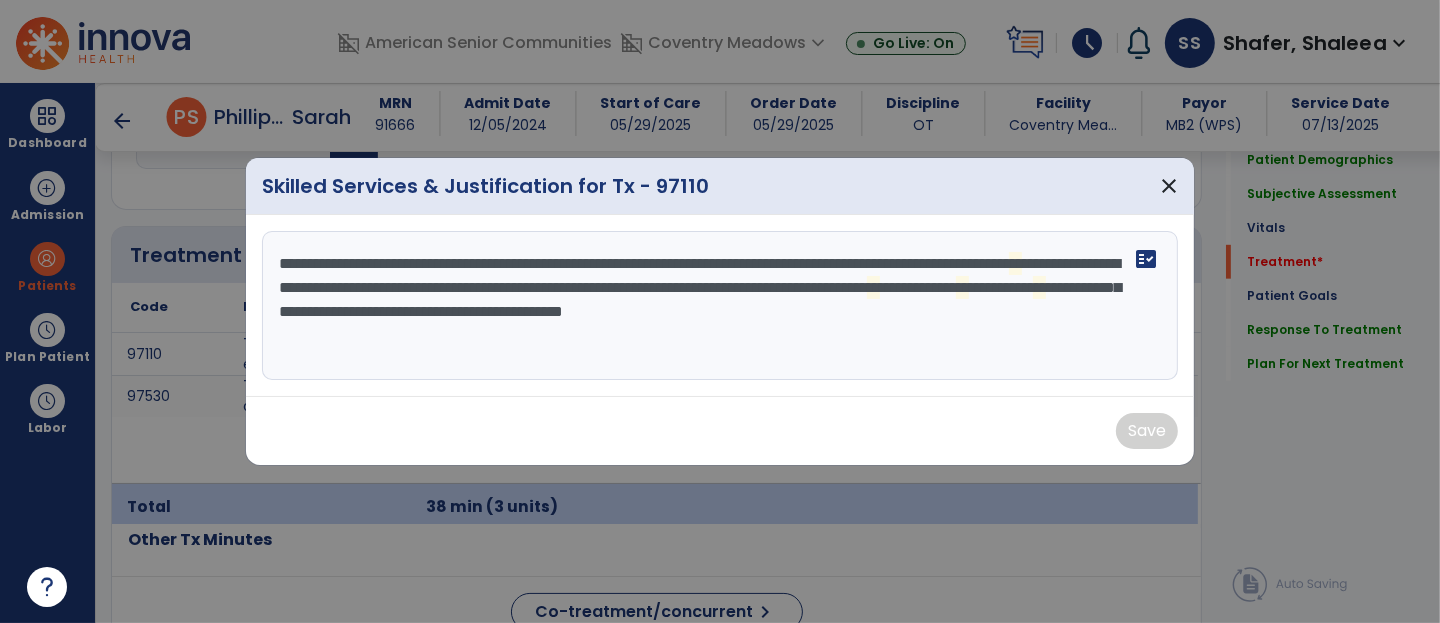 click on "**********" at bounding box center (720, 306) 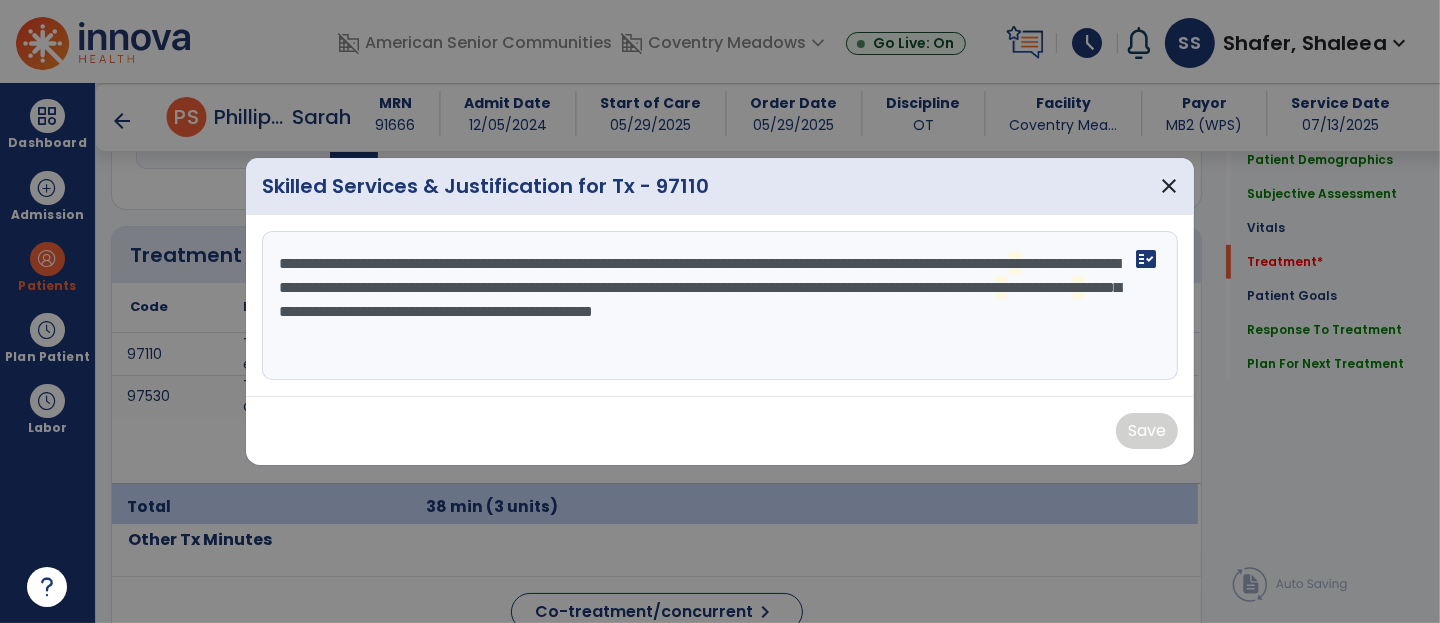 click on "**********" at bounding box center [720, 306] 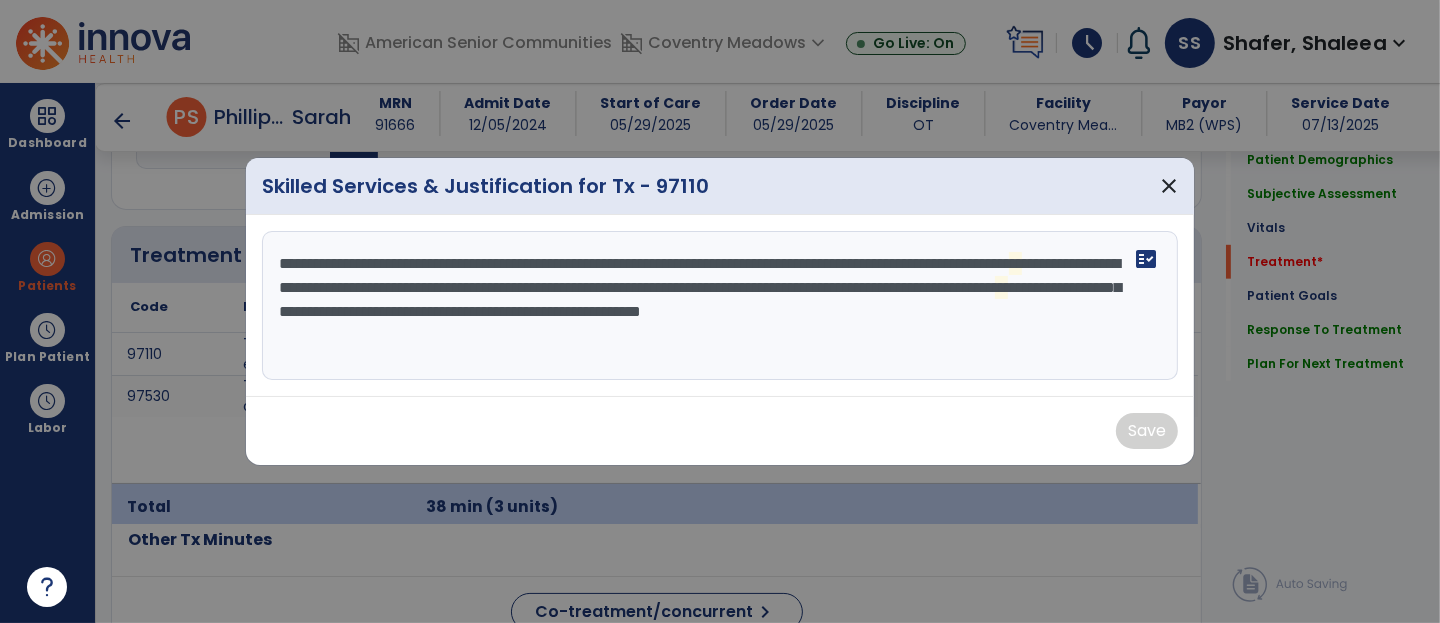 click on "**********" at bounding box center (720, 306) 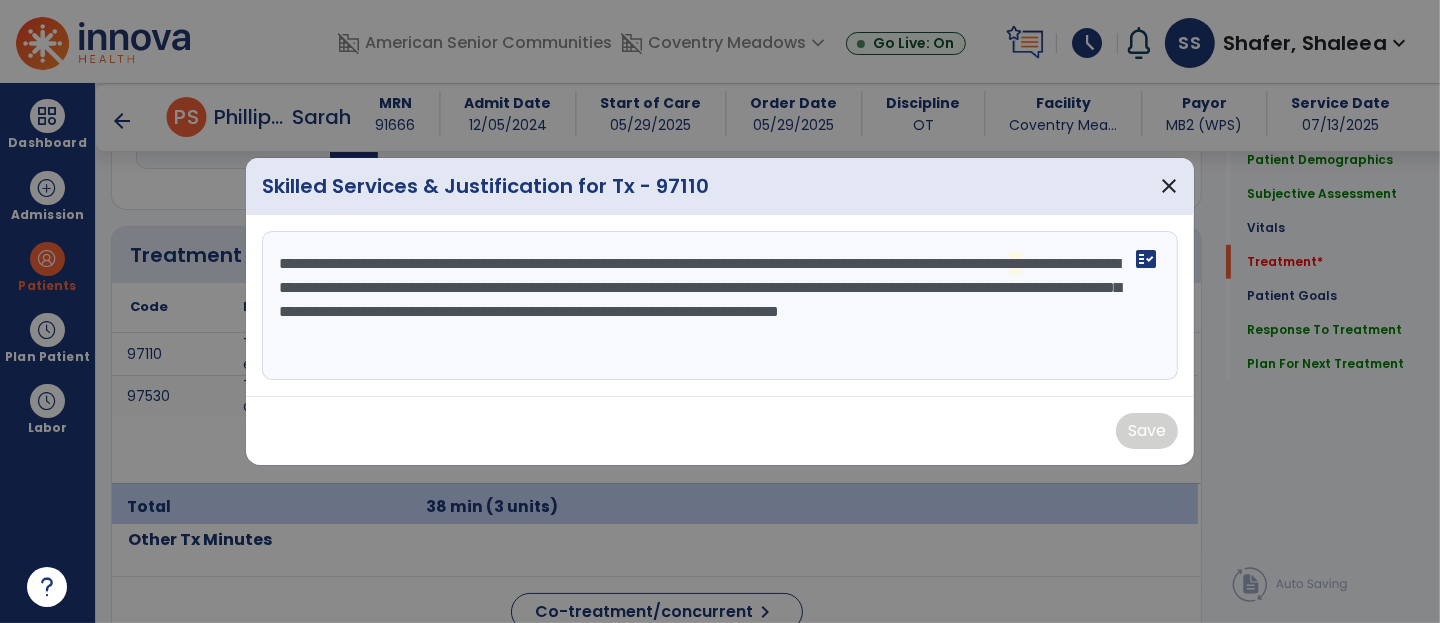 click on "**********" at bounding box center (720, 306) 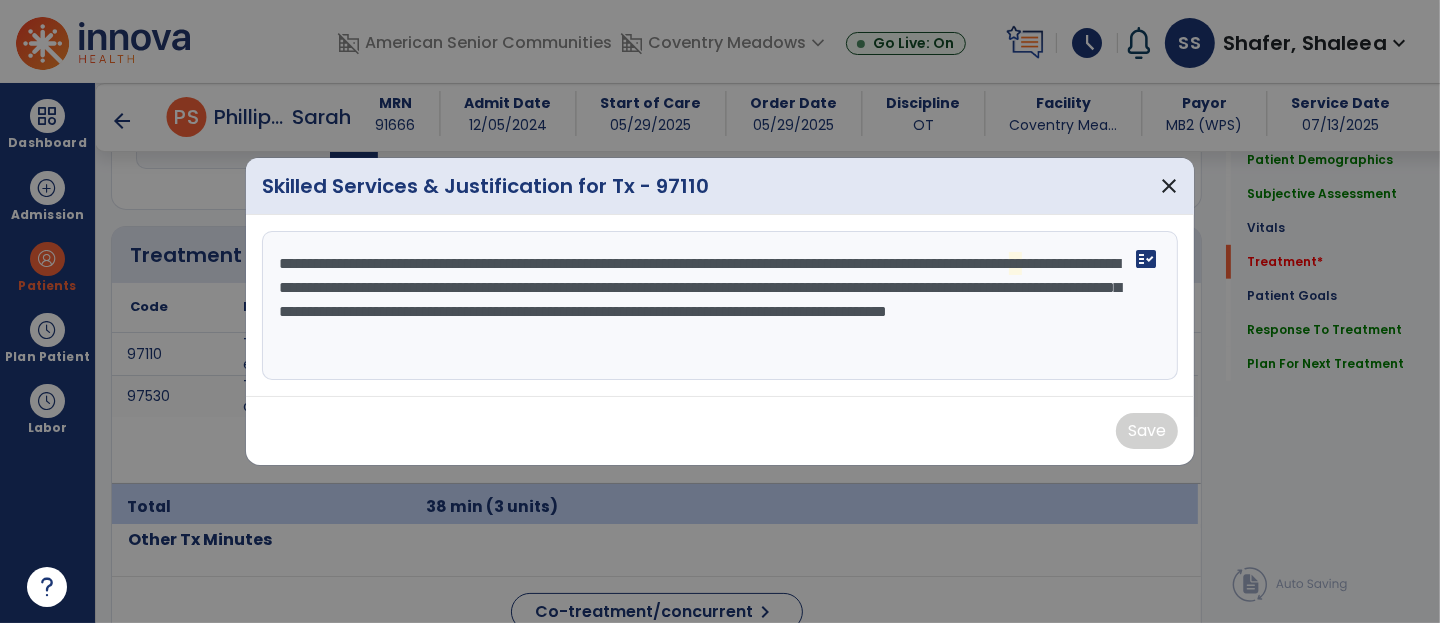 click on "**********" at bounding box center [720, 306] 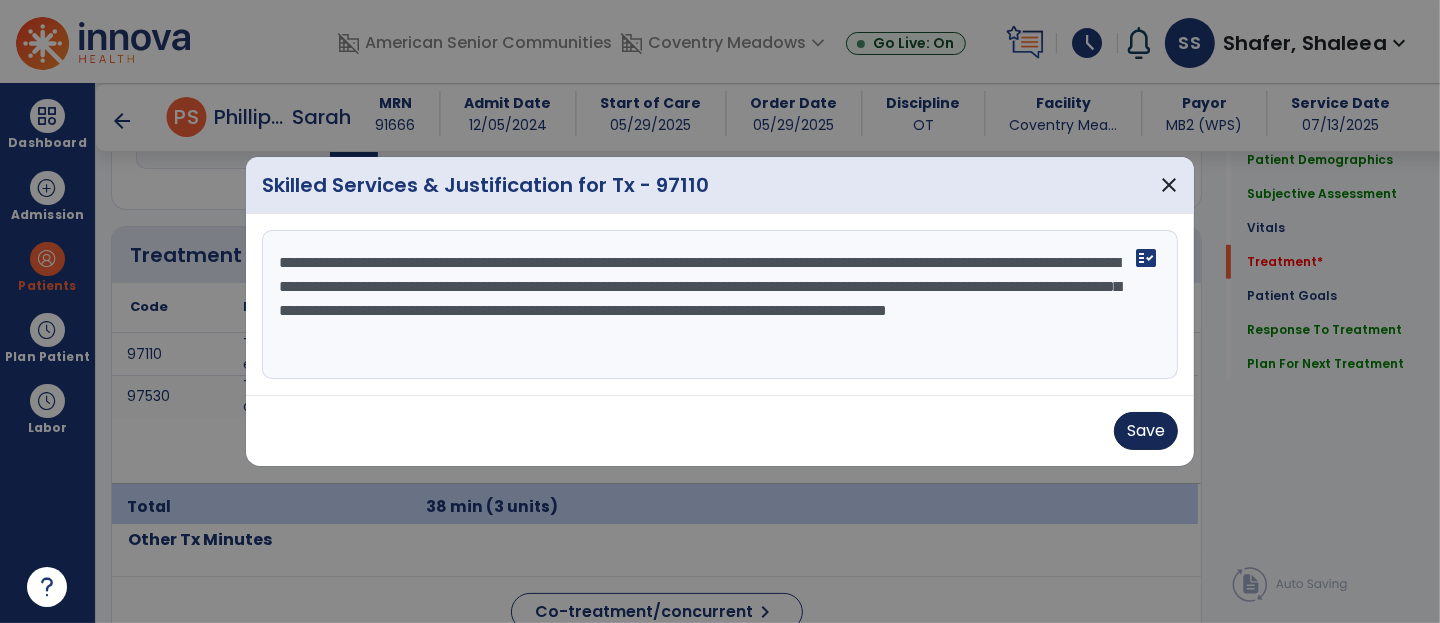 type on "**********" 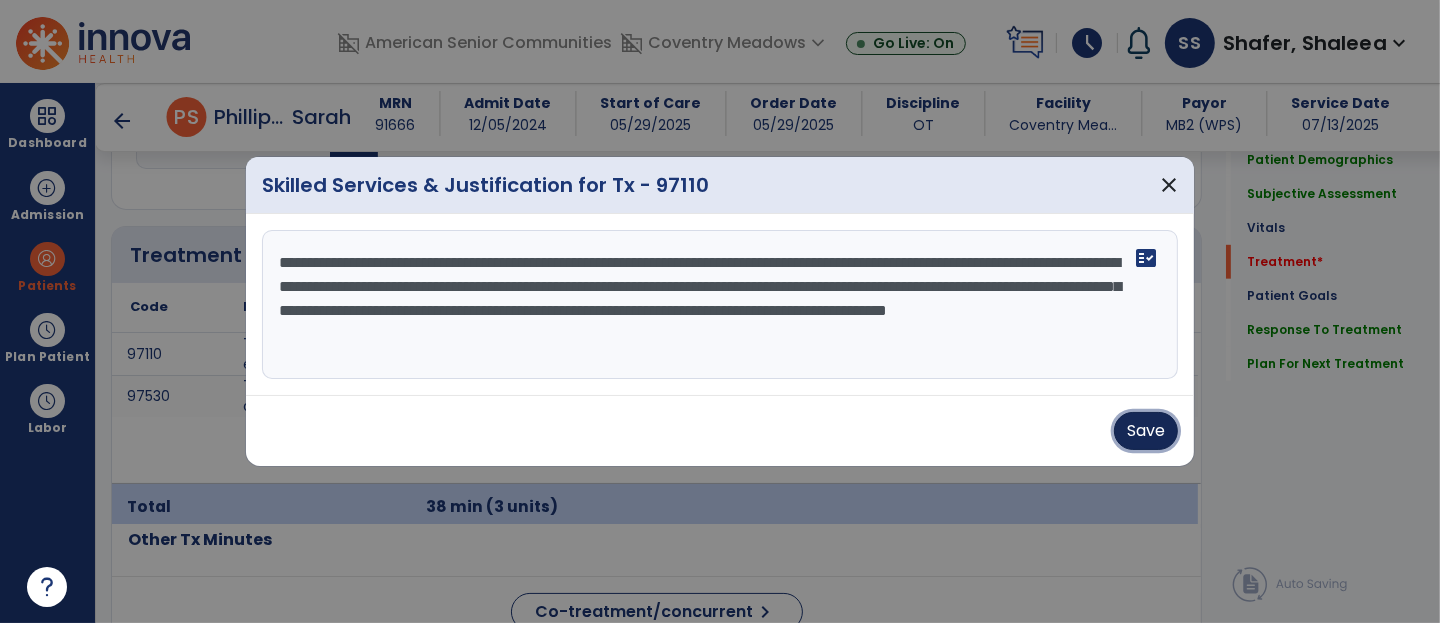 click on "Save" at bounding box center (1146, 431) 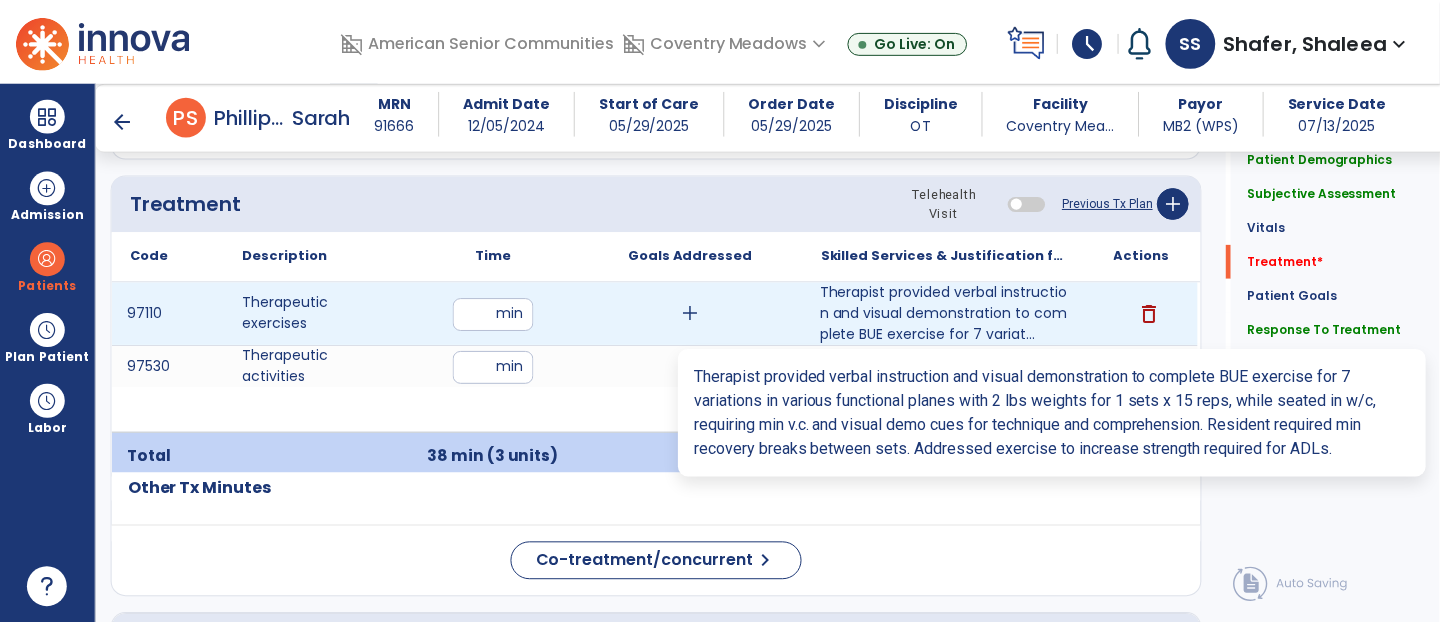 scroll, scrollTop: 1175, scrollLeft: 0, axis: vertical 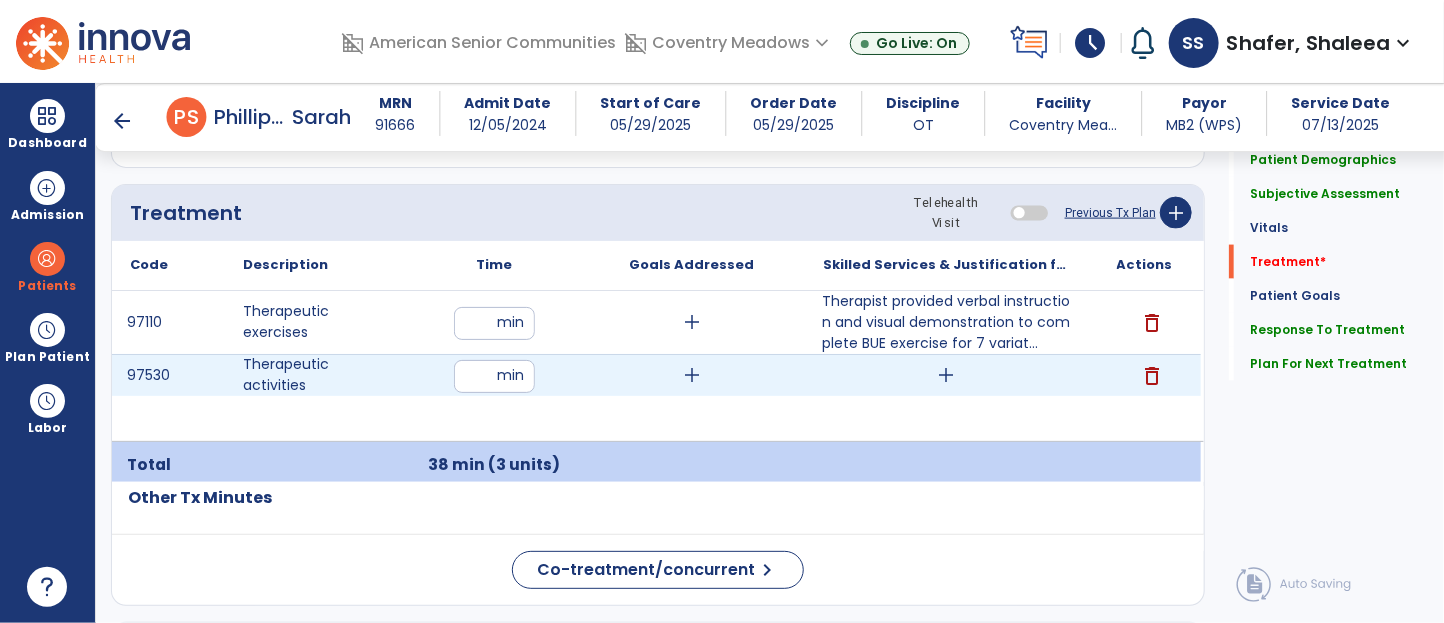 click on "add" at bounding box center (947, 375) 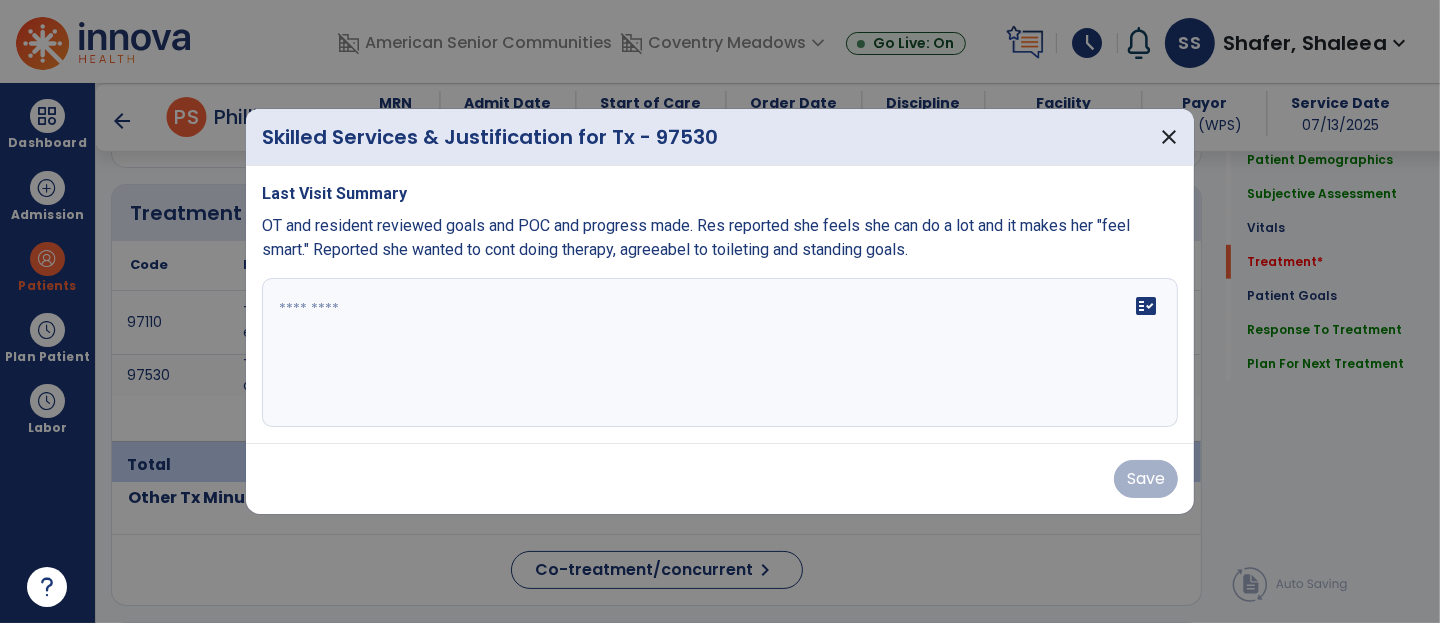 click on "fact_check" at bounding box center (720, 353) 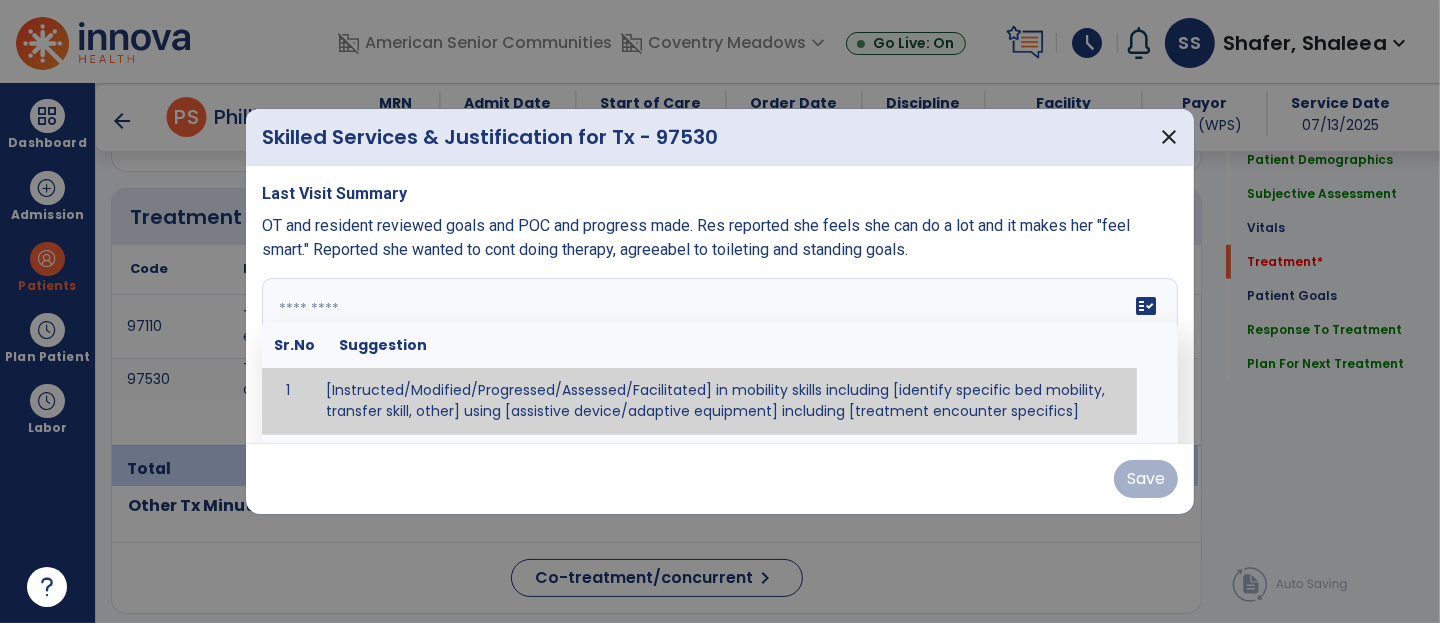 scroll, scrollTop: 1175, scrollLeft: 0, axis: vertical 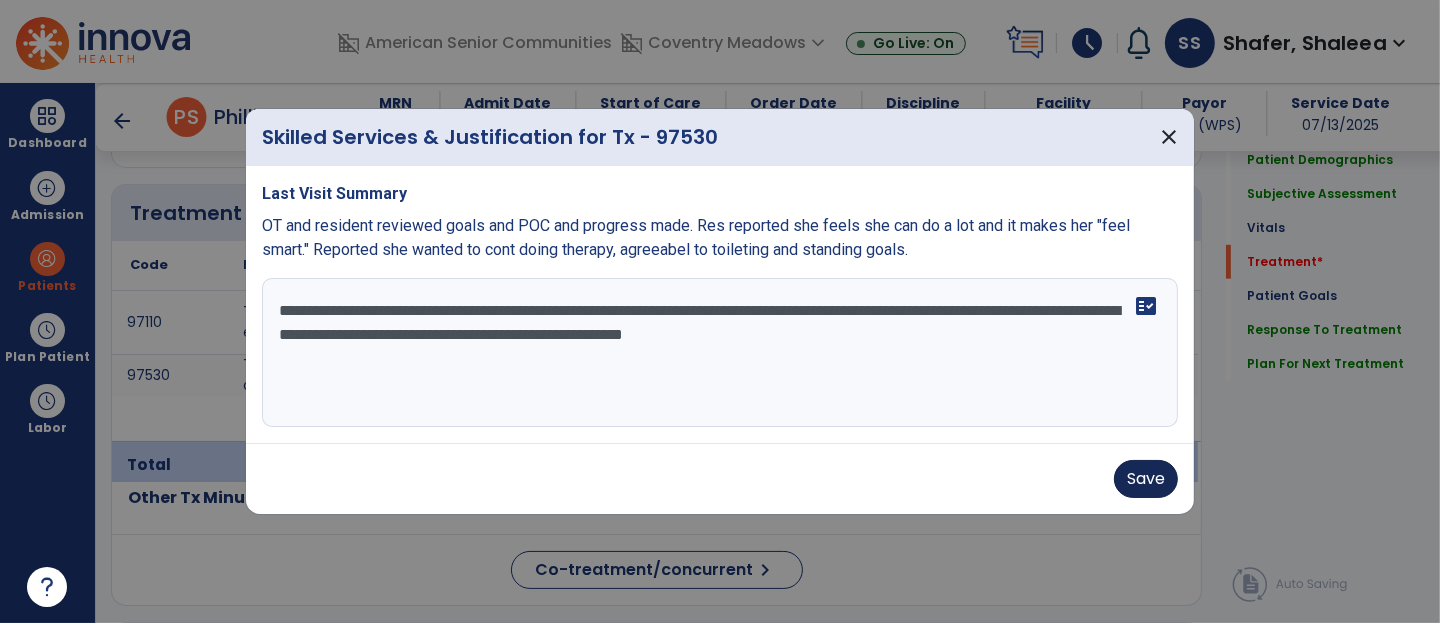 type on "**********" 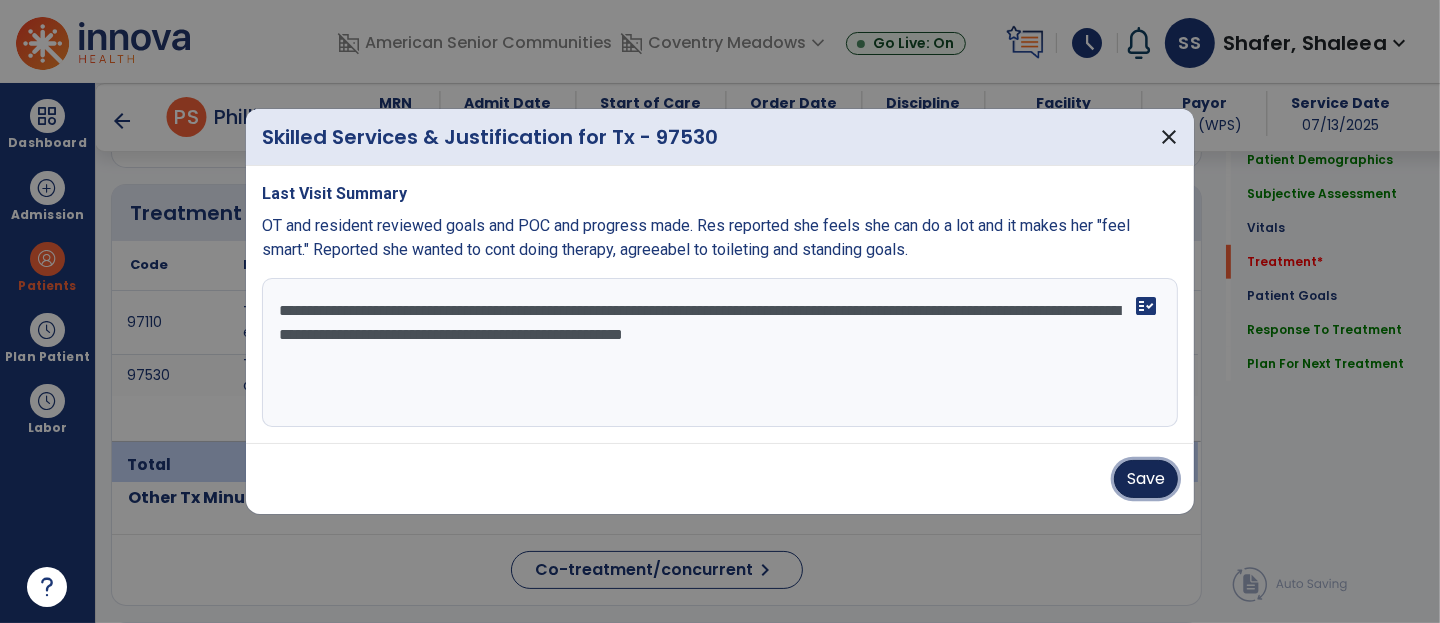 click on "Save" at bounding box center (1146, 479) 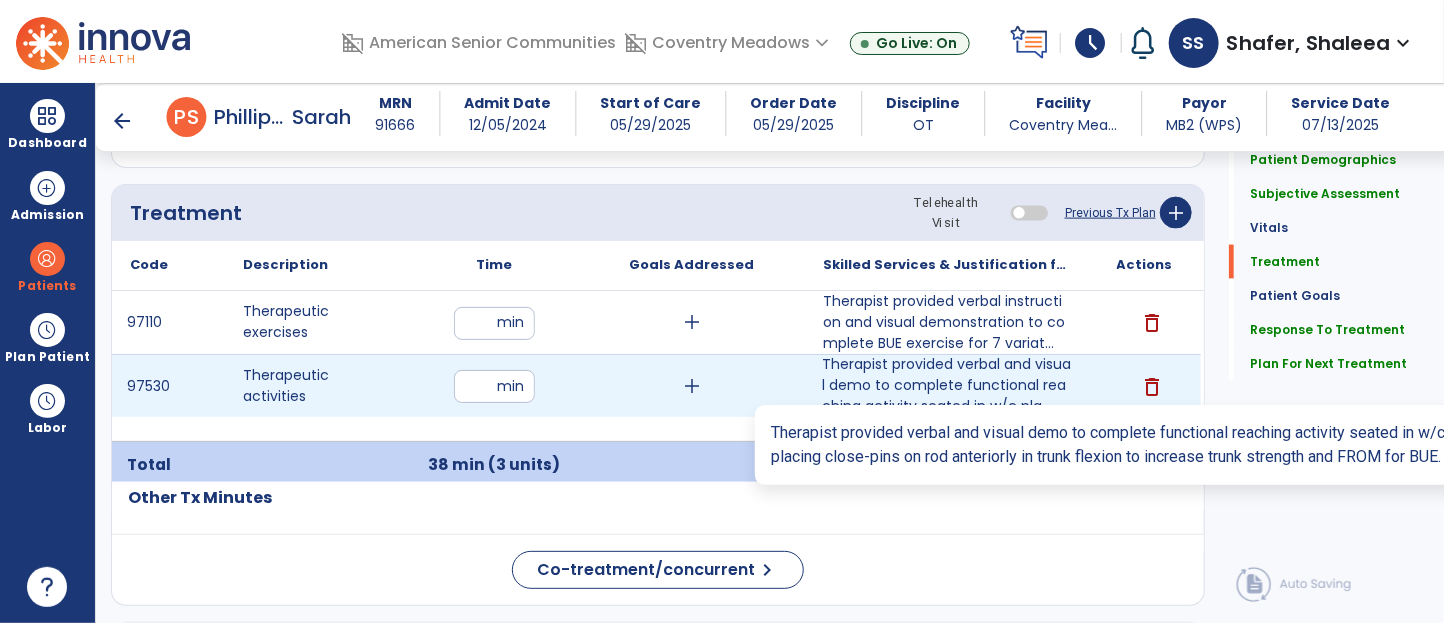 click on "Therapist provided verbal and visual demo to complete functional reaching activity seated in w/c pla..." at bounding box center [946, 385] 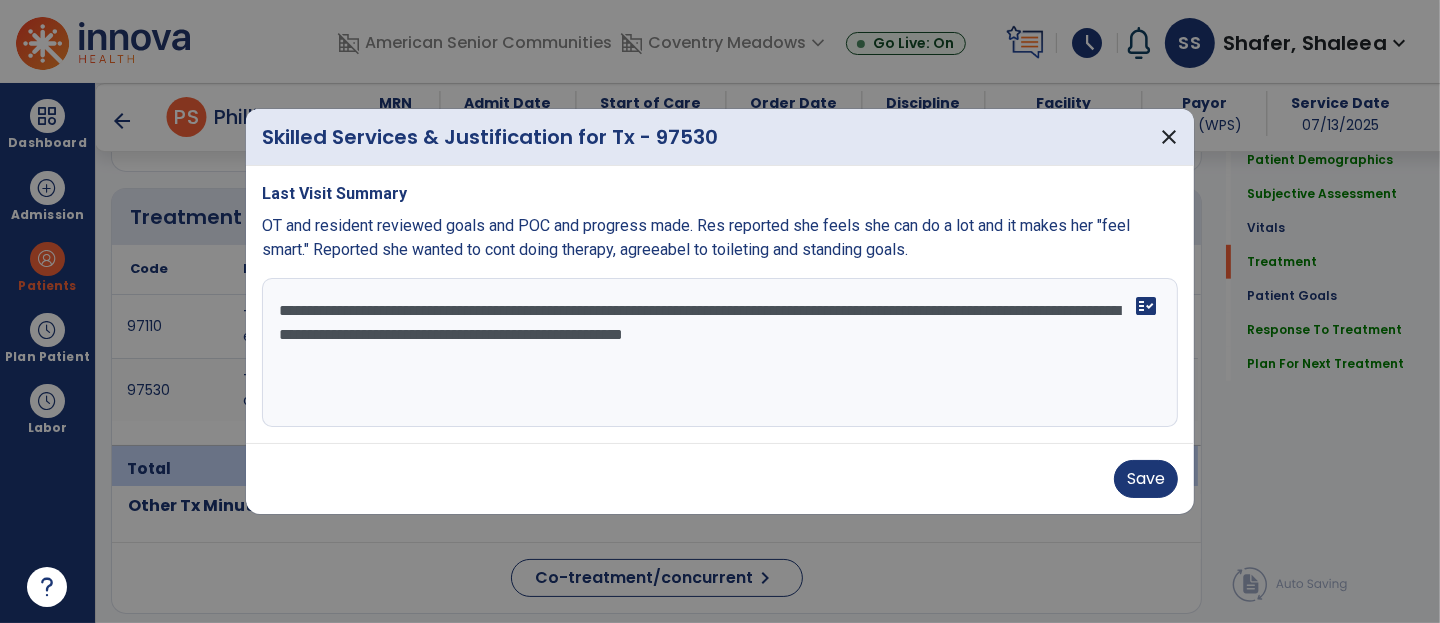 scroll, scrollTop: 1175, scrollLeft: 0, axis: vertical 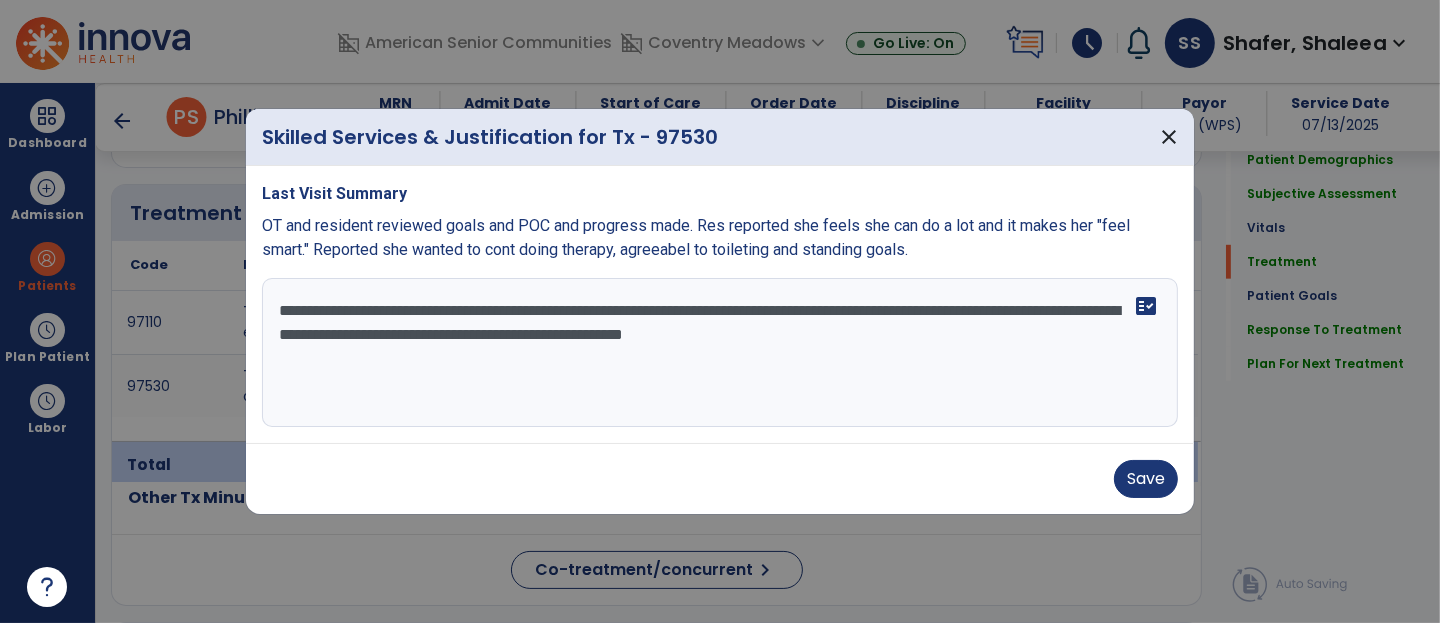 click on "**********" at bounding box center [720, 353] 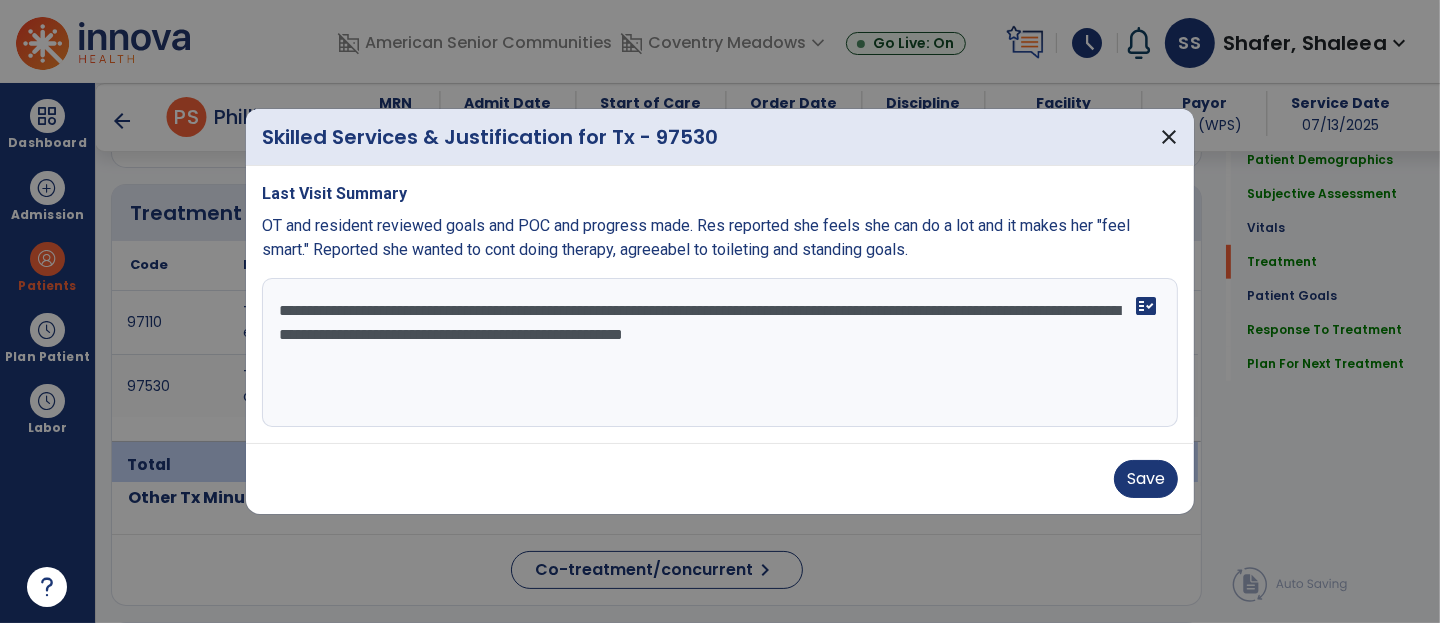 click on "**********" at bounding box center [720, 353] 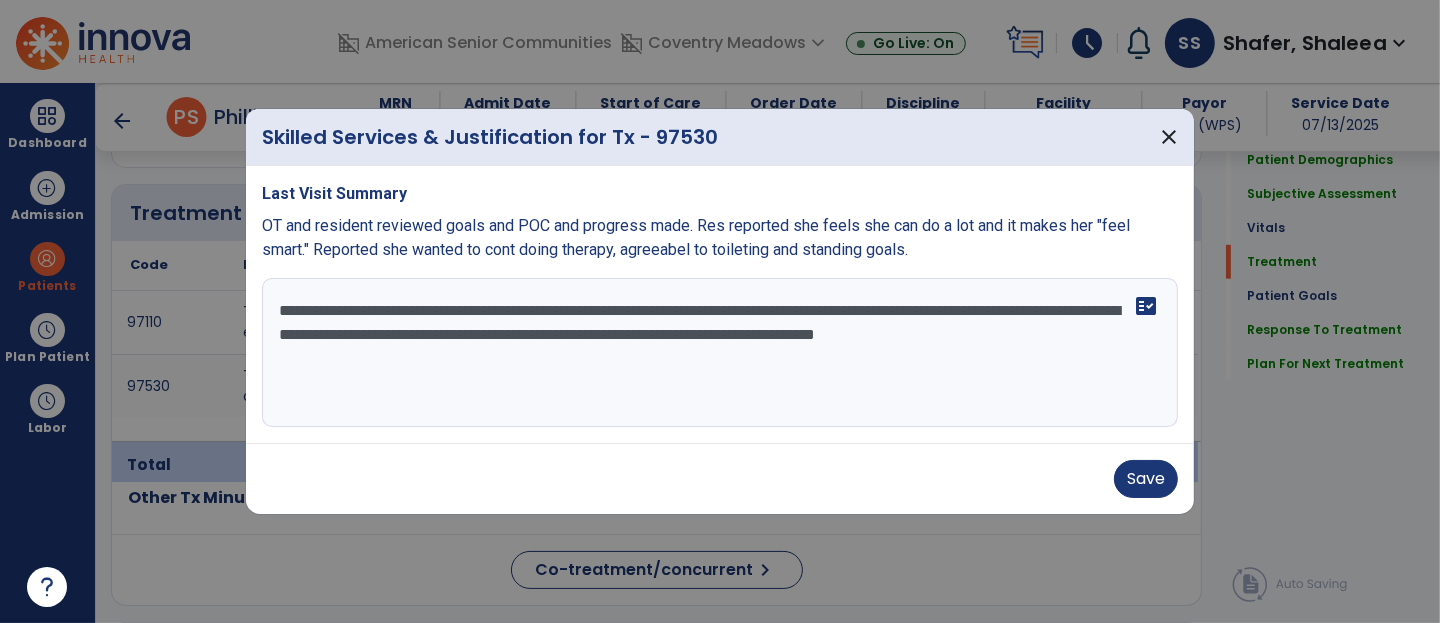 drag, startPoint x: 282, startPoint y: 347, endPoint x: 220, endPoint y: 341, distance: 62.289646 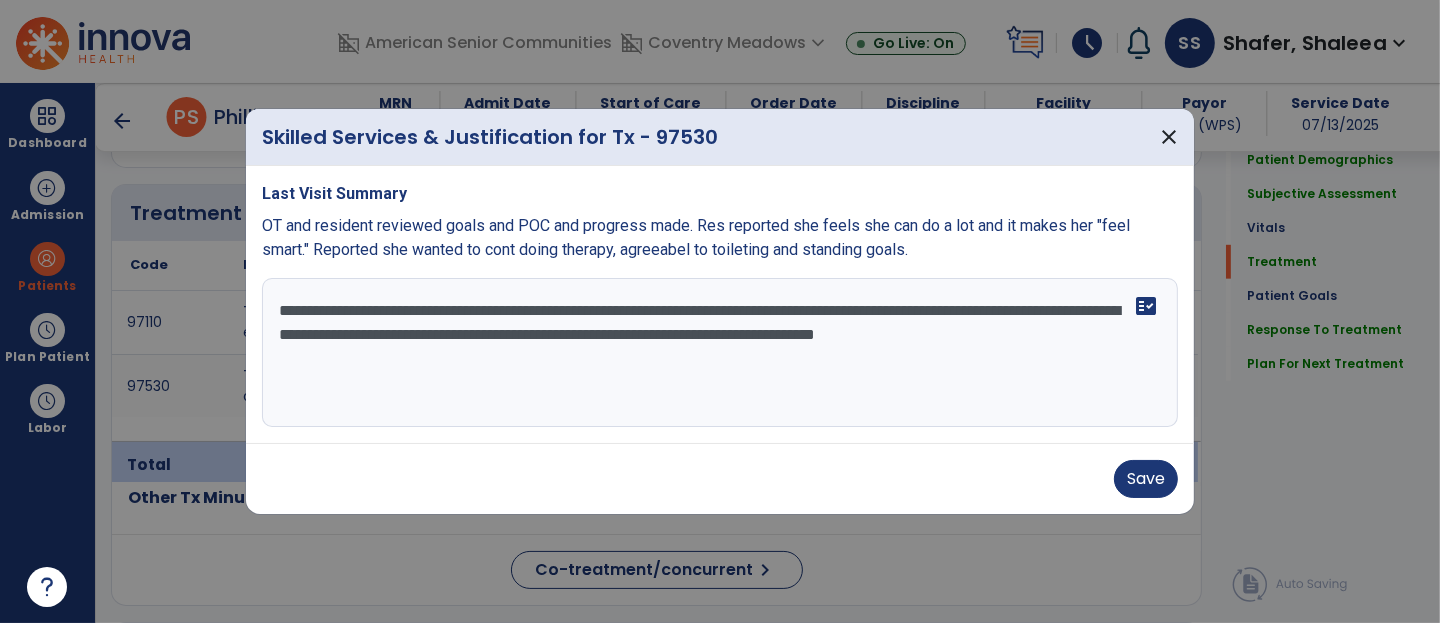 click on "**********" at bounding box center [720, 353] 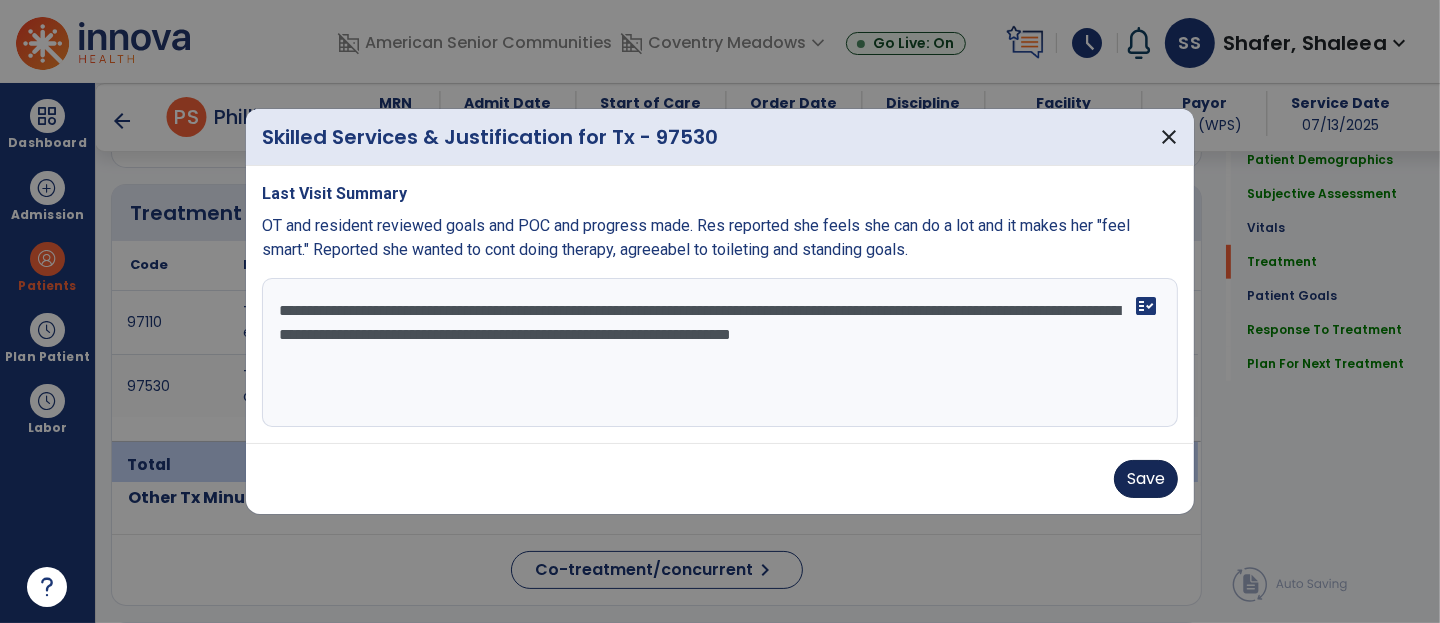 type on "**********" 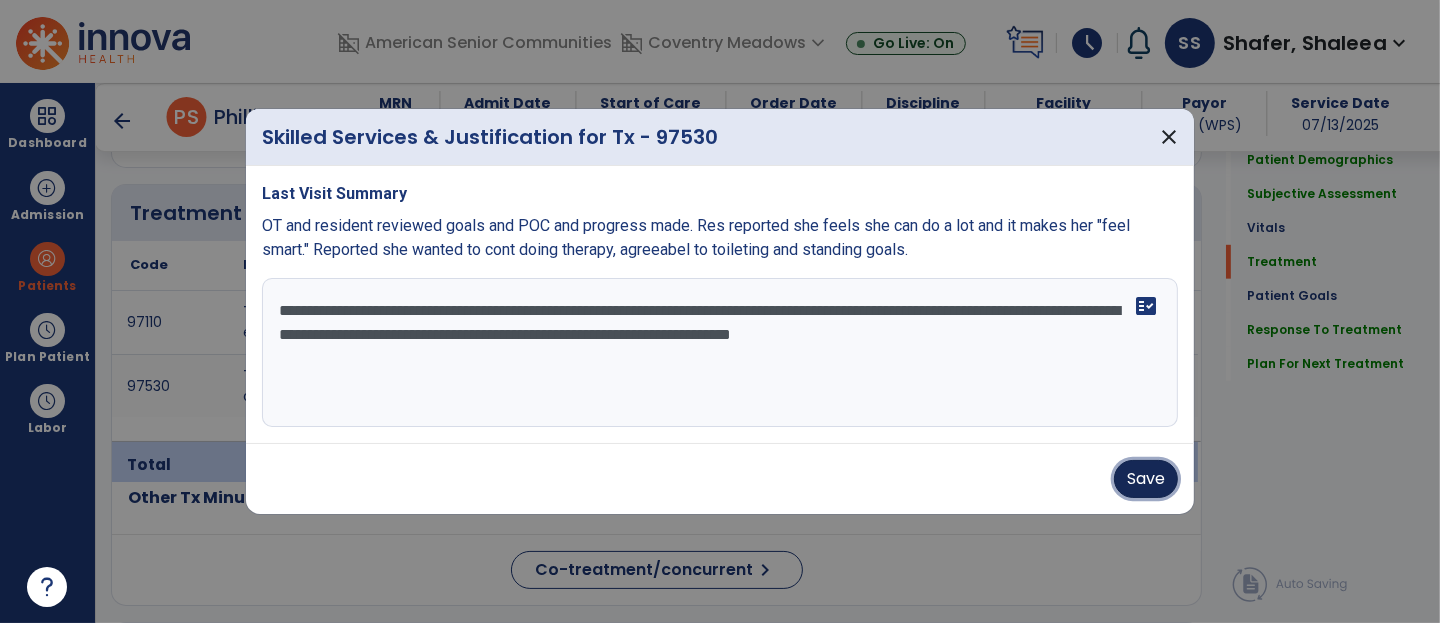click on "Save" at bounding box center [1146, 479] 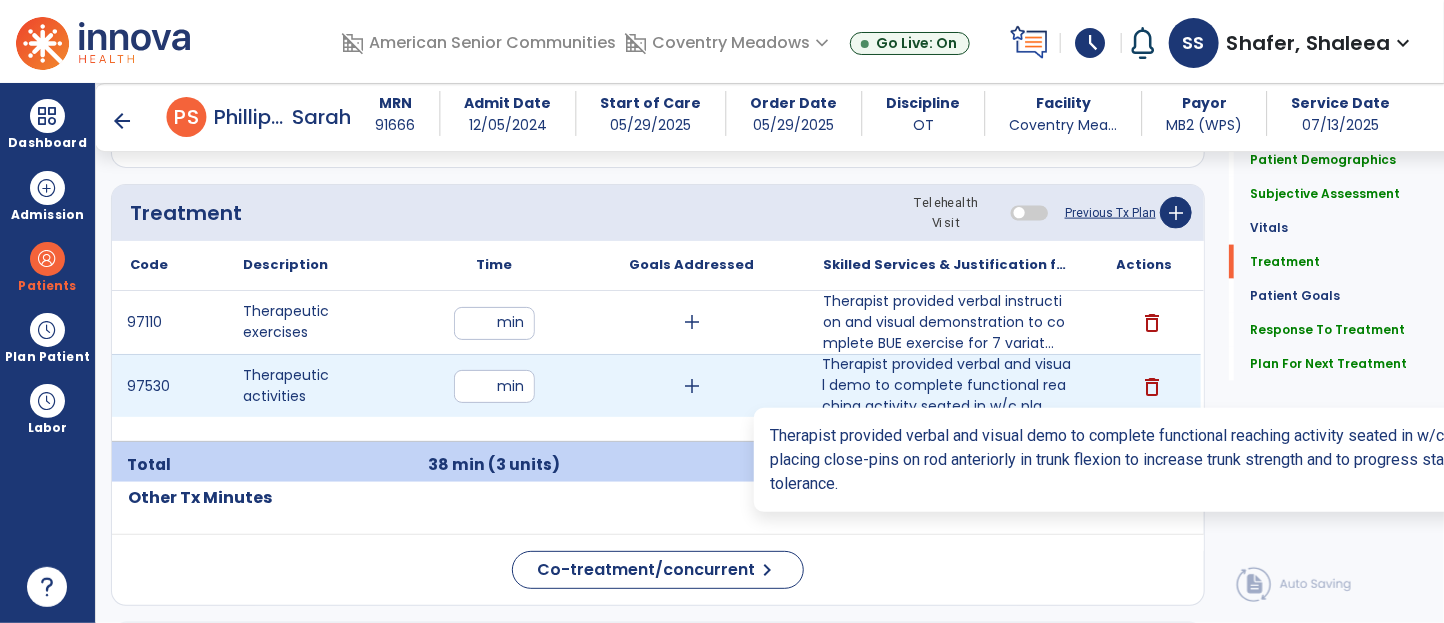 click on "Therapist provided verbal and visual demo to complete functional reaching activity seated in w/c pla..." at bounding box center (946, 385) 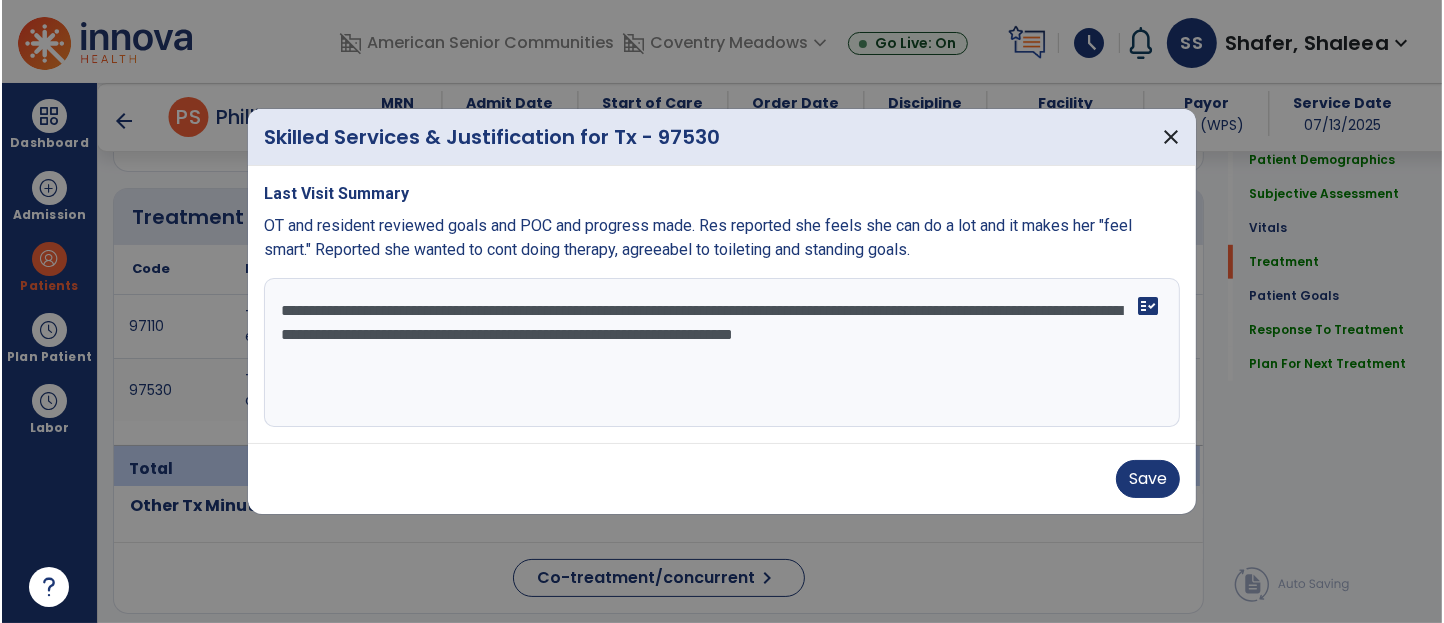 scroll, scrollTop: 1175, scrollLeft: 0, axis: vertical 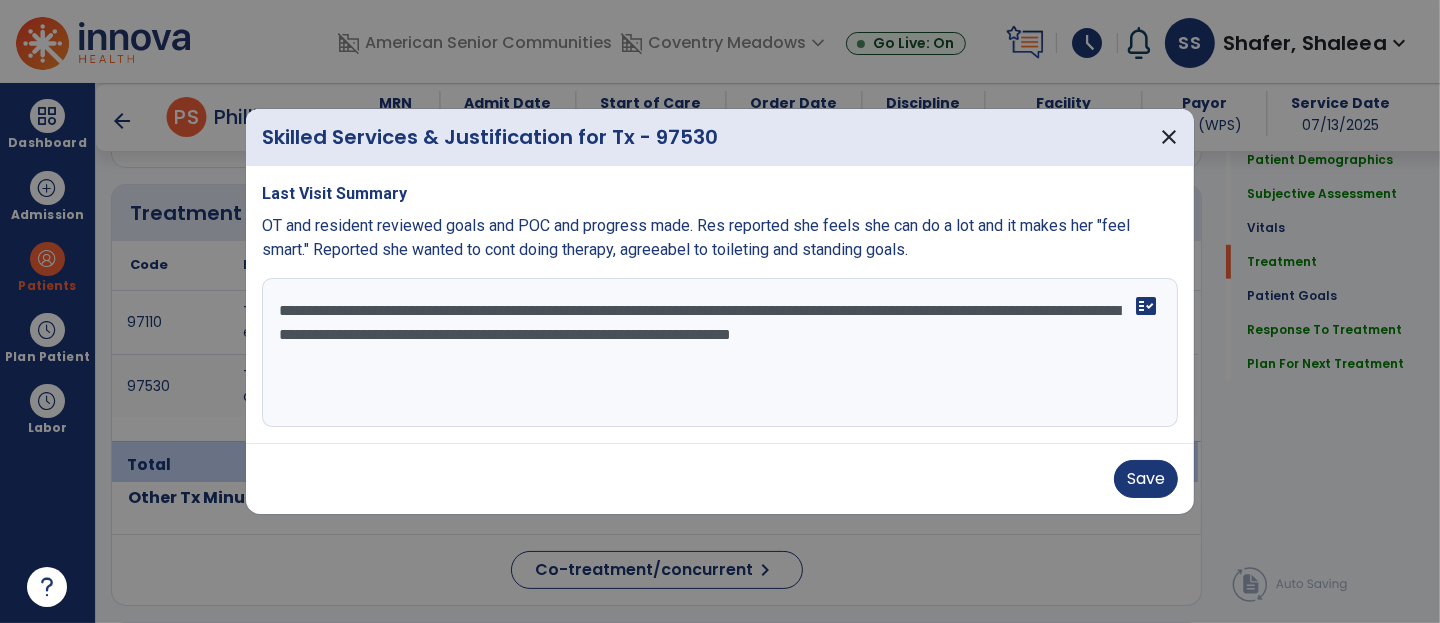 click on "**********" at bounding box center (720, 353) 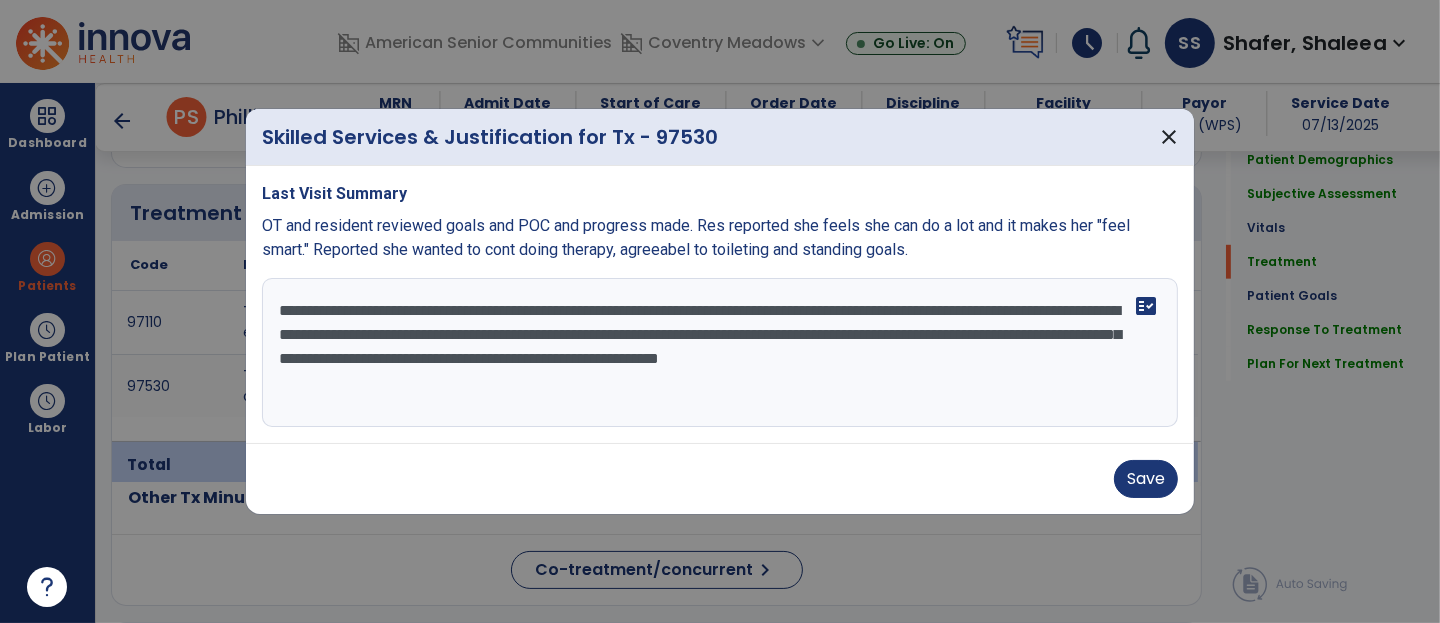 click on "**********" at bounding box center [720, 353] 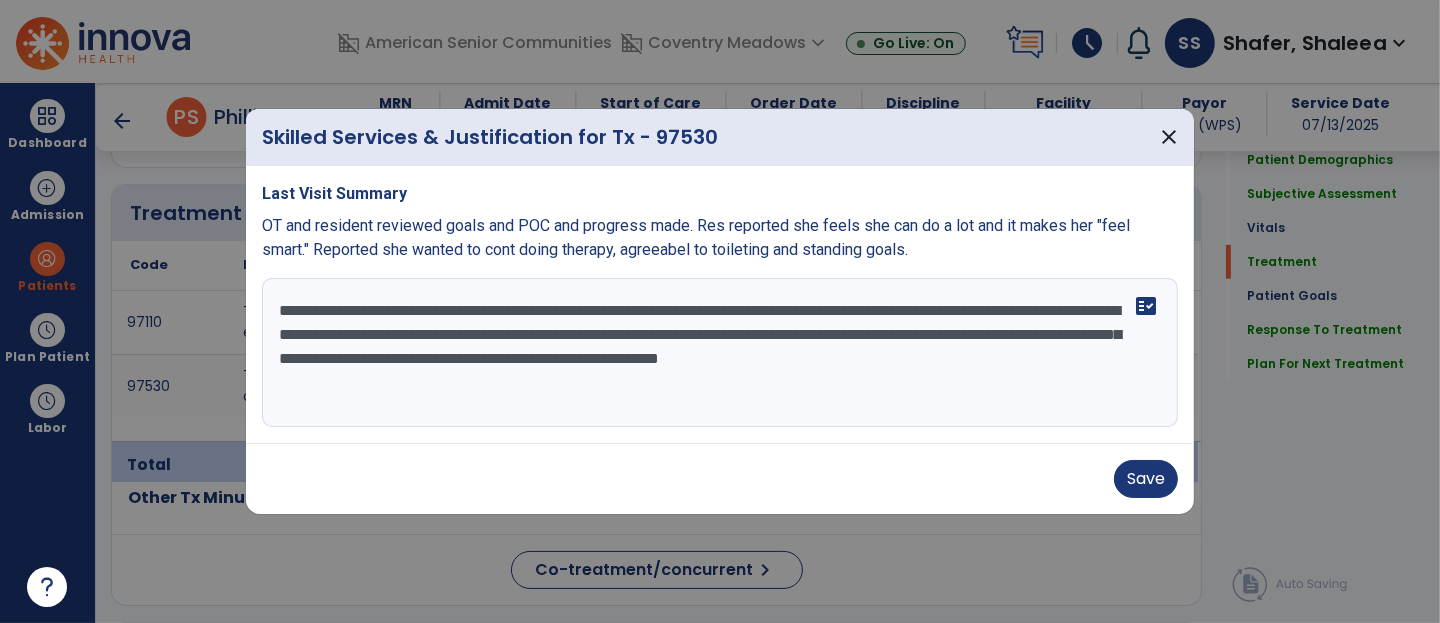 click on "**********" at bounding box center [720, 353] 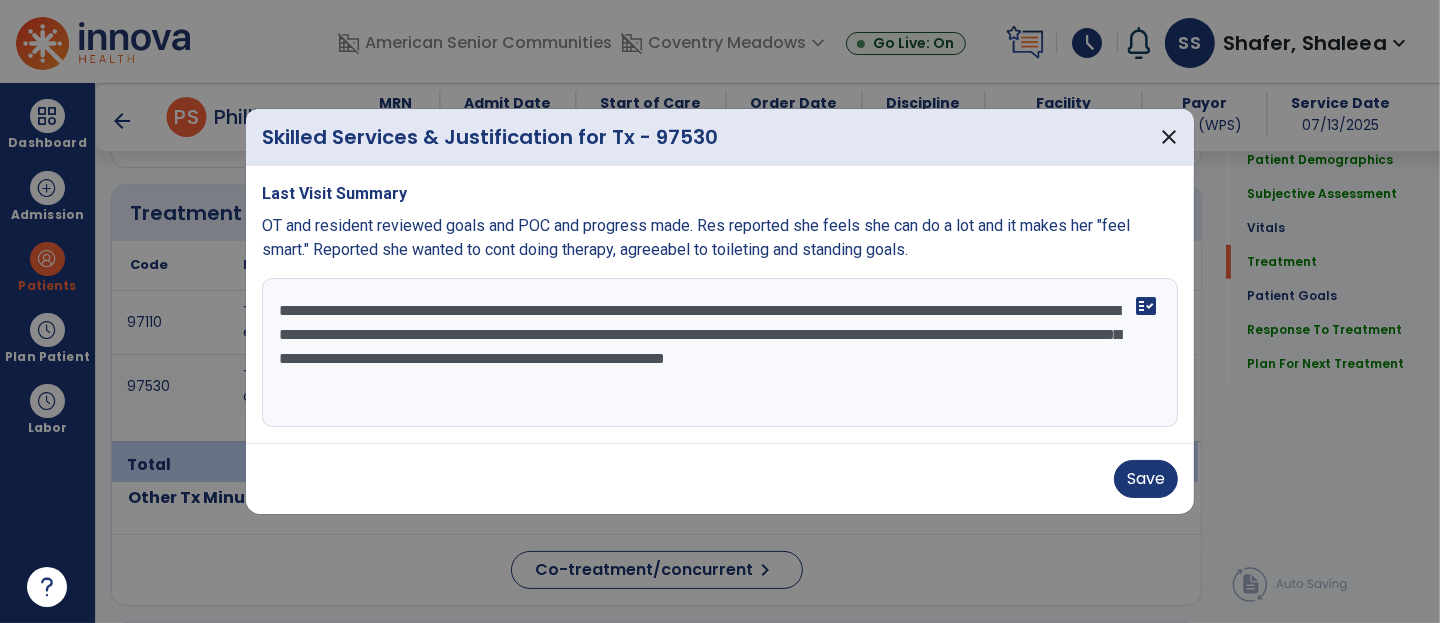 click on "**********" at bounding box center [720, 353] 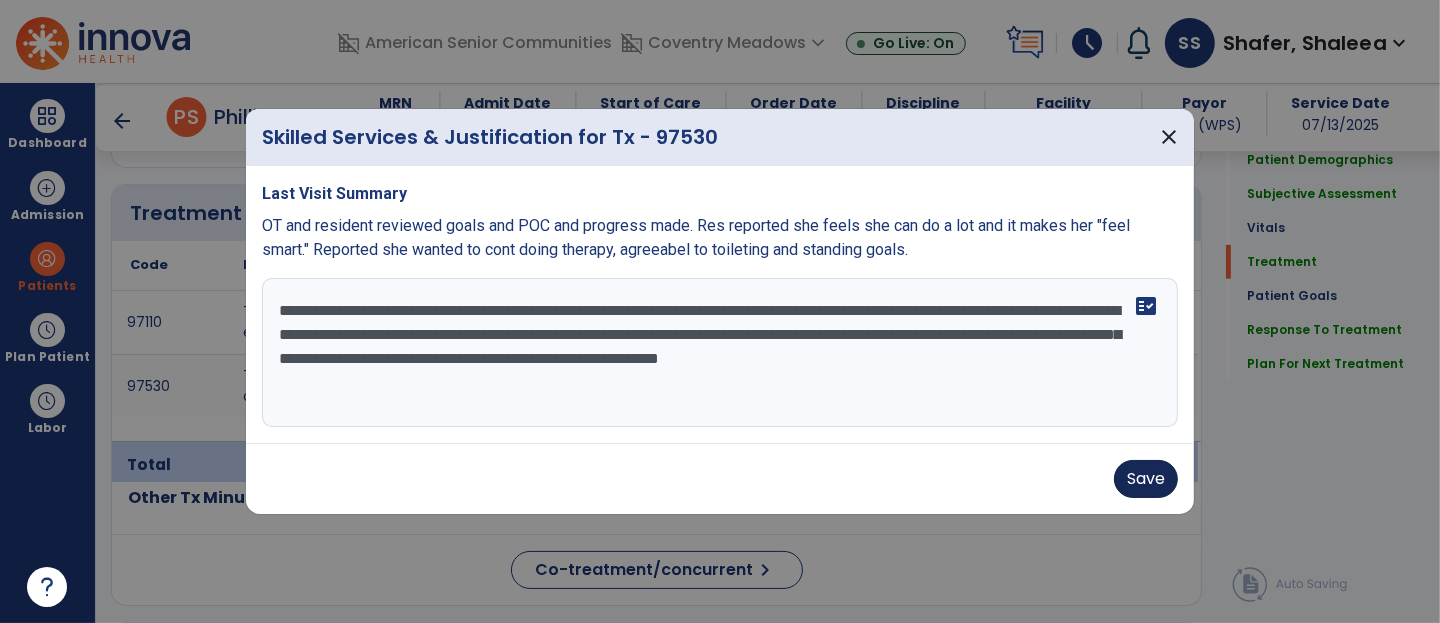 type on "**********" 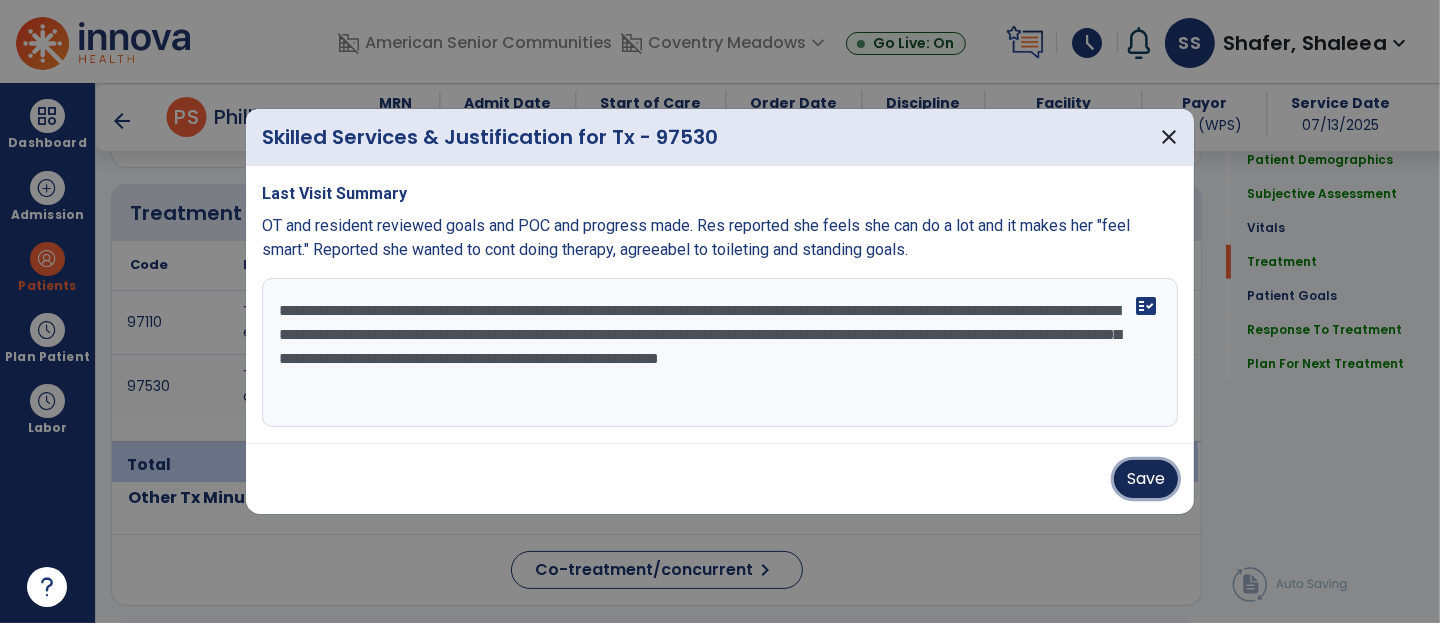 click on "Save" at bounding box center [1146, 479] 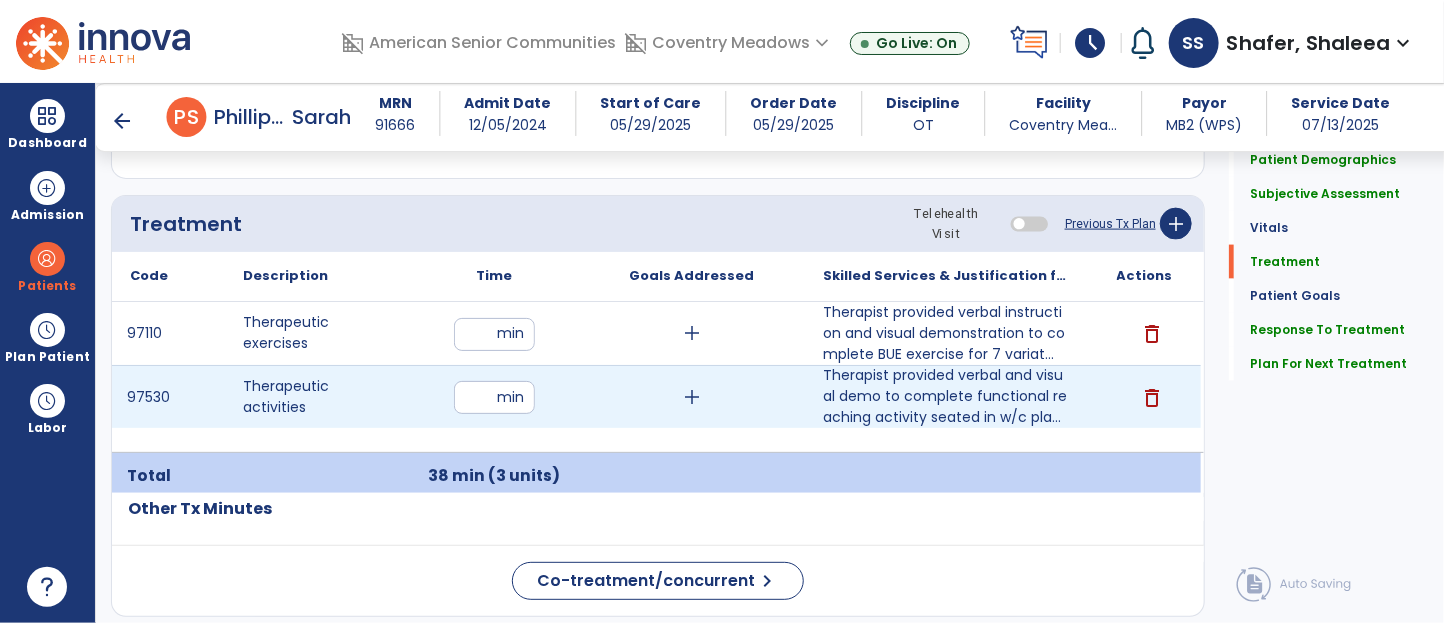 click on "add" at bounding box center (692, 397) 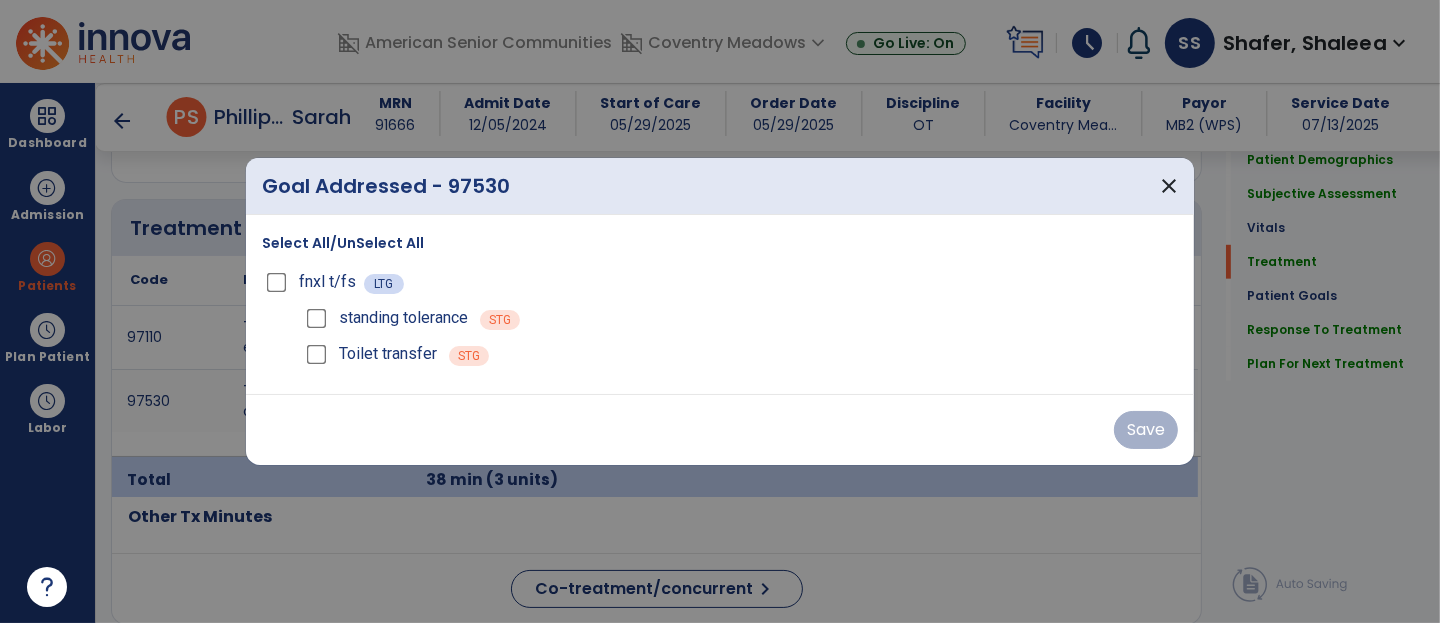 scroll, scrollTop: 1164, scrollLeft: 0, axis: vertical 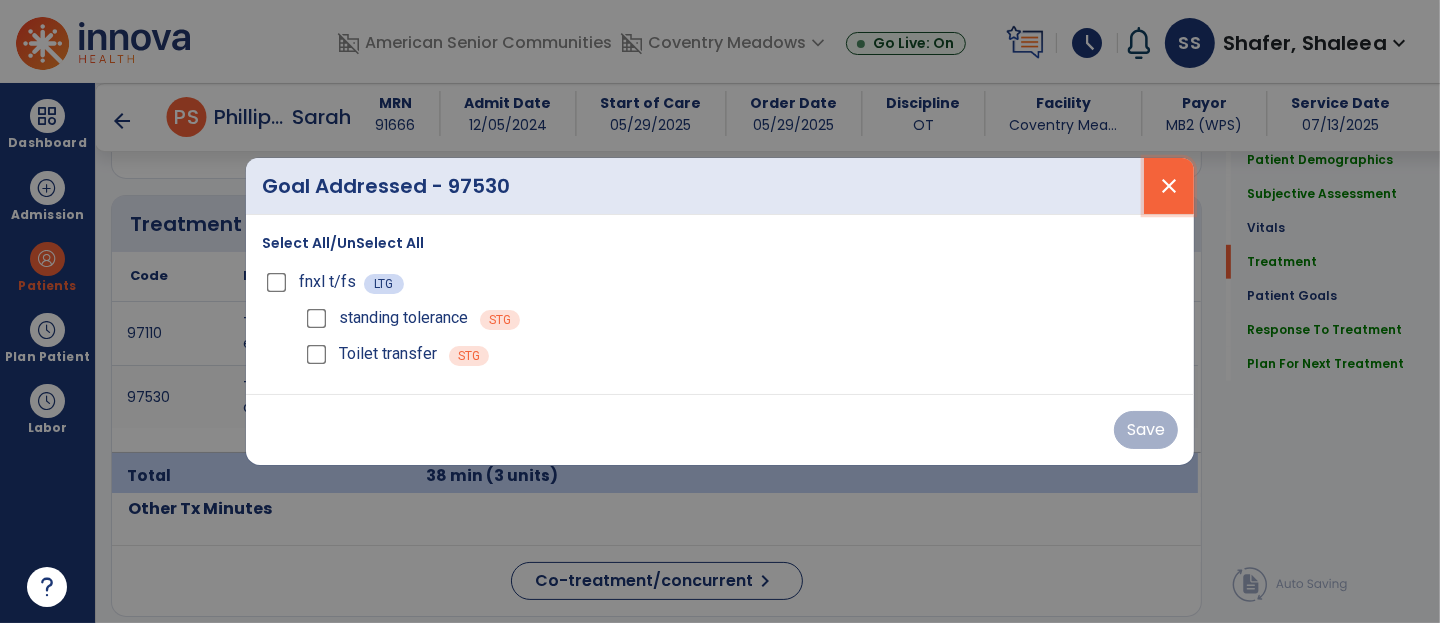 click on "close" at bounding box center (1169, 186) 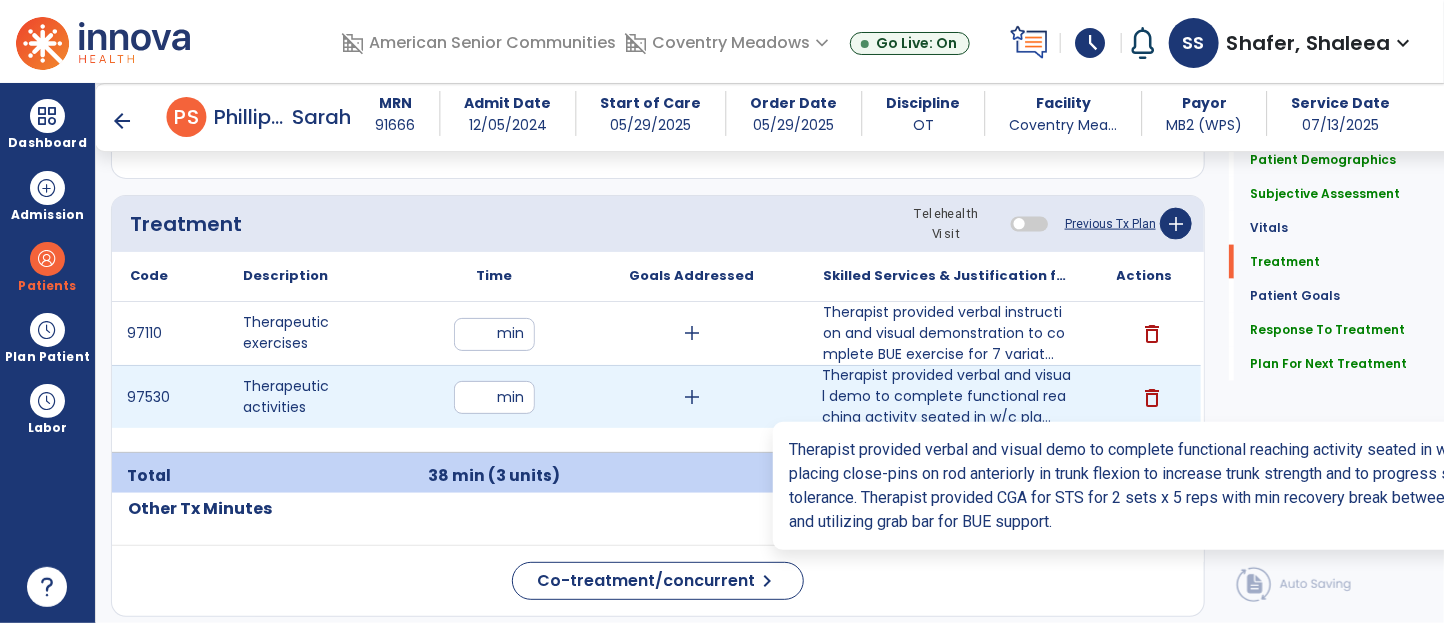 click on "Therapist provided verbal and visual demo to complete functional reaching activity seated in w/c pla..." at bounding box center (946, 396) 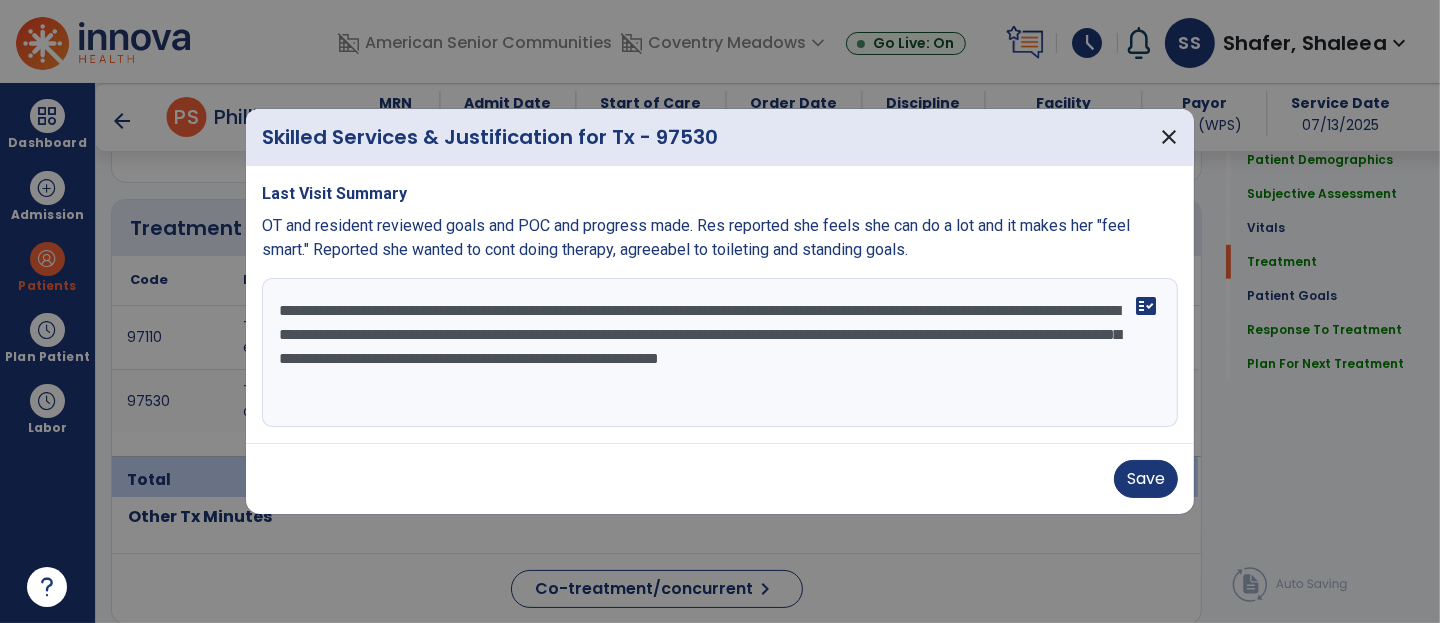 scroll, scrollTop: 1164, scrollLeft: 0, axis: vertical 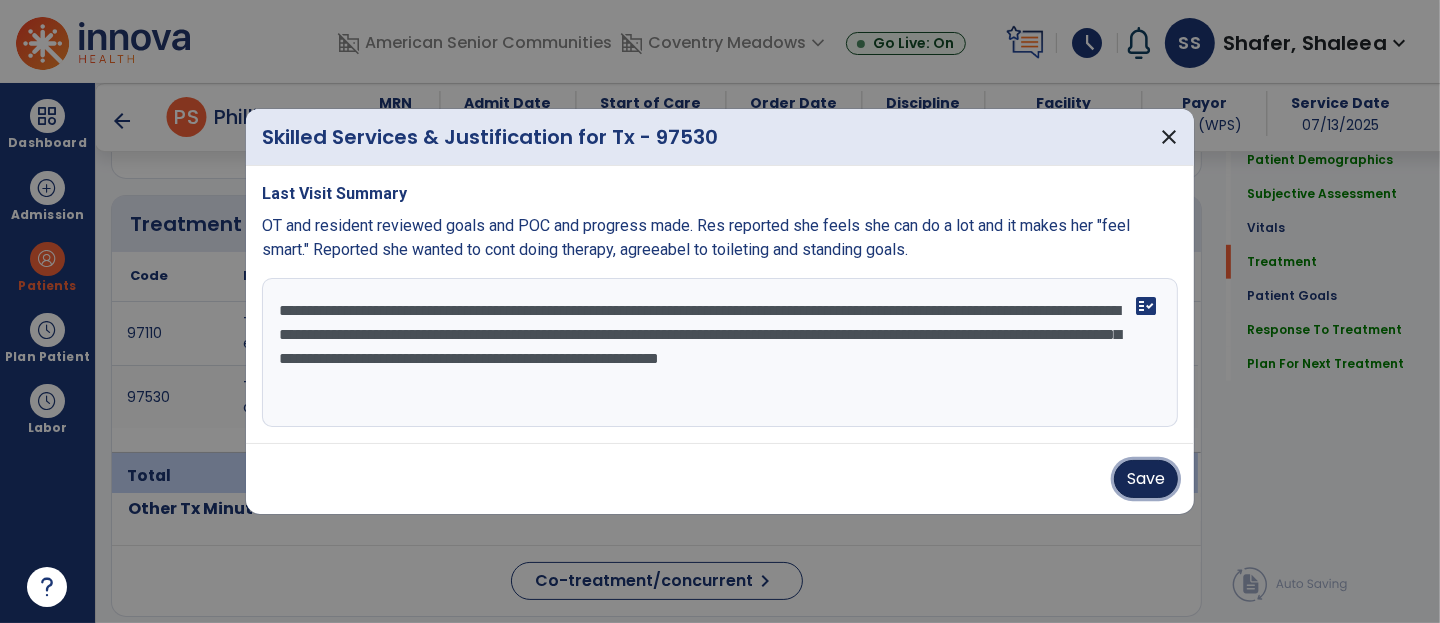 click on "Save" at bounding box center (1146, 479) 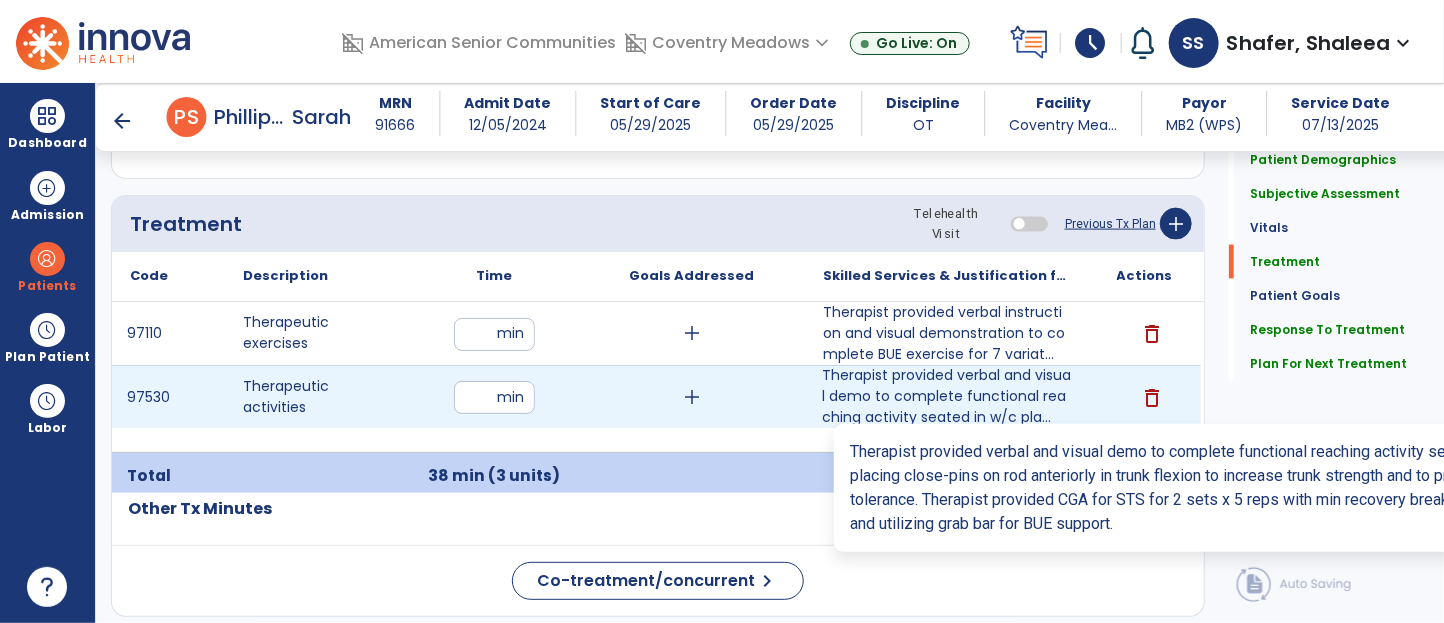 click on "Therapist provided verbal and visual demo to complete functional reaching activity seated in w/c pla..." at bounding box center [946, 396] 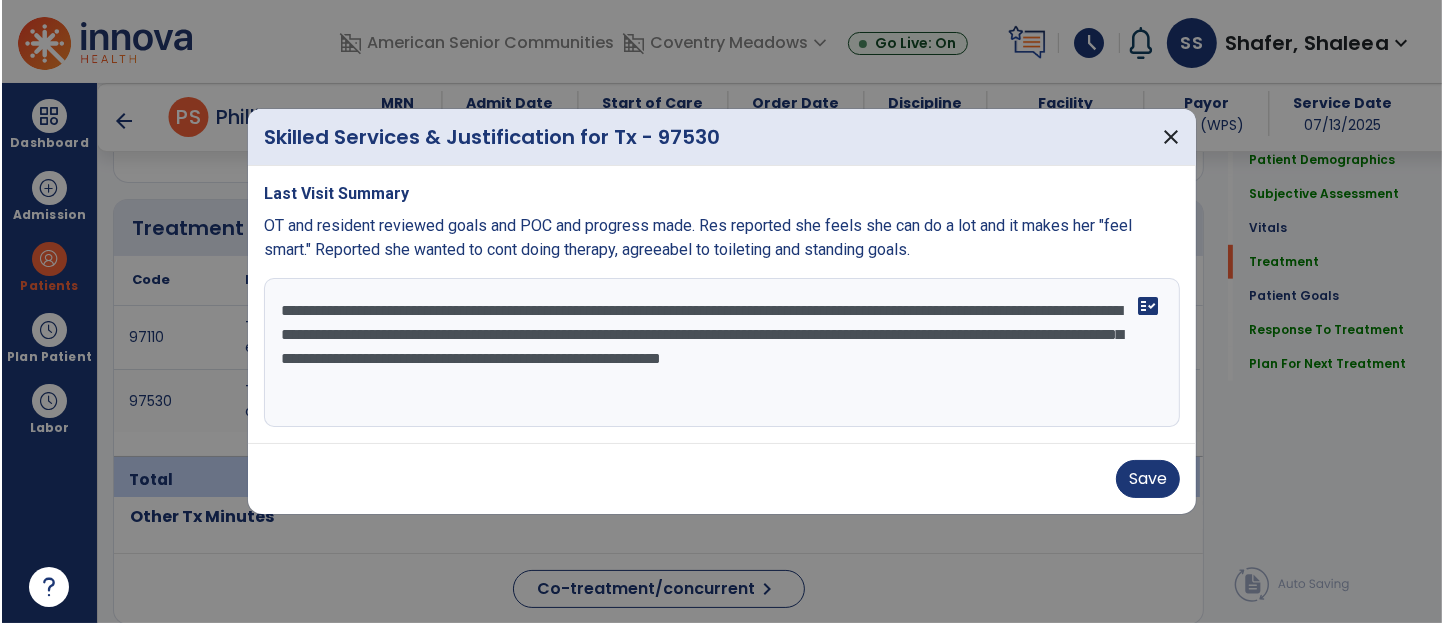 scroll, scrollTop: 1164, scrollLeft: 0, axis: vertical 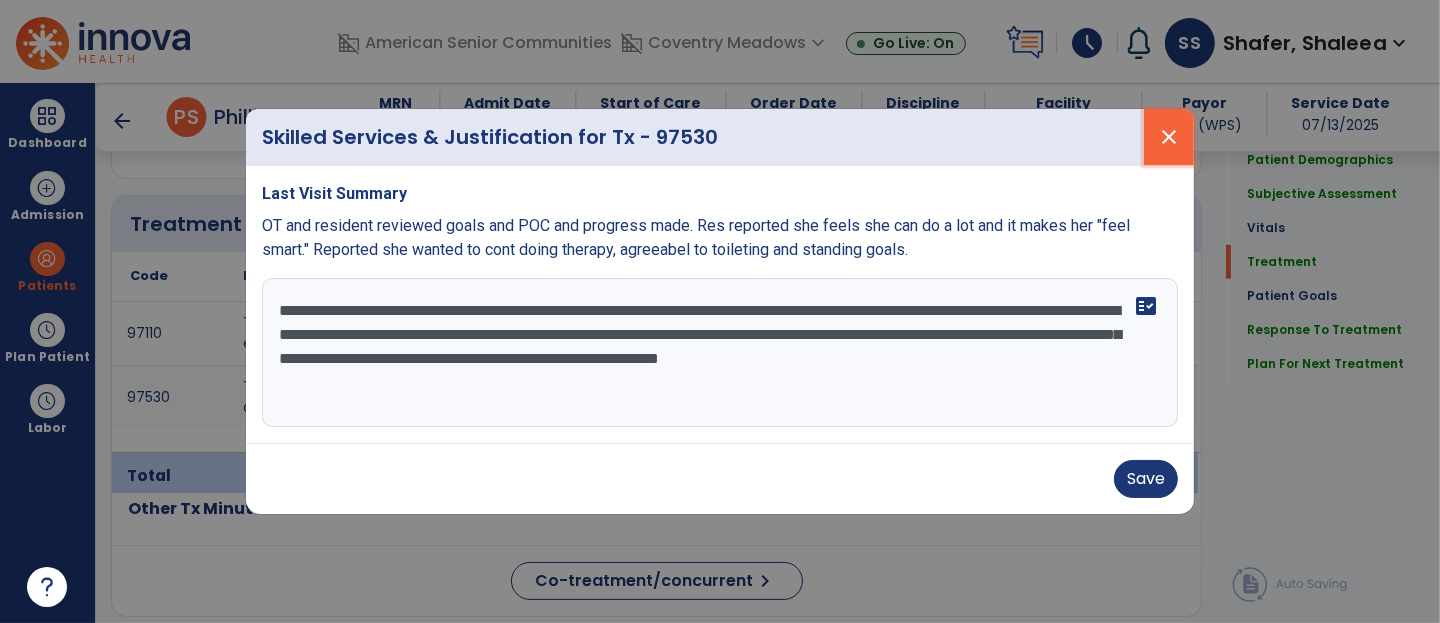click on "close" at bounding box center [1169, 137] 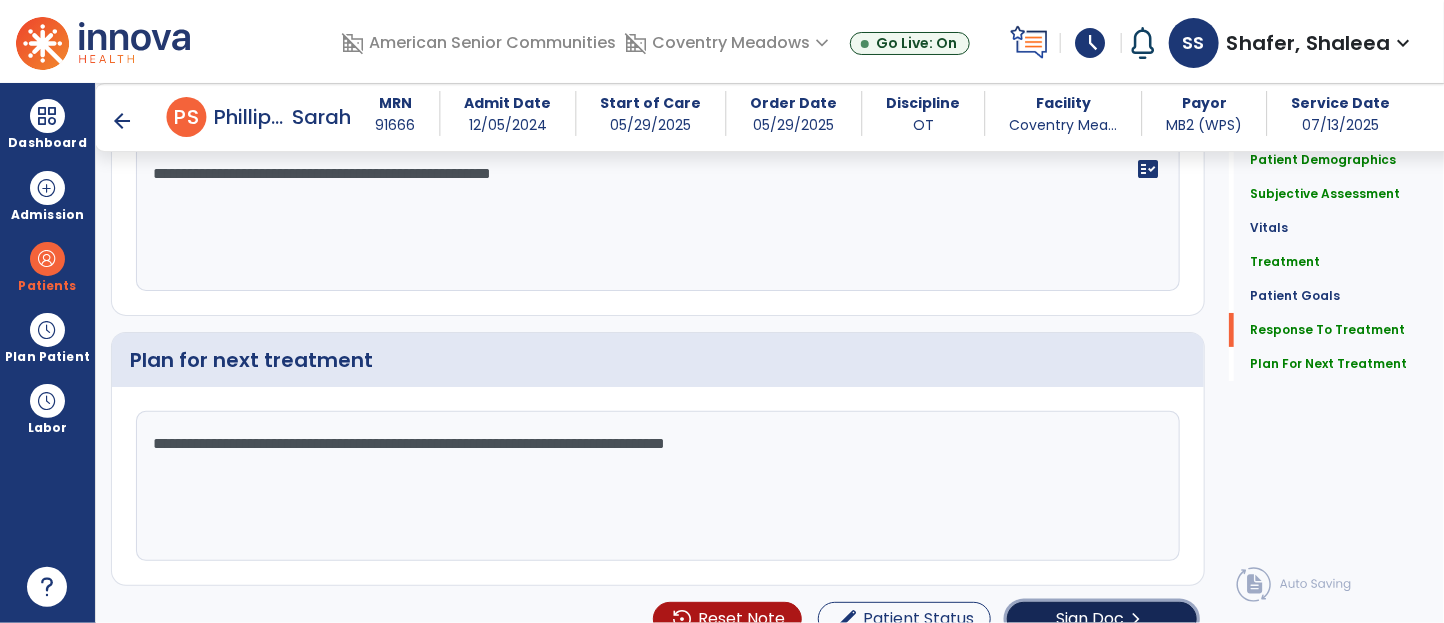 click on "Sign Doc" 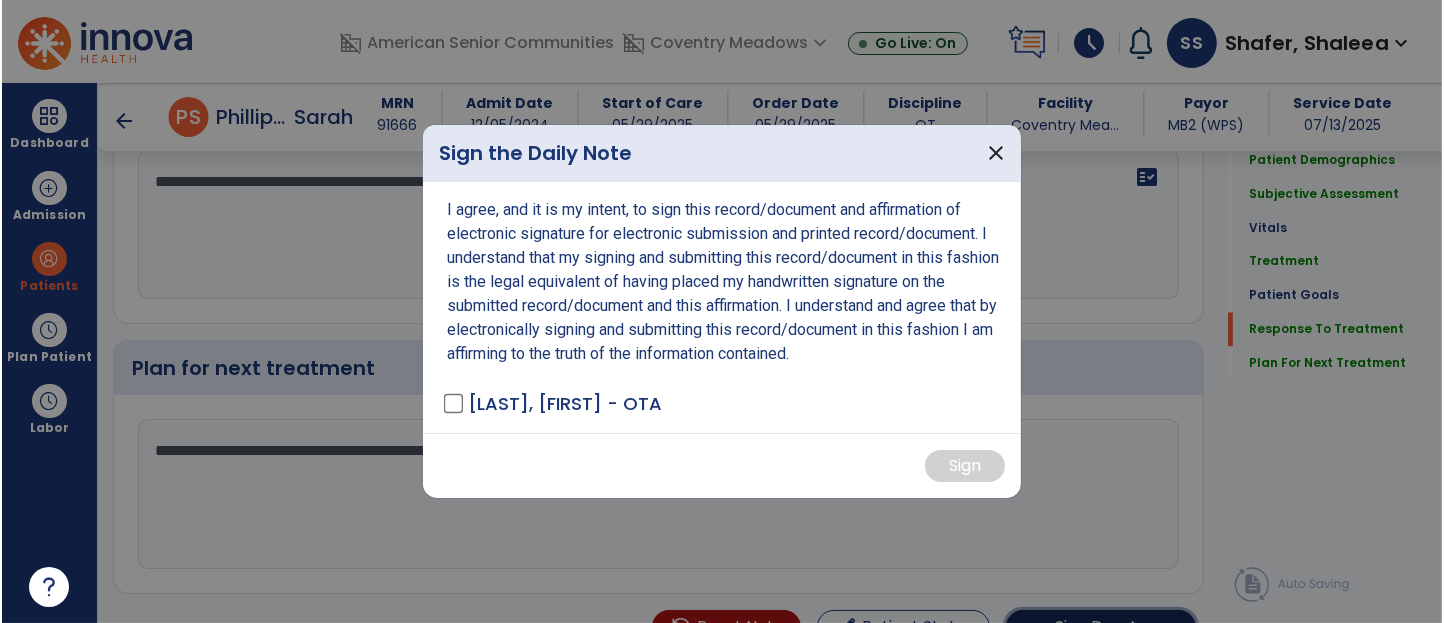 scroll, scrollTop: 3177, scrollLeft: 0, axis: vertical 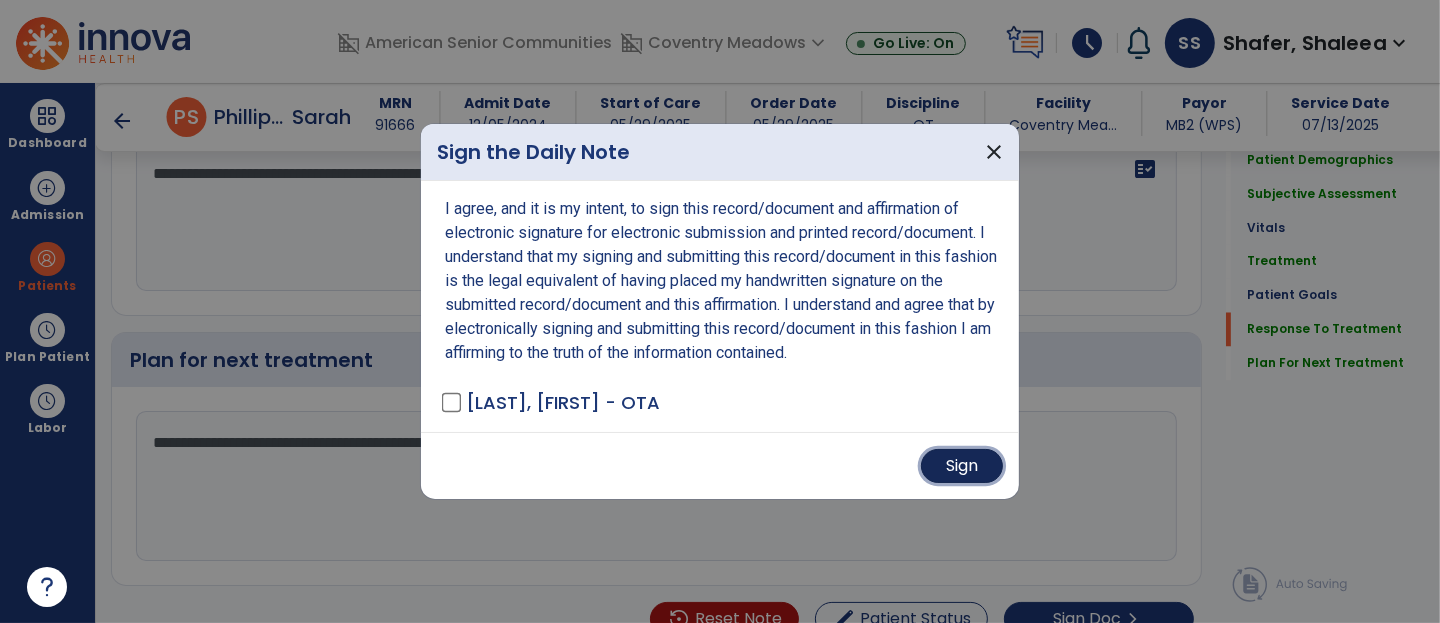 click on "Sign" at bounding box center (962, 466) 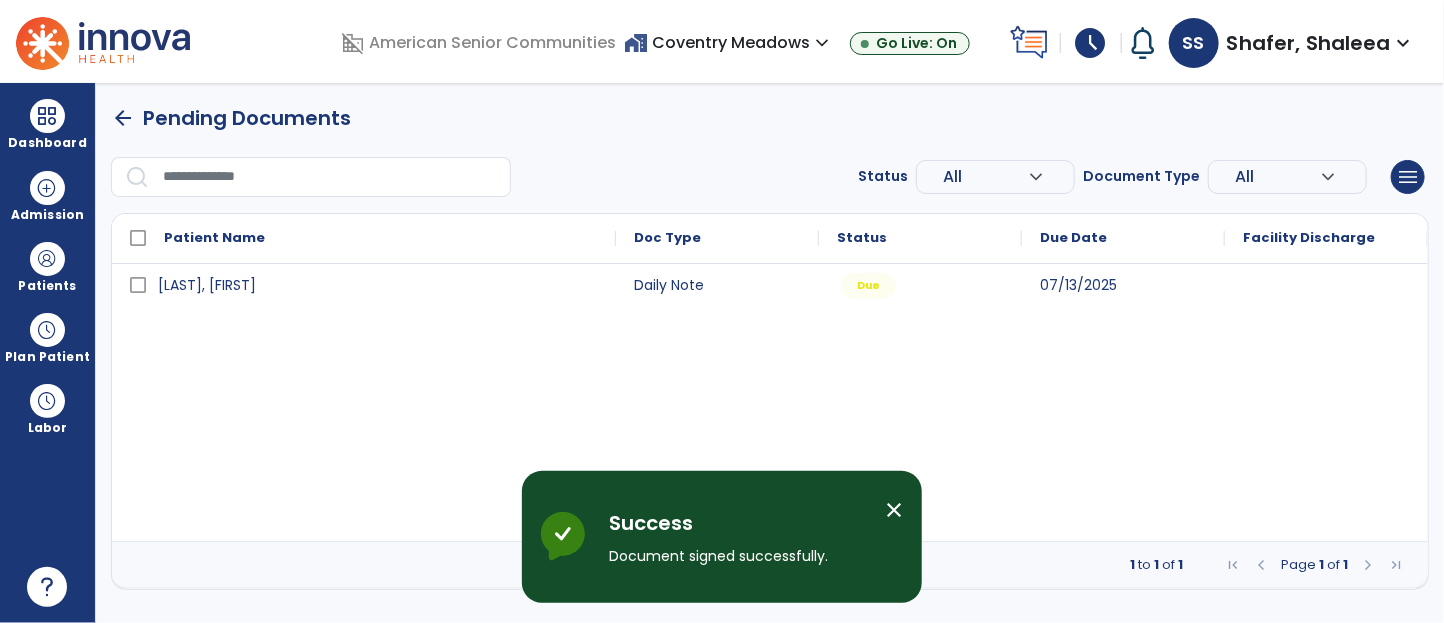 scroll, scrollTop: 0, scrollLeft: 0, axis: both 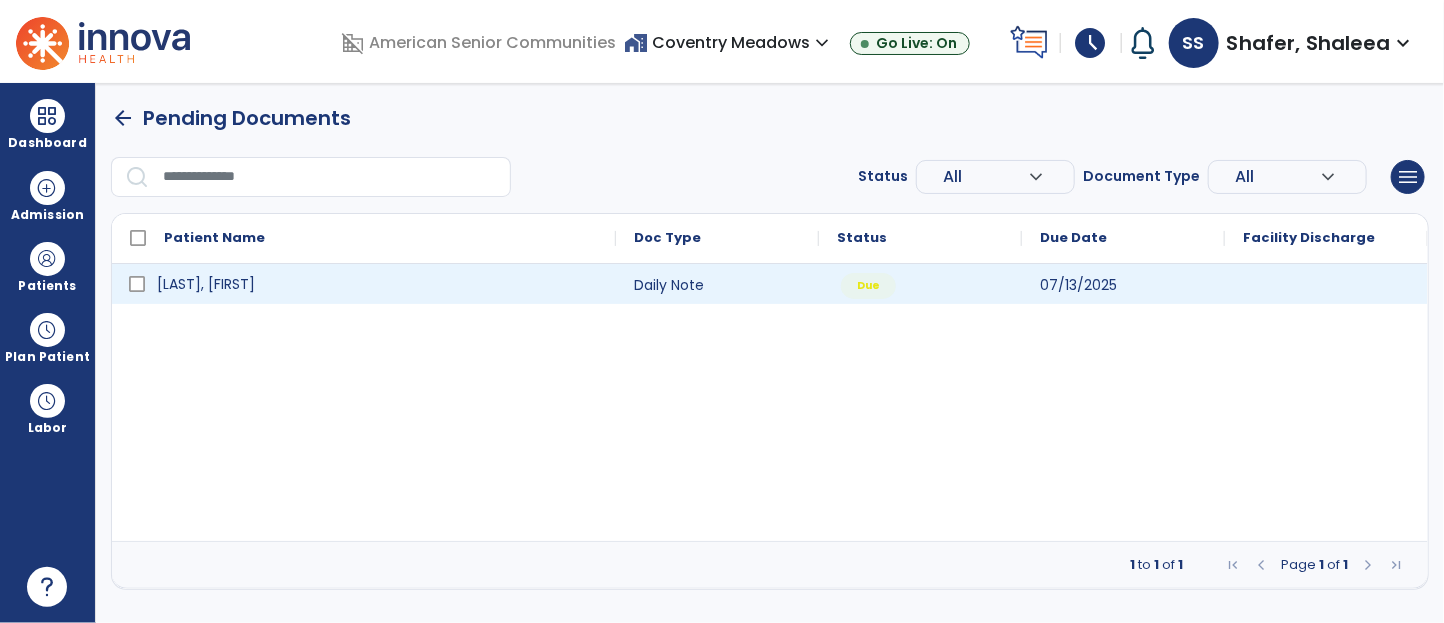 click on "[LAST], [FIRST]" at bounding box center (206, 284) 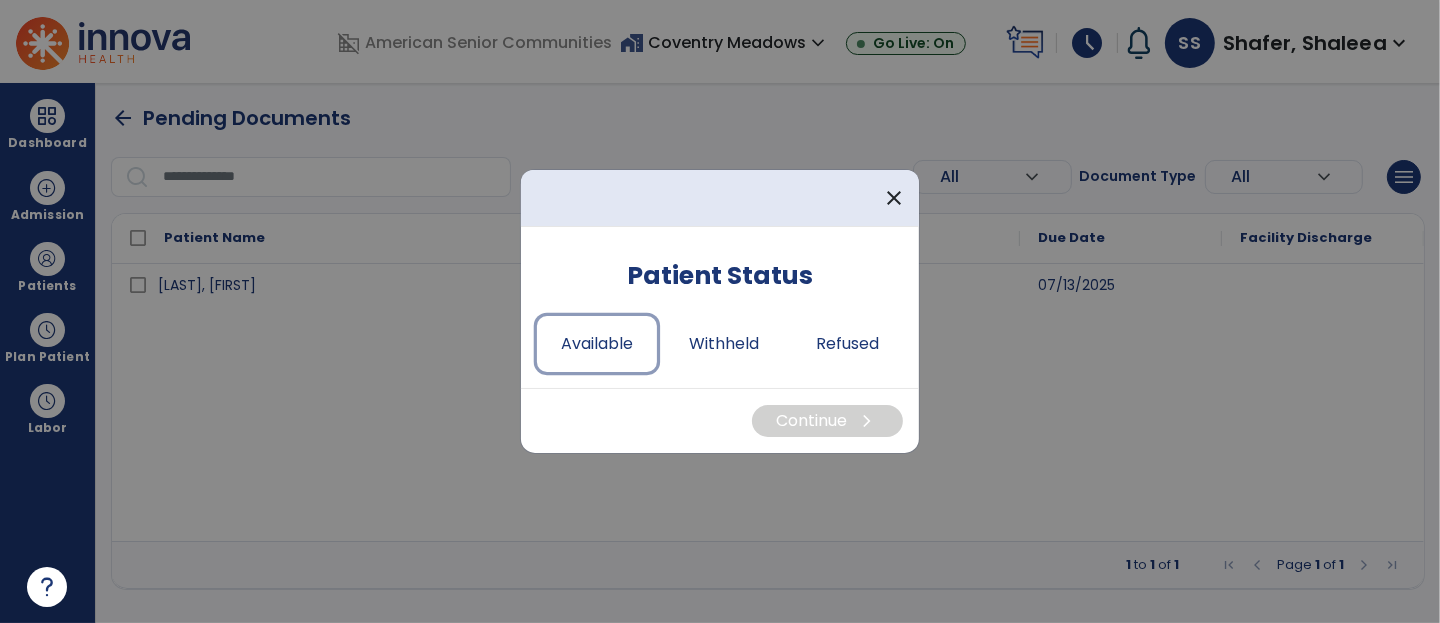 drag, startPoint x: 605, startPoint y: 346, endPoint x: 712, endPoint y: 382, distance: 112.89375 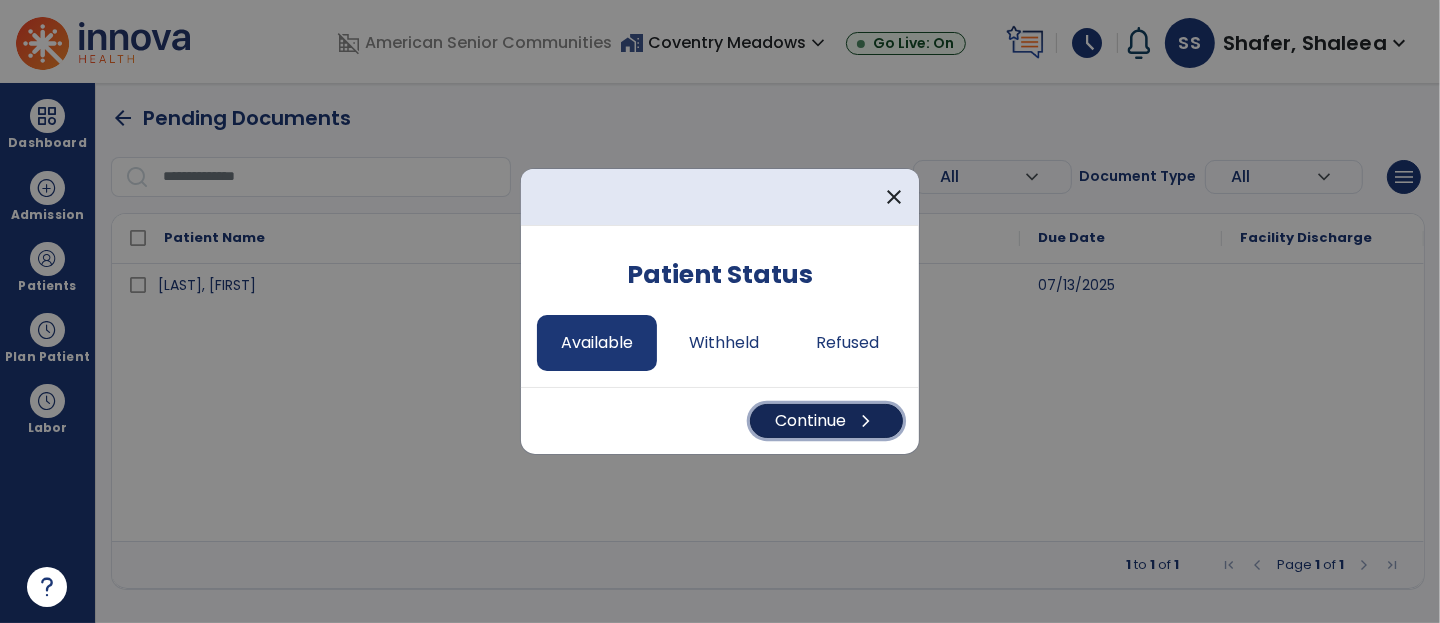 click on "Continue   chevron_right" at bounding box center [826, 421] 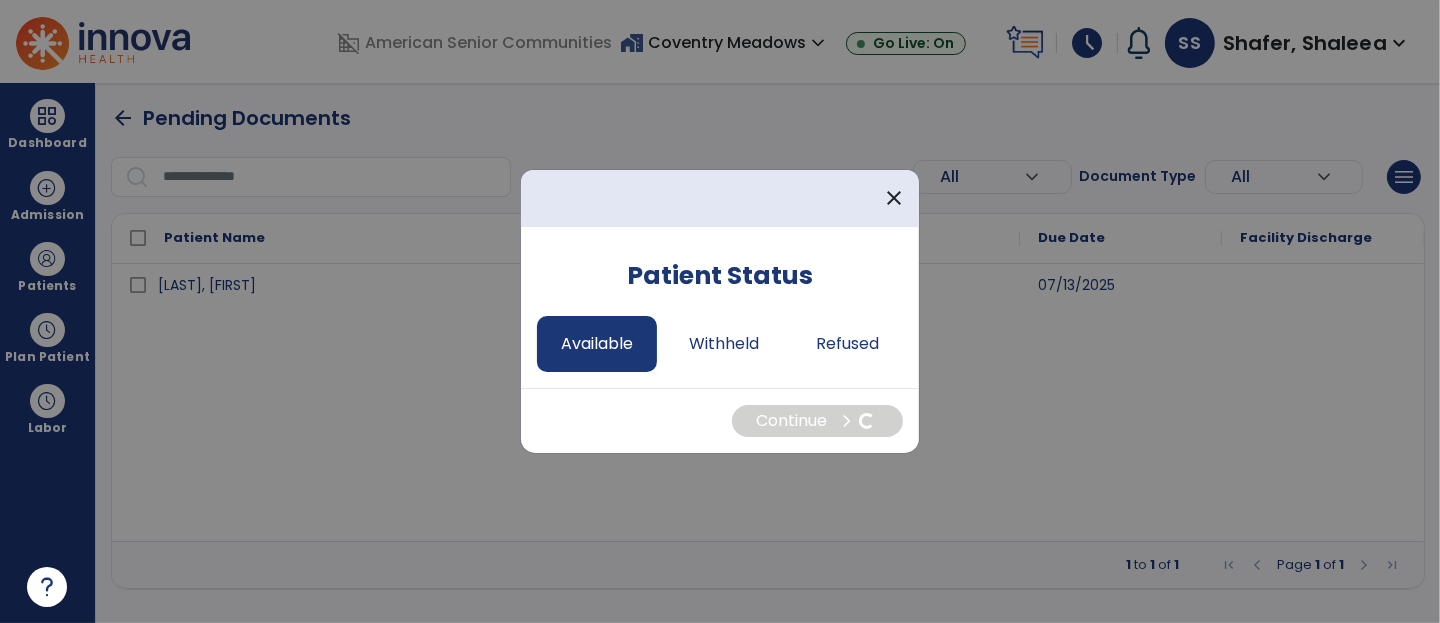 select on "*" 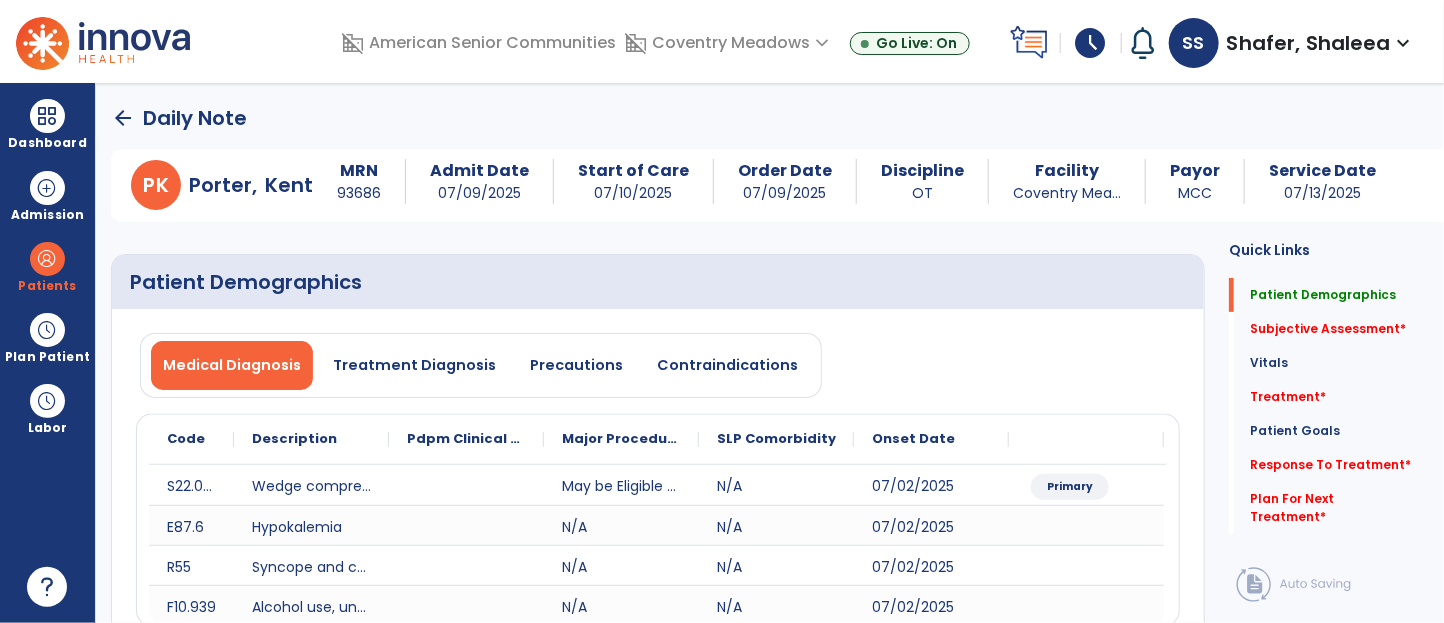 click on "Subjective Assessment   *  Subjective Assessment   *" 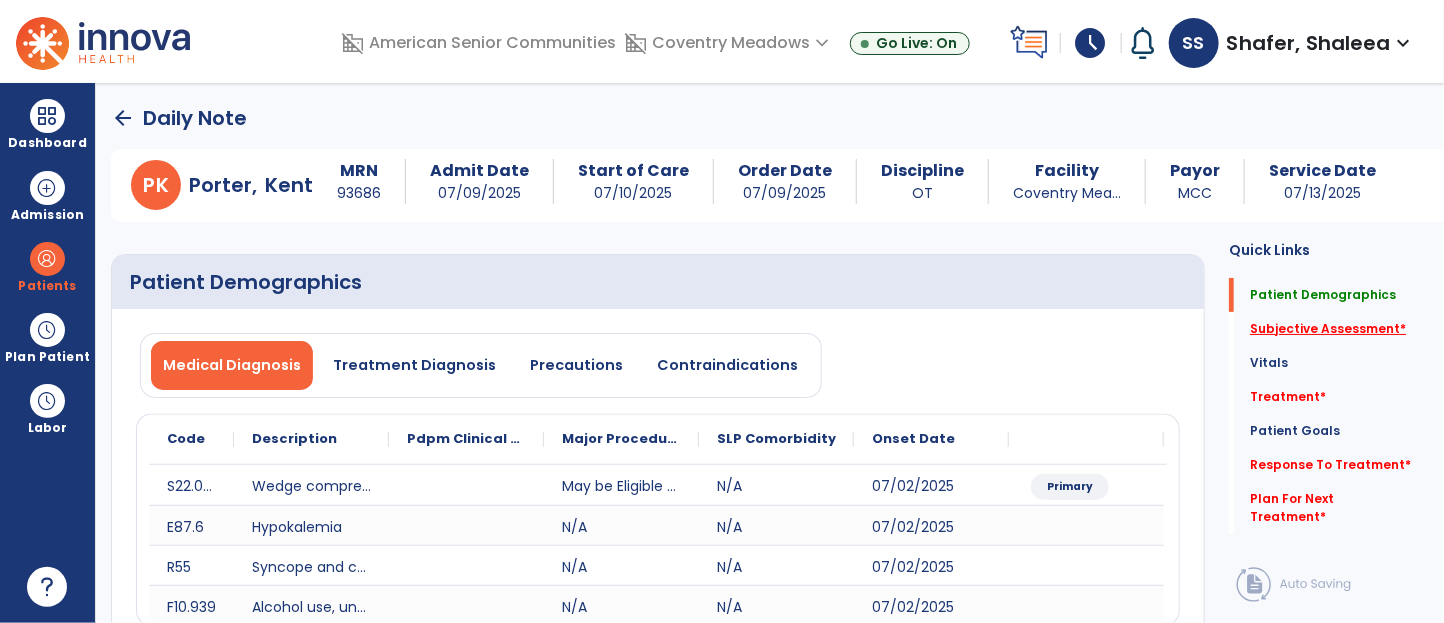 click on "Subjective Assessment   *" 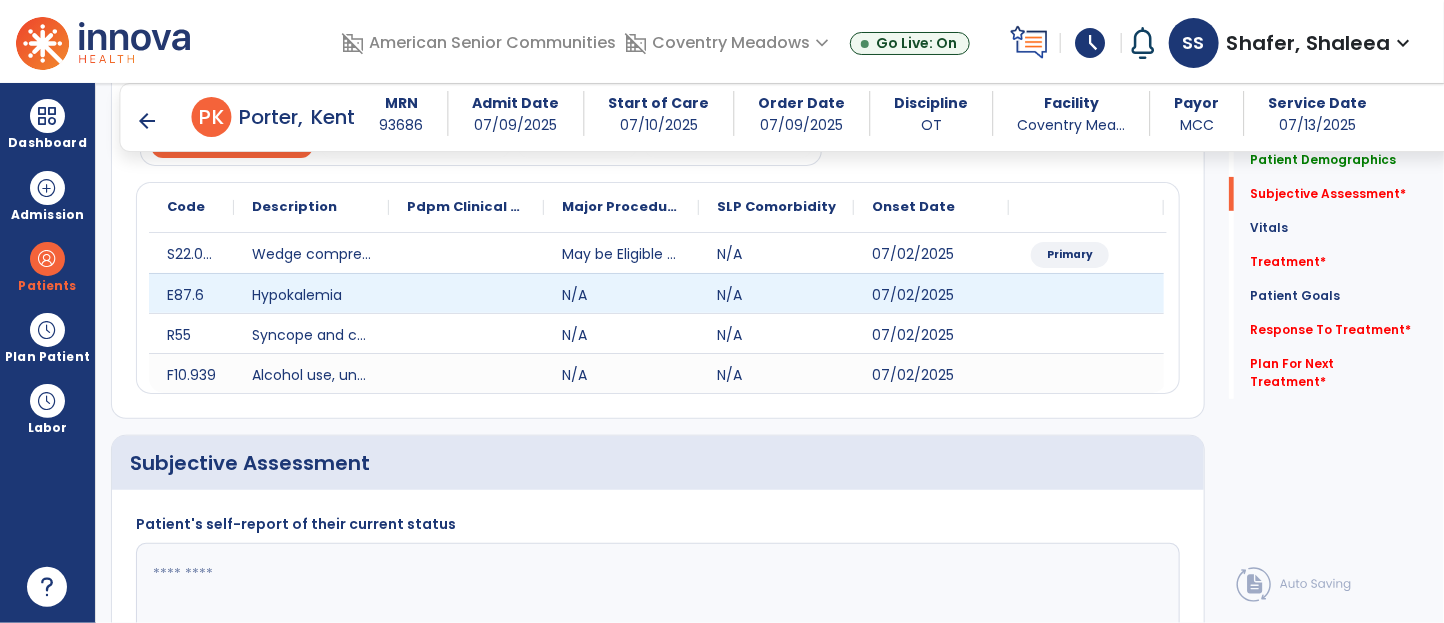 scroll, scrollTop: 454, scrollLeft: 0, axis: vertical 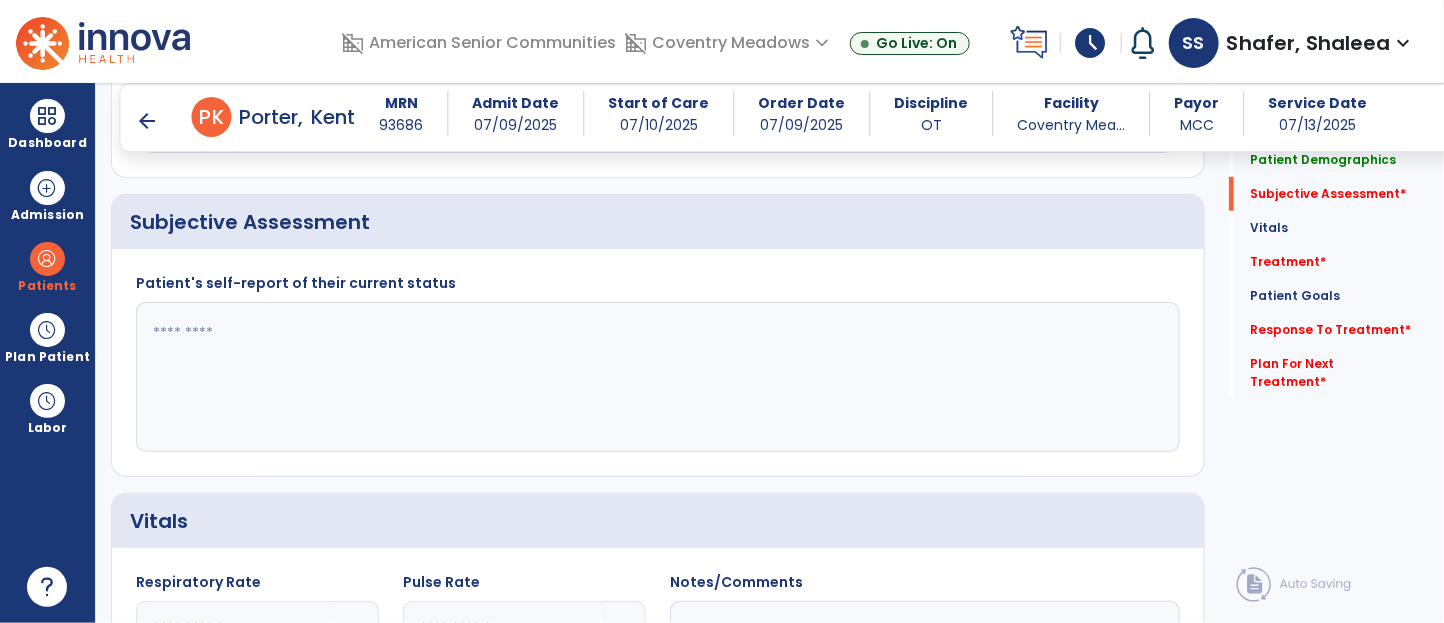 click 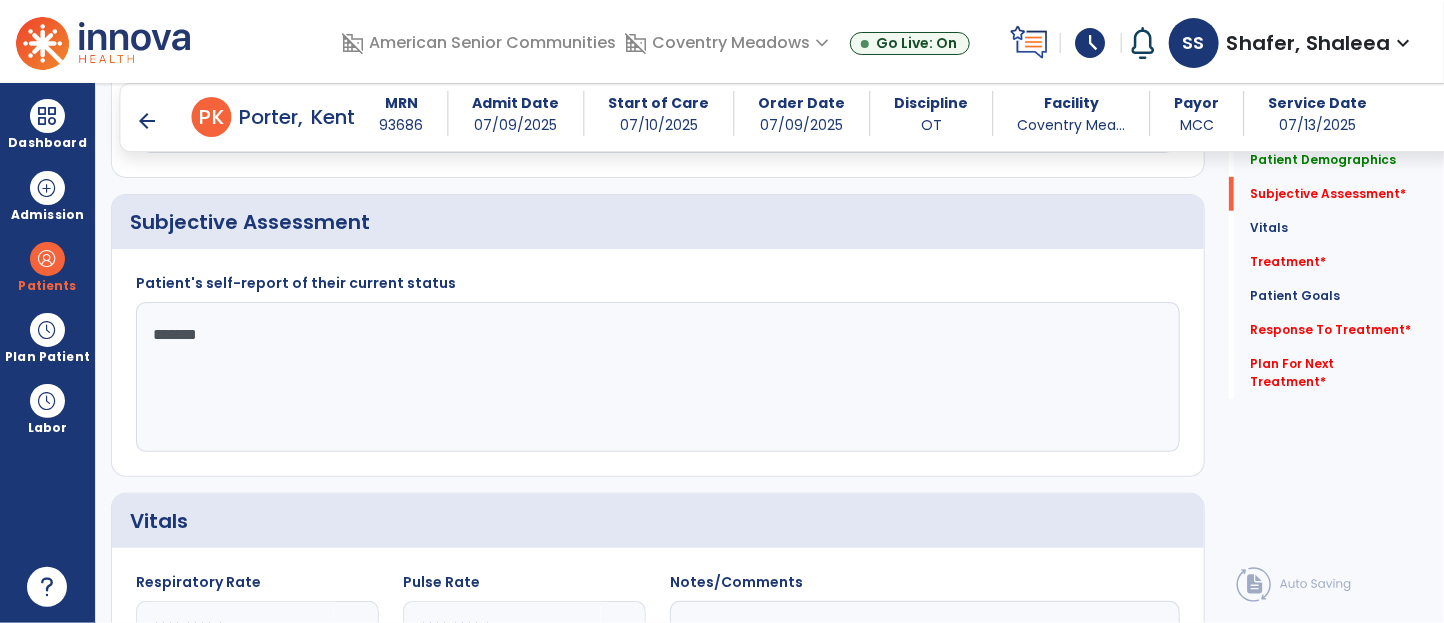 type on "********" 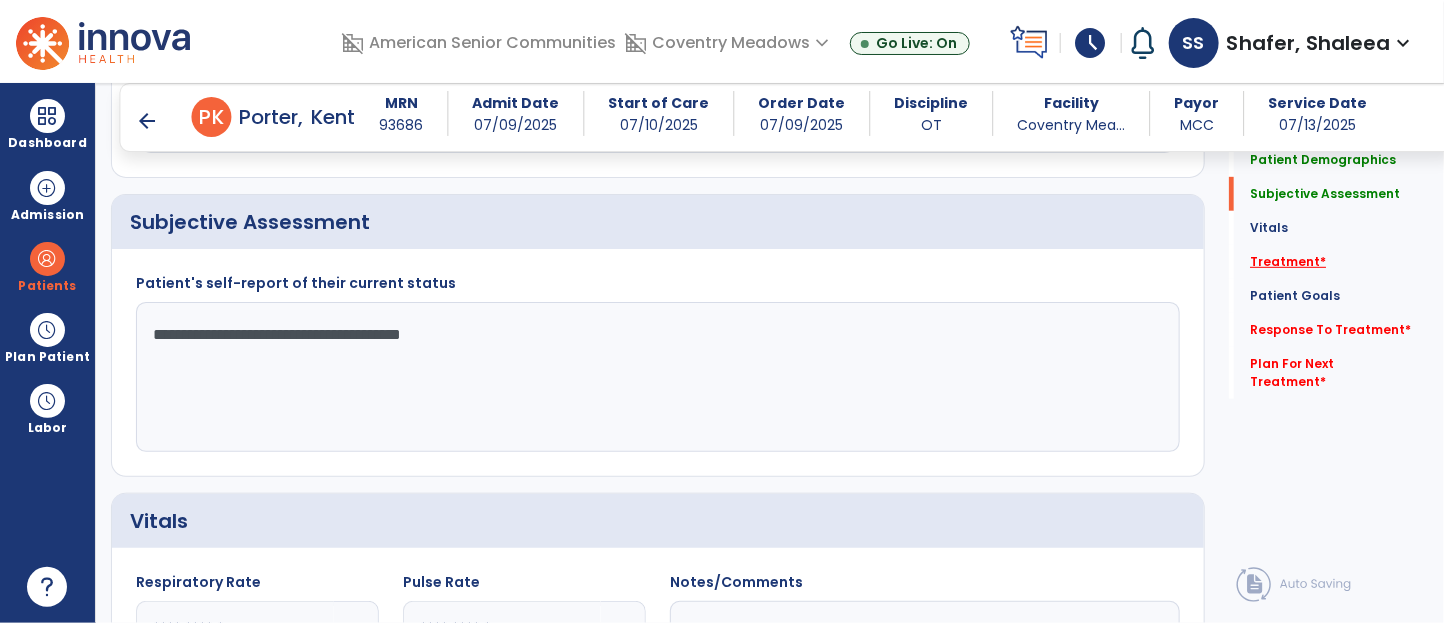 type on "**********" 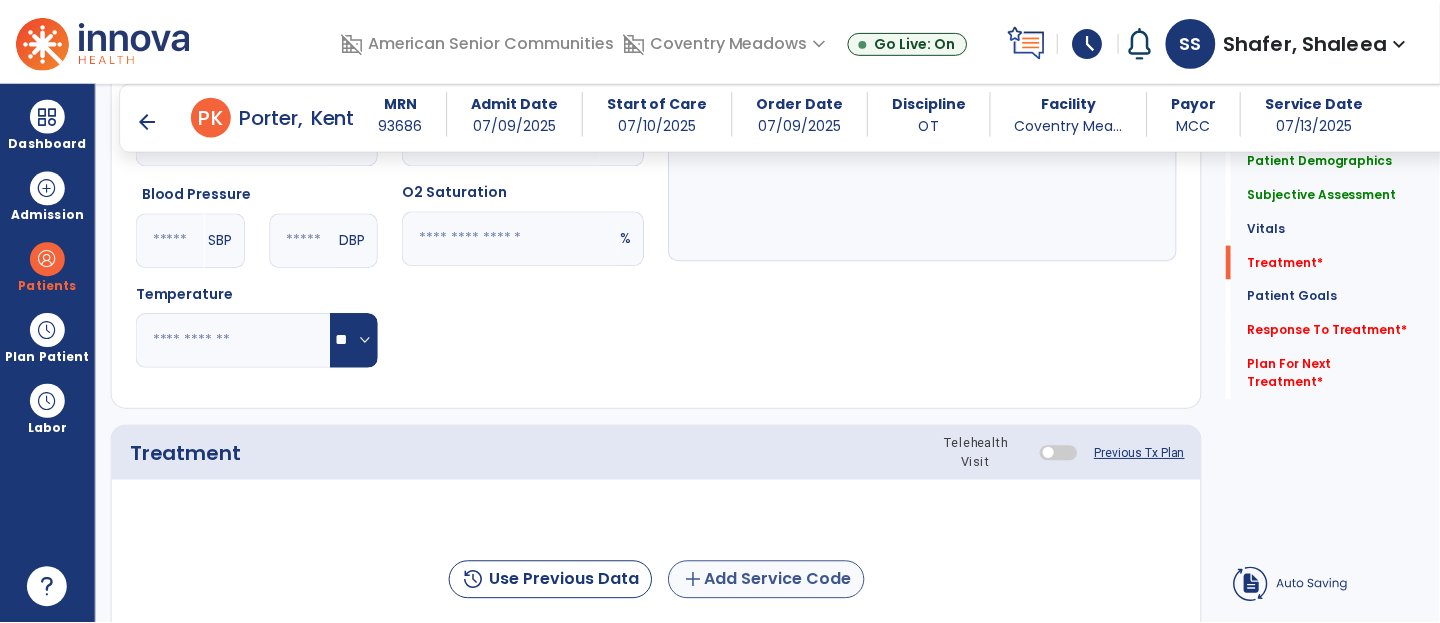 scroll, scrollTop: 1144, scrollLeft: 0, axis: vertical 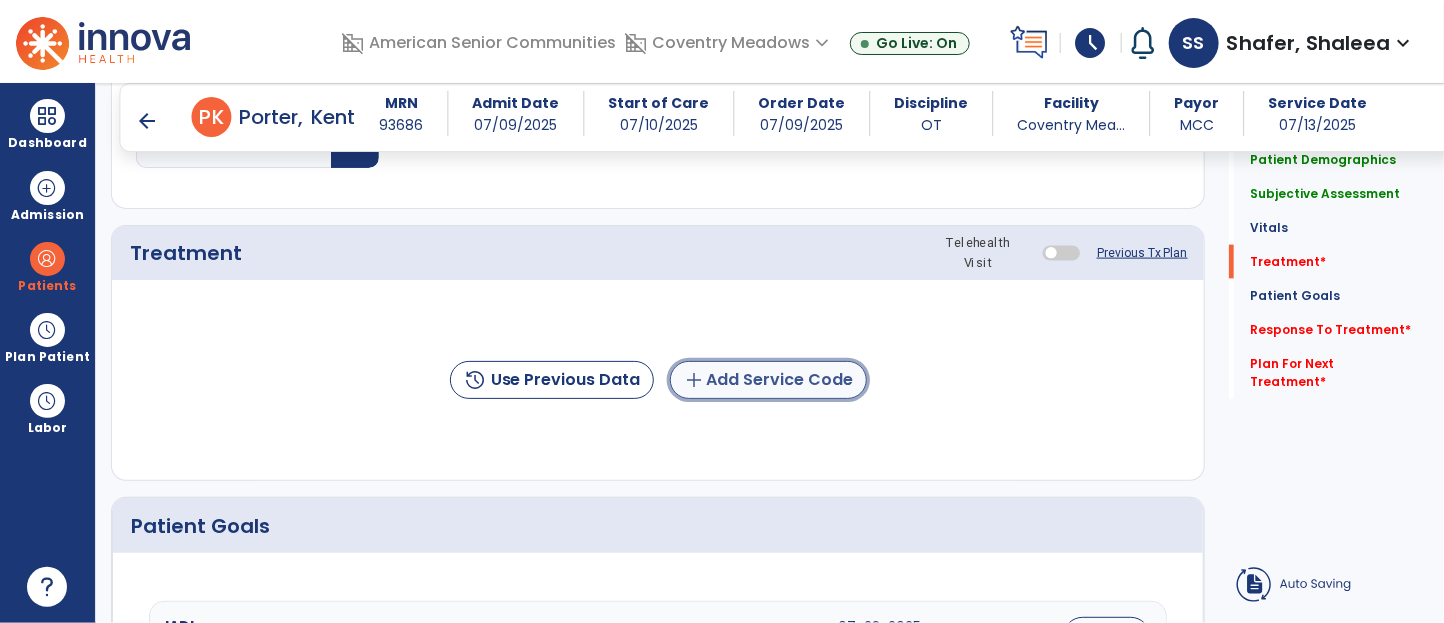 click on "add  Add Service Code" 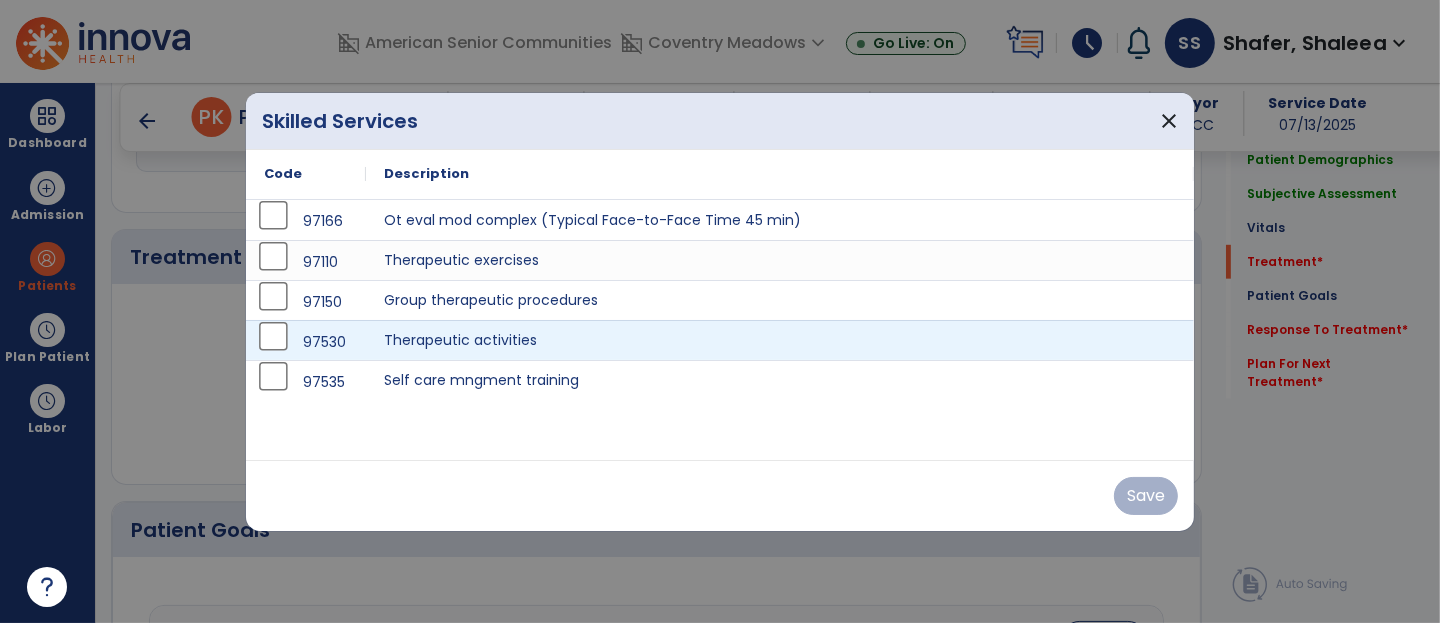 scroll, scrollTop: 1144, scrollLeft: 0, axis: vertical 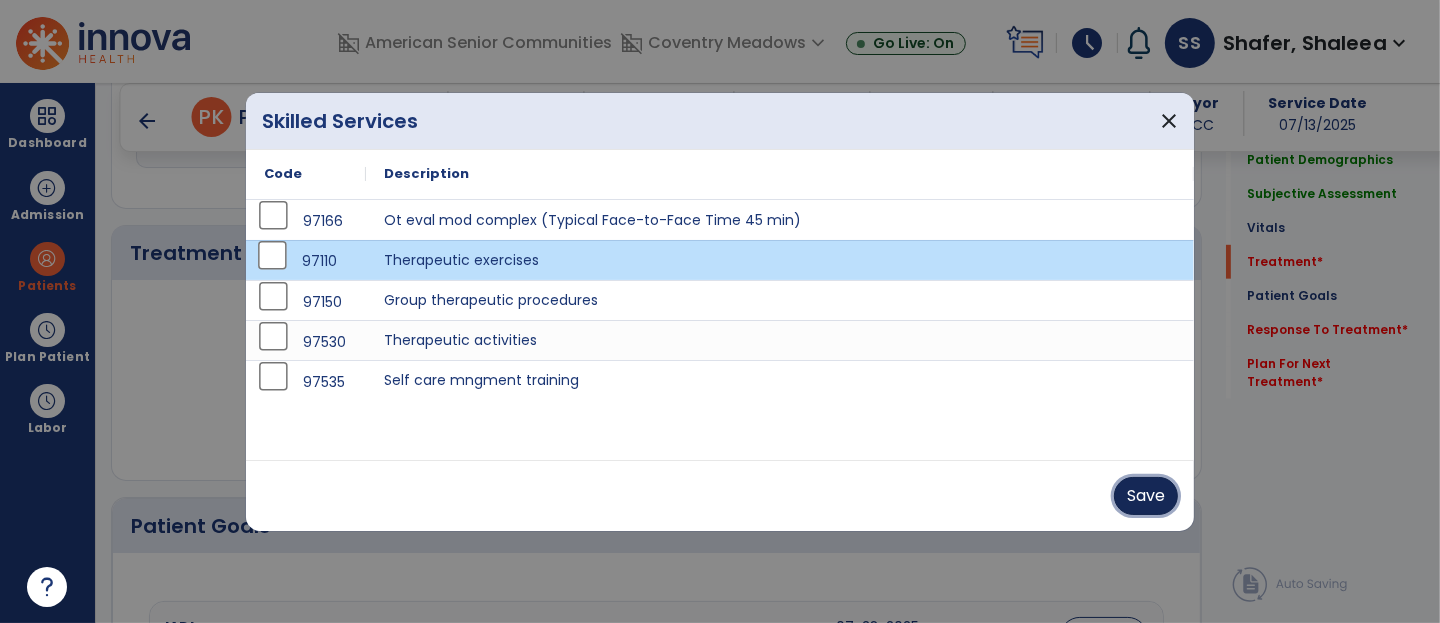 click on "Save" at bounding box center [1146, 496] 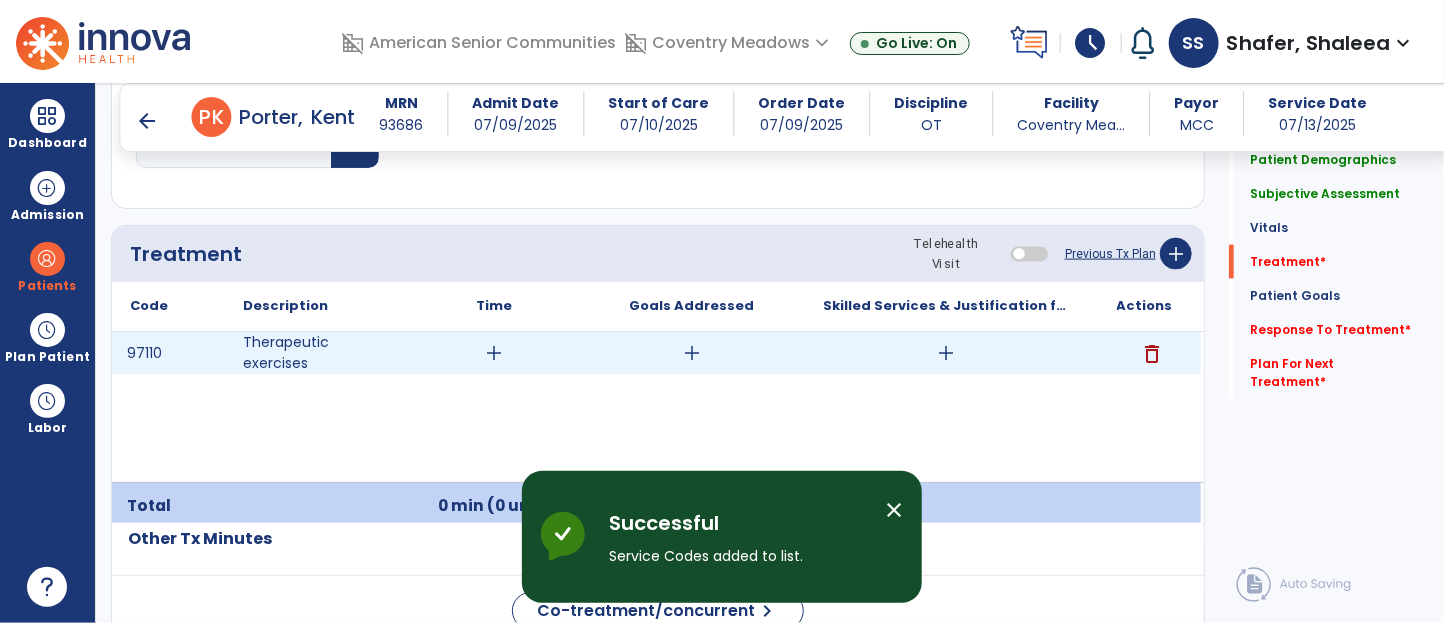 click on "add" at bounding box center [692, 353] 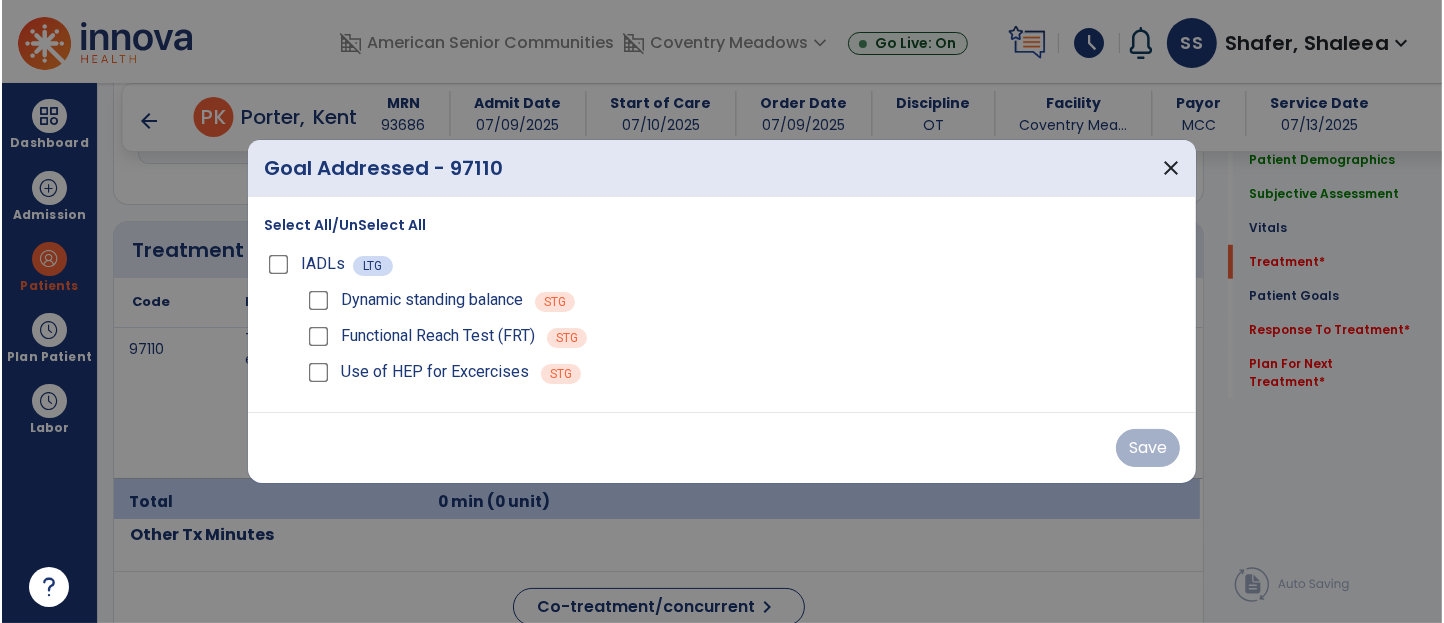 scroll, scrollTop: 1144, scrollLeft: 0, axis: vertical 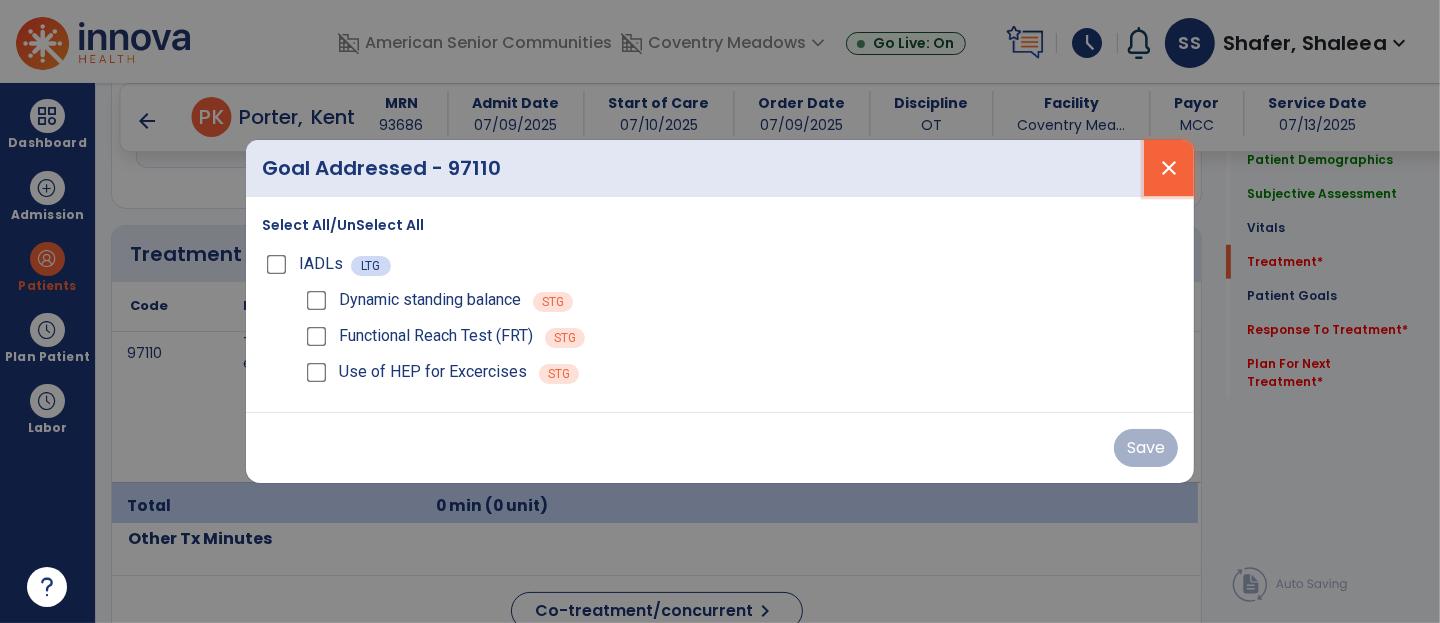 click on "close" at bounding box center (1169, 168) 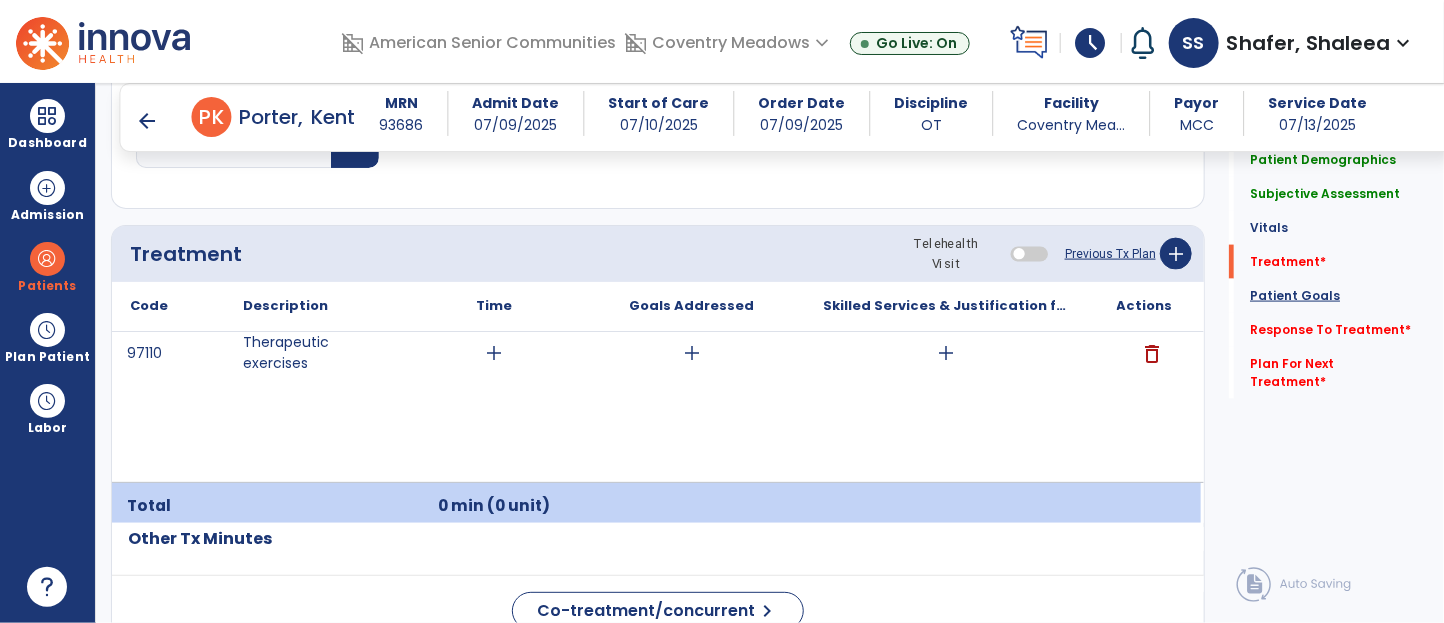 click on "Patient Goals" 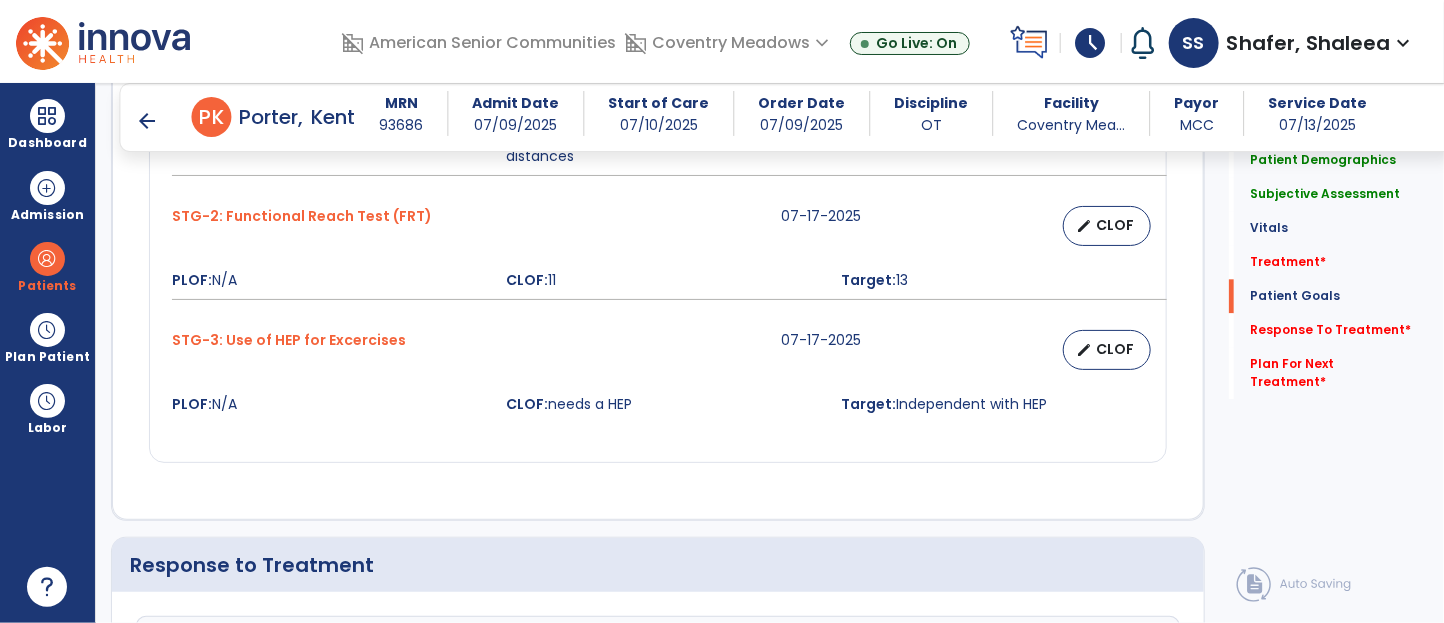 scroll, scrollTop: 2005, scrollLeft: 0, axis: vertical 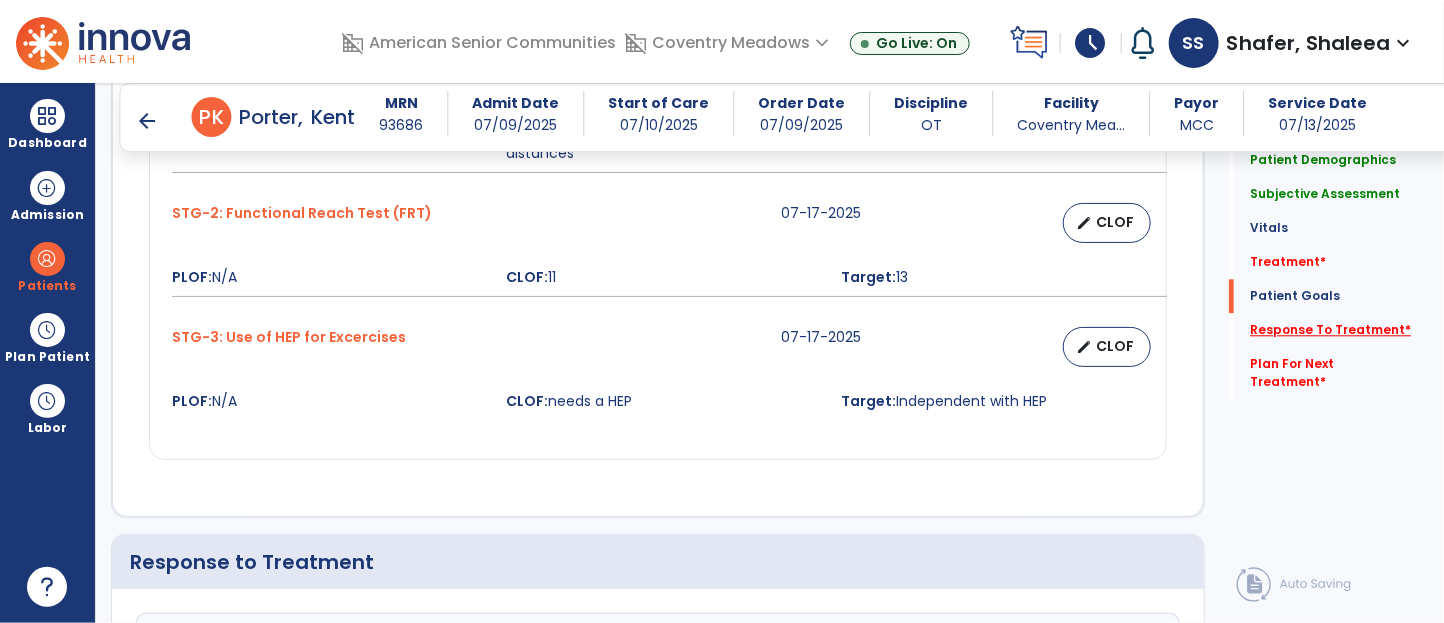 click on "Response To Treatment   *" 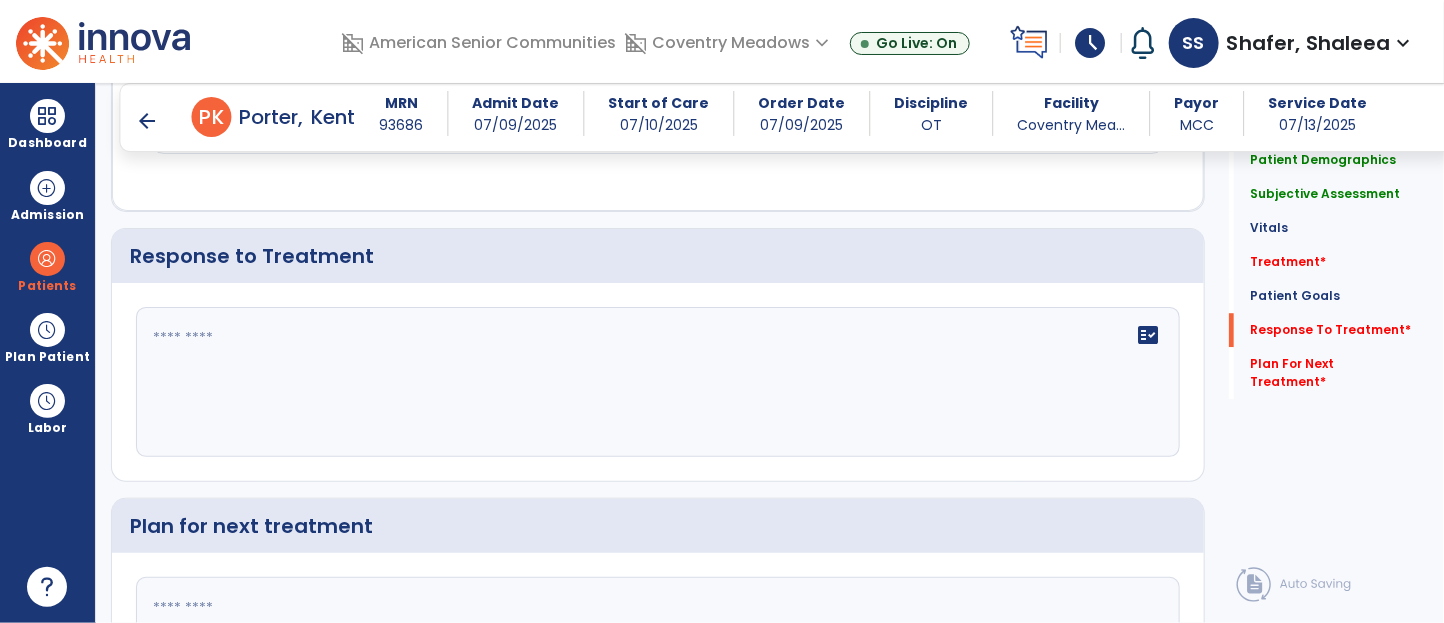 scroll, scrollTop: 2313, scrollLeft: 0, axis: vertical 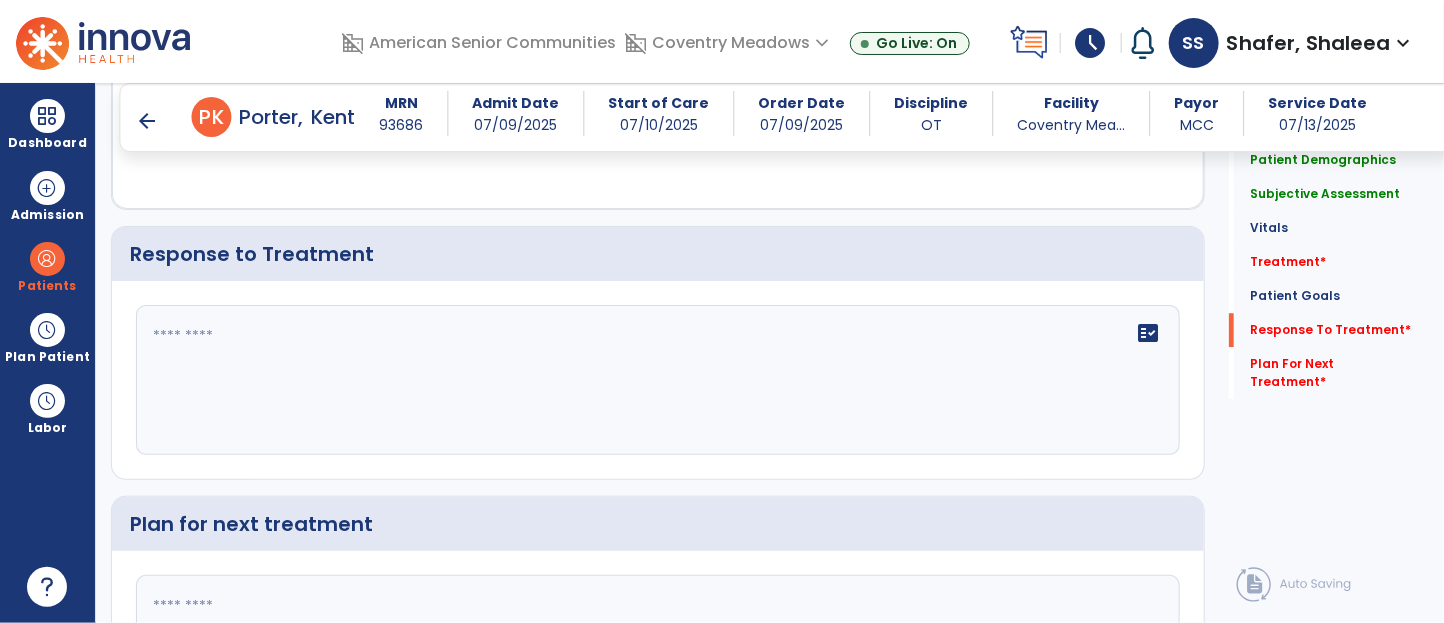 click on "fact_check" 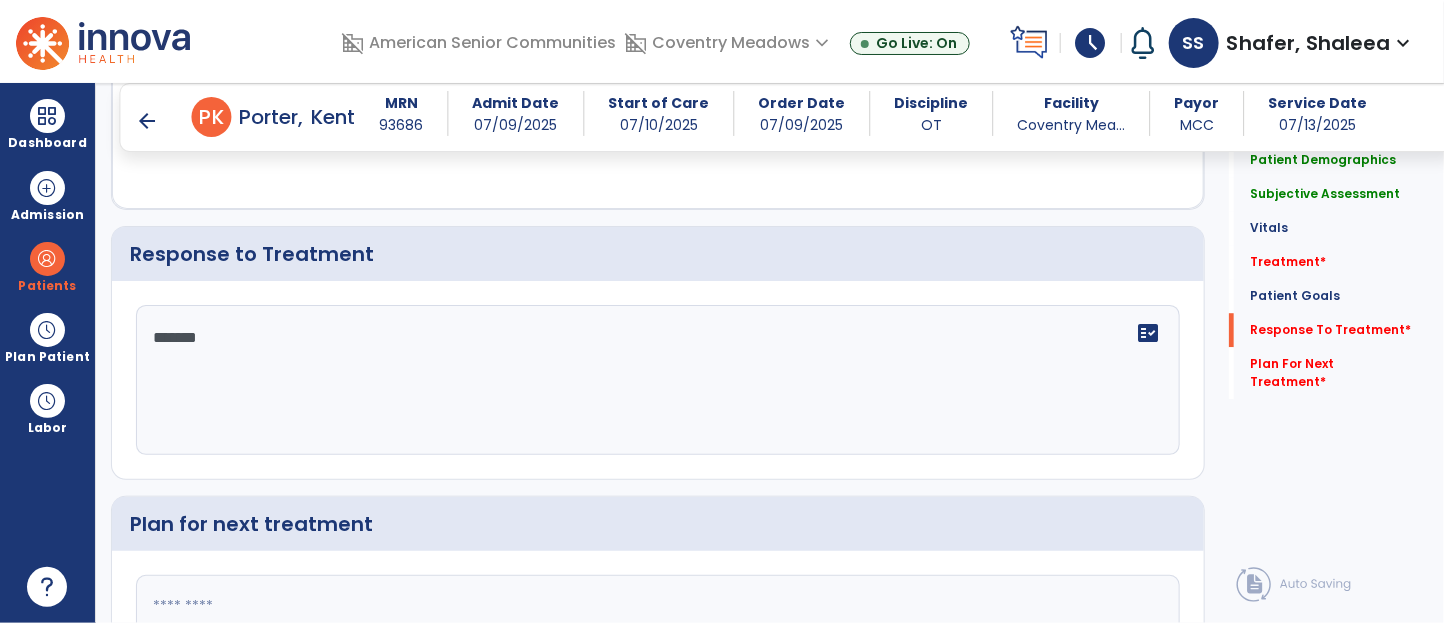 type on "********" 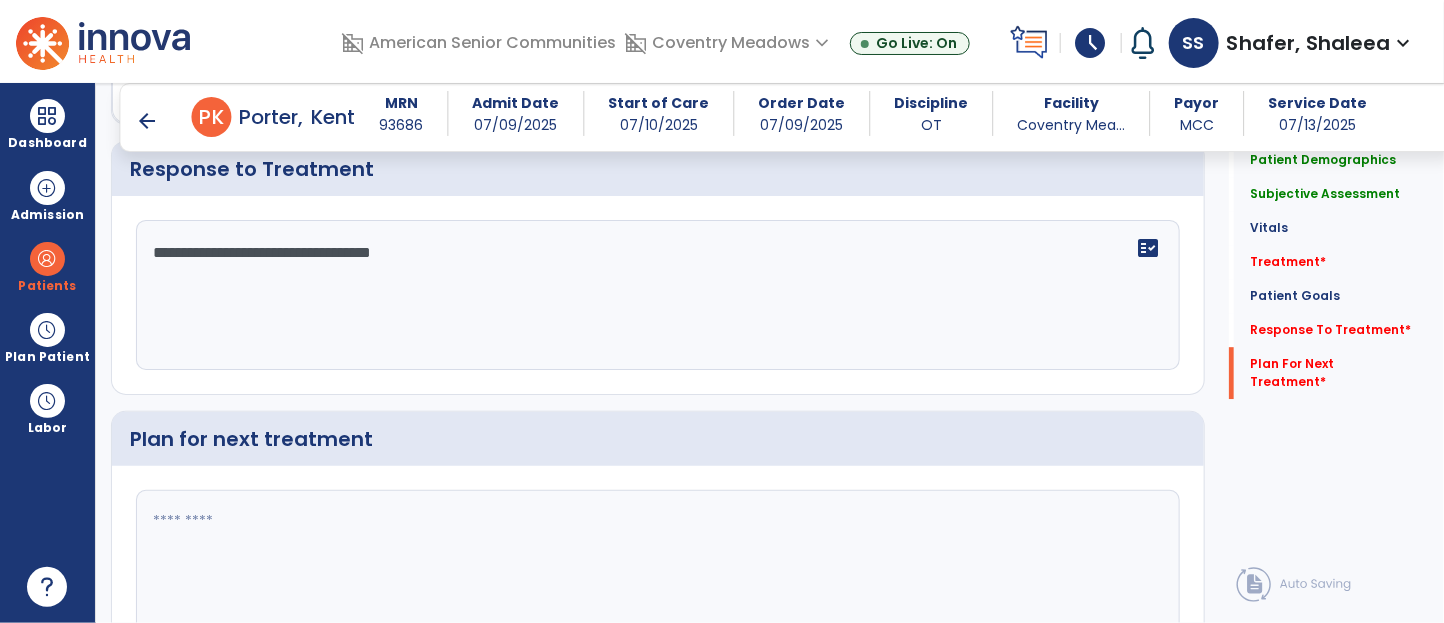 scroll, scrollTop: 2506, scrollLeft: 0, axis: vertical 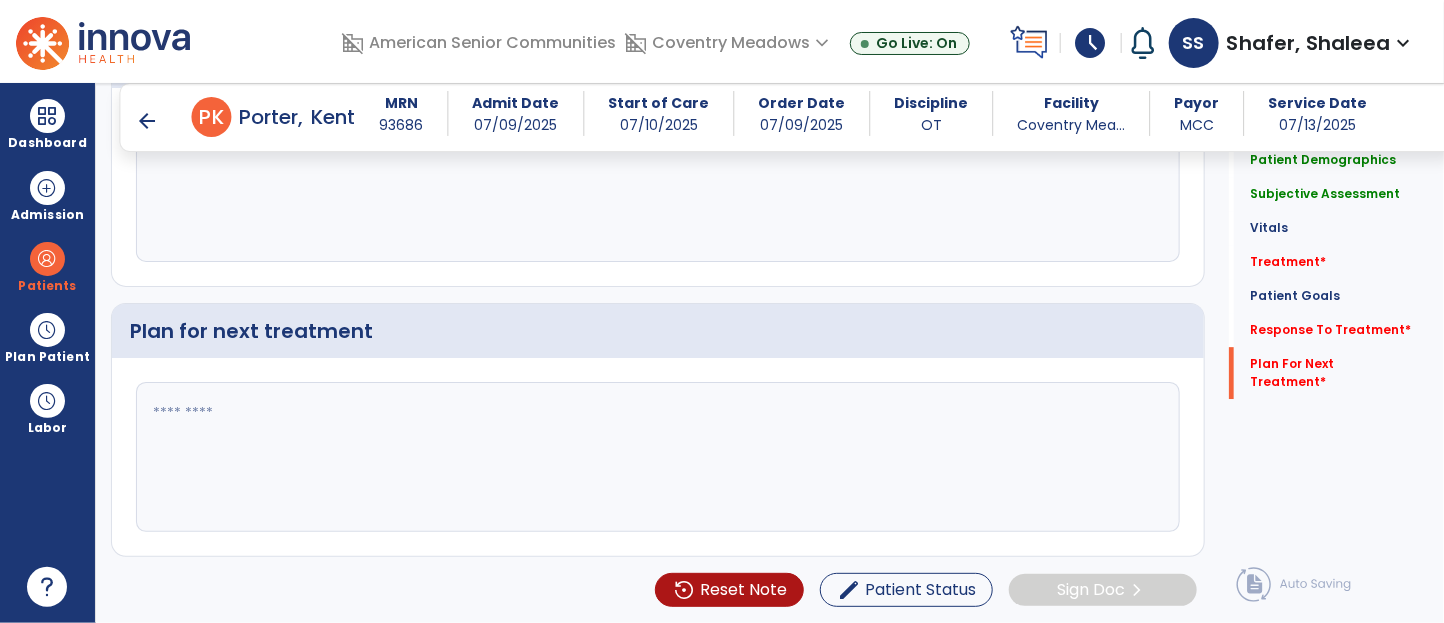 type on "**********" 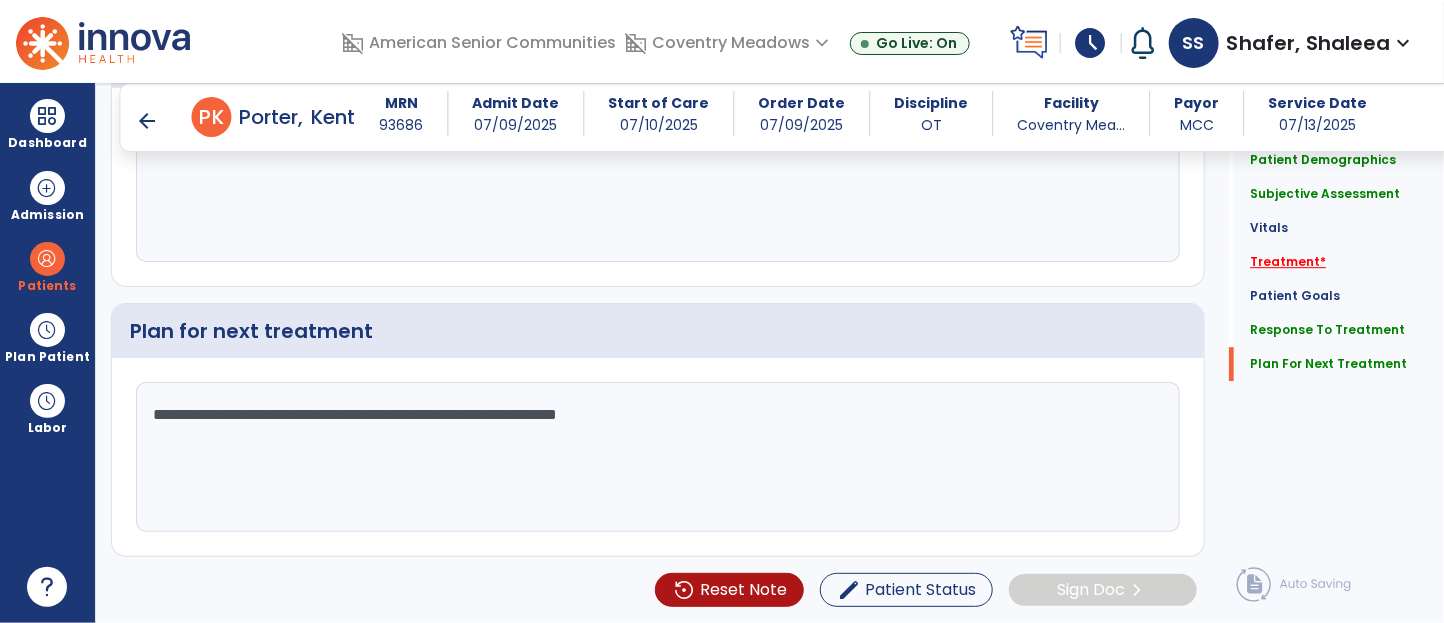 type on "**********" 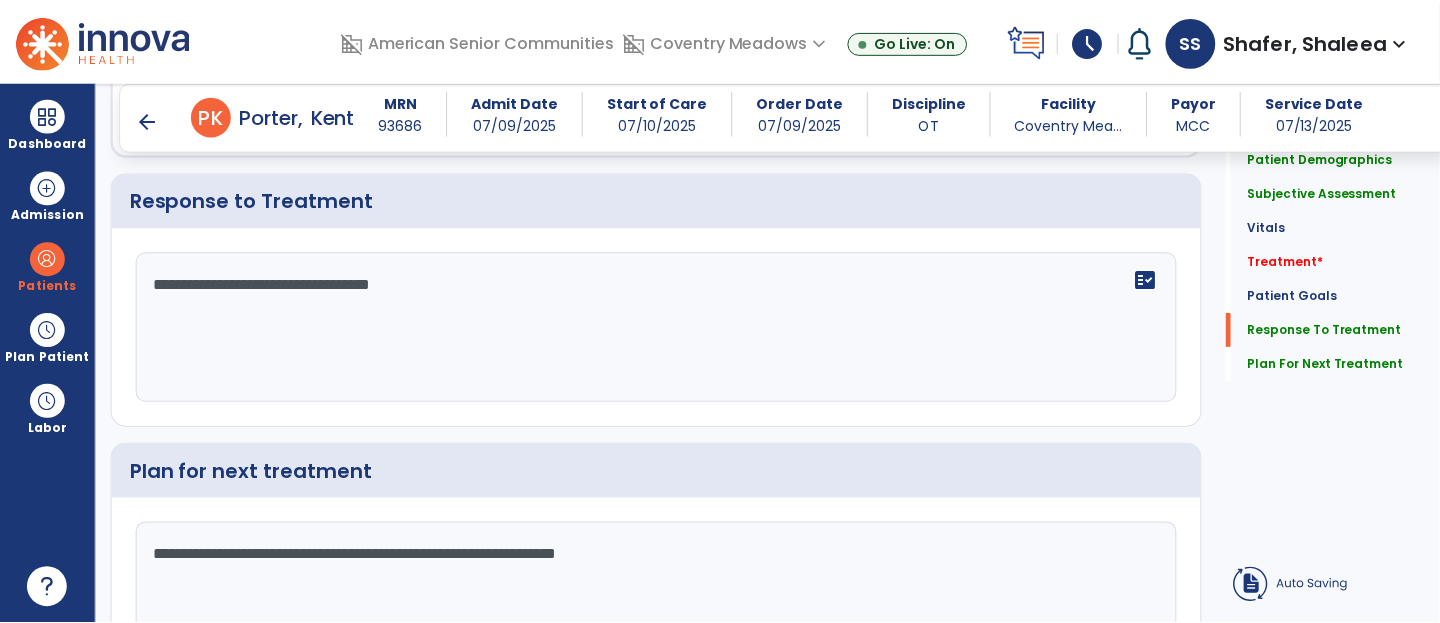 scroll, scrollTop: 1226, scrollLeft: 0, axis: vertical 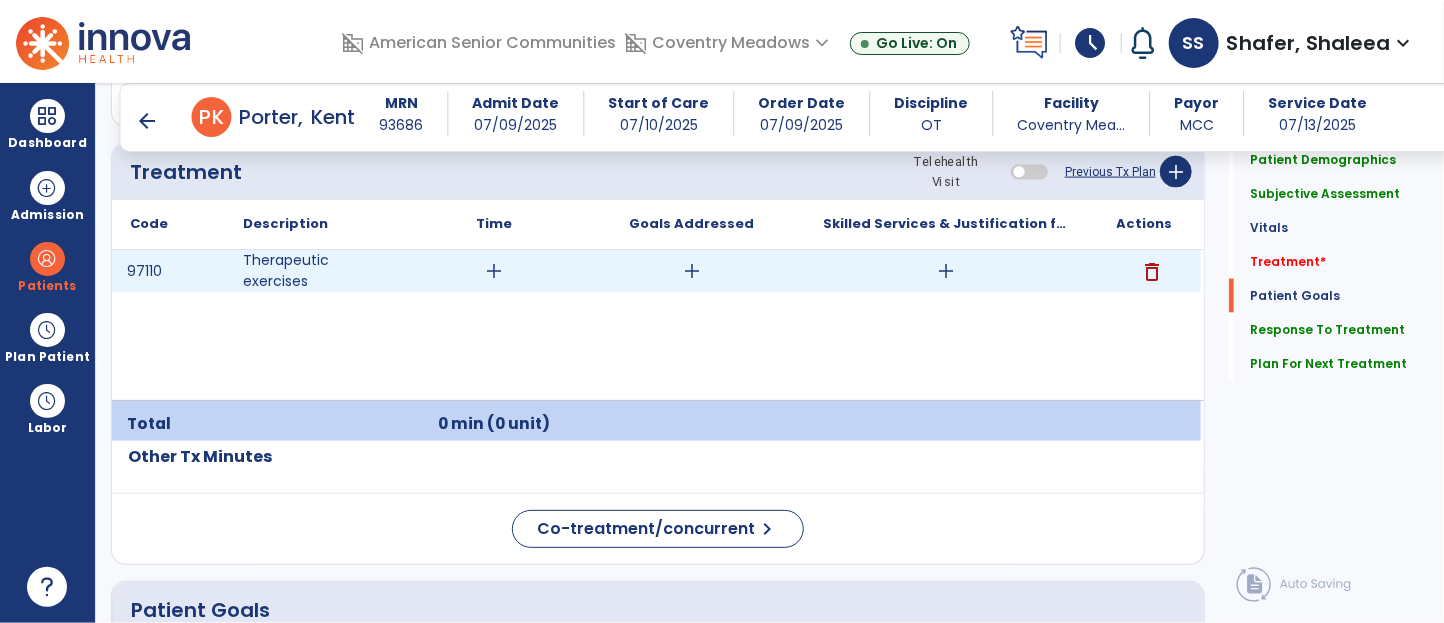 click on "add" at bounding box center (494, 271) 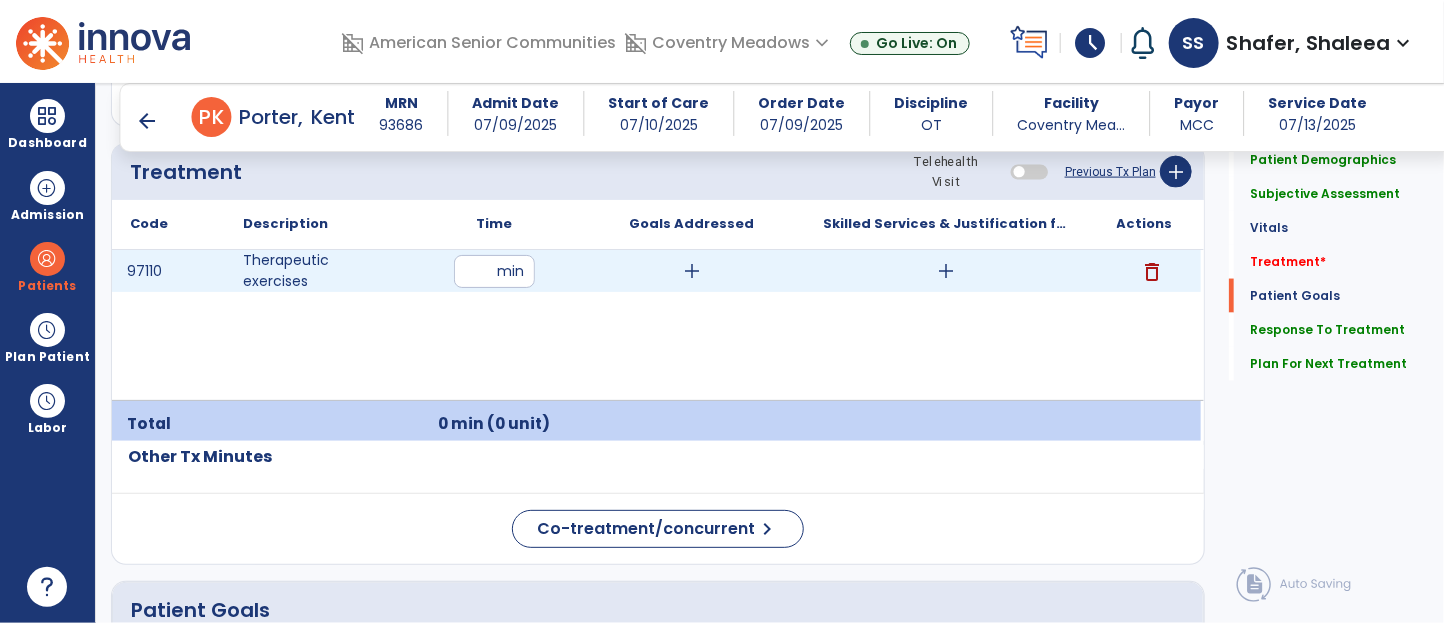 type on "**" 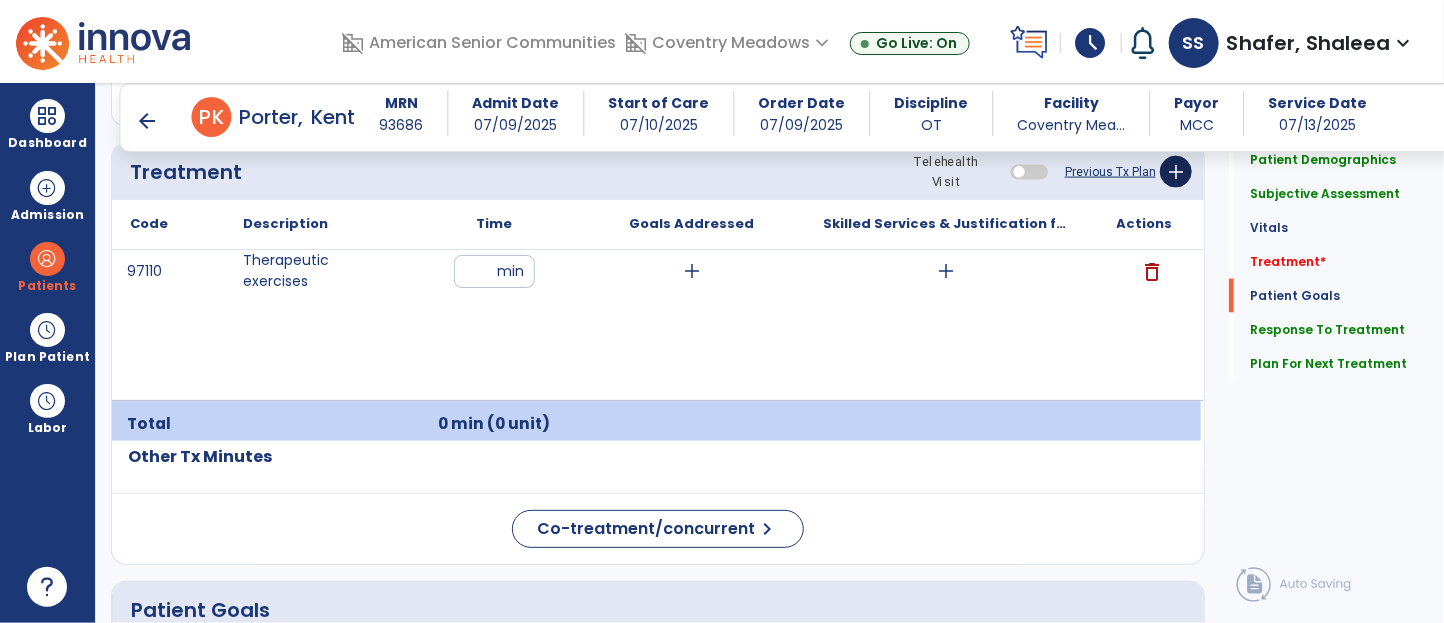 click on "Treatment Telehealth Visit  Previous Tx Plan   add" 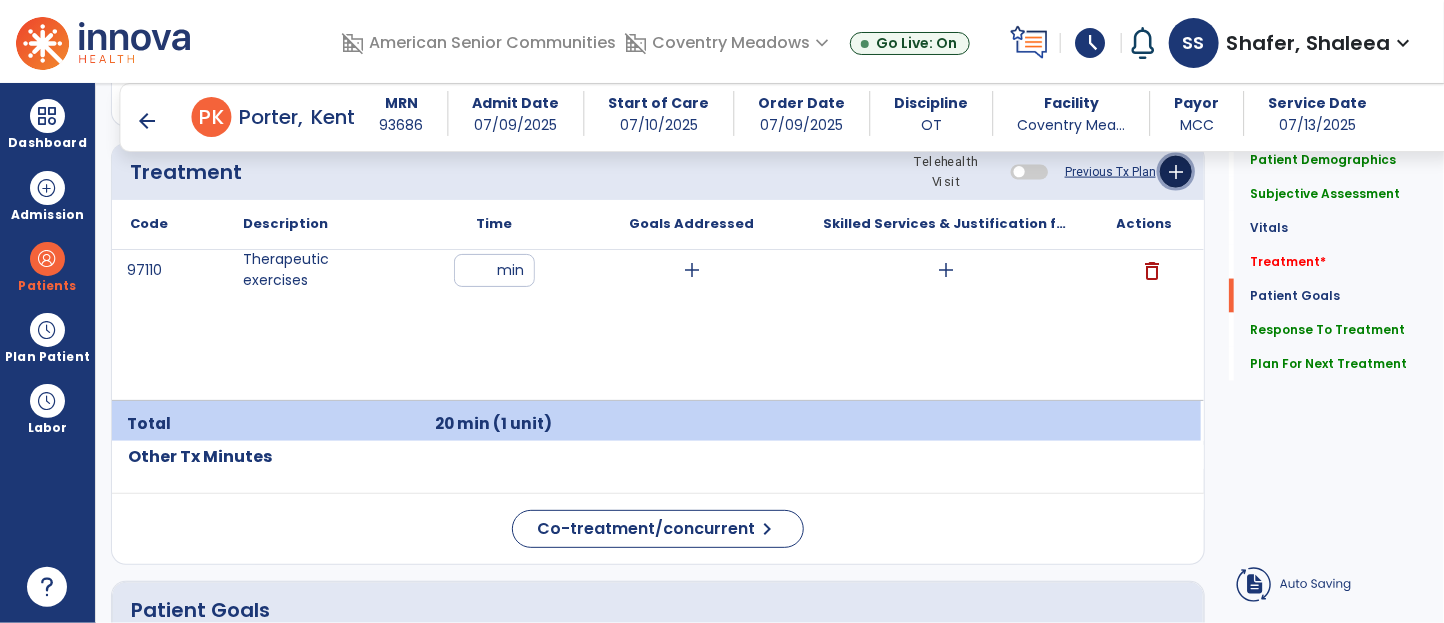 click on "add" 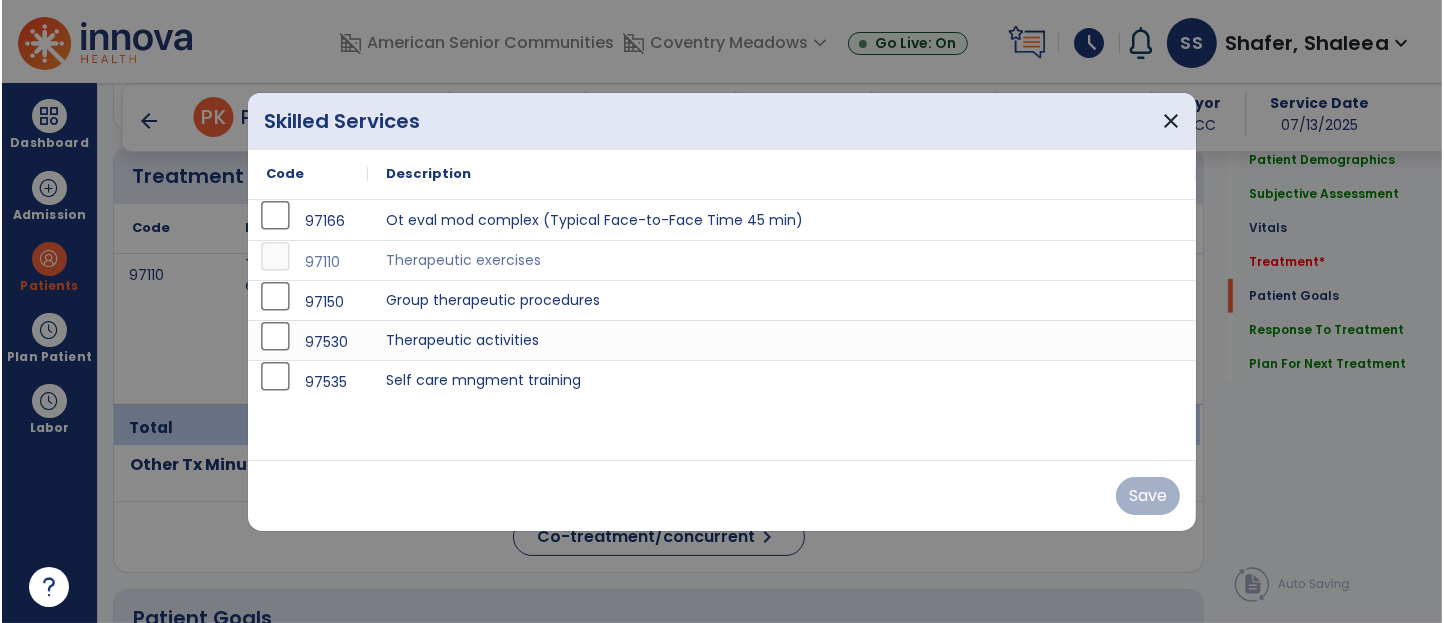 scroll, scrollTop: 1226, scrollLeft: 0, axis: vertical 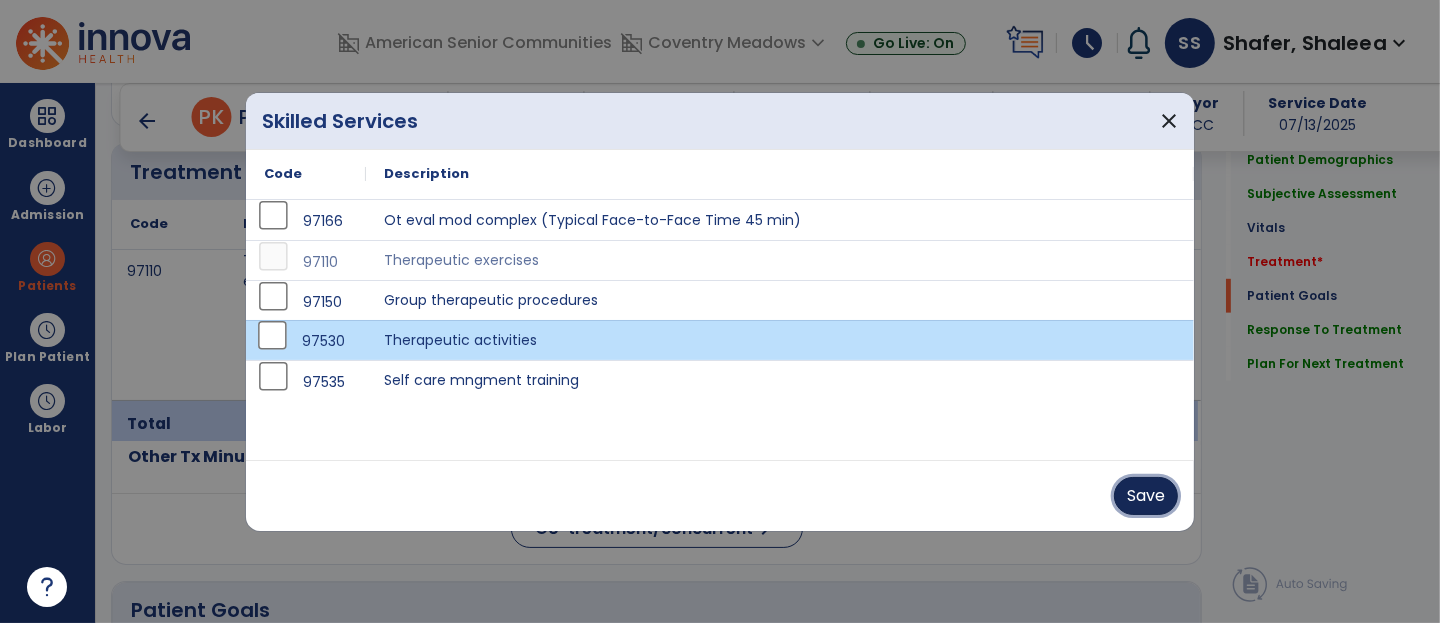 click on "Save" at bounding box center (1146, 496) 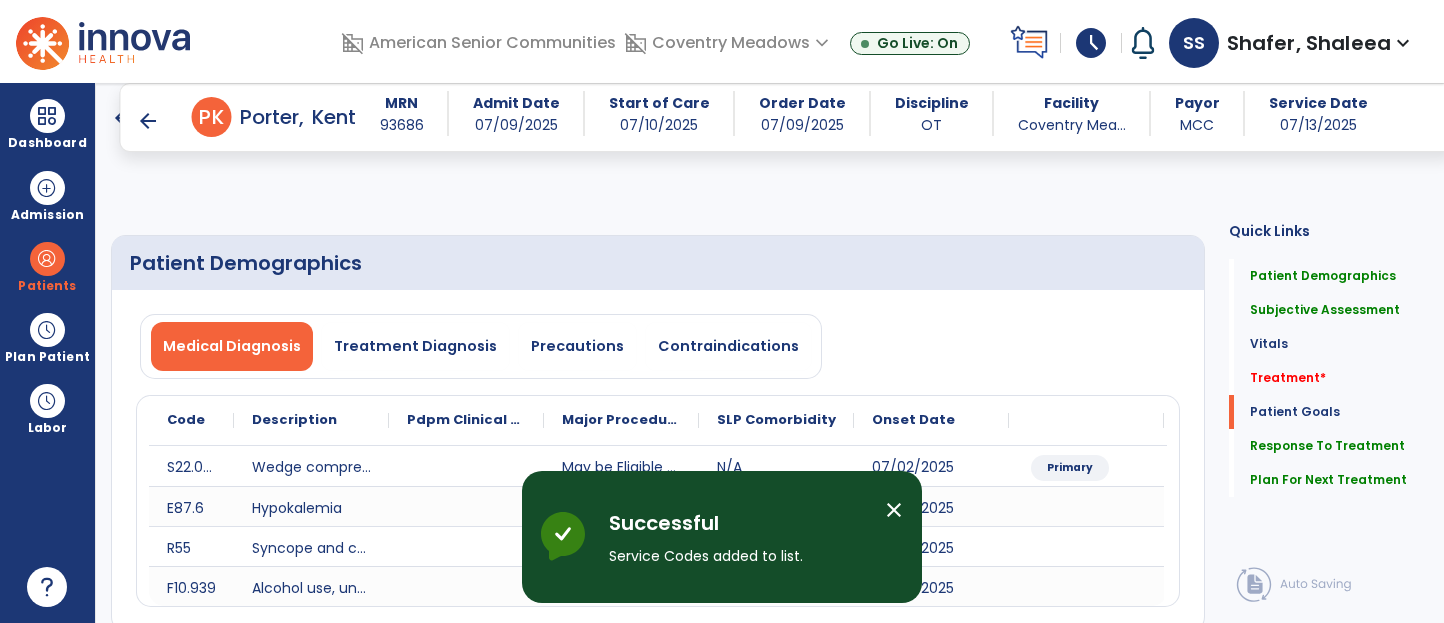 select on "*" 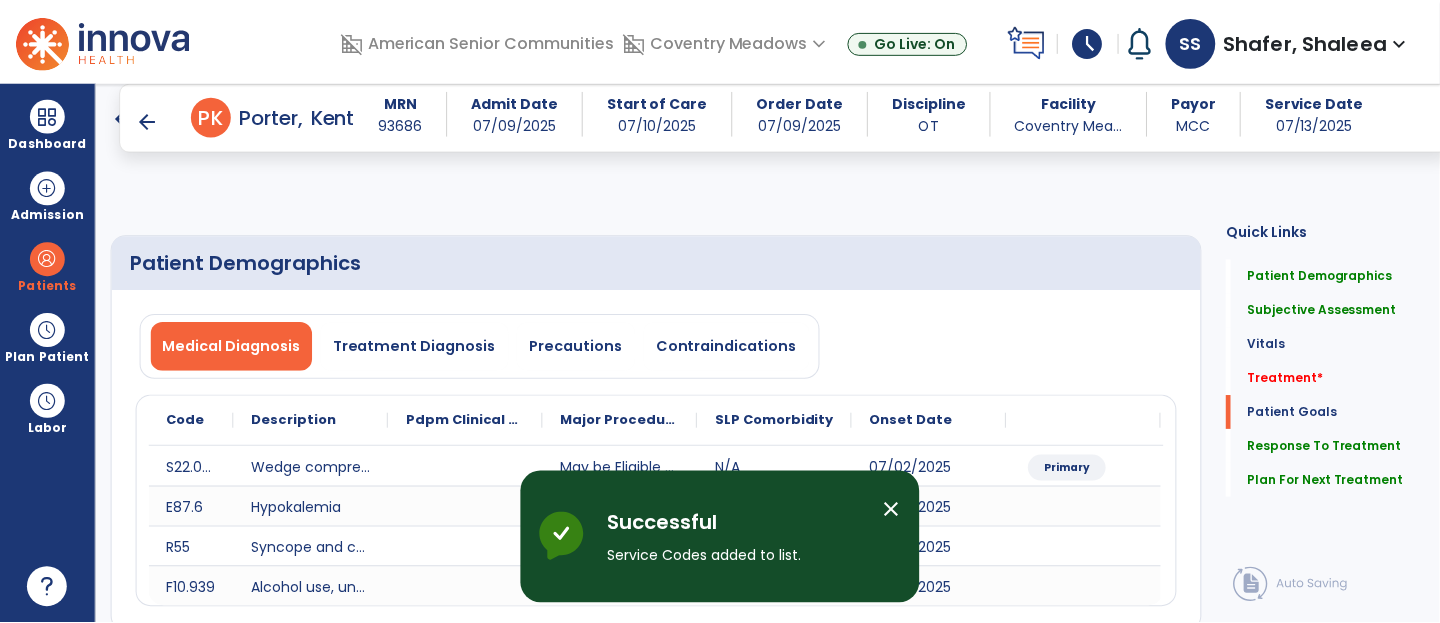 scroll, scrollTop: 1226, scrollLeft: 0, axis: vertical 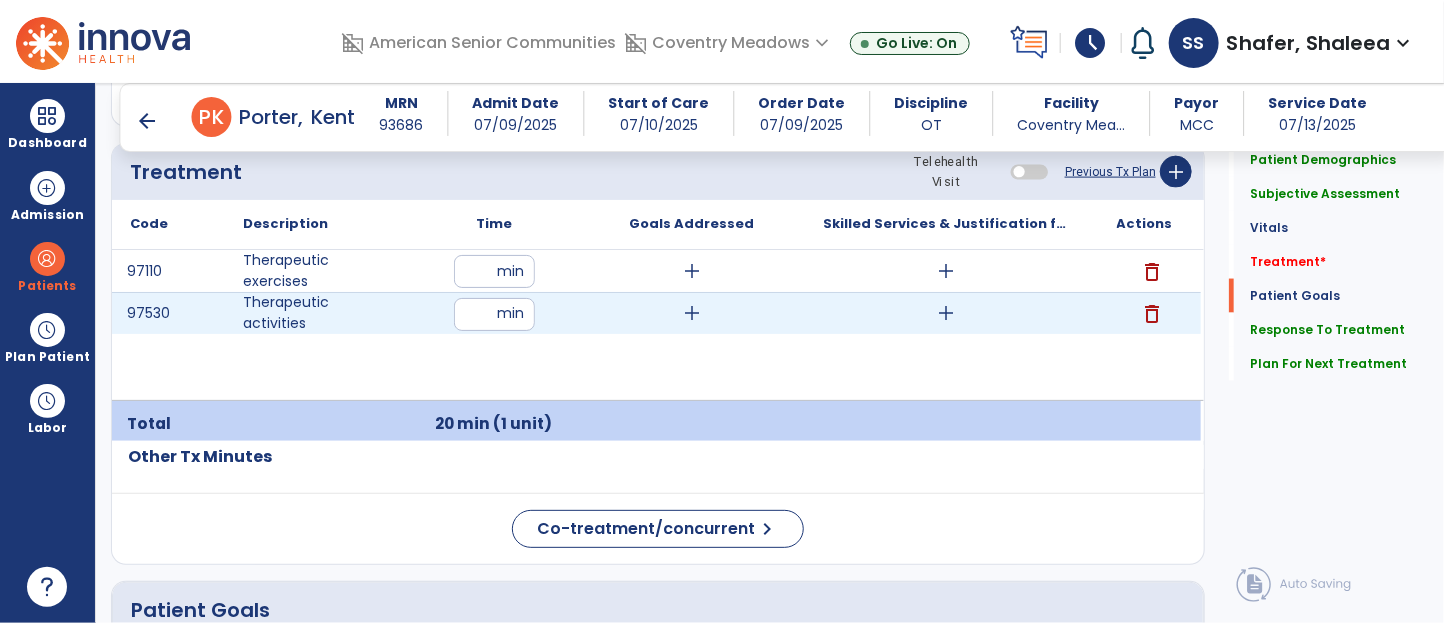 type on "**" 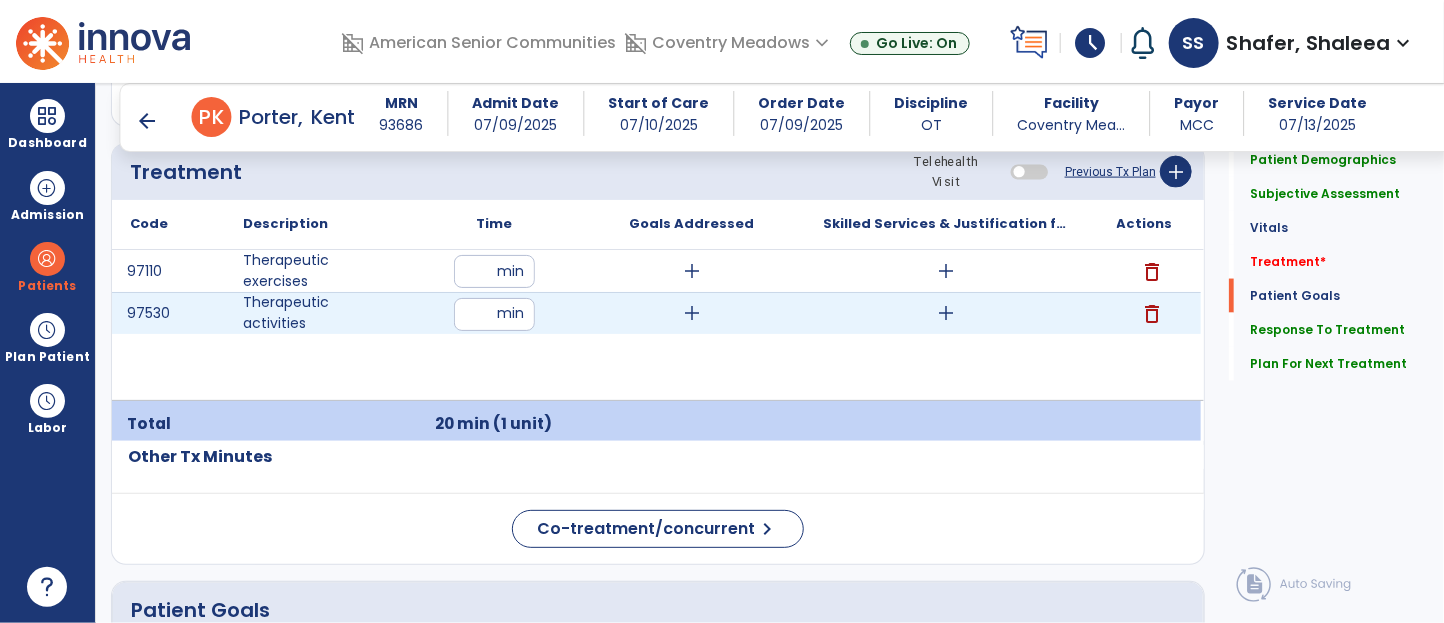 click on "97110  Therapeutic exercises  ** min add add delete 97530  Therapeutic activities  ** min add add delete" at bounding box center (656, 325) 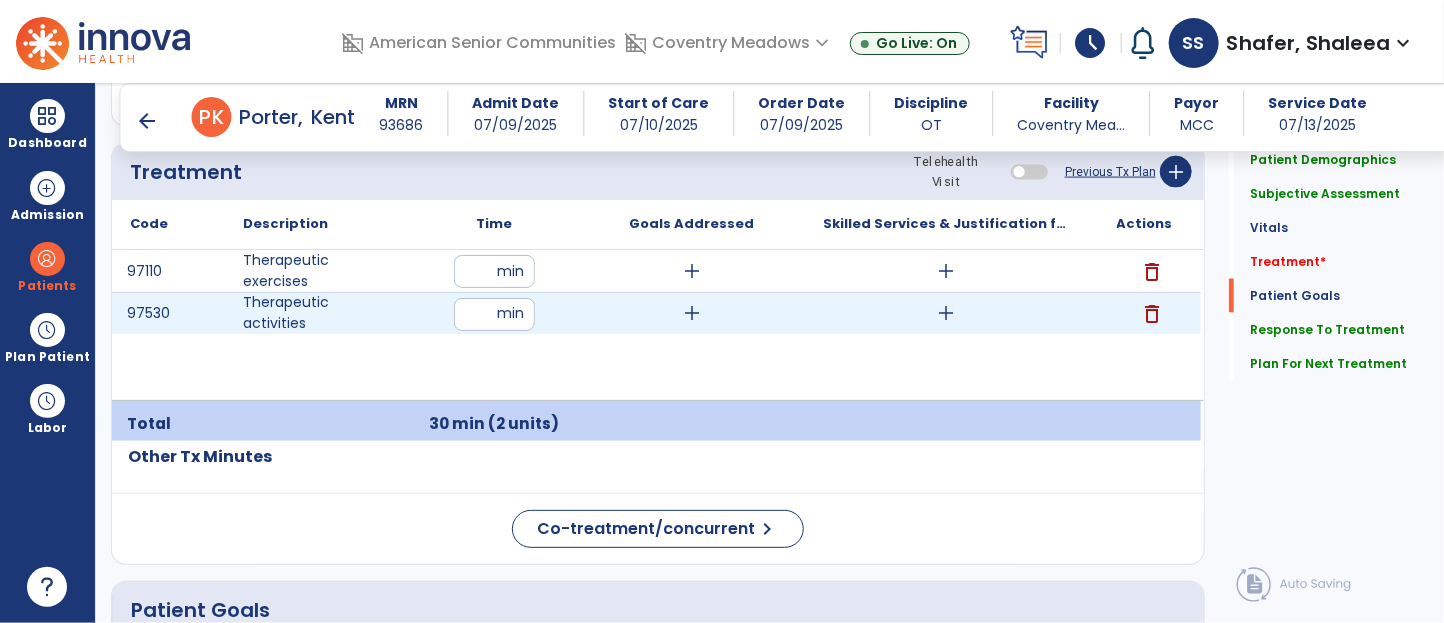 click on "add" at bounding box center [947, 313] 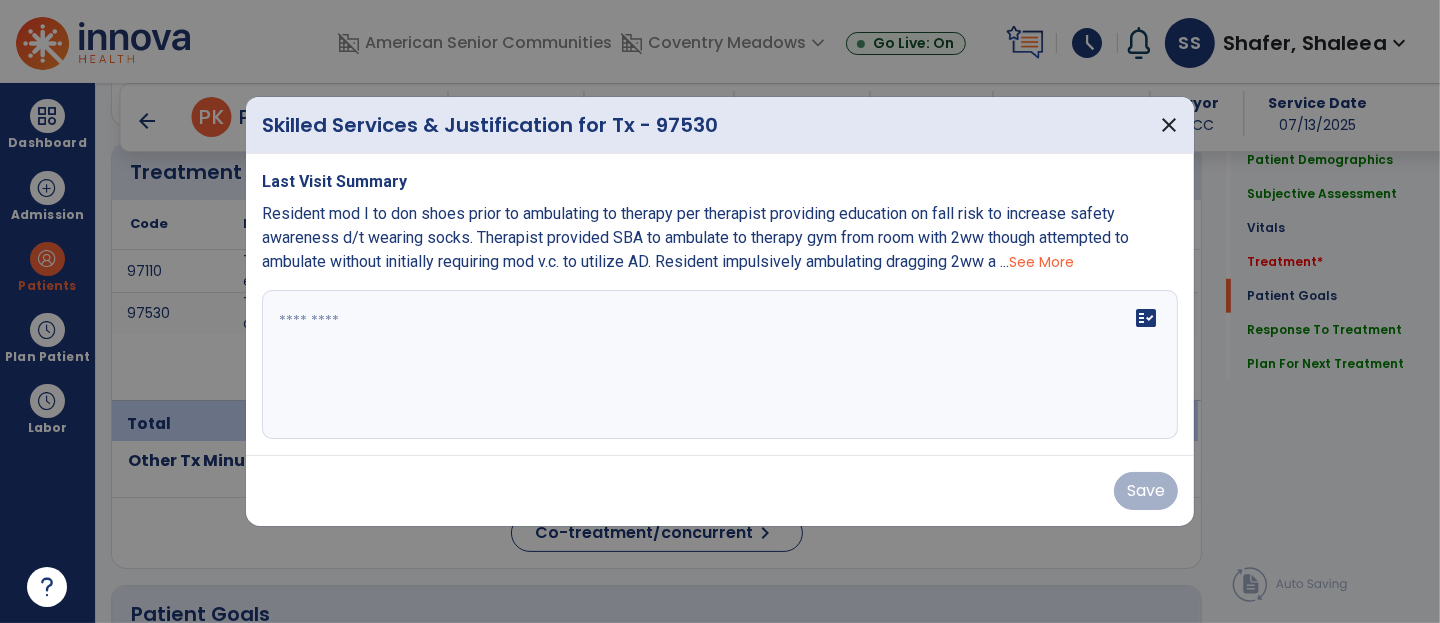 scroll, scrollTop: 1226, scrollLeft: 0, axis: vertical 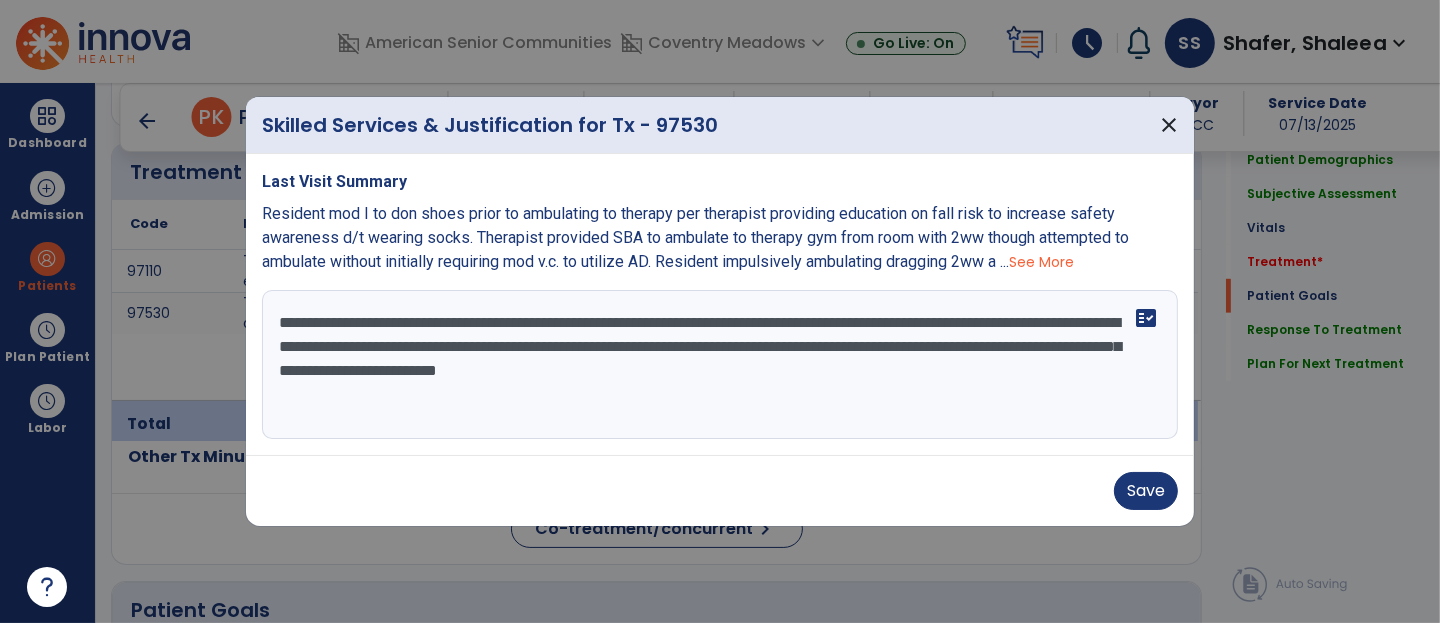 click on "**********" at bounding box center (720, 365) 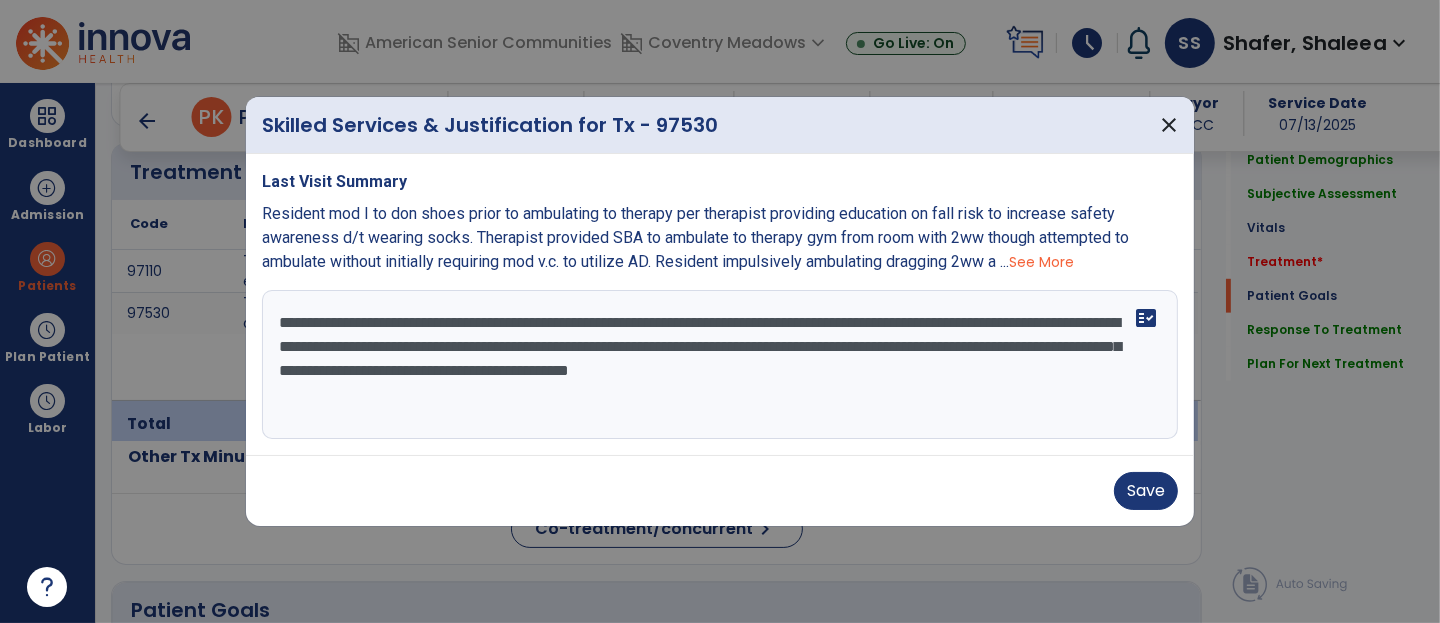 click on "**********" at bounding box center [720, 365] 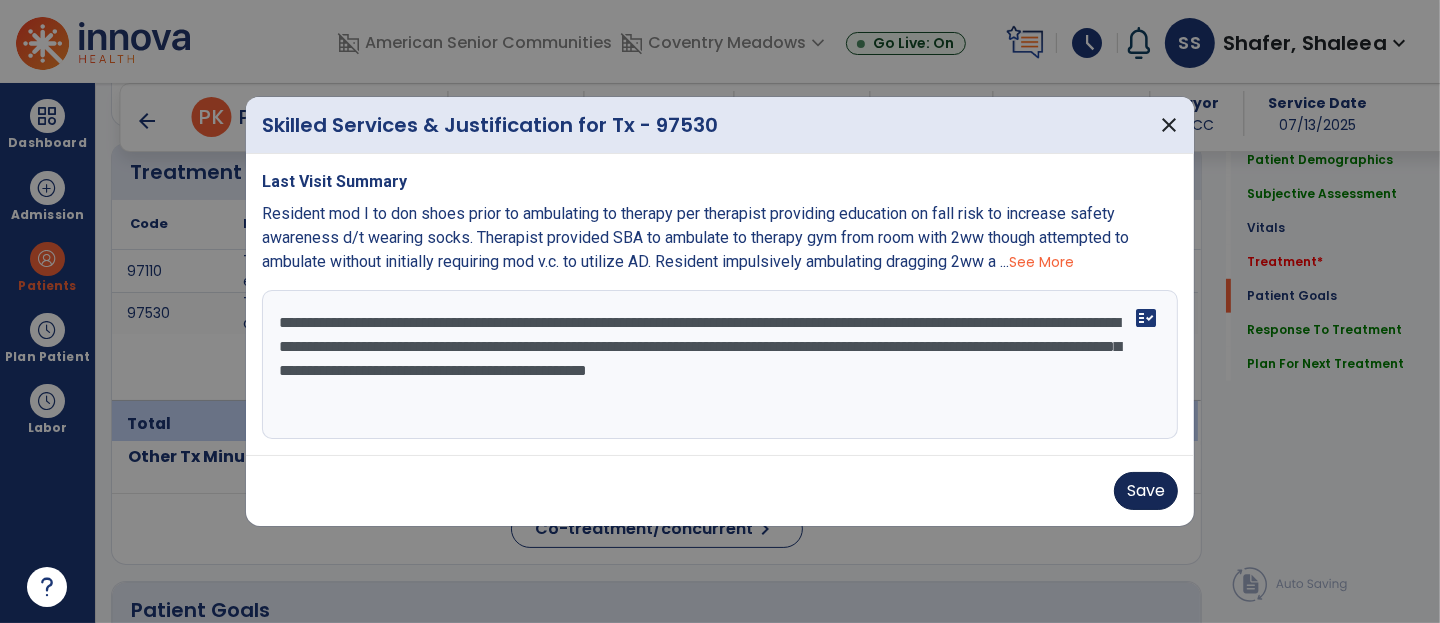 type on "**********" 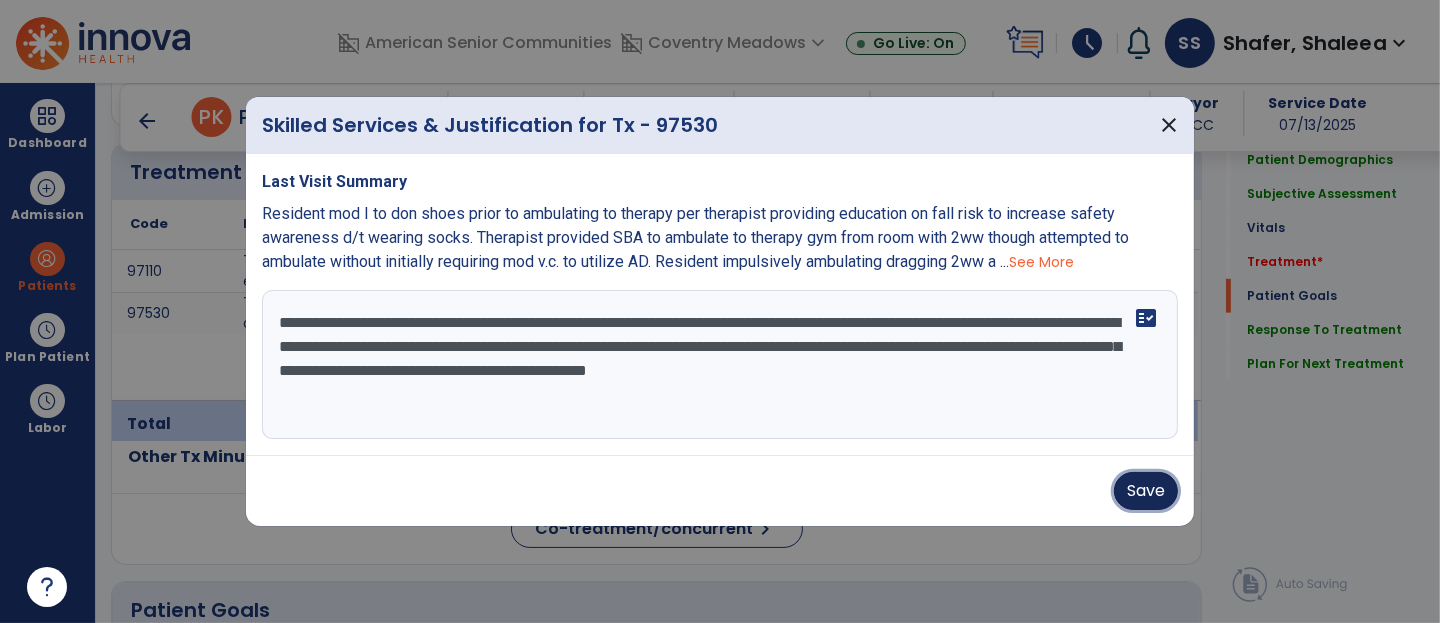 click on "Save" at bounding box center [1146, 491] 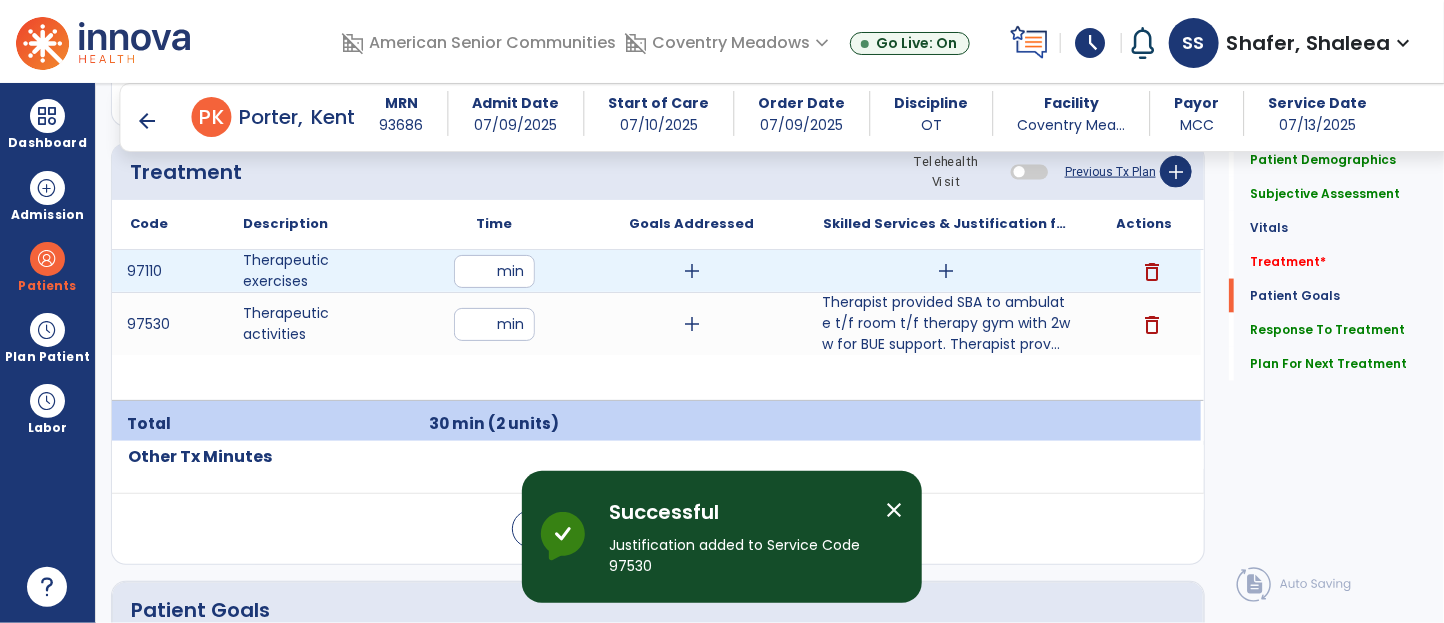 click on "add" at bounding box center [947, 271] 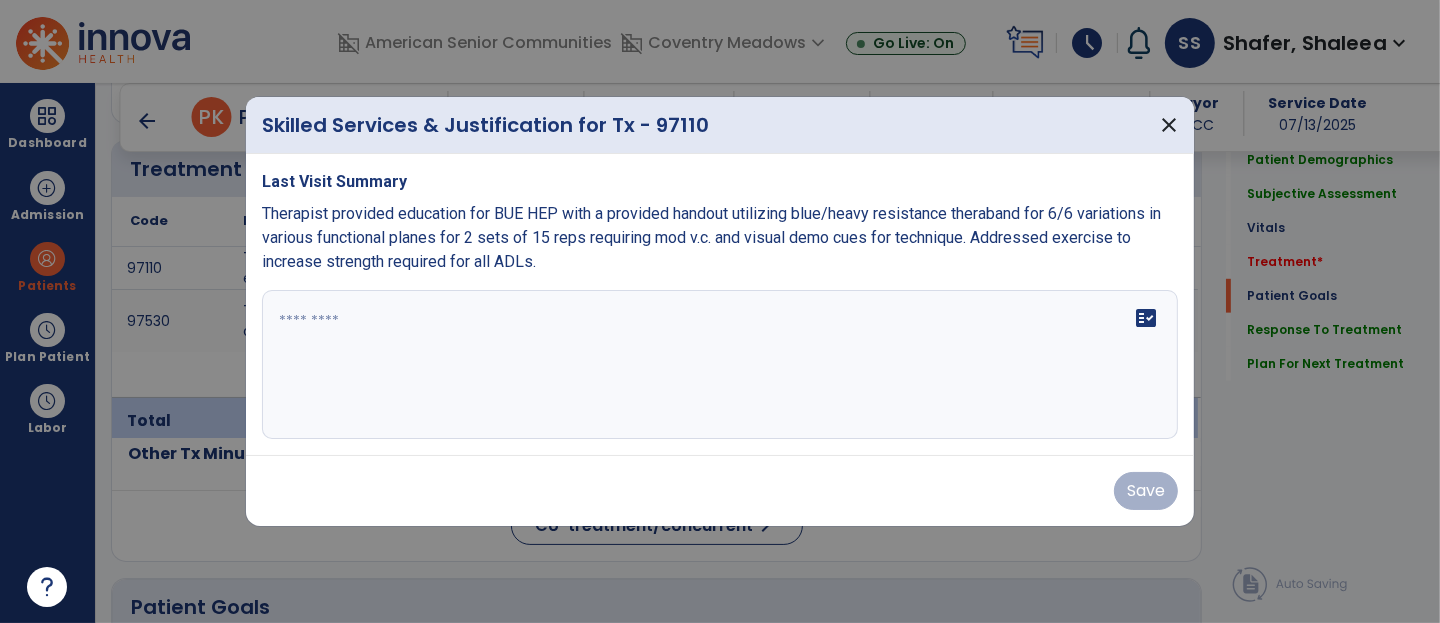 click on "Last Visit Summary Therapist provided education for BUE HEP with a provided handout utilizing blue/heavy resistance theraband for 6/6 variations in various functional planes for 2 sets of 15 reps requiring mod v.c. and visual demo cues for technique. Addressed exercise to increase strength required for all ADLs.    fact_check" at bounding box center (720, 305) 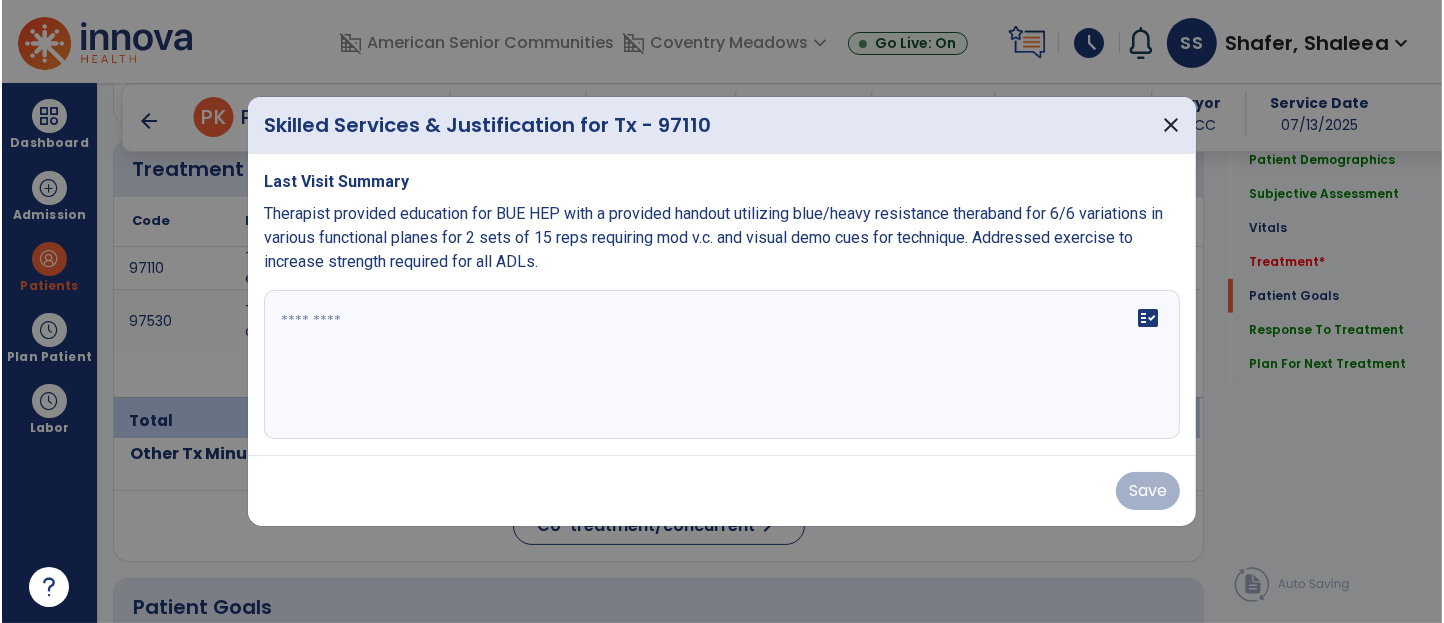 scroll, scrollTop: 1226, scrollLeft: 0, axis: vertical 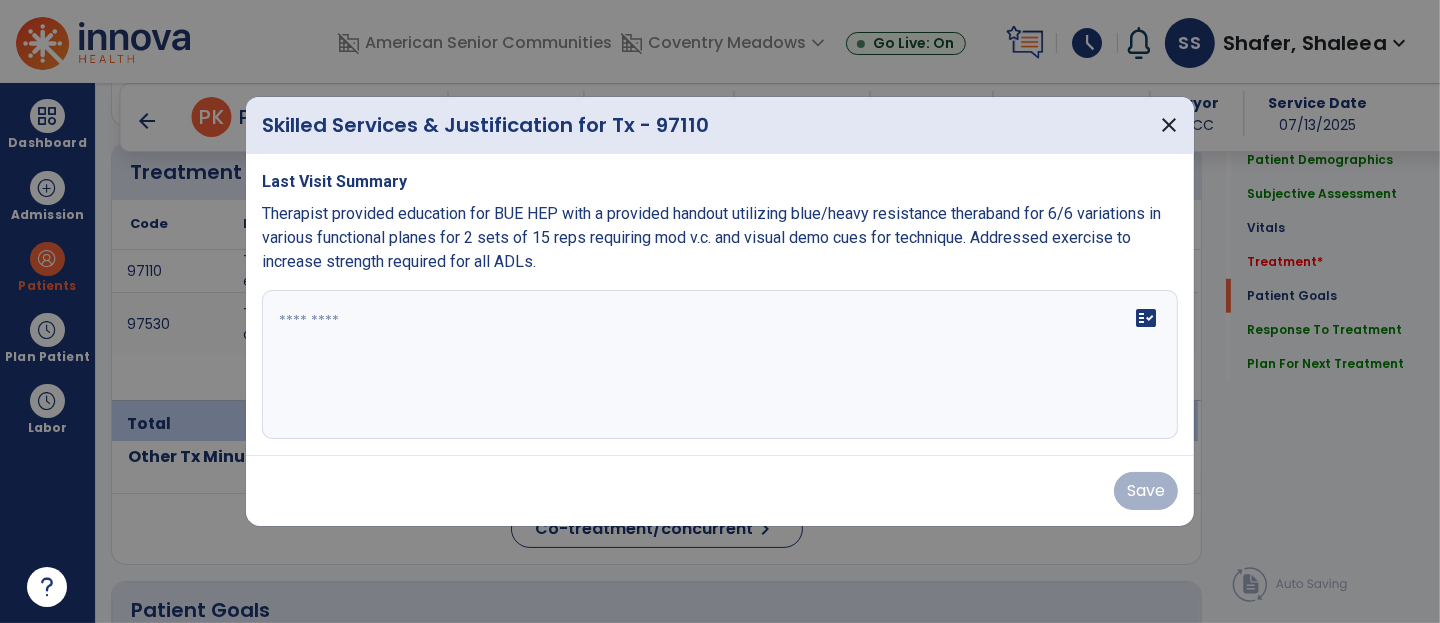 click on "fact_check" at bounding box center [720, 365] 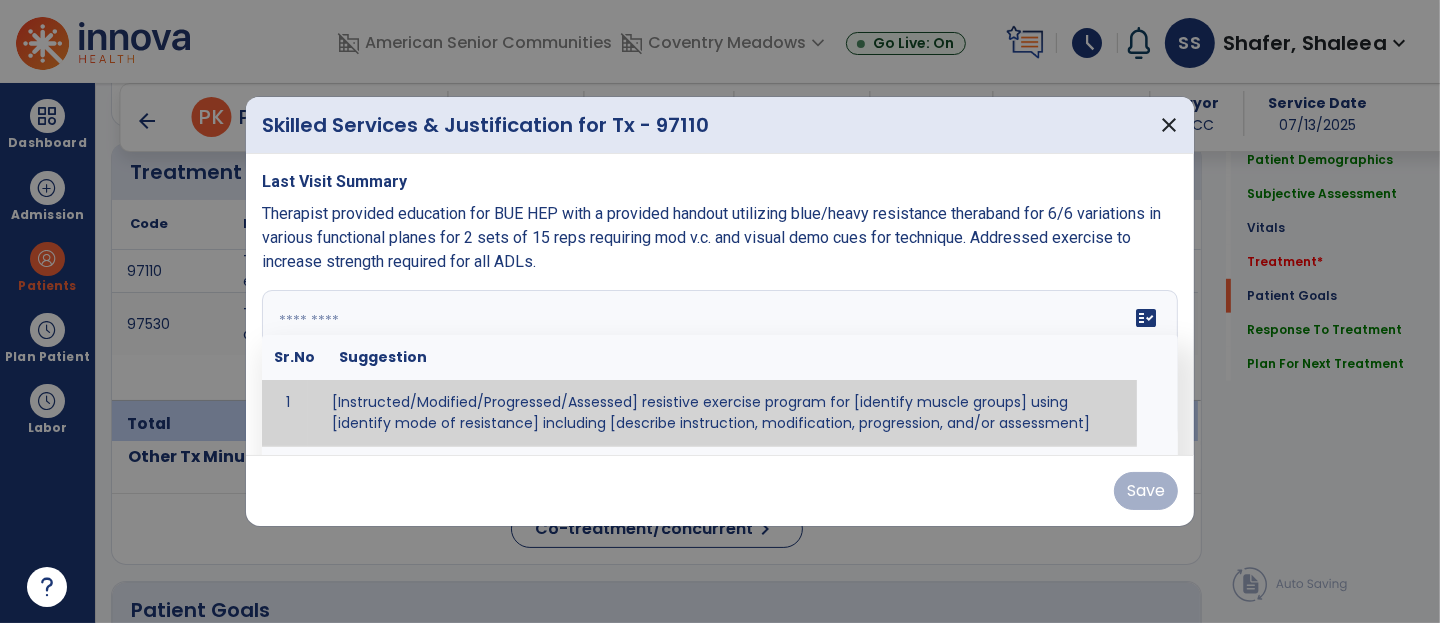 paste on "**********" 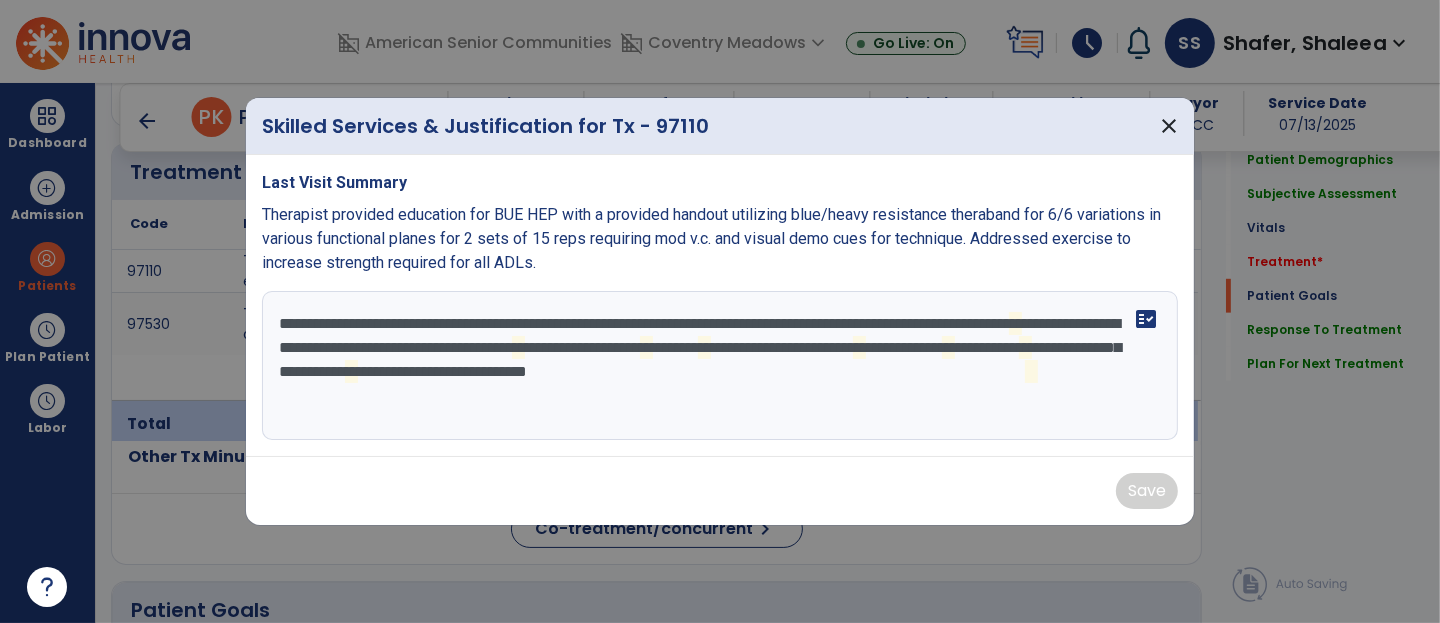 click on "**********" at bounding box center [720, 366] 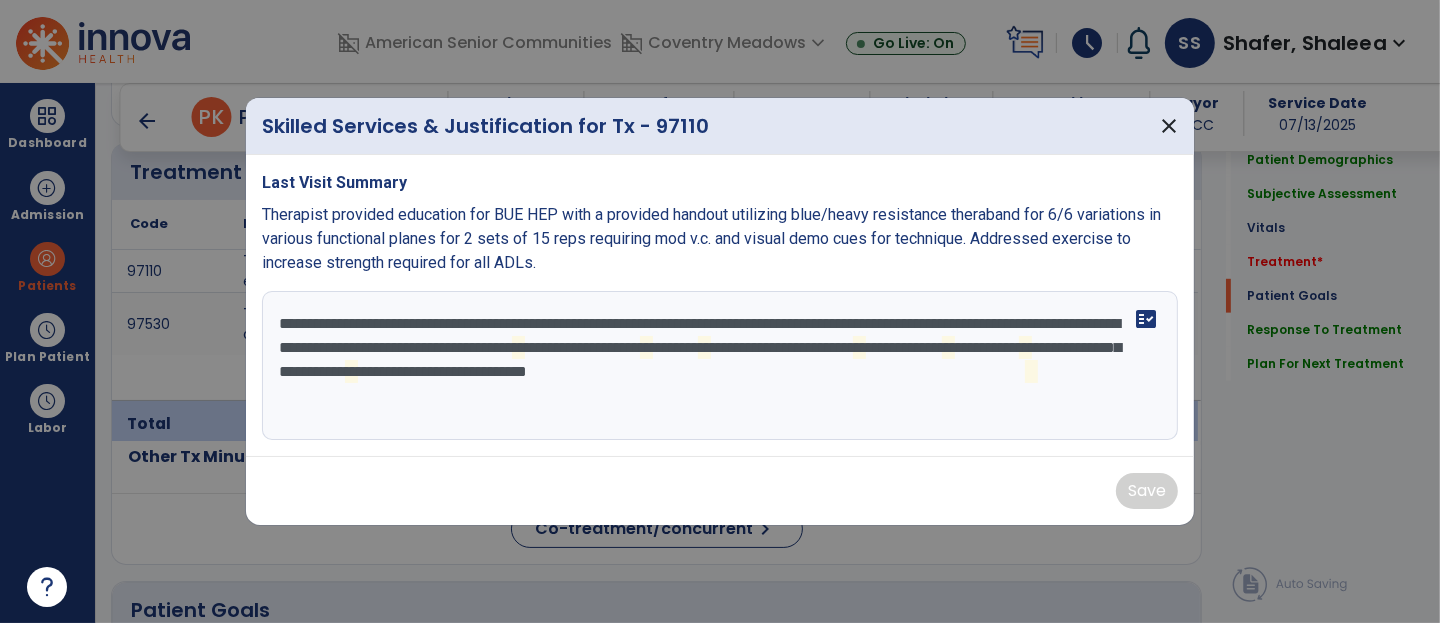 click on "**********" at bounding box center [720, 366] 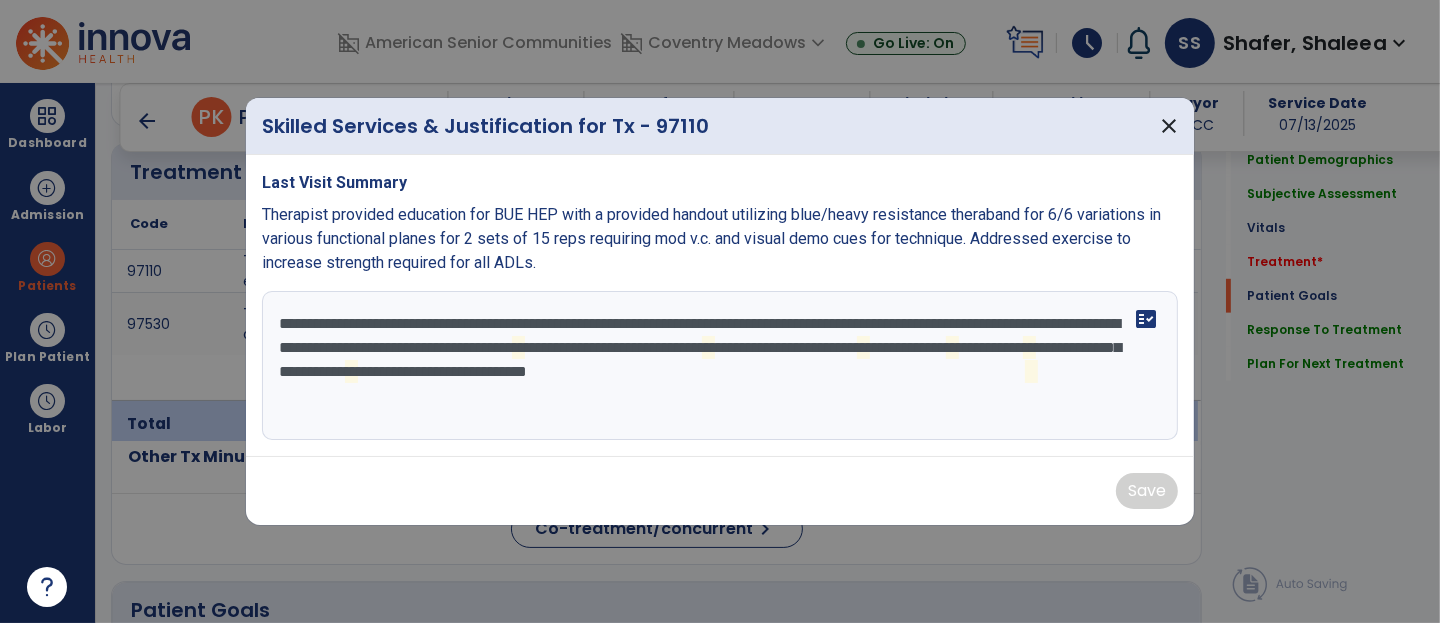click on "**********" at bounding box center [720, 366] 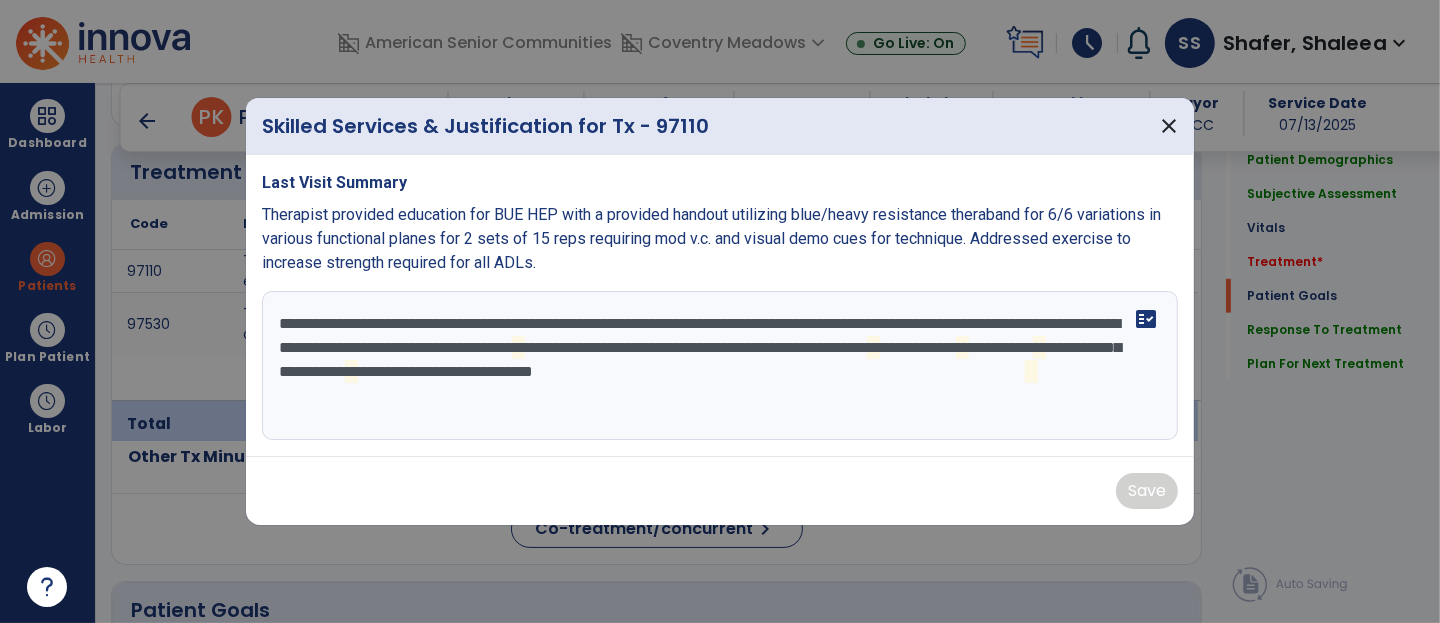 click on "**********" at bounding box center (720, 366) 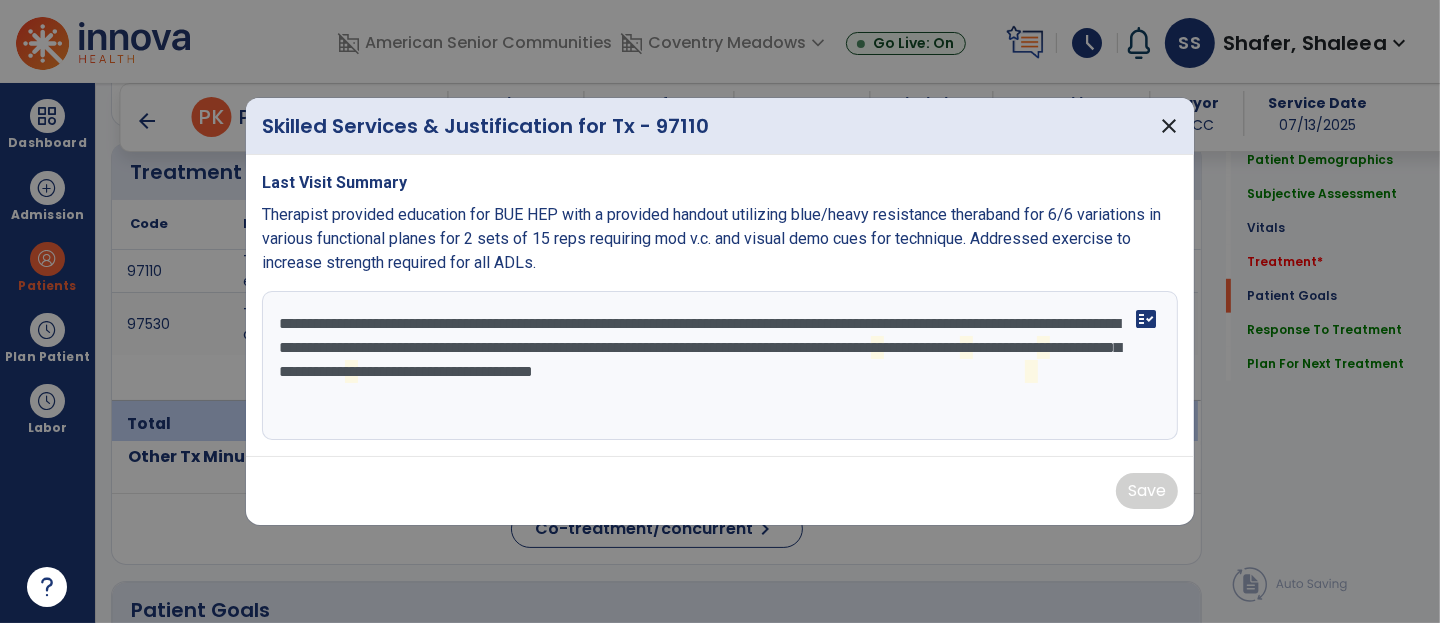 click on "**********" at bounding box center [720, 366] 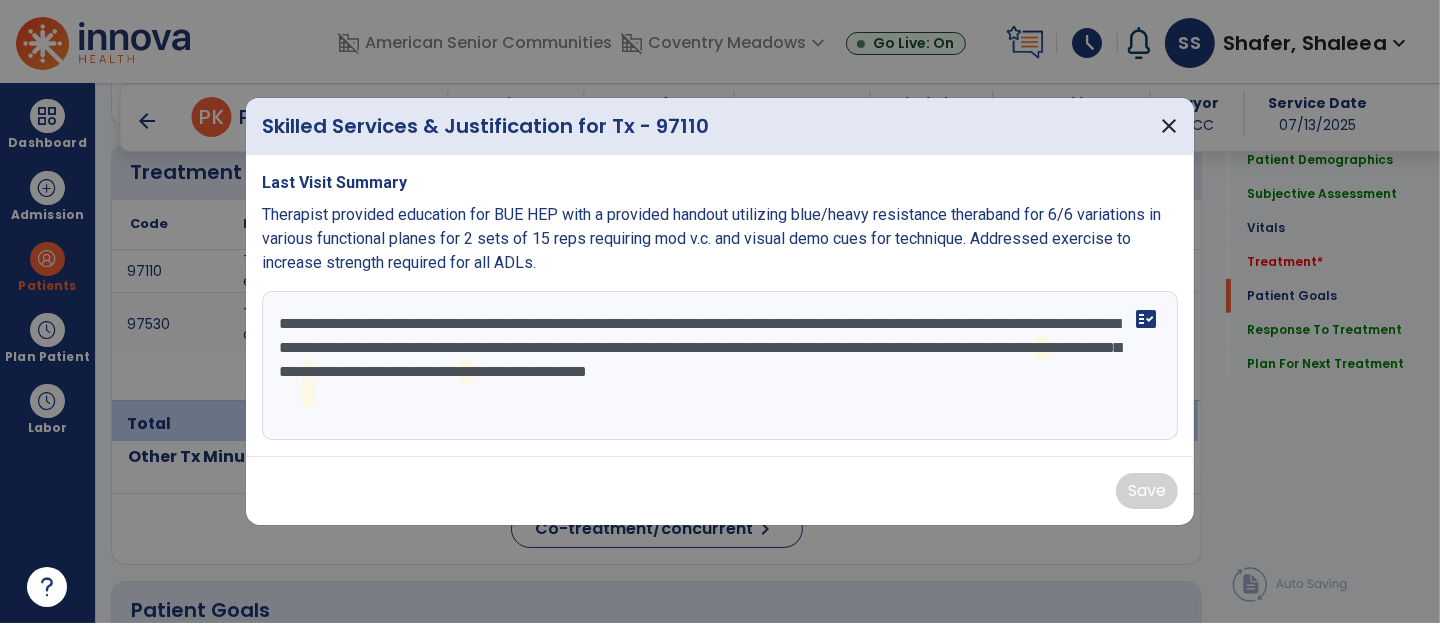 click on "**********" at bounding box center (720, 366) 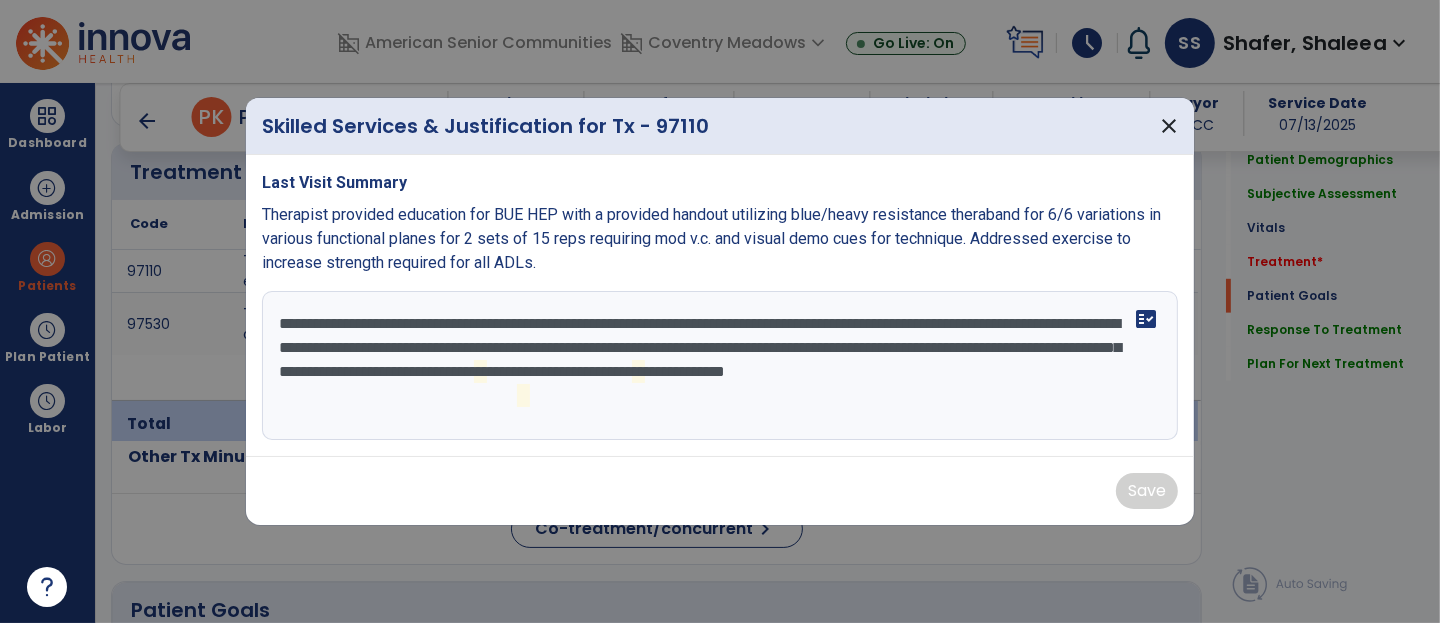 click on "**********" at bounding box center [720, 366] 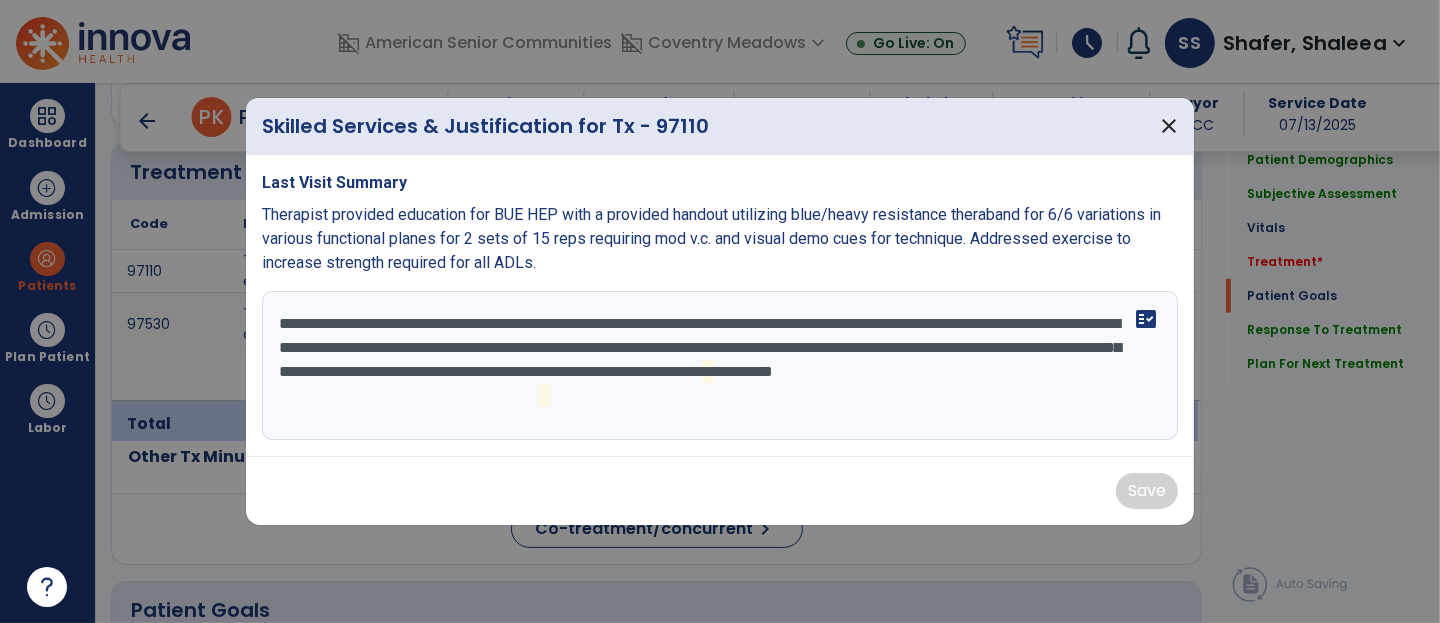 click on "**********" at bounding box center (720, 366) 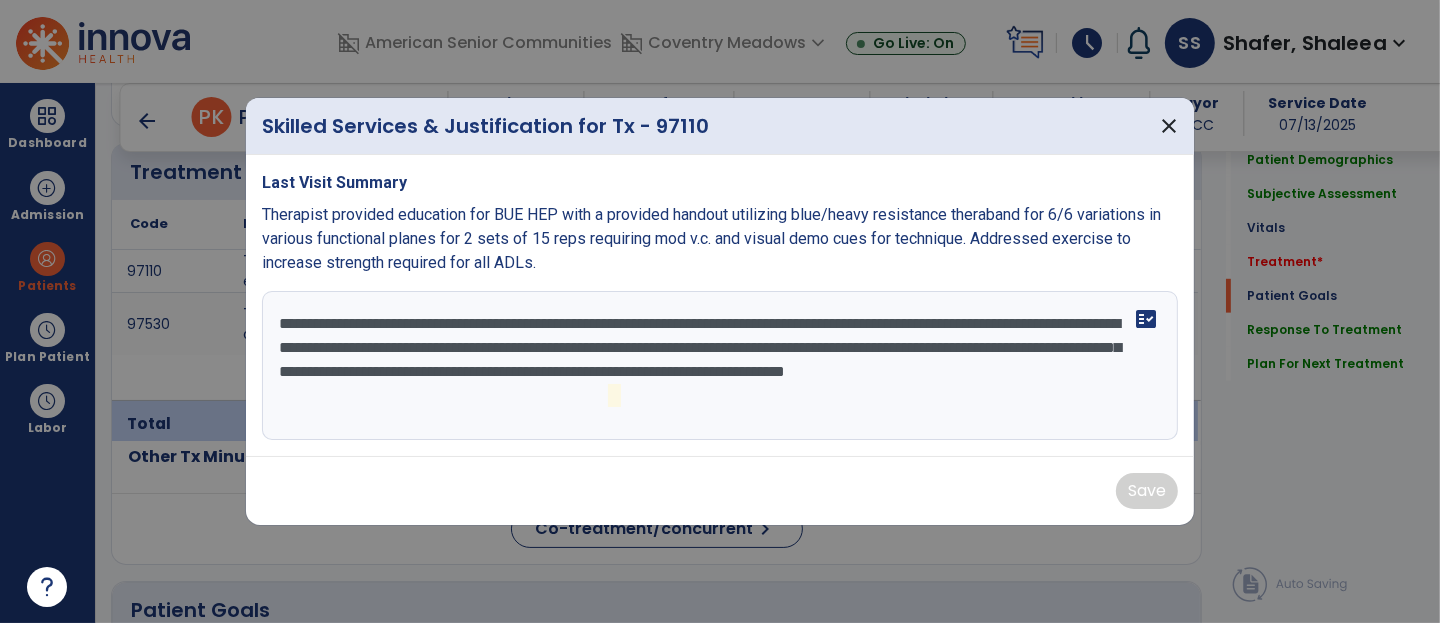 click on "**********" at bounding box center [720, 366] 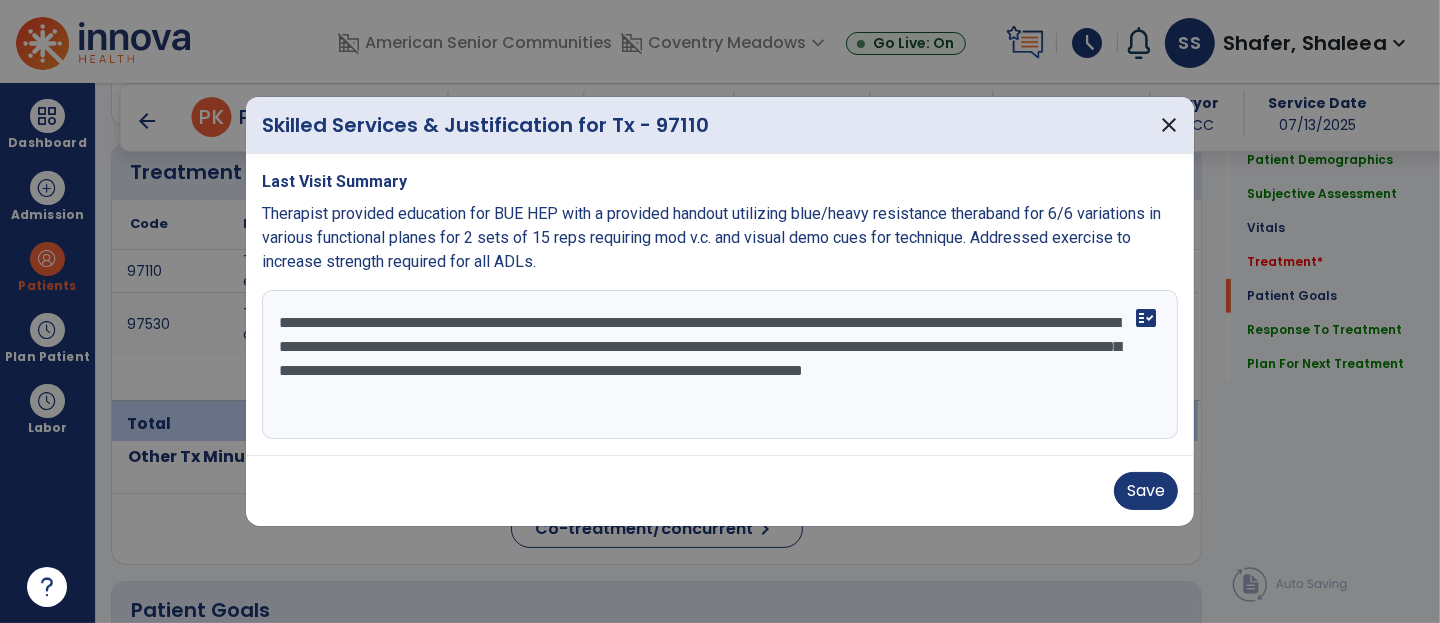 click on "**********" at bounding box center [720, 365] 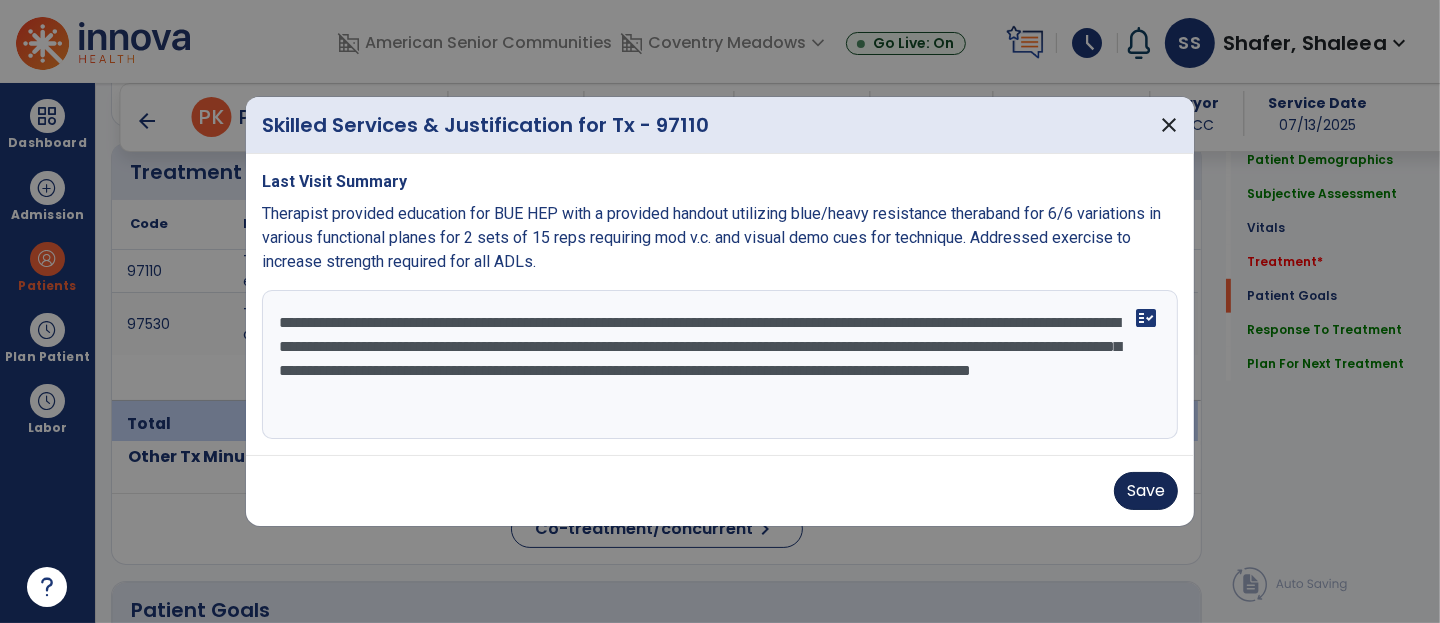 type on "**********" 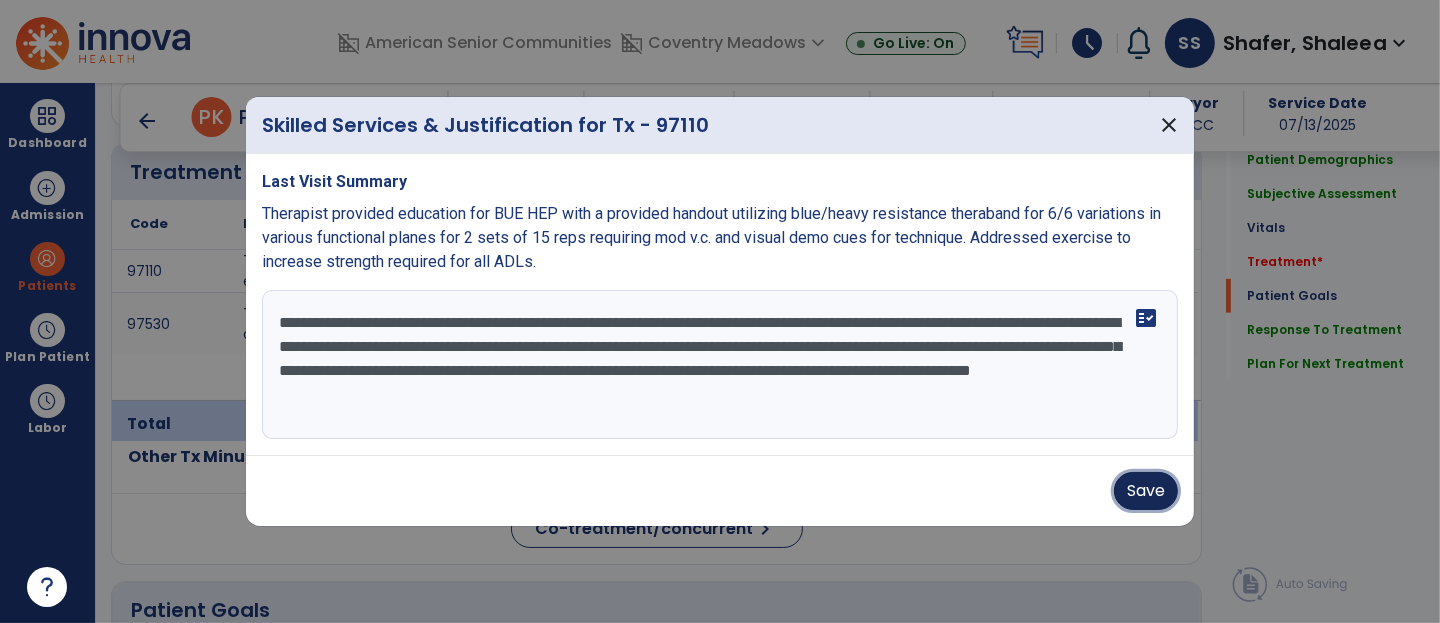 click on "Save" at bounding box center [1146, 491] 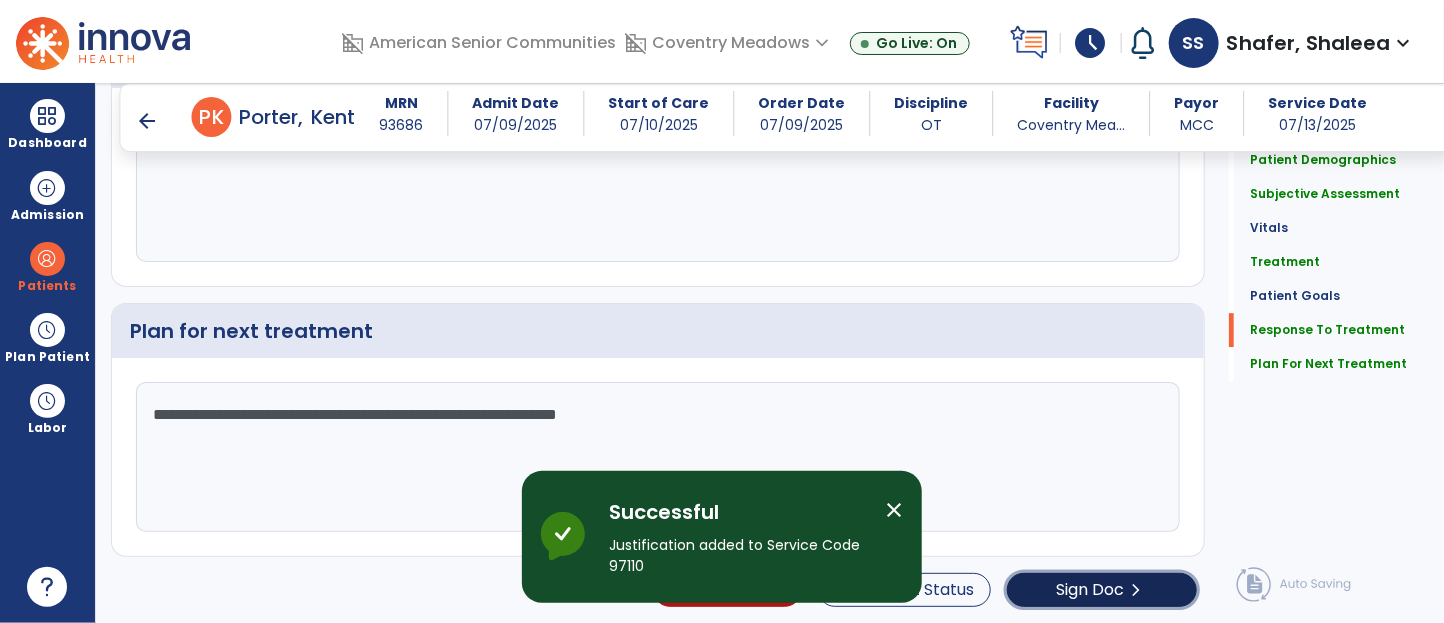 click on "Sign Doc" 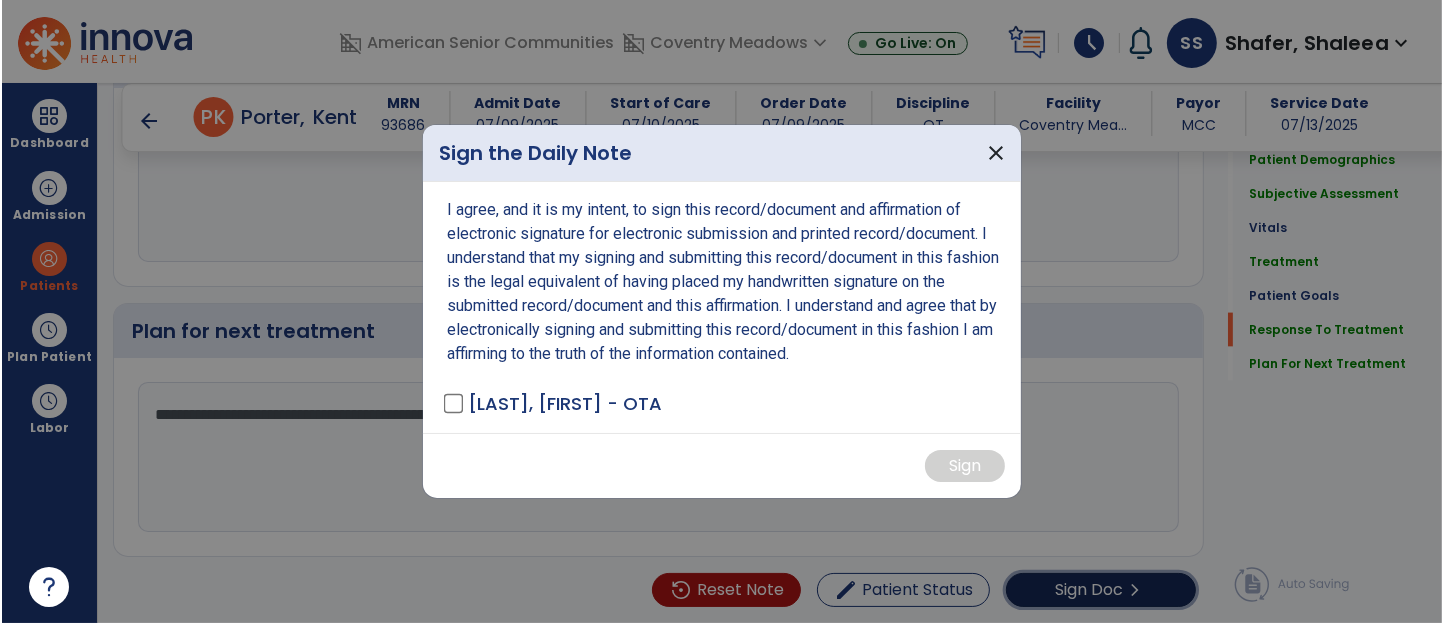 scroll, scrollTop: 2506, scrollLeft: 0, axis: vertical 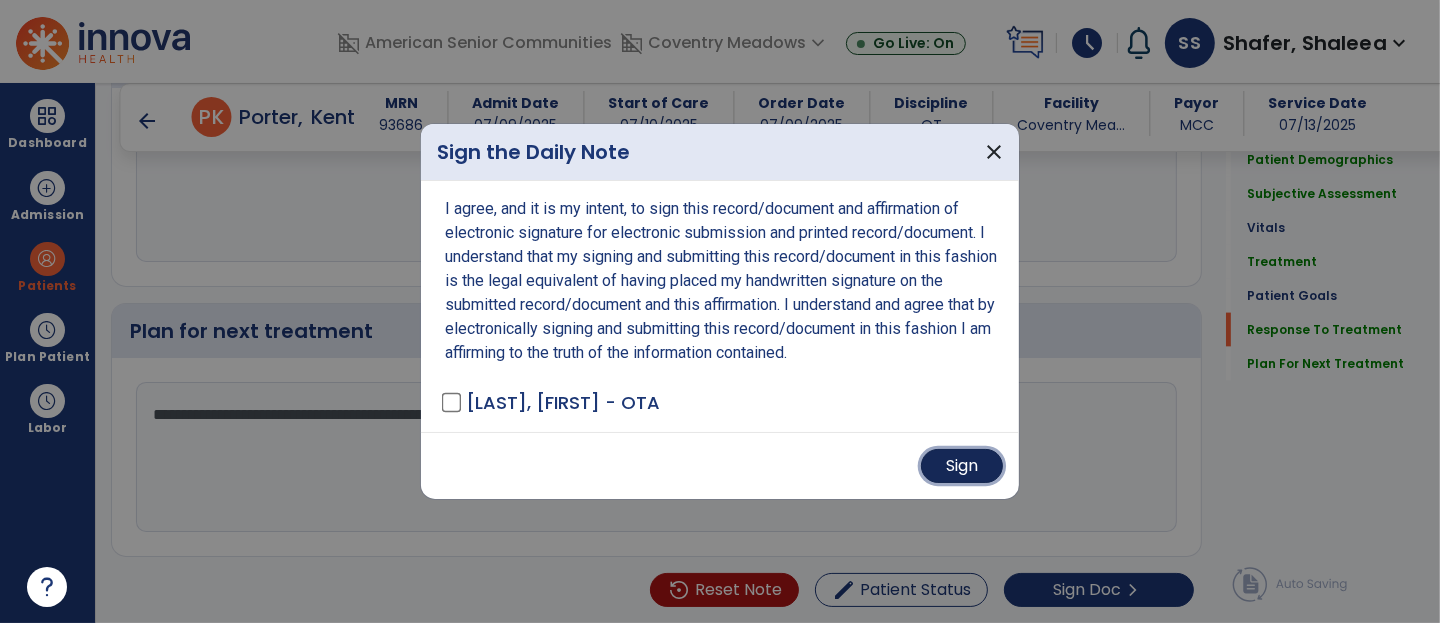 click on "Sign" at bounding box center [962, 466] 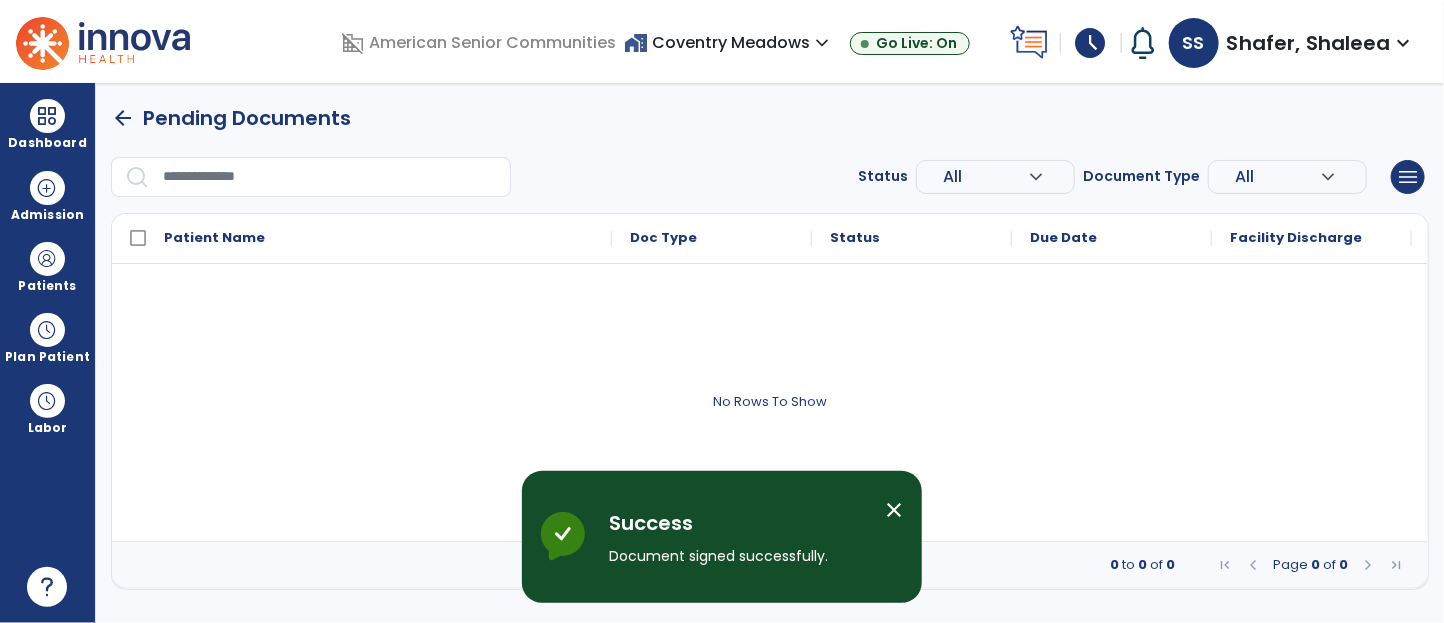 scroll, scrollTop: 0, scrollLeft: 0, axis: both 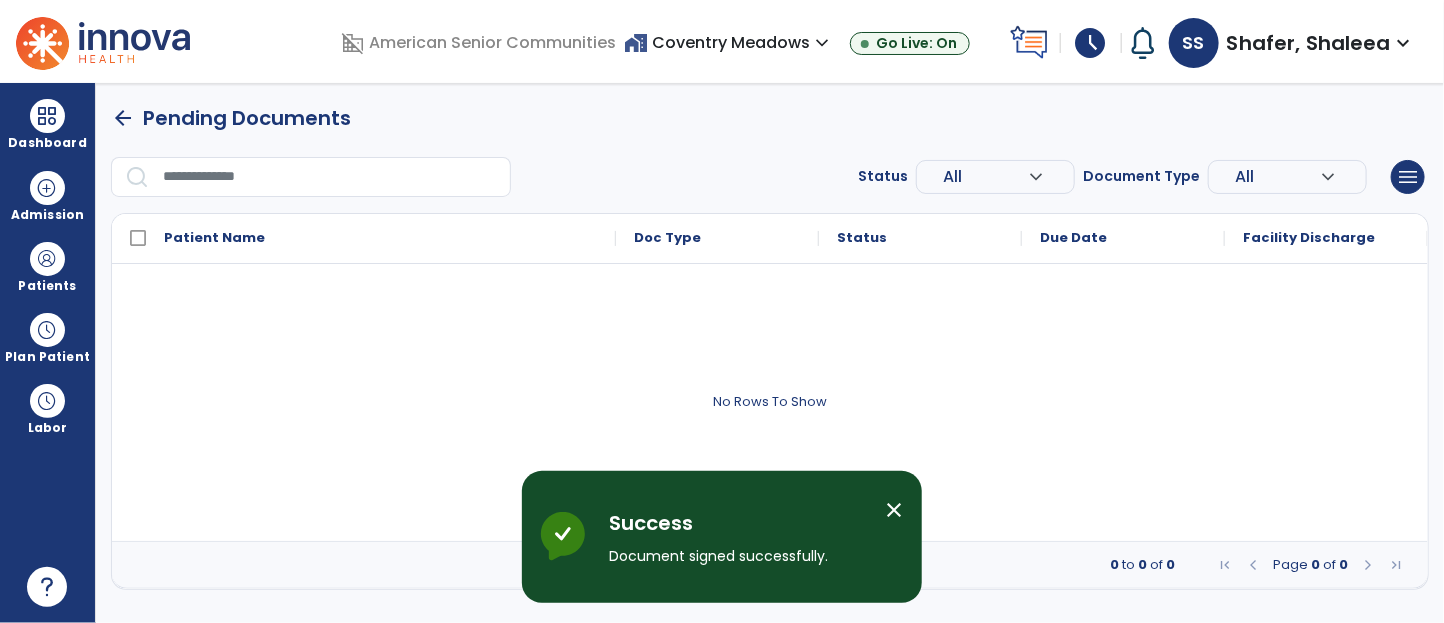 click on "SS   Shafer, Shaleea   expand_more" at bounding box center (1292, 43) 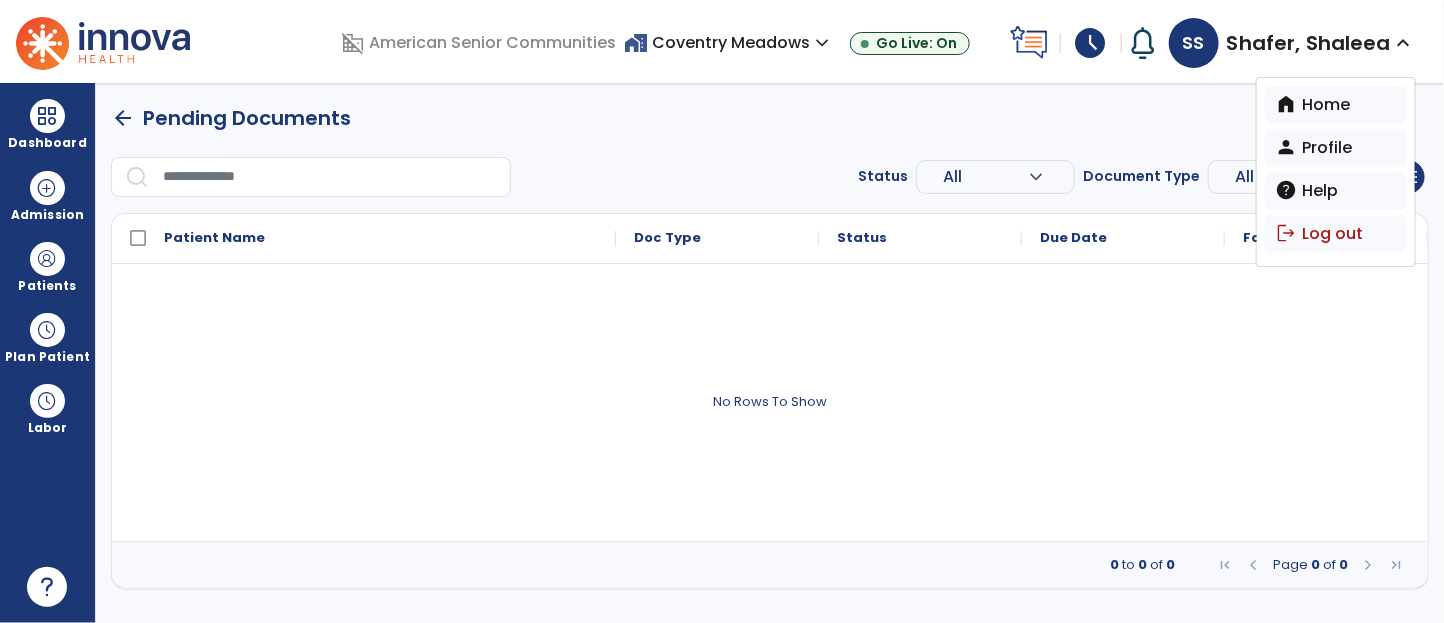 click at bounding box center [770, 402] 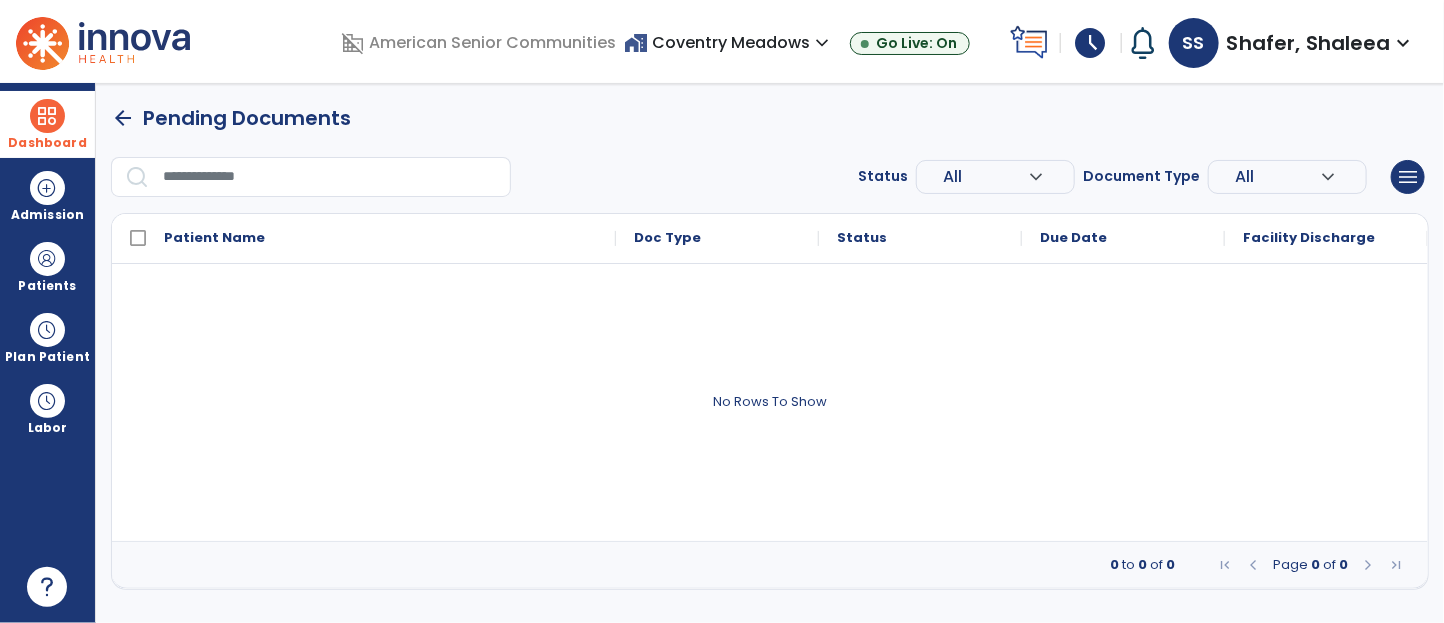 click on "Dashboard" at bounding box center [47, 124] 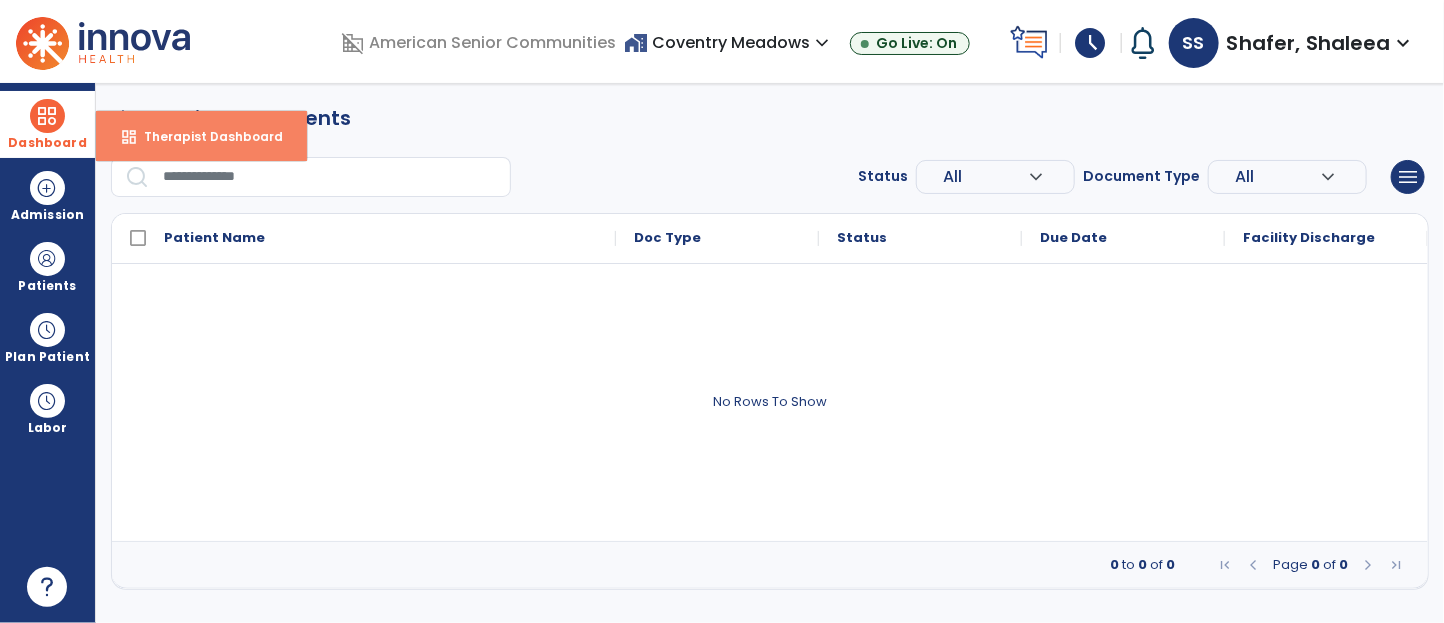 click on "Therapist Dashboard" at bounding box center [205, 136] 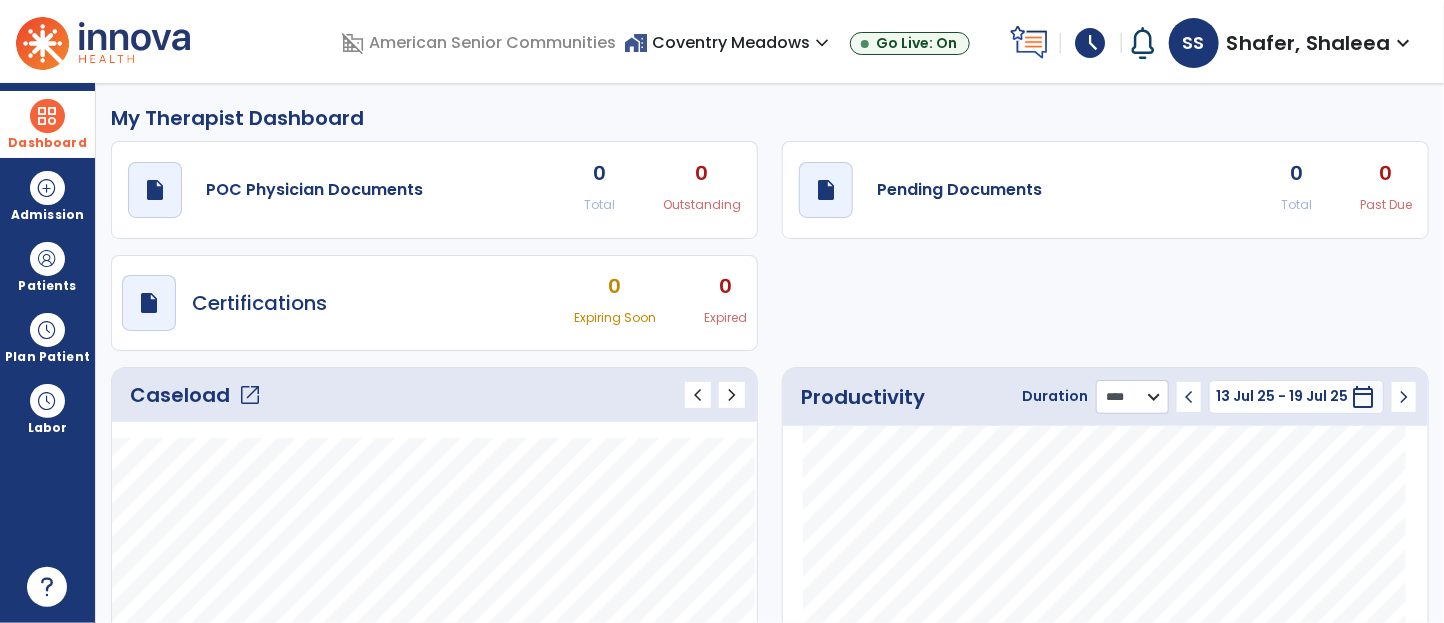 click on "******** **** ***" 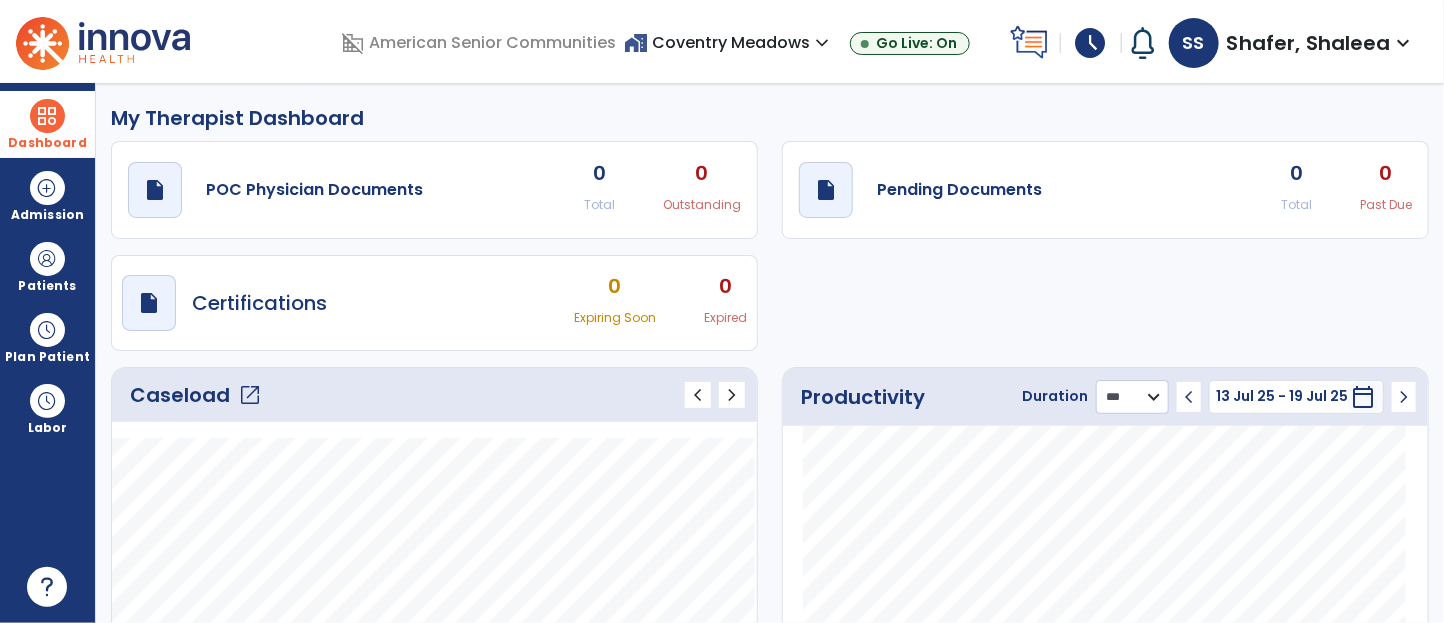 click on "******** **** ***" 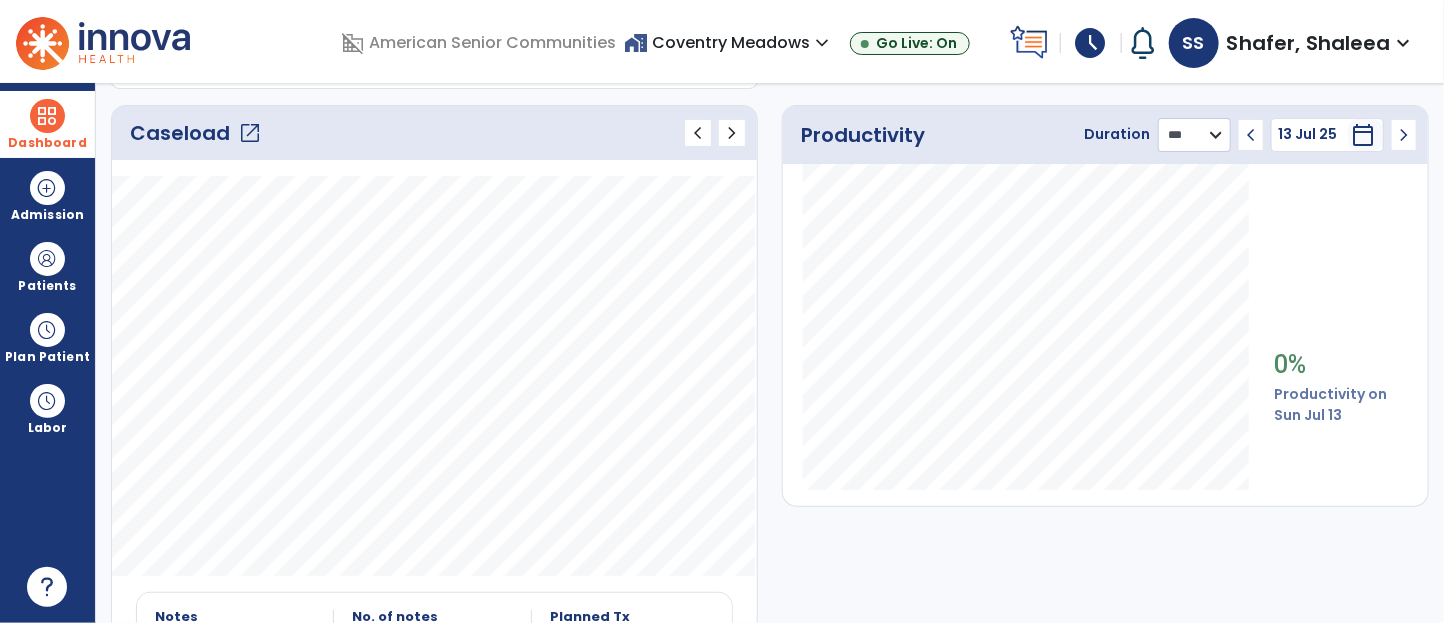 scroll, scrollTop: 264, scrollLeft: 0, axis: vertical 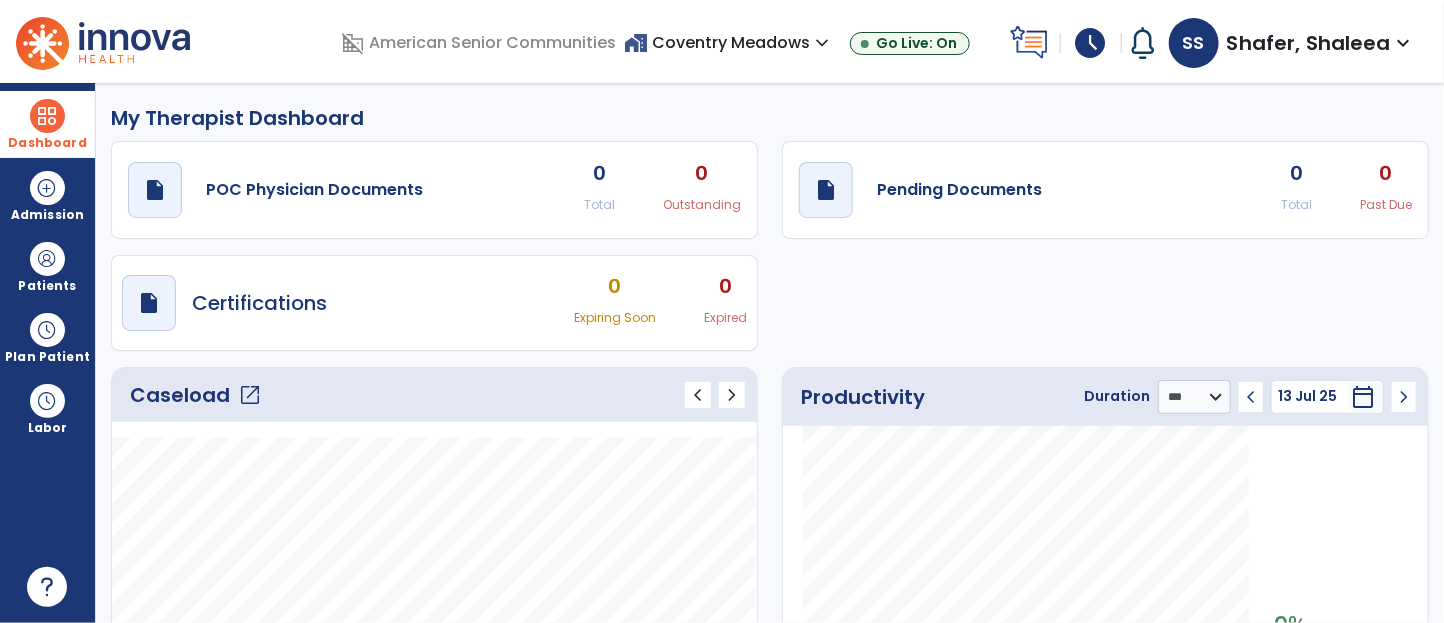 click on "Caseload   open_in_new" 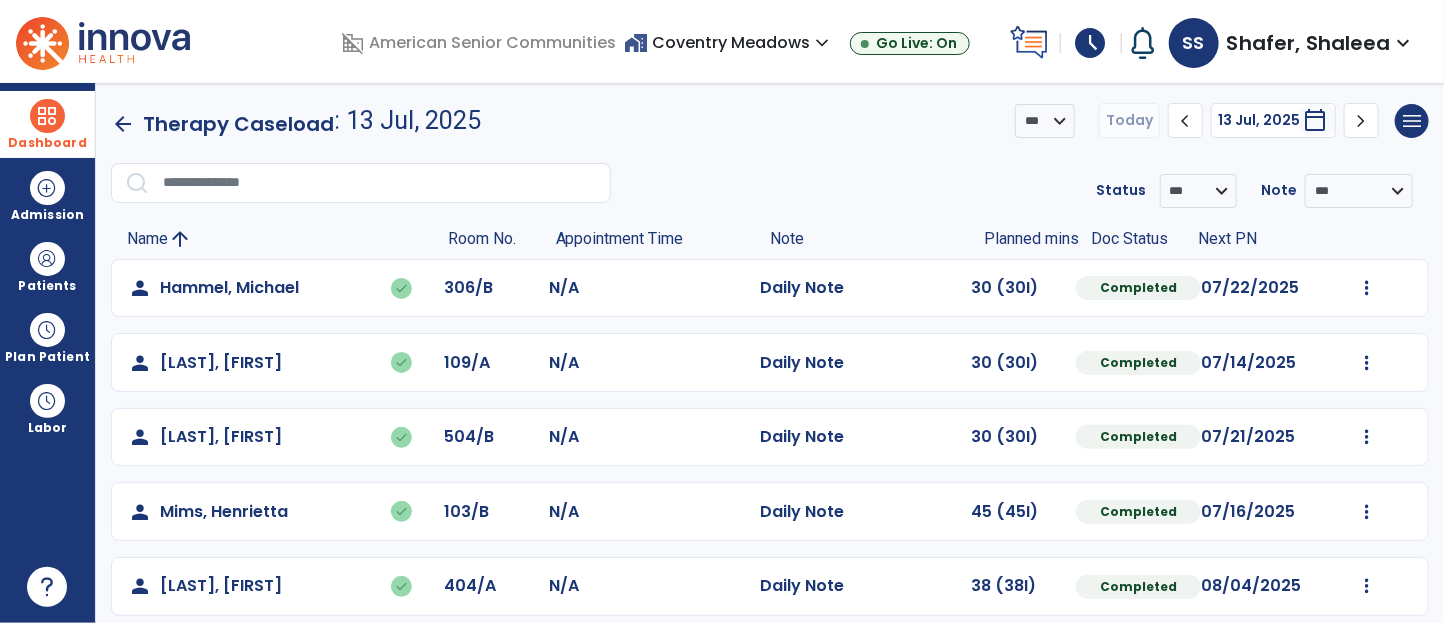 click on "chevron_right" 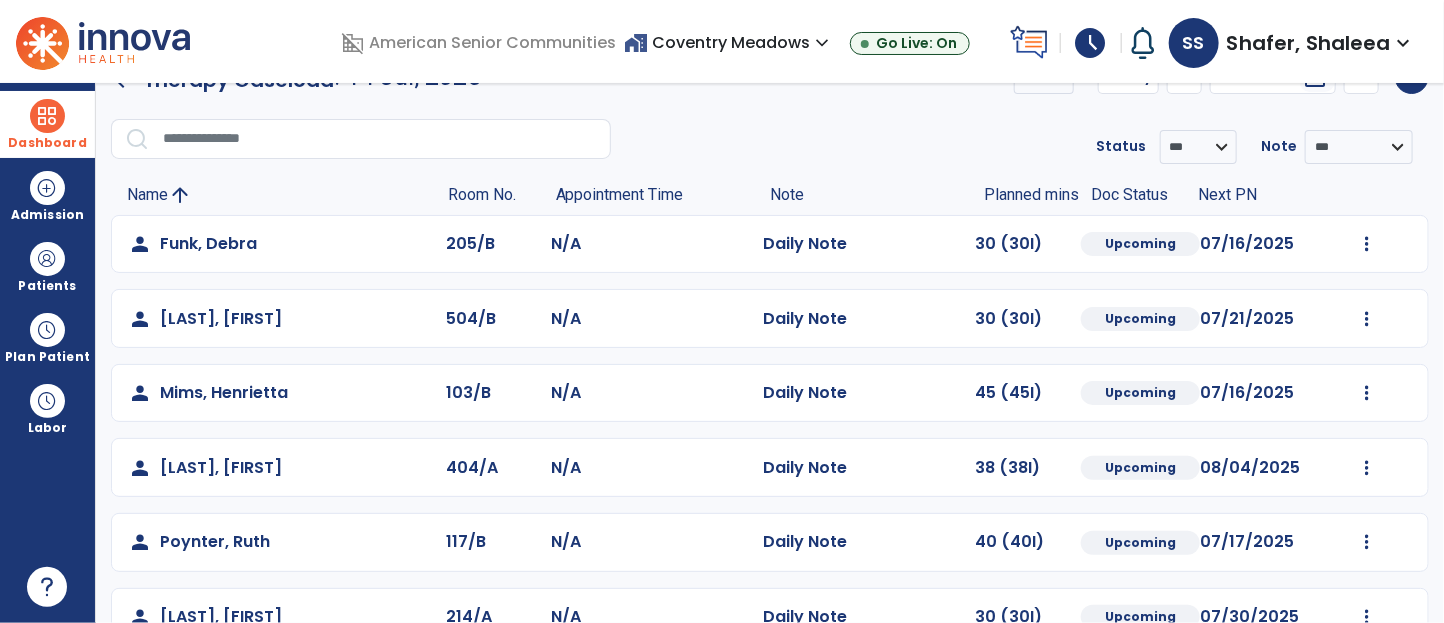 scroll, scrollTop: 45, scrollLeft: 0, axis: vertical 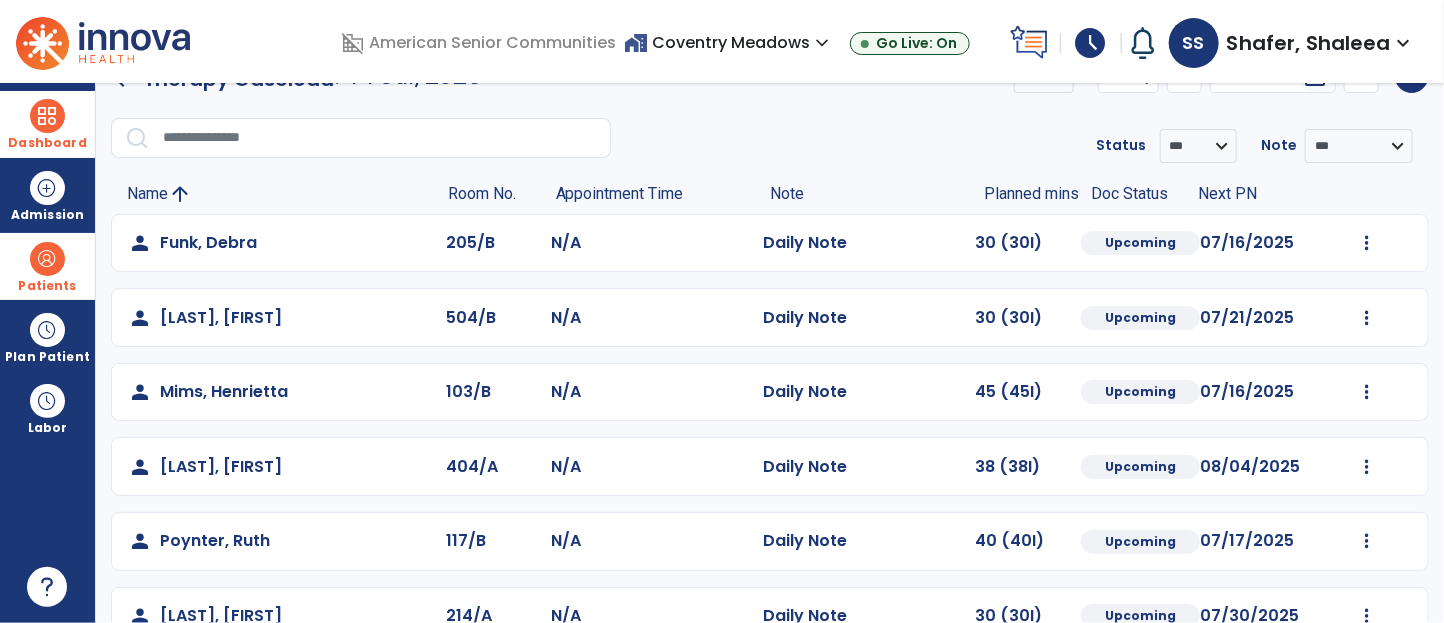 drag, startPoint x: 37, startPoint y: 278, endPoint x: 160, endPoint y: 273, distance: 123.101585 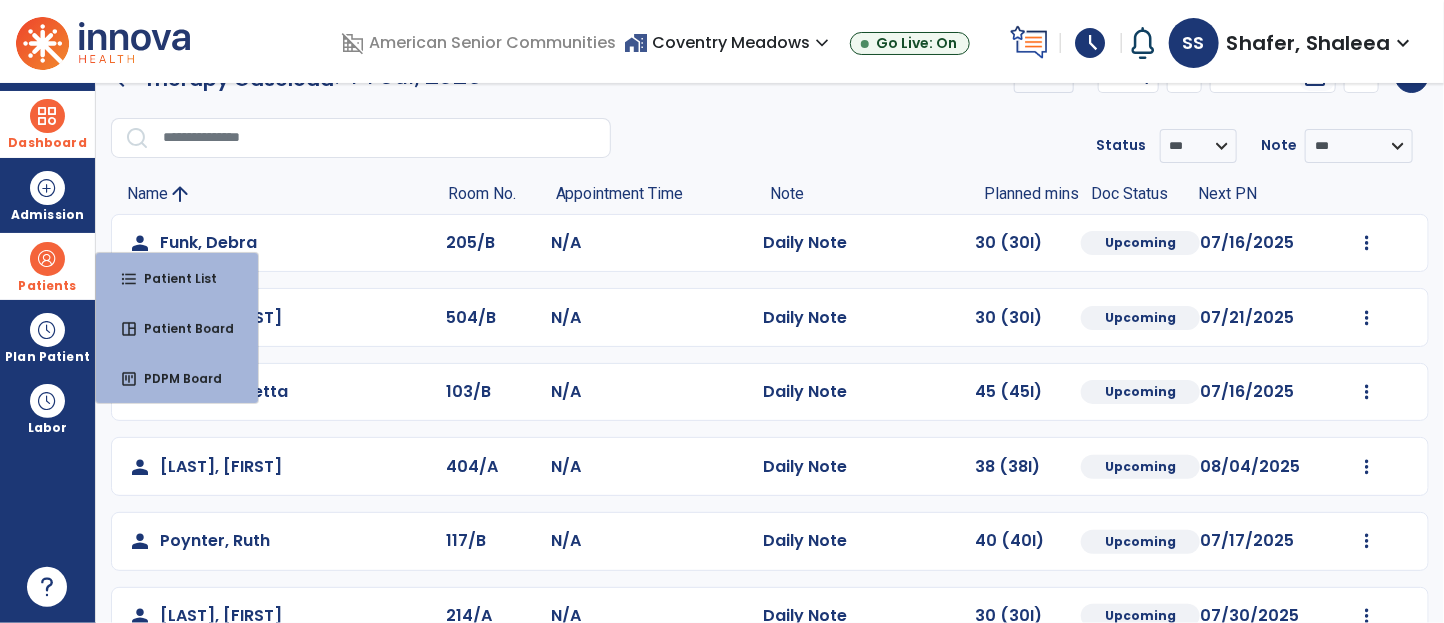 click on "Patient List" at bounding box center (172, 278) 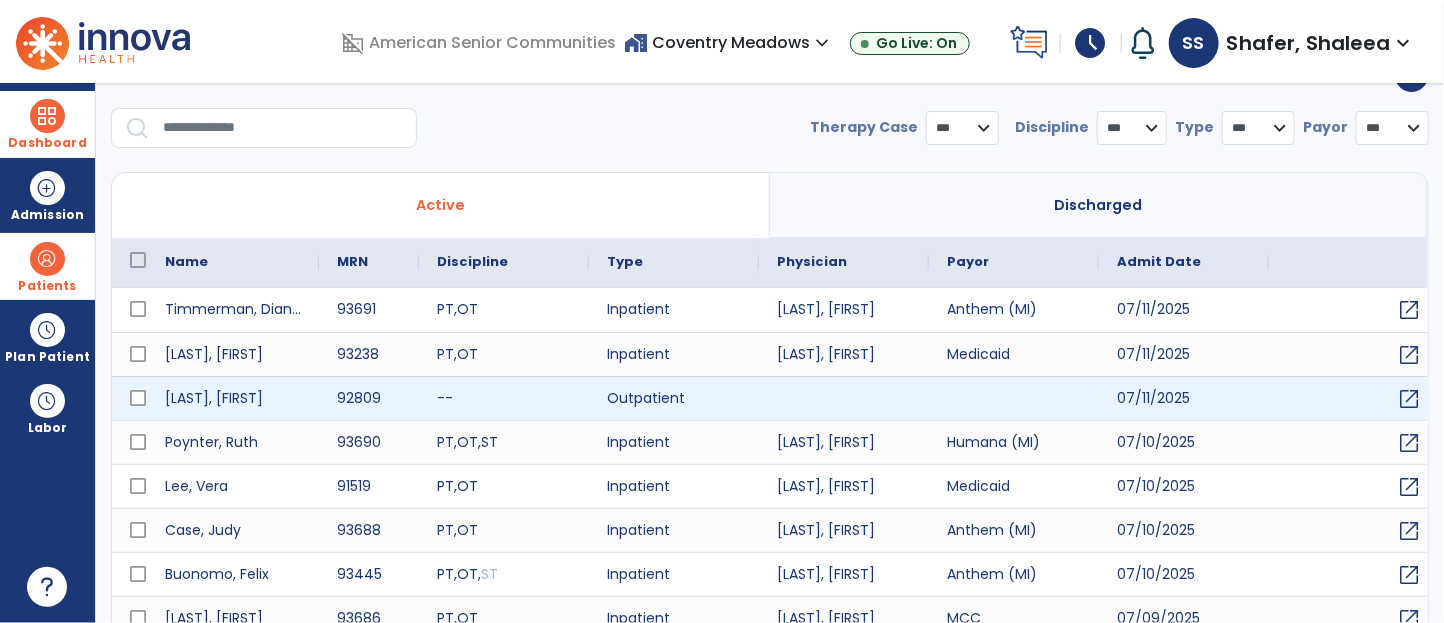 select on "***" 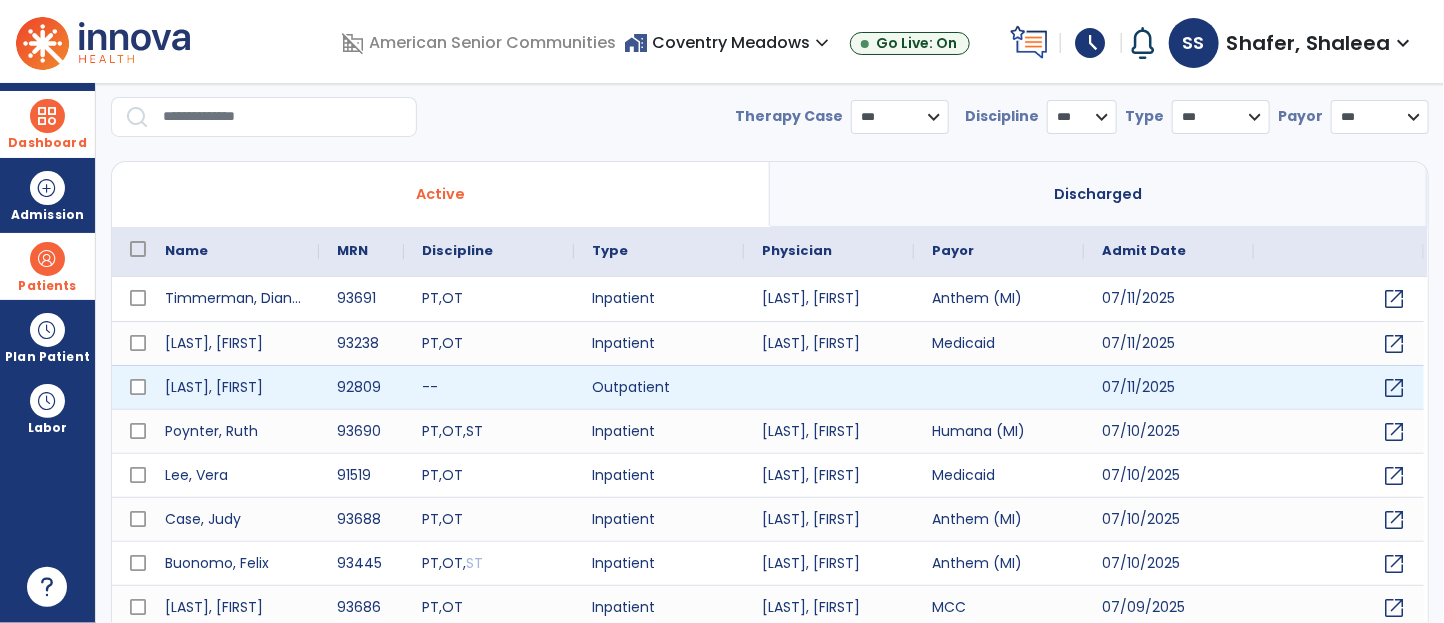 scroll, scrollTop: 57, scrollLeft: 0, axis: vertical 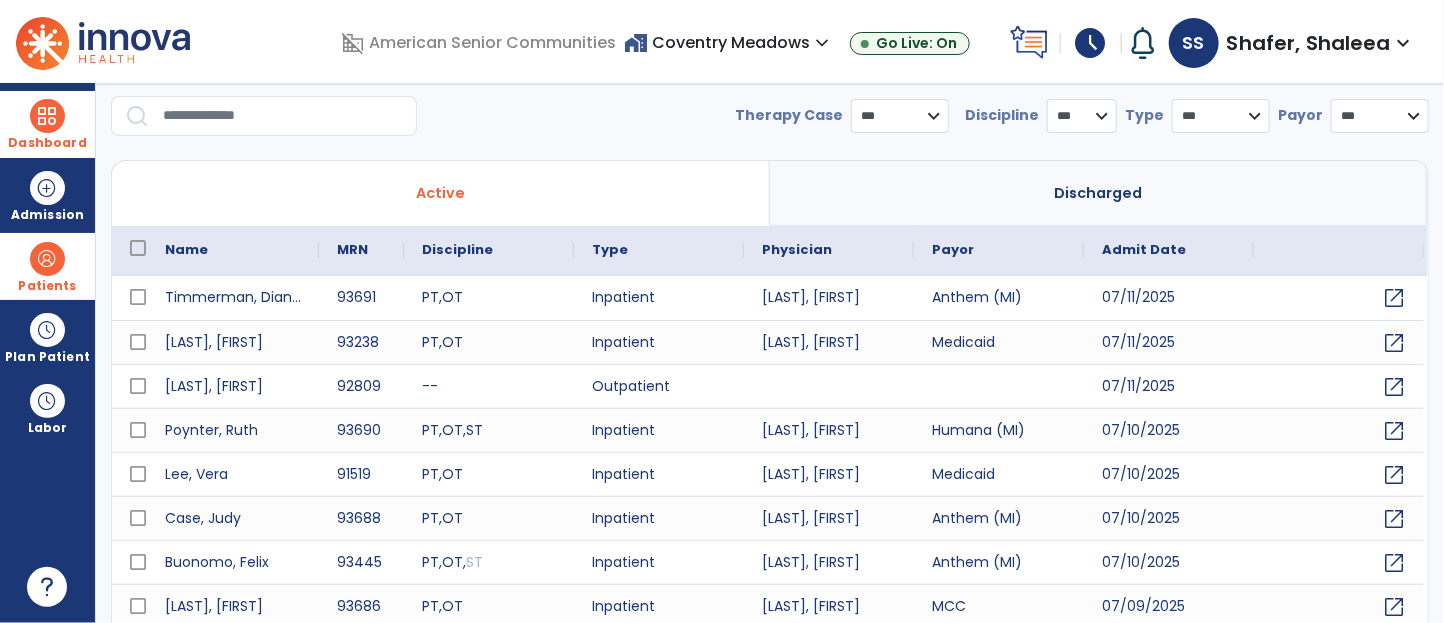 click at bounding box center (283, 116) 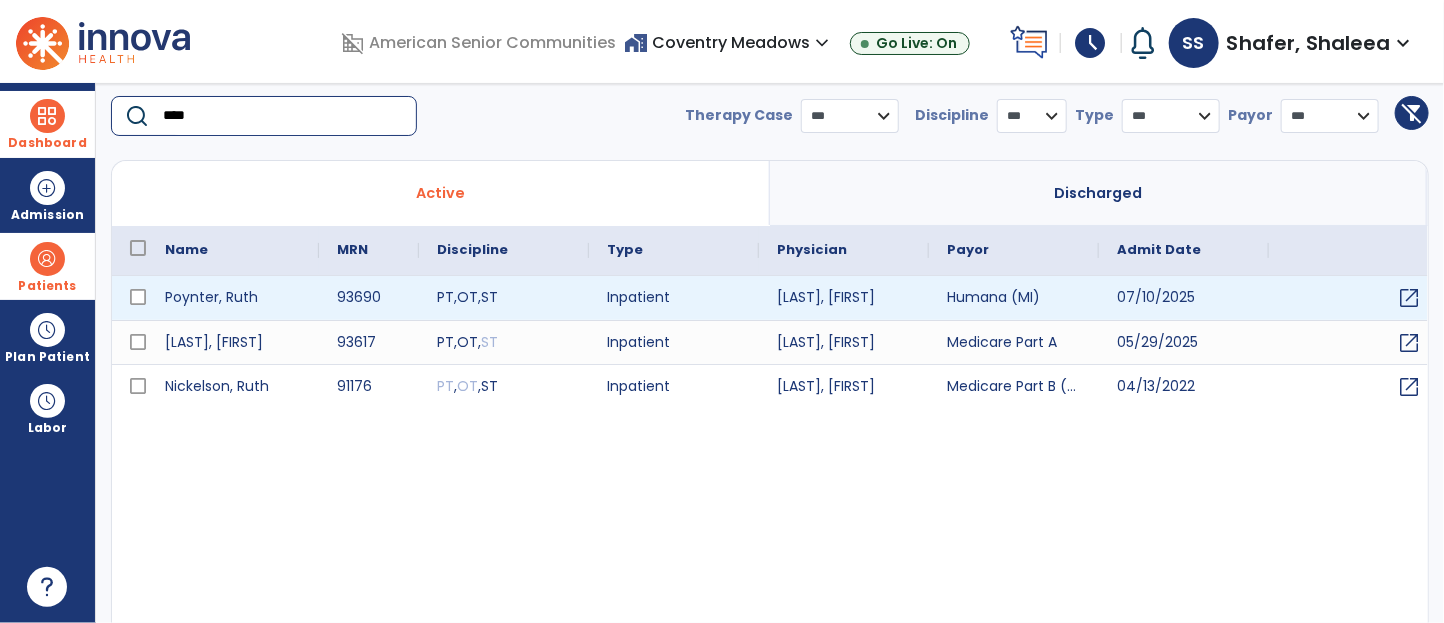 type on "****" 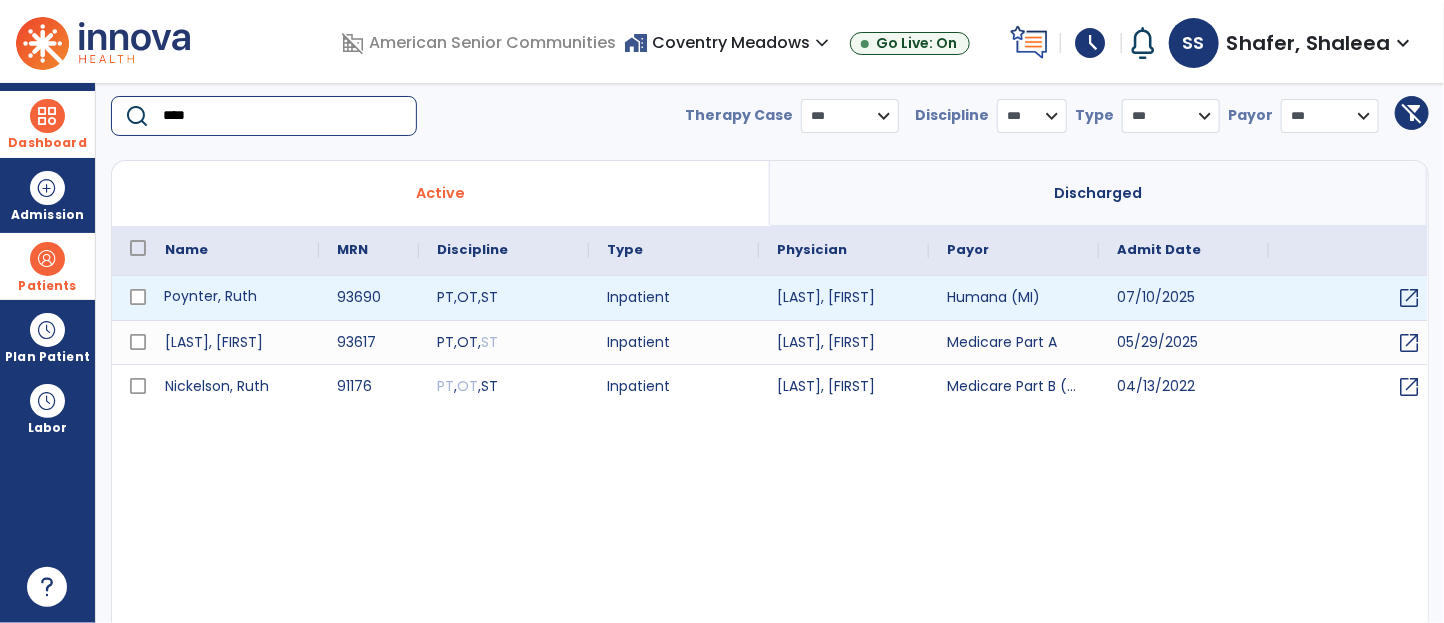 click on "Poynter, Ruth" at bounding box center [233, 298] 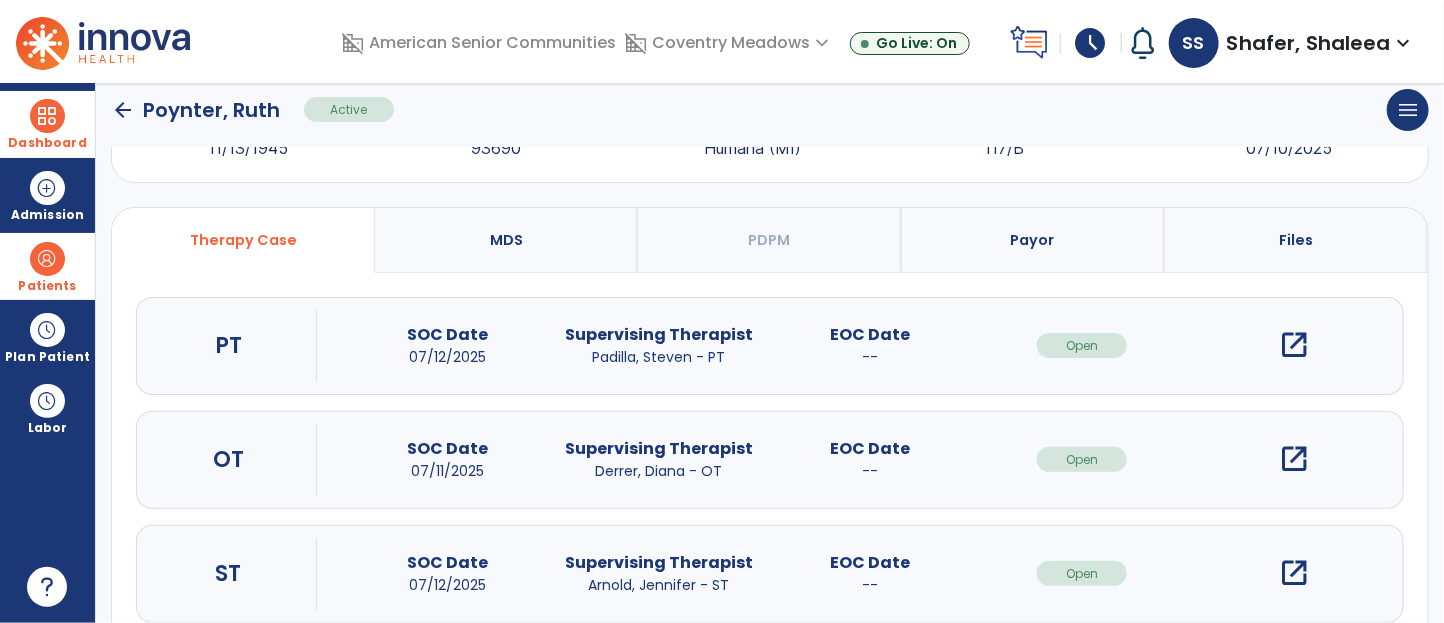scroll, scrollTop: 137, scrollLeft: 0, axis: vertical 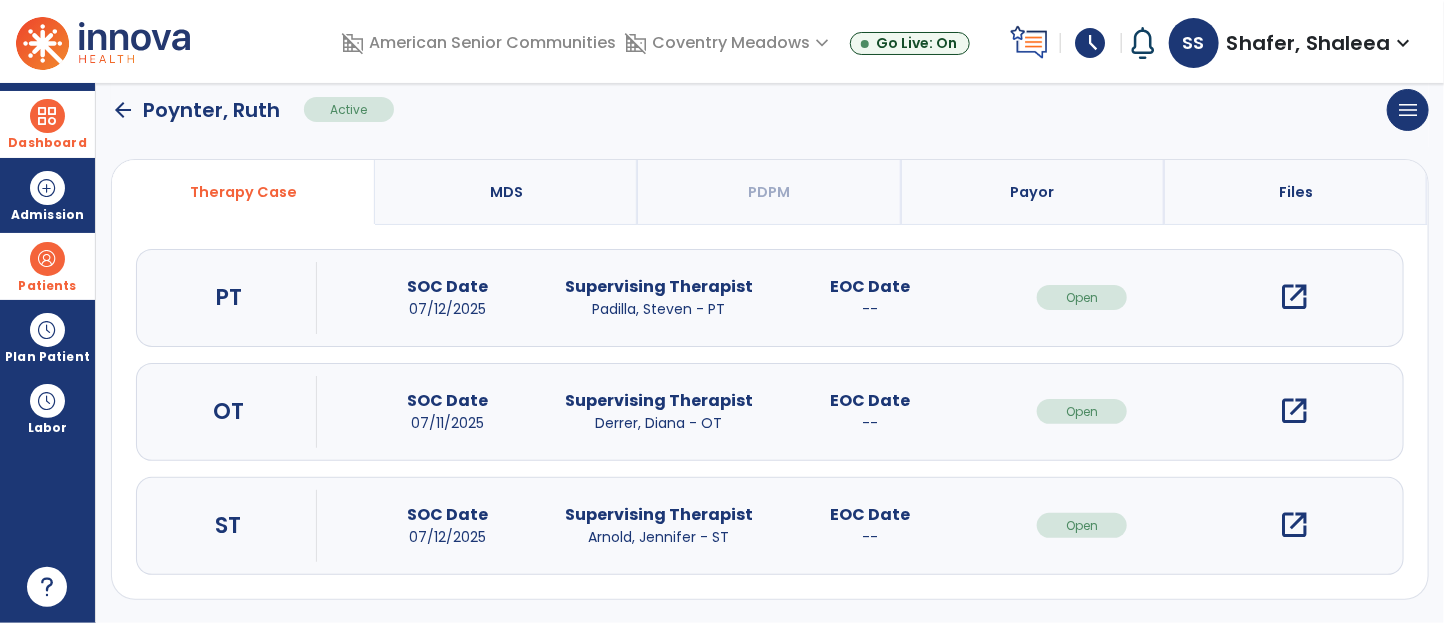 click on "open_in_new" at bounding box center (1294, 411) 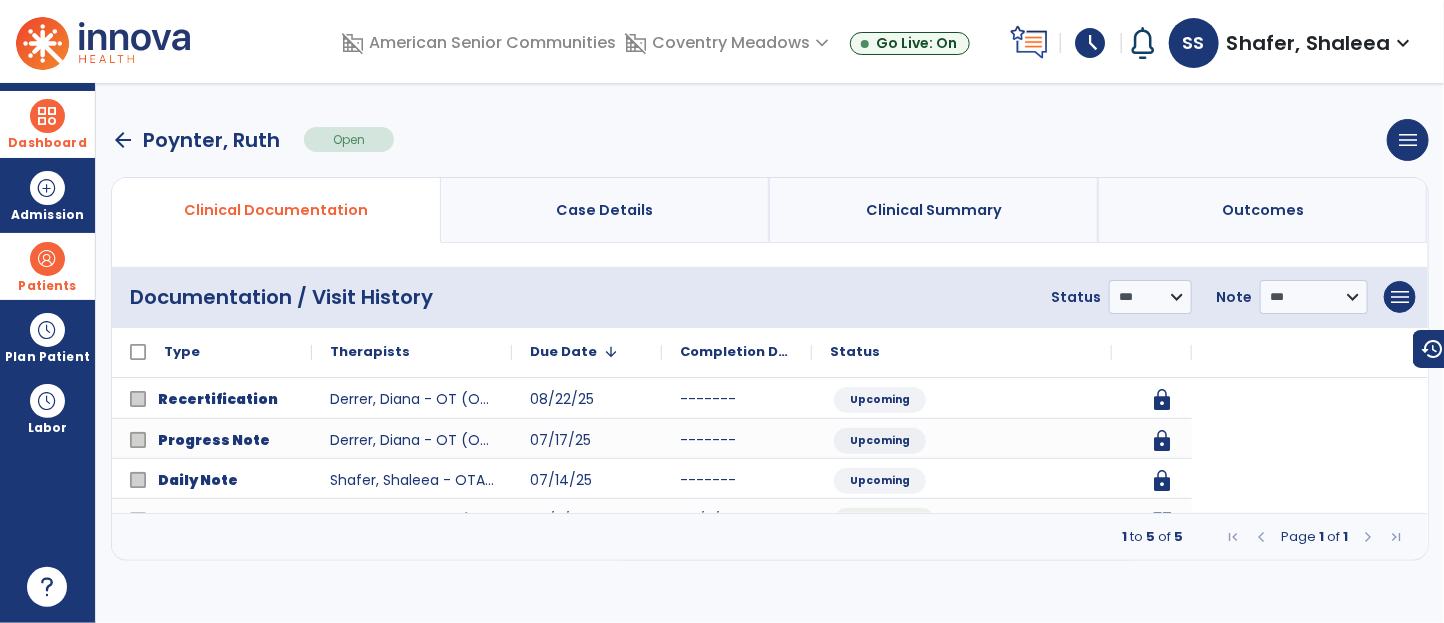 scroll, scrollTop: 0, scrollLeft: 0, axis: both 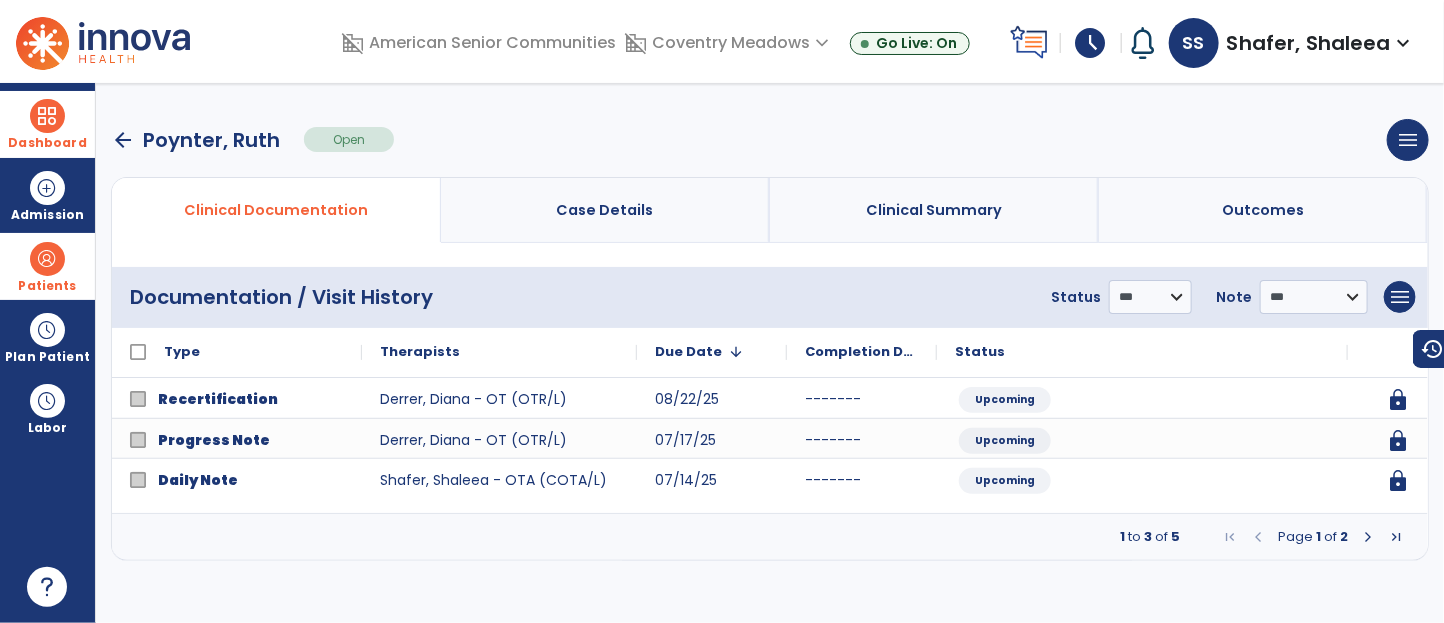click at bounding box center (1368, 537) 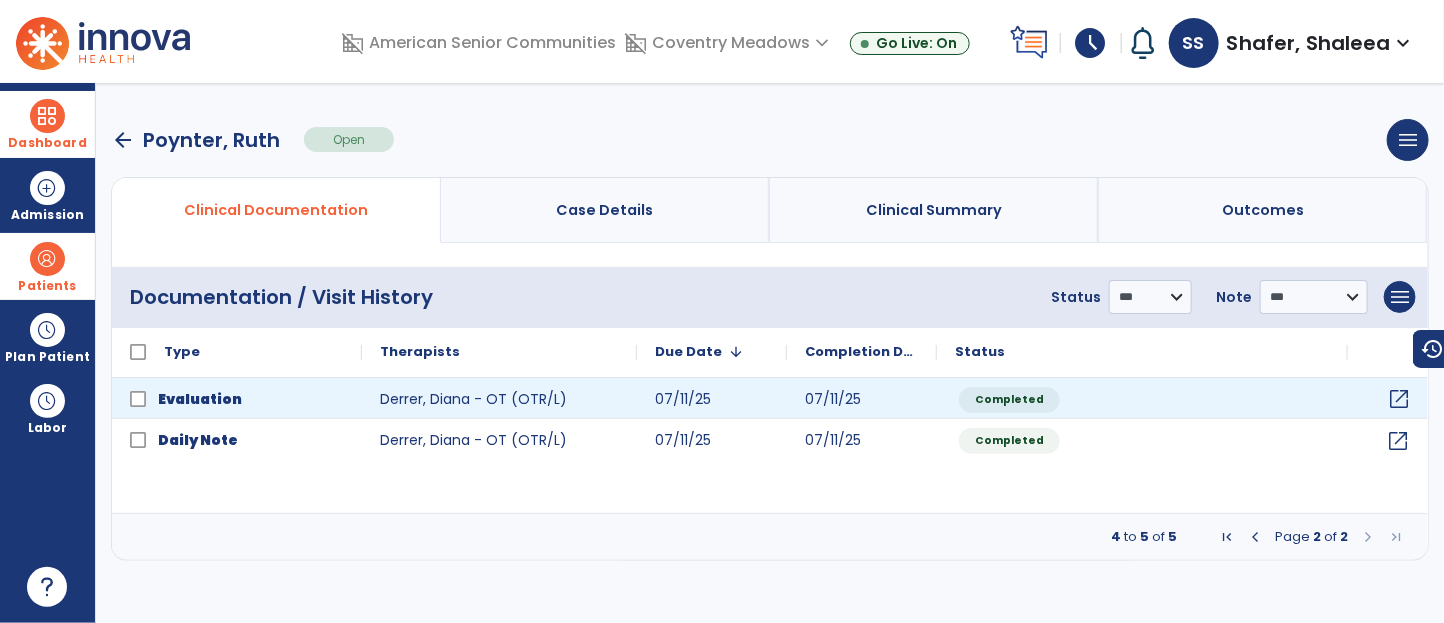click on "open_in_new" 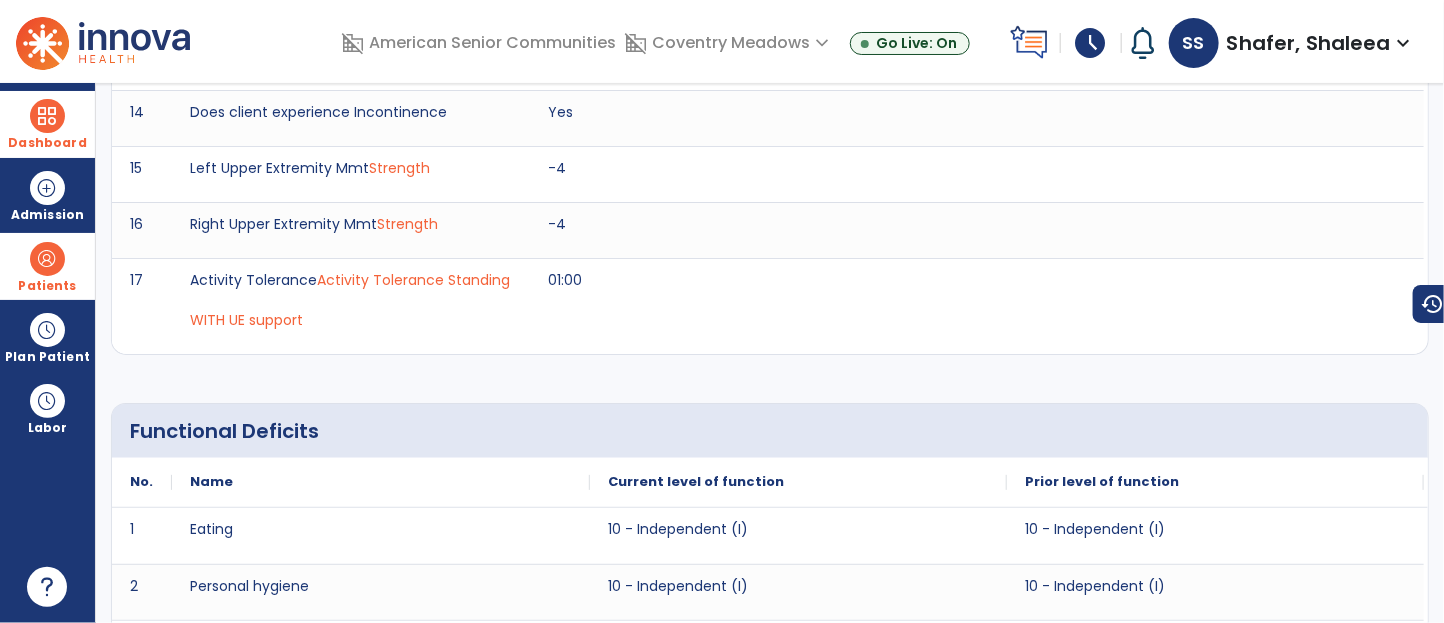 scroll, scrollTop: 0, scrollLeft: 0, axis: both 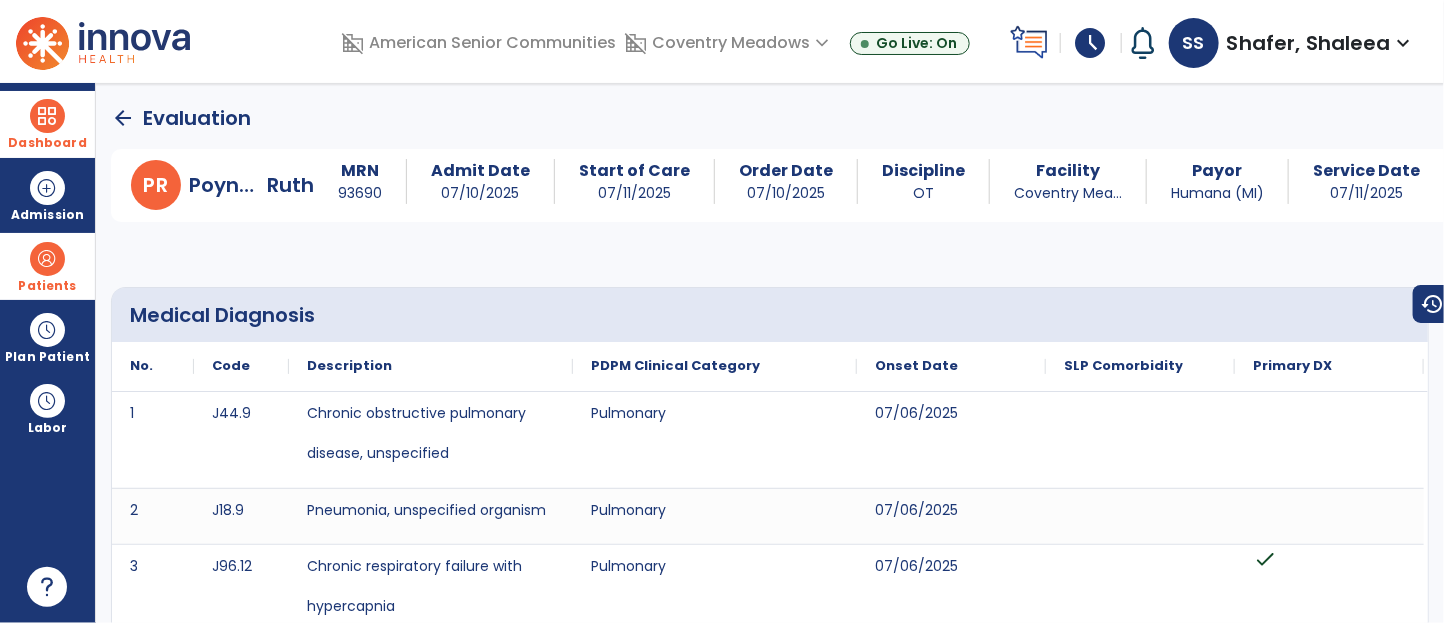 click on "Shafer, Shaleea" at bounding box center (1309, 43) 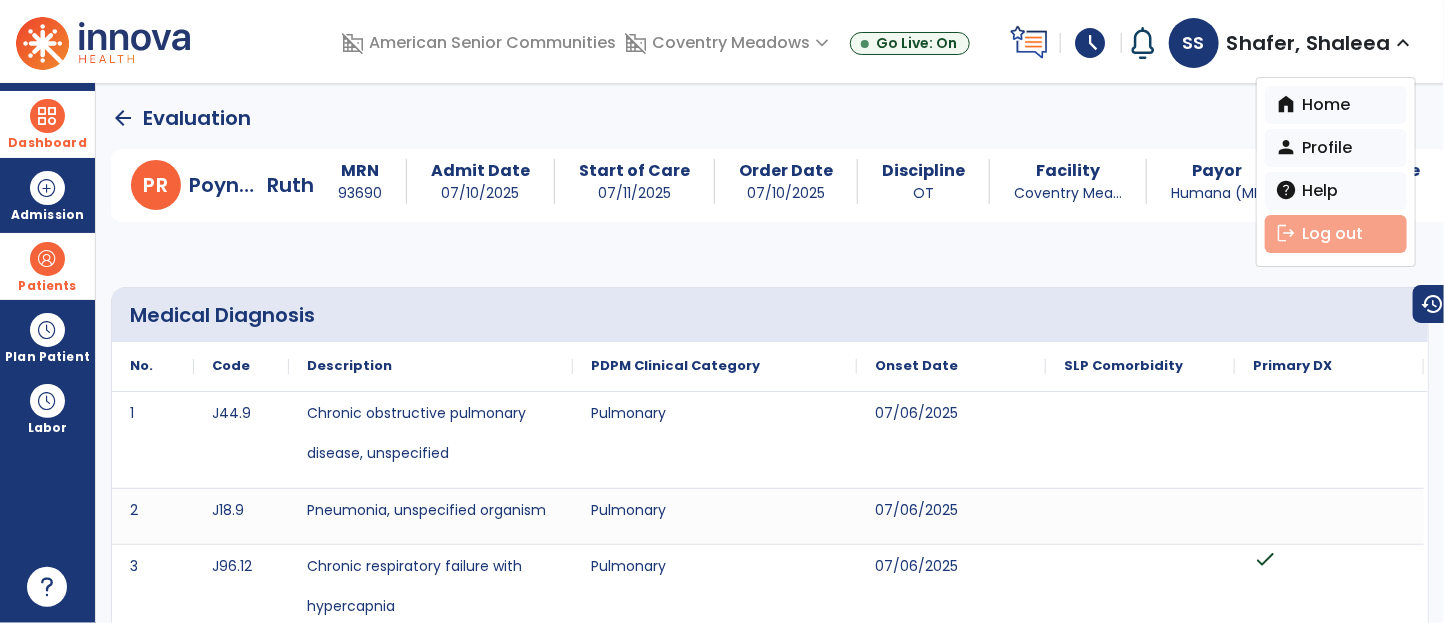 click on "logout   Log out" at bounding box center (1336, 234) 